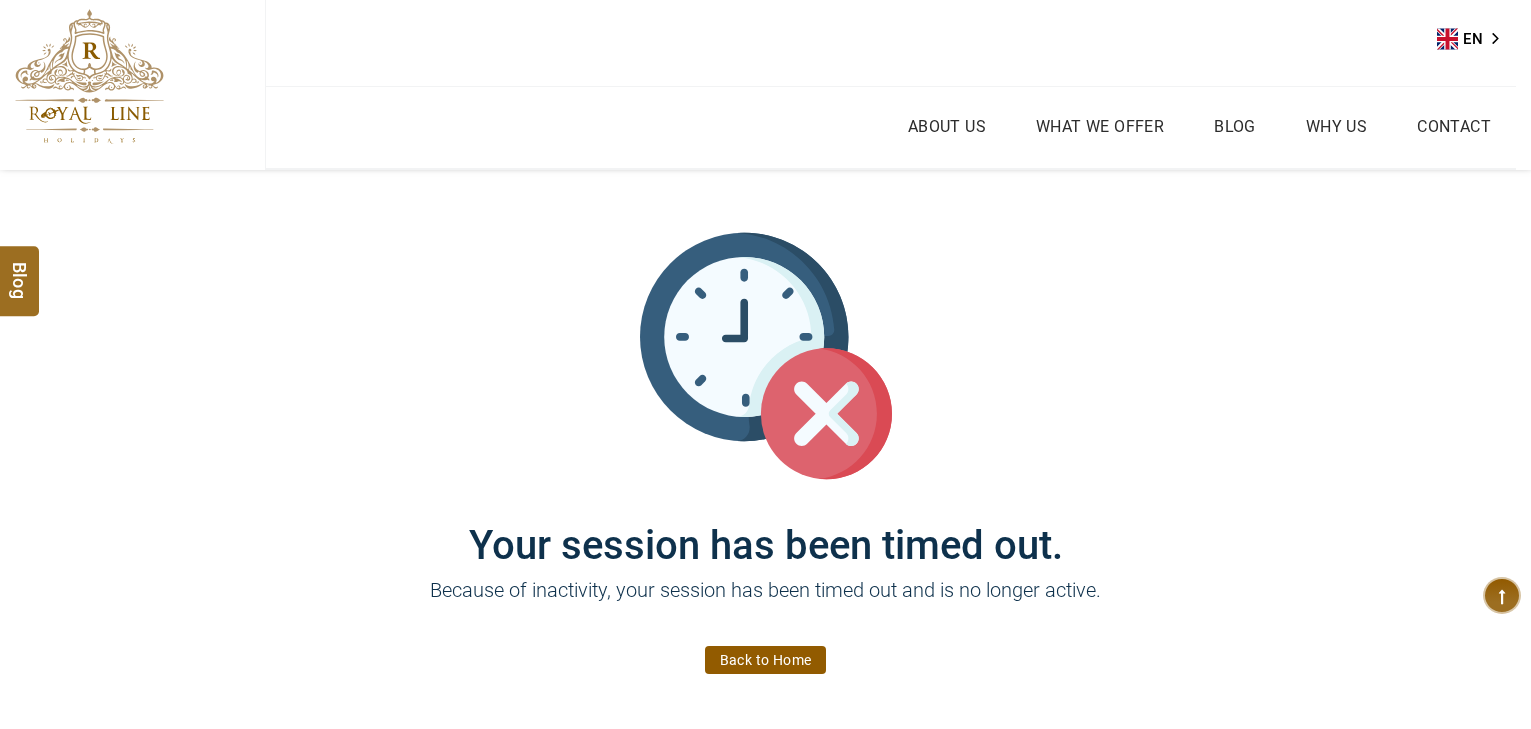 scroll, scrollTop: 0, scrollLeft: 0, axis: both 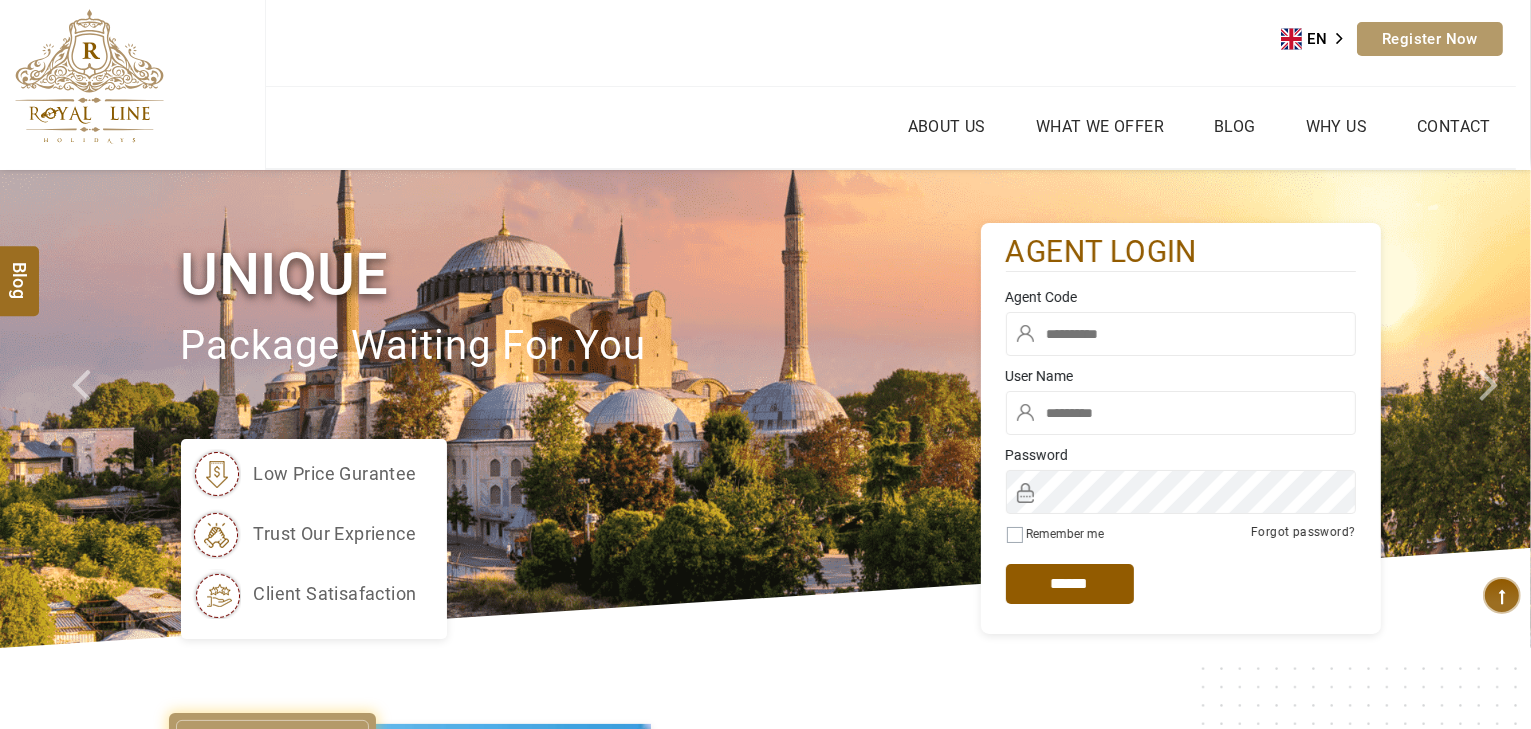 type on "*****" 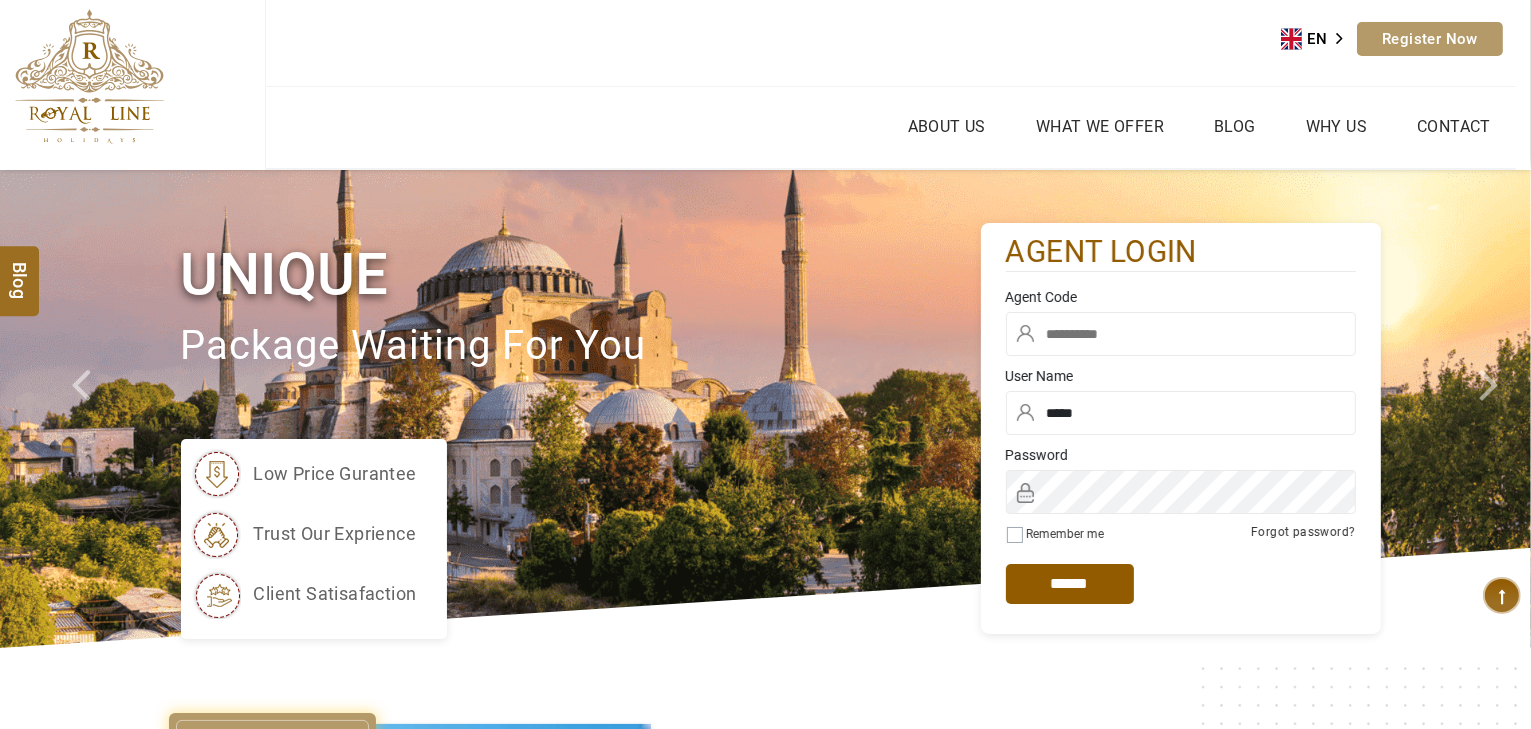 click at bounding box center (1181, 334) 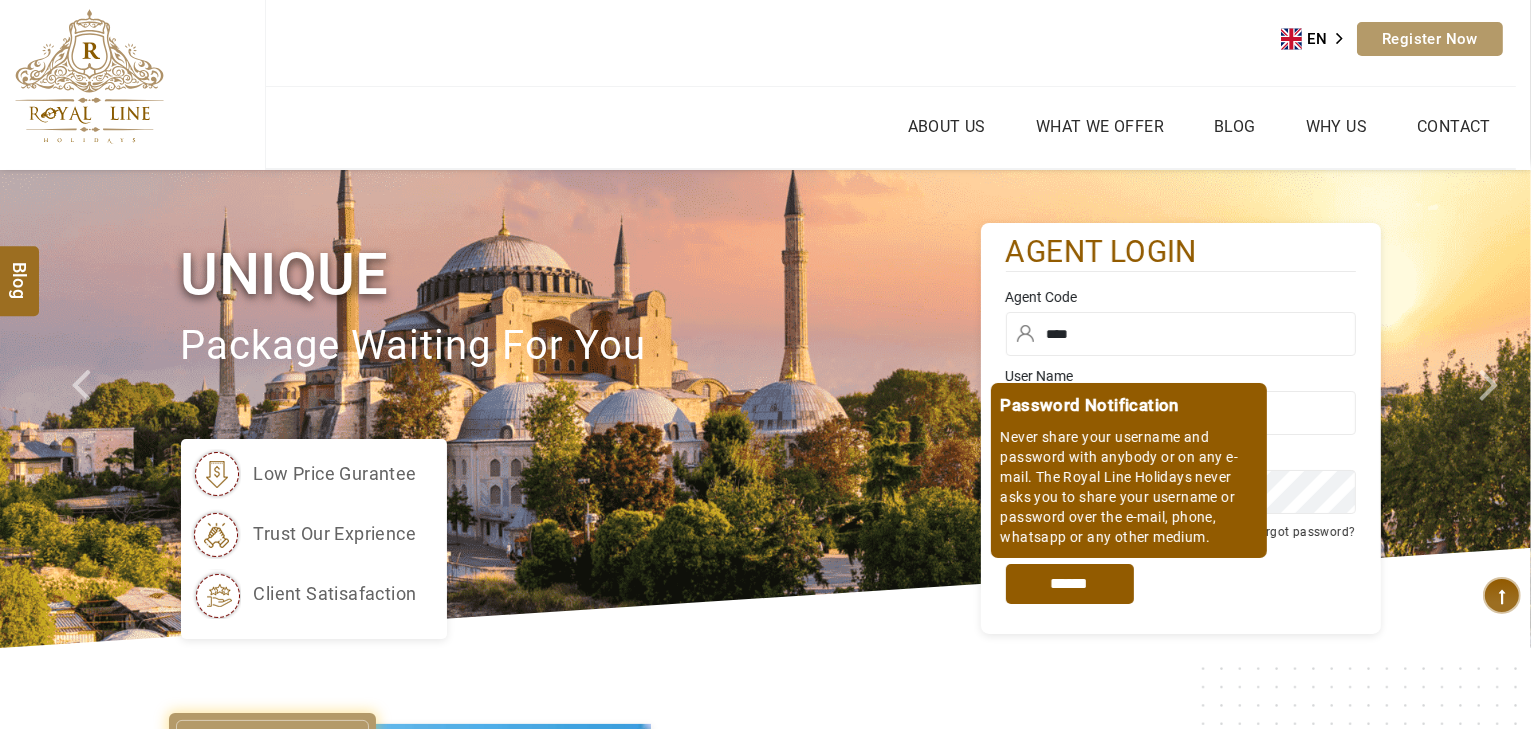 type on "****" 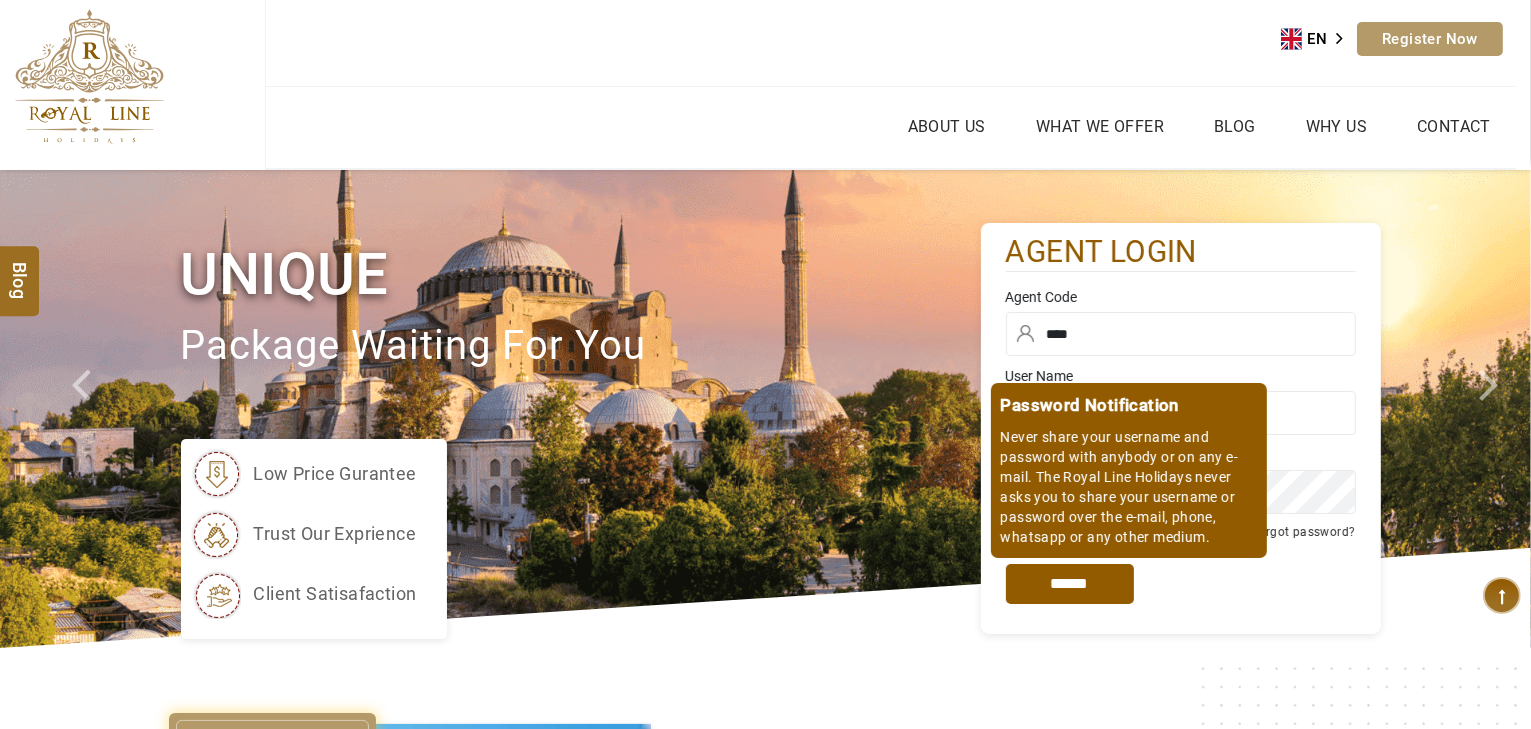 click on "*****" at bounding box center [1070, 584] 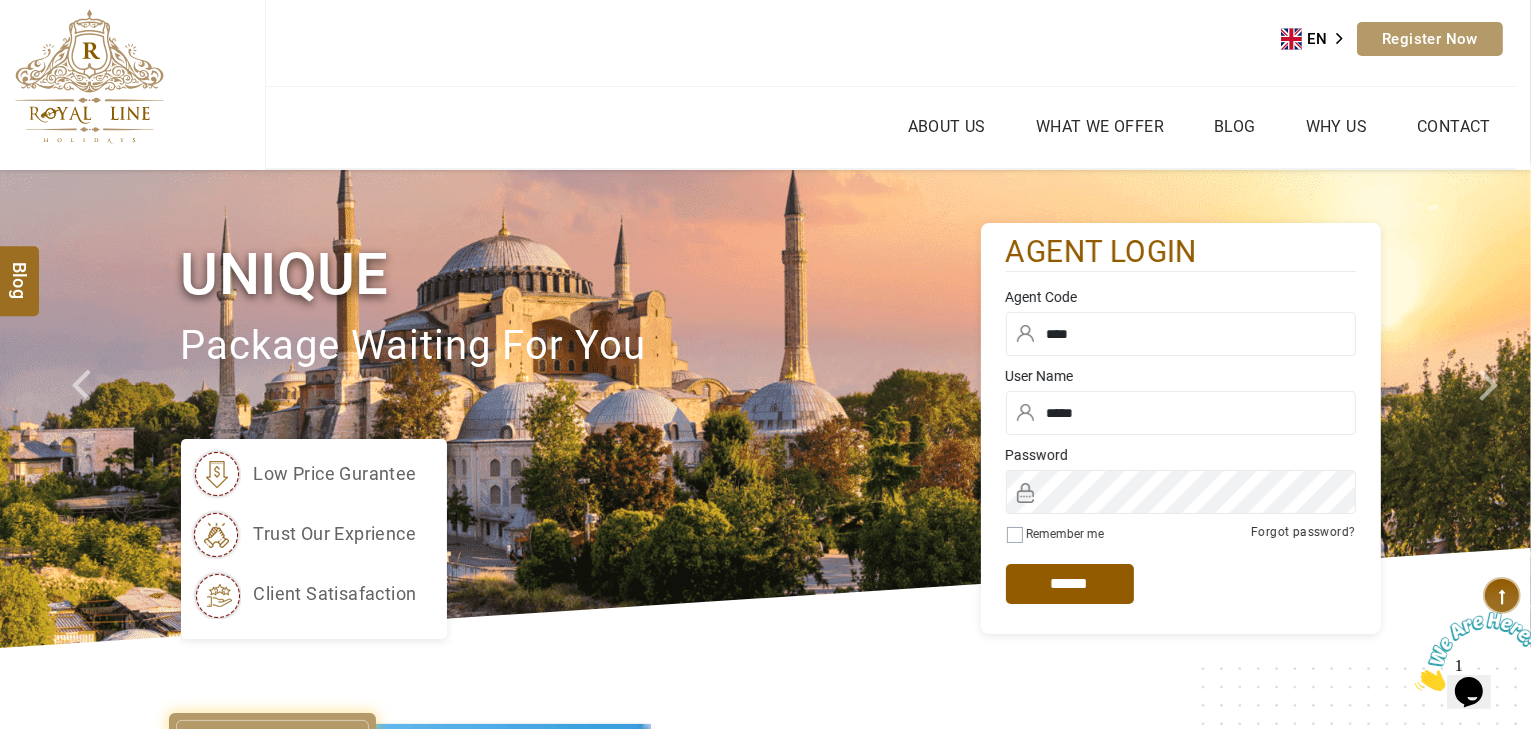 scroll, scrollTop: 0, scrollLeft: 0, axis: both 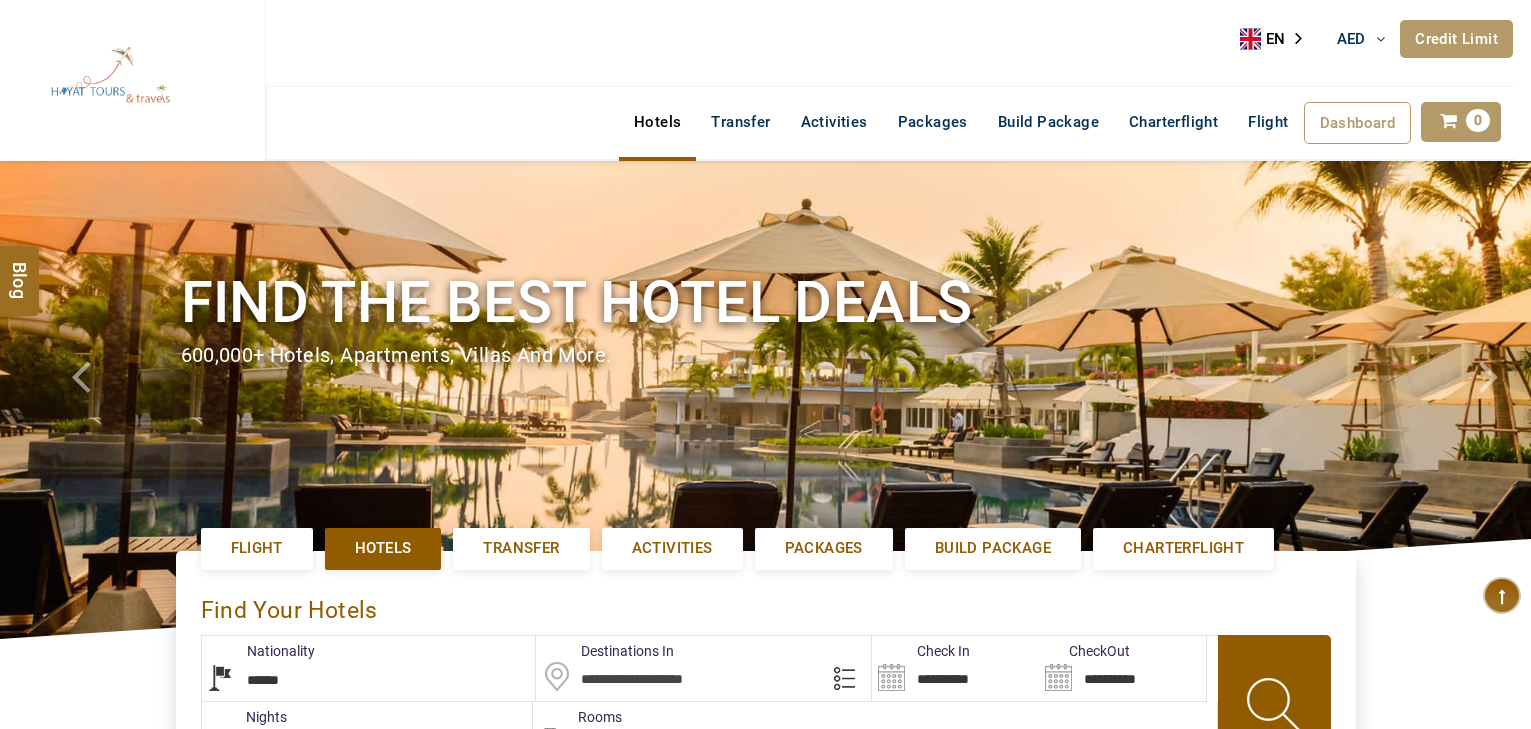 select on "******" 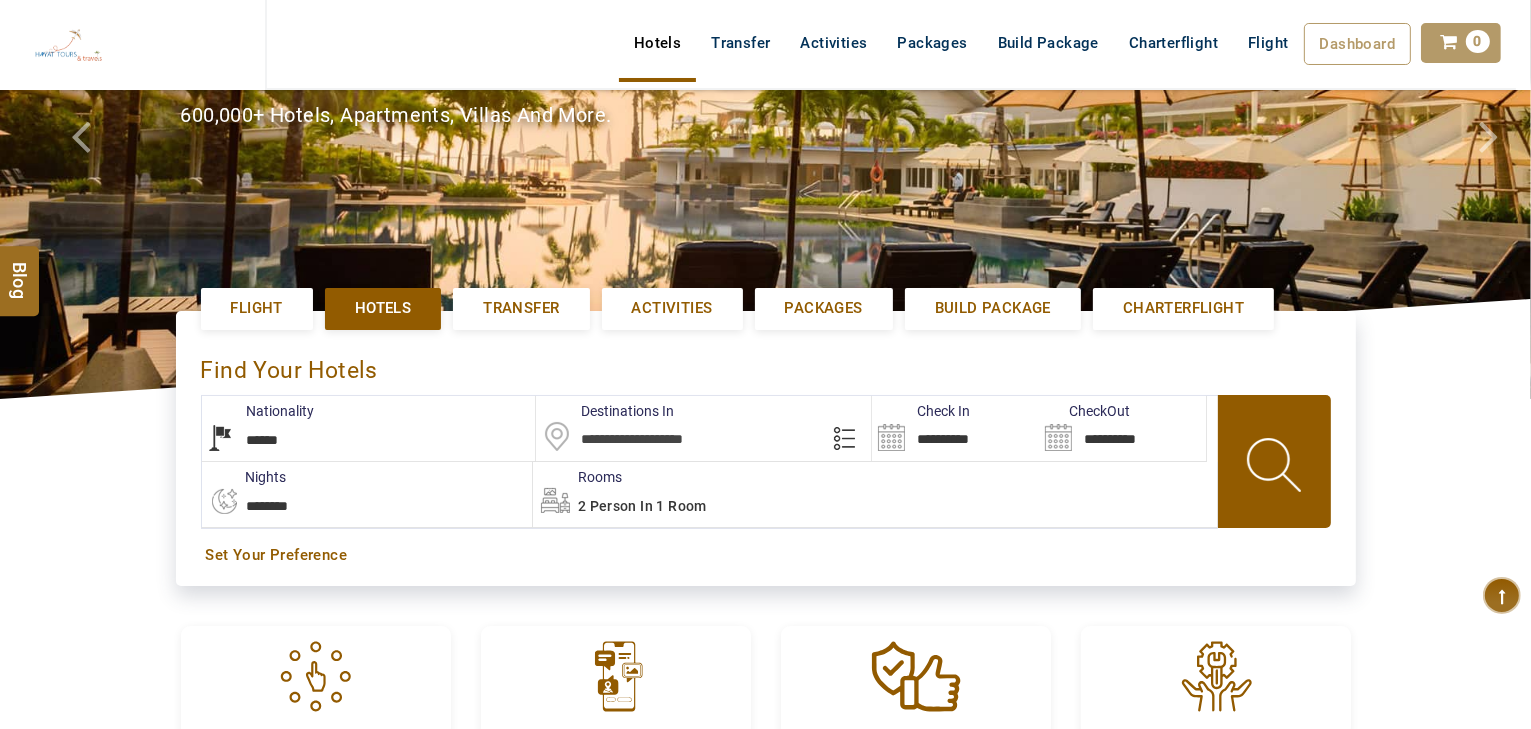 click at bounding box center [703, 428] 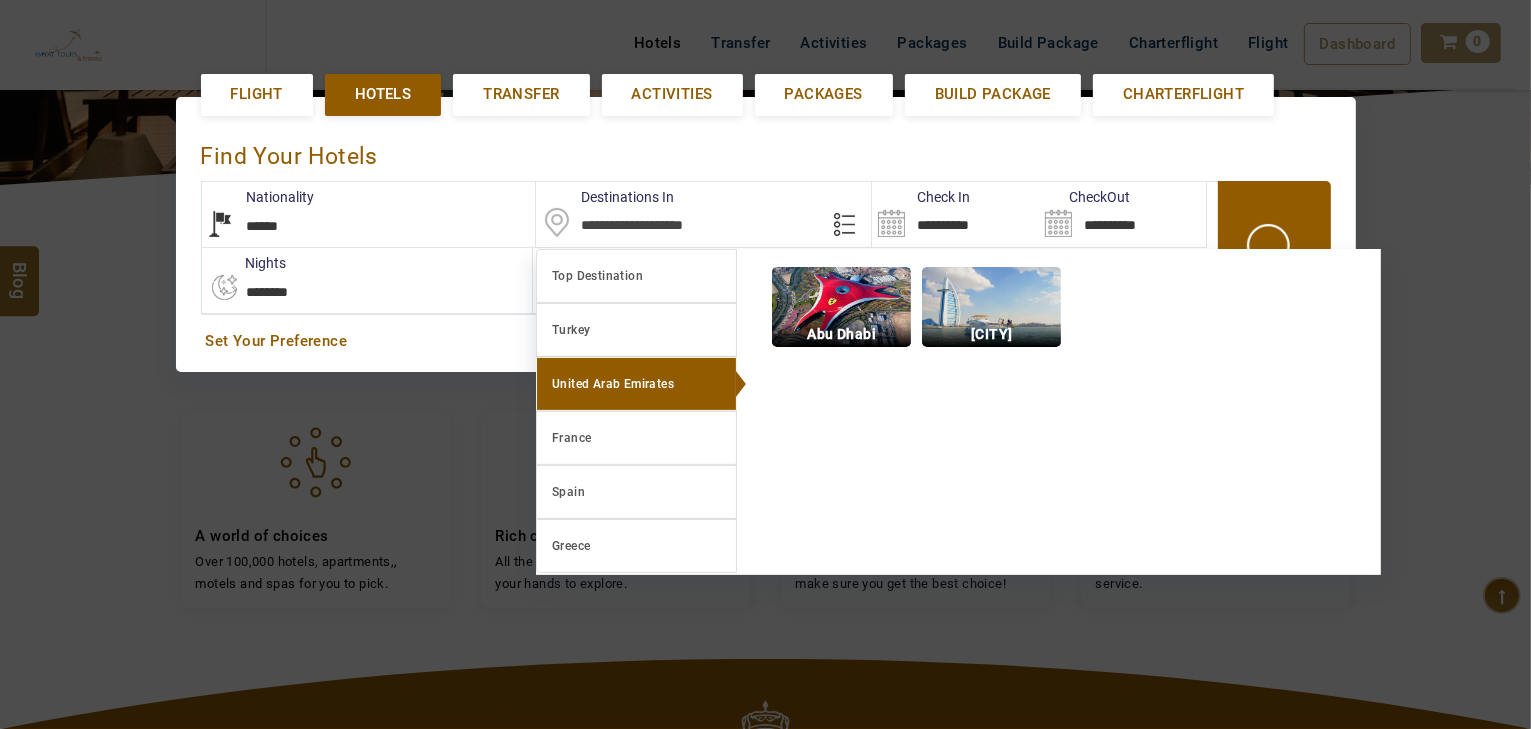 scroll, scrollTop: 460, scrollLeft: 0, axis: vertical 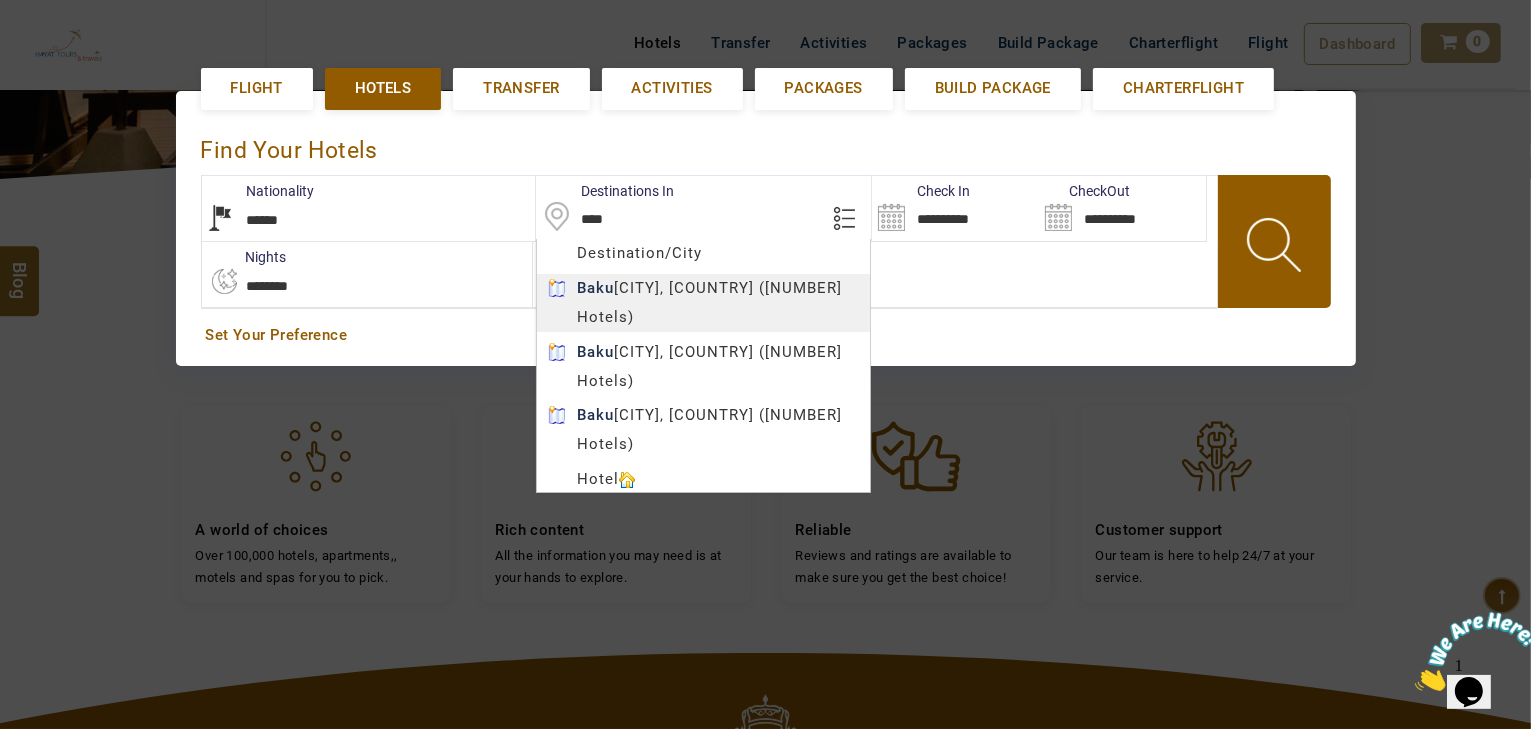type on "****" 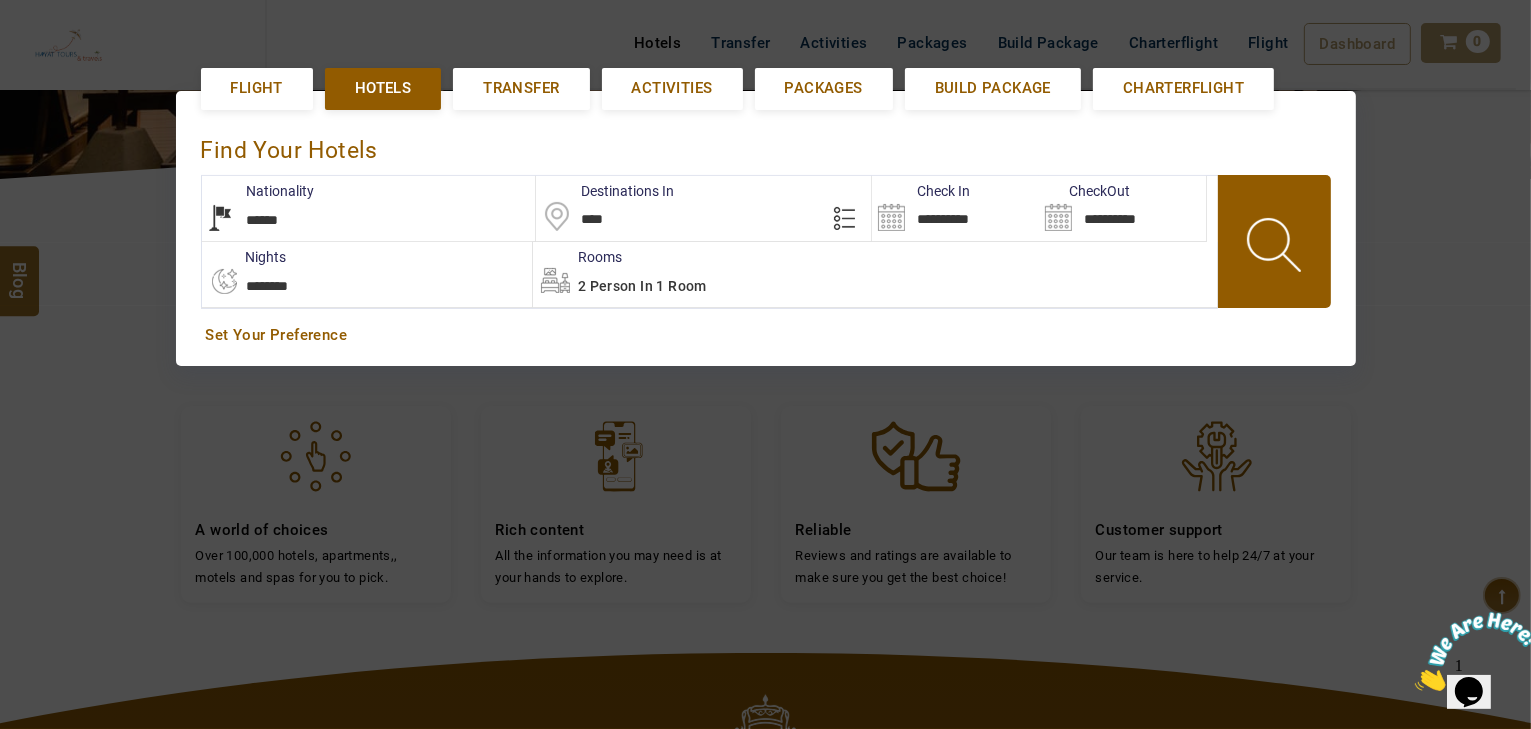 click on "**********" at bounding box center [955, 208] 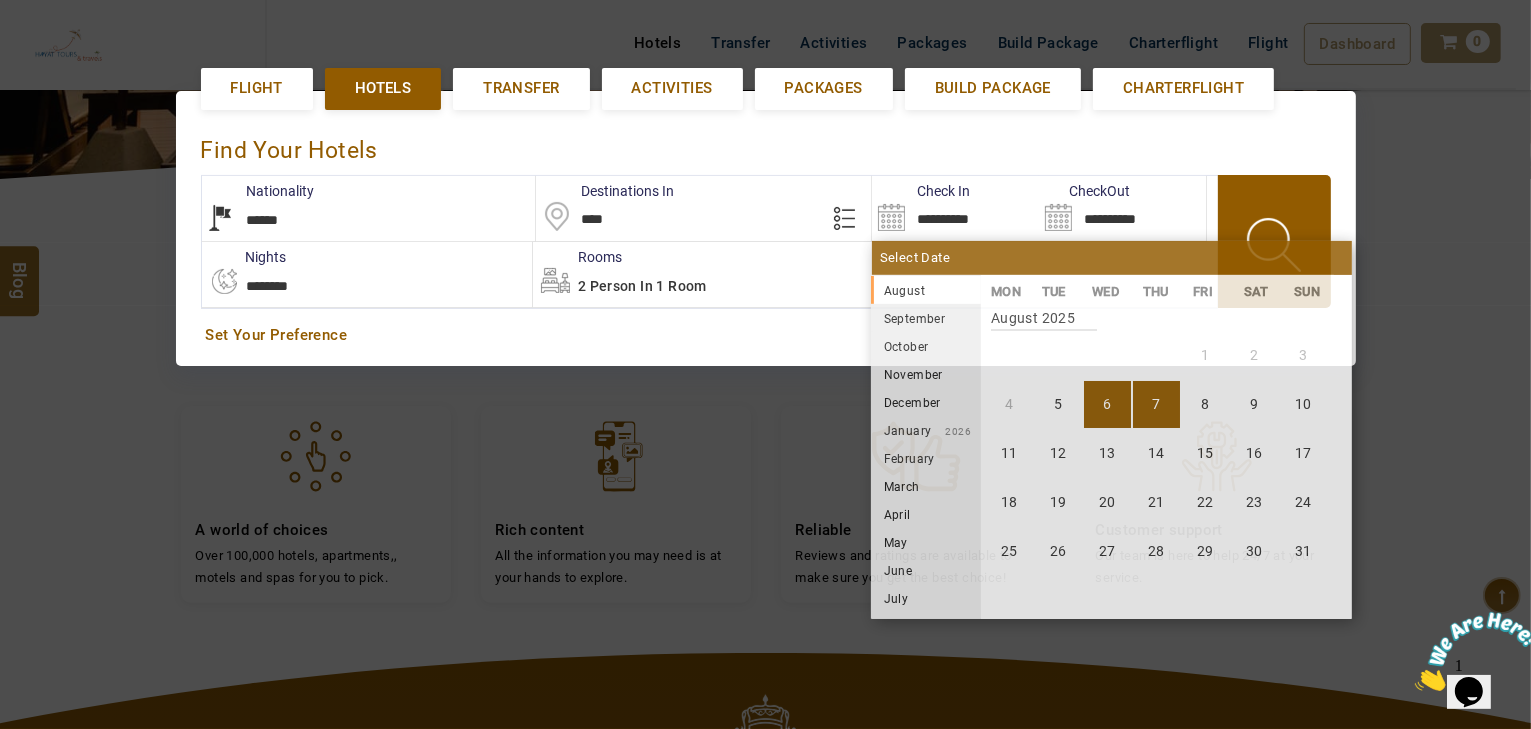 click on "7" at bounding box center (1156, 404) 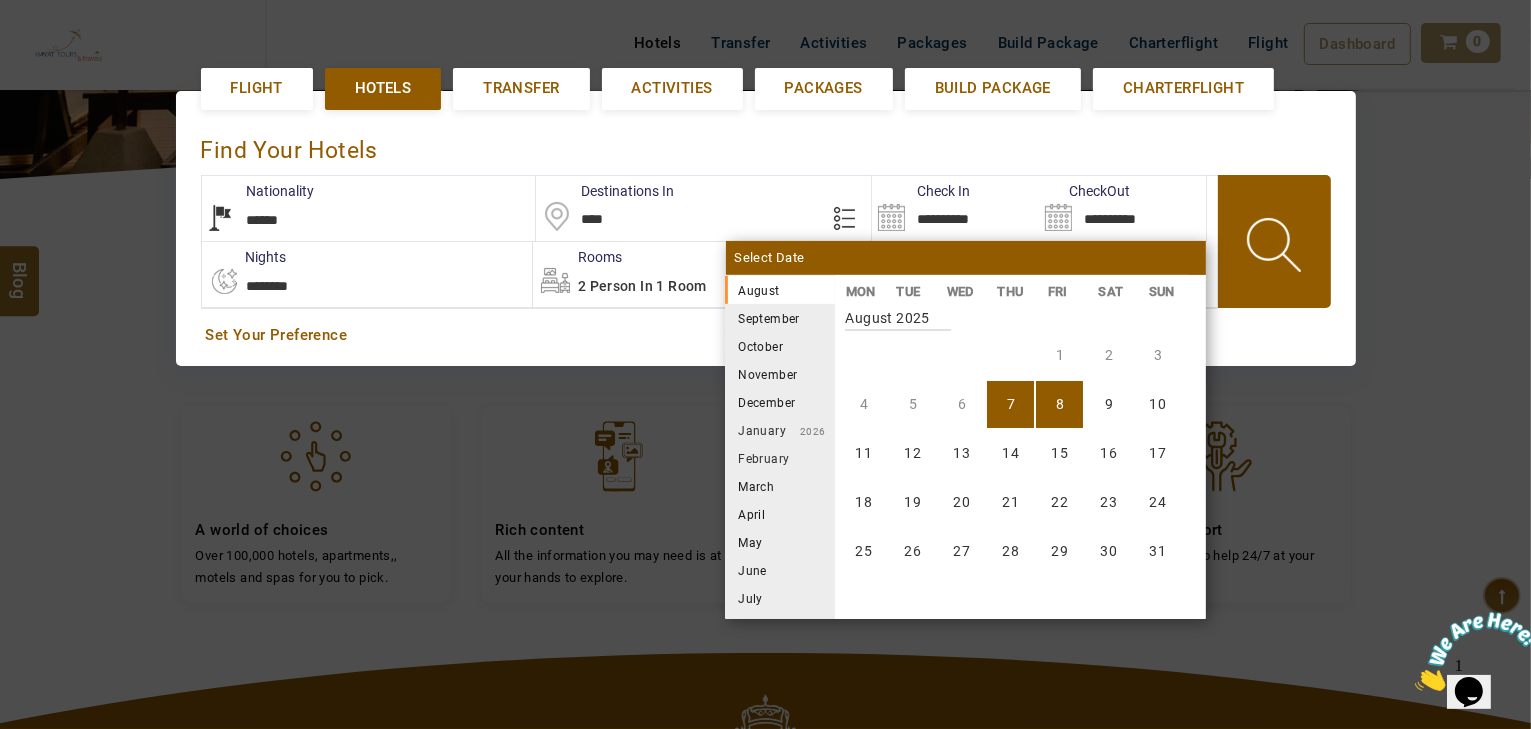 click on "Set Your Preference" at bounding box center [766, 335] 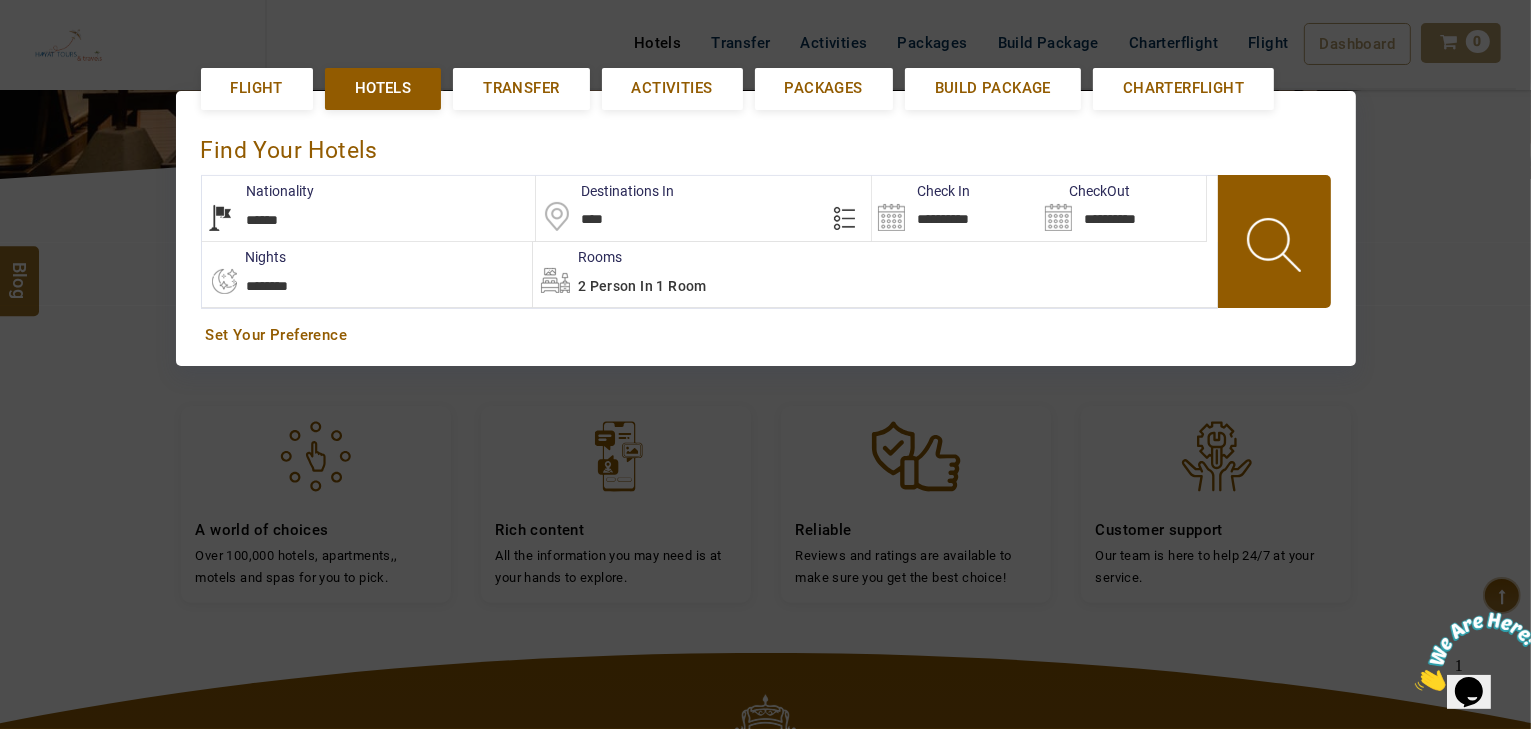 click on "2 Person in    1 Room" at bounding box center [875, 274] 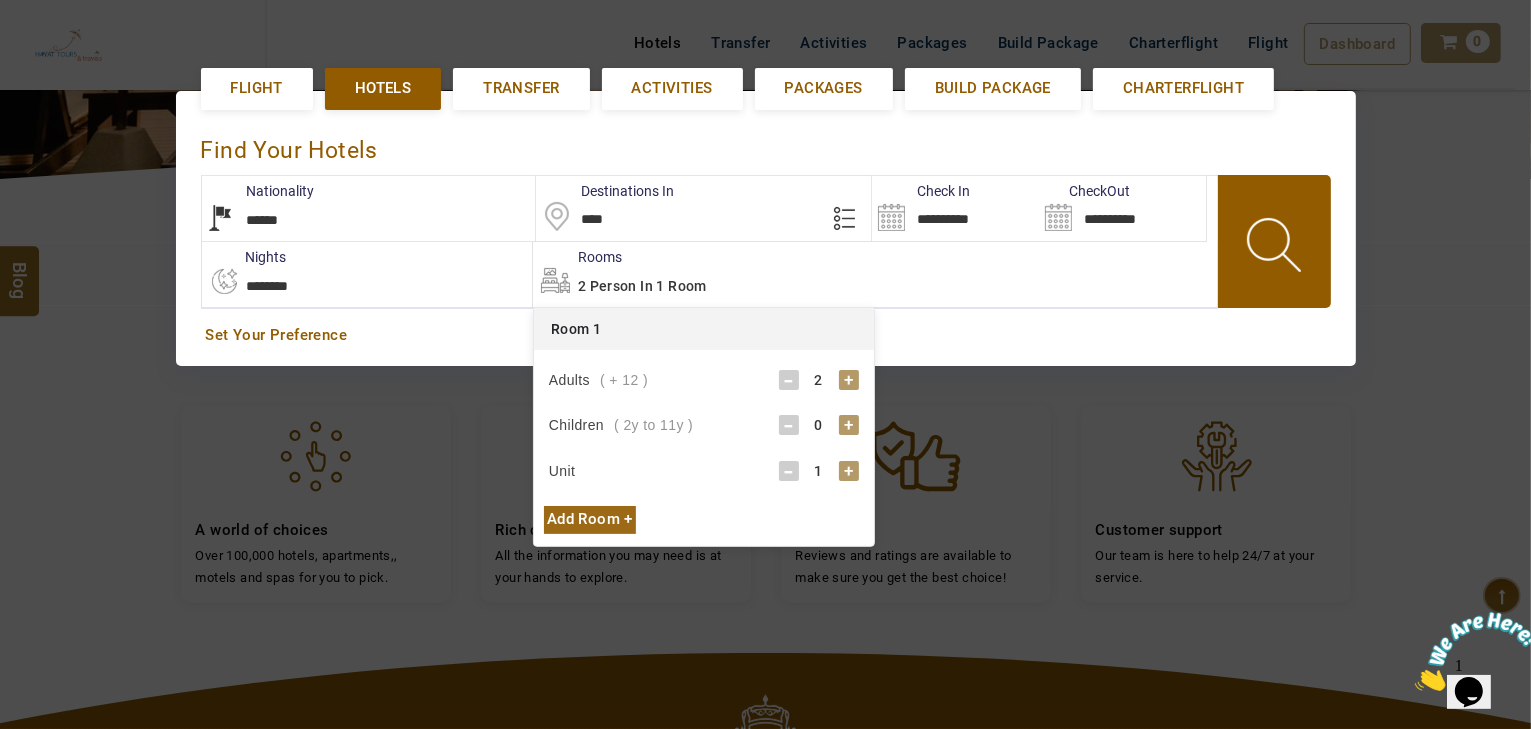click on "+" at bounding box center (849, 380) 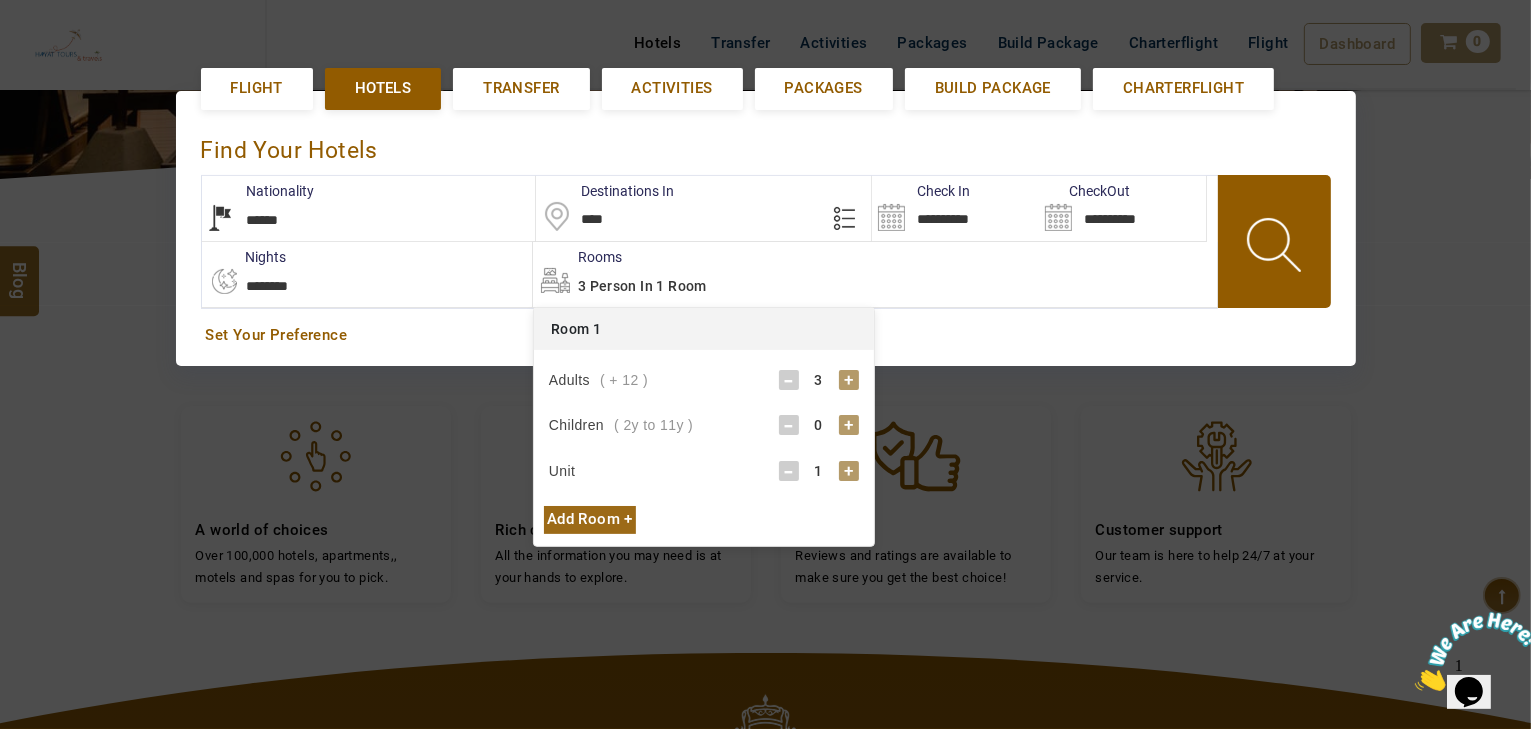 drag, startPoint x: 632, startPoint y: 226, endPoint x: 433, endPoint y: 226, distance: 199 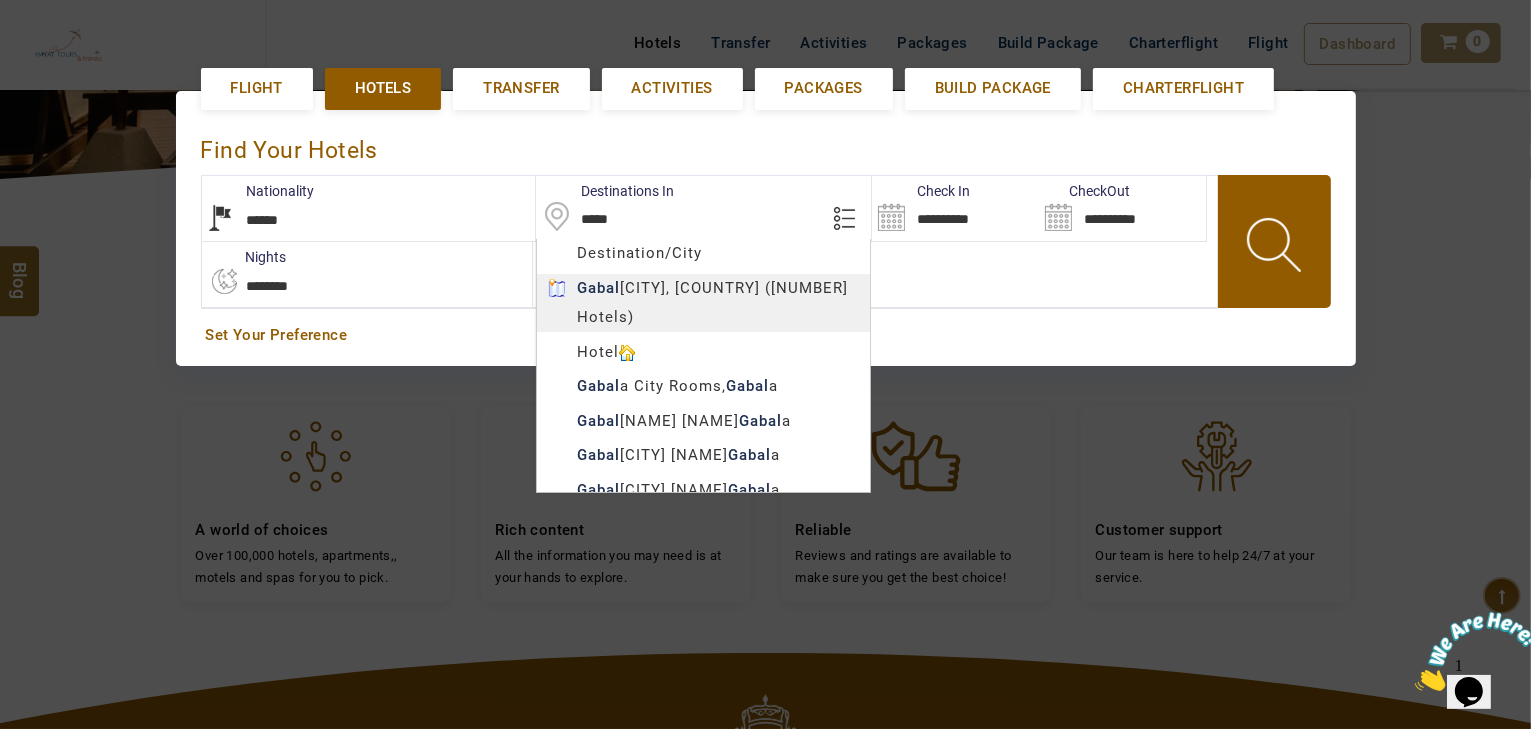 type on "******" 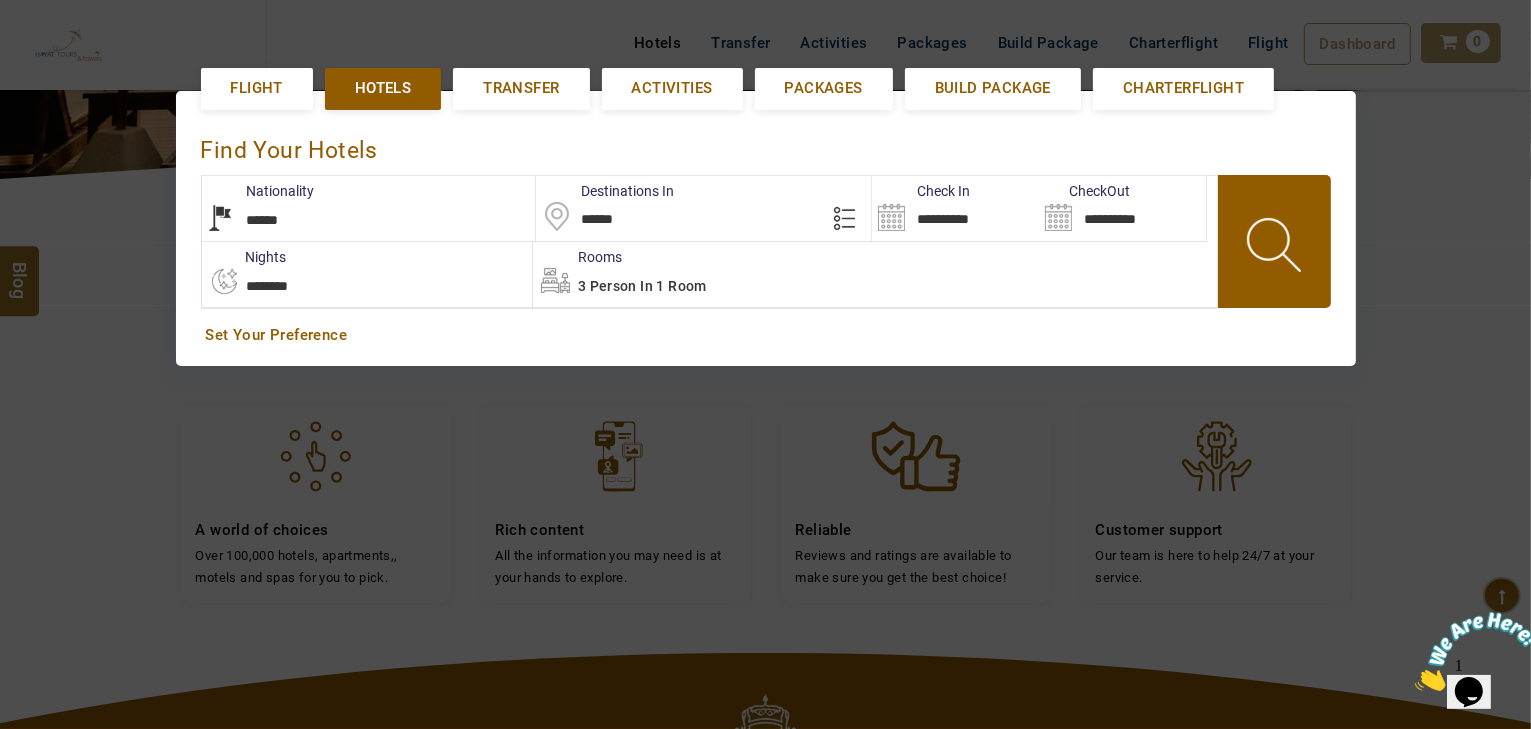 click on "HAYAYT TOURS AED AED  AED EUR  € USD  $ INR  ₹ THB  ฿ IDR  Rp BHD  BHD TRY  ₺ Credit Limit EN HE AR ES PT ZH Helpline
+971 55 344 0168 Register Now +971 55 344 0168 info@royallineholidays.com About Us What we Offer Blog Why Us Contact Hotels  Transfer Activities Packages Build Package Charterflight Flight Dashboard My Profile My Booking My Reports My Quotation Sign Out 0 Points Redeem Now To Redeem 58318 Points Future Points  1074   Points Credit Limit Credit Limit USD 30000.00 70% Complete Used USD 23872.73 Available USD 6127.27 Setting  Looks like you haven't added anything to your cart yet Countinue Shopping ***** ****** Please Wait.. Blog demo
Remember me Forgot
password? LOG IN Don't have an account?   Register Now My Booking View/ Print/Cancel Your Booking without Signing in Submit demo
In A Few Moment, You Will Be Celebrating Best Hotel options galore ! Check In   CheckOut Rooms Rooms Please Wait Find the best hotel deals Flight Hotels  Transfer Packages" at bounding box center [765, 358] 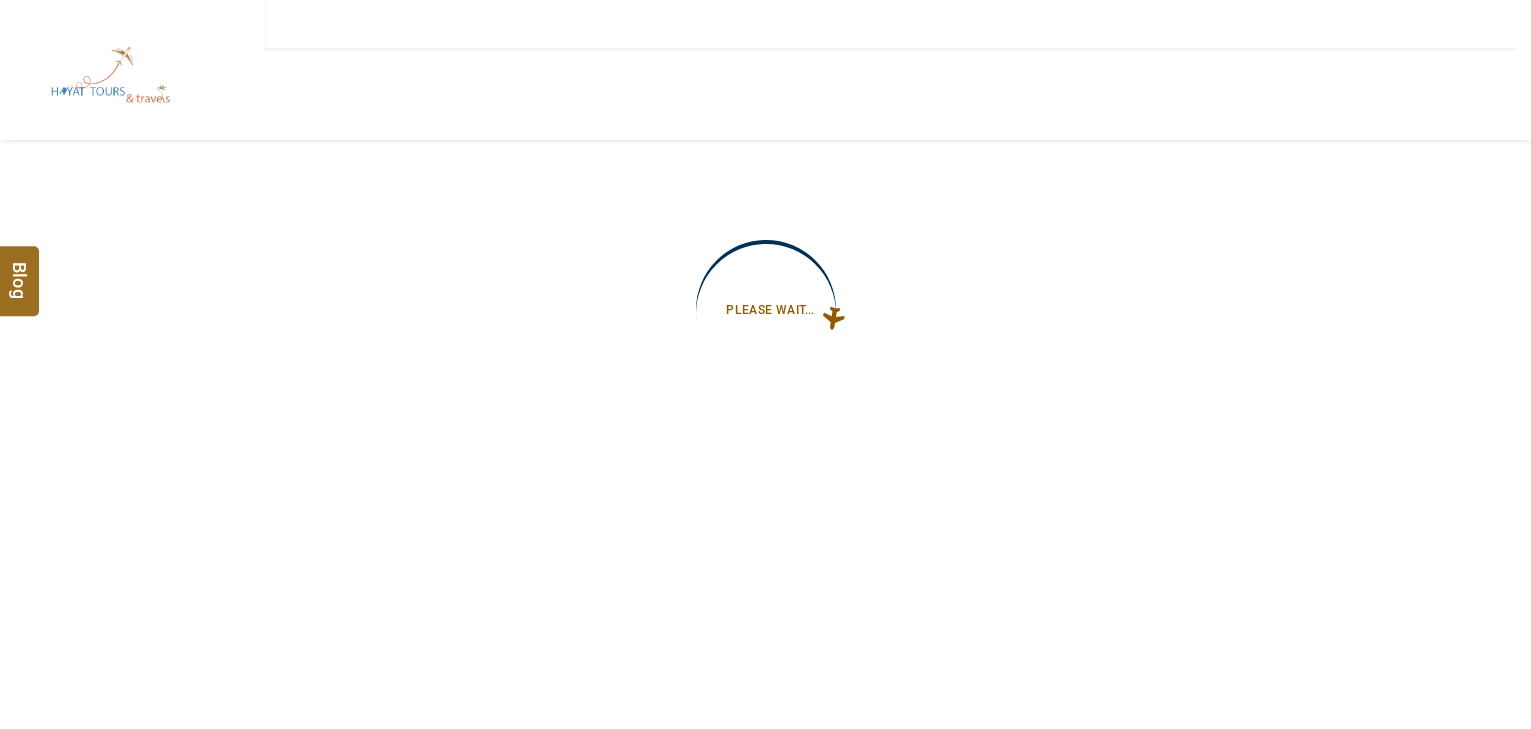 type on "**********" 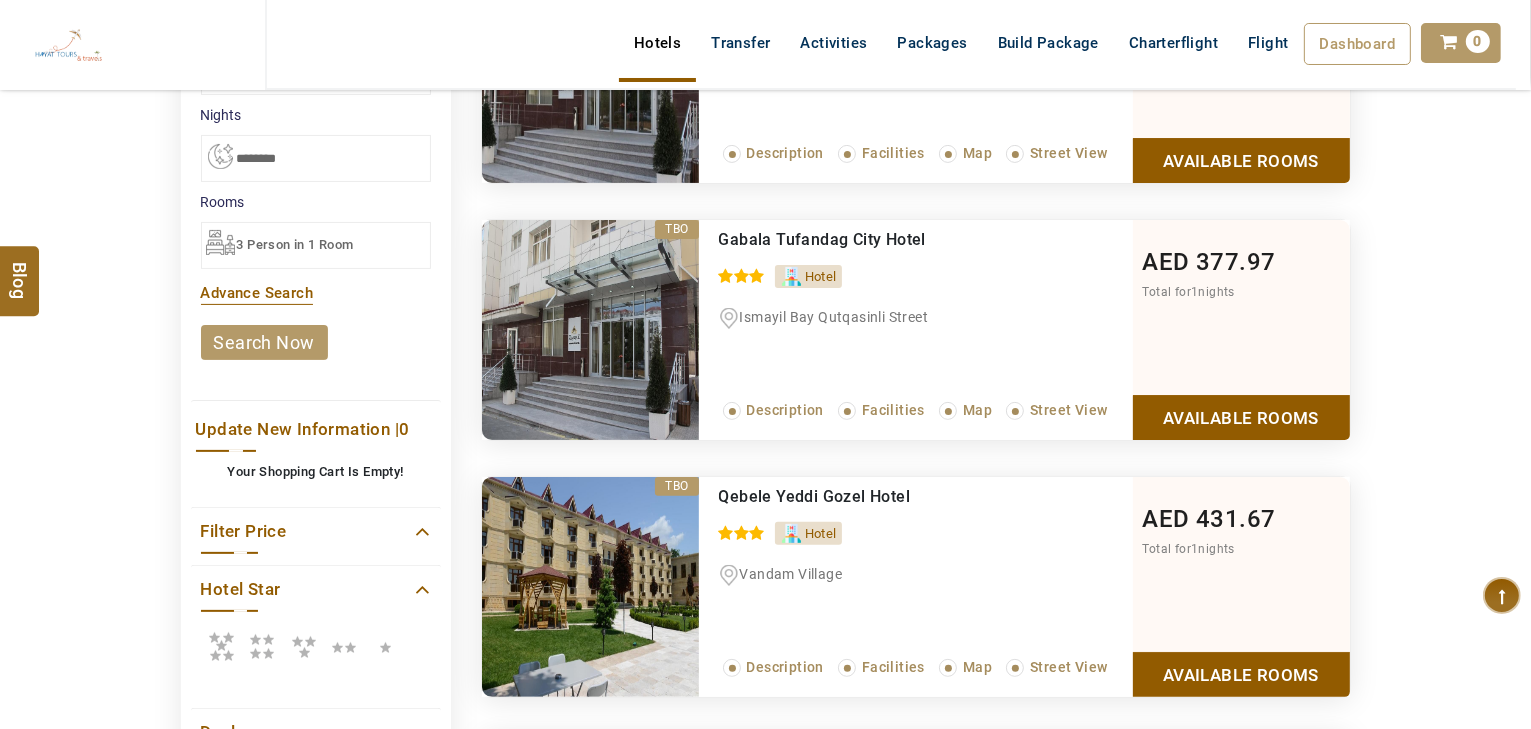 scroll, scrollTop: 480, scrollLeft: 0, axis: vertical 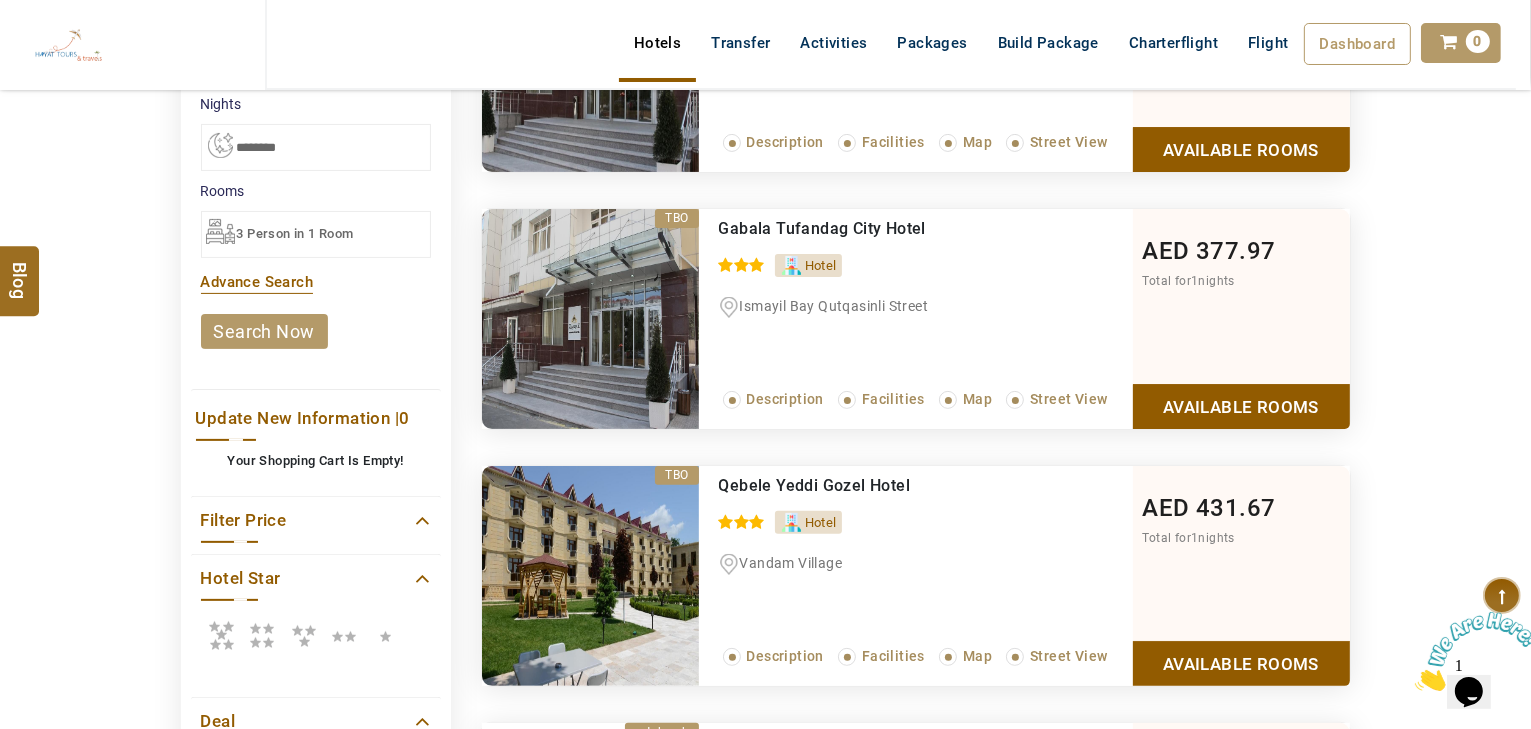 click at bounding box center [221, 635] 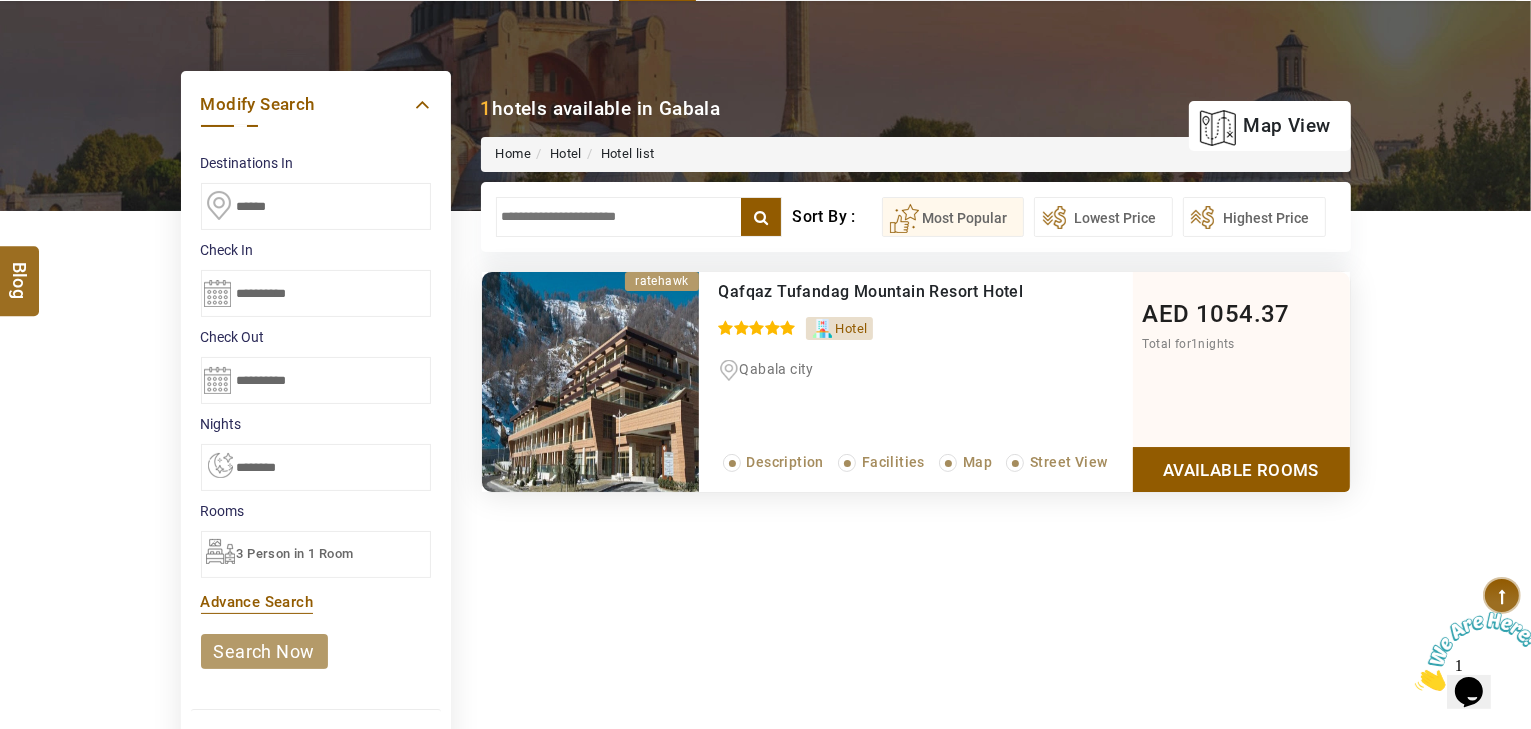 scroll, scrollTop: 80, scrollLeft: 0, axis: vertical 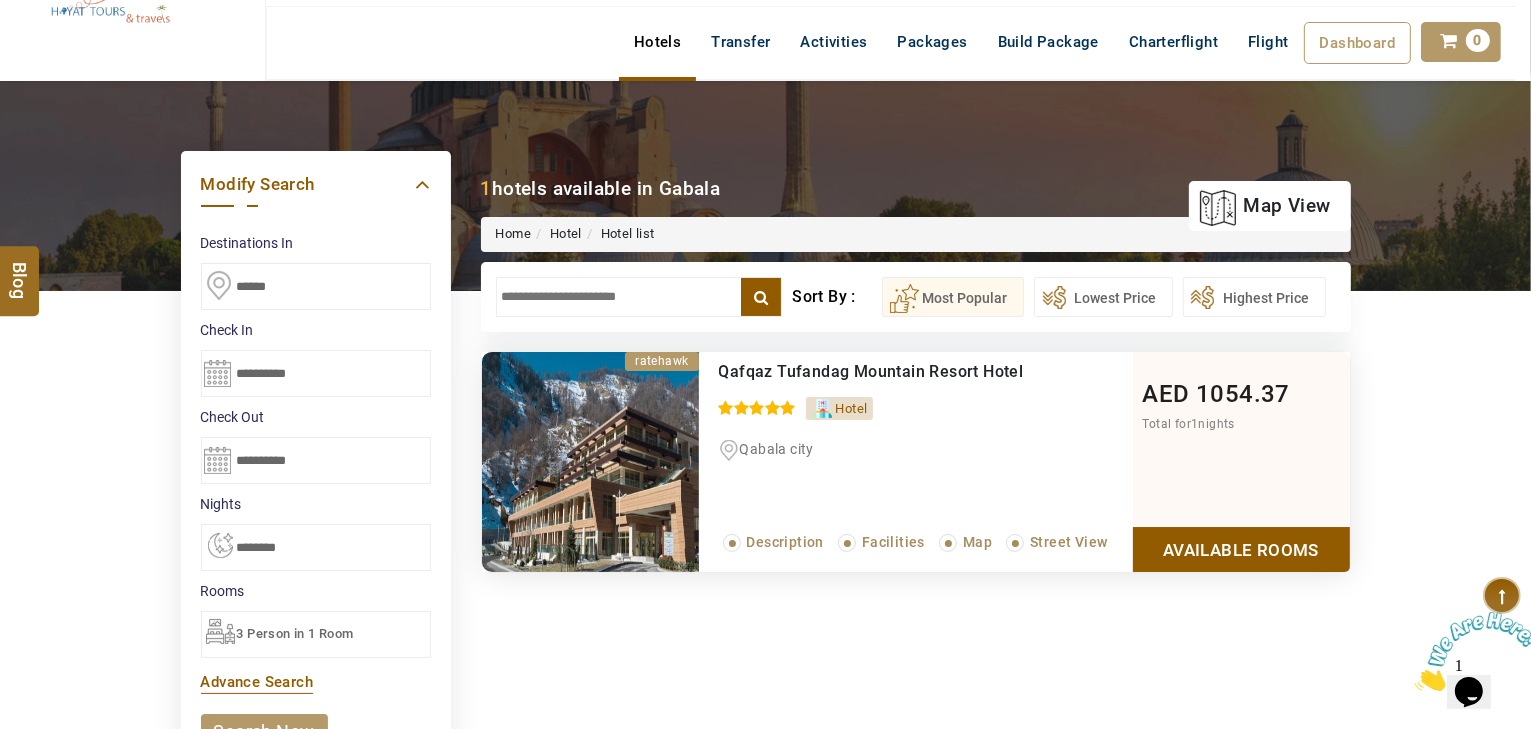 click on "Available Rooms" at bounding box center (1241, 549) 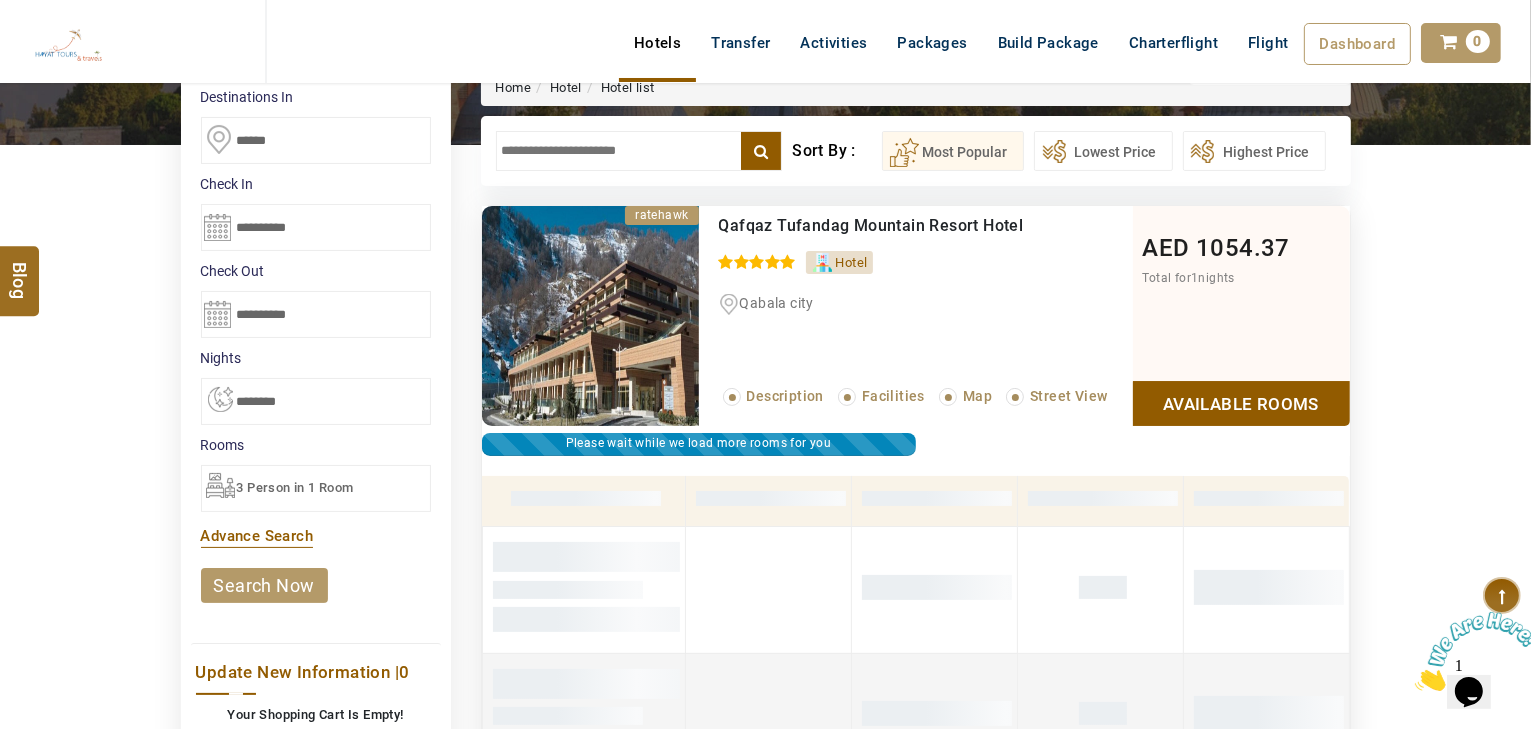 scroll, scrollTop: 0, scrollLeft: 0, axis: both 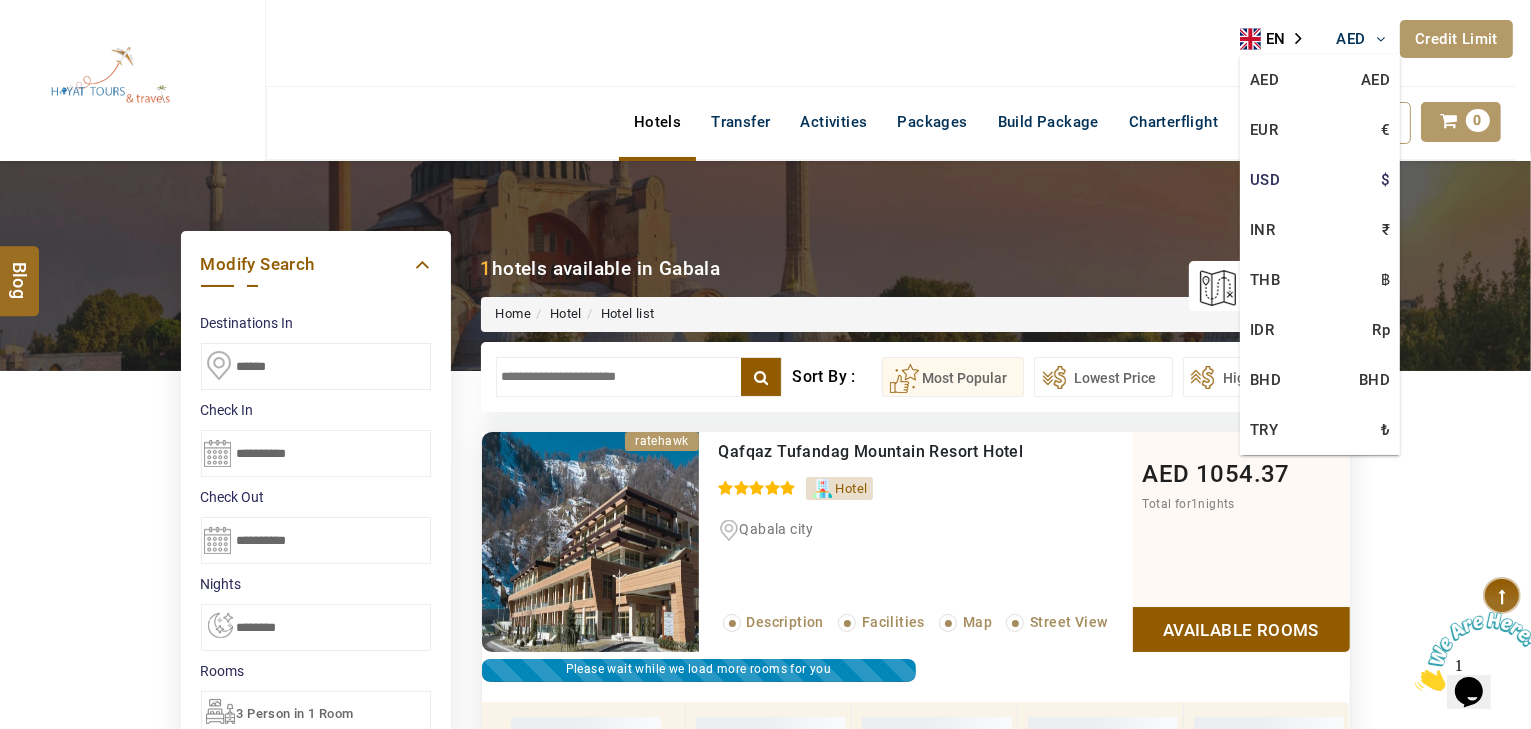 click on "USD  $" at bounding box center (1320, 180) 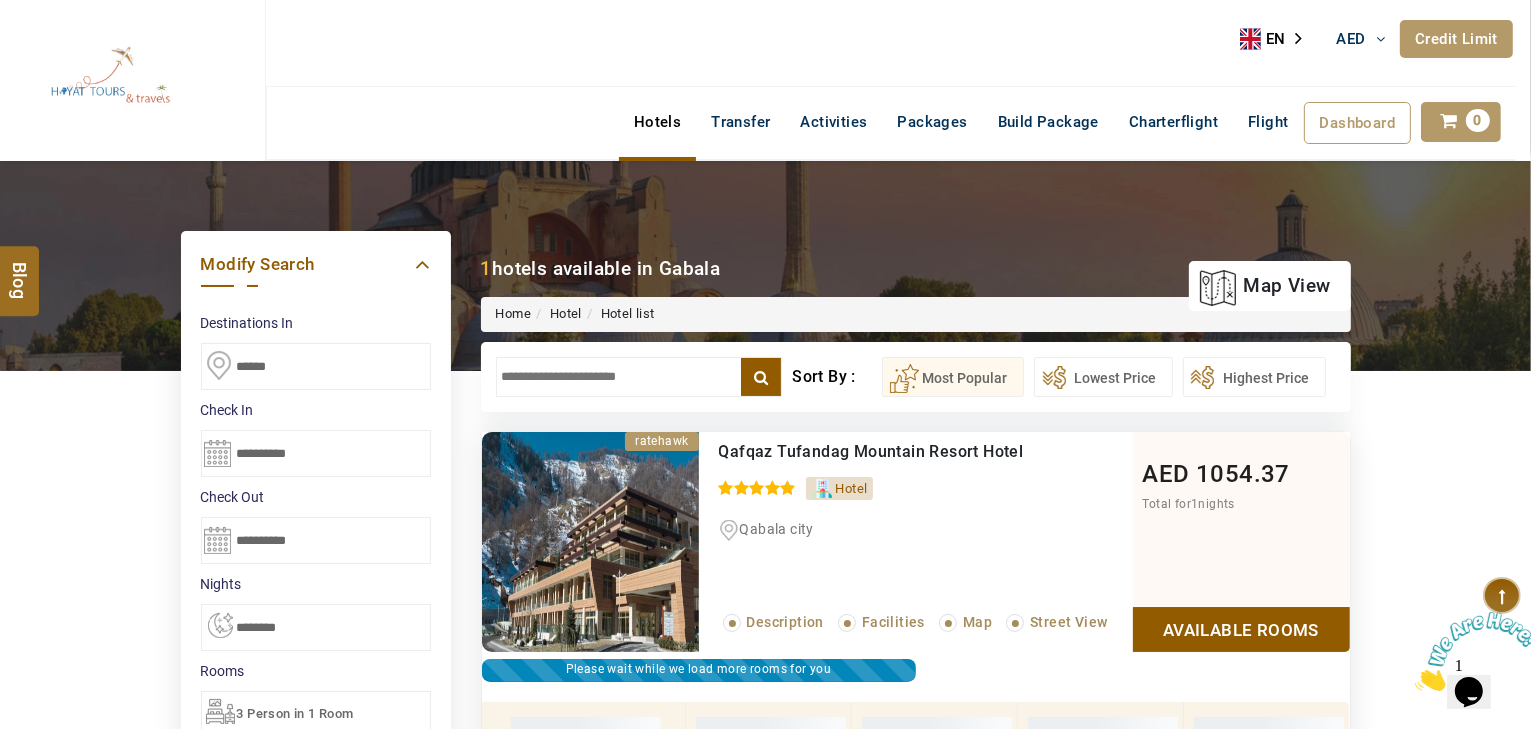 click on "USD  $" at bounding box center [0, 0] 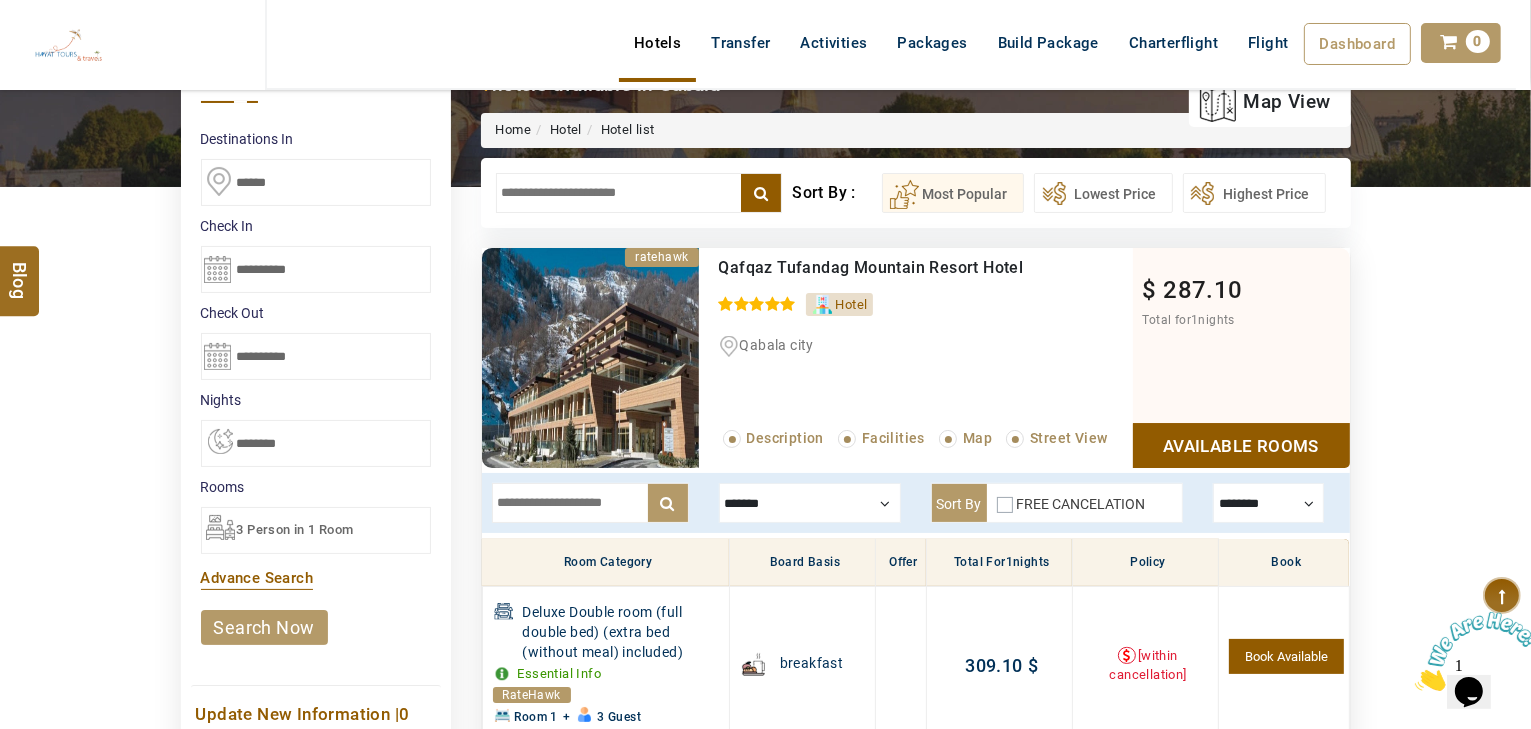 scroll, scrollTop: 160, scrollLeft: 0, axis: vertical 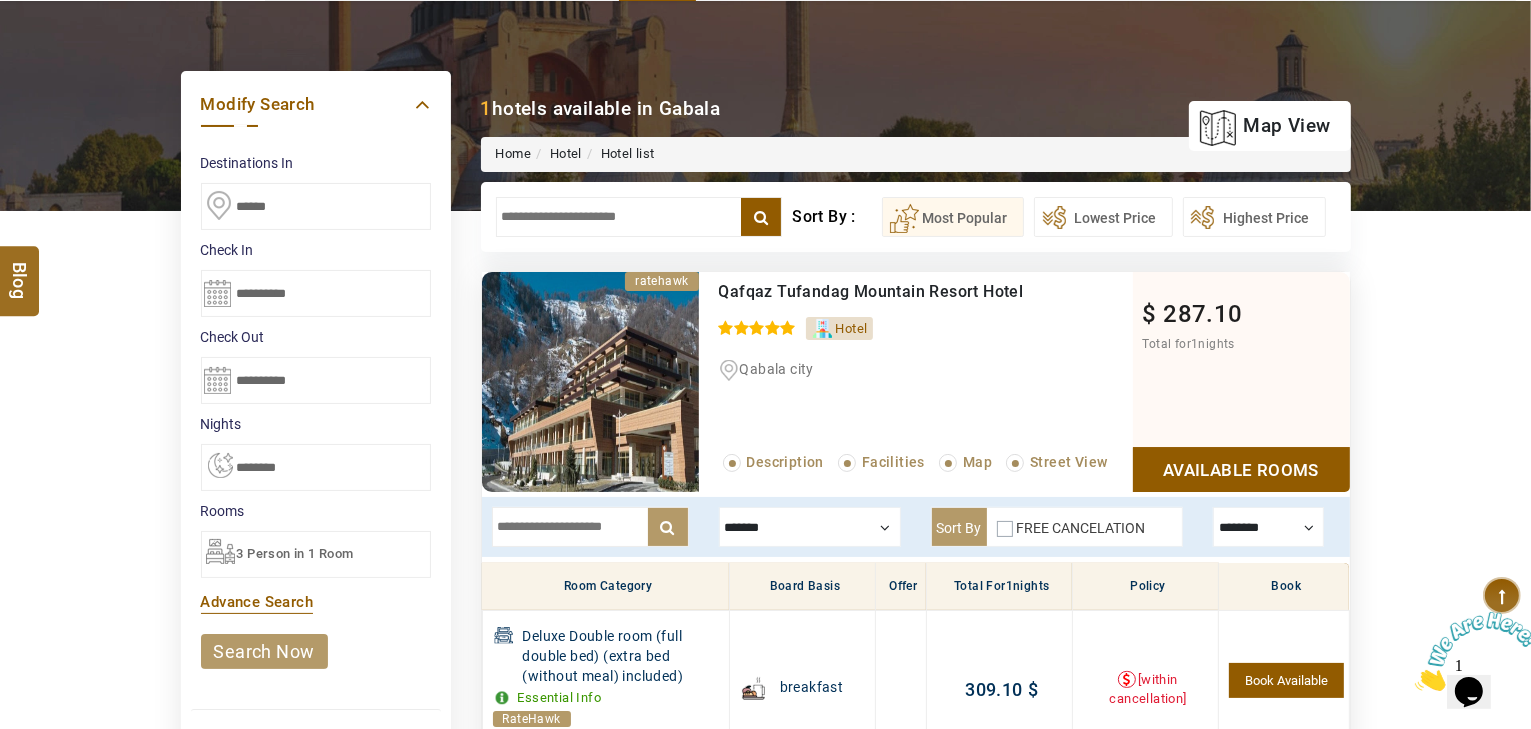 click on "3 Person in    1 Room" at bounding box center [295, 553] 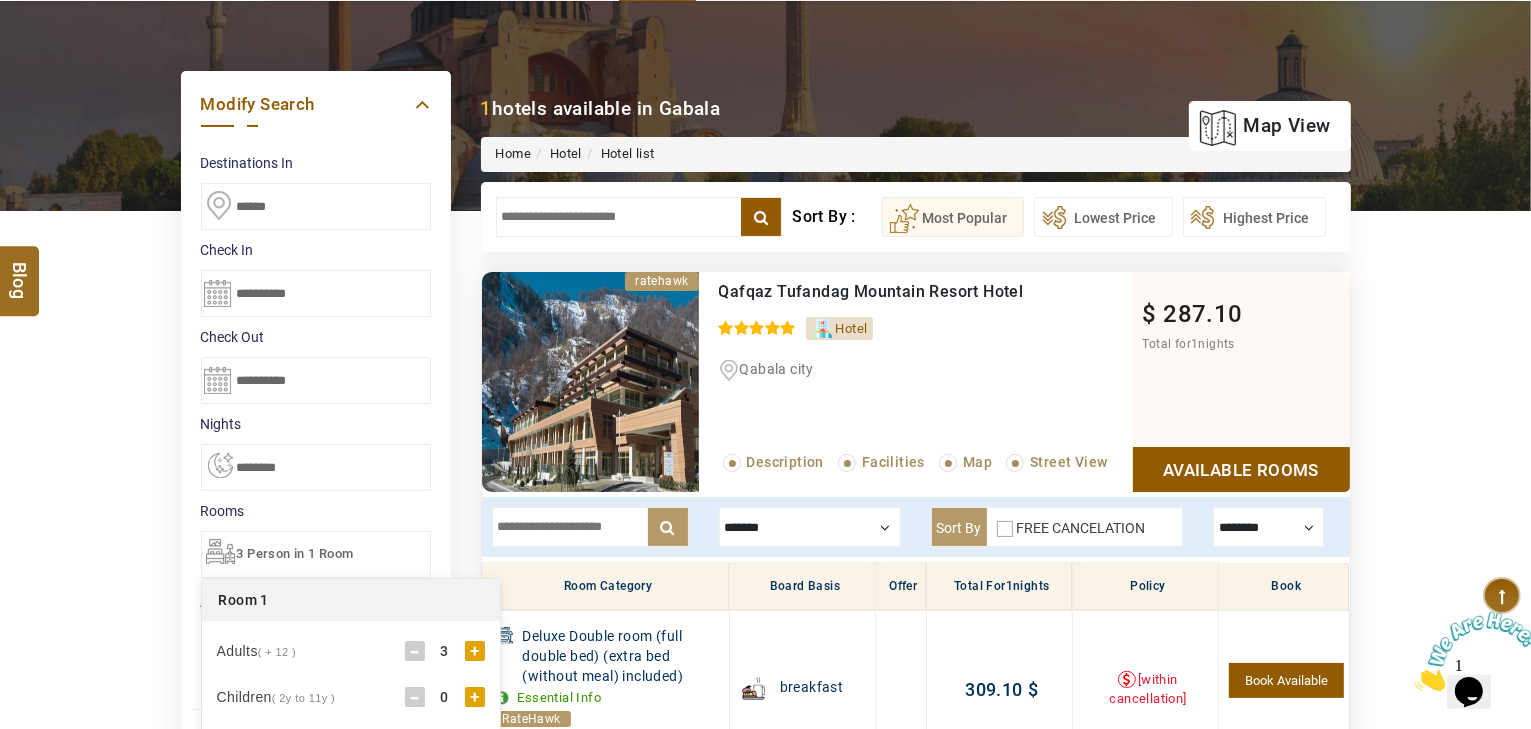 click on "-" at bounding box center [415, 651] 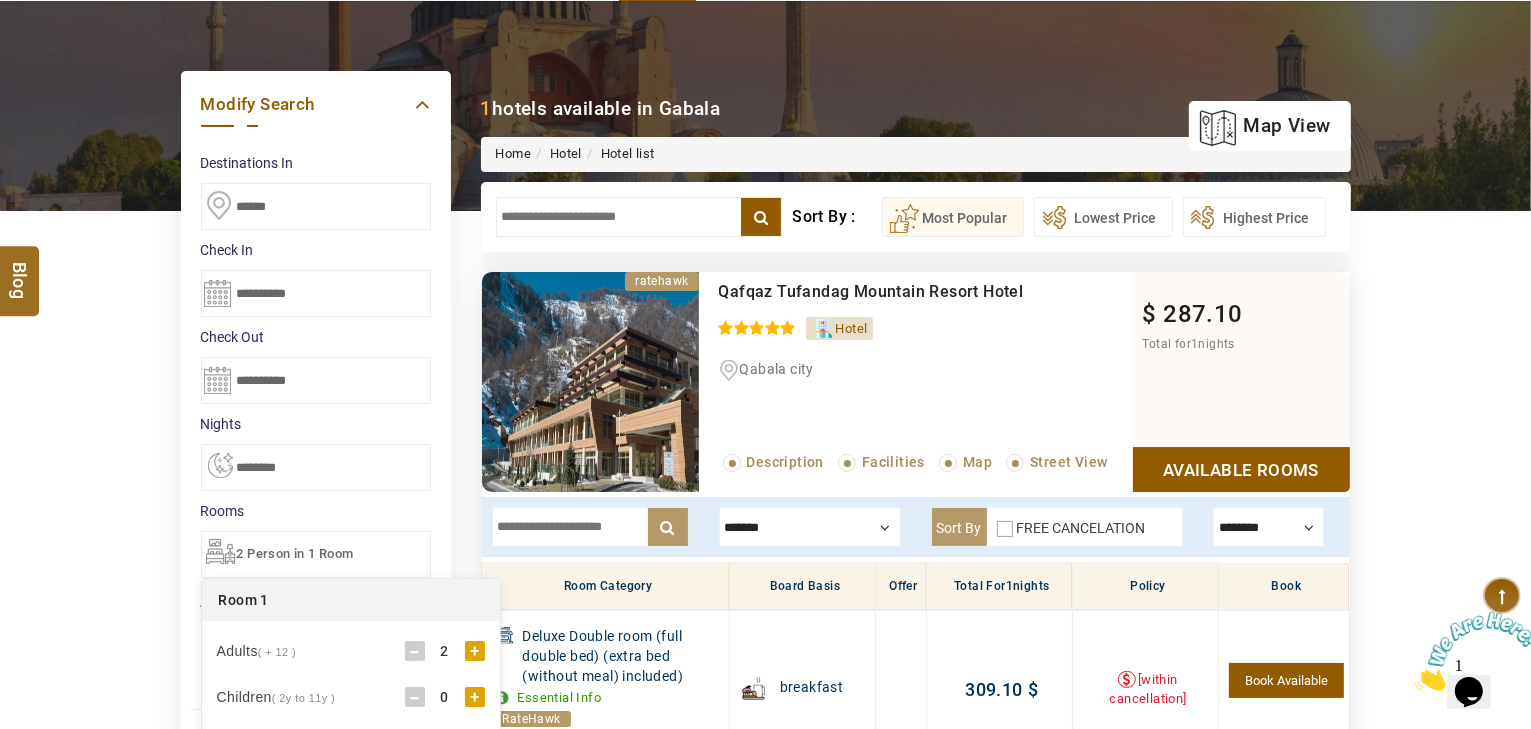 click on "DESTINATION + Add Destination  Nationality Afghanistan Albania Algeria American Samoa Andorra Angola Anguilla Antigua And Barbuda Argentina Armenia Aruba Australia Austria Azerbaijan Bahamas Bahrain Bangladesh Barbados Belarus Belgium Belize Benin Bermuda Bhutan Bolivia Bosnia Herzegovina Botswana Brazil British Indian Ocean Territory British Virgin Islands Brunei Darussalam Bulgaria Burkina Faso Burundi Cambodia Cameroon Canada Cape Verde Caribbean Cayman Islands Central African Republic Chad Chile China Christmas Island Cocos (Keeling) Islands Colombia Comoros Congo (Democratic Republic) Congo (Republic Of) Cook Islands Costa Rica Croatia Cuba Cyprus Czech Republic Denmark Djibouti Dominica Dominican Republic East Timor Ecuador Egypt El Salvador Equatorial Guinea Eritrea Estonia Ethiopia Falkland Islands(Malvinas) Faroe Islands Fiji Finland France French Guiana French Polynesia French Southern Territories Gabon Gambia Georgia Germany Ghana Gibraltar Greece Greenland Grenada Guadeloupe Guam Guatemala Guinea" at bounding box center [765, 702] 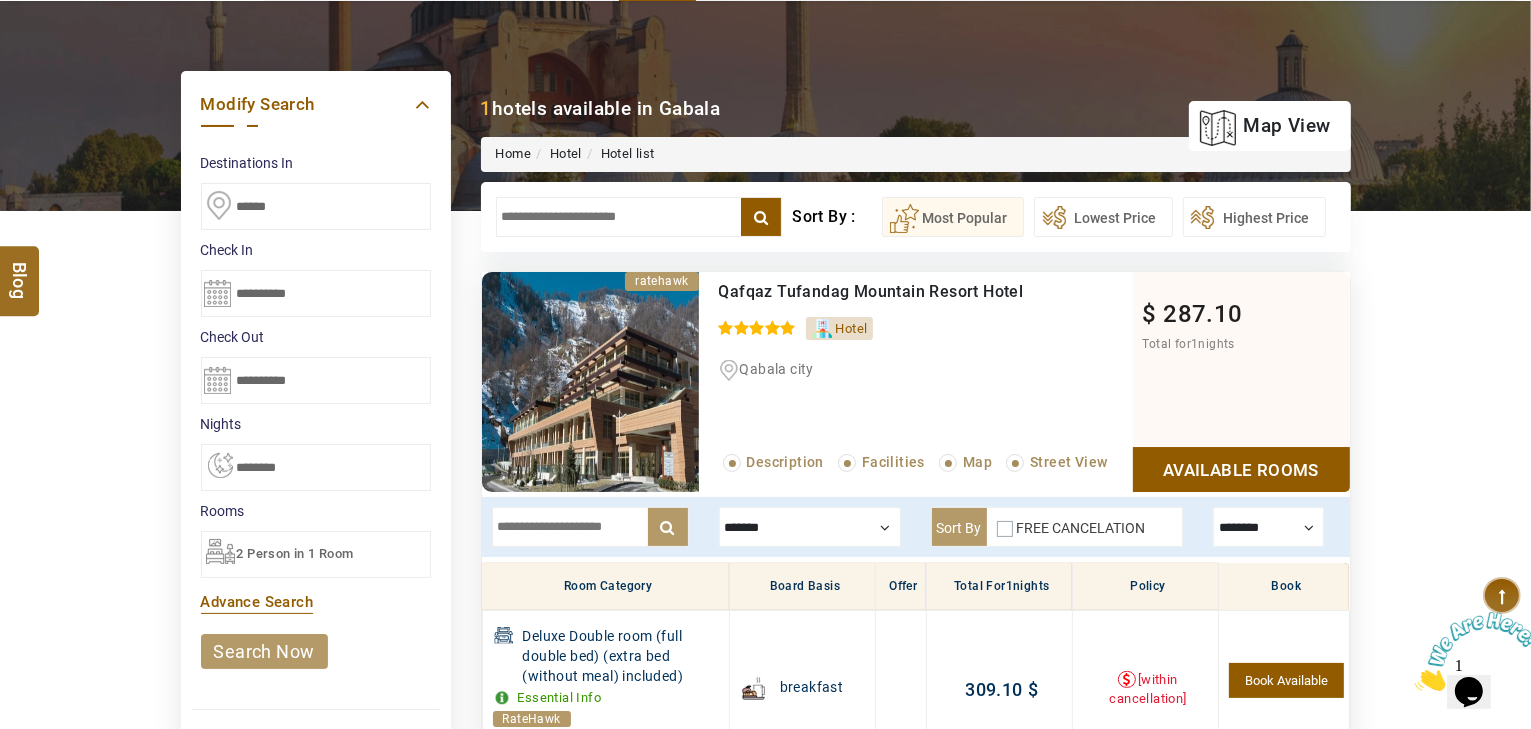 click on "search now" at bounding box center (264, 651) 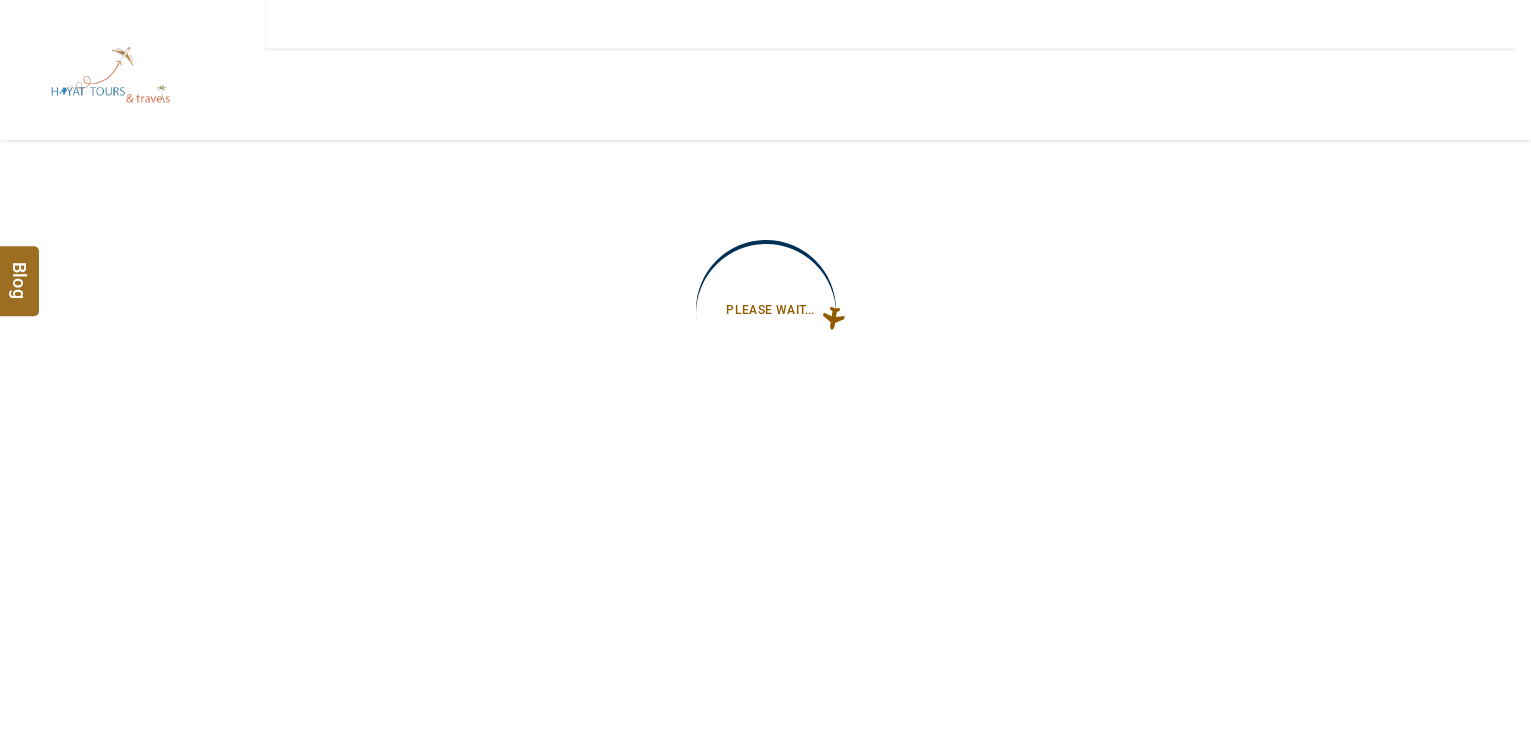 type on "**********" 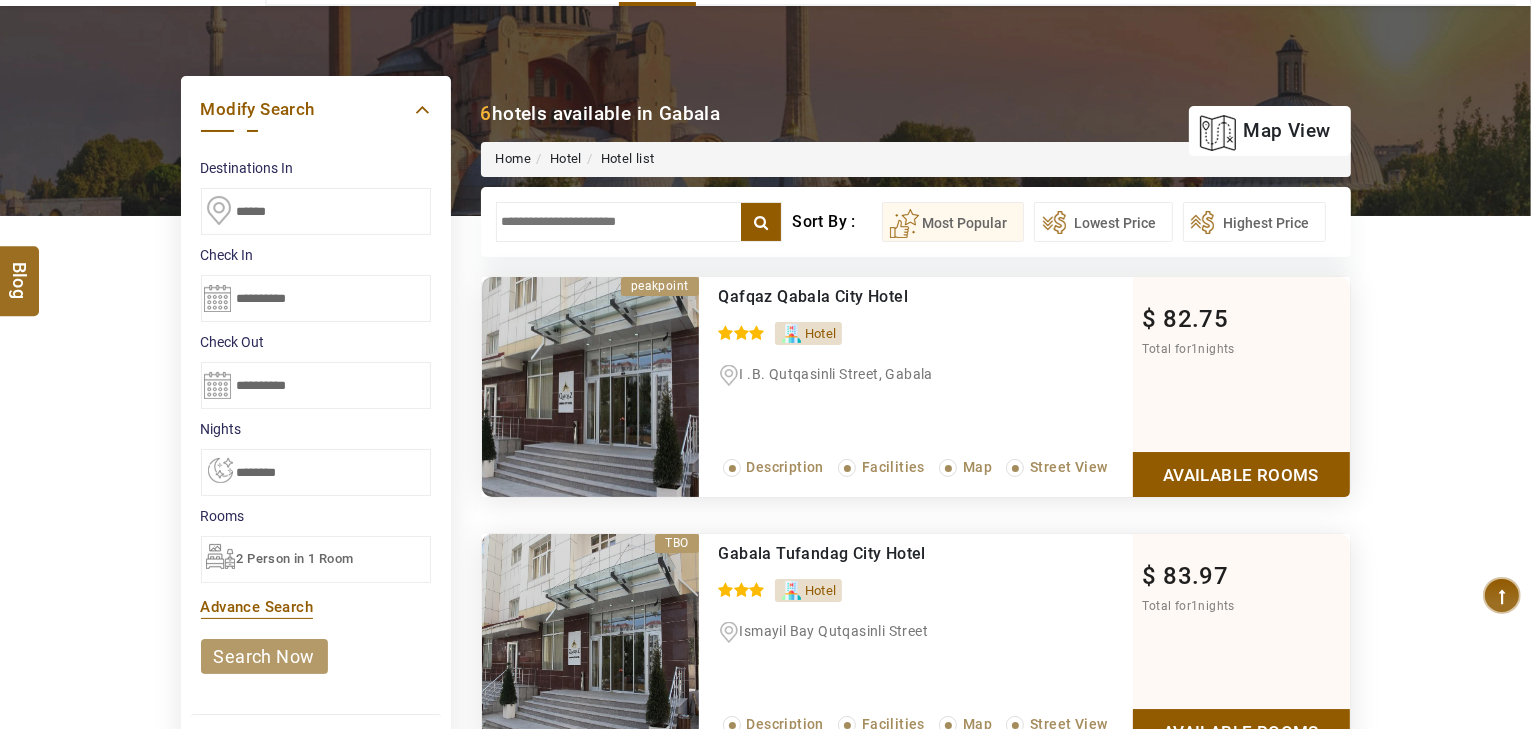 scroll, scrollTop: 480, scrollLeft: 0, axis: vertical 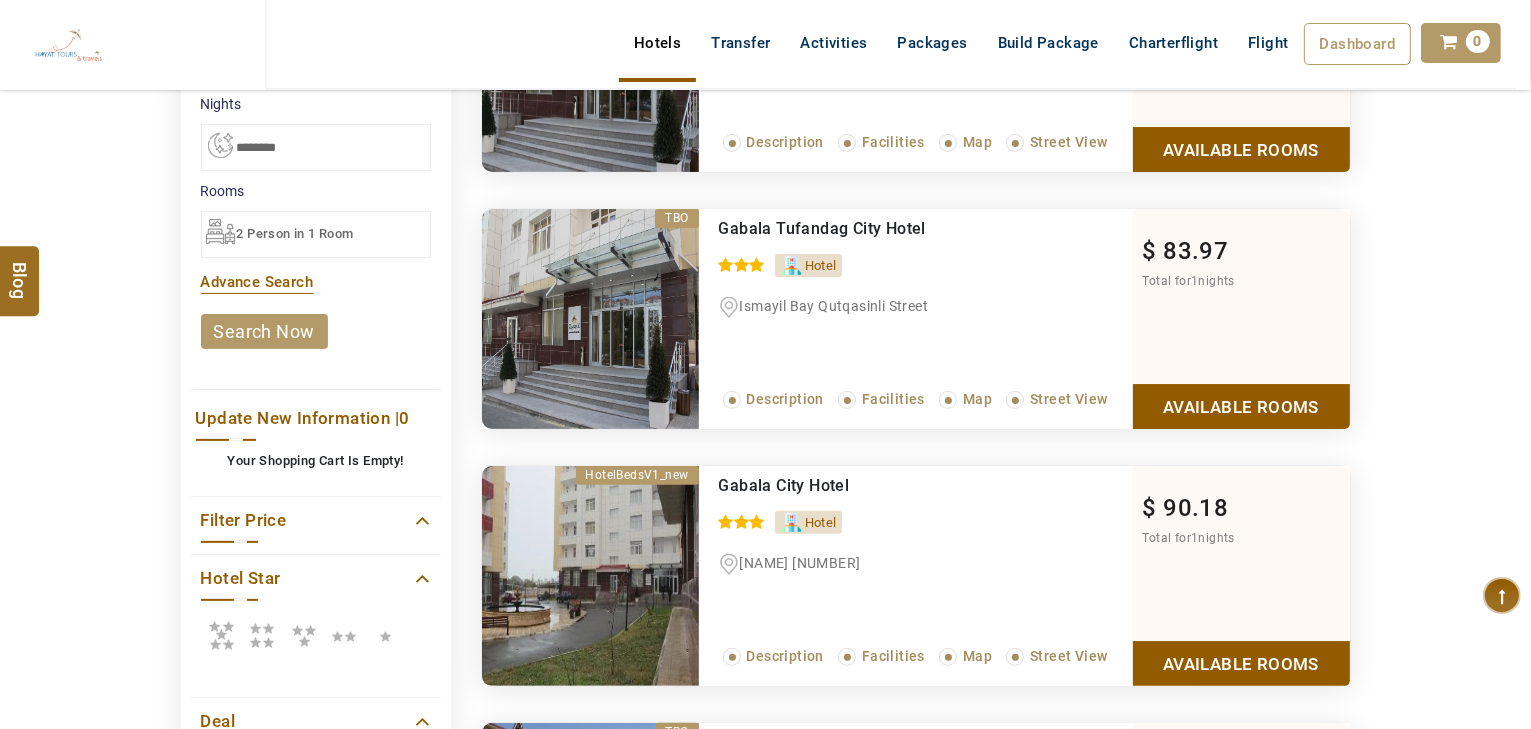 click at bounding box center [221, 635] 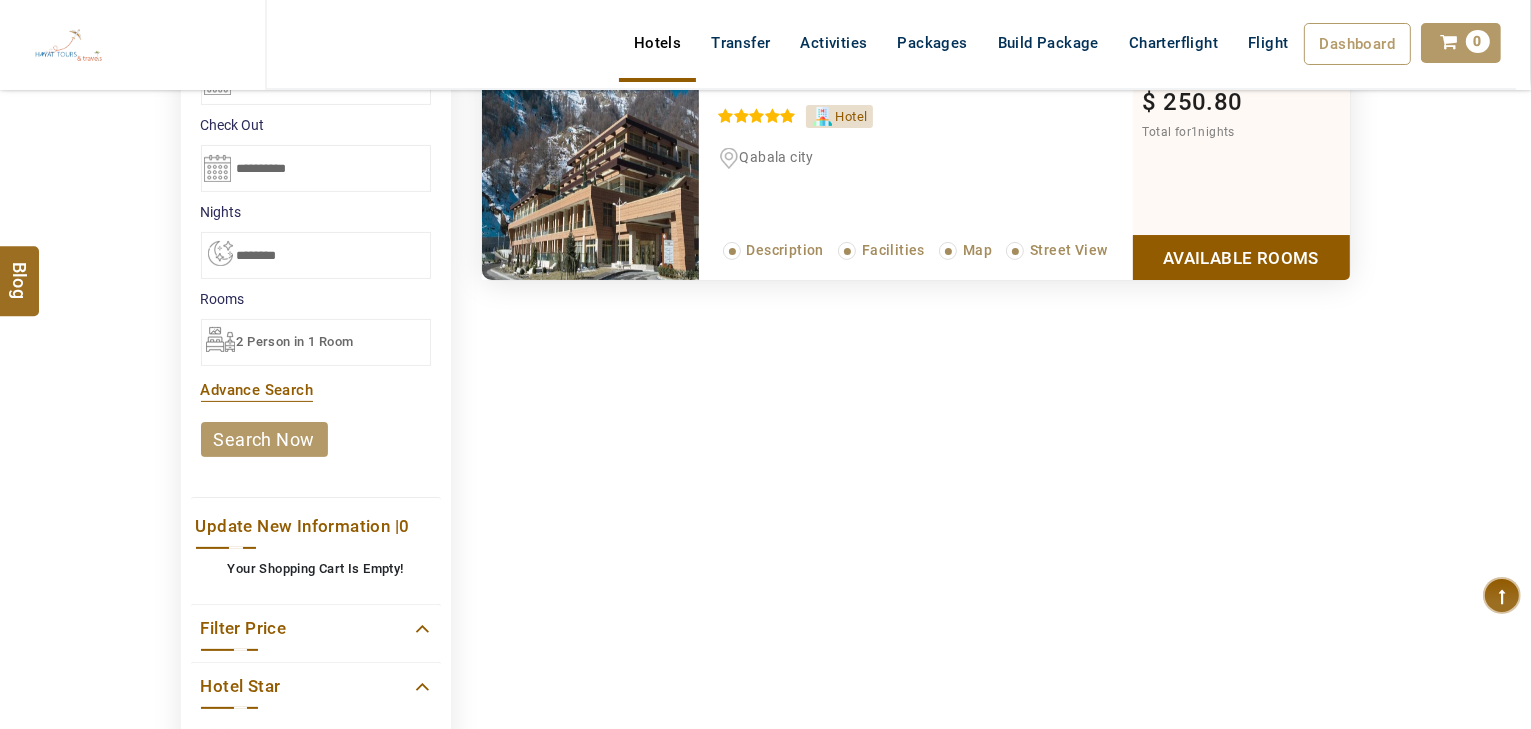 scroll, scrollTop: 80, scrollLeft: 0, axis: vertical 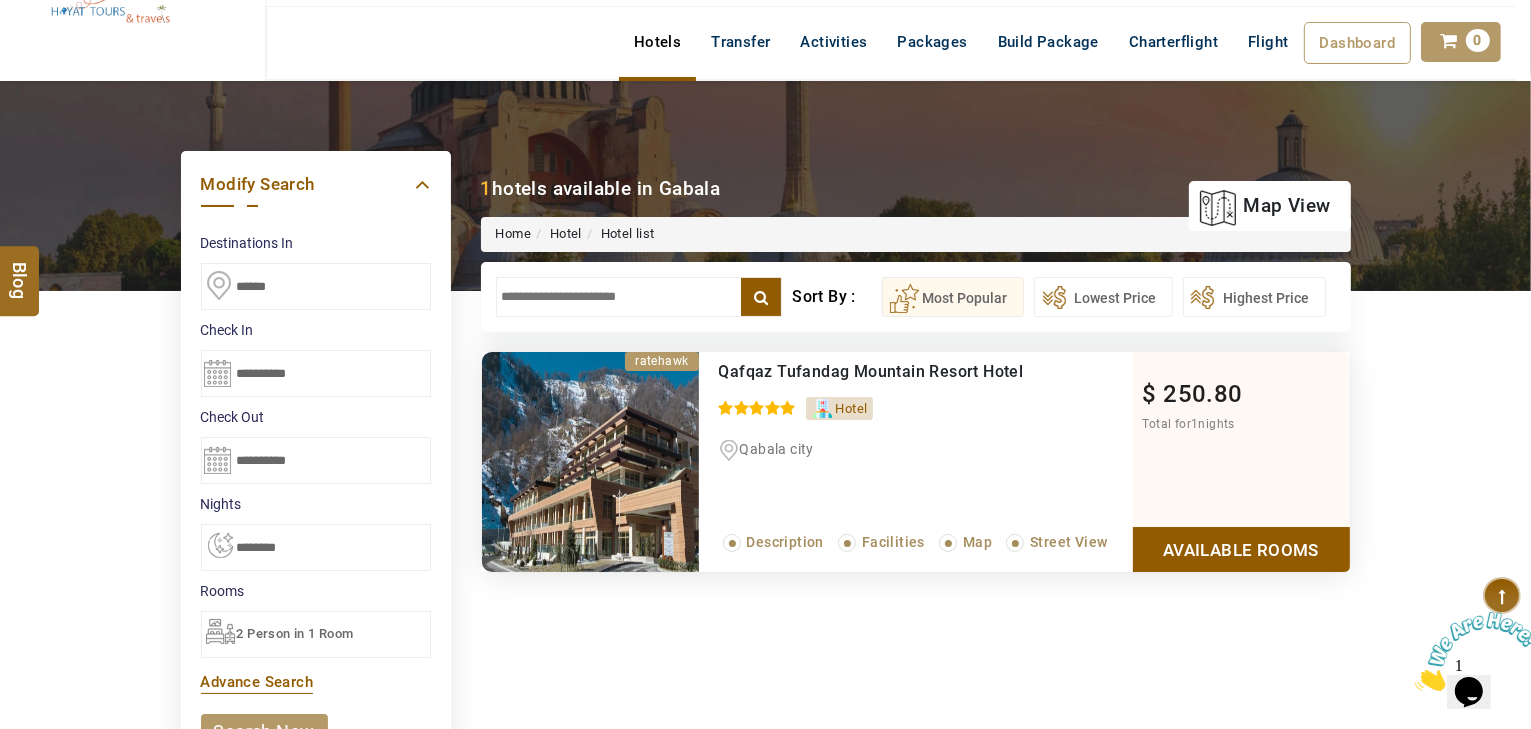 click on "Available Rooms" at bounding box center [1241, 549] 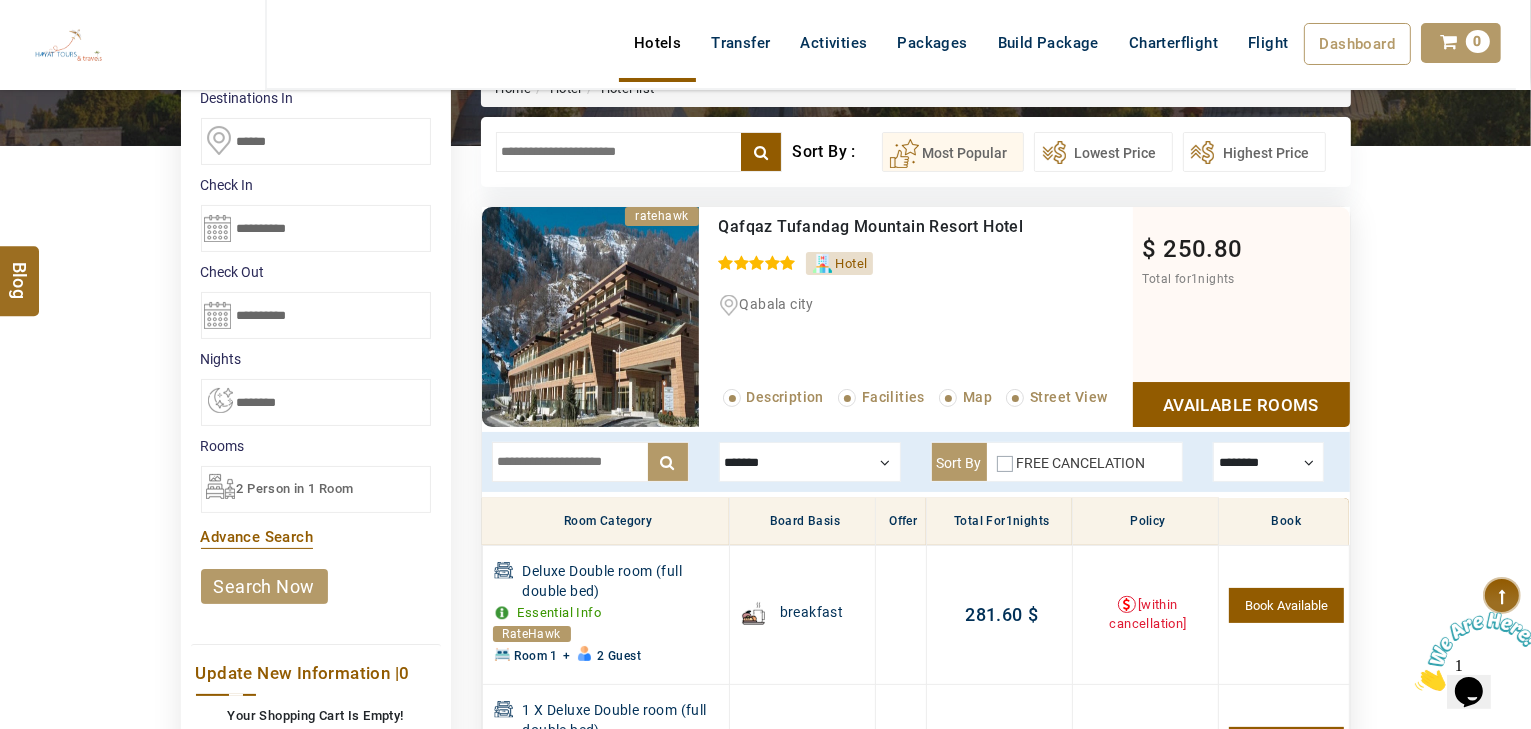 scroll, scrollTop: 140, scrollLeft: 0, axis: vertical 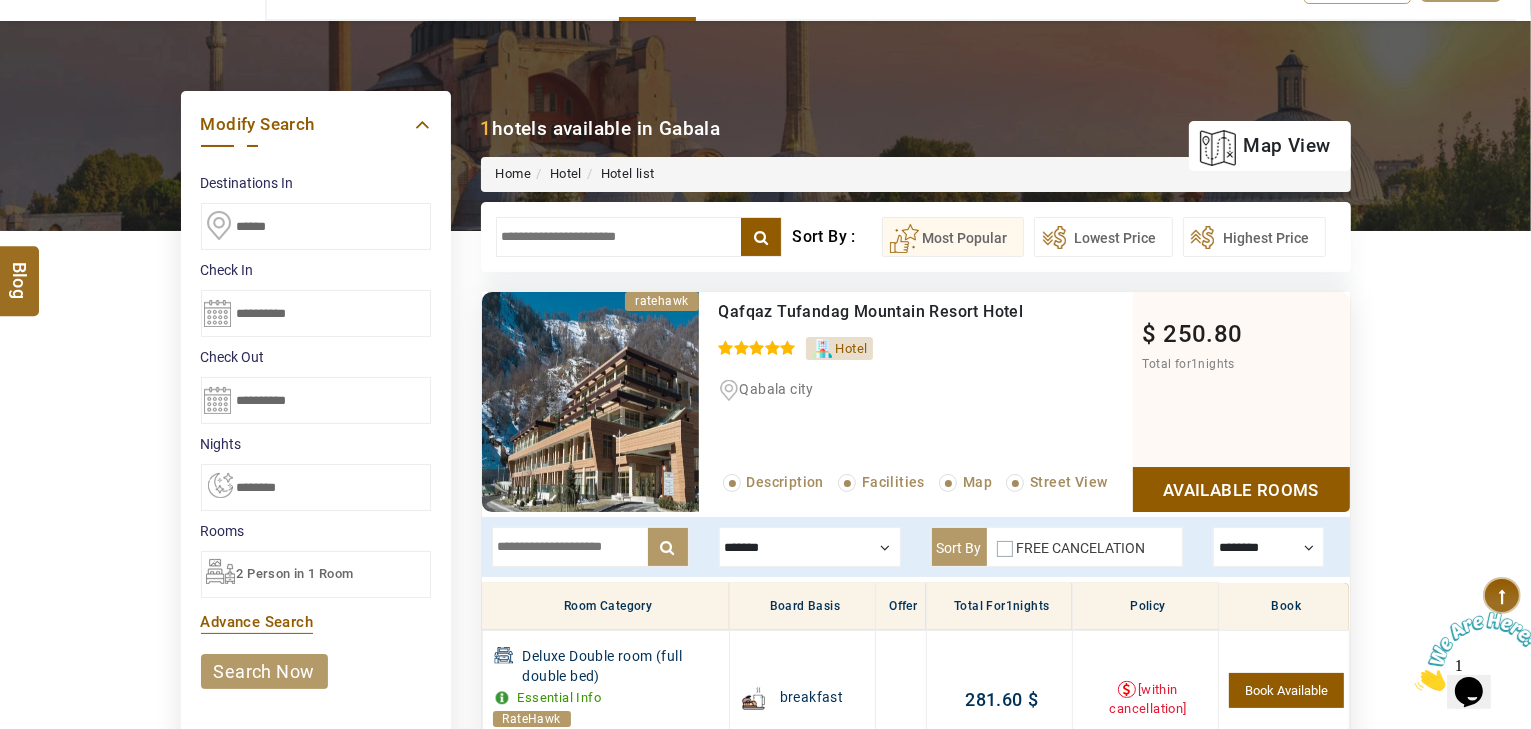 click on "2 Person in    1 Room" at bounding box center [295, 573] 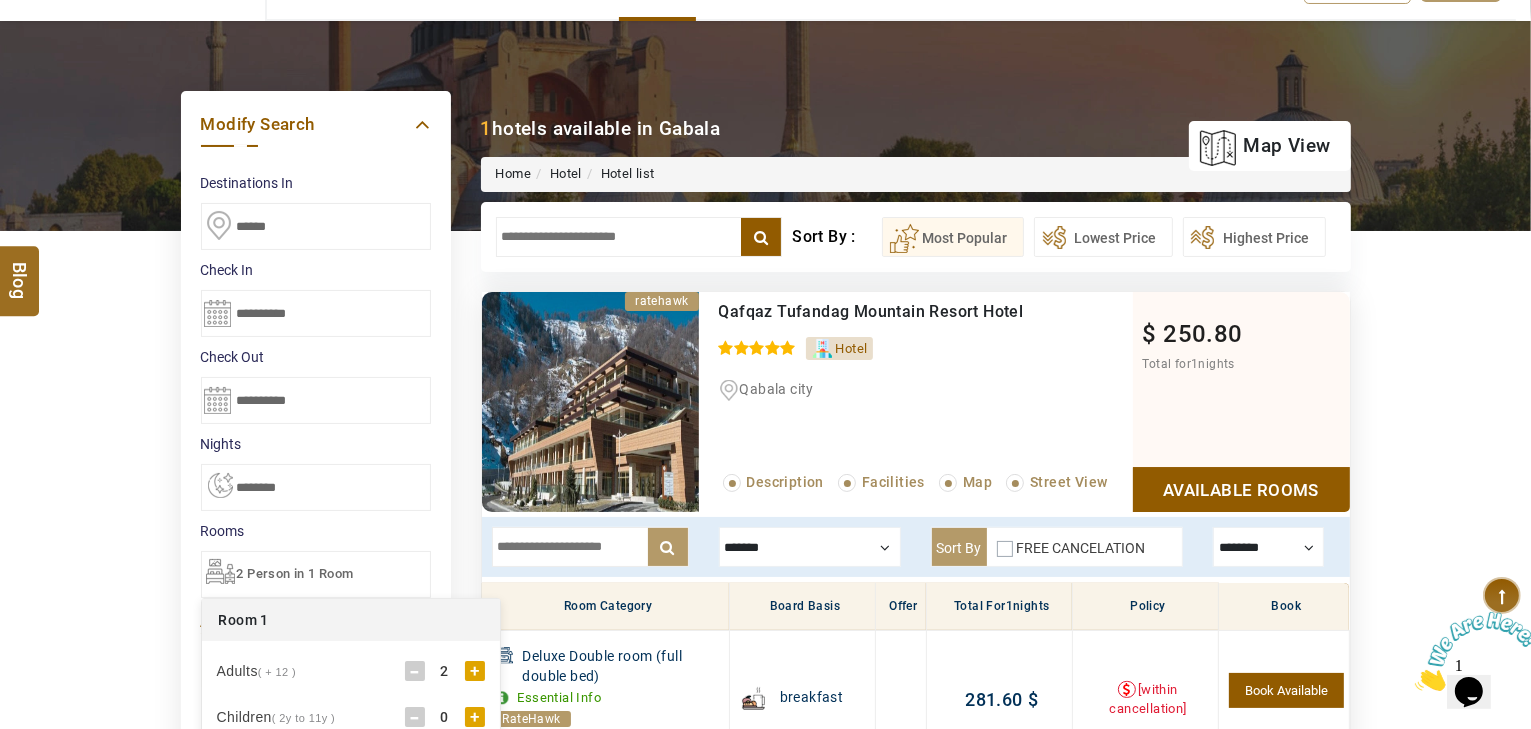 click on "+" at bounding box center [475, 671] 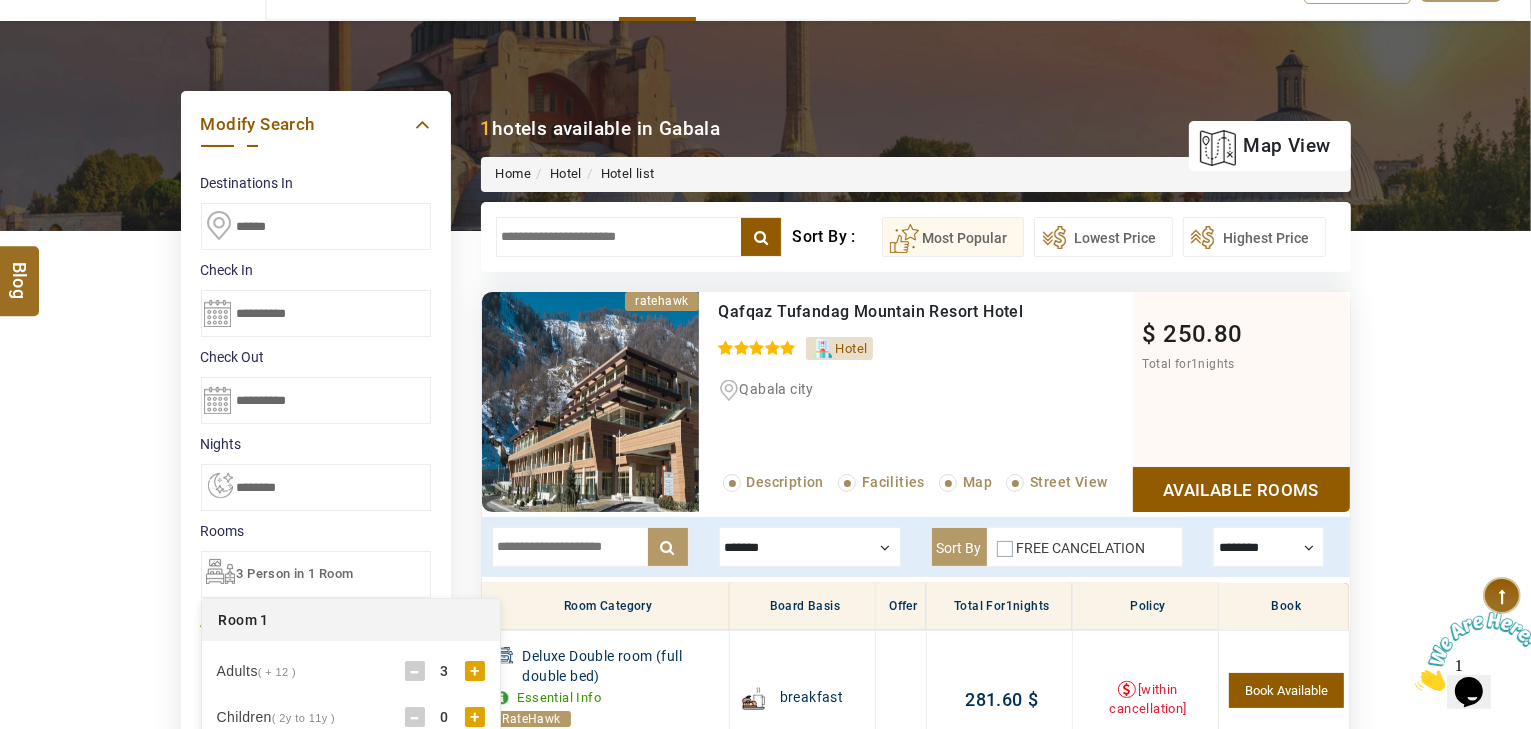 drag, startPoint x: 0, startPoint y: 556, endPoint x: 148, endPoint y: 548, distance: 148.21606 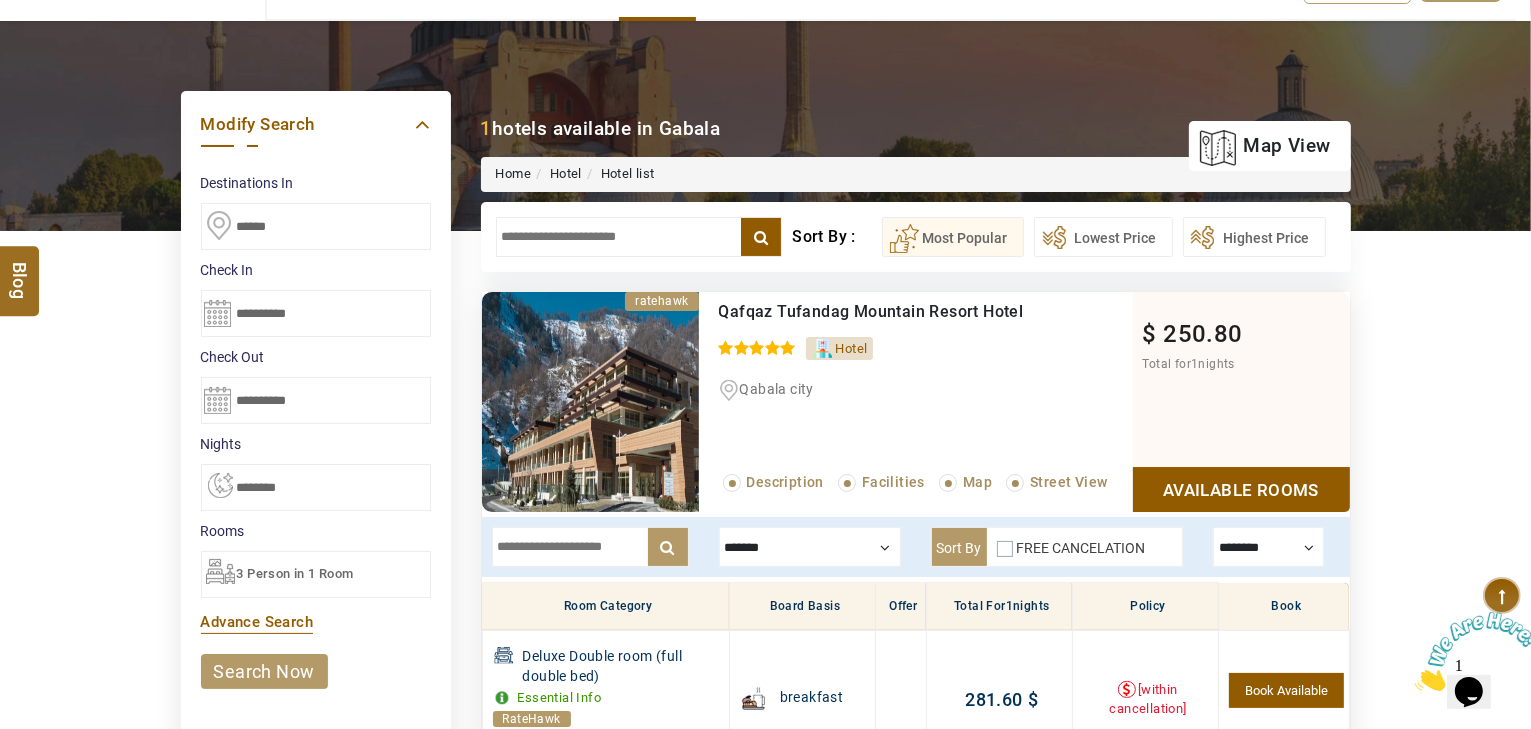 click on "search now" at bounding box center [264, 671] 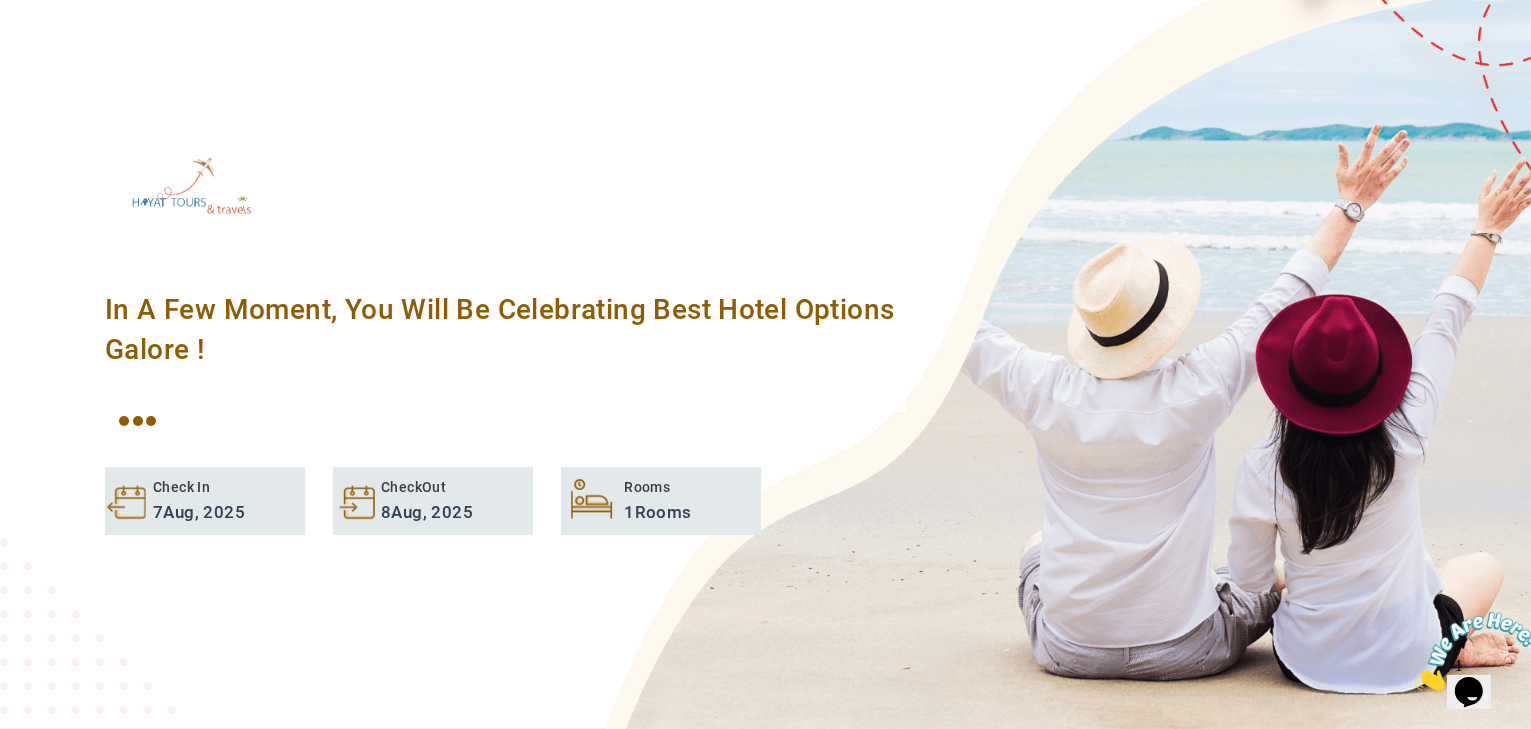 scroll, scrollTop: 0, scrollLeft: 0, axis: both 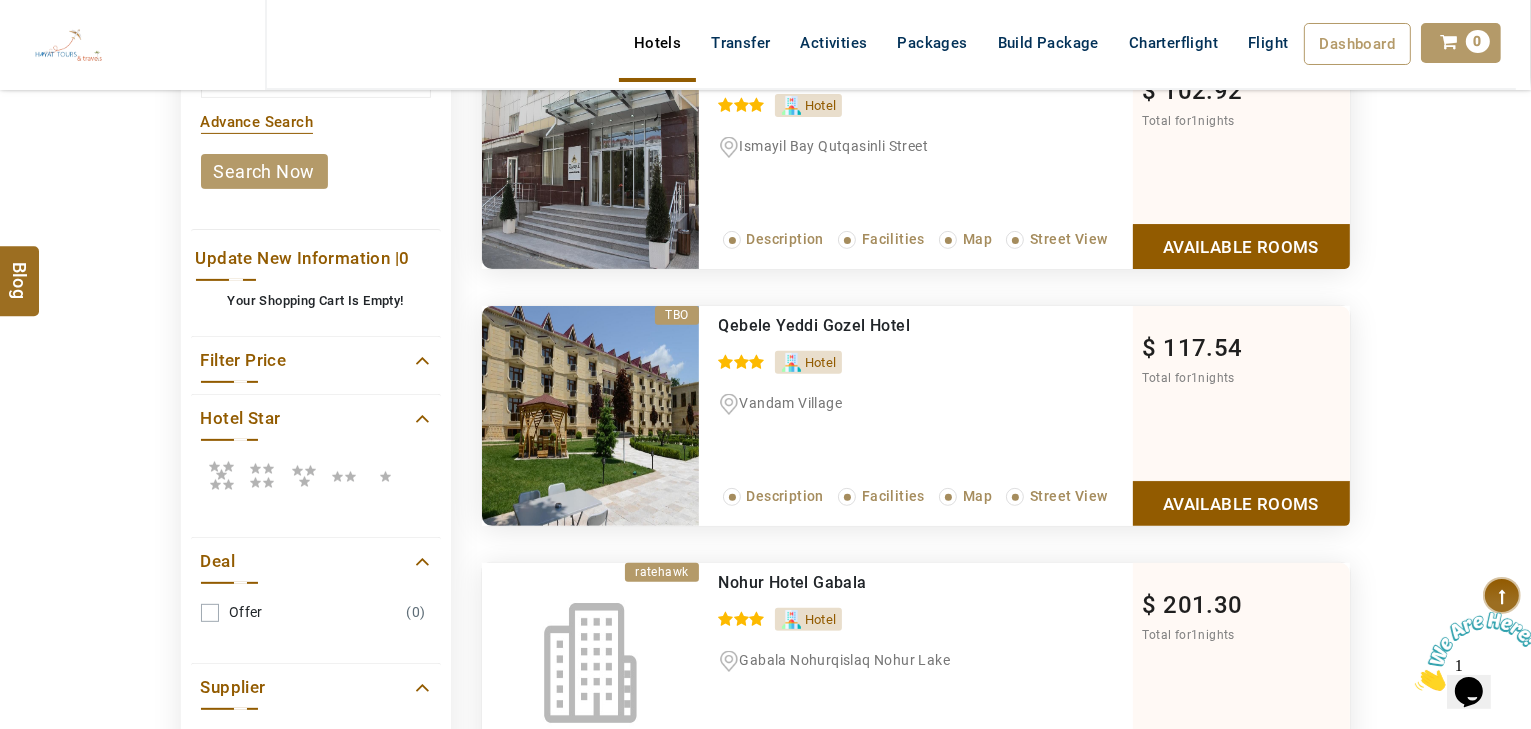 click on "Deal" at bounding box center [316, 561] 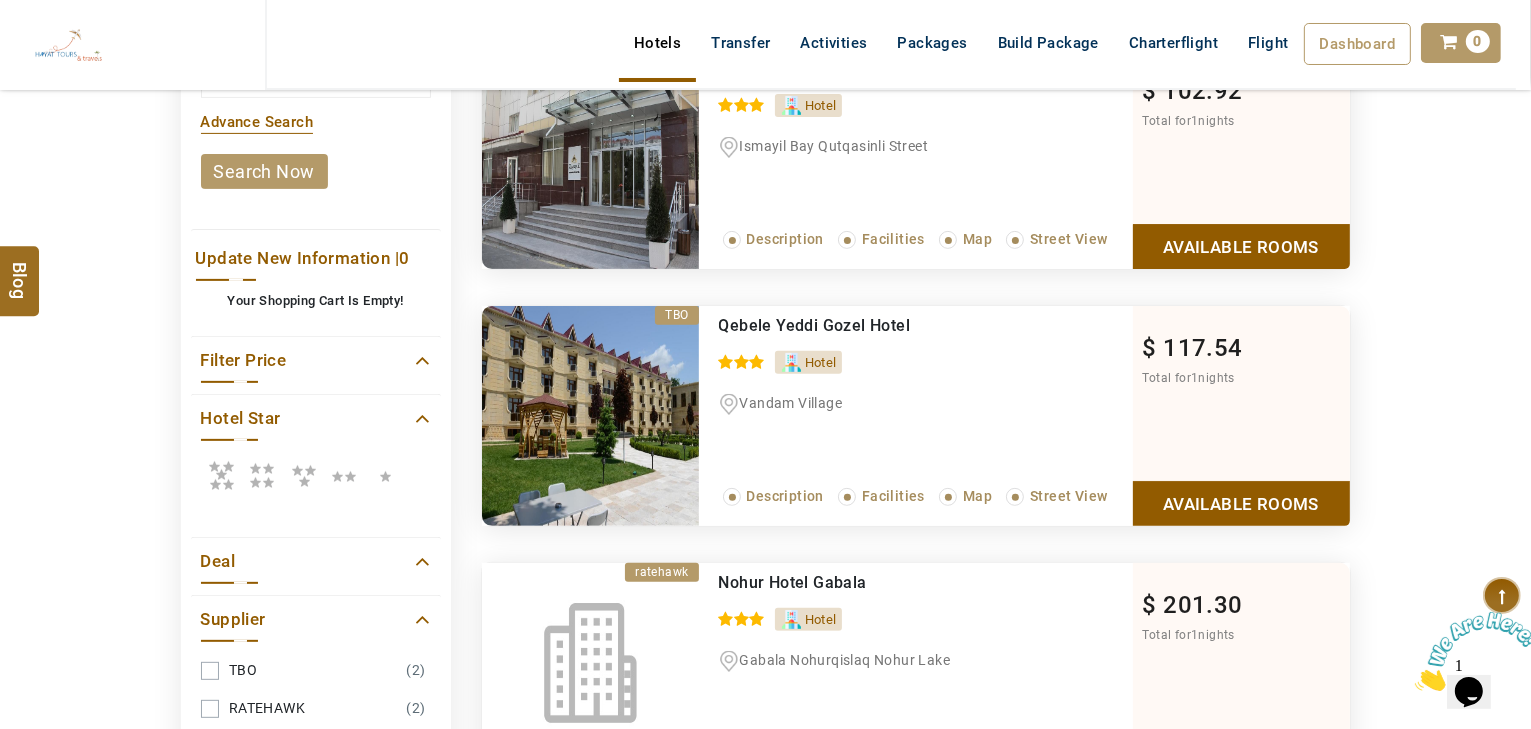 click at bounding box center [221, 475] 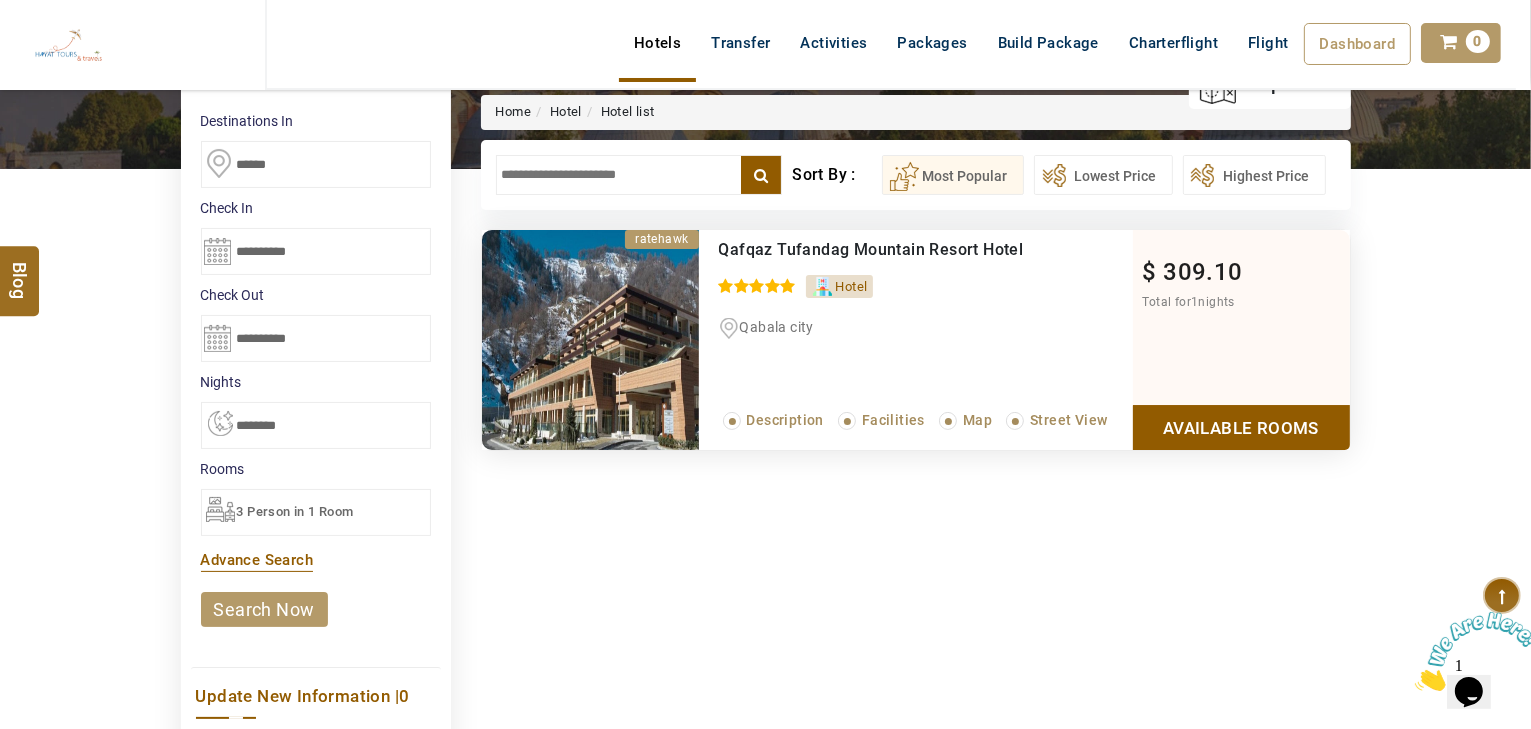 scroll, scrollTop: 160, scrollLeft: 0, axis: vertical 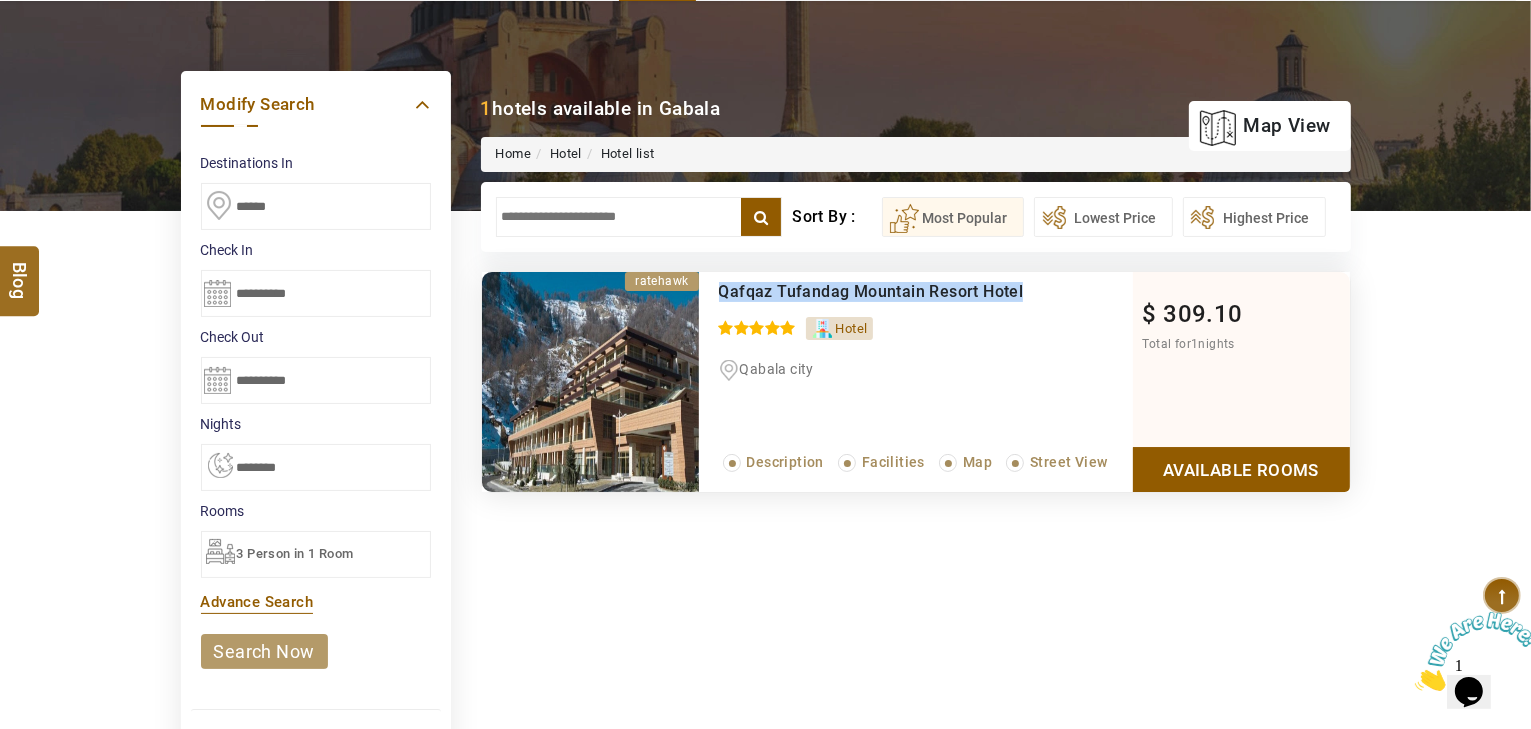 drag, startPoint x: 1052, startPoint y: 295, endPoint x: 712, endPoint y: 292, distance: 340.01324 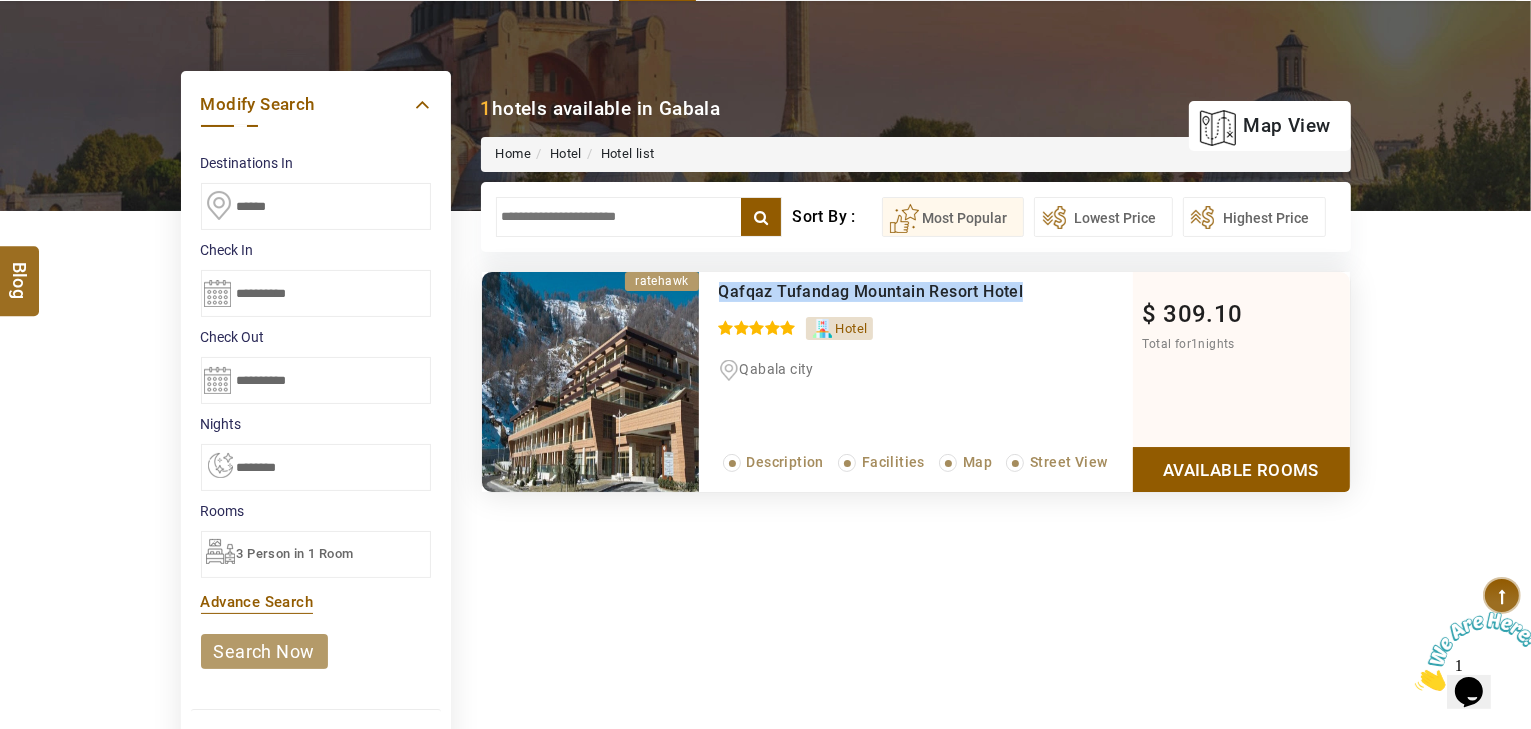 copy on "Qafqaz Tufandag Mountain Resort Hotel" 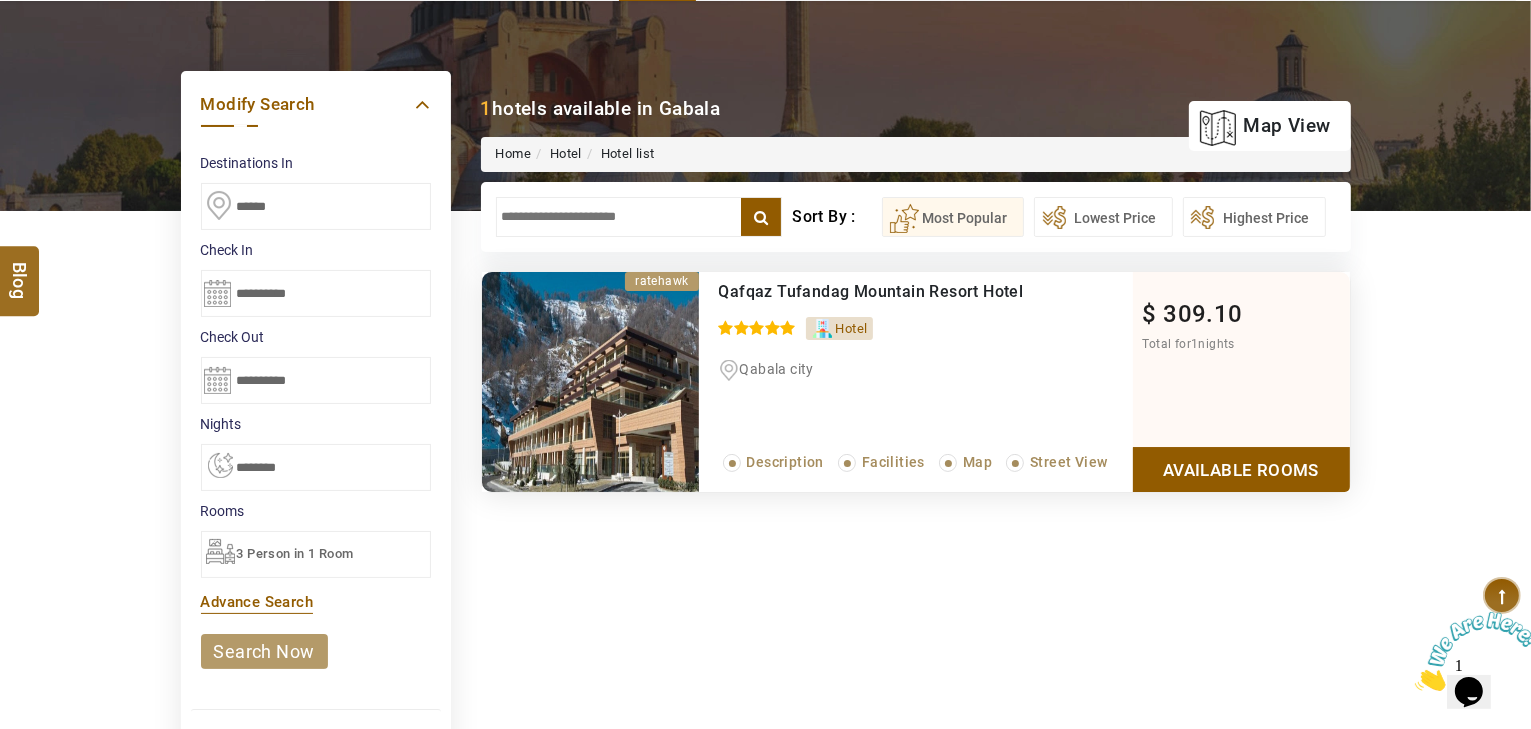 click on "3 Person in    1 Room" 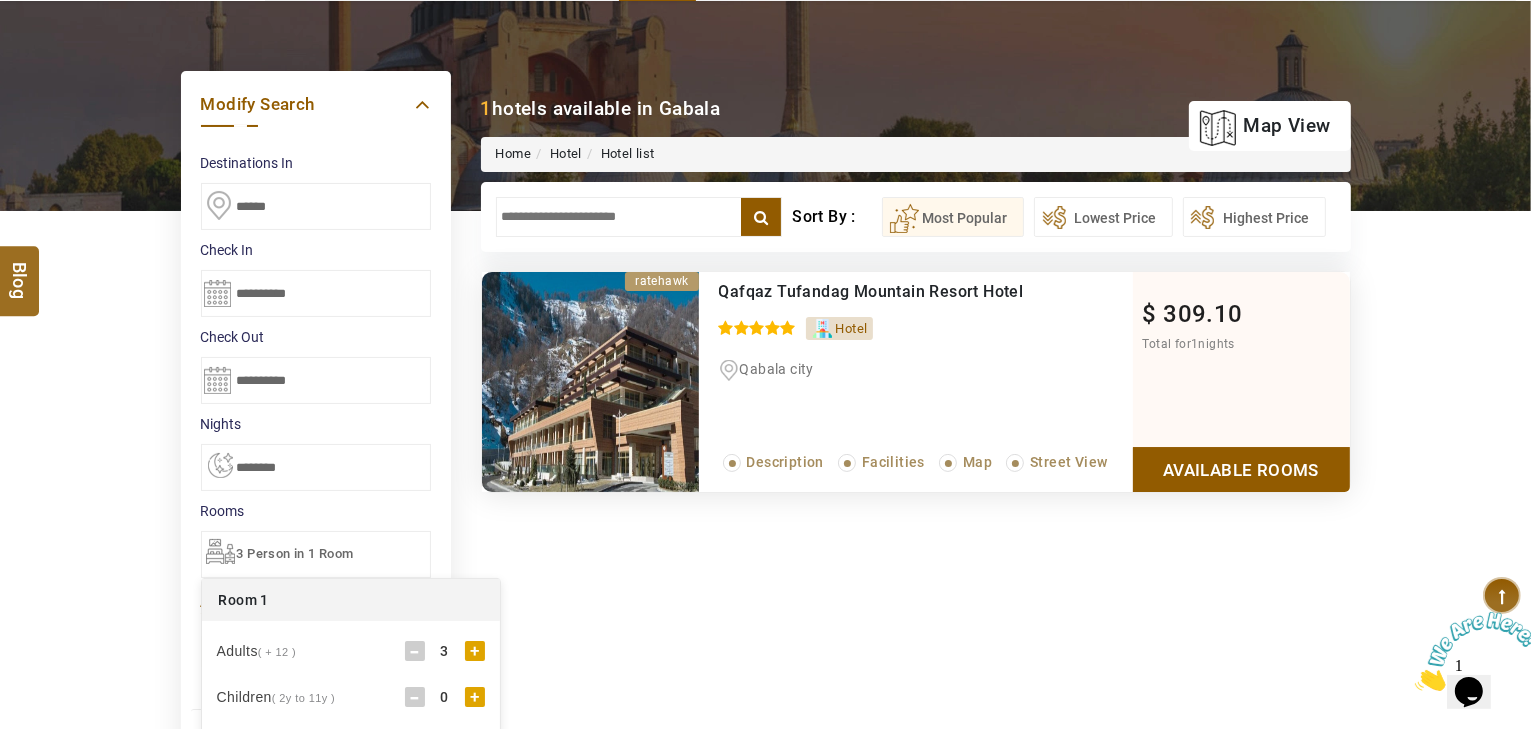 click on "-" 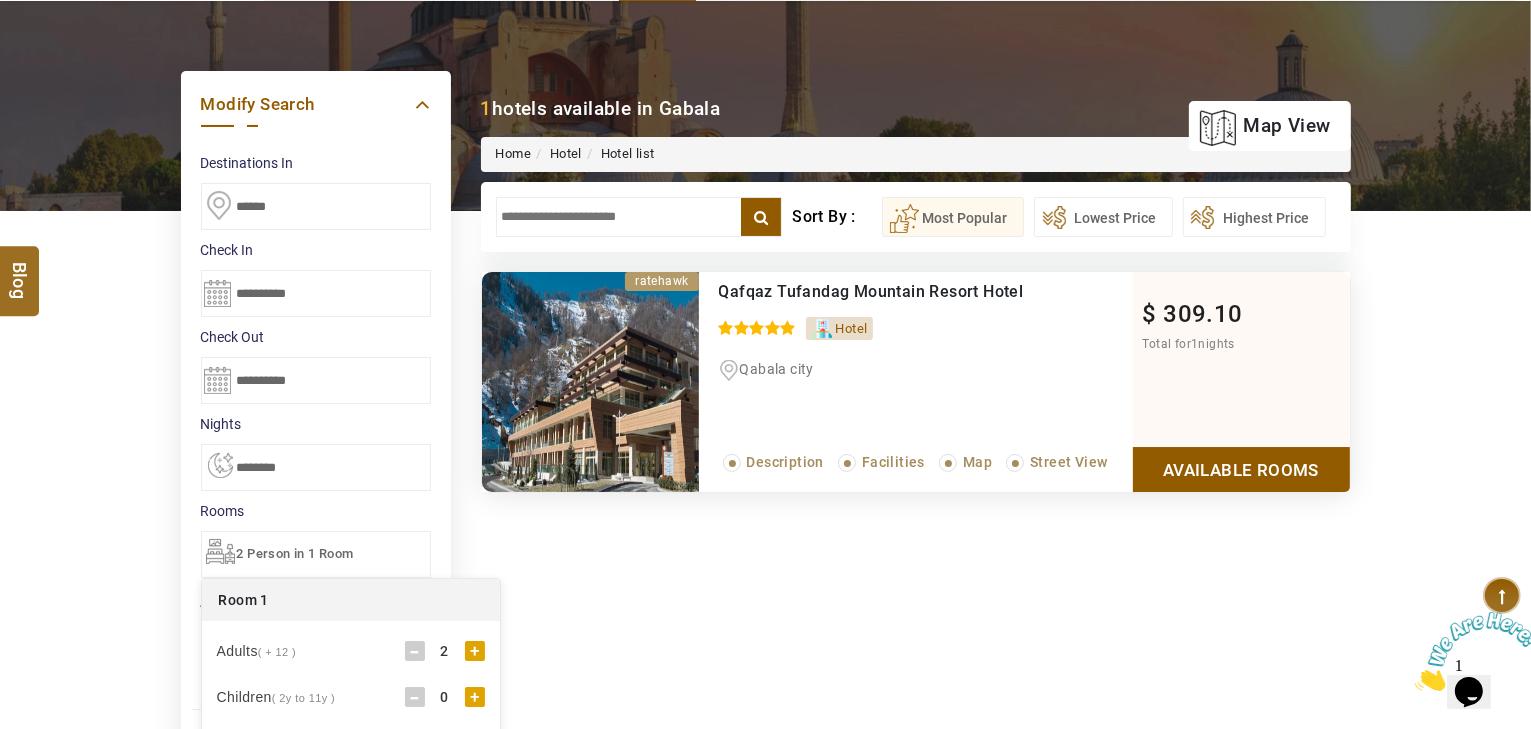 click on "DESTINATION + Add Destination  Nationality Afghanistan Albania Algeria American Samoa Andorra Angola Anguilla Antigua And Barbuda Argentina Armenia Aruba Australia Austria Azerbaijan Bahamas Bahrain Bangladesh Barbados Belarus Belgium Belize Benin Bermuda Bhutan Bolivia Bosnia Herzegovina Botswana Brazil British Indian Ocean Territory British Virgin Islands Brunei Darussalam Bulgaria Burkina Faso Burundi Cambodia Cameroon Canada Cape Verde Caribbean Cayman Islands Central African Republic Chad Chile China Christmas Island Cocos (Keeling) Islands Colombia Comoros Congo (Democratic Republic) Congo (Republic Of) Cook Islands Costa Rica Croatia Cuba Cyprus Czech Republic Denmark Djibouti Dominica Dominican Republic East Timor Ecuador Egypt El Salvador Equatorial Guinea Eritrea Estonia Ethiopia Falkland Islands(Malvinas) Faroe Islands Fiji Finland France French Guiana French Polynesia French Southern Territories Gabon Gambia Georgia Germany Ghana Gibraltar Greece Greenland Grenada Guadeloupe Guam Guatemala Guinea" 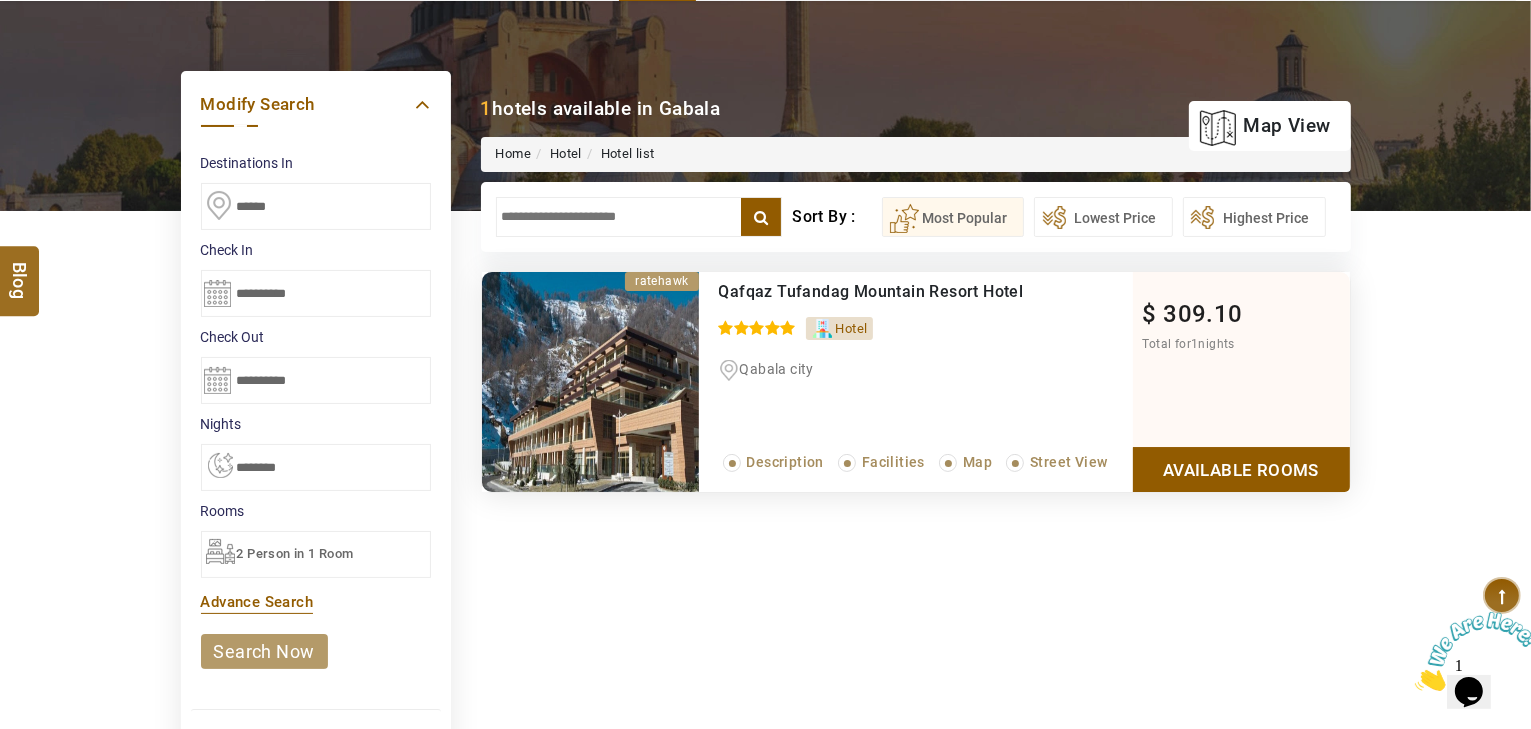 click on "Available Rooms" 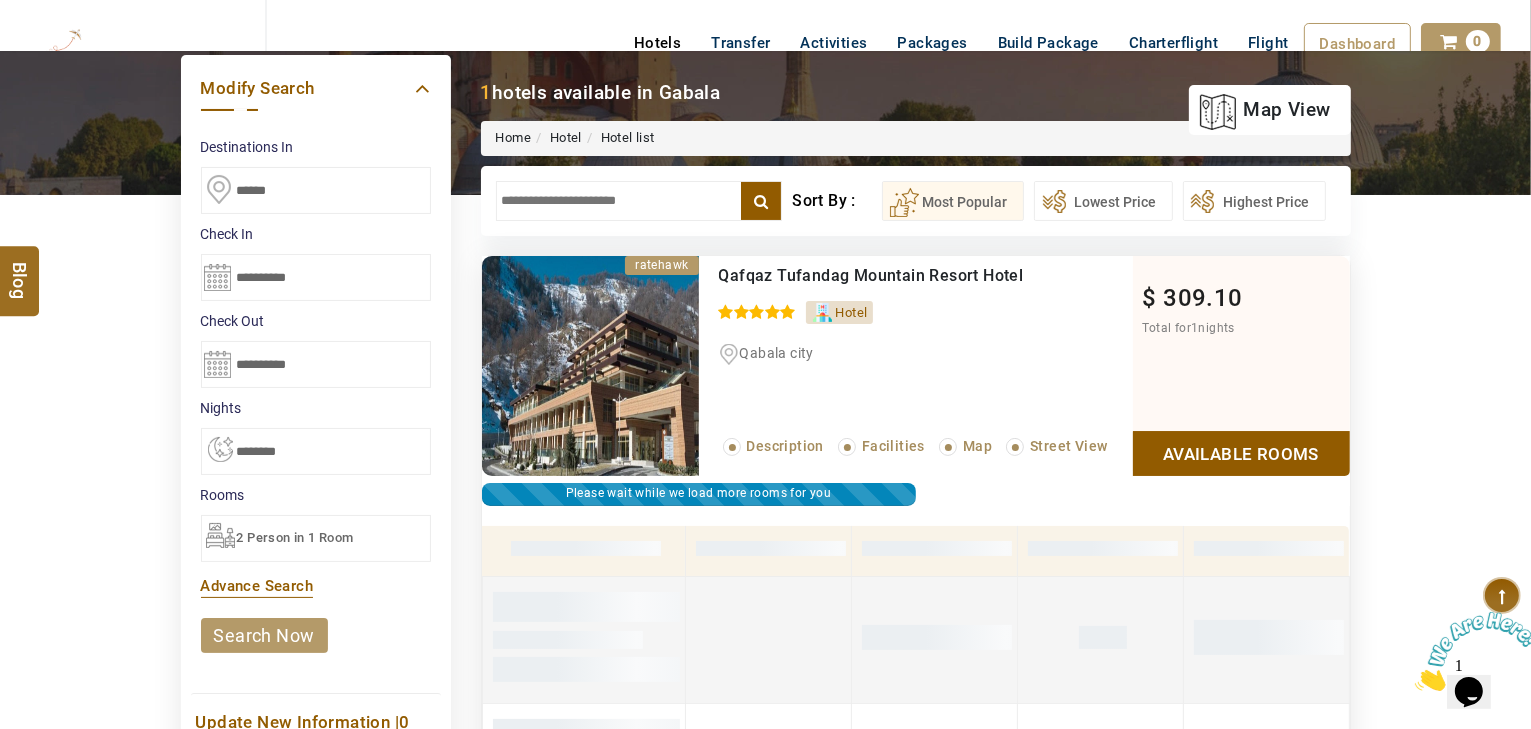 scroll, scrollTop: 140, scrollLeft: 0, axis: vertical 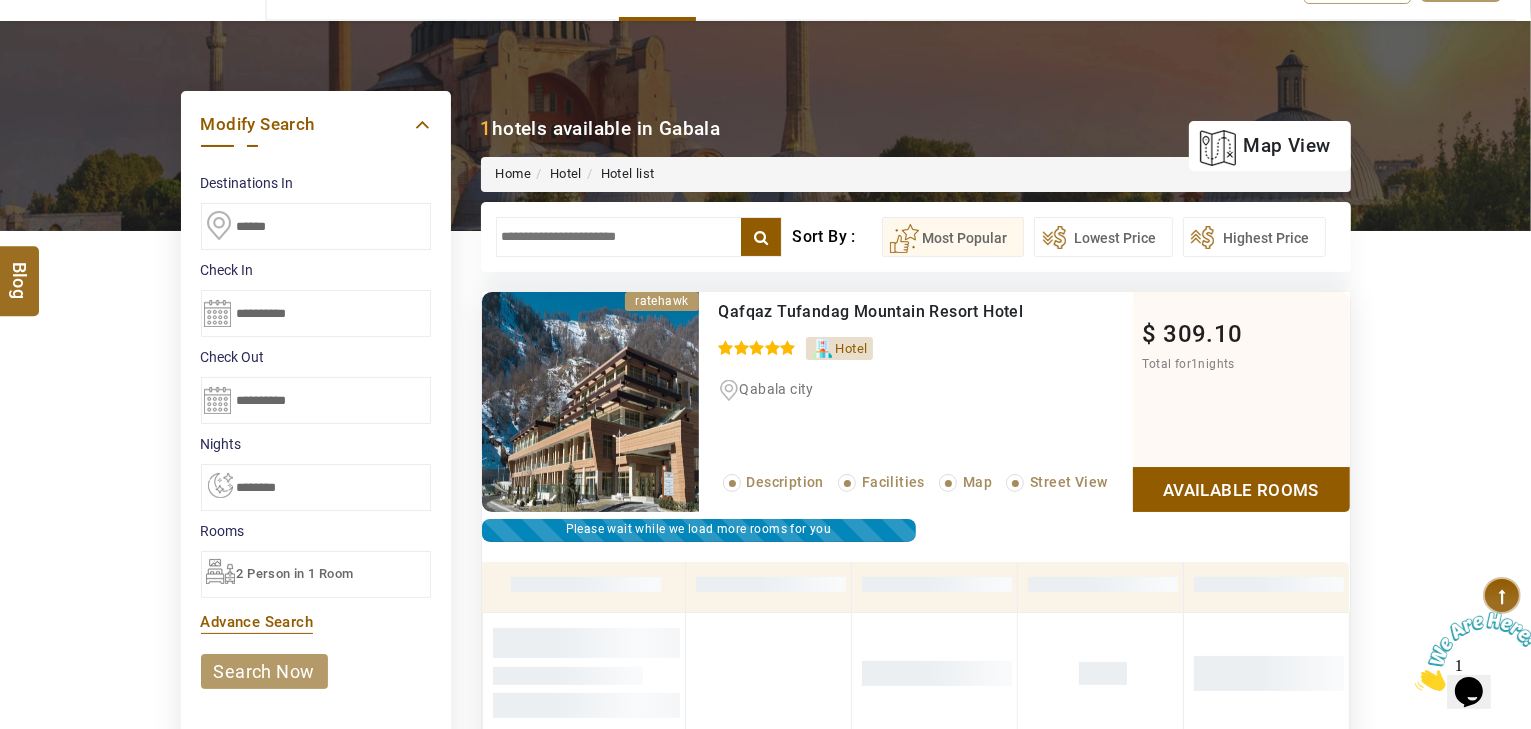 click on "2 Person in    1 Room" 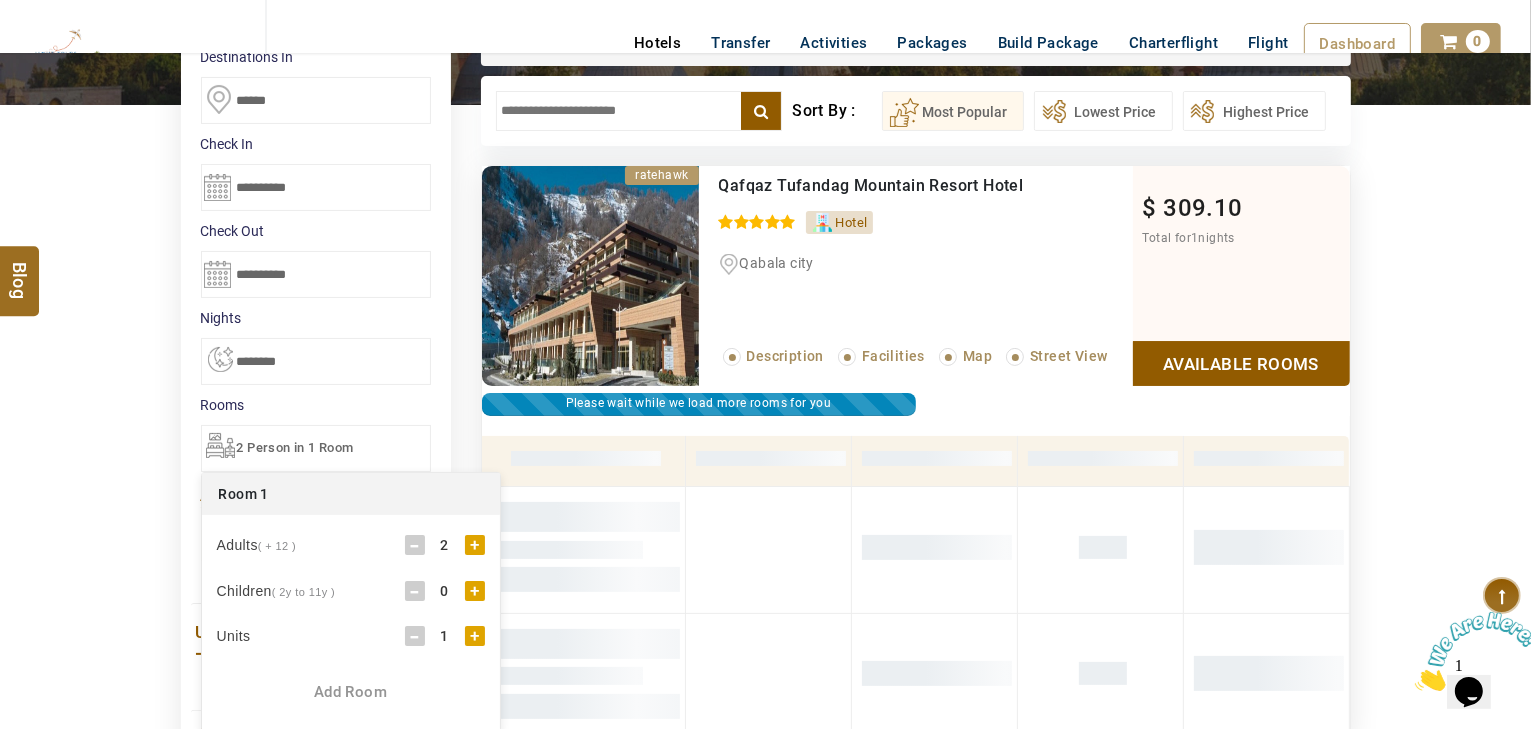 scroll, scrollTop: 300, scrollLeft: 0, axis: vertical 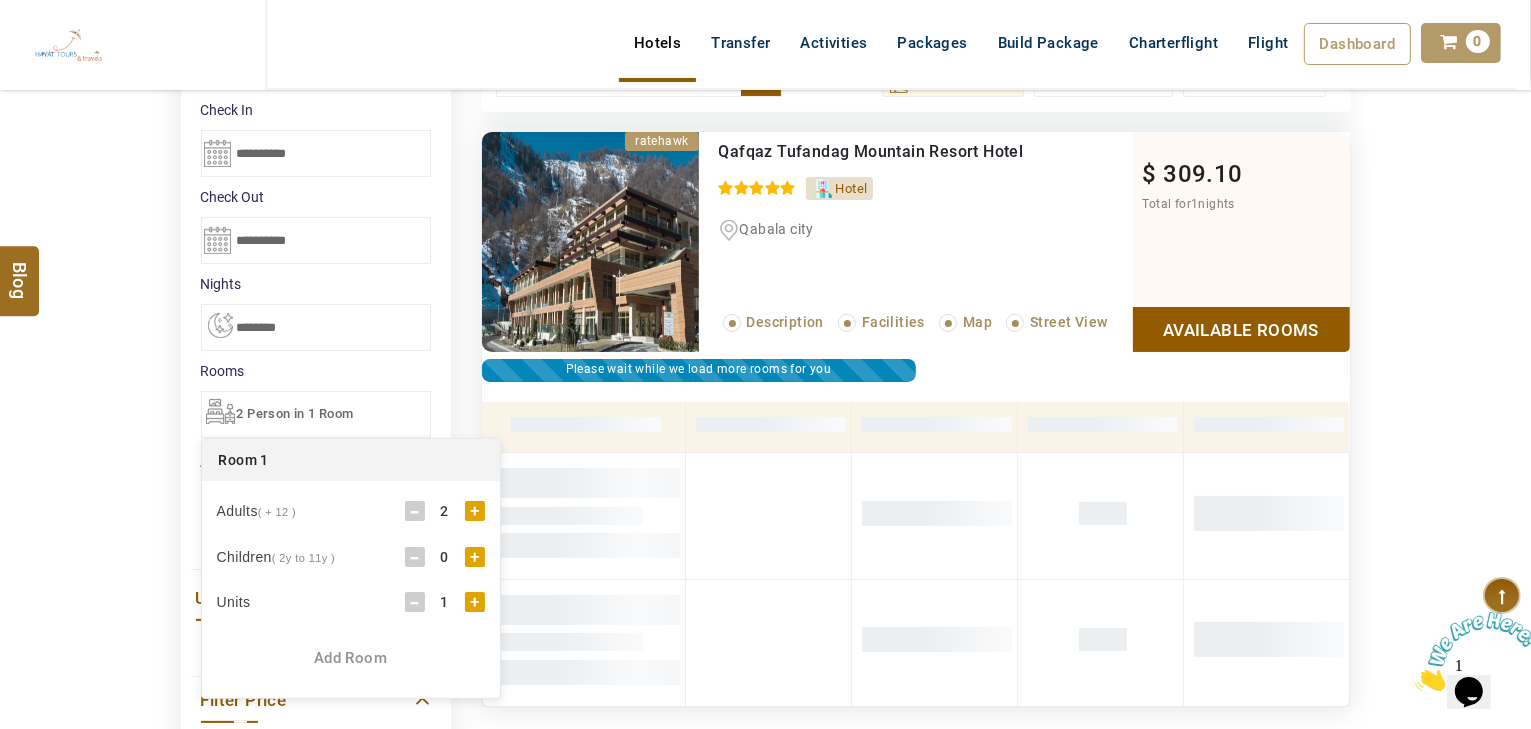 click on "+" 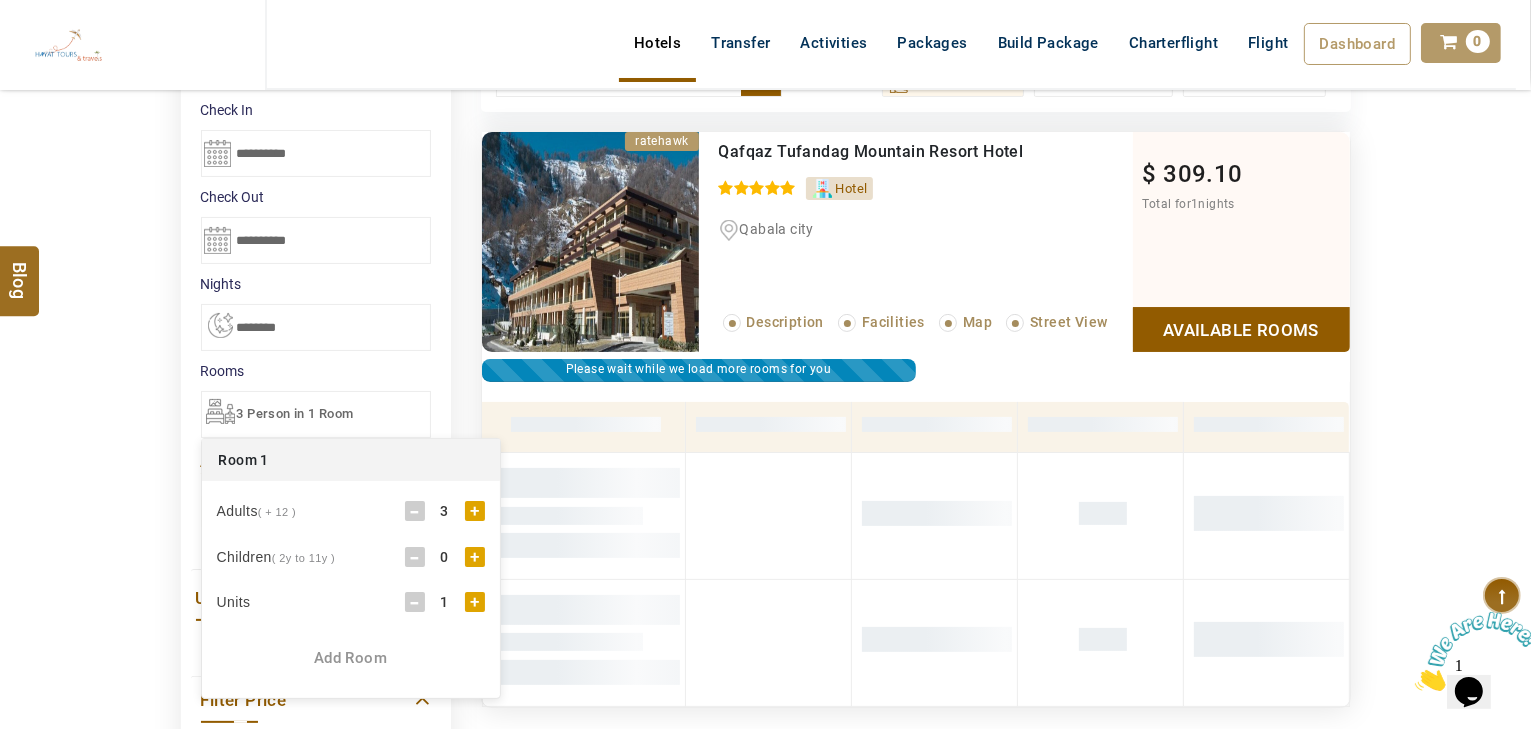 click on "DESTINATION + Add Destination  Nationality Afghanistan Albania Algeria American Samoa Andorra Angola Anguilla Antigua And Barbuda Argentina Armenia Aruba Australia Austria Azerbaijan Bahamas Bahrain Bangladesh Barbados Belarus Belgium Belize Benin Bermuda Bhutan Bolivia Bosnia Herzegovina Botswana Brazil British Indian Ocean Territory British Virgin Islands Brunei Darussalam Bulgaria Burkina Faso Burundi Cambodia Cameroon Canada Cape Verde Caribbean Cayman Islands Central African Republic Chad Chile China Christmas Island Cocos (Keeling) Islands Colombia Comoros Congo (Democratic Republic) Congo (Republic Of) Cook Islands Costa Rica Croatia Cuba Cyprus Czech Republic Denmark Djibouti Dominica Dominican Republic East Timor Ecuador Egypt El Salvador Equatorial Guinea Eritrea Estonia Ethiopia Falkland Islands(Malvinas) Faroe Islands Fiji Finland France French Guiana French Polynesia French Southern Territories Gabon Gambia Georgia Germany Ghana Gibraltar Greece Greenland Grenada Guadeloupe Guam Guatemala Guinea" 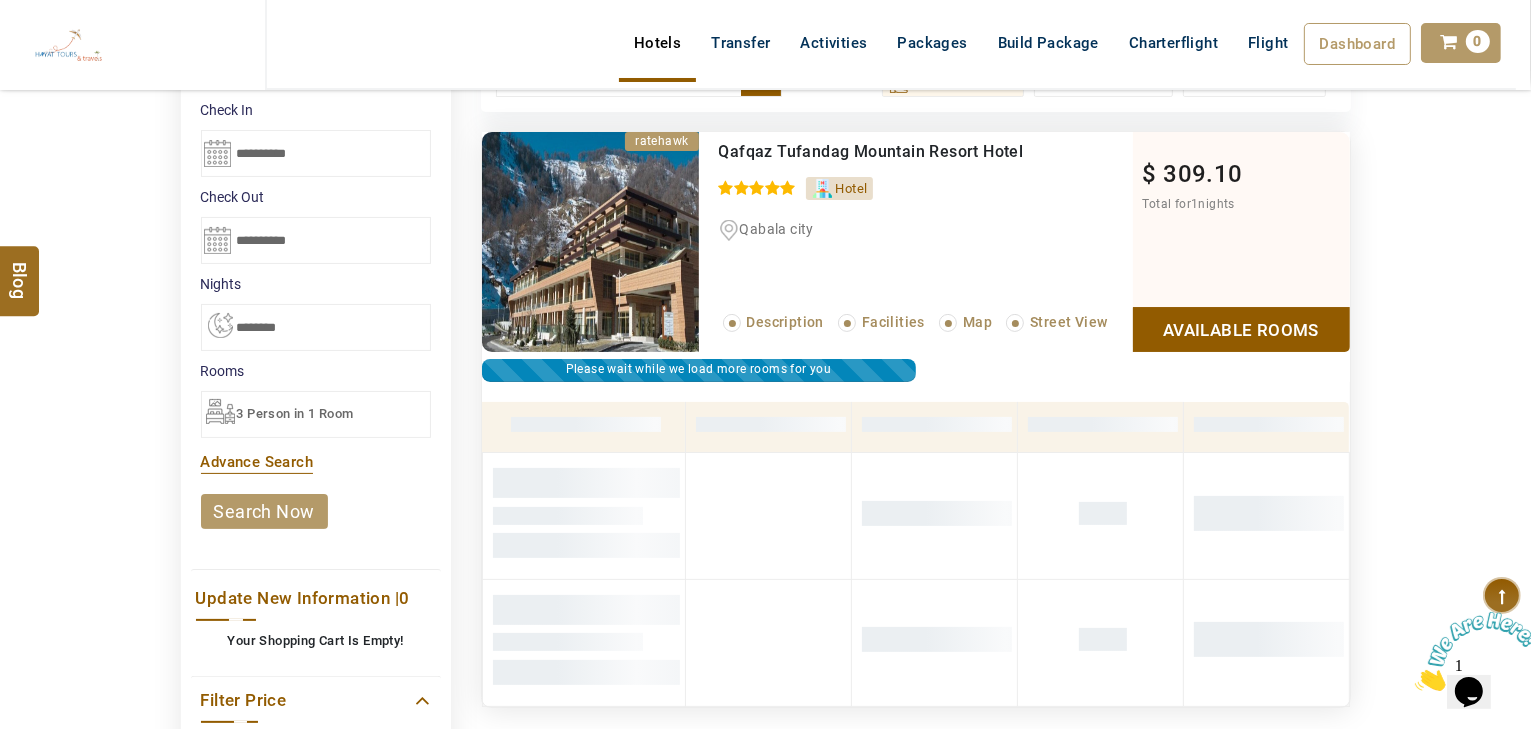 click on "search now" 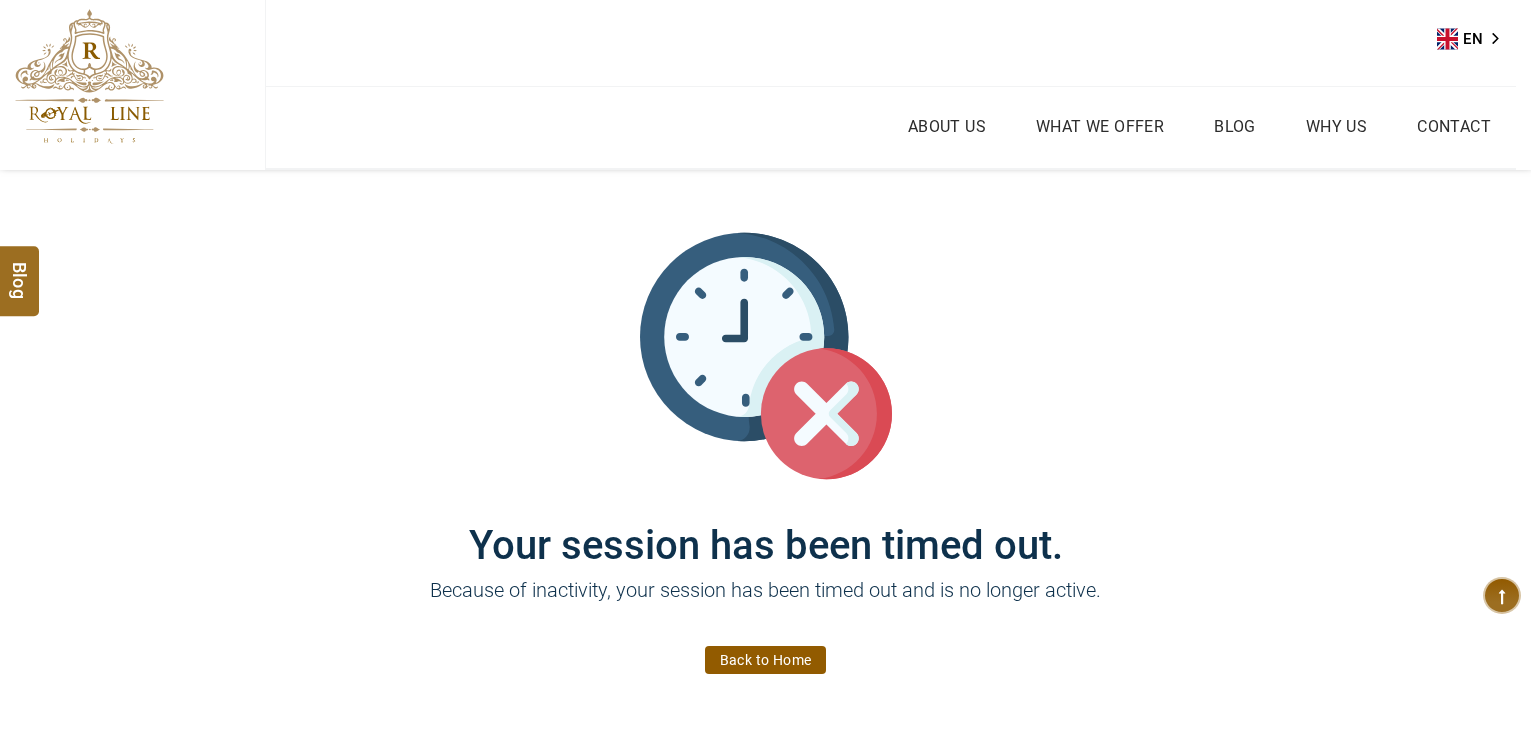 scroll, scrollTop: 0, scrollLeft: 0, axis: both 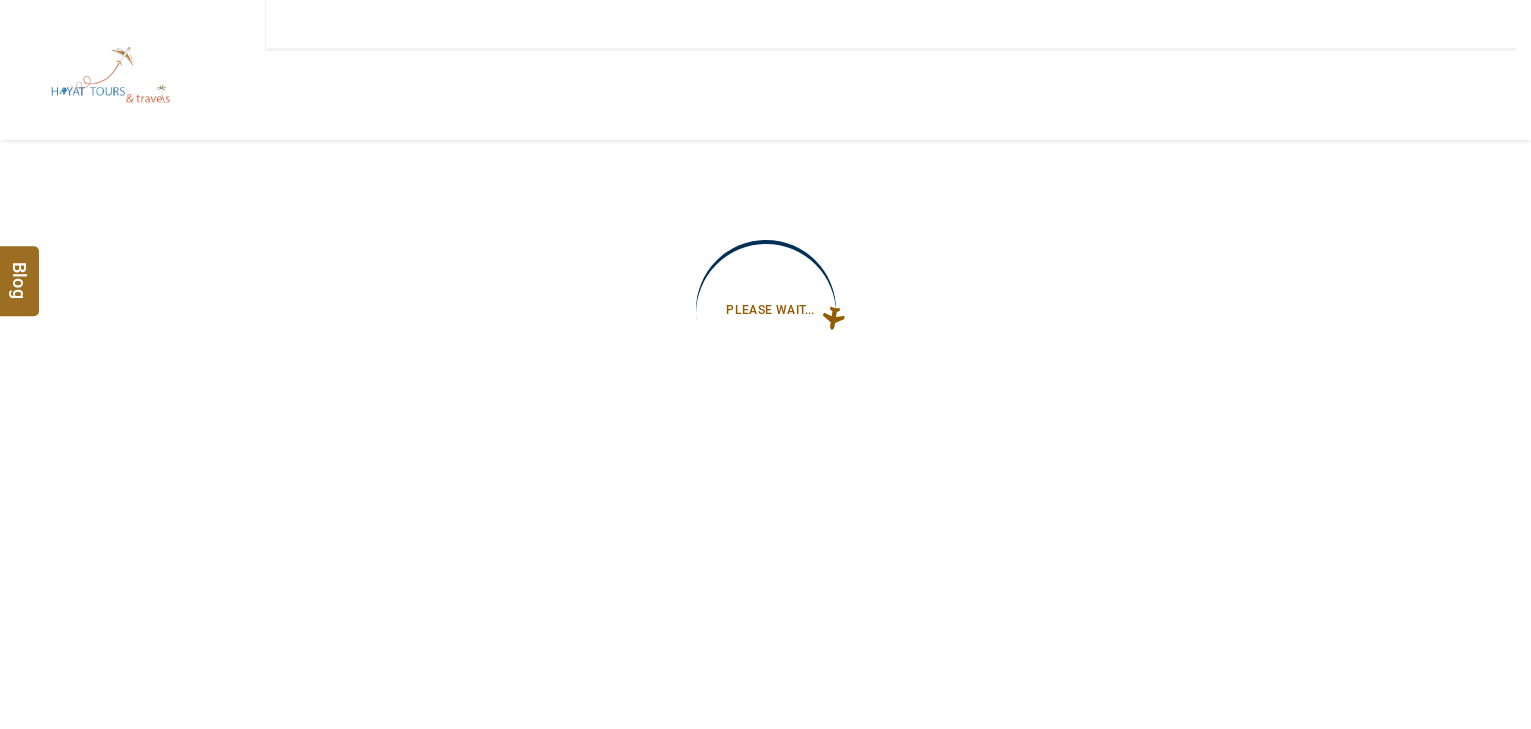 type on "**********" 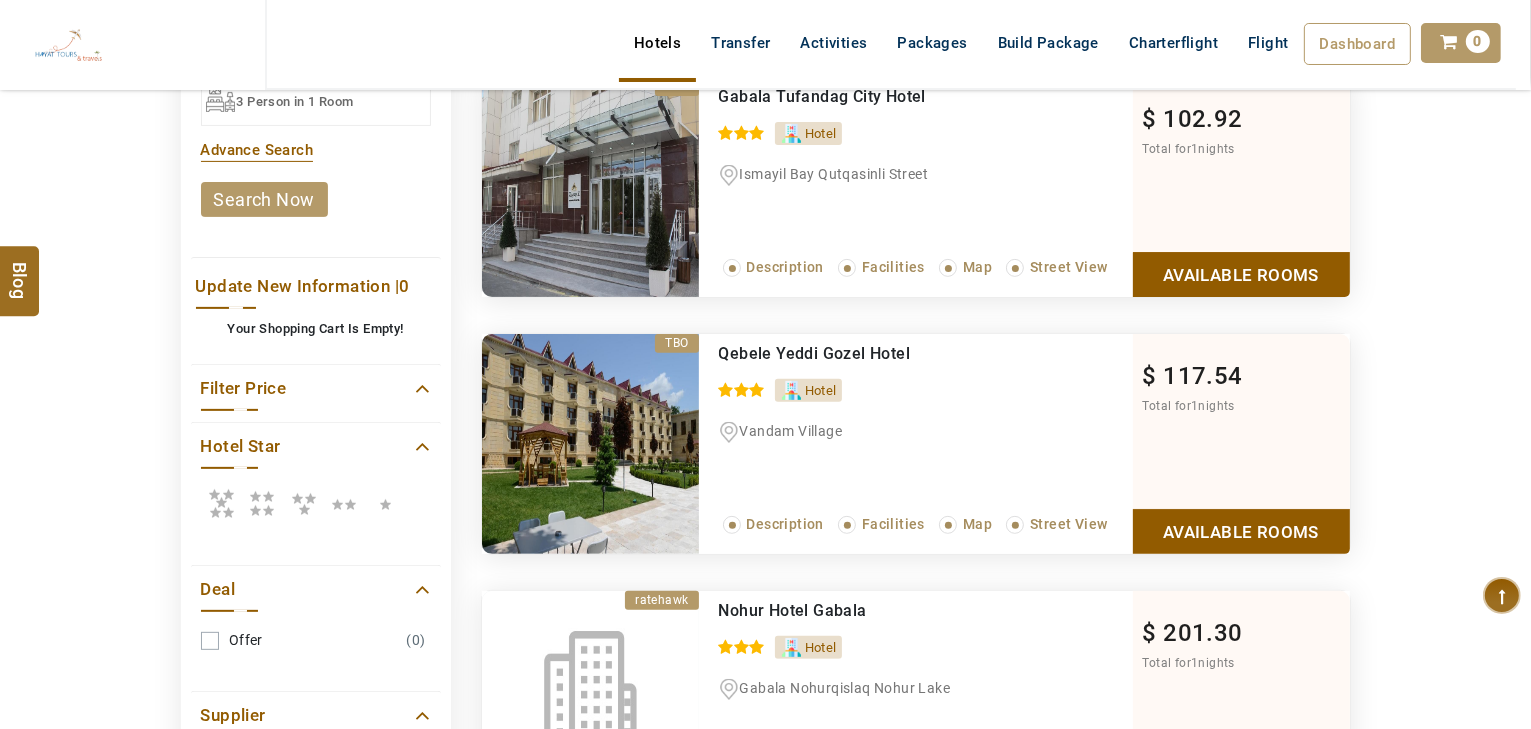 scroll, scrollTop: 640, scrollLeft: 0, axis: vertical 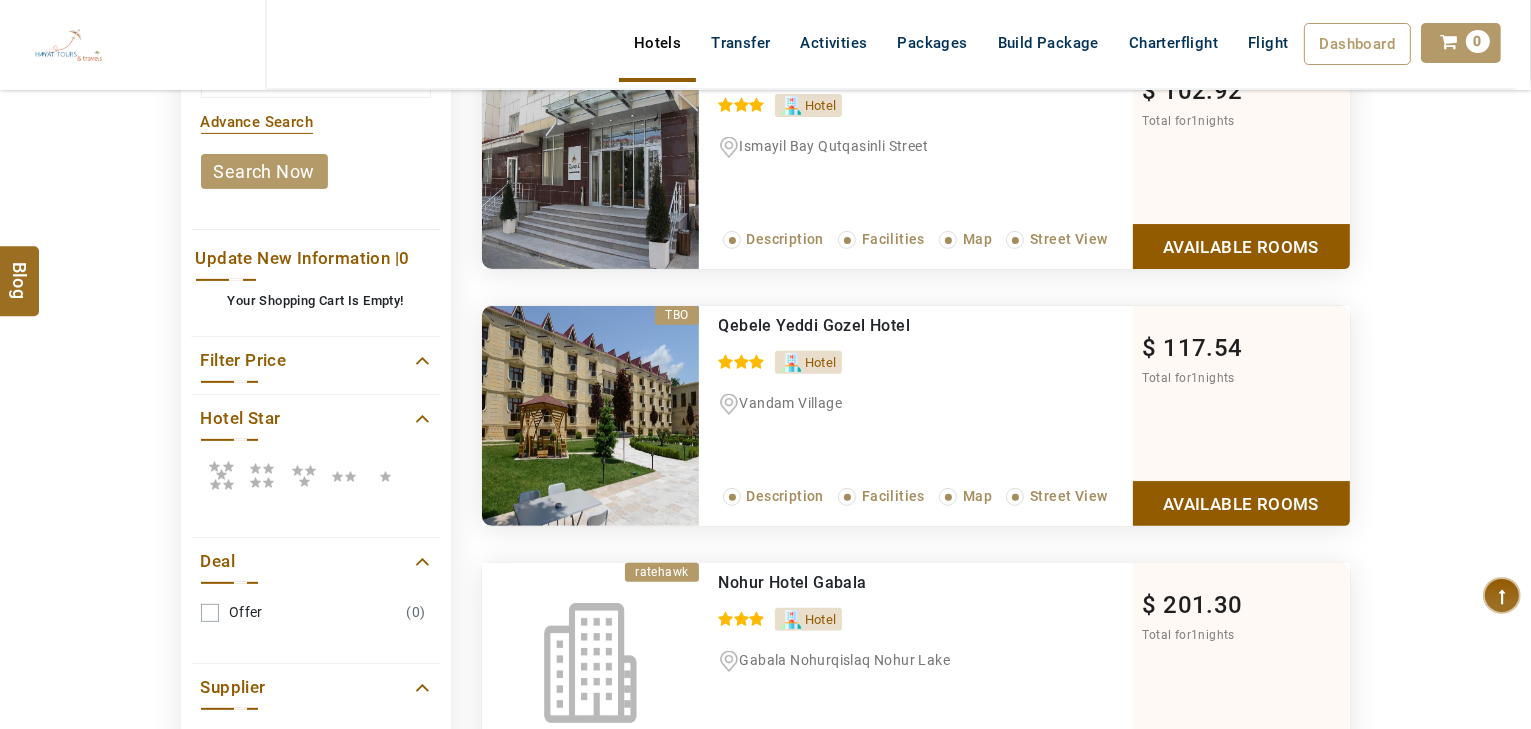 click at bounding box center (221, 475) 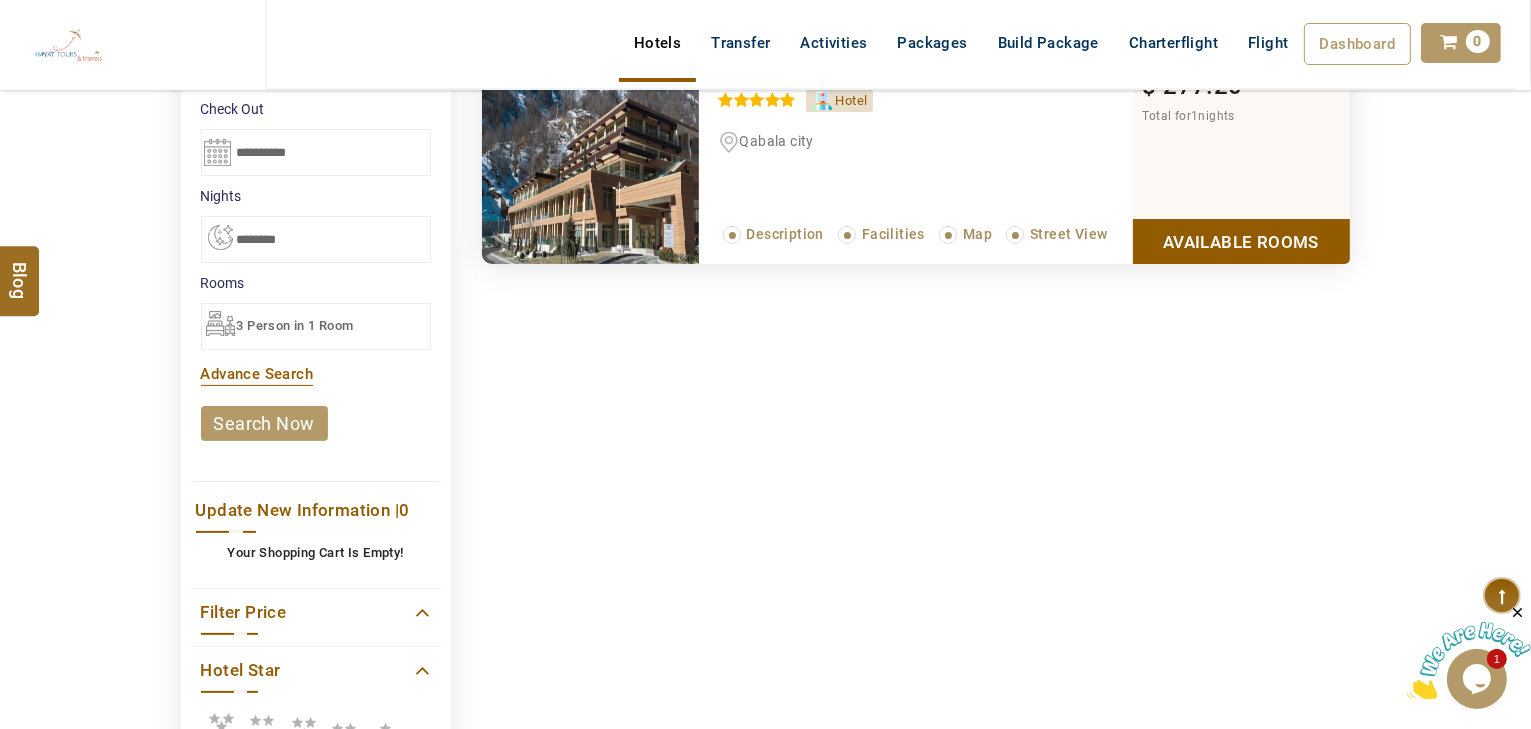scroll, scrollTop: 0, scrollLeft: 0, axis: both 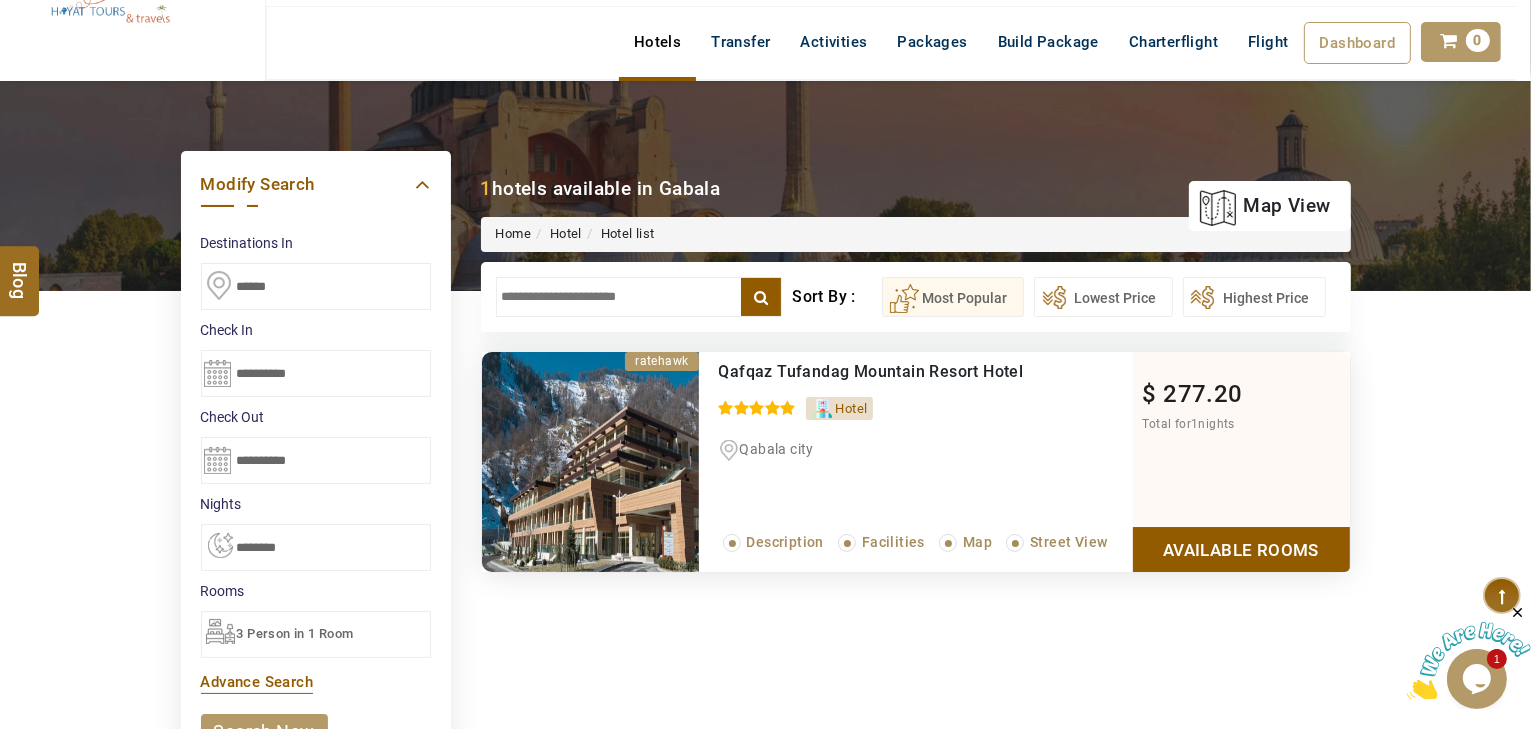 click on "Available Rooms" at bounding box center [1241, 549] 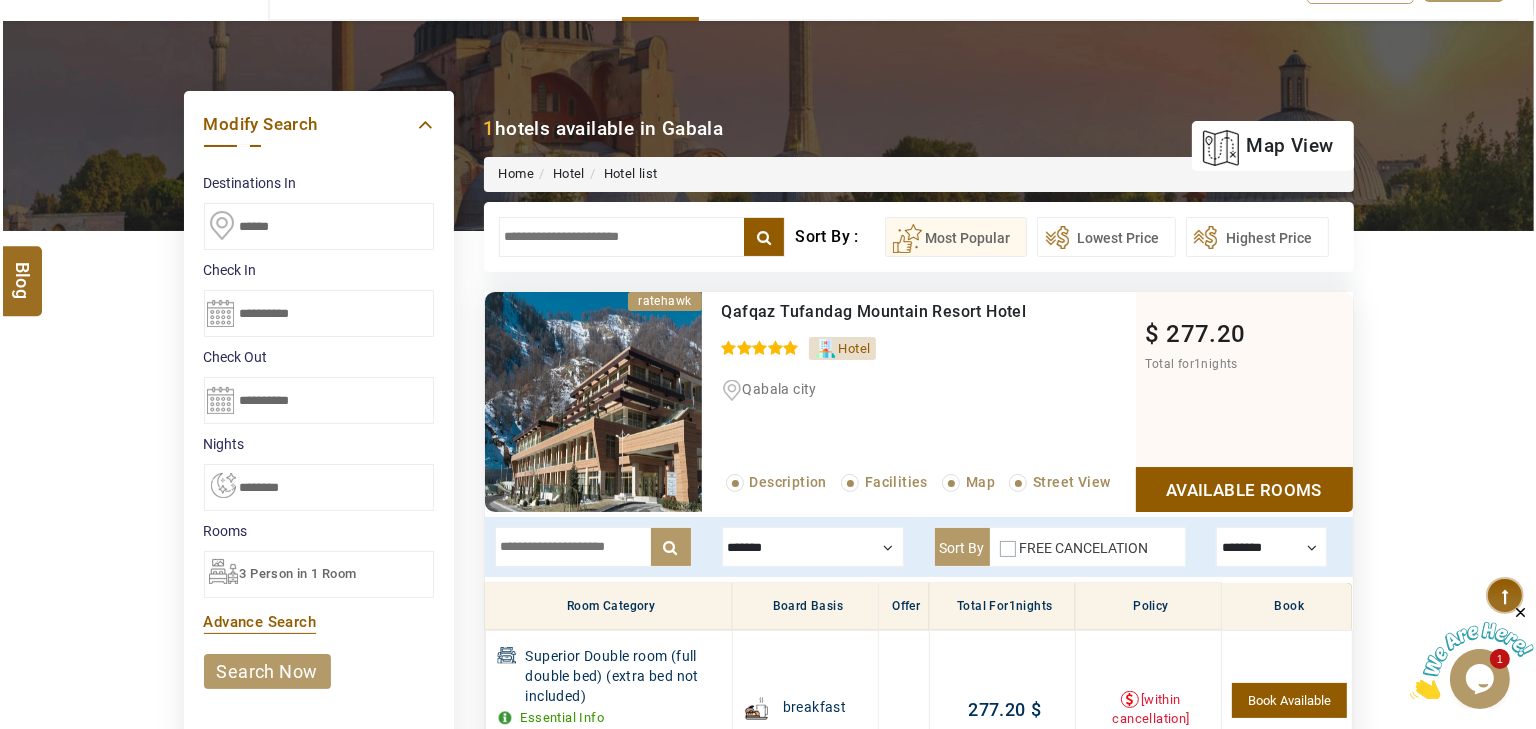 scroll, scrollTop: 300, scrollLeft: 0, axis: vertical 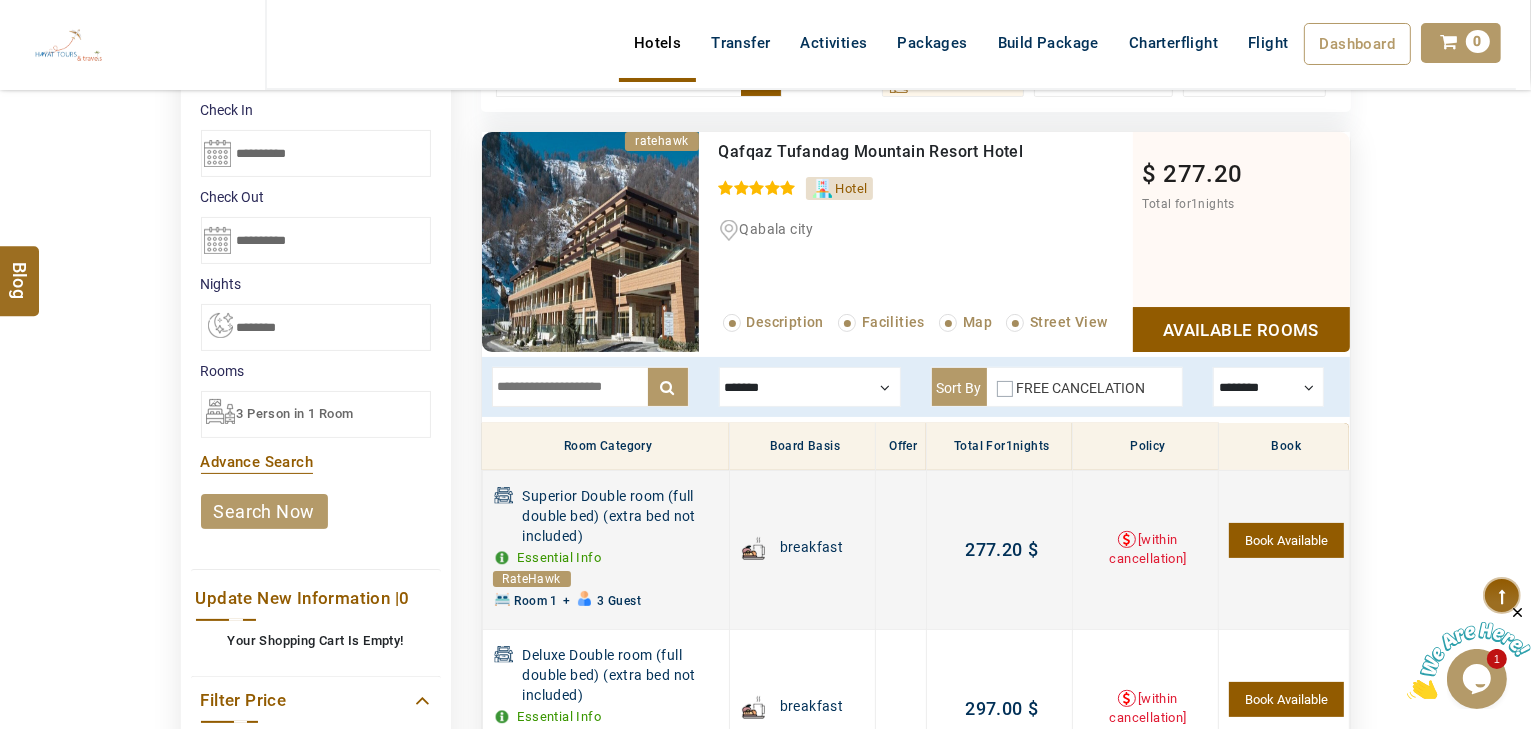 click on "Book Available" at bounding box center (1286, 540) 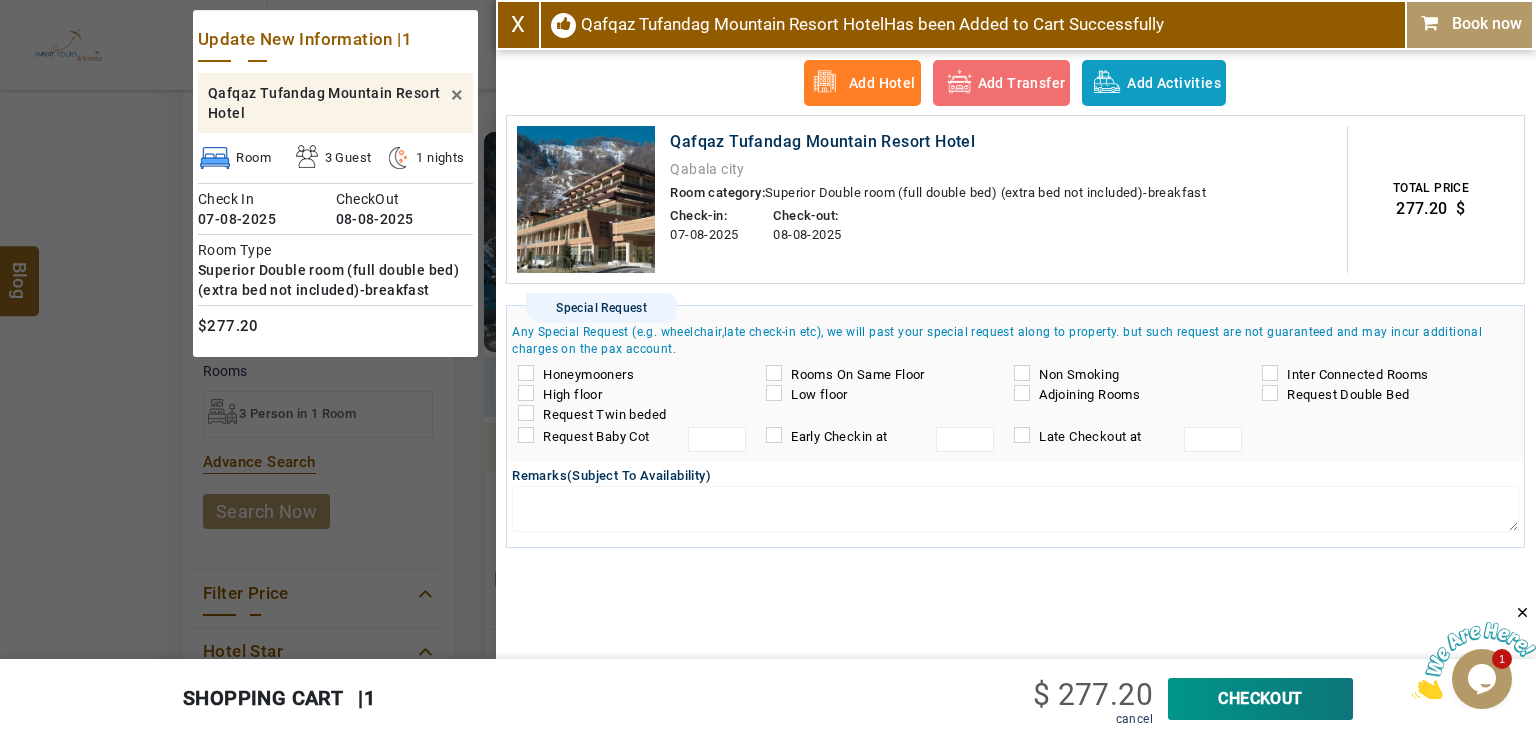 click on "CheckOut" at bounding box center (1260, 699) 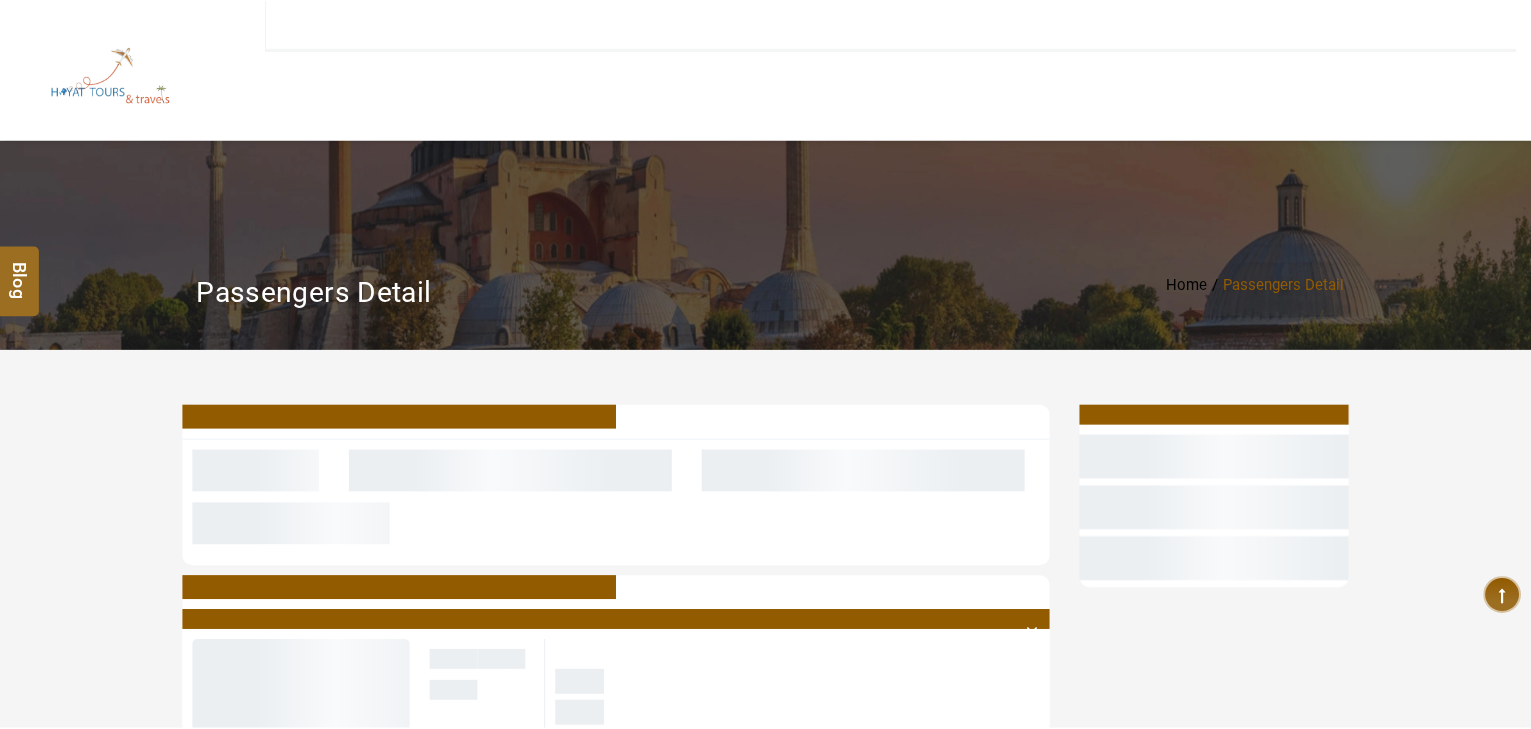 scroll, scrollTop: 0, scrollLeft: 0, axis: both 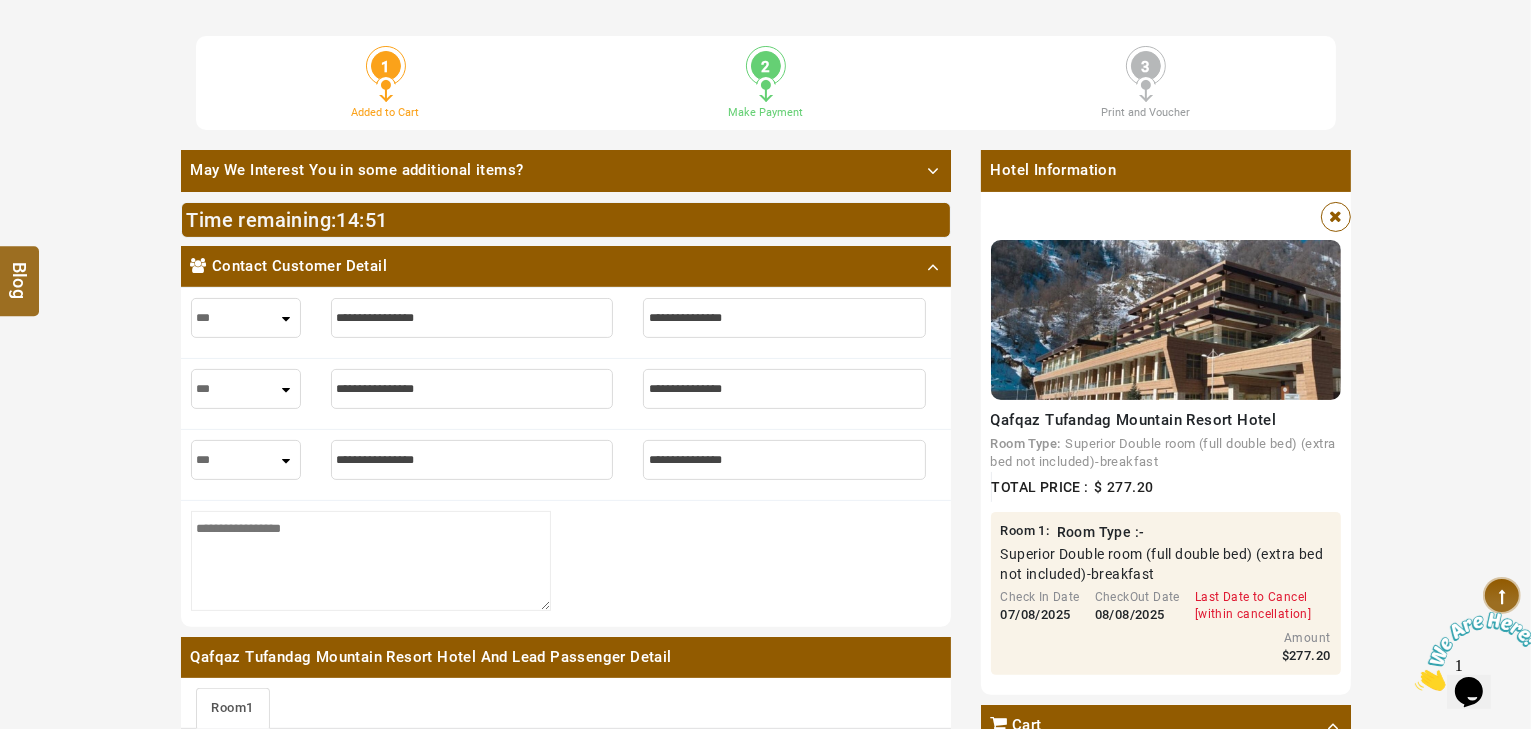 click at bounding box center (472, 318) 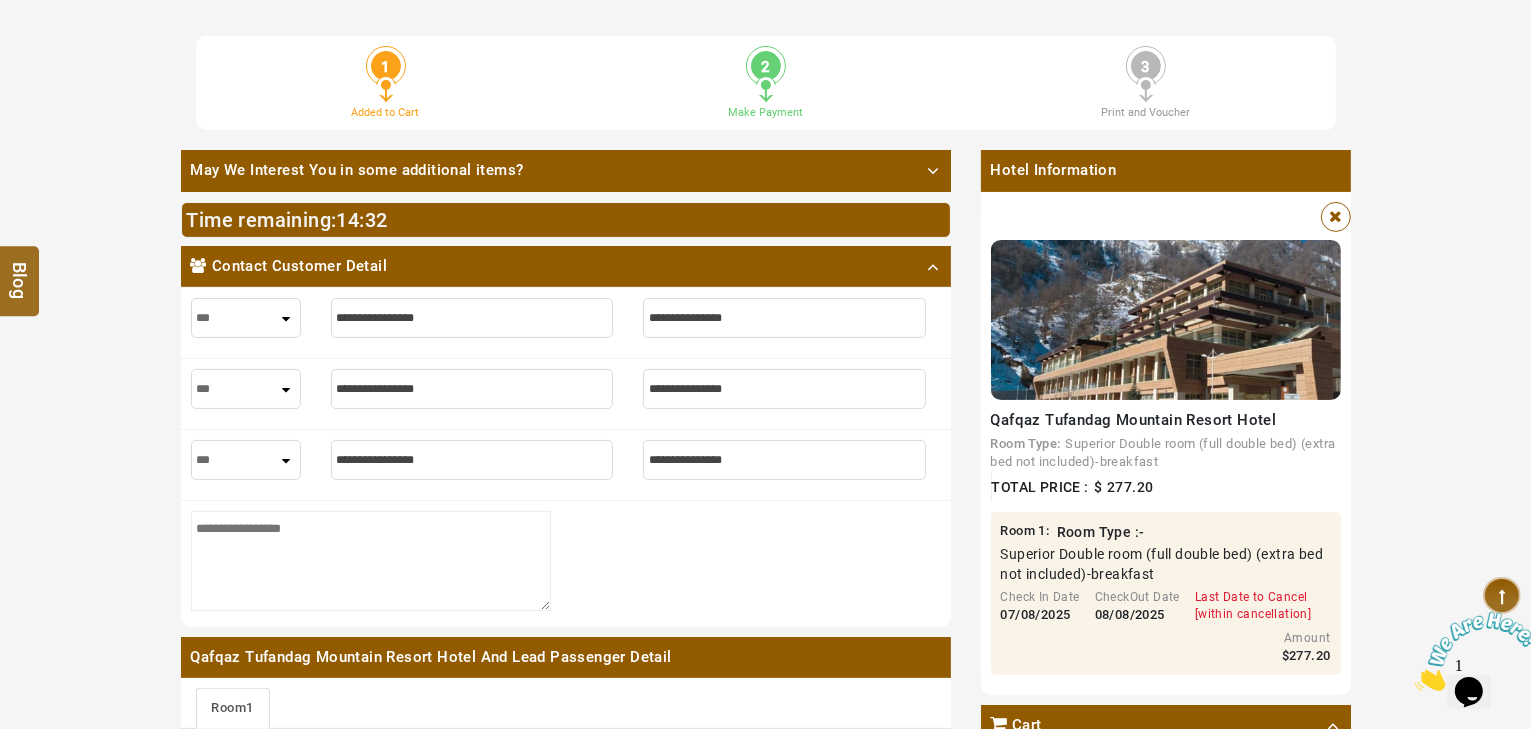 type on "*" 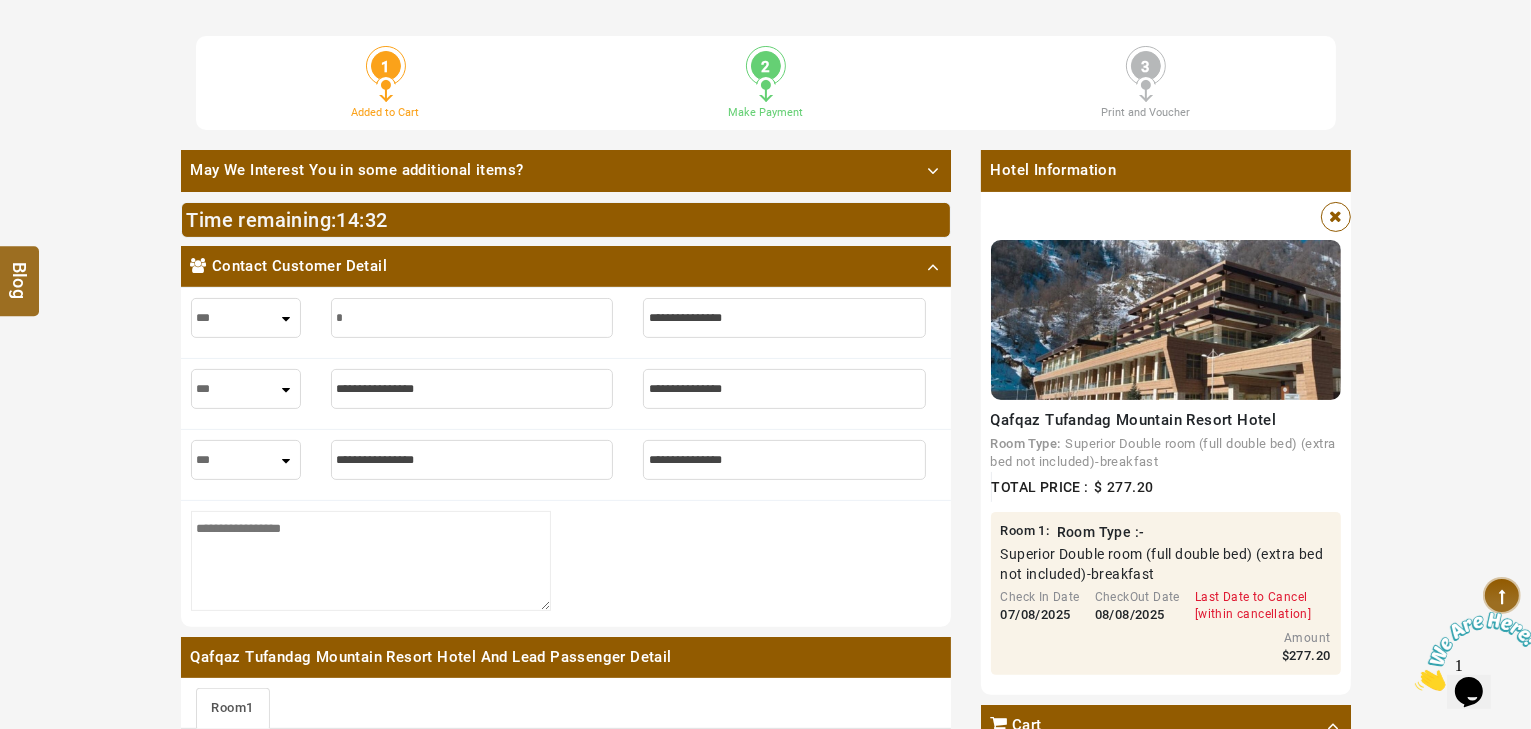 type on "*" 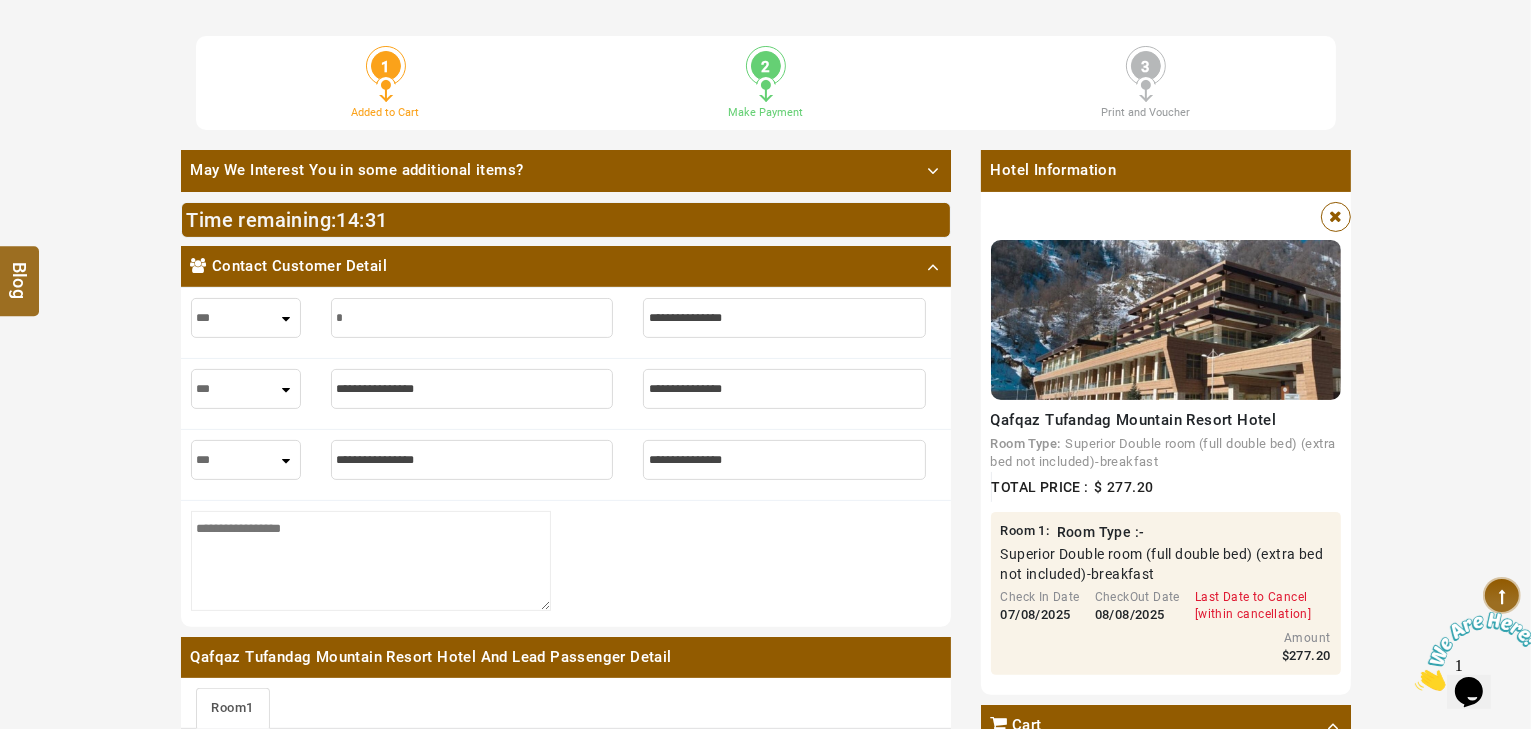 type on "**" 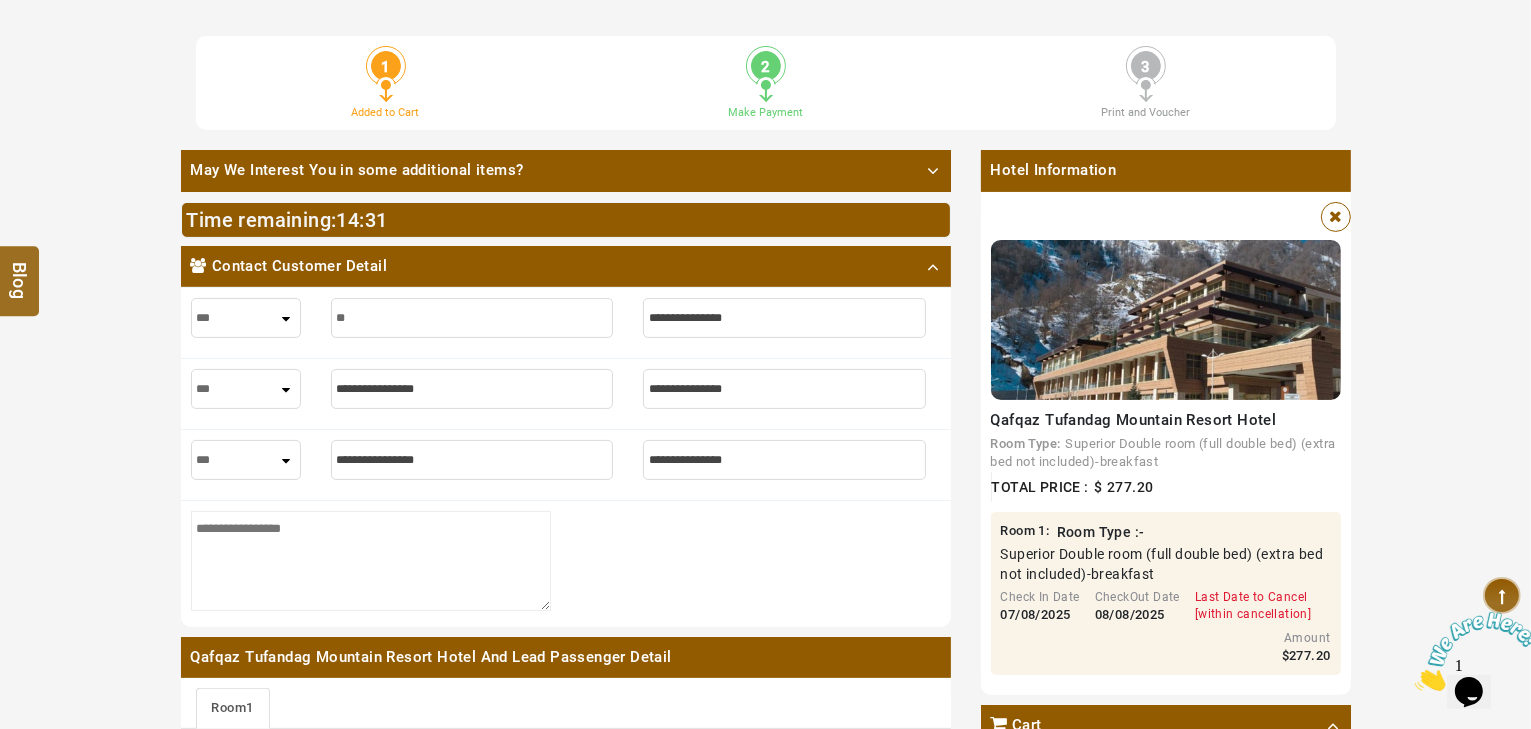 type on "**" 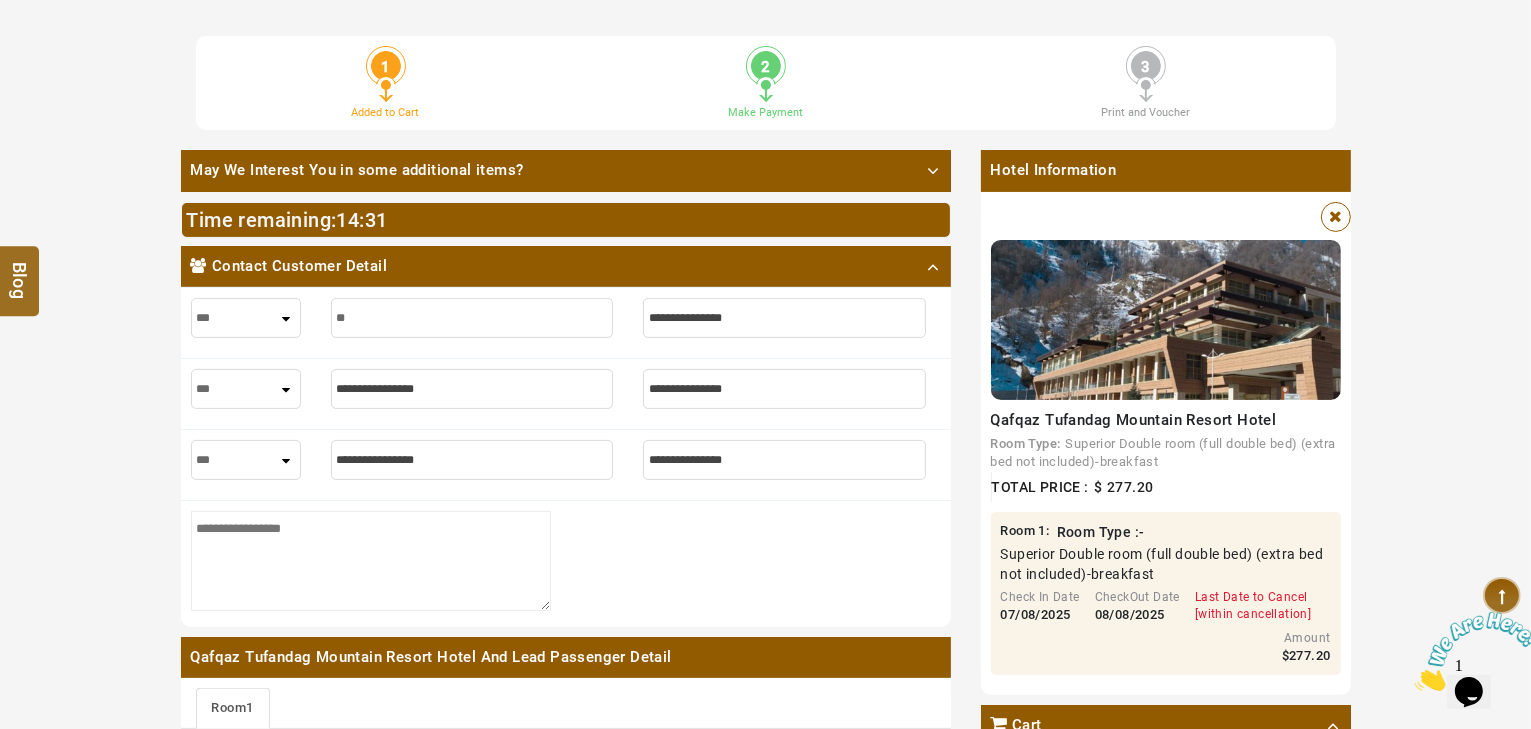 type on "***" 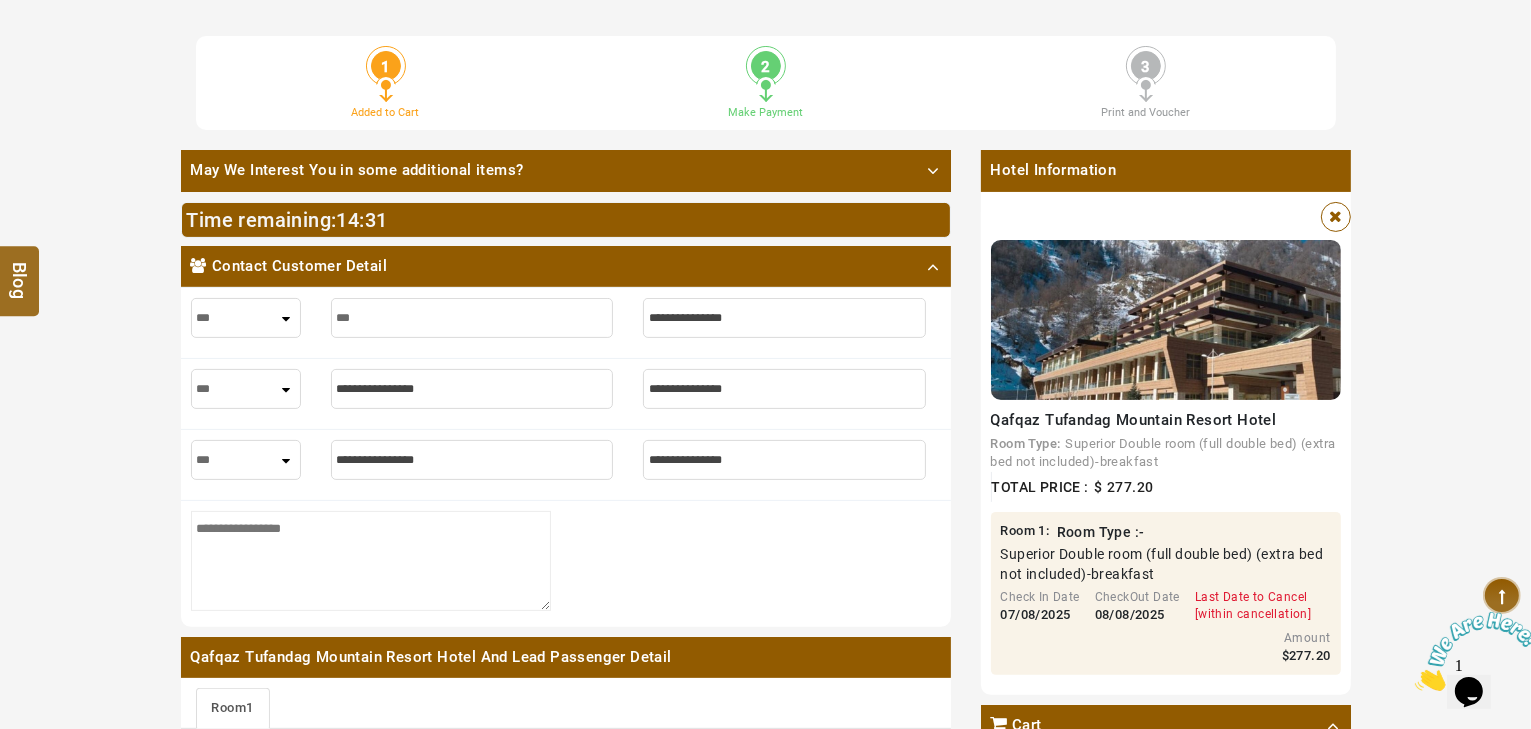 type on "***" 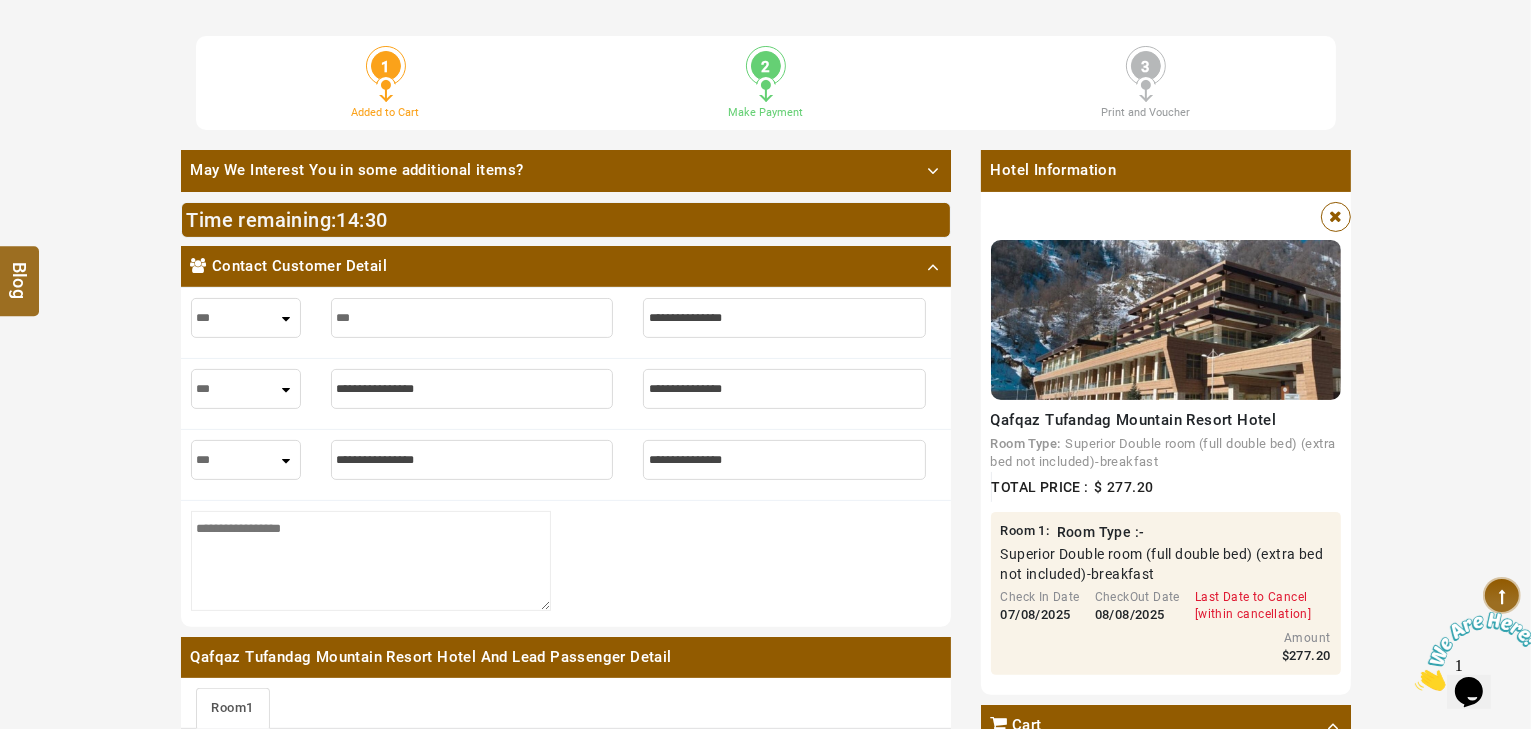type on "****" 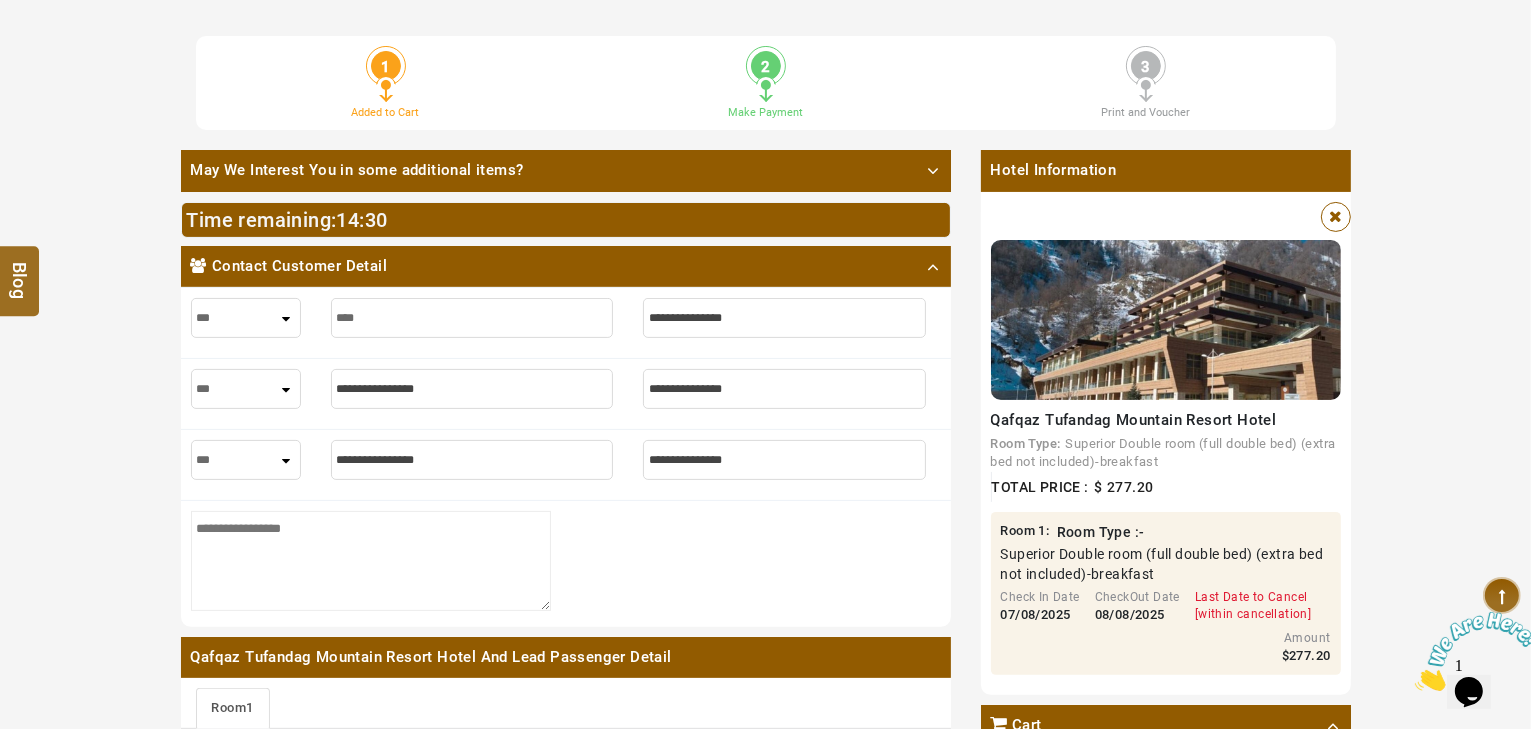 type on "****" 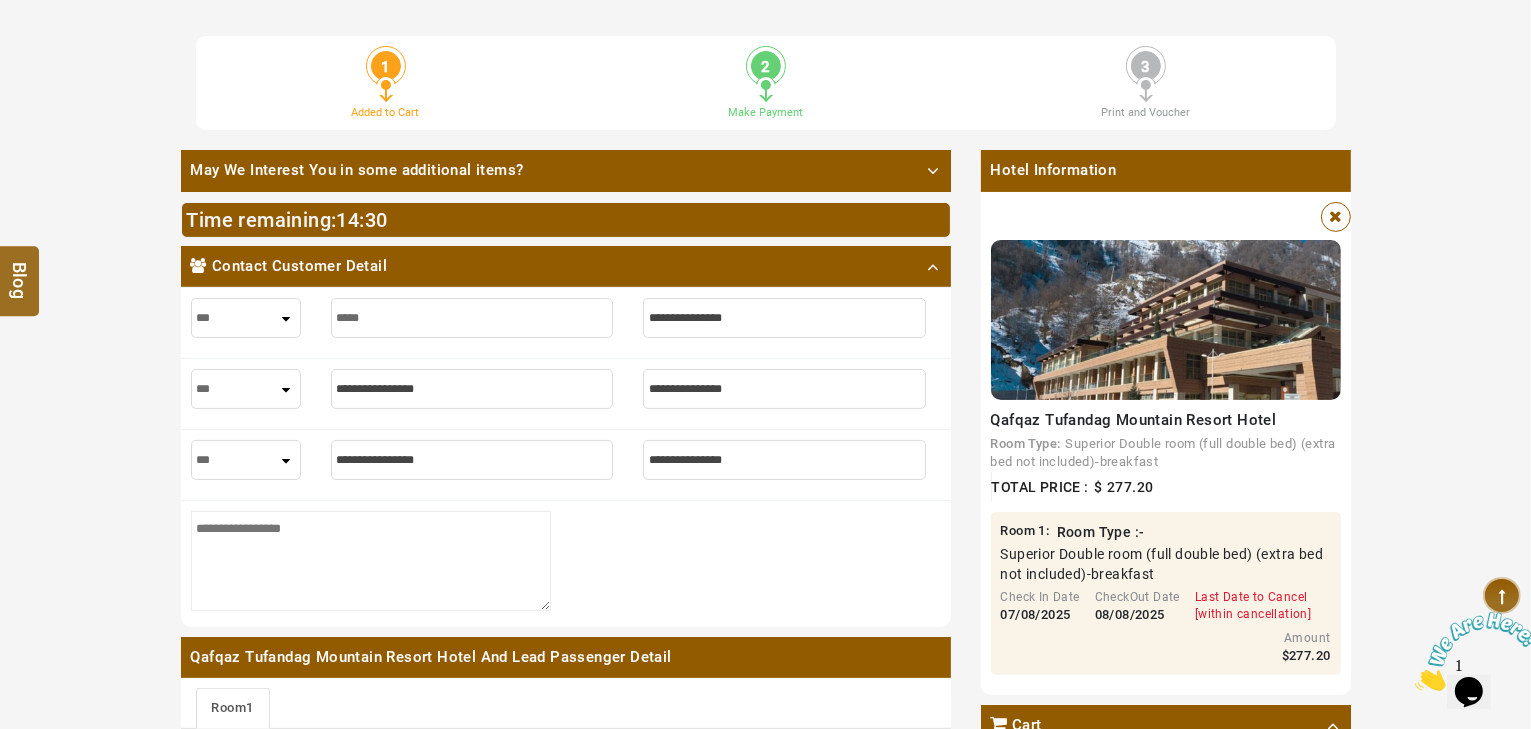 type on "******" 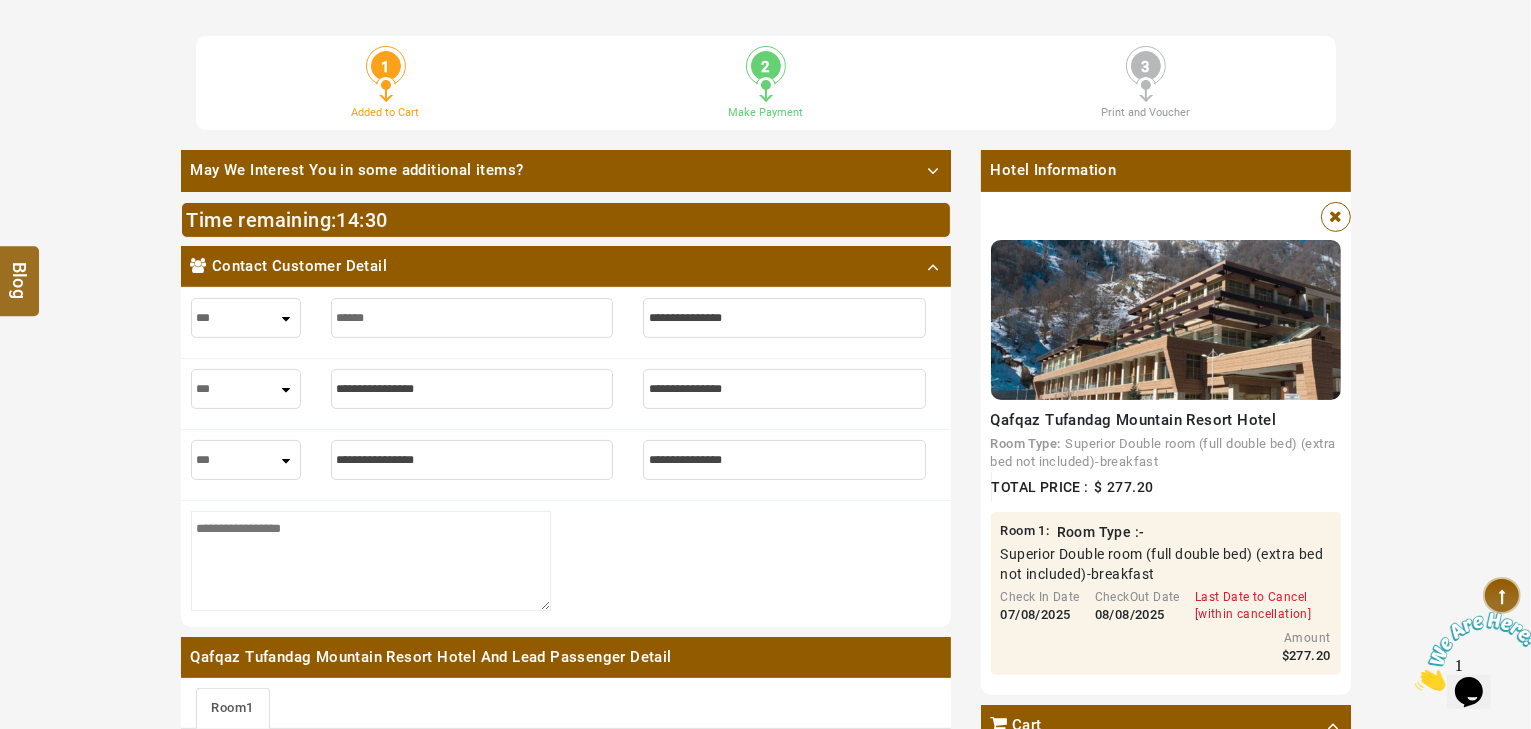 type on "******" 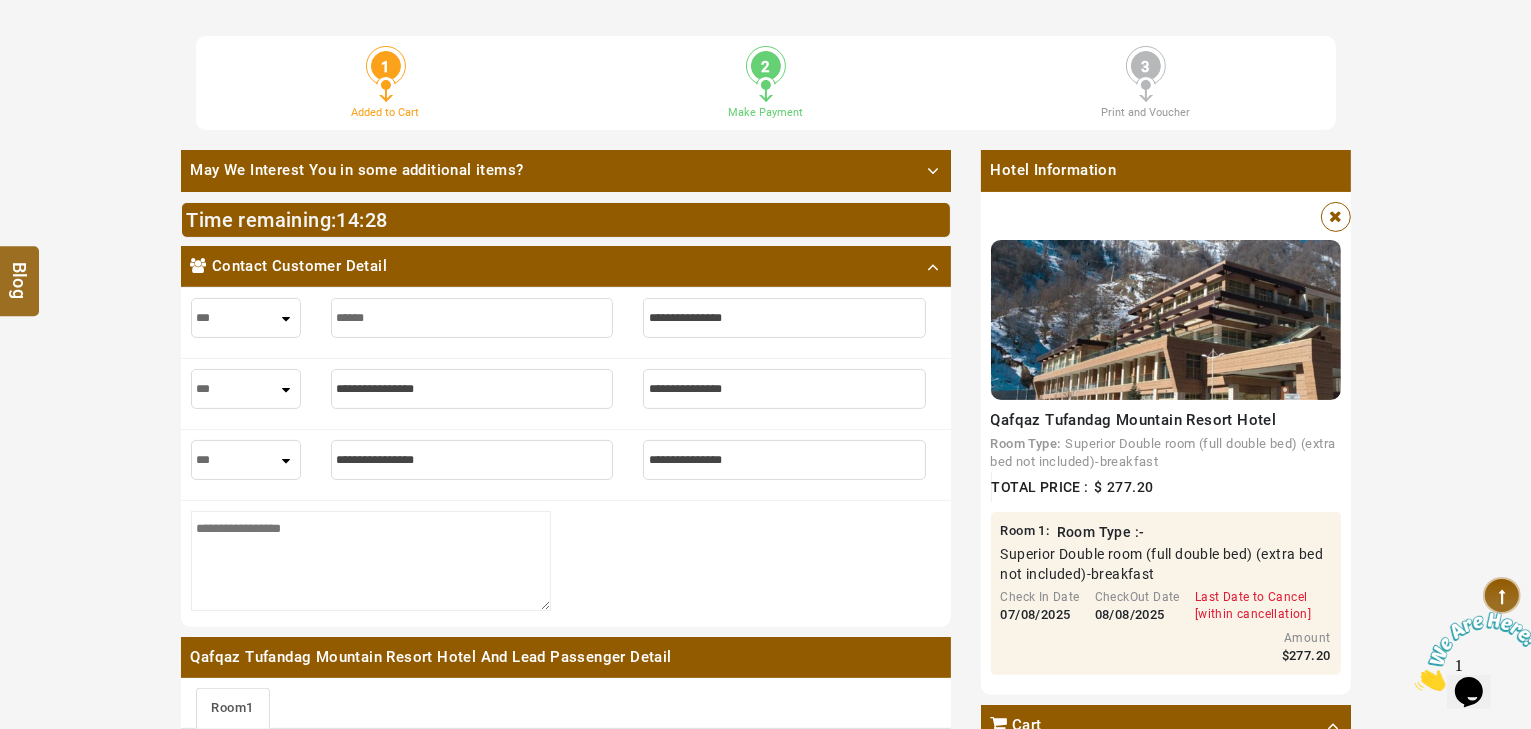 type on "******" 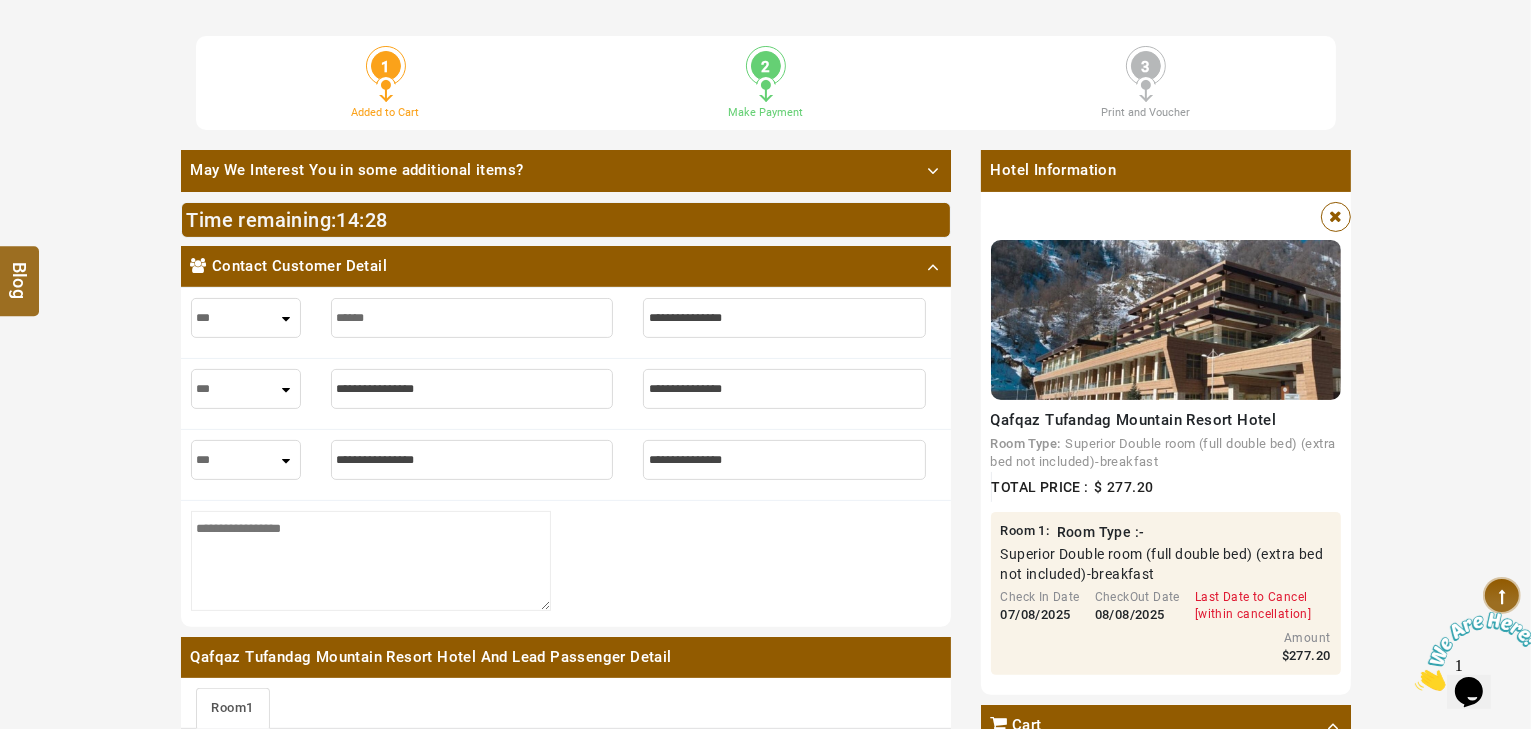 click at bounding box center (784, 318) 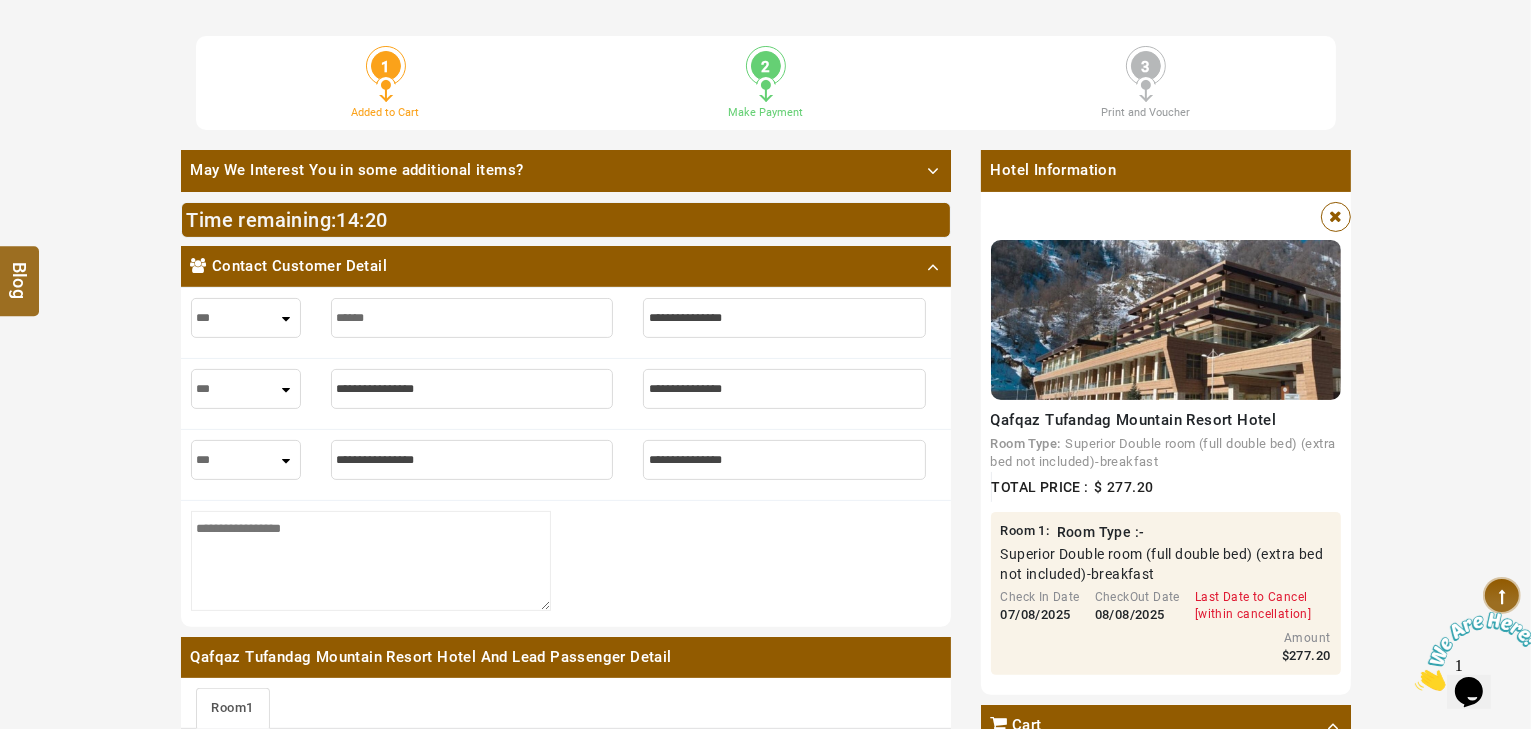 type on "*" 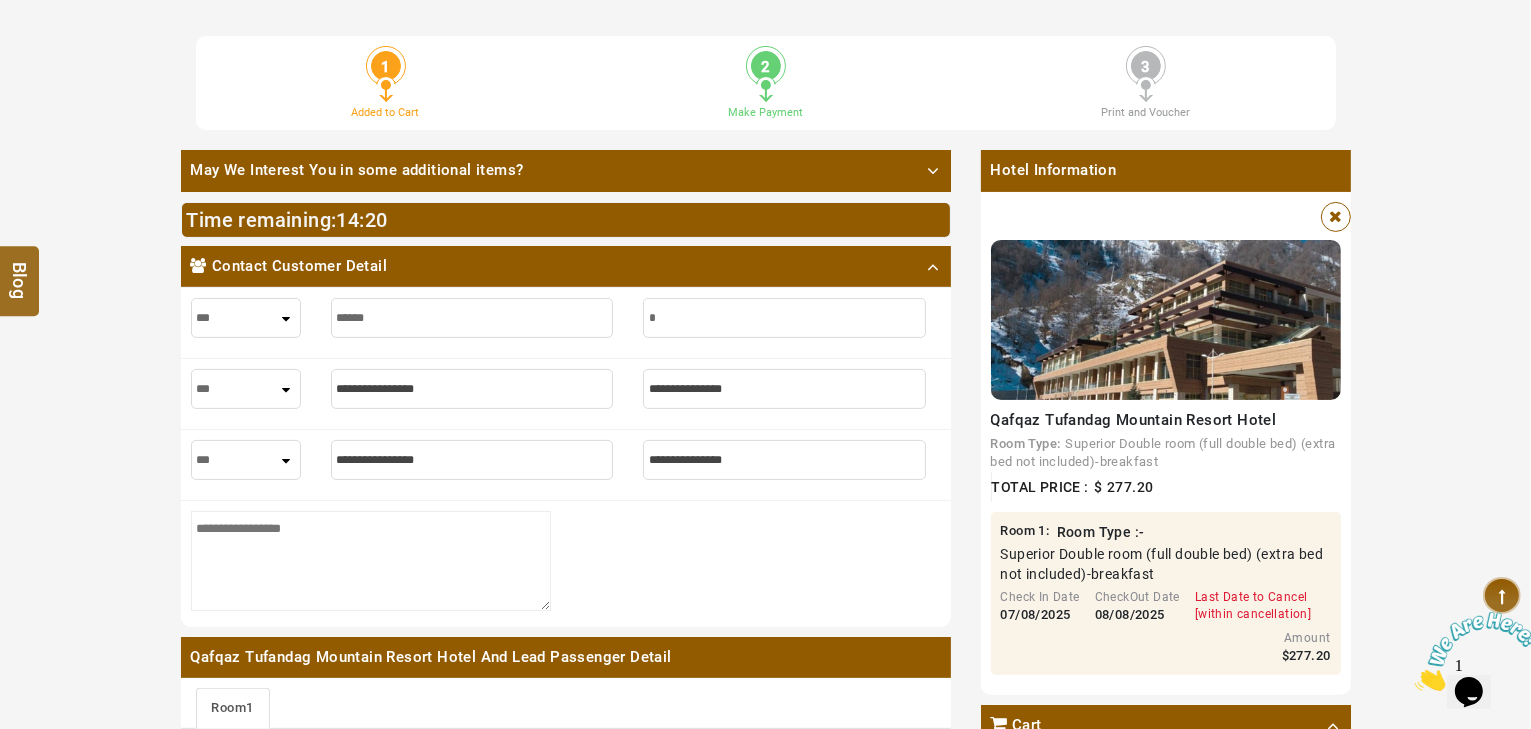 type on "*" 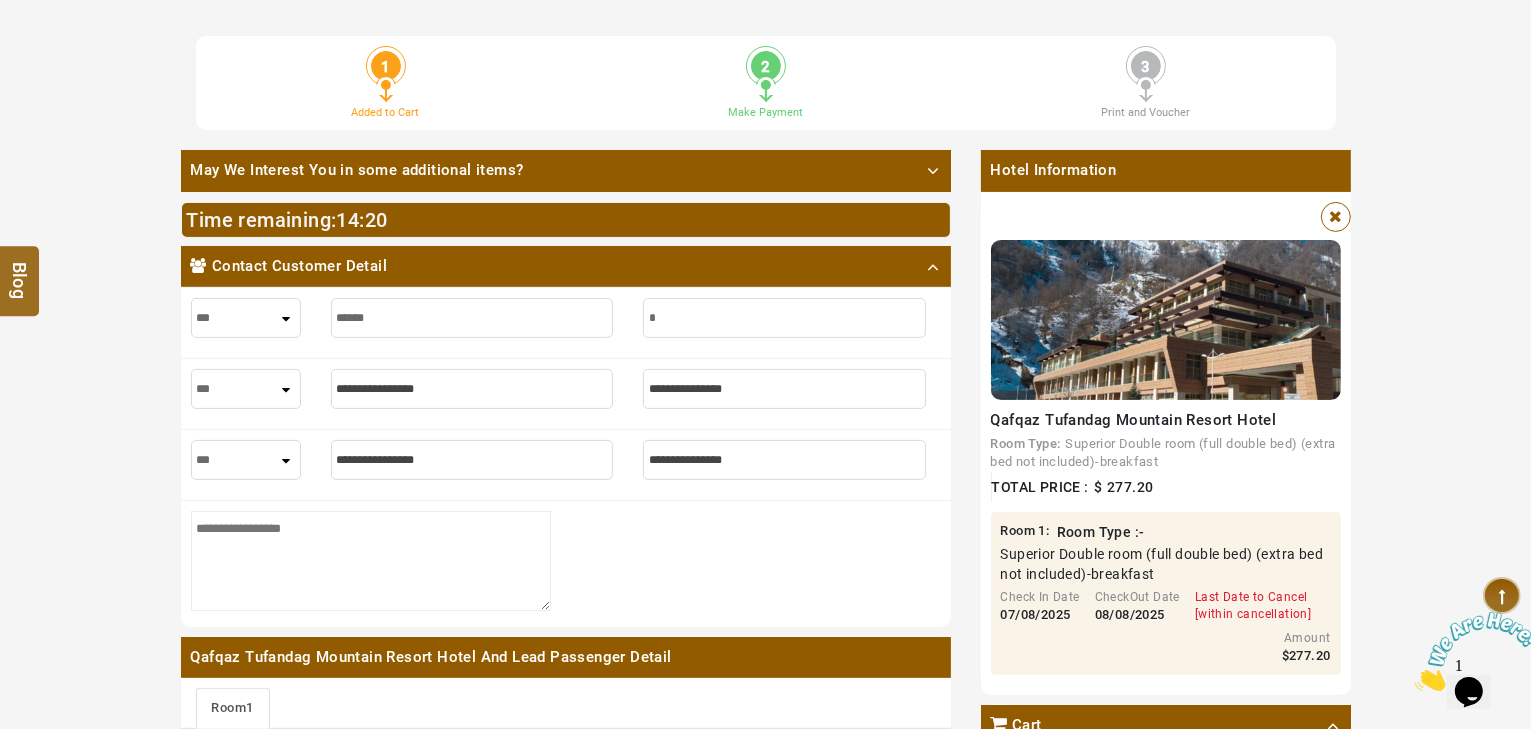 type on "**" 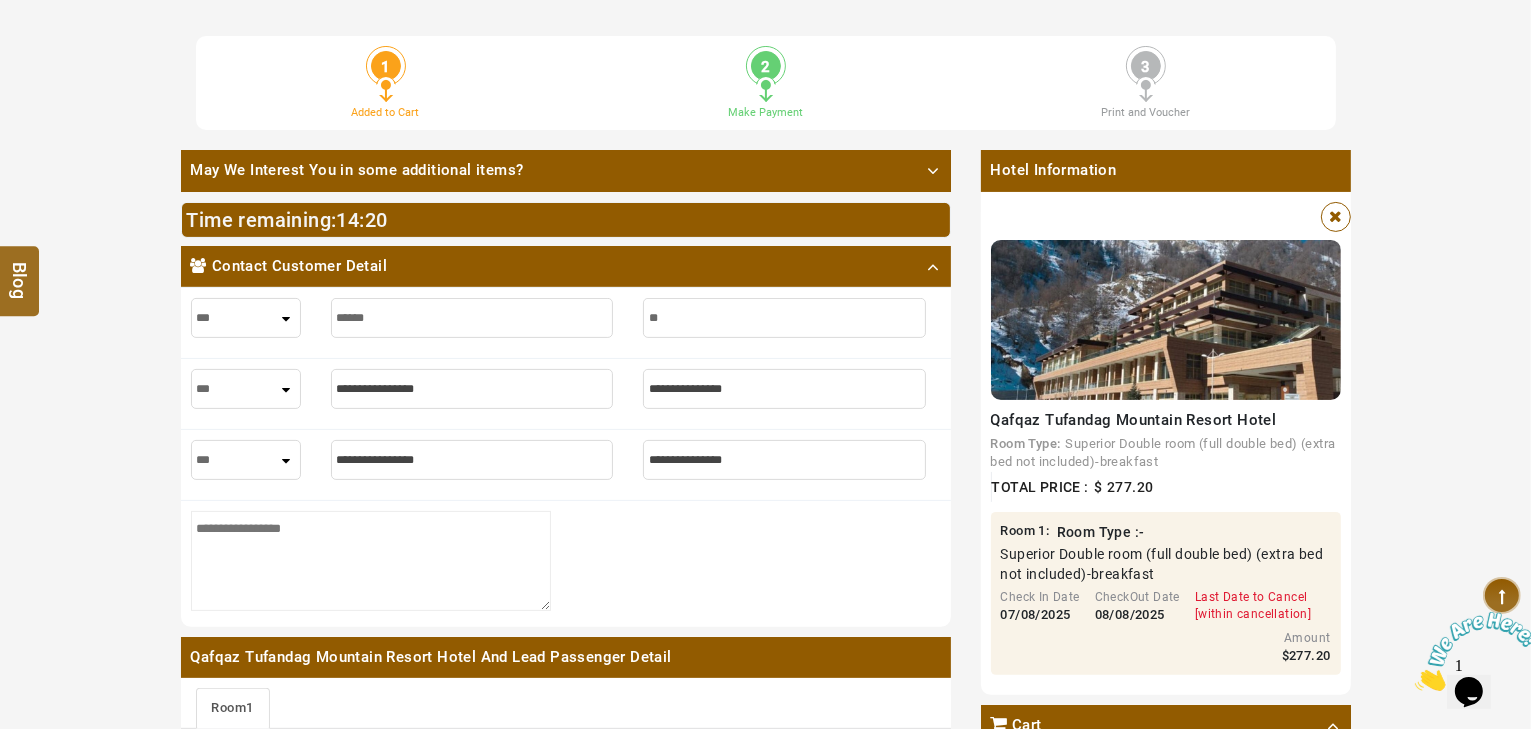 type on "**" 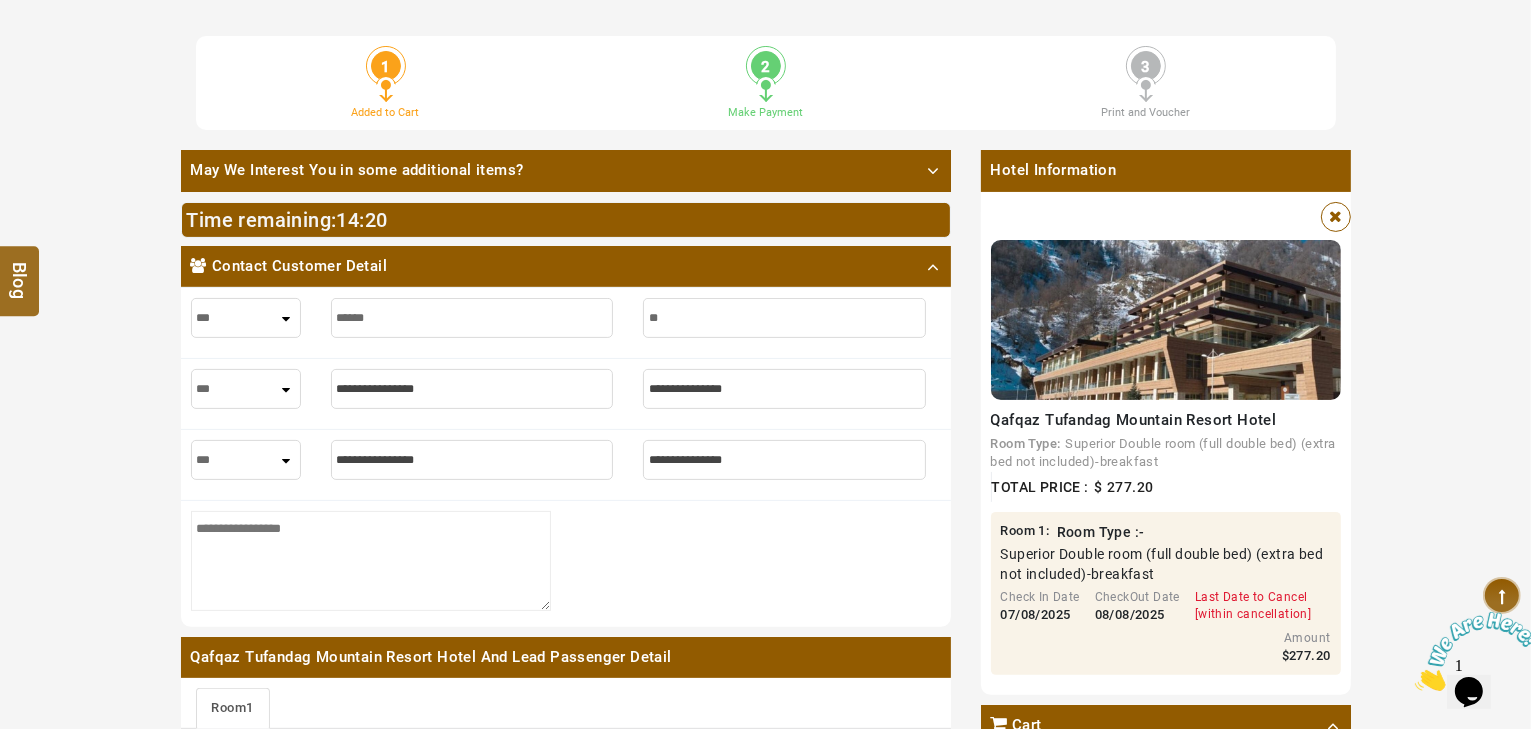 type on "***" 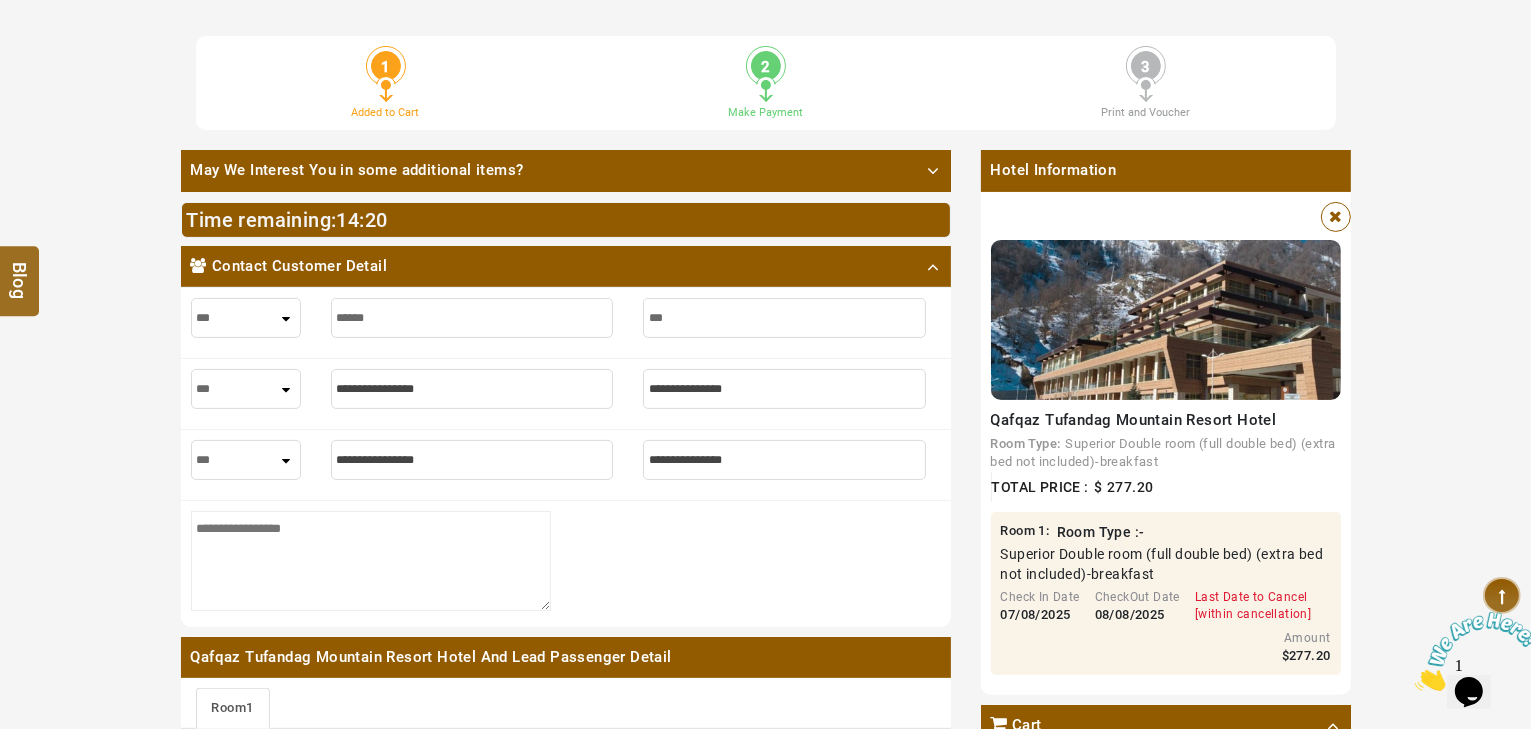 type on "***" 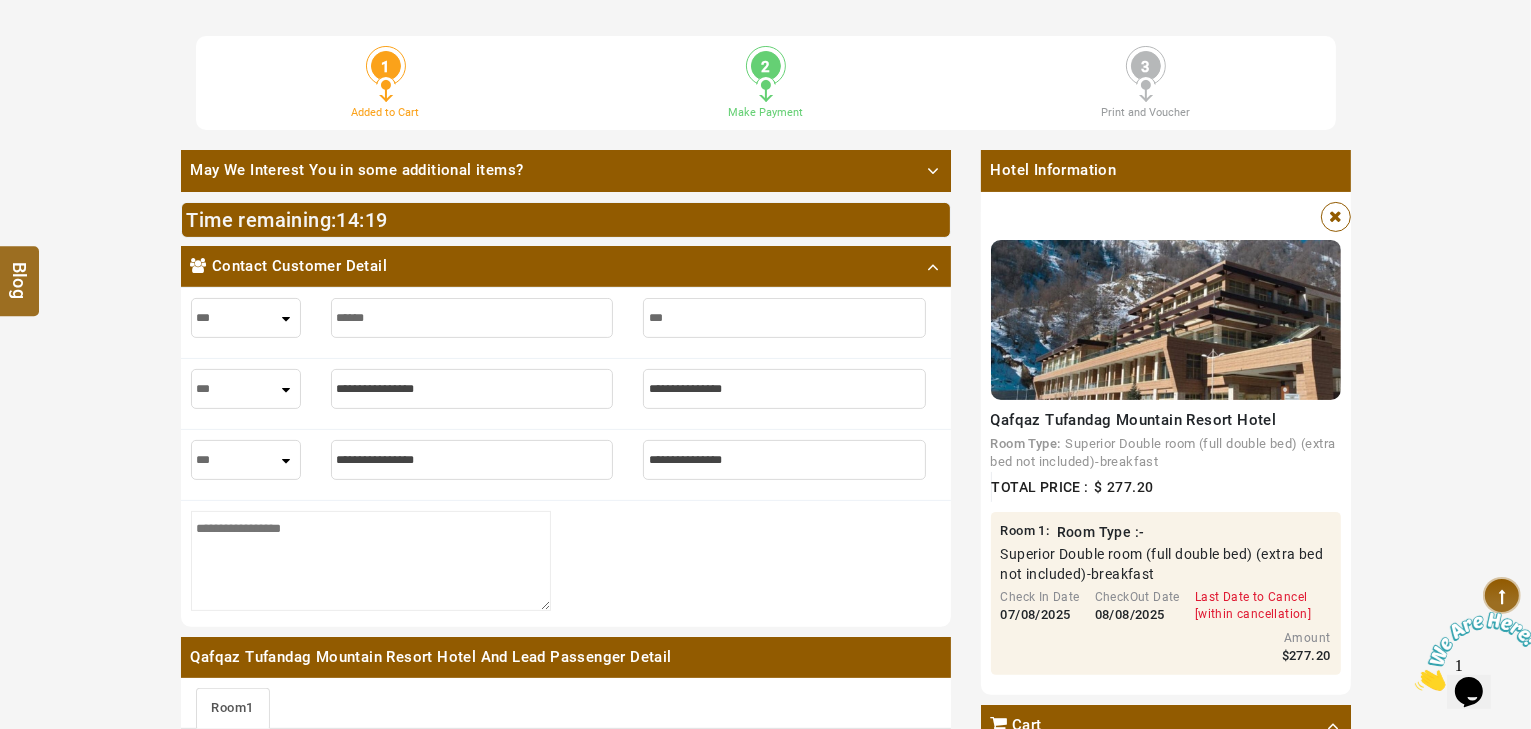 type on "****" 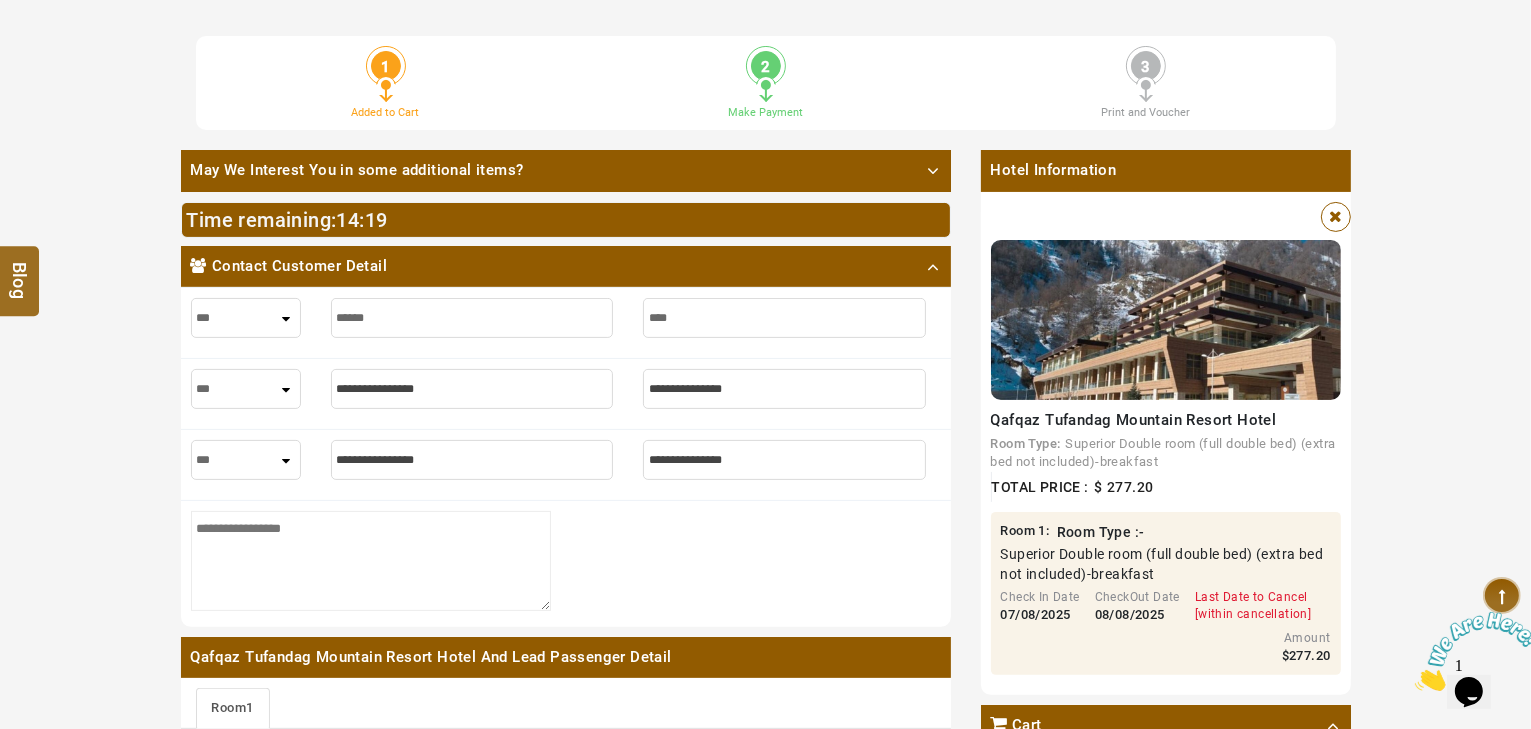 type on "****" 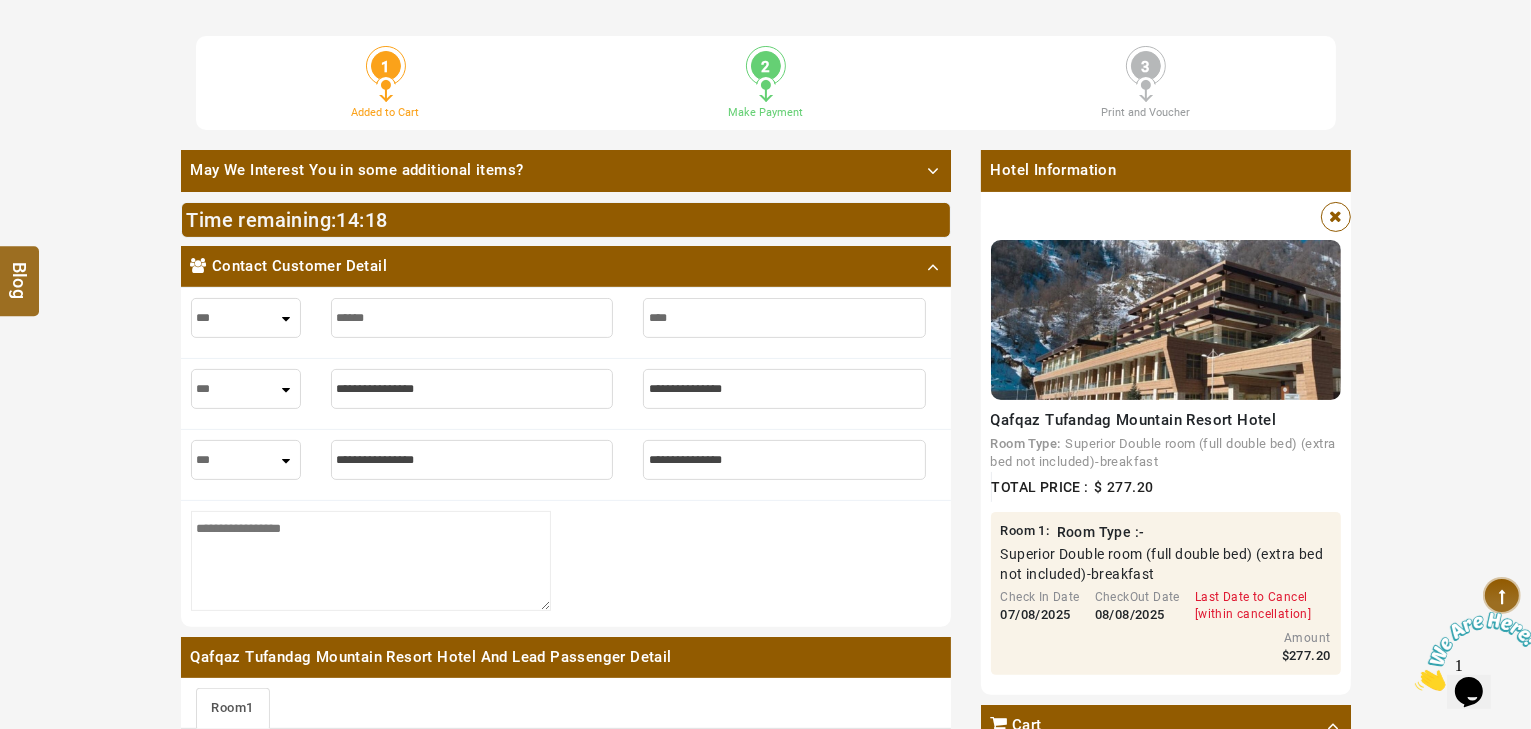 type on "****" 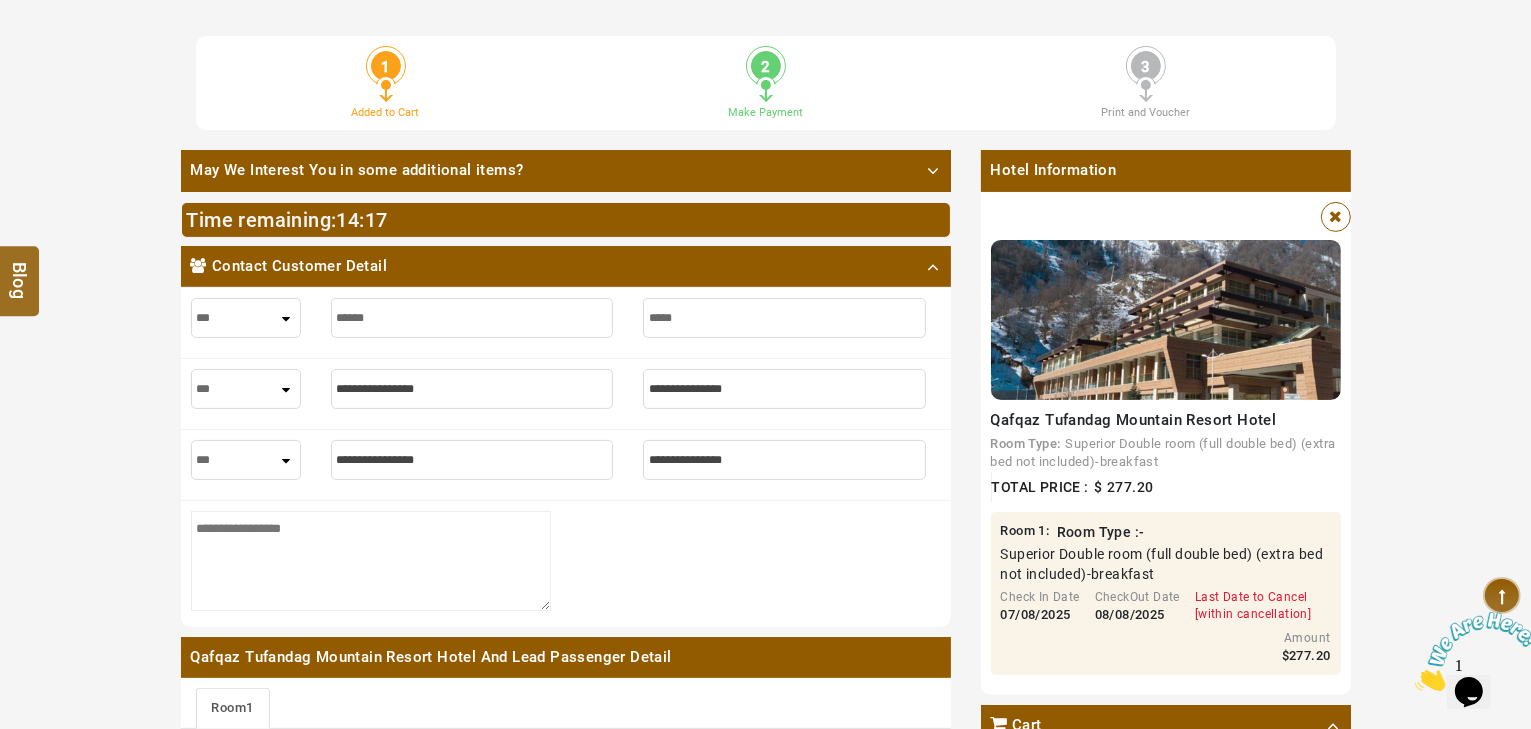 type on "****" 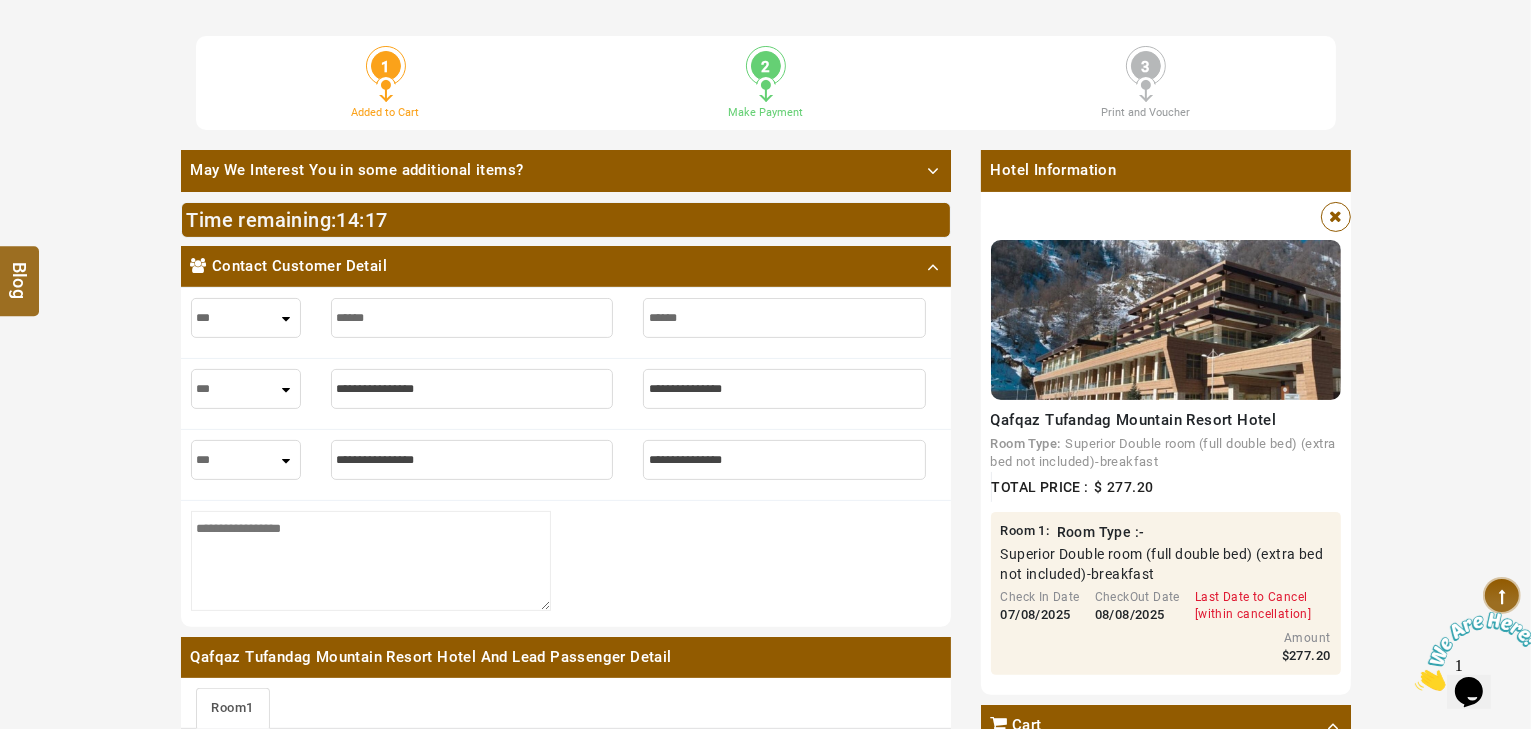 type on "******" 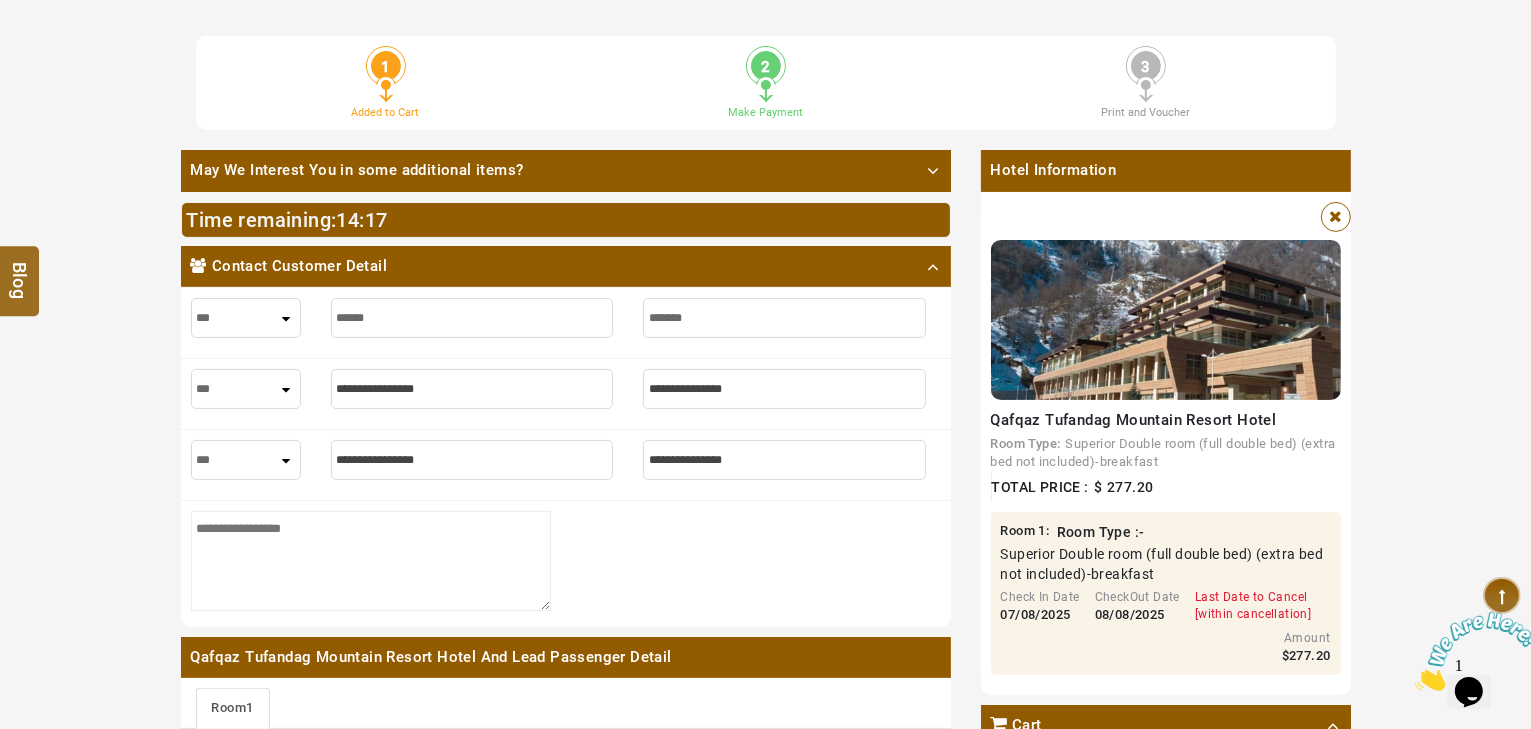 type on "*******" 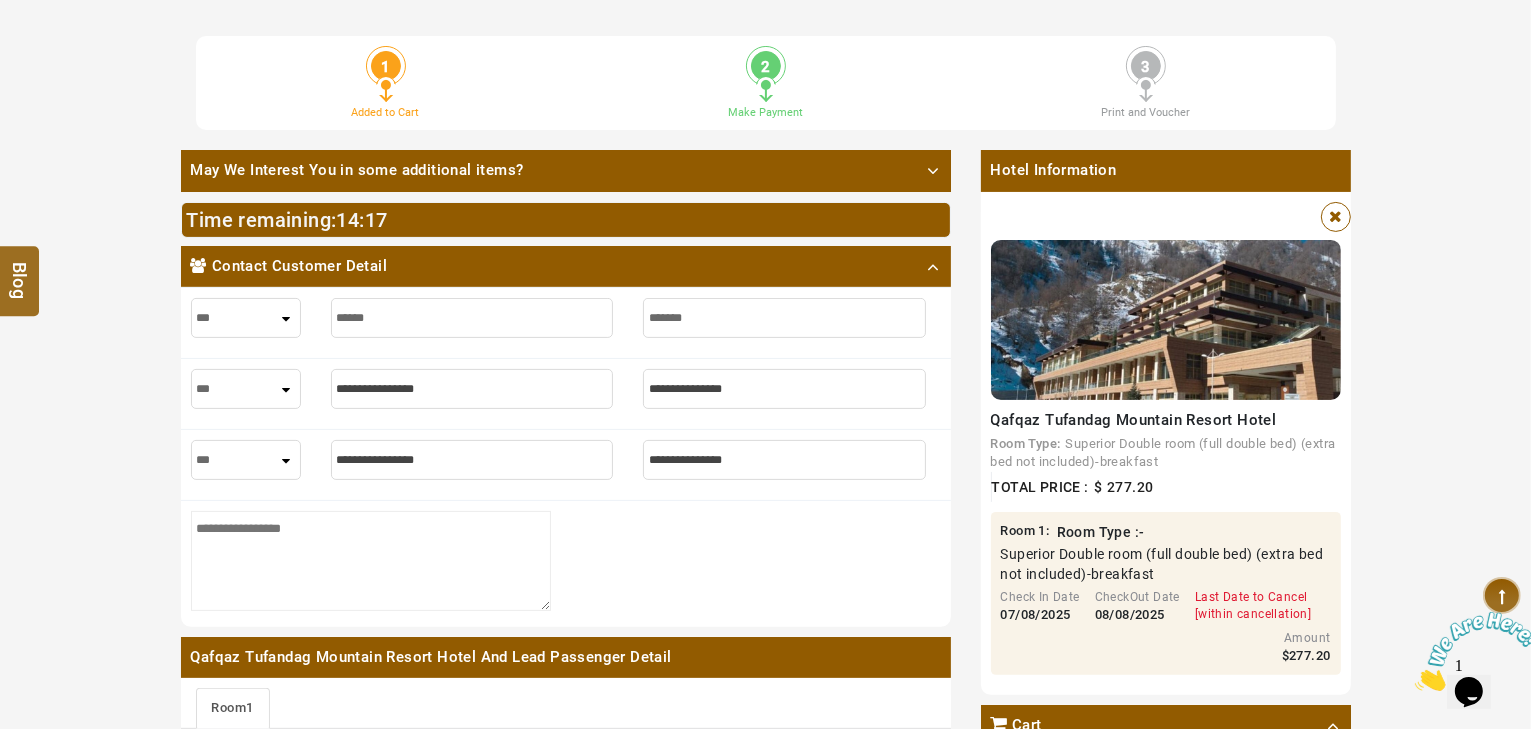 type on "********" 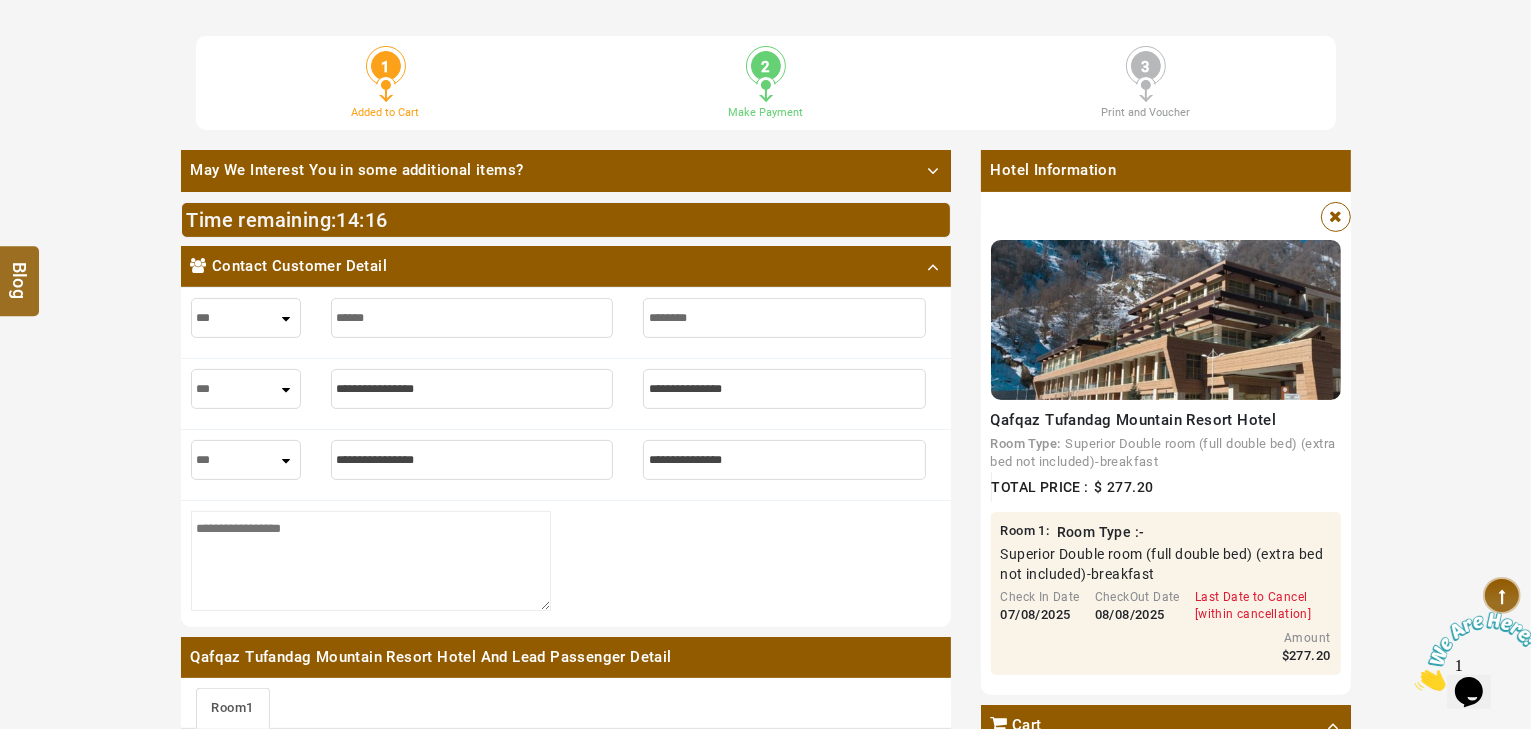 type on "********" 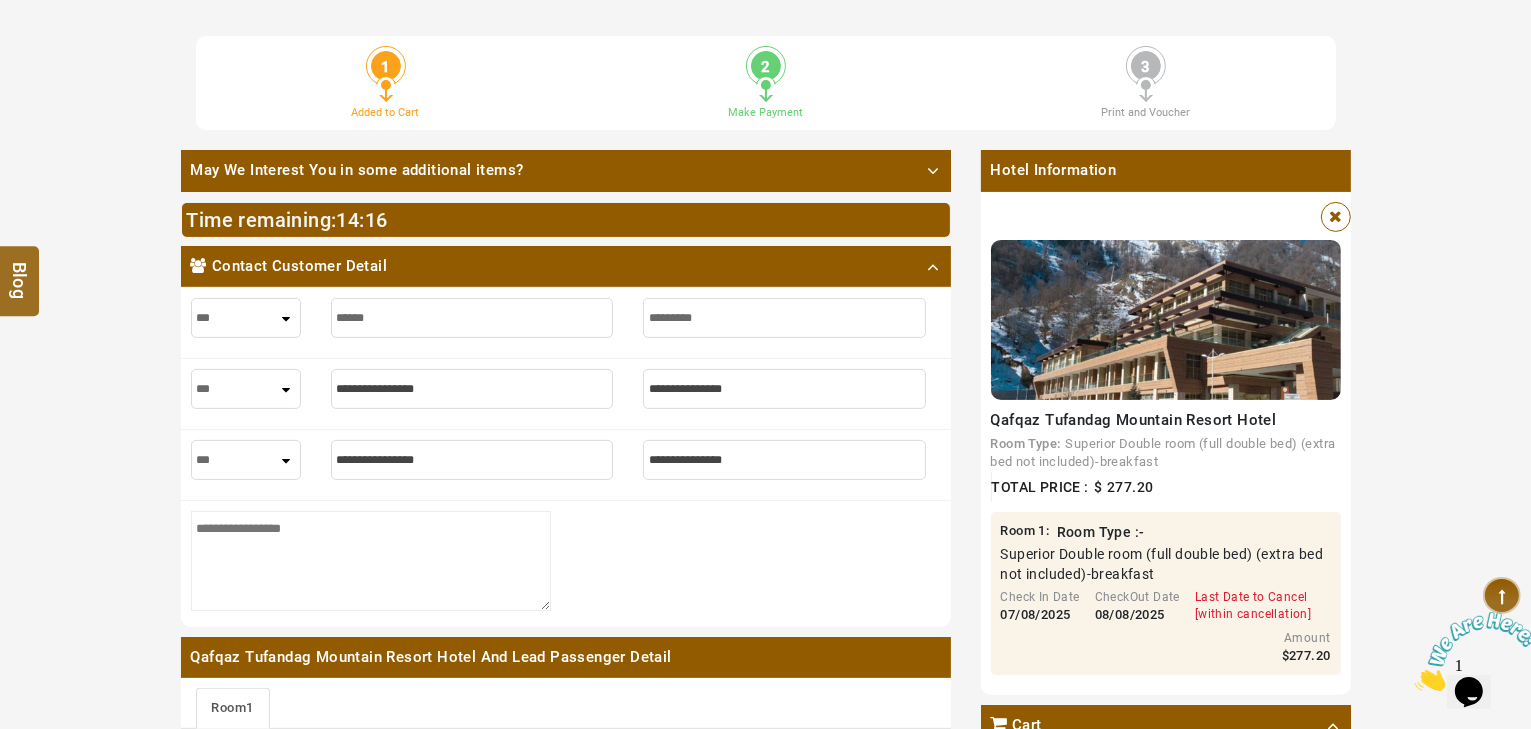 type on "**********" 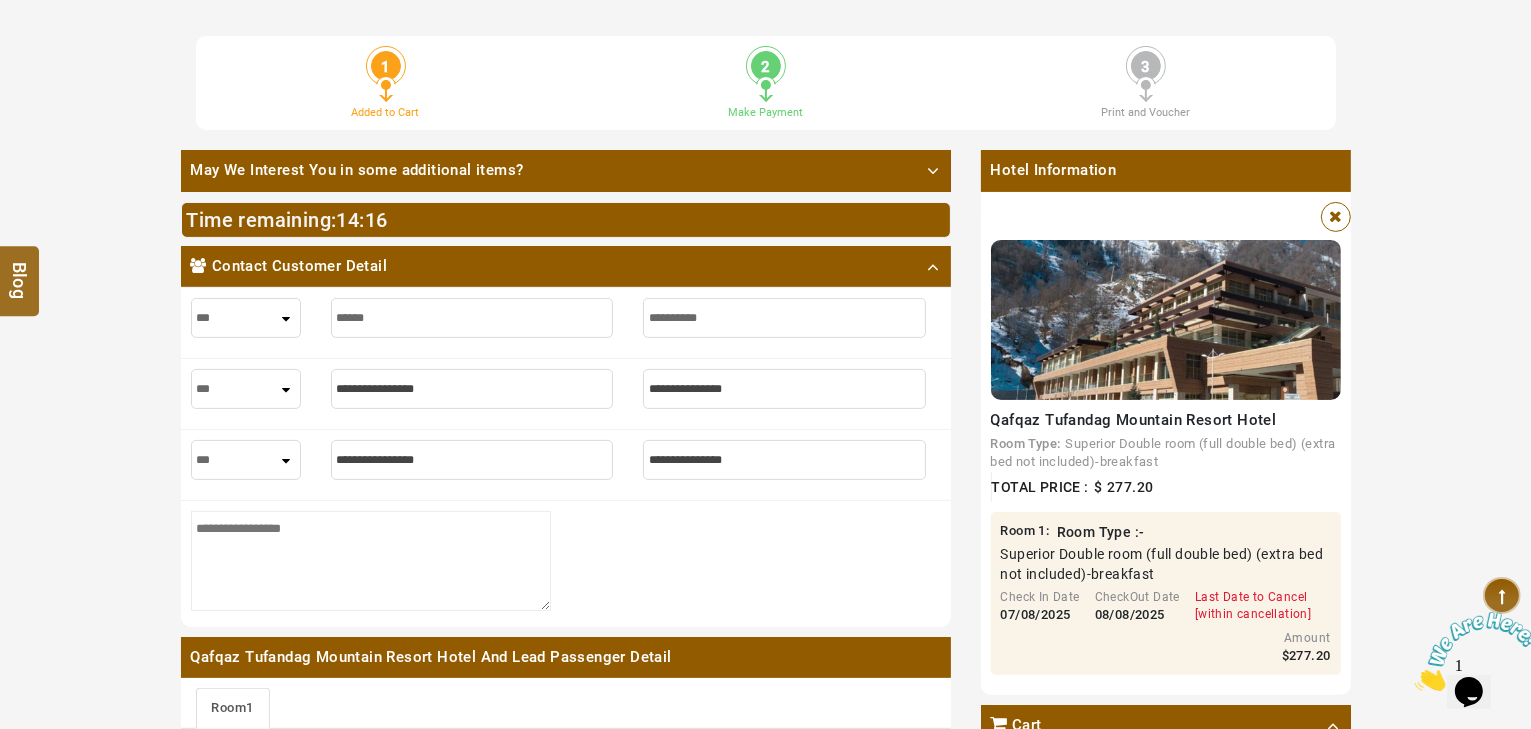 type on "**********" 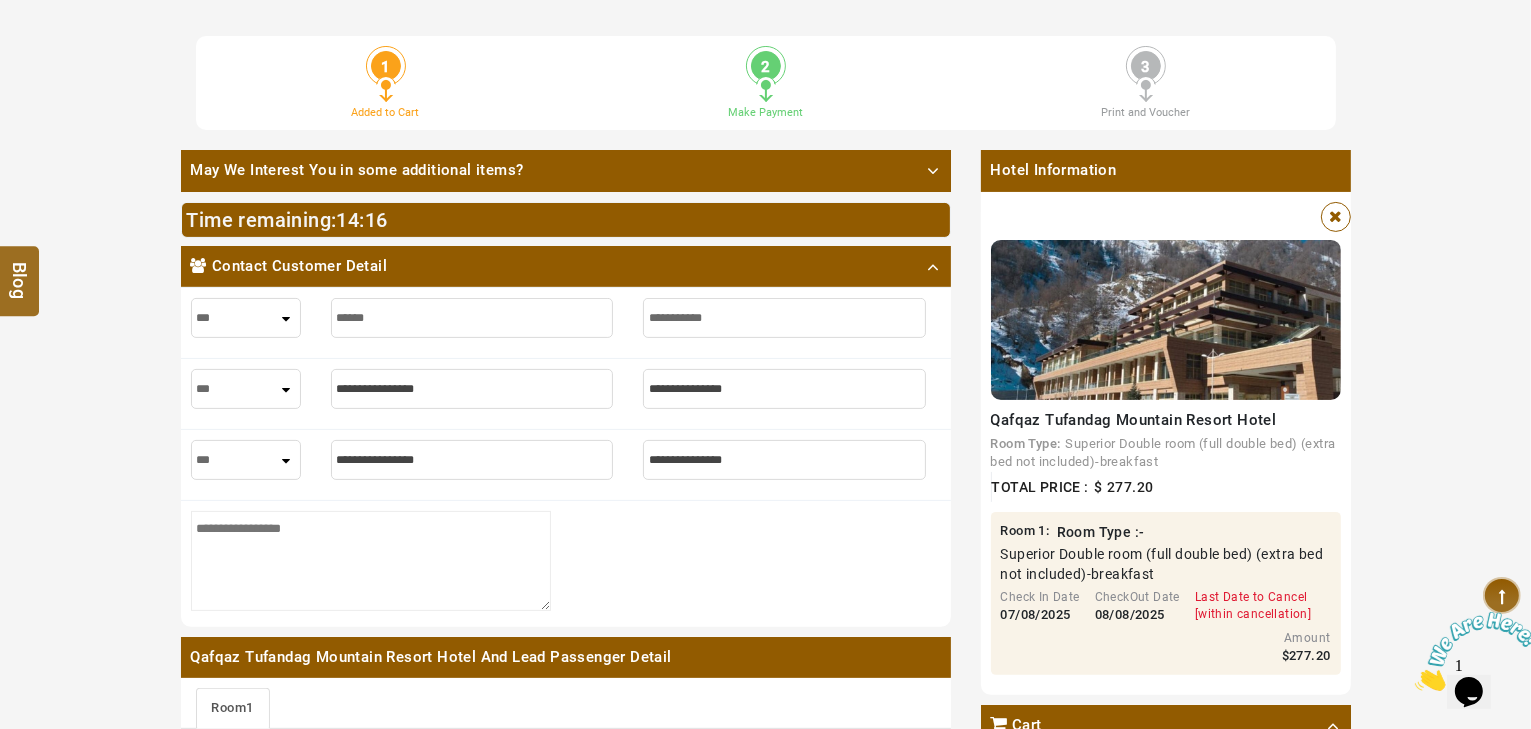 type on "**********" 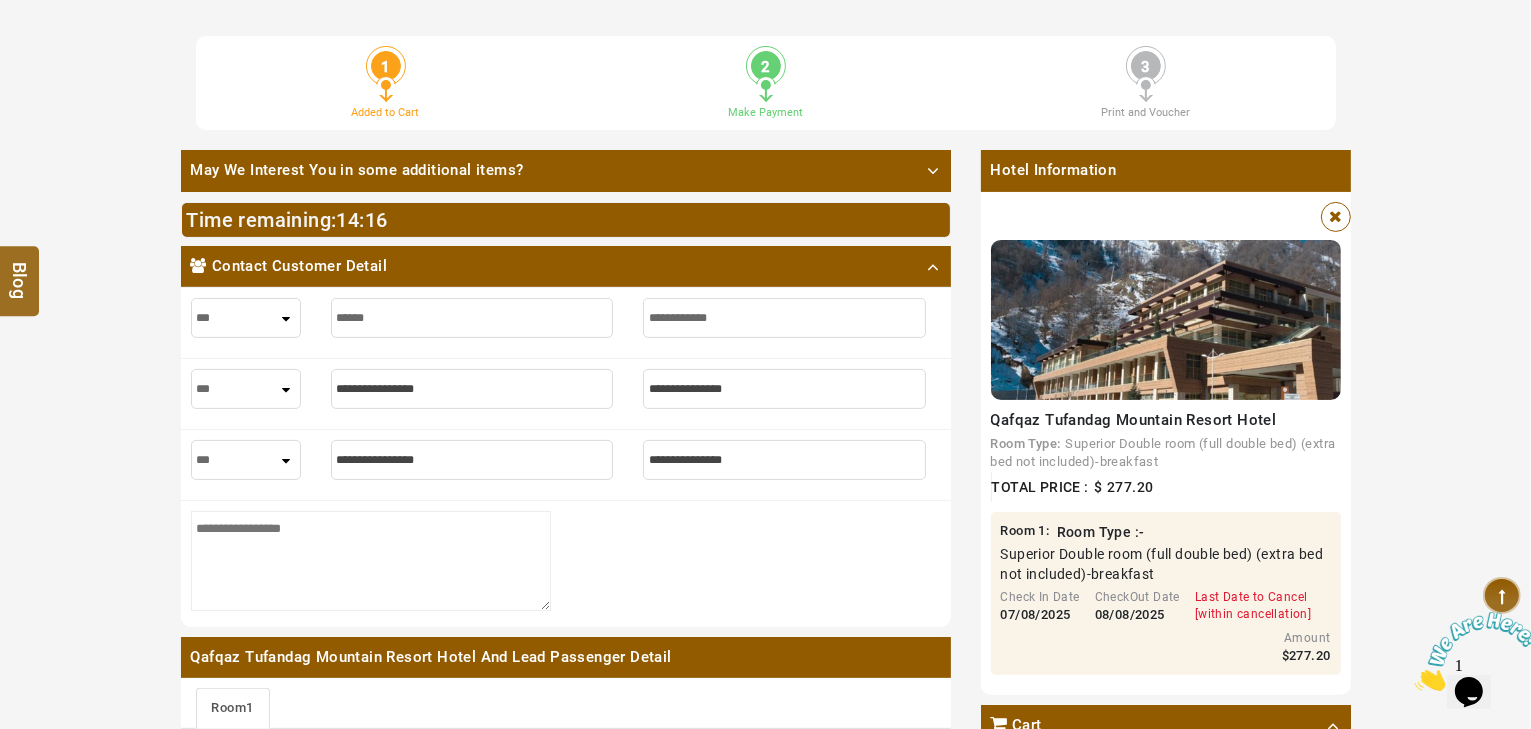 type on "**********" 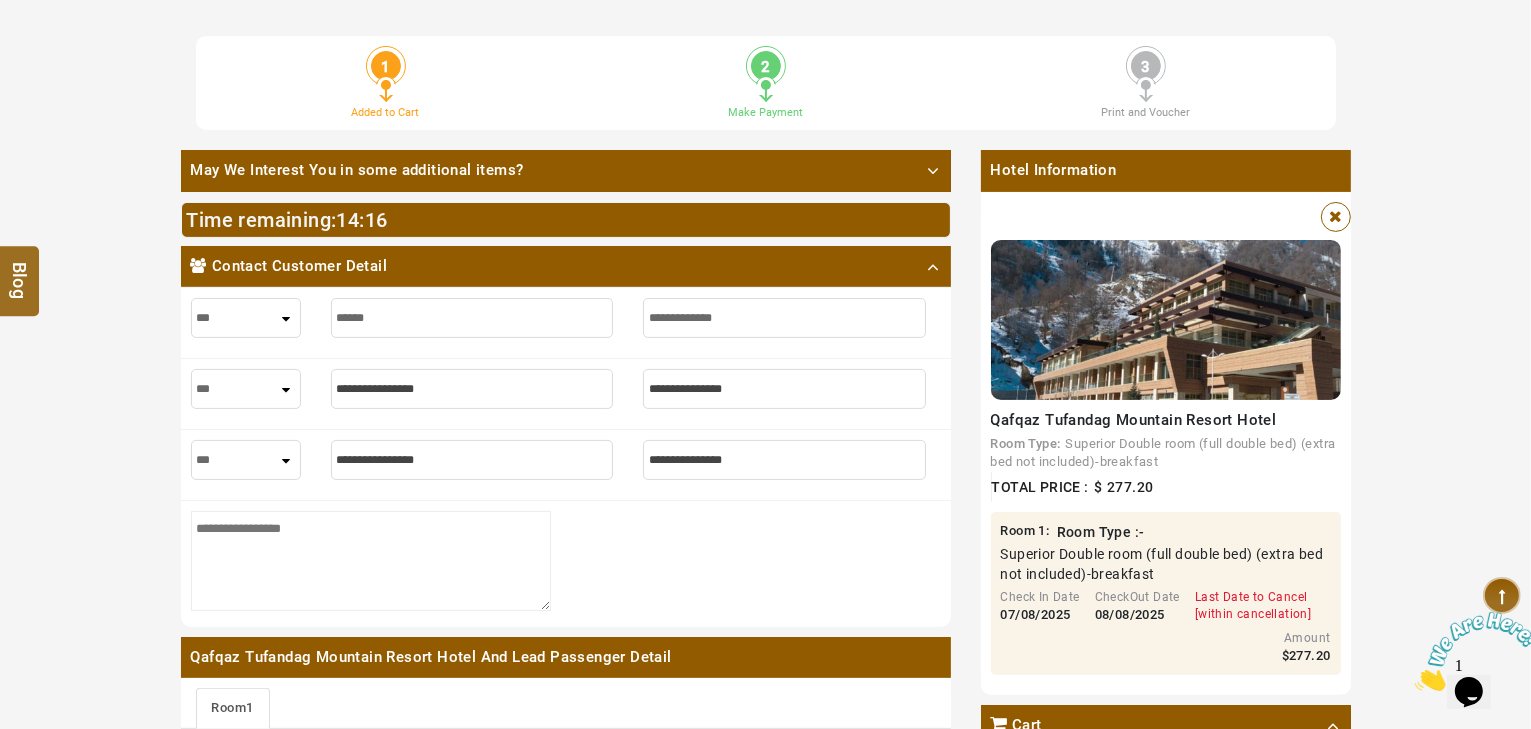 type on "**********" 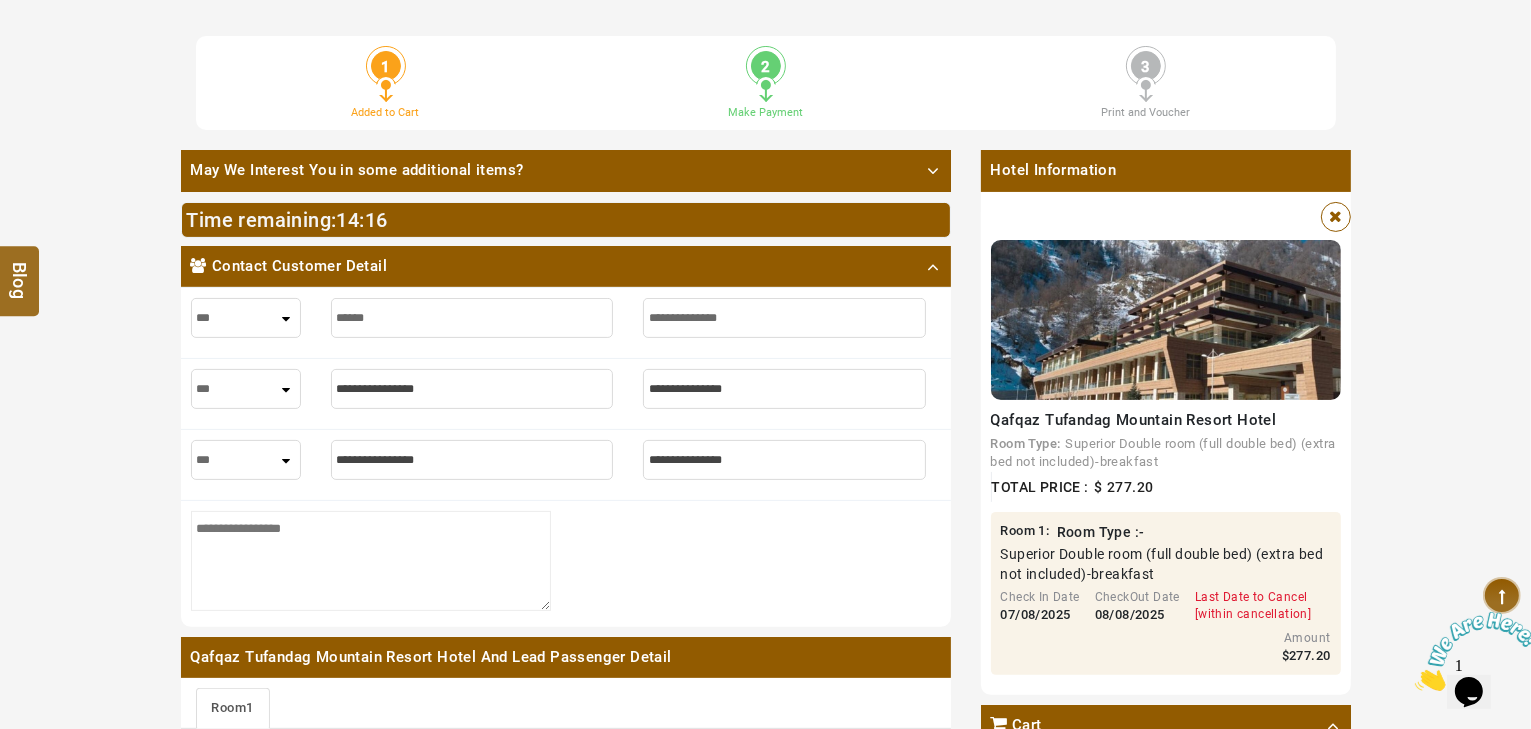 type on "**********" 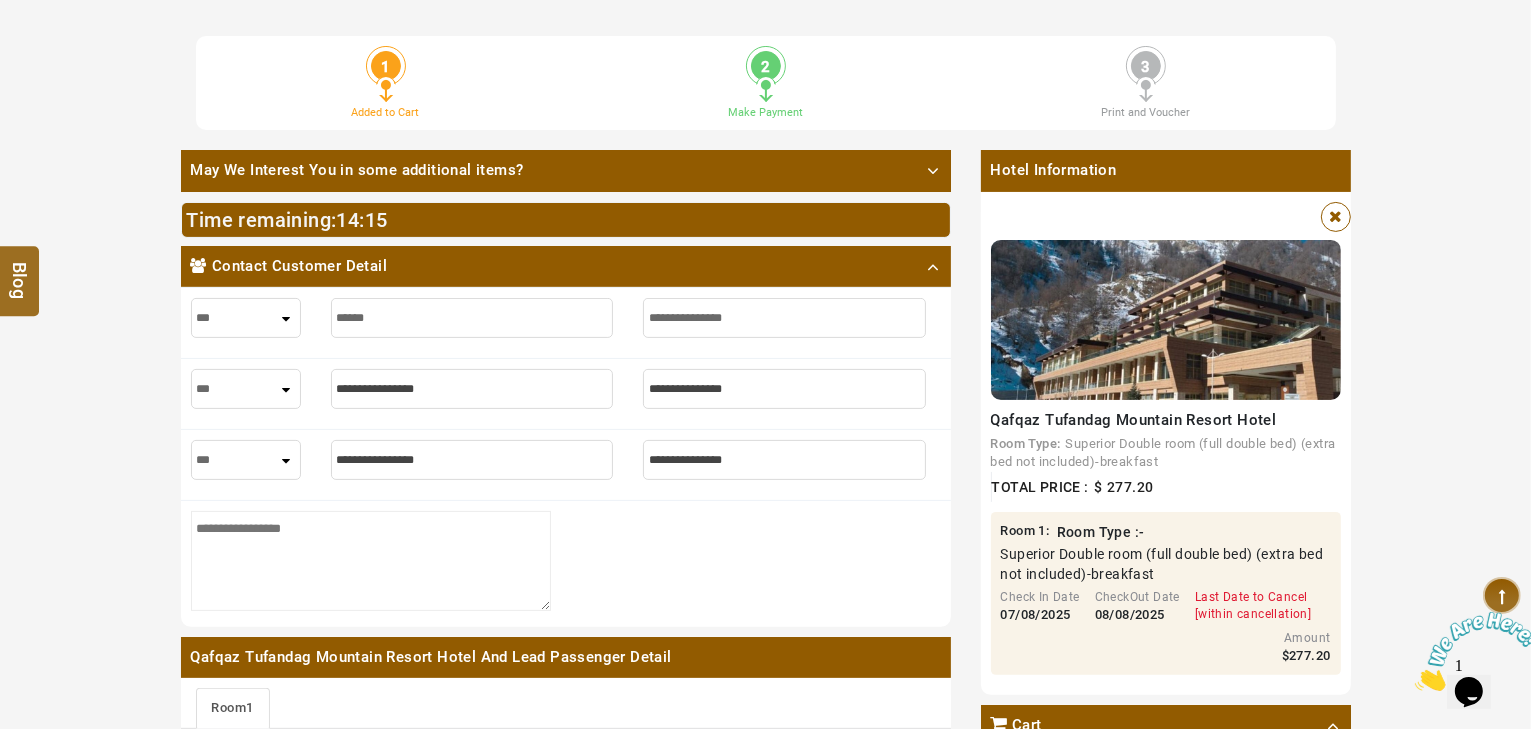 type on "**********" 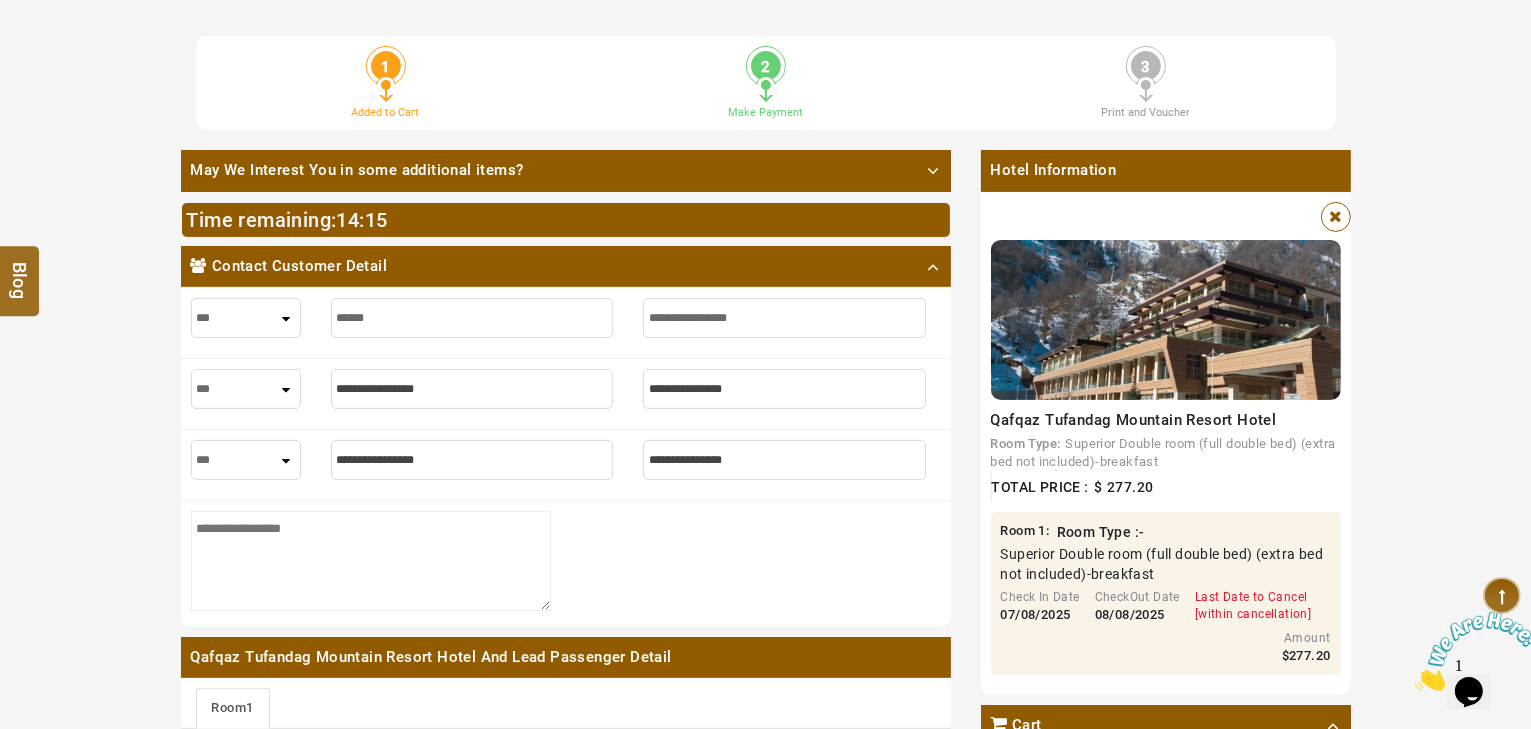 type on "**********" 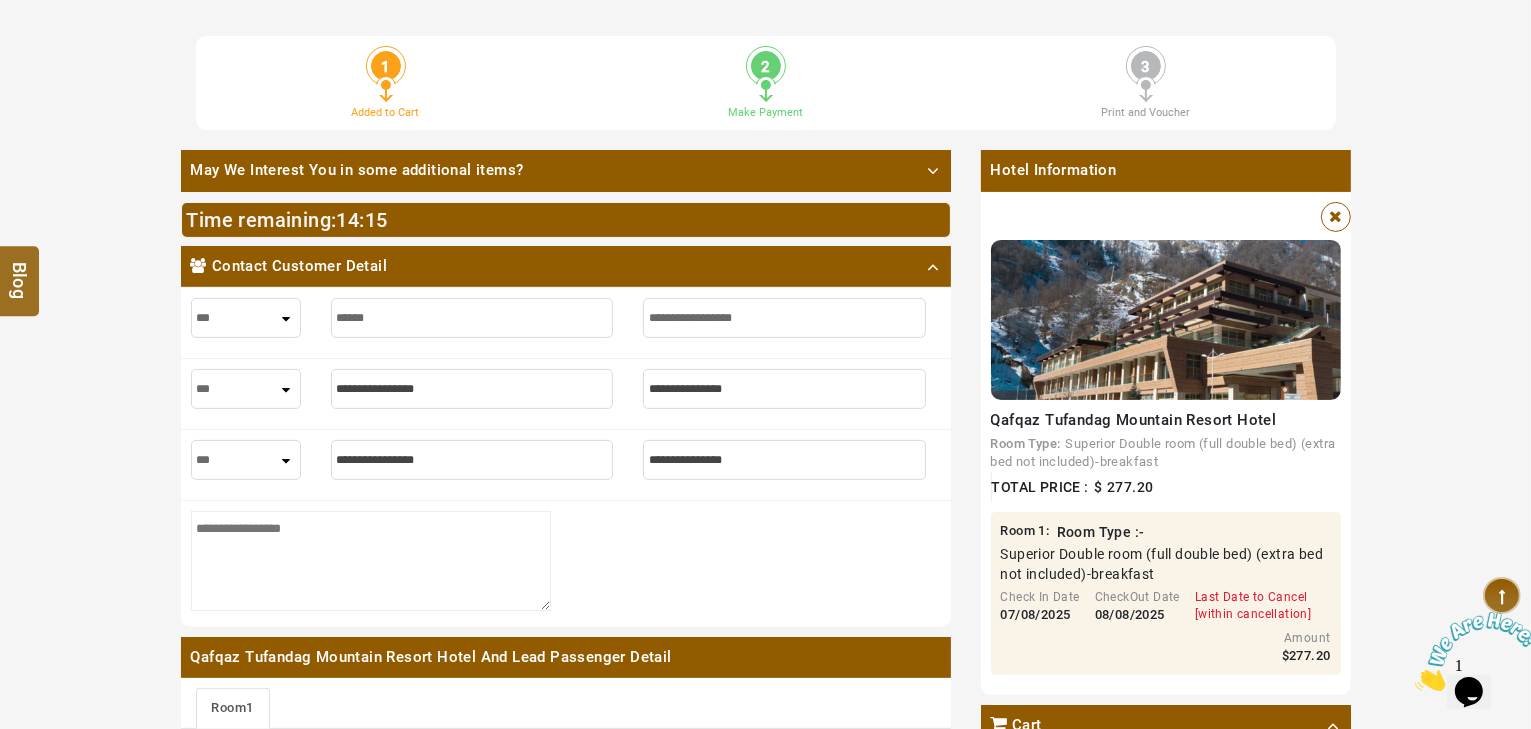 type on "**********" 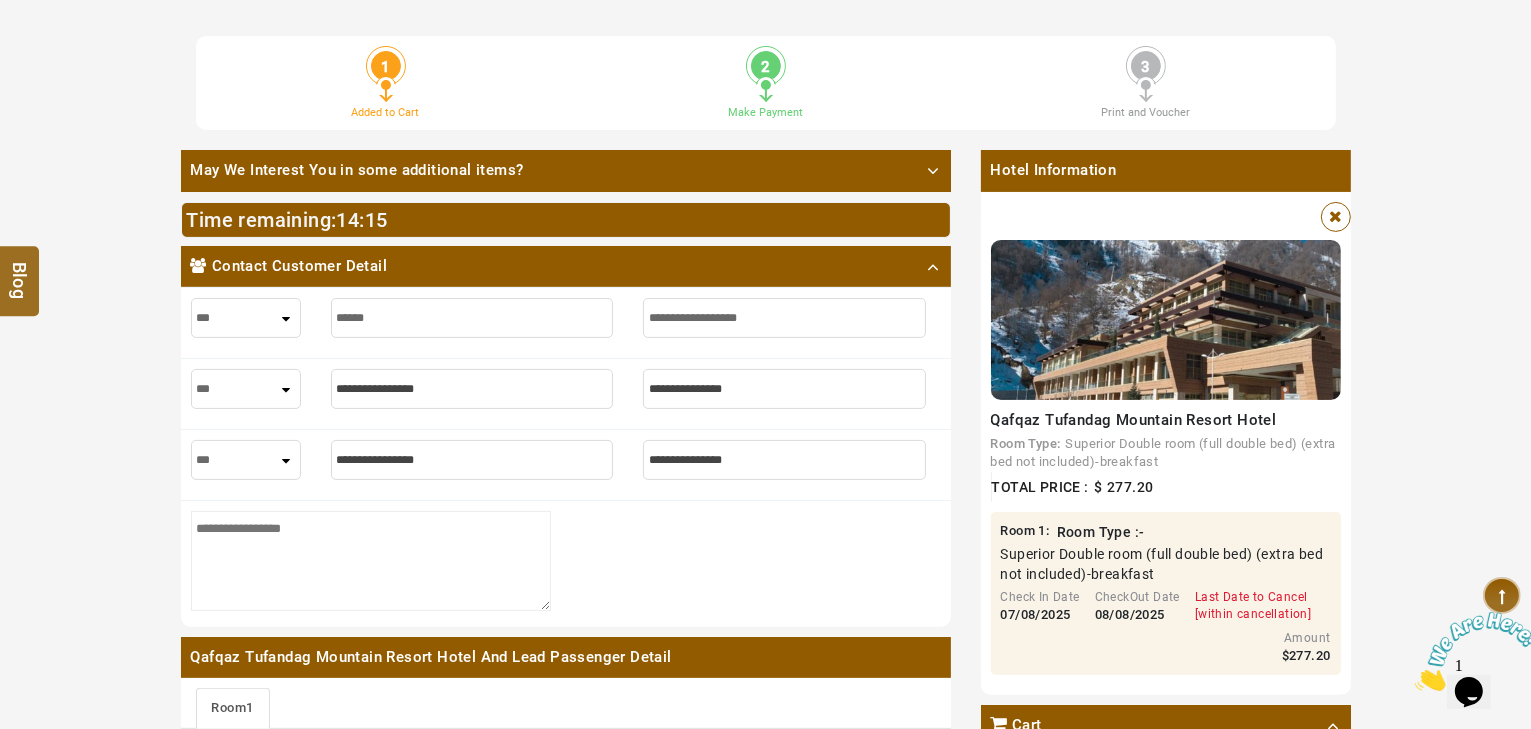 type on "**********" 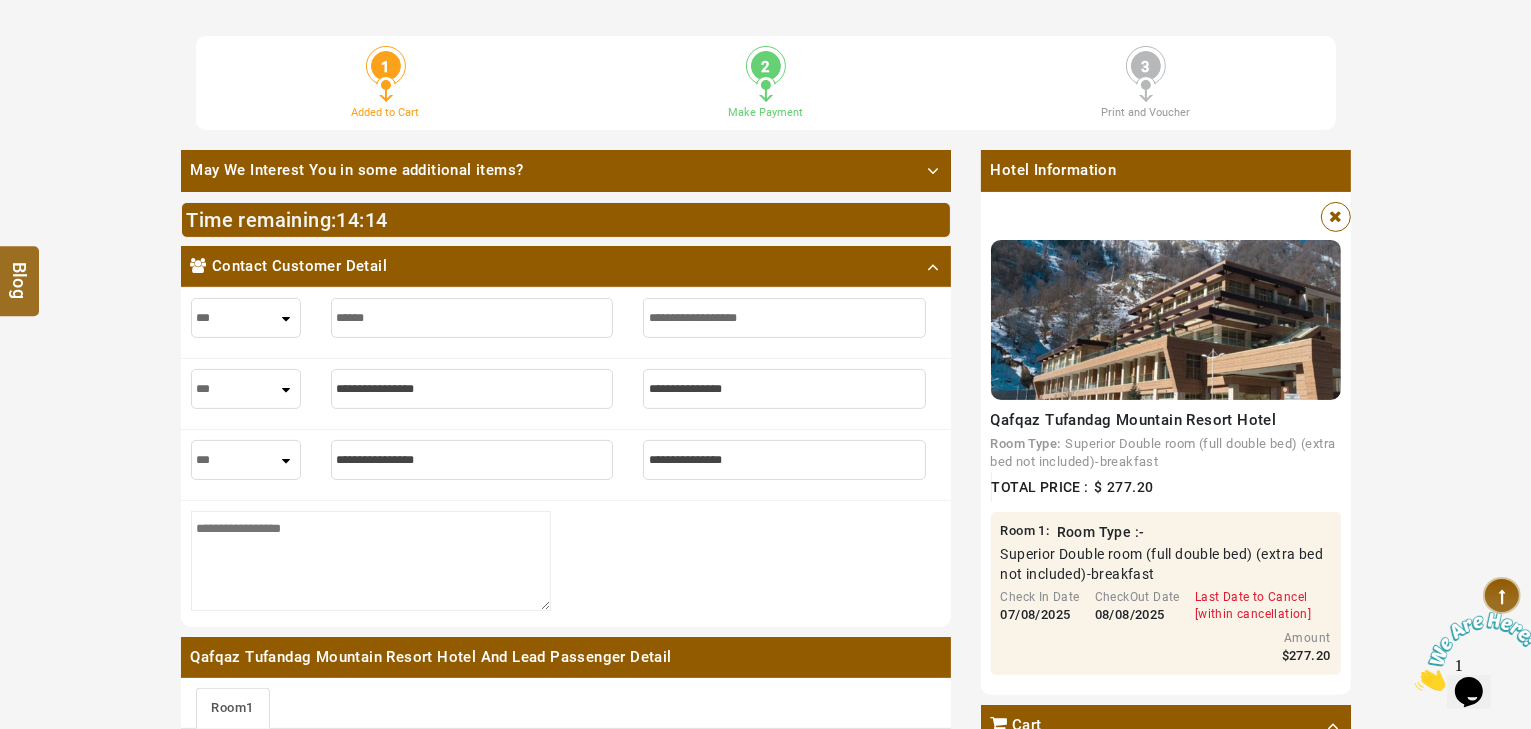 type on "**********" 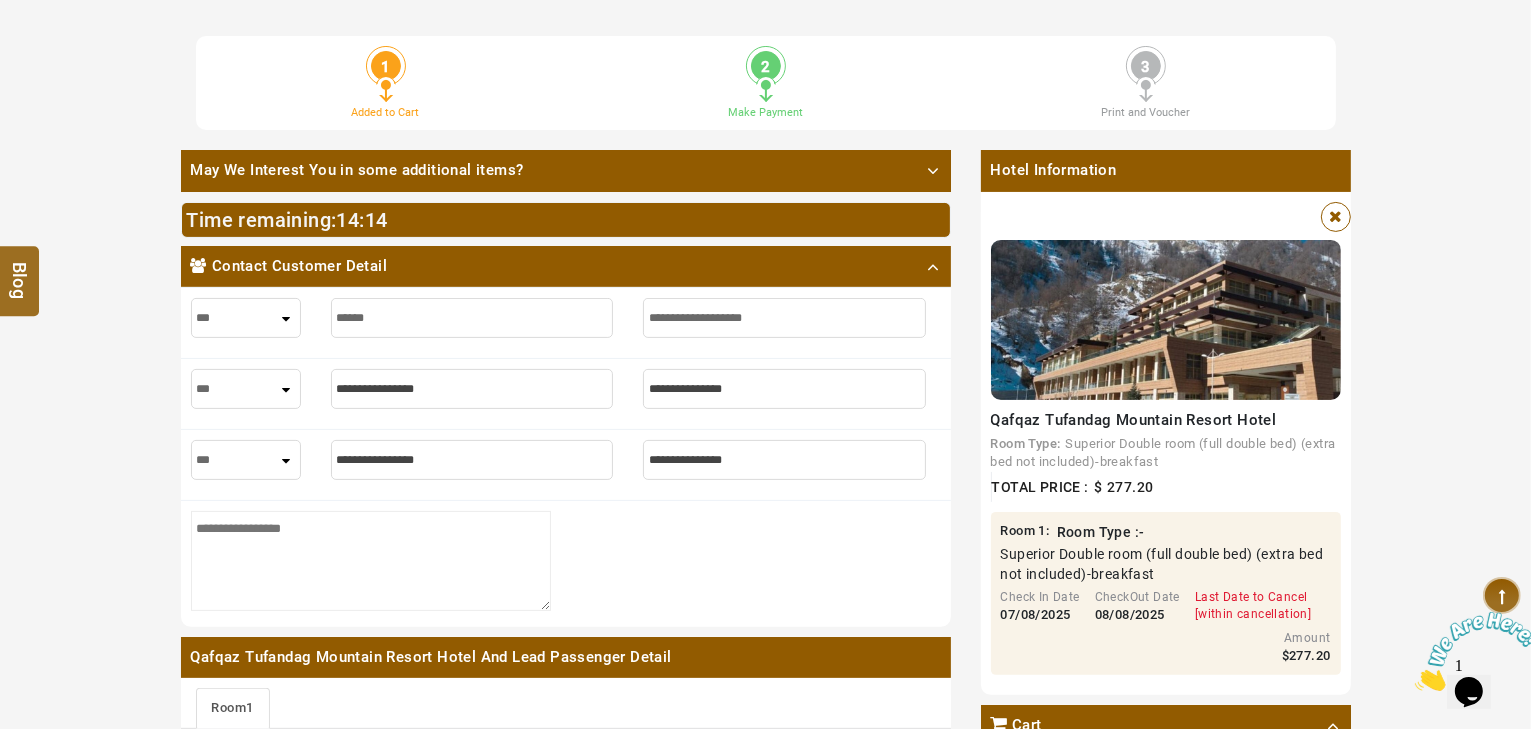 type on "**********" 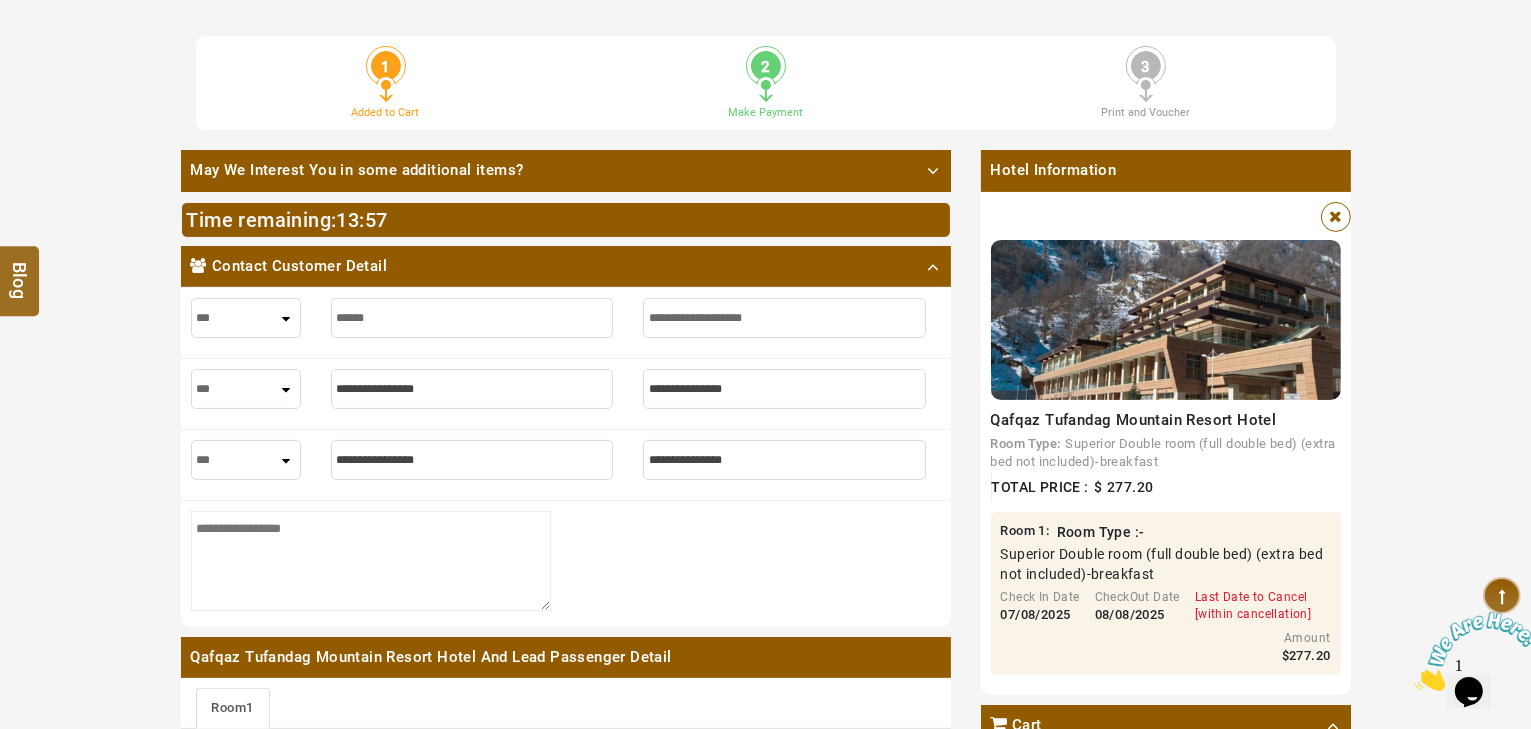 type on "**********" 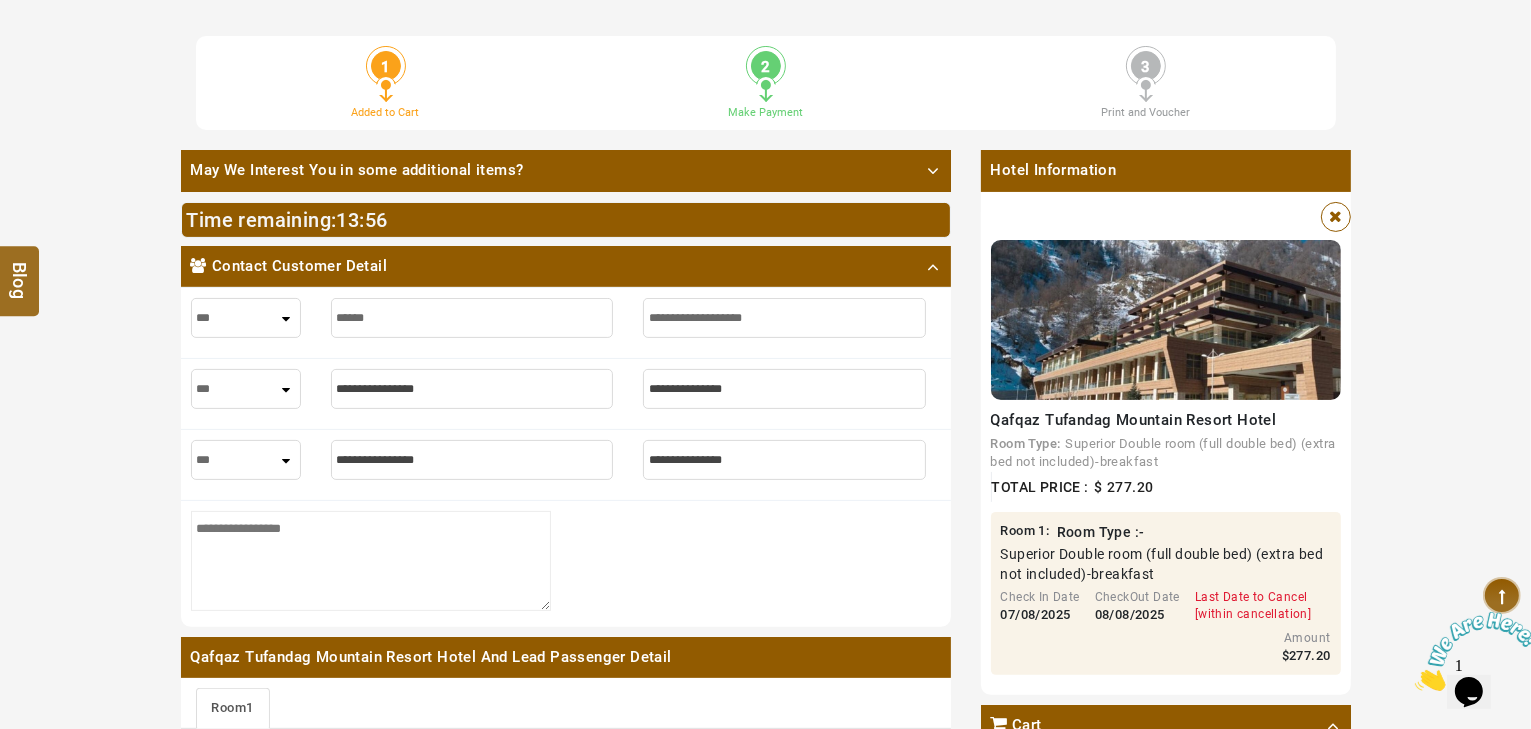 select on "****" 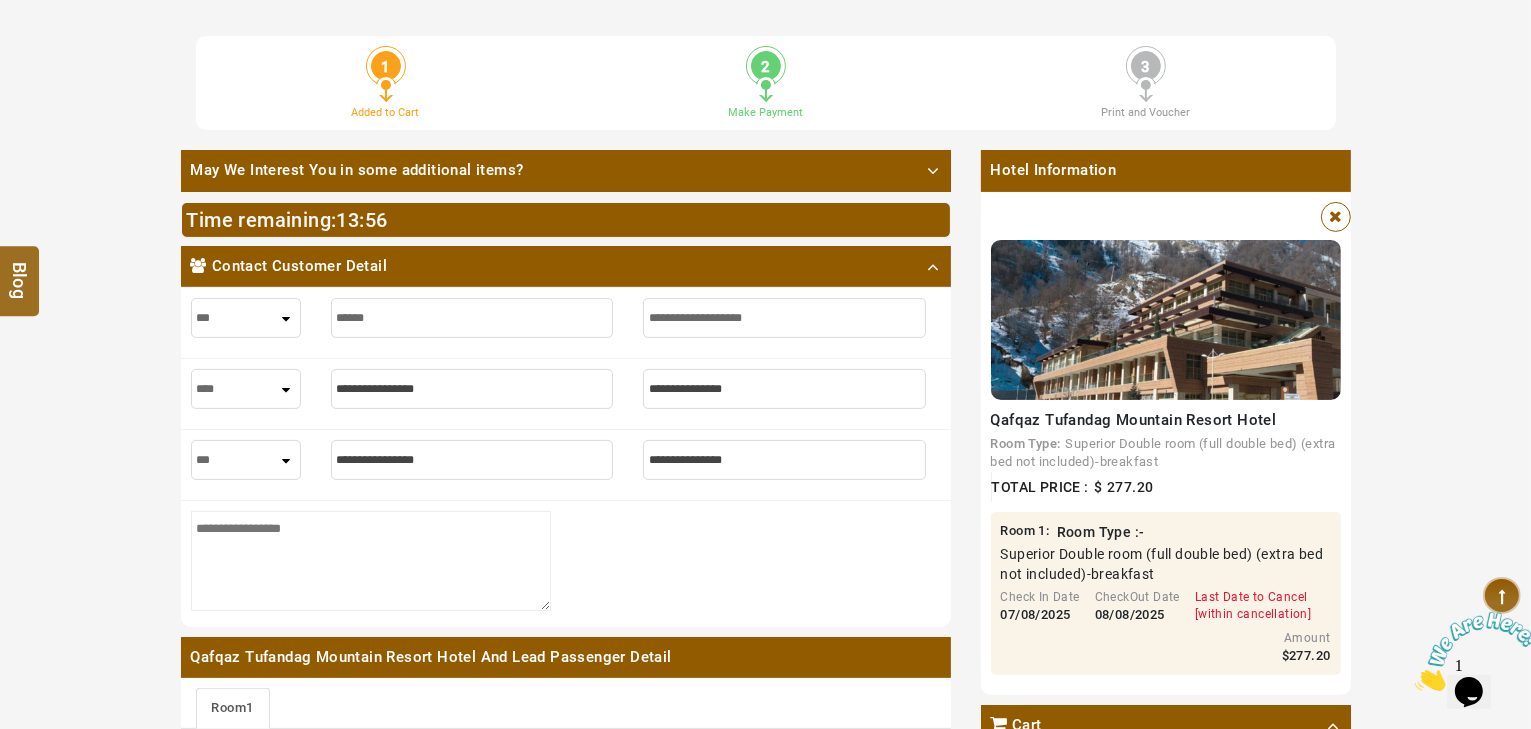 click on "*** **** ***" at bounding box center (246, 389) 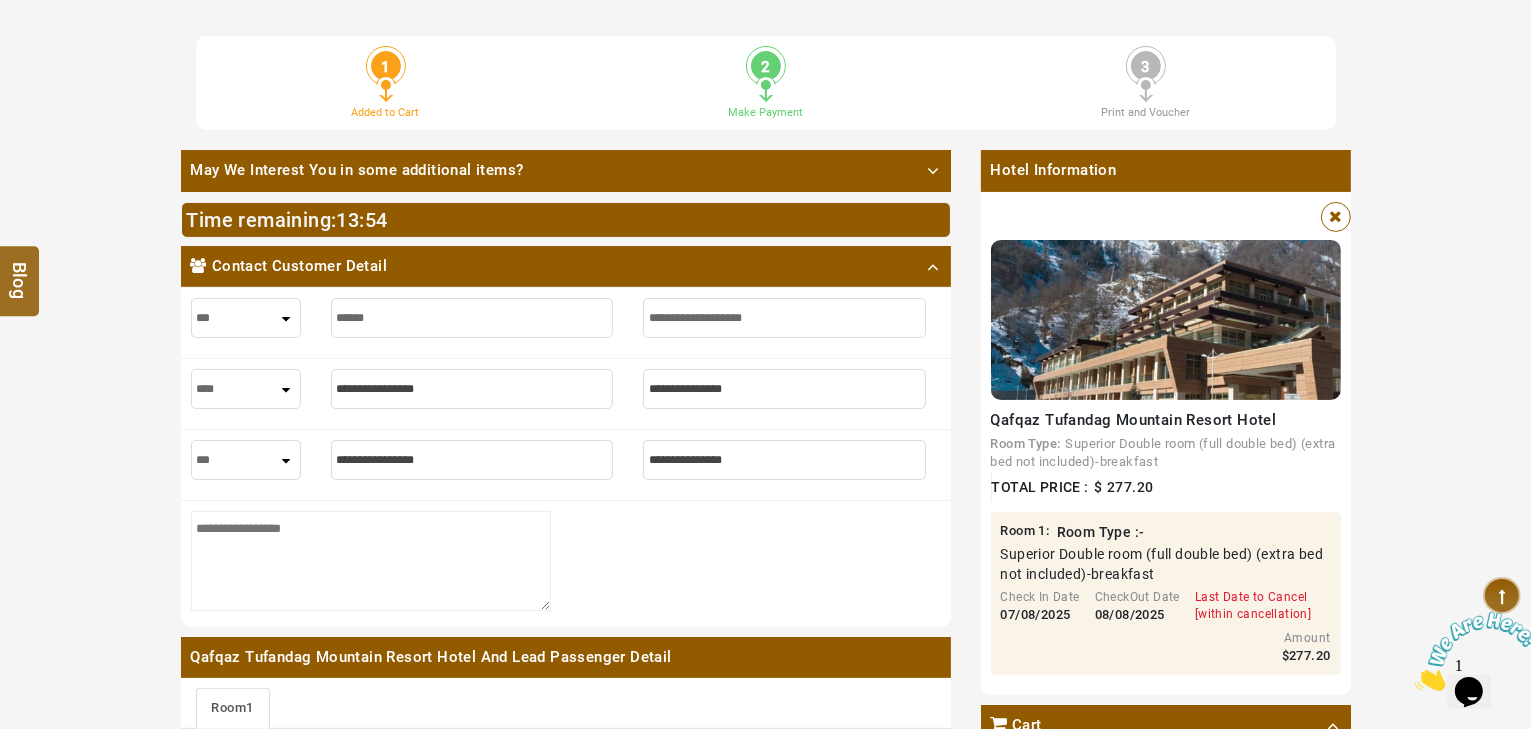 type on "*" 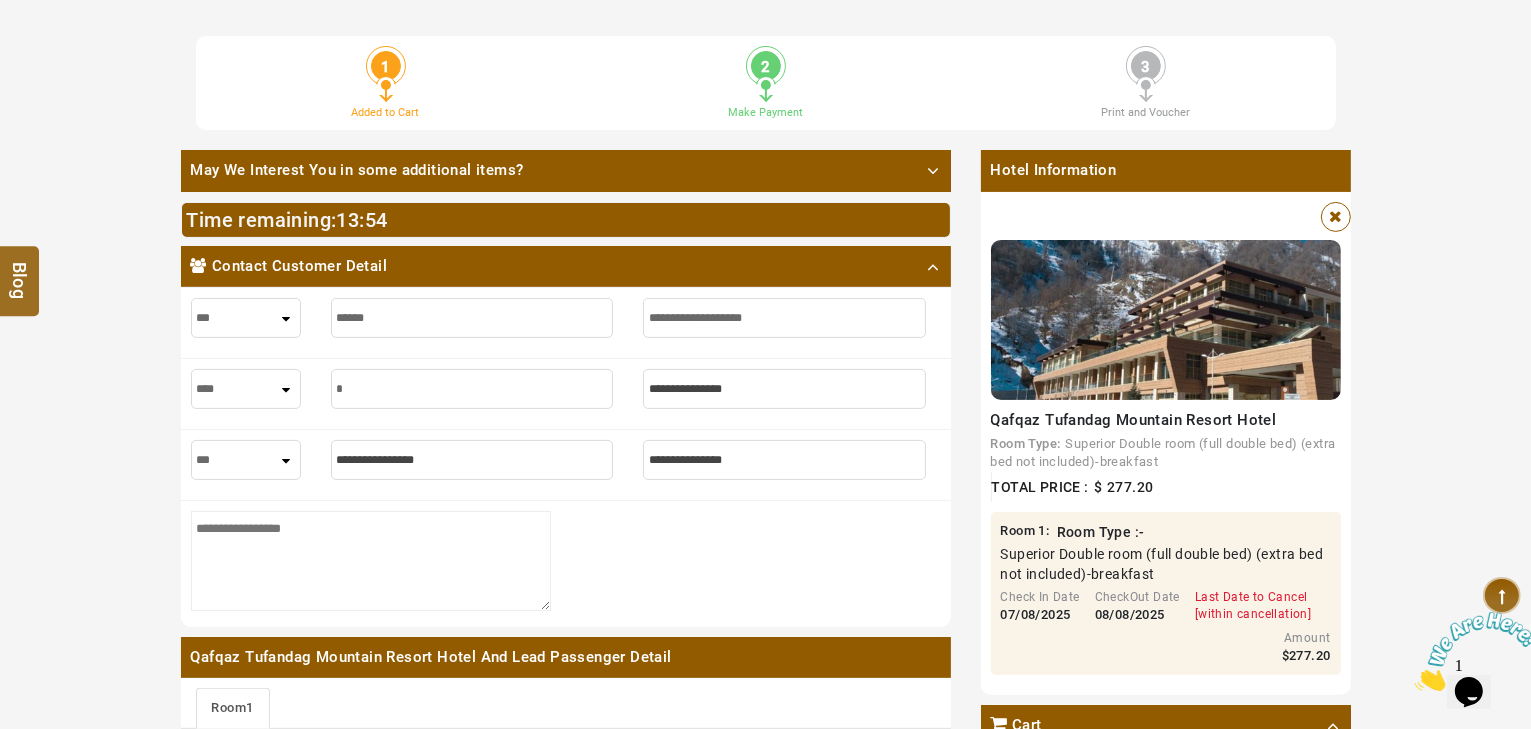 type on "*" 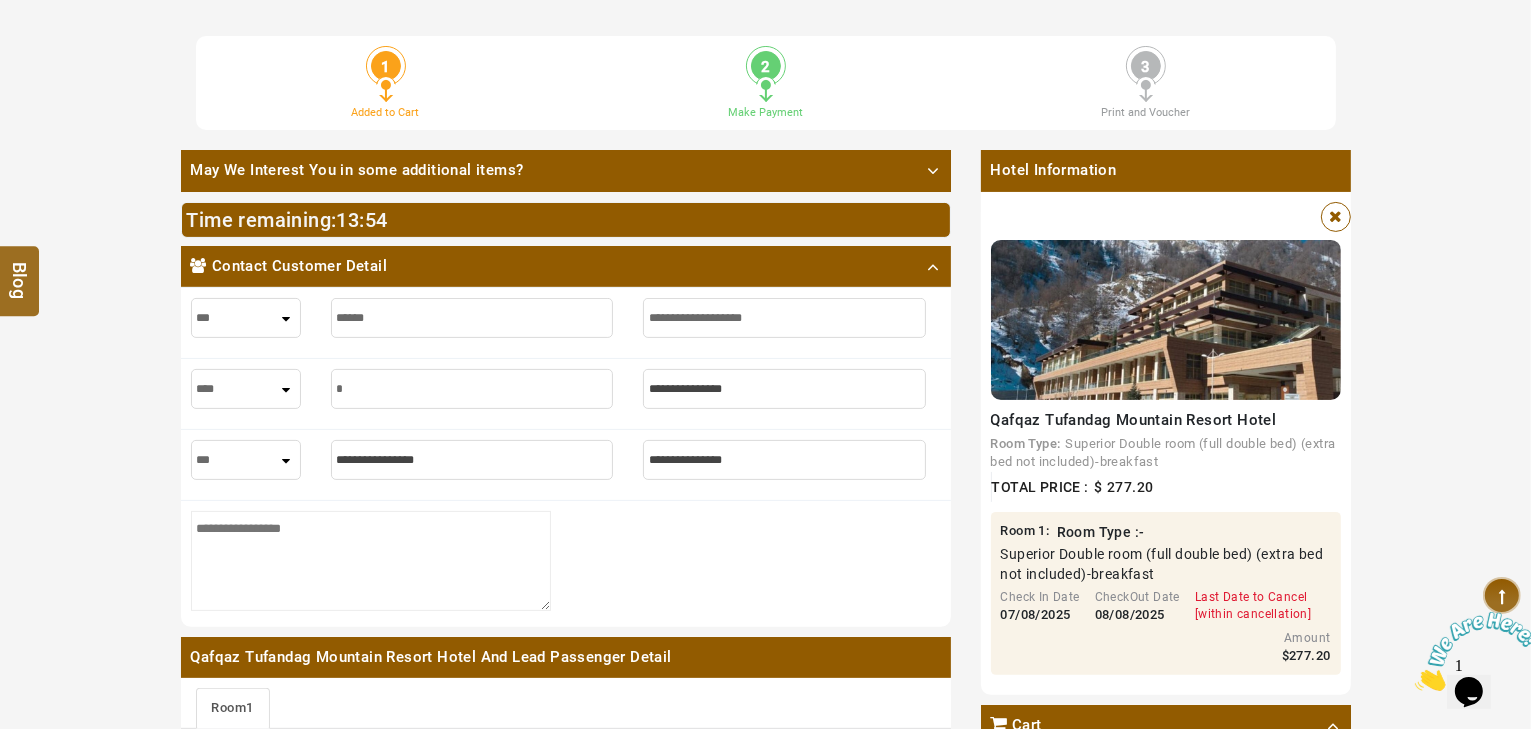 type on "**" 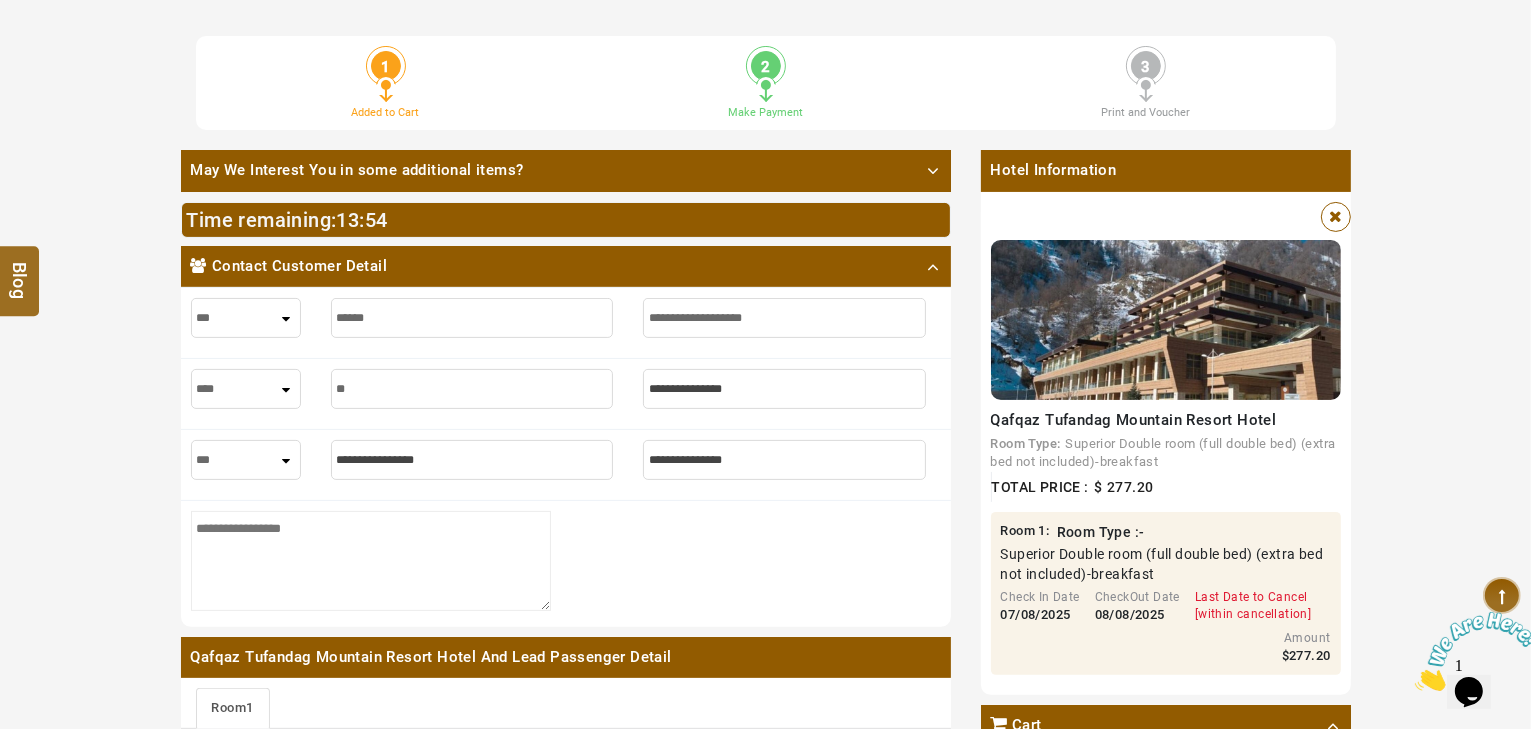 type on "**" 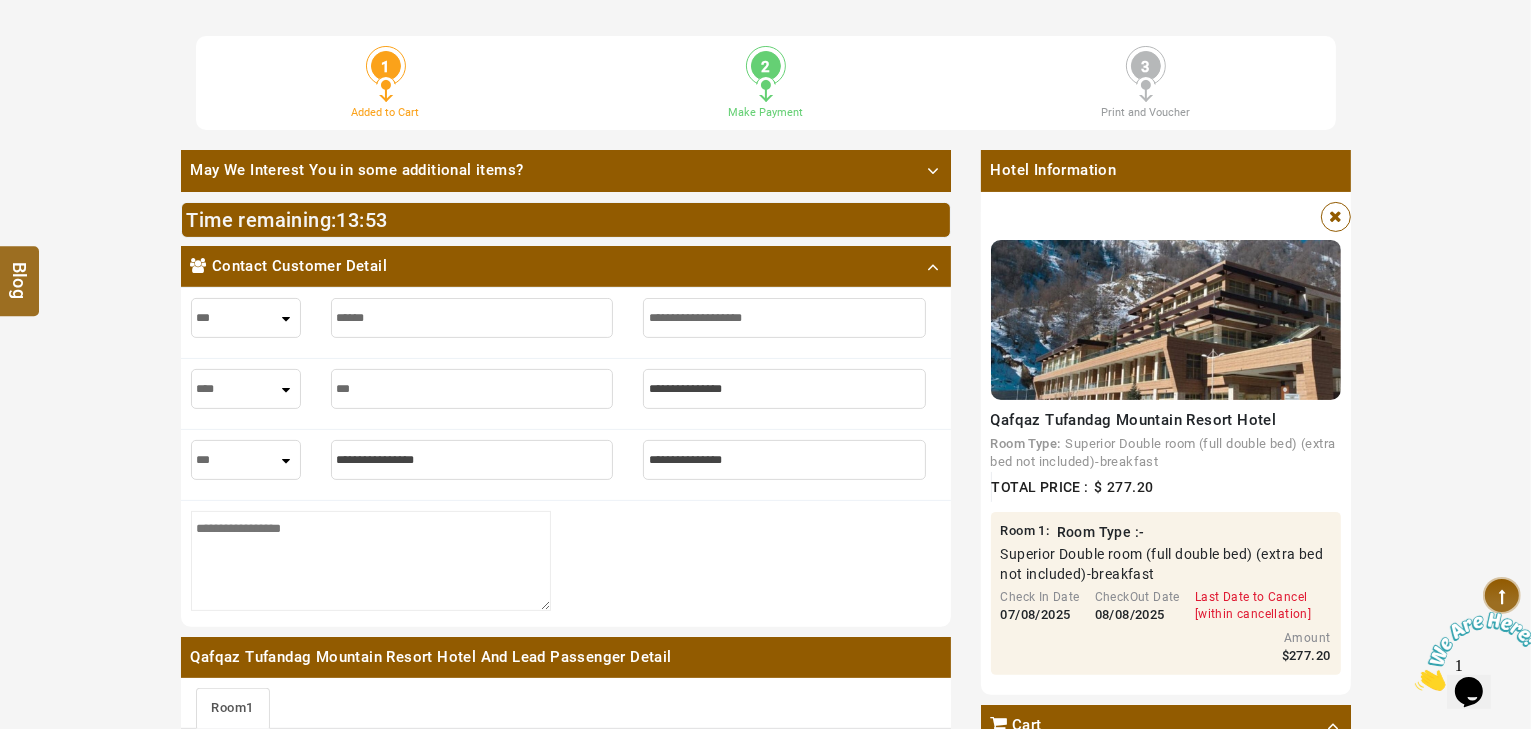 type on "***" 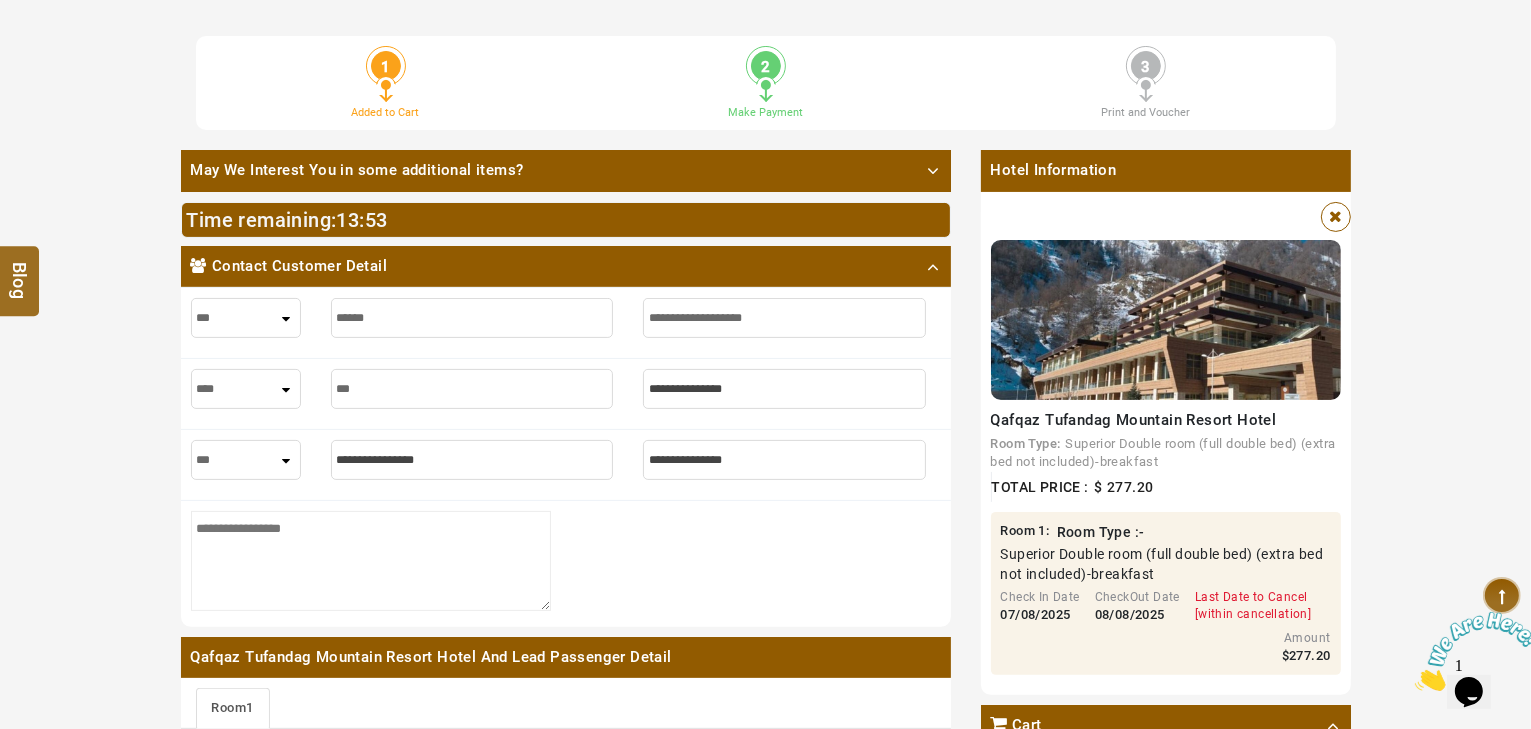 type on "****" 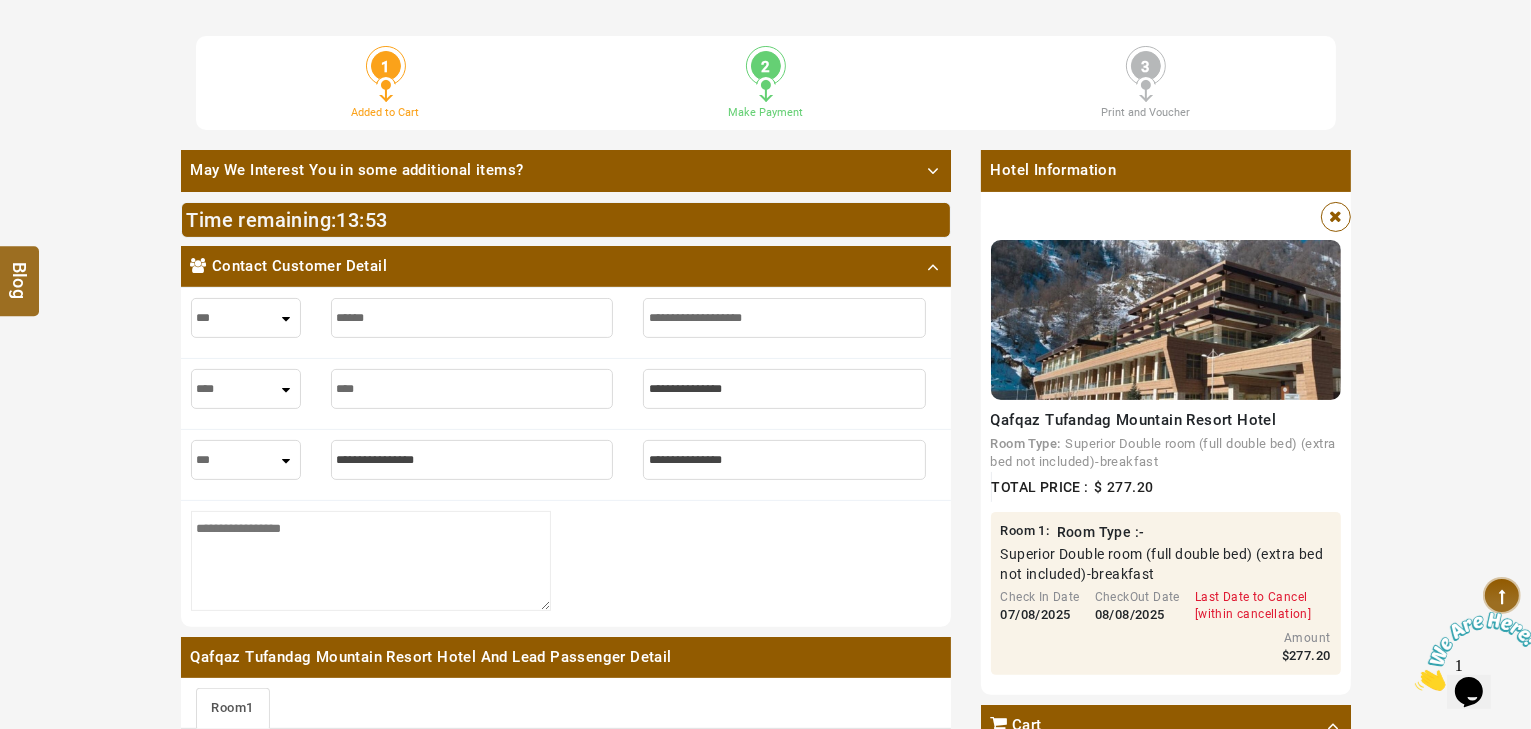 type on "****" 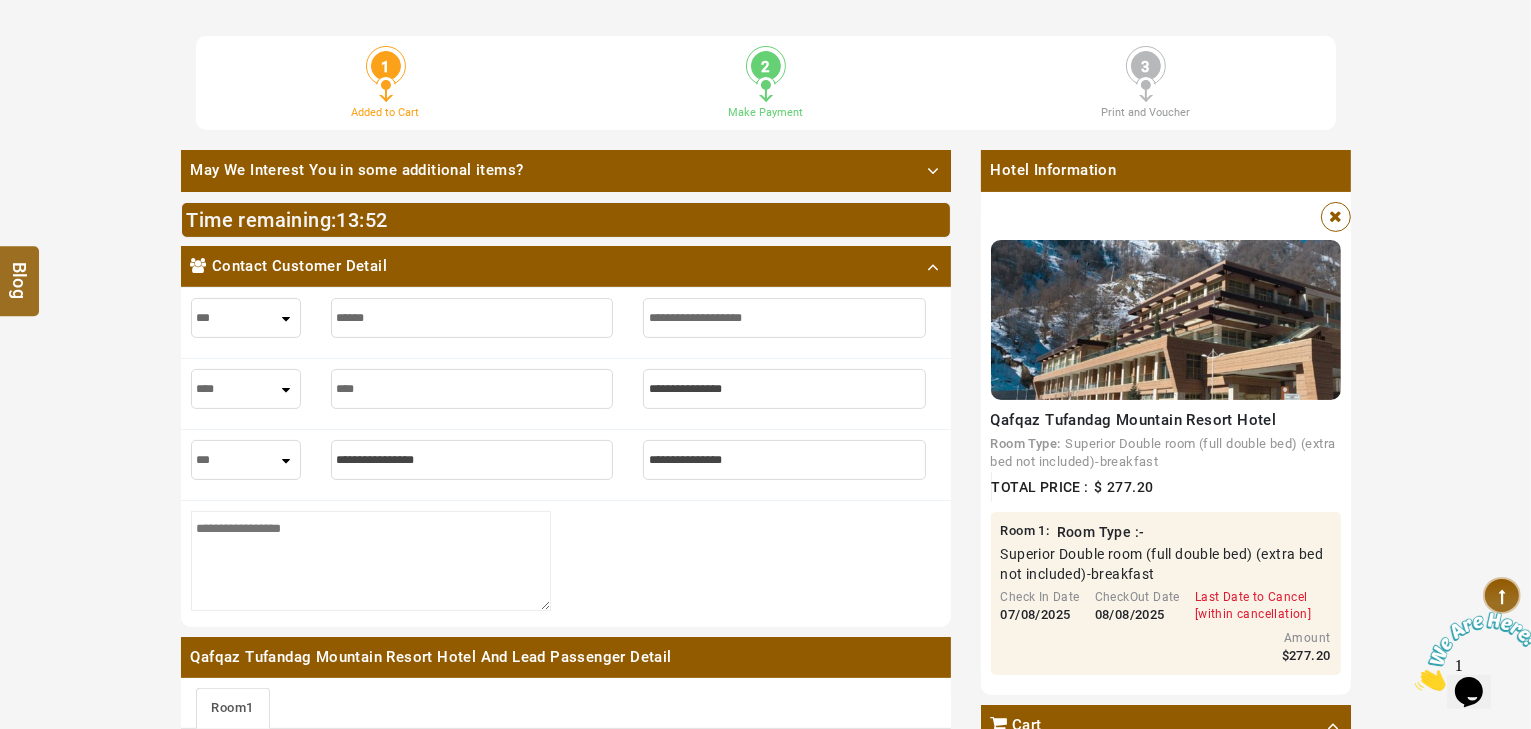 type on "****" 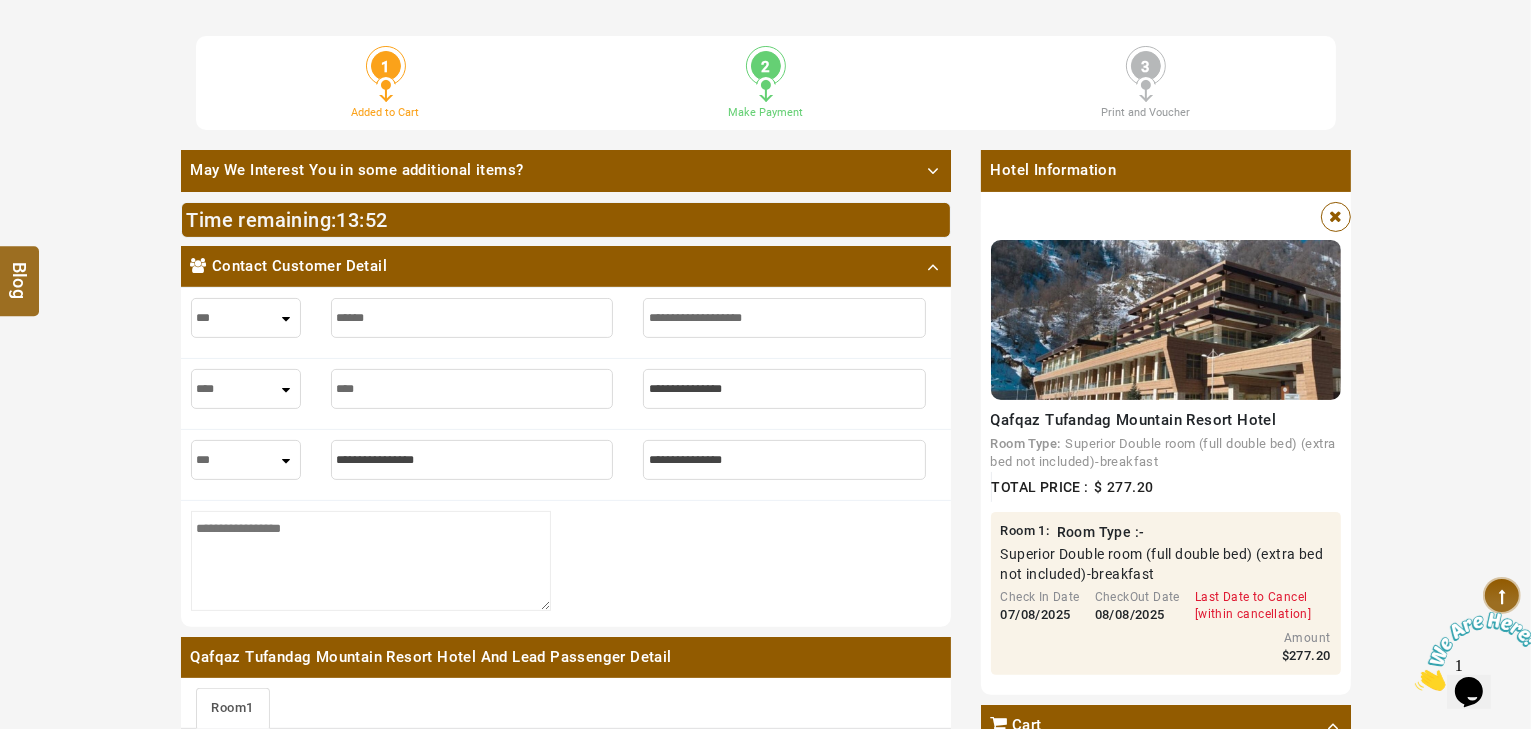 click at bounding box center [784, 389] 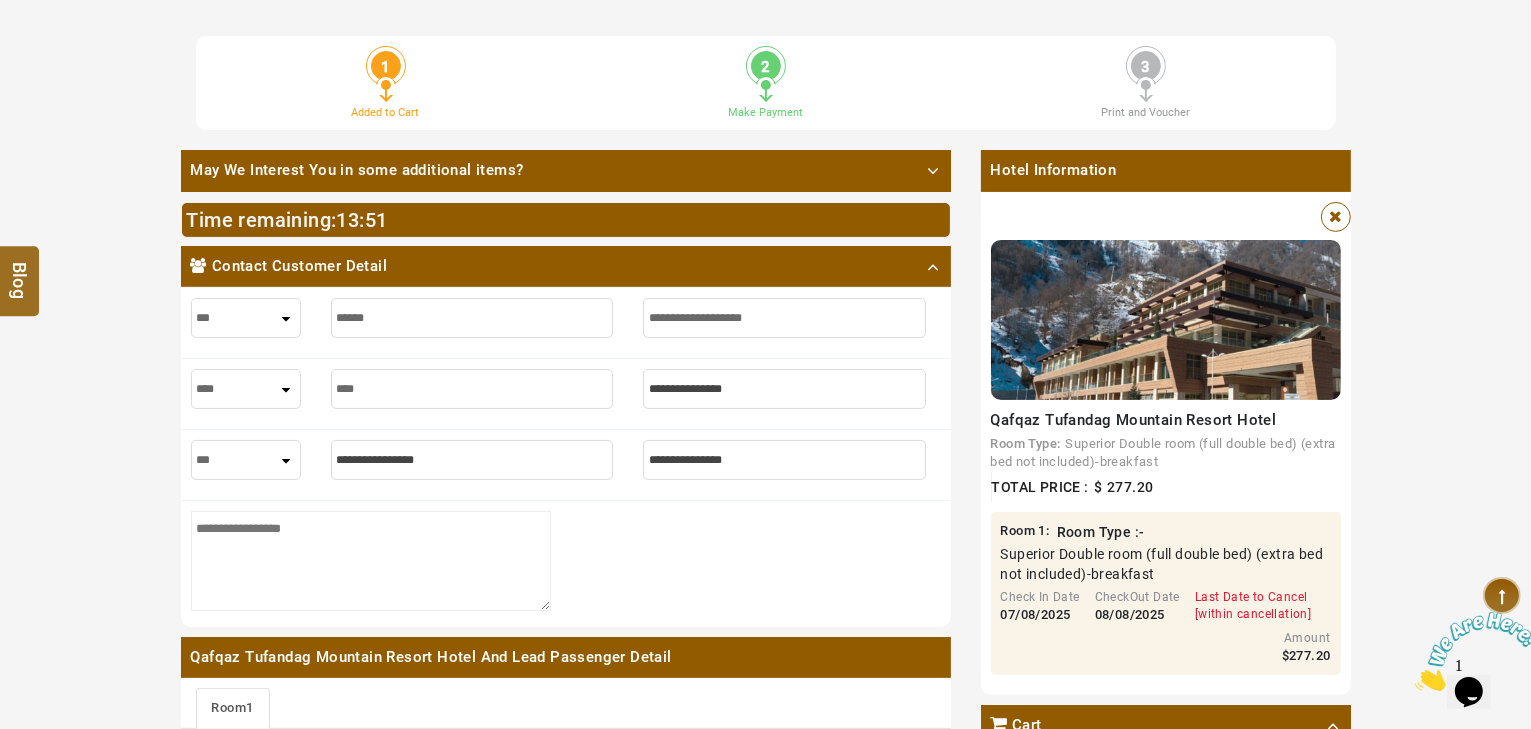 type on "*" 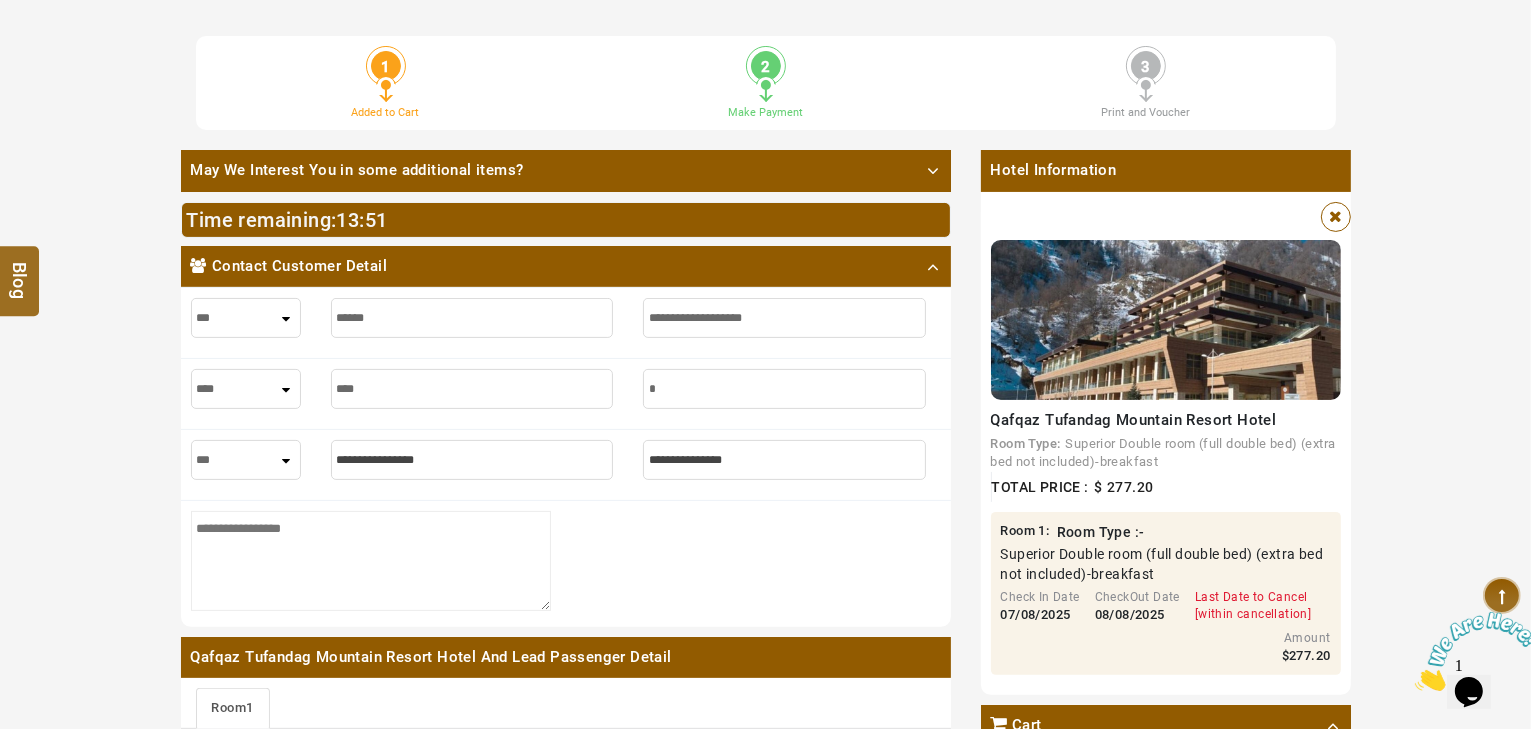 type on "*" 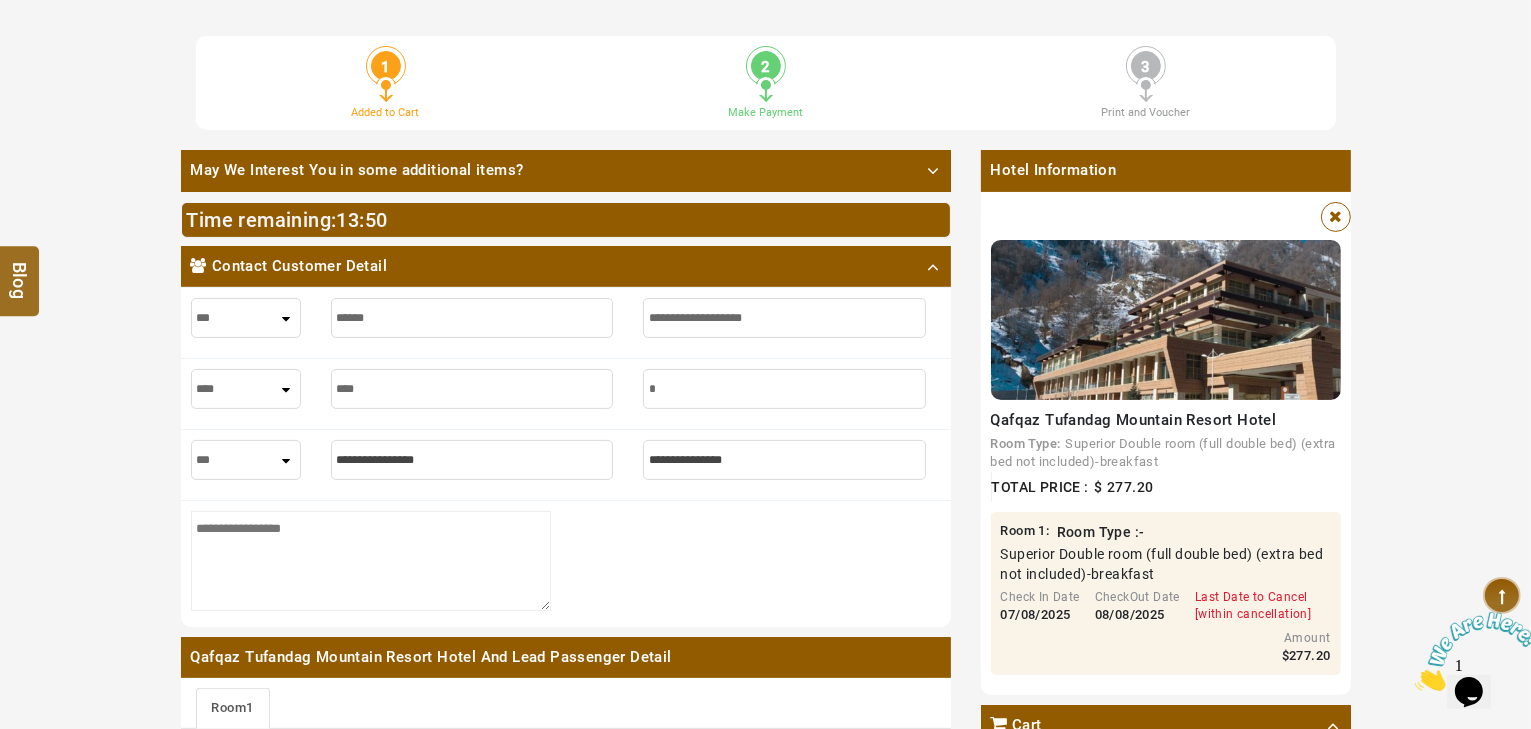 type on "**" 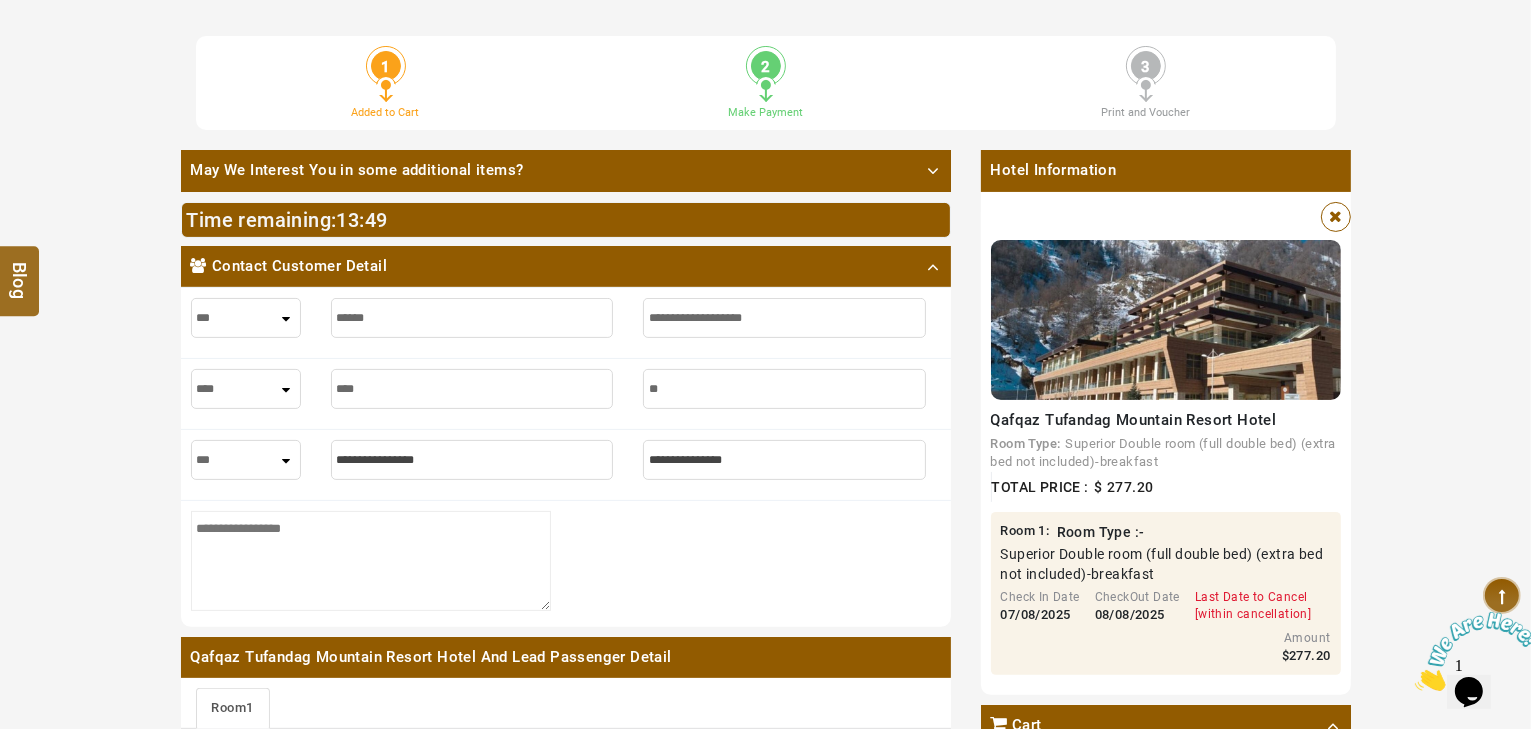 type on "**" 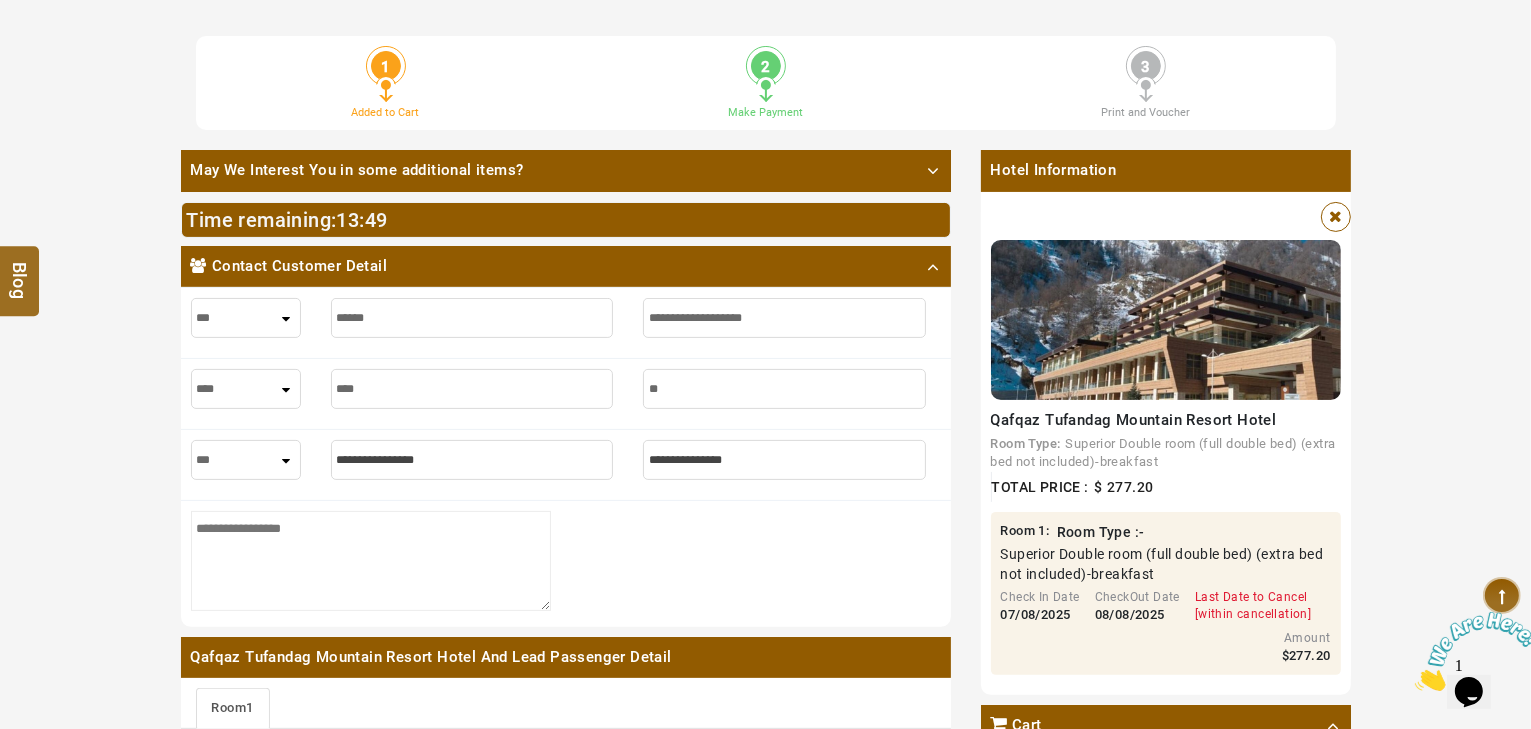 type on "***" 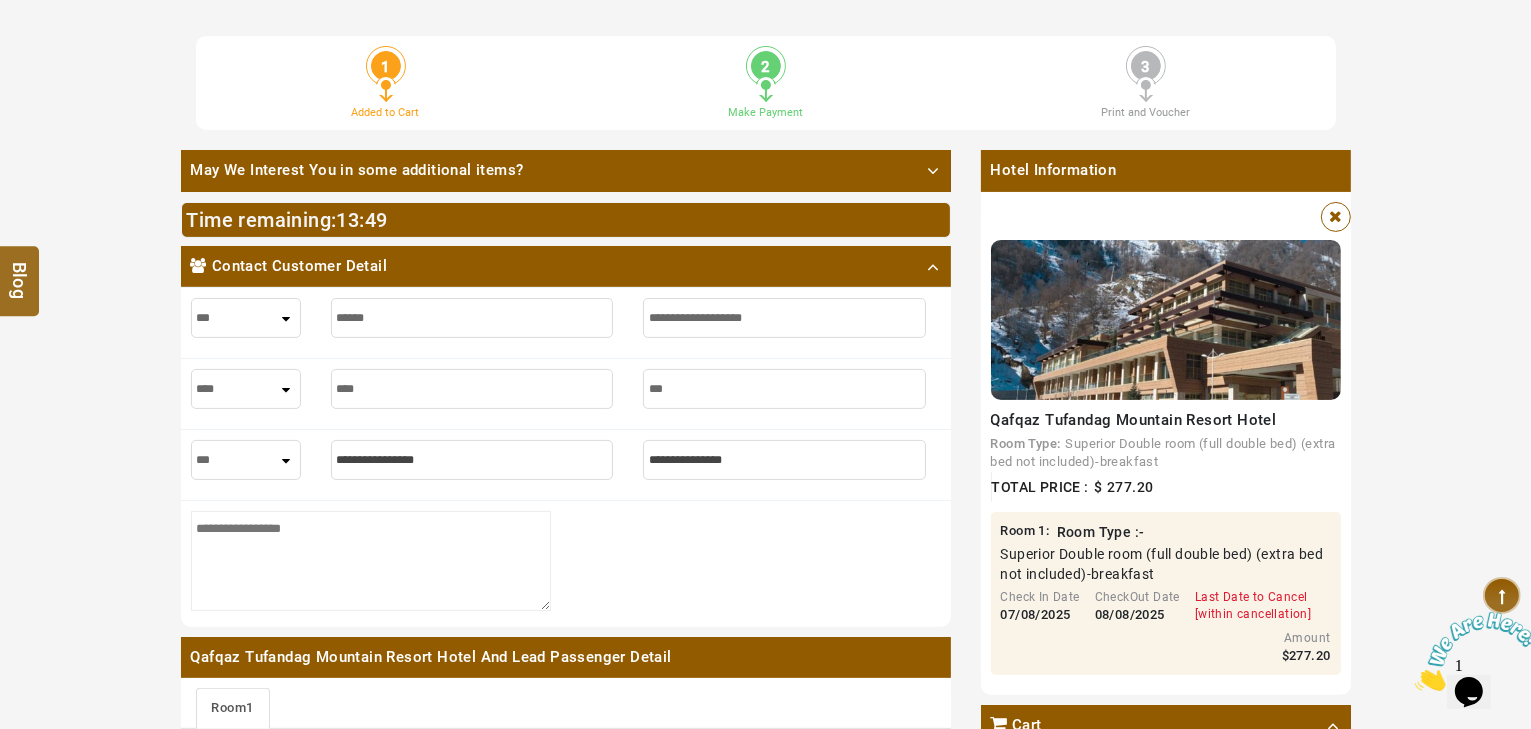type on "***" 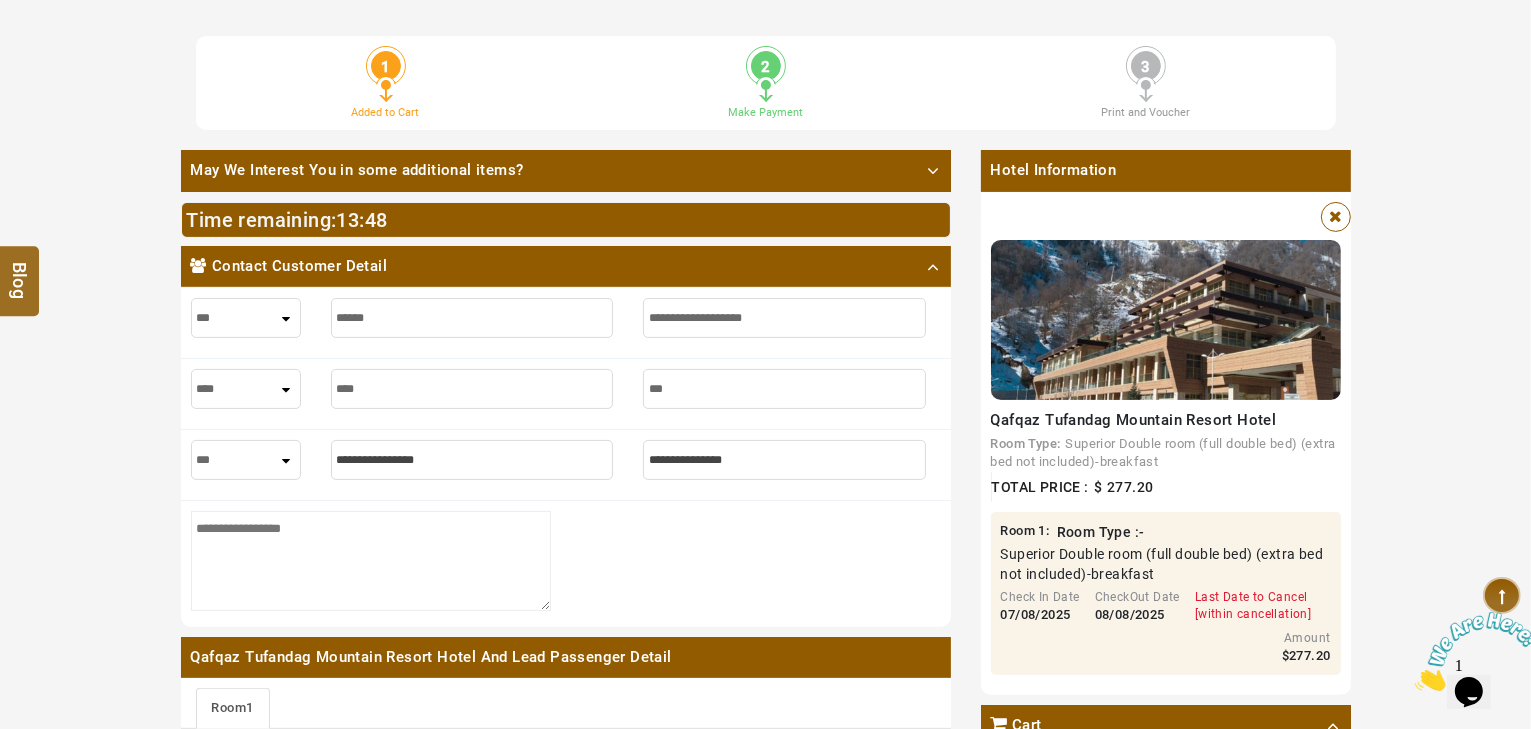 type on "****" 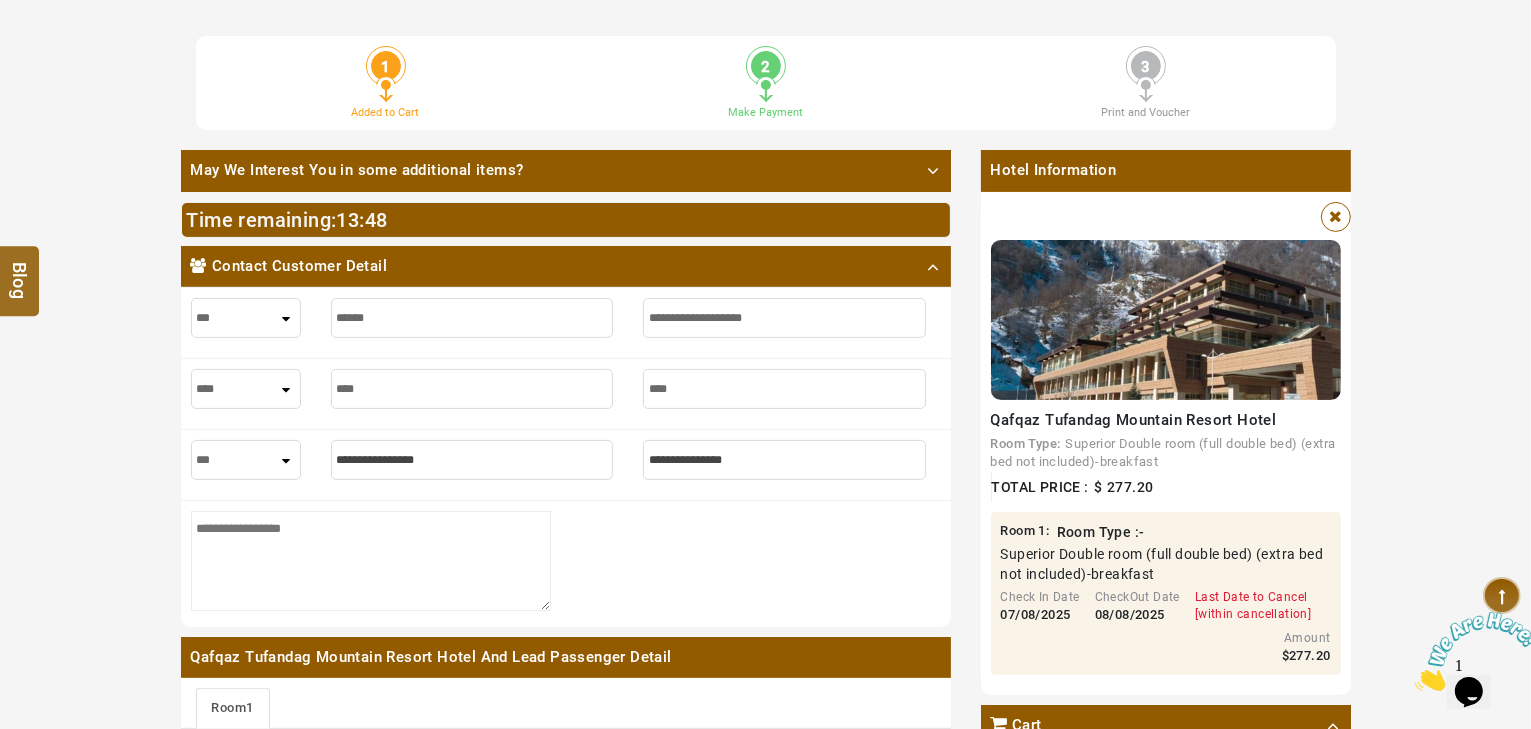 type on "****" 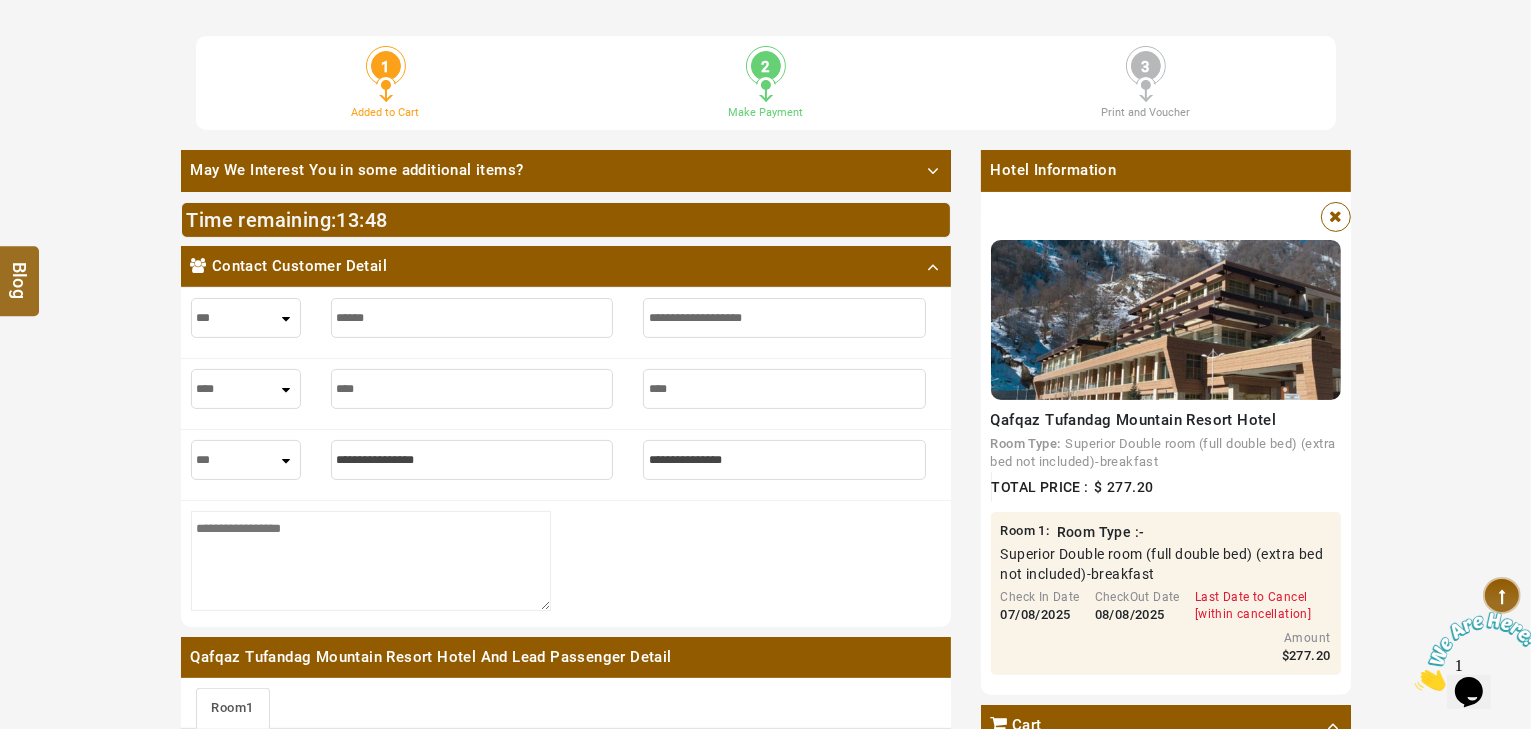 type on "*****" 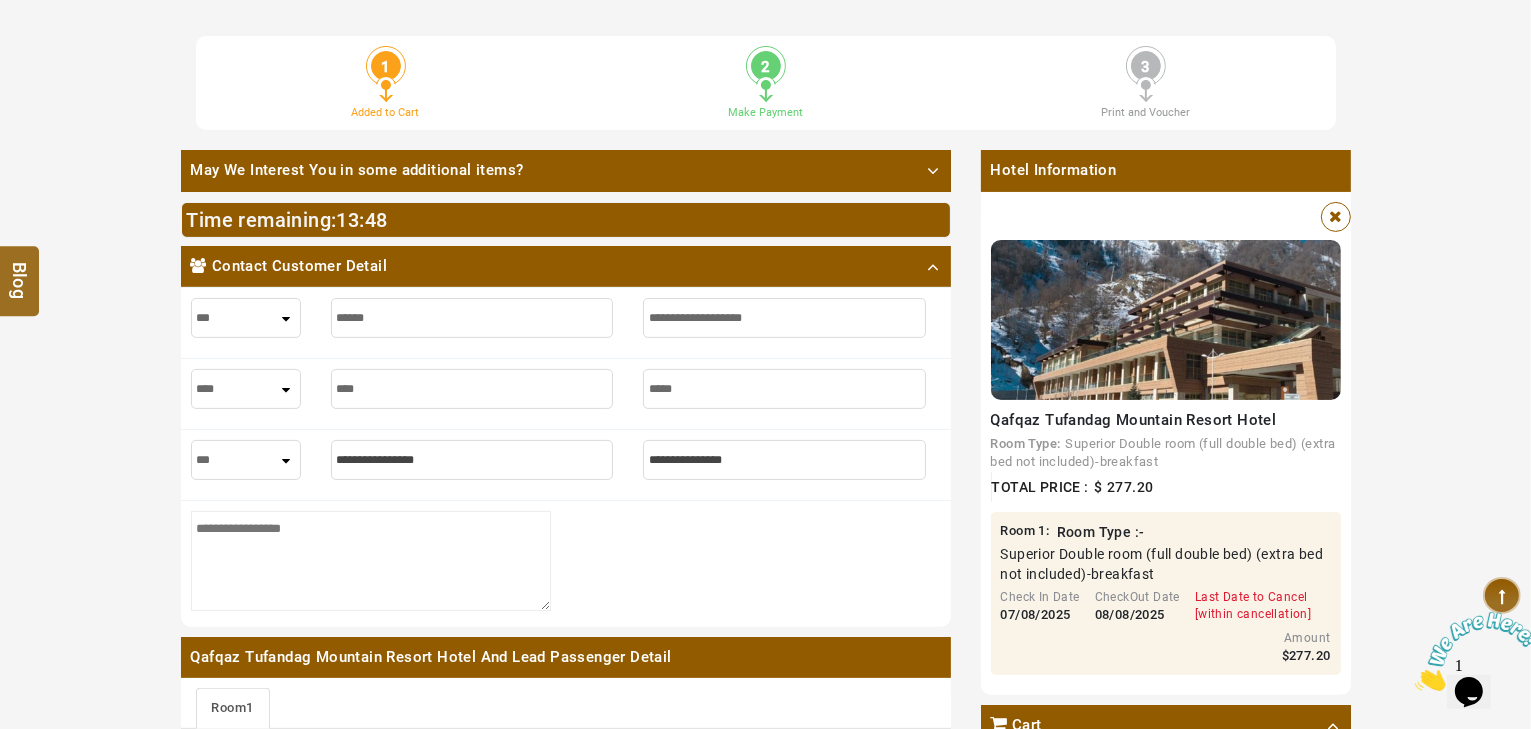 type on "*****" 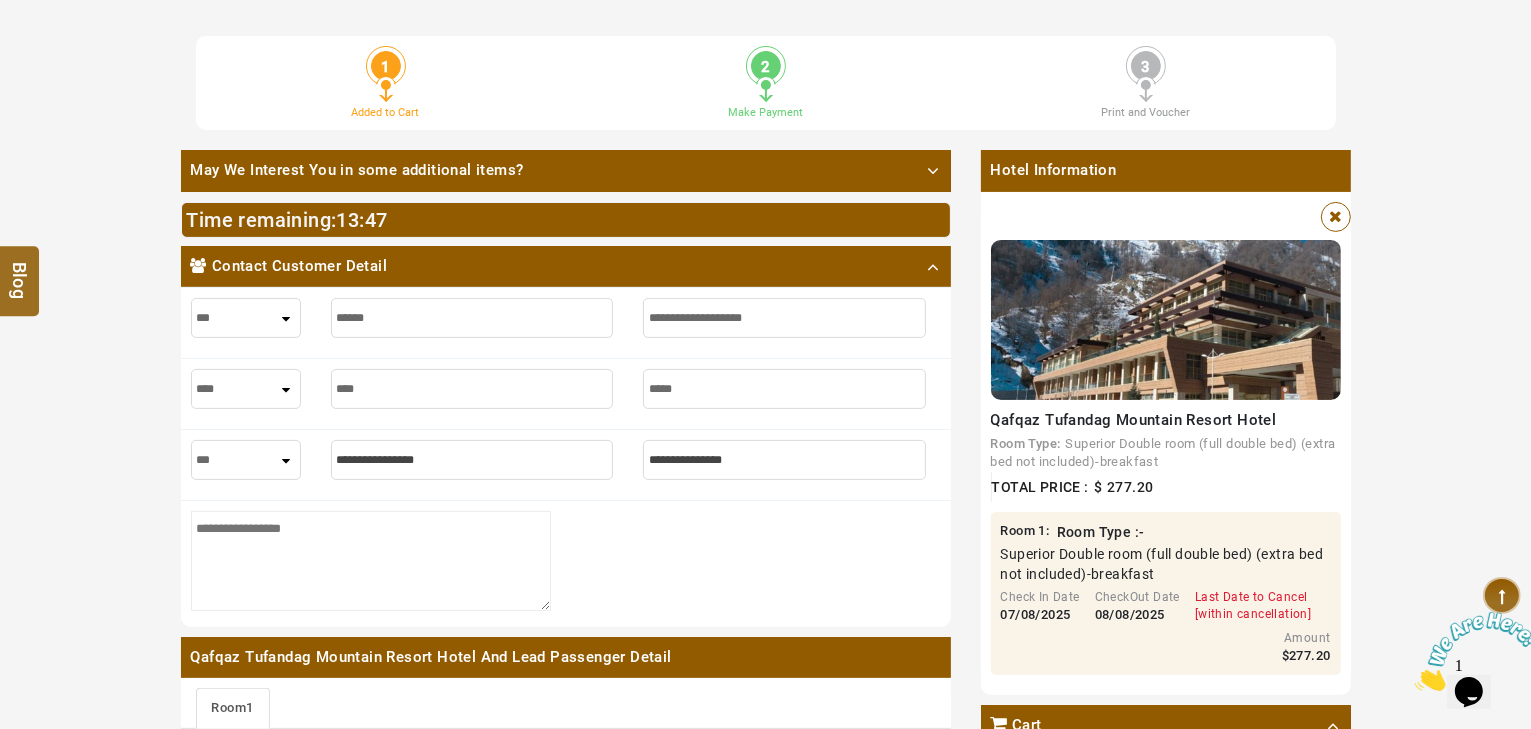 type on "*****" 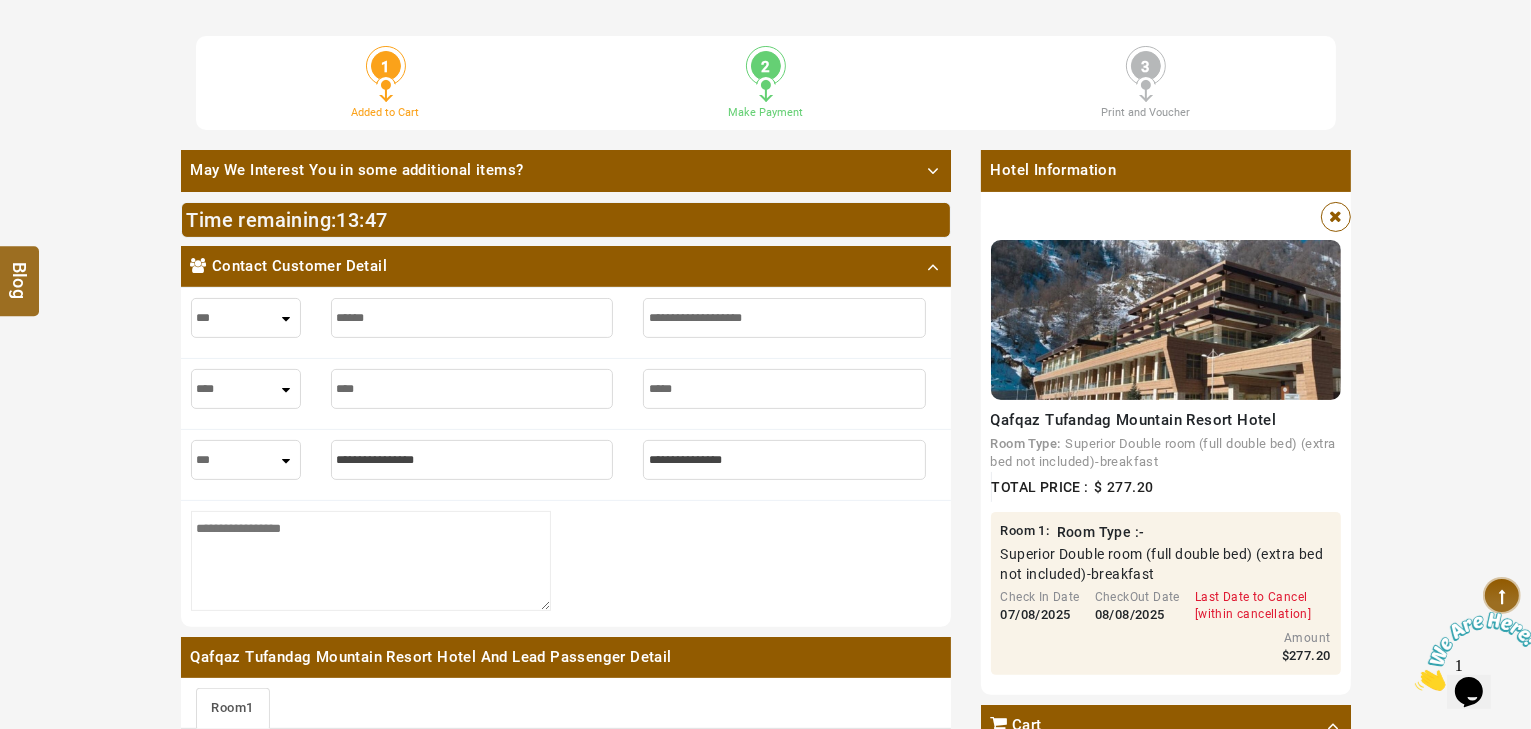 click on "*** **** ***" at bounding box center (246, 460) 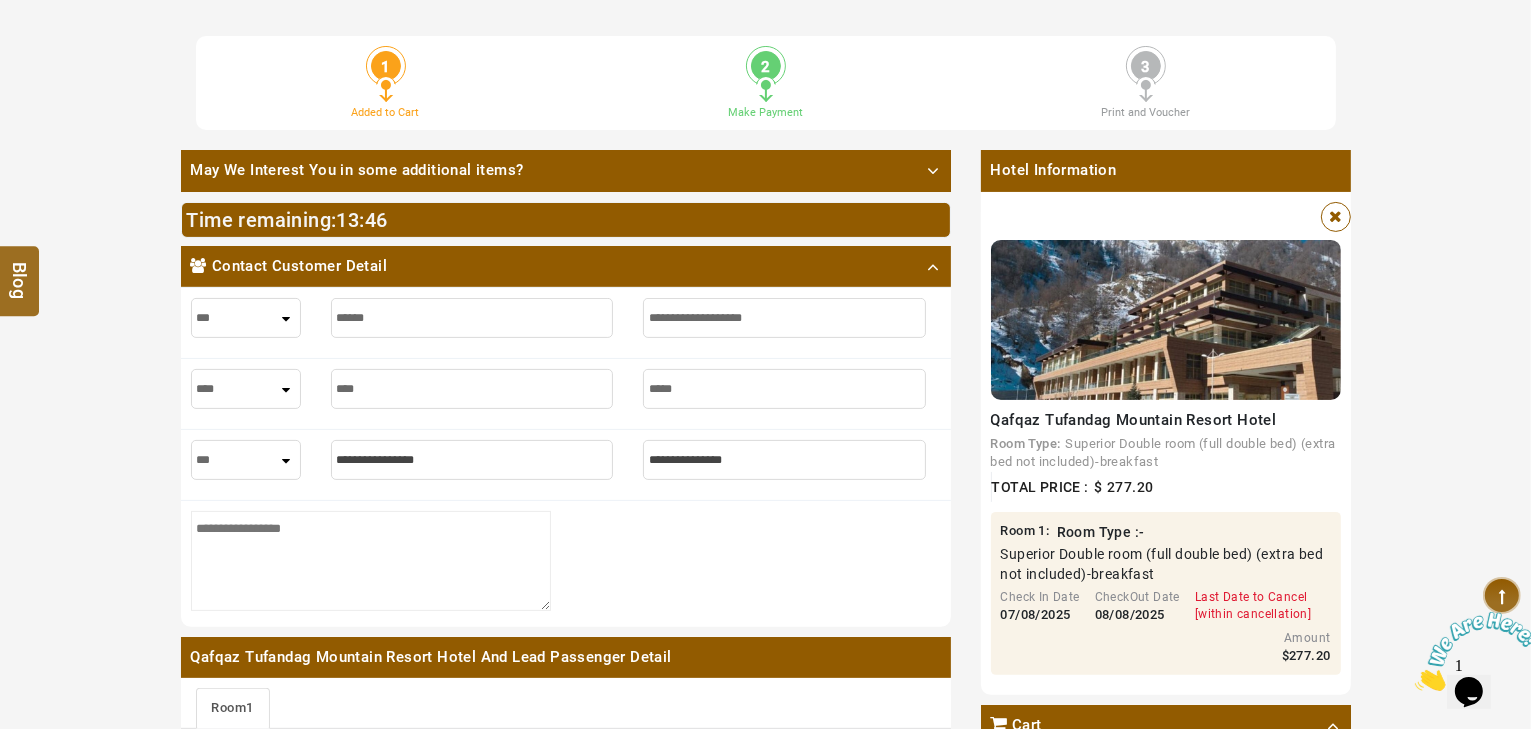 select on "****" 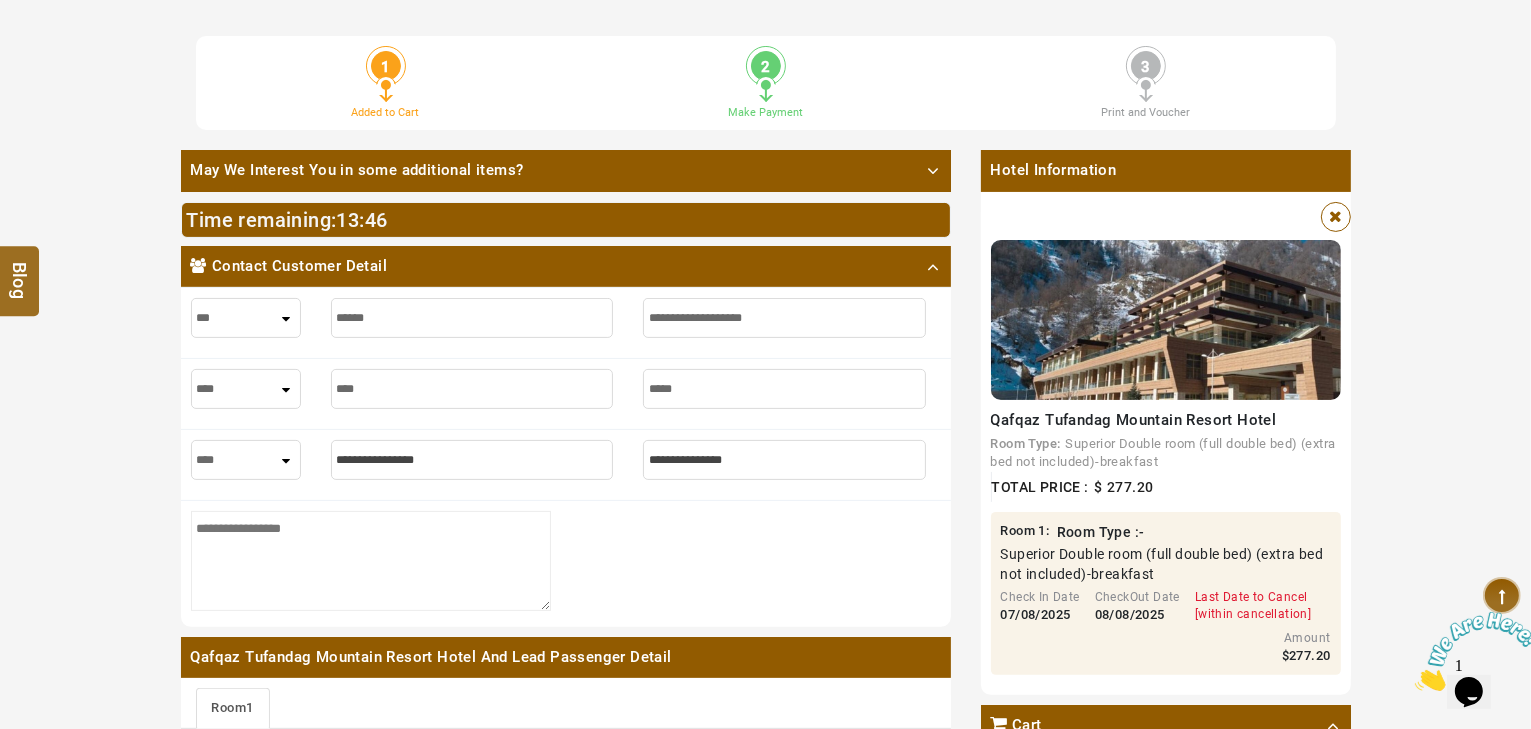 click on "*** **** ***" at bounding box center [246, 460] 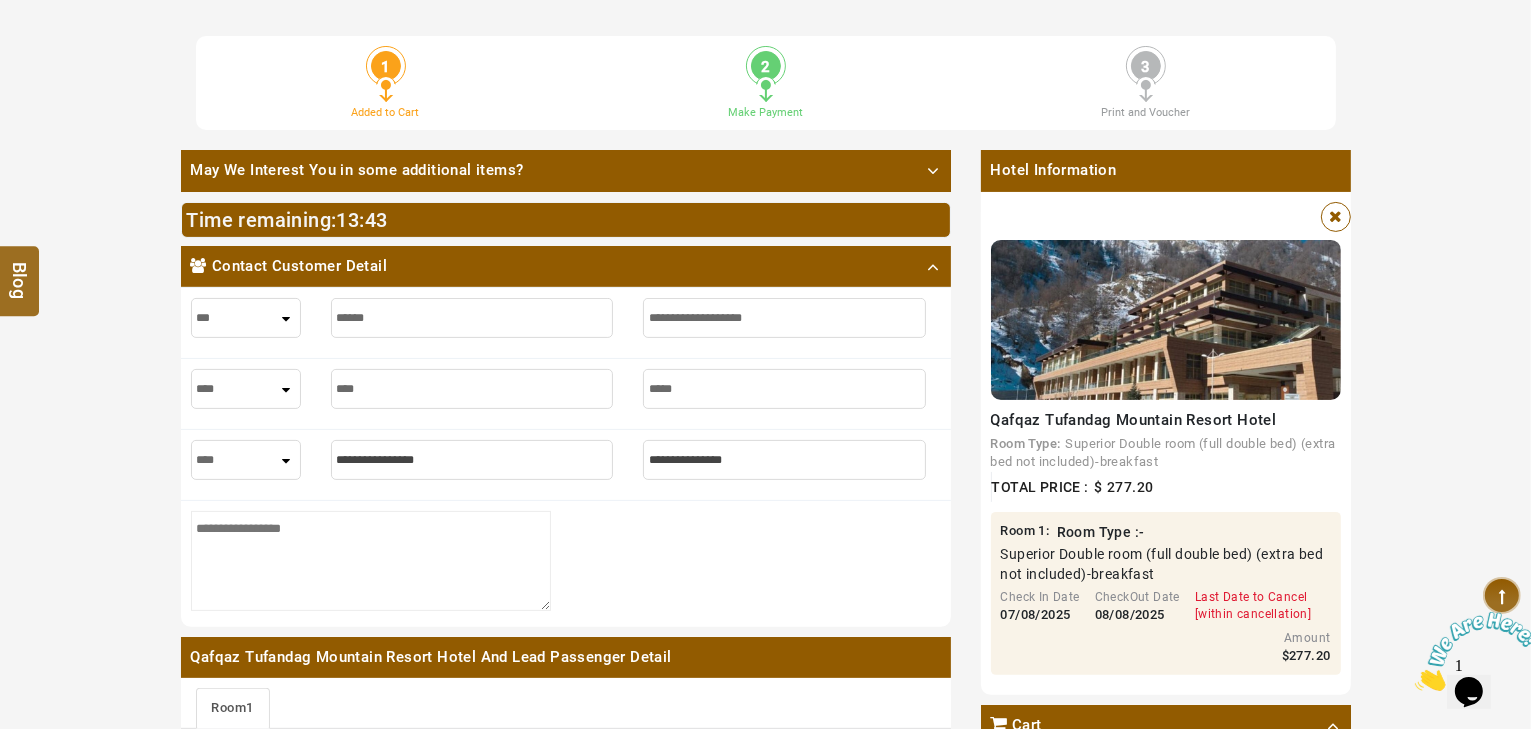 type on "*" 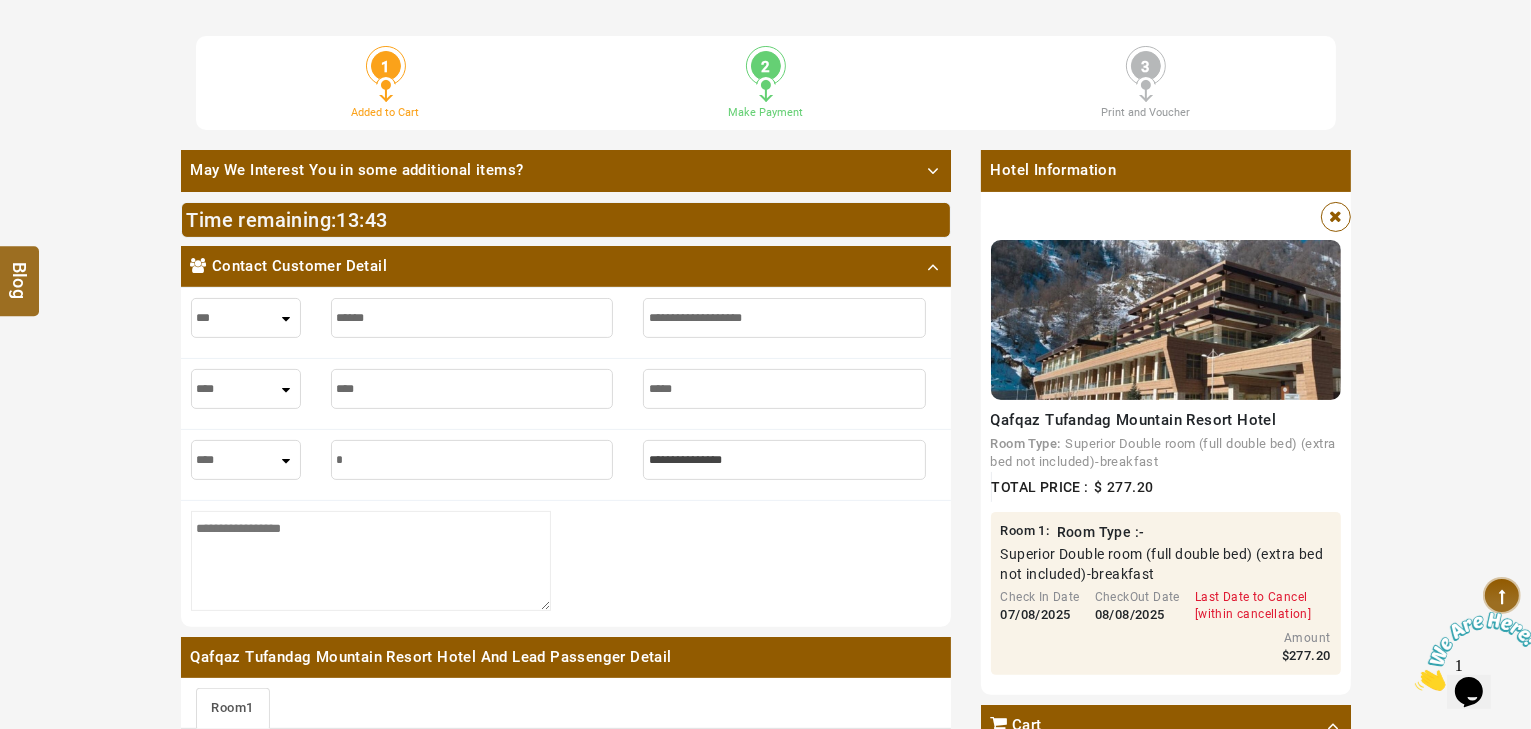 type on "*" 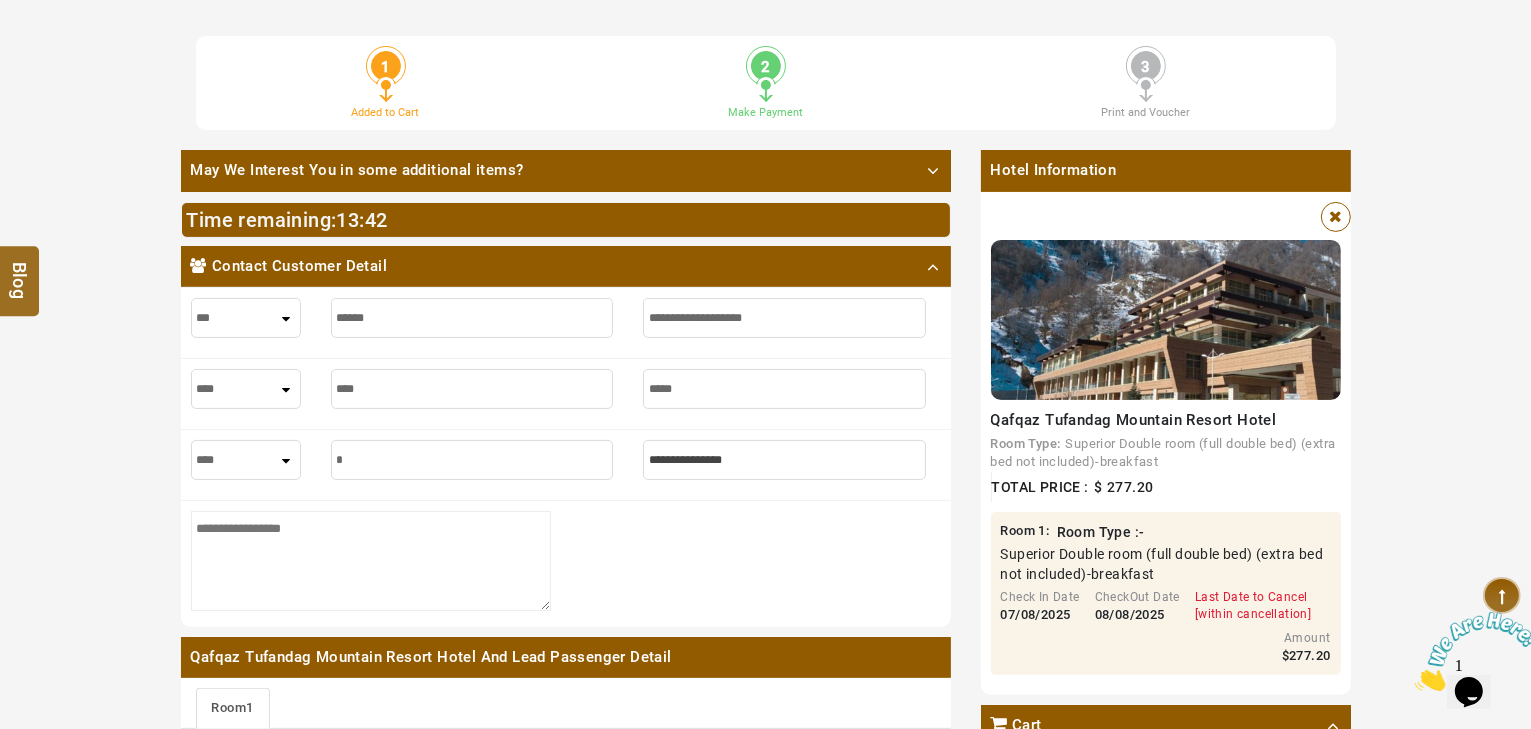 type on "**" 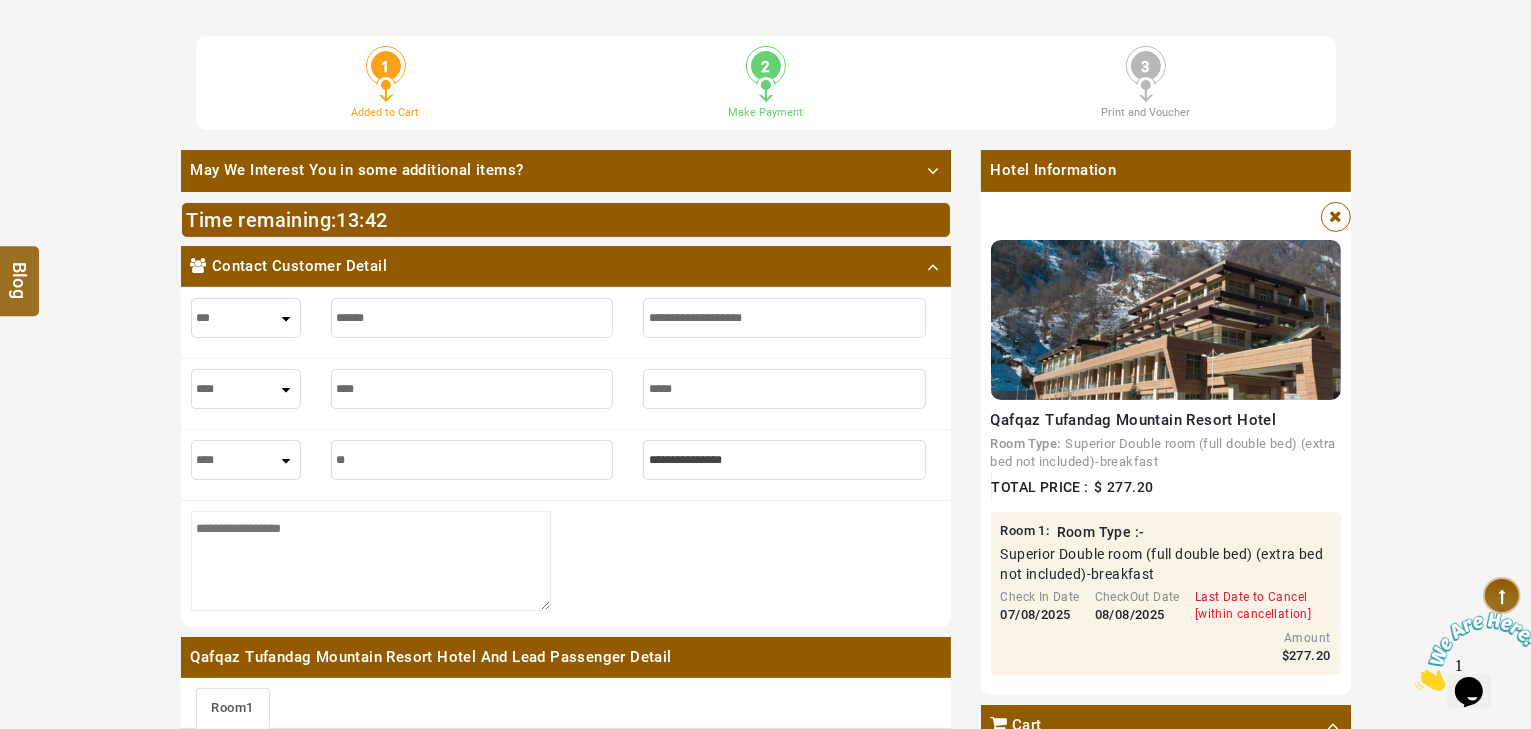 type on "**" 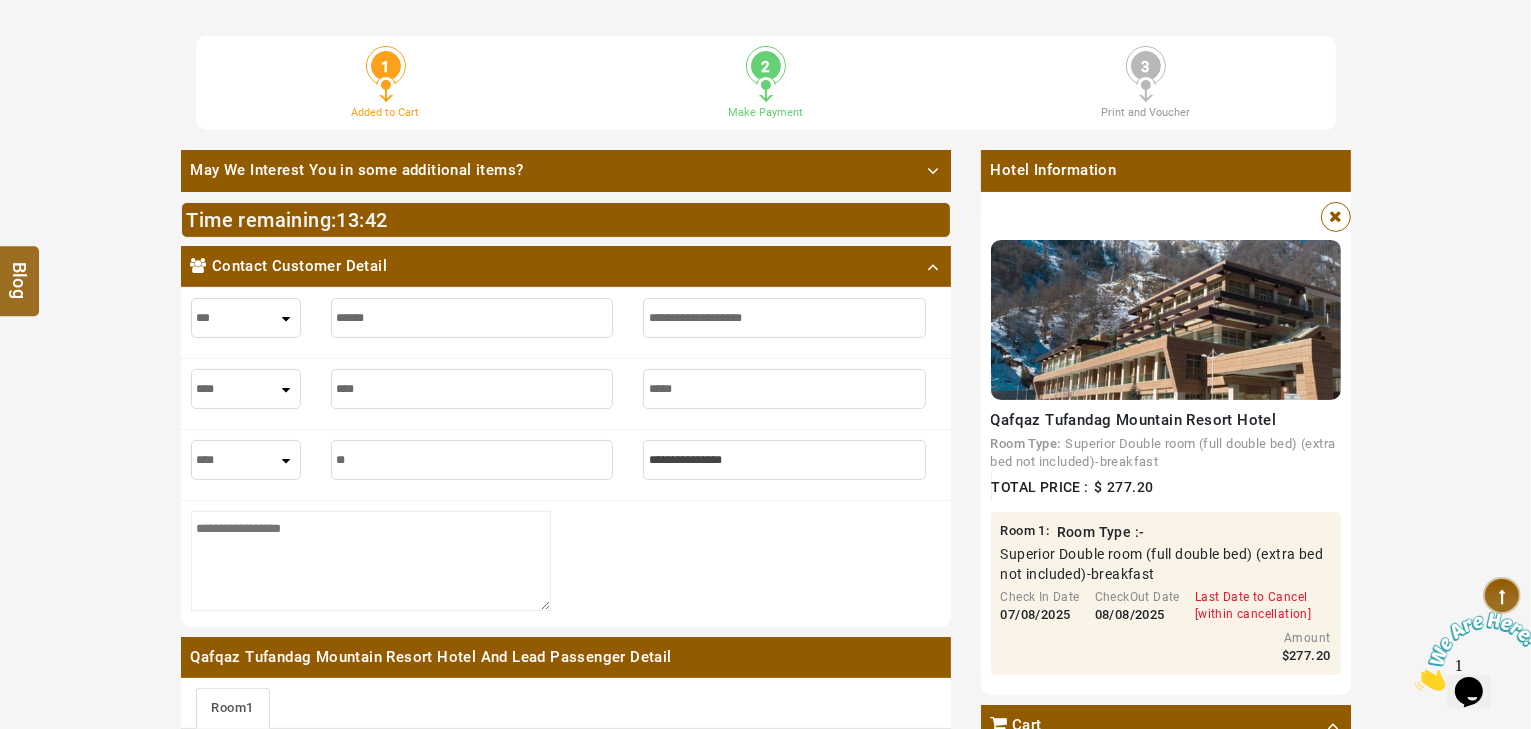 type on "***" 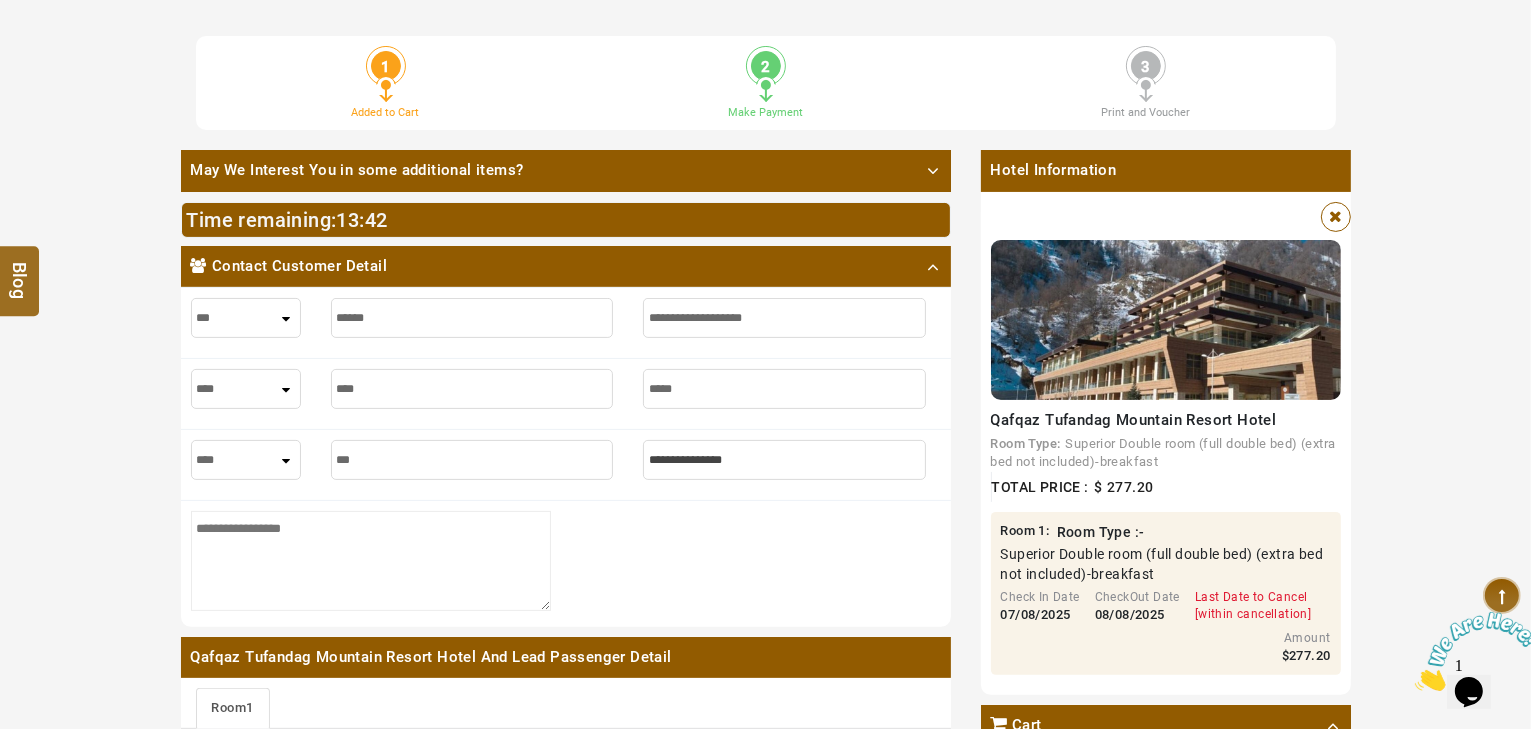 type on "***" 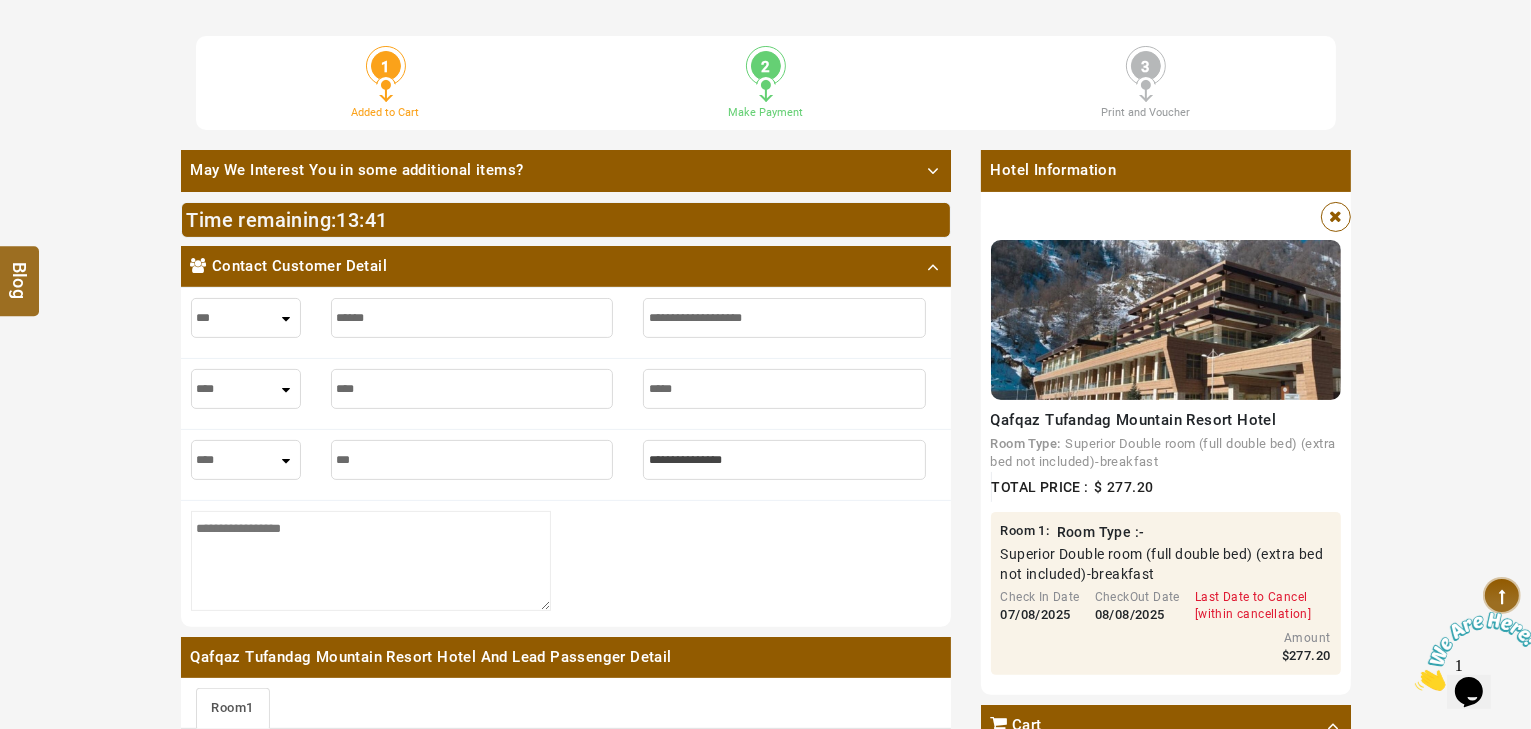 type on "****" 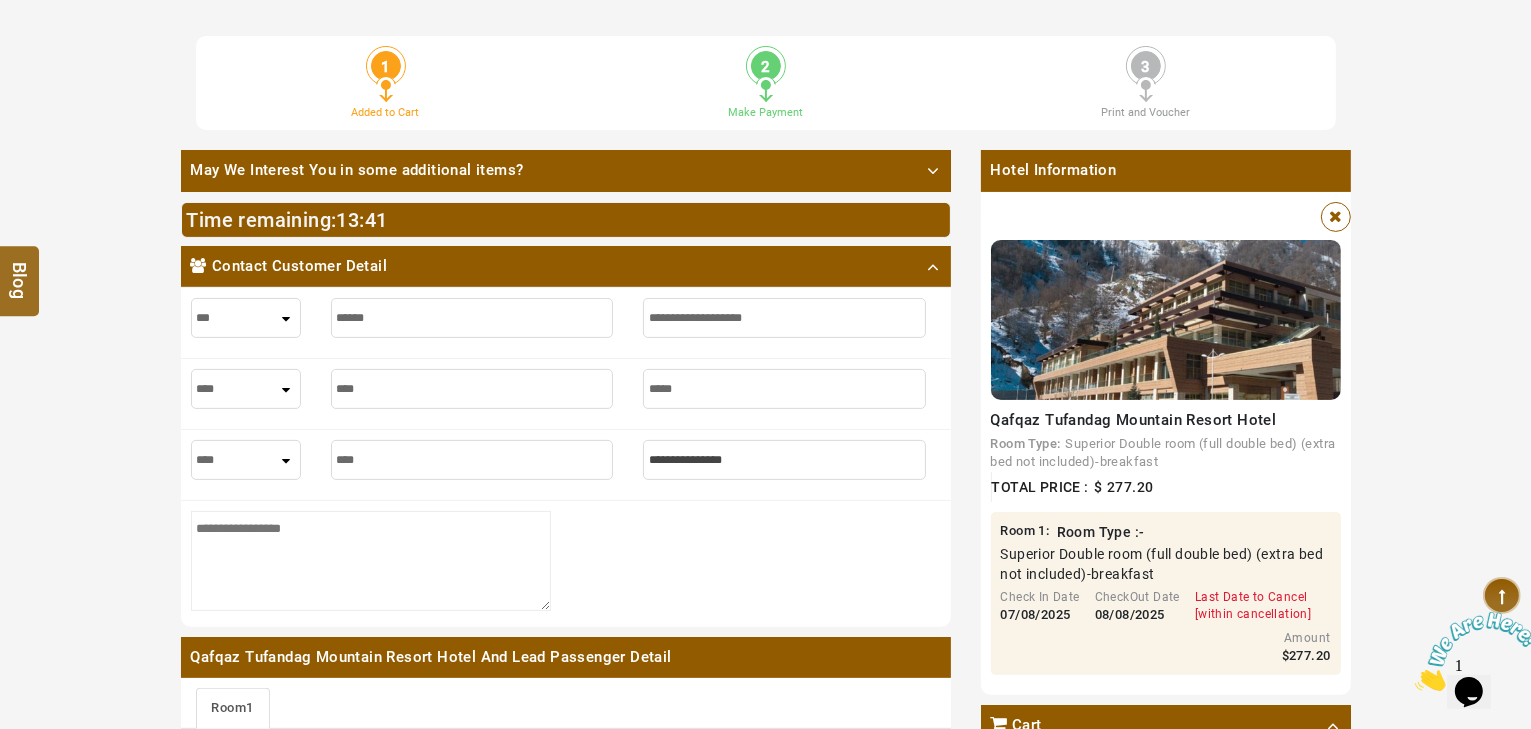 type on "****" 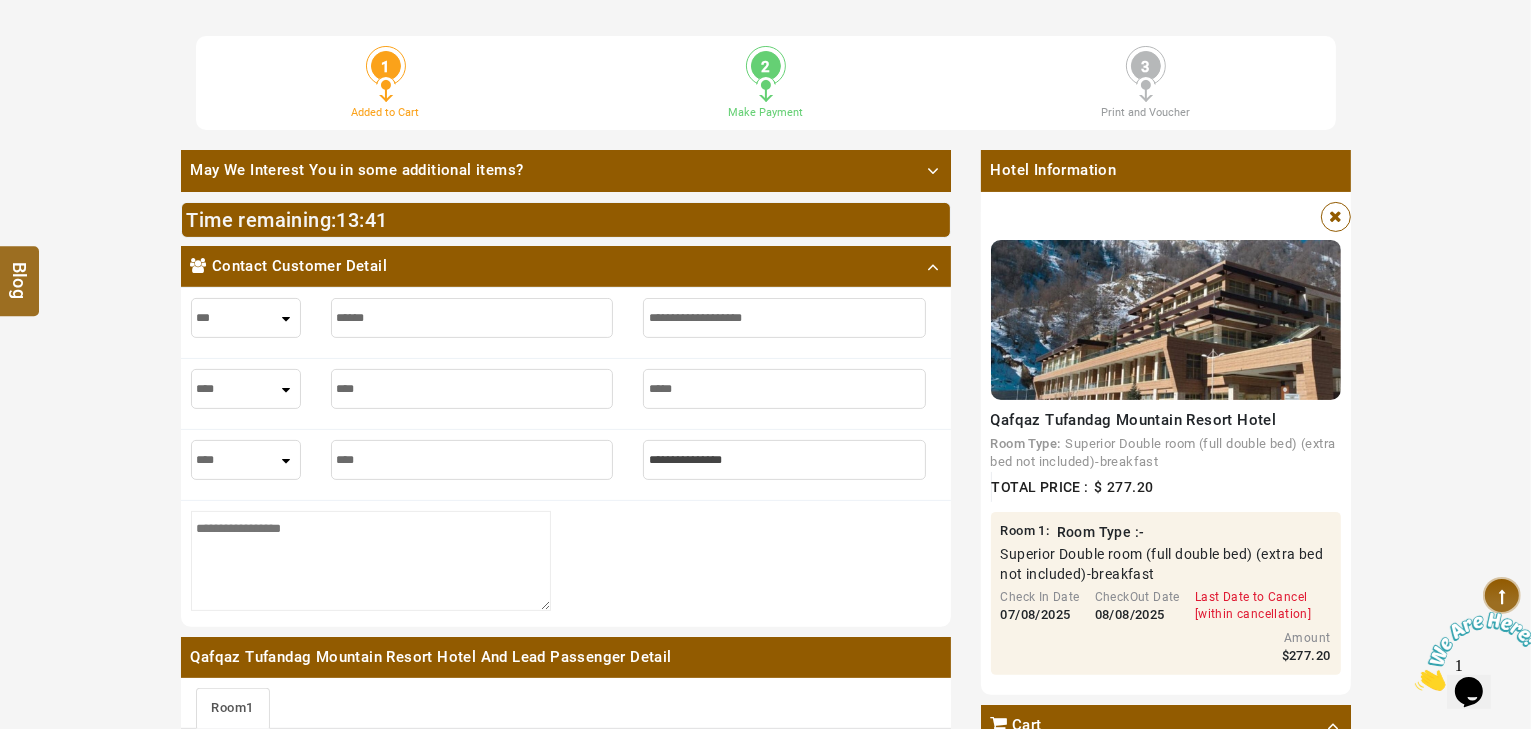 type on "*****" 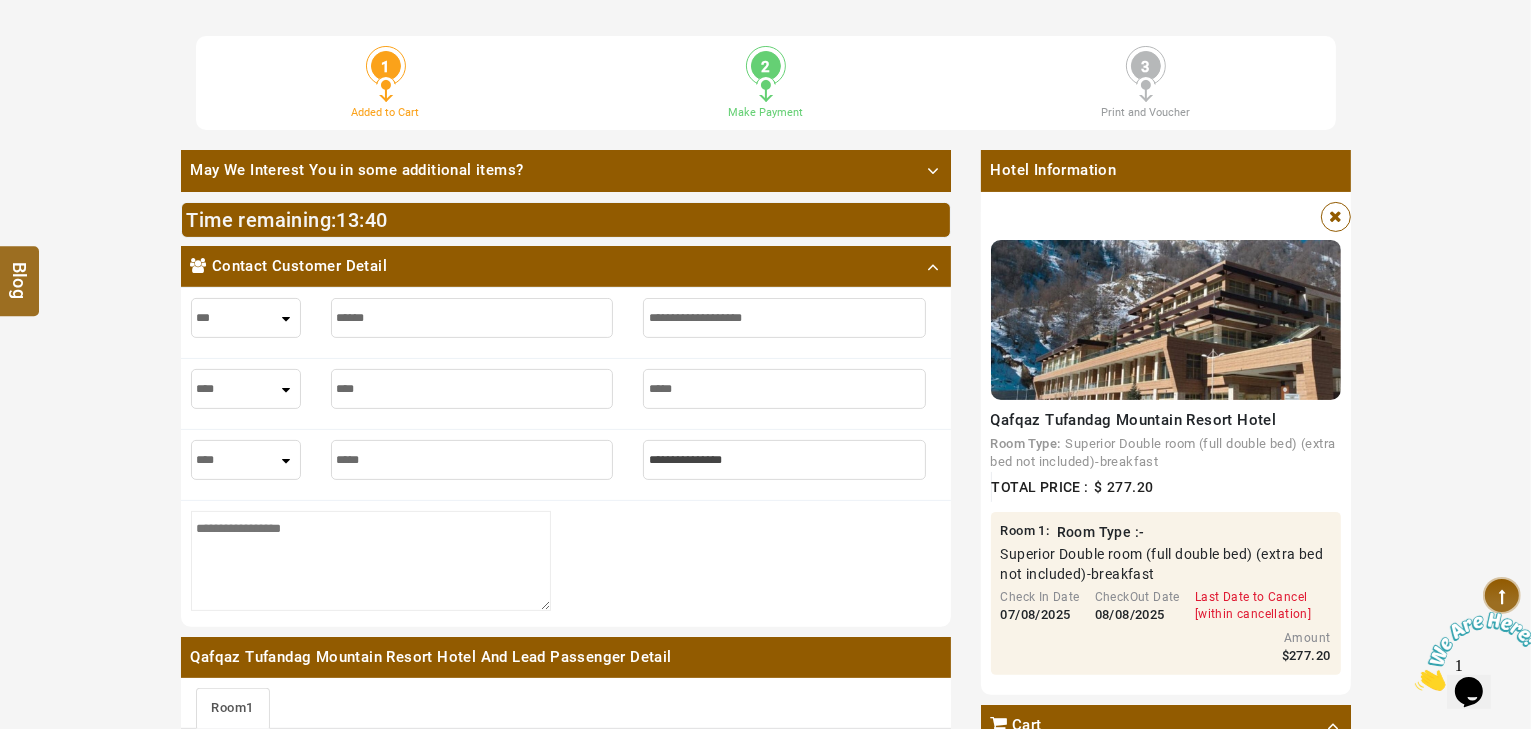 type on "*****" 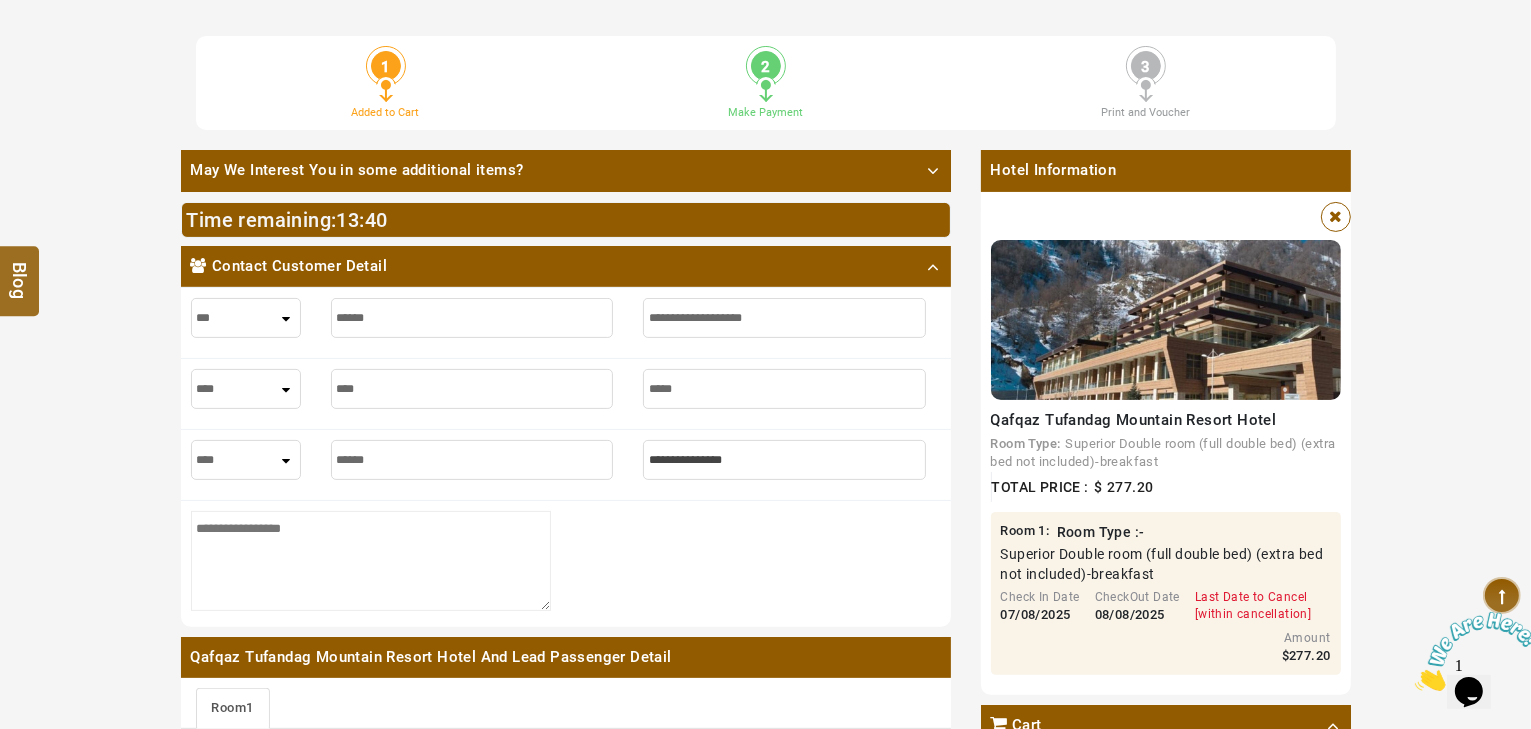 type on "******" 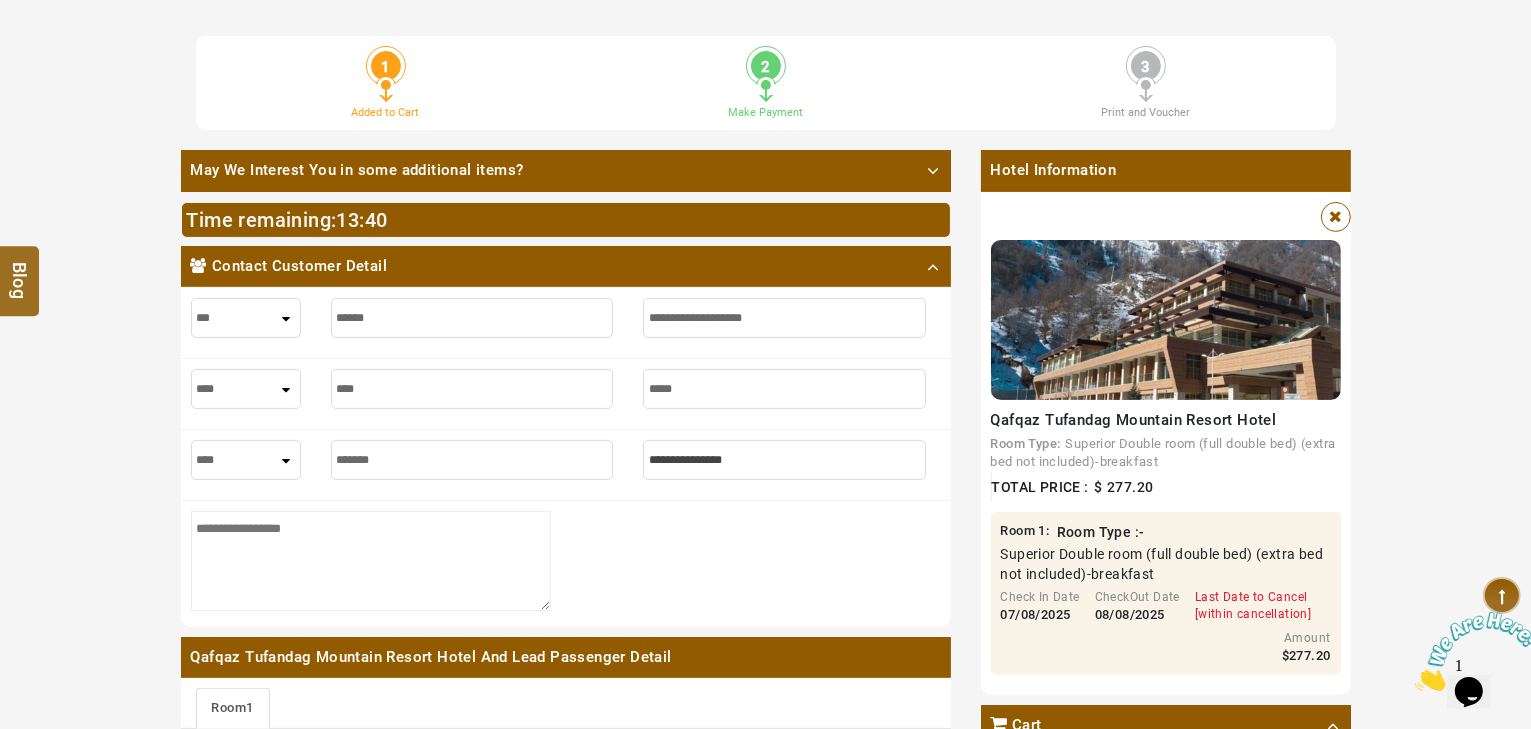 type on "*******" 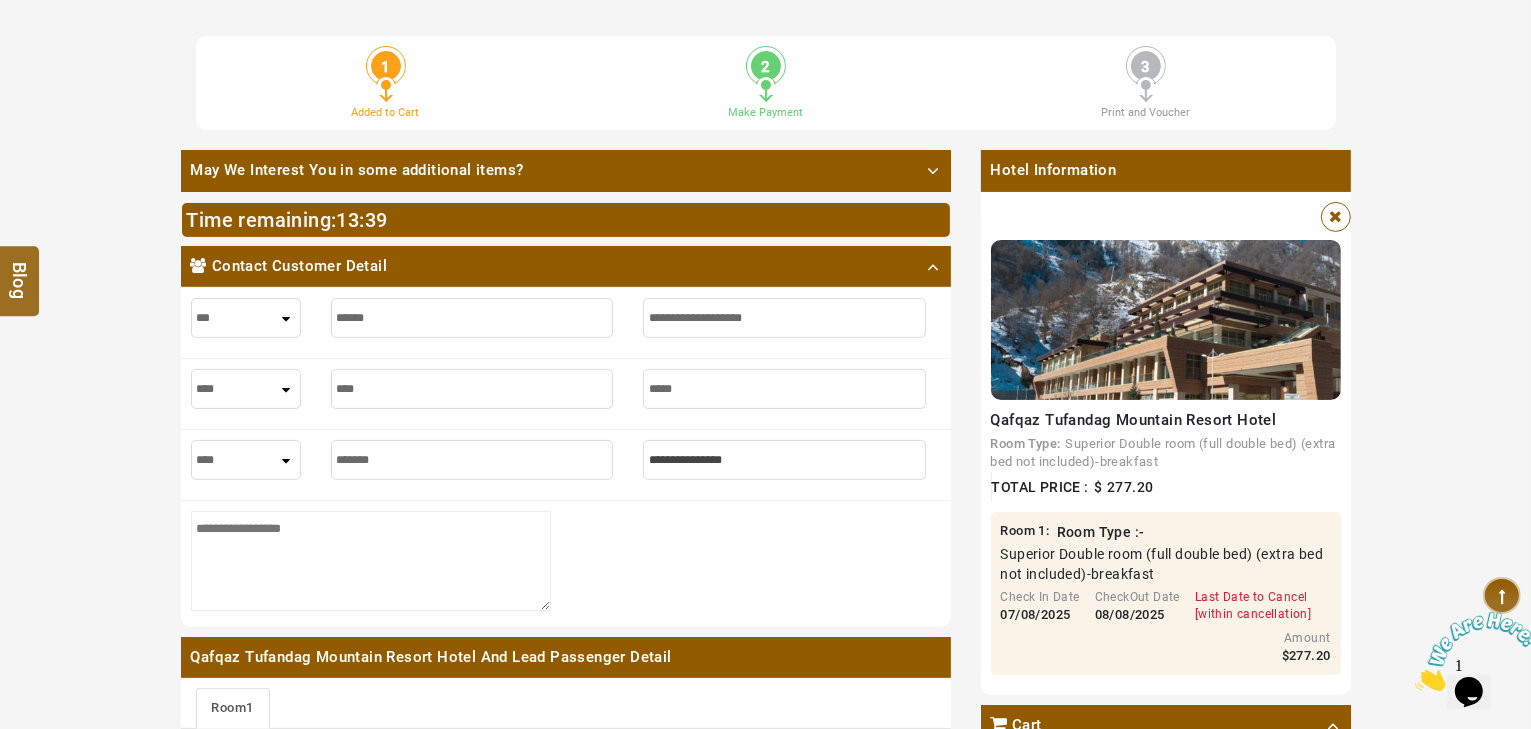 type on "*******" 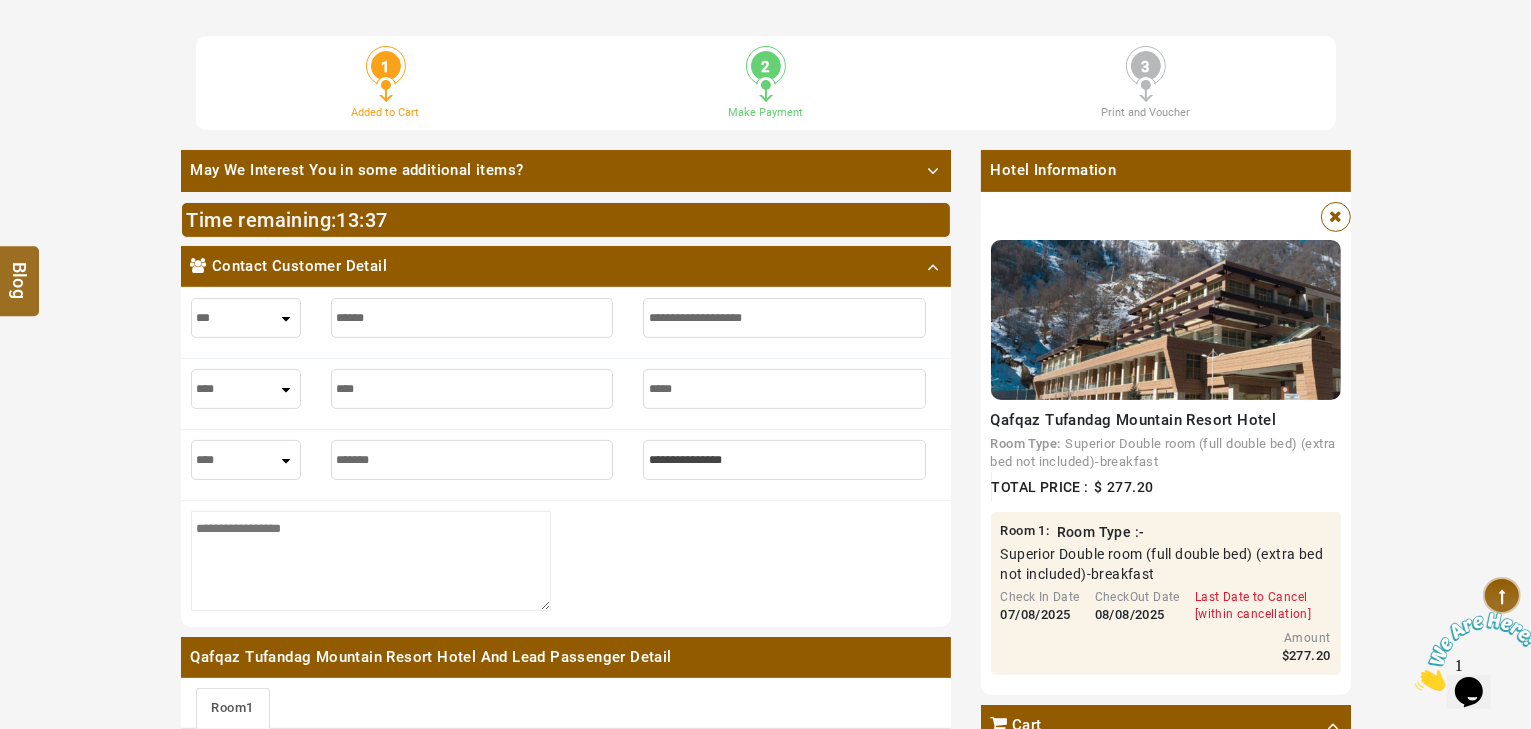type on "*" 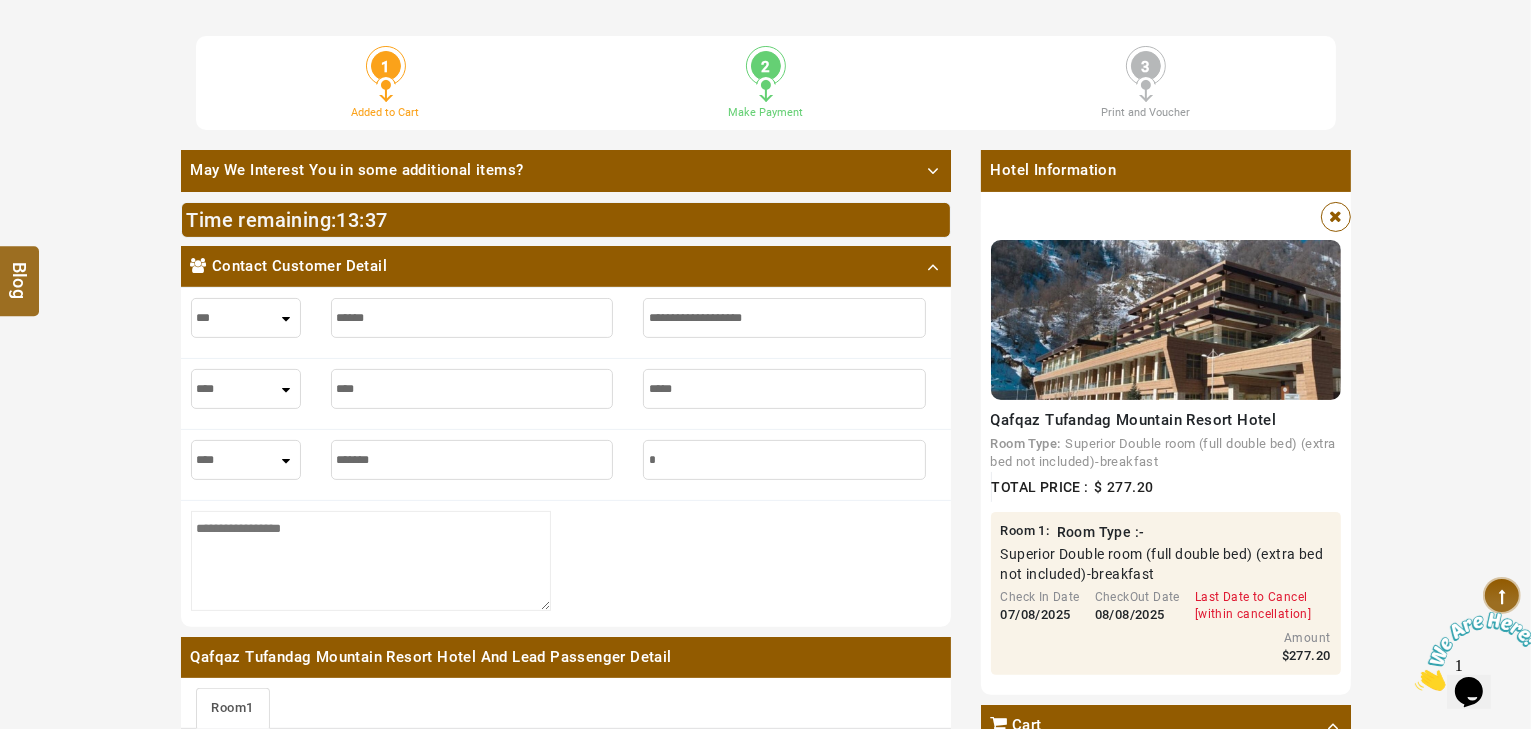 type on "*" 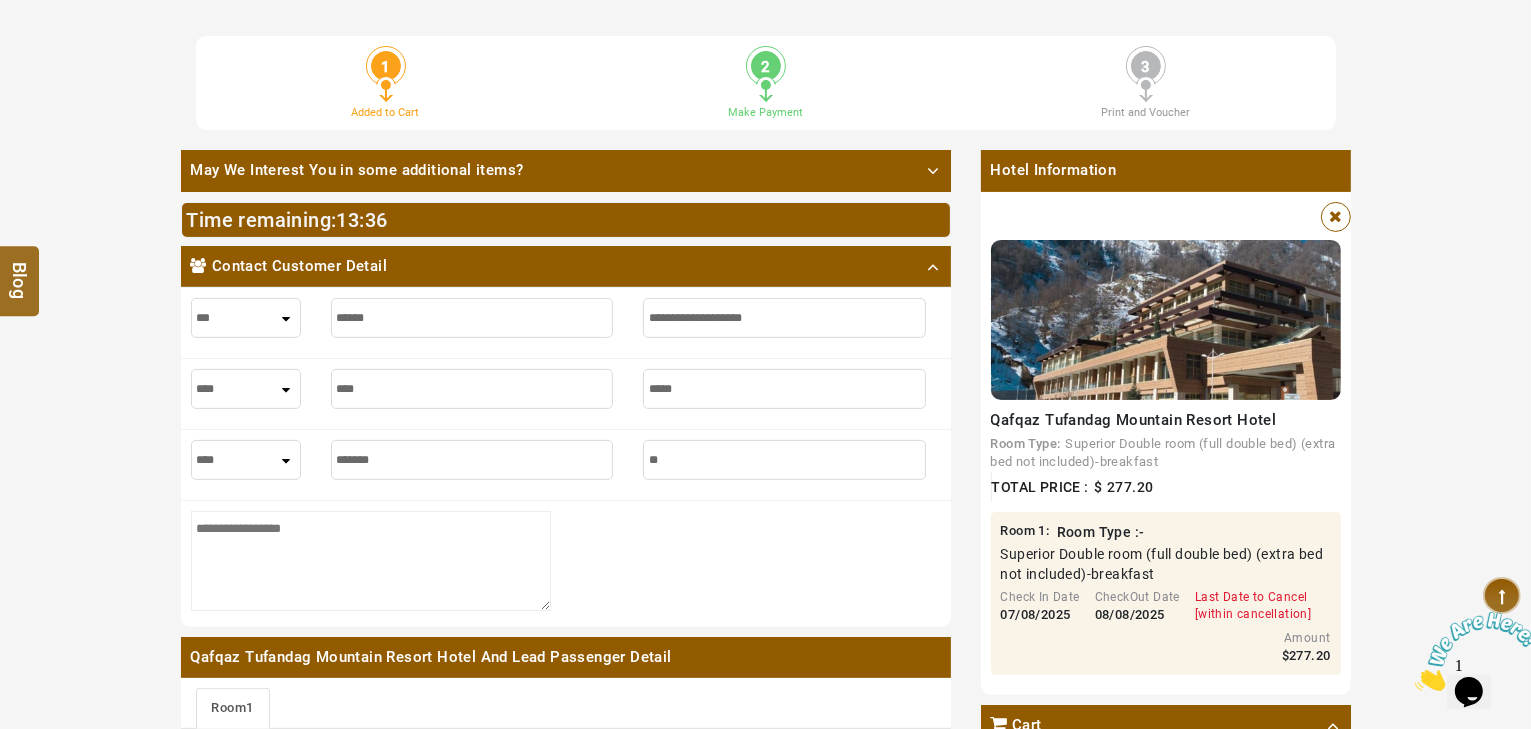 type on "**" 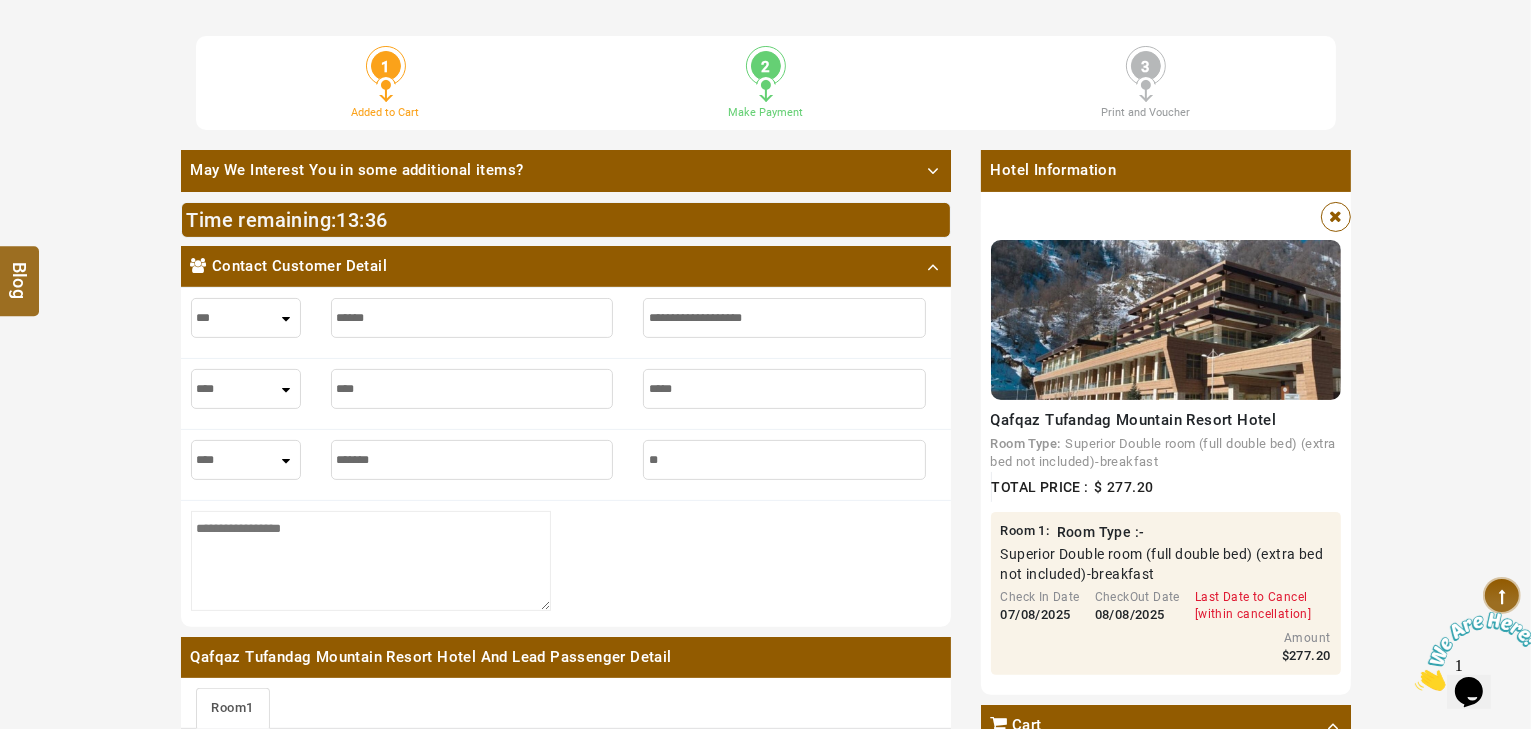 type on "***" 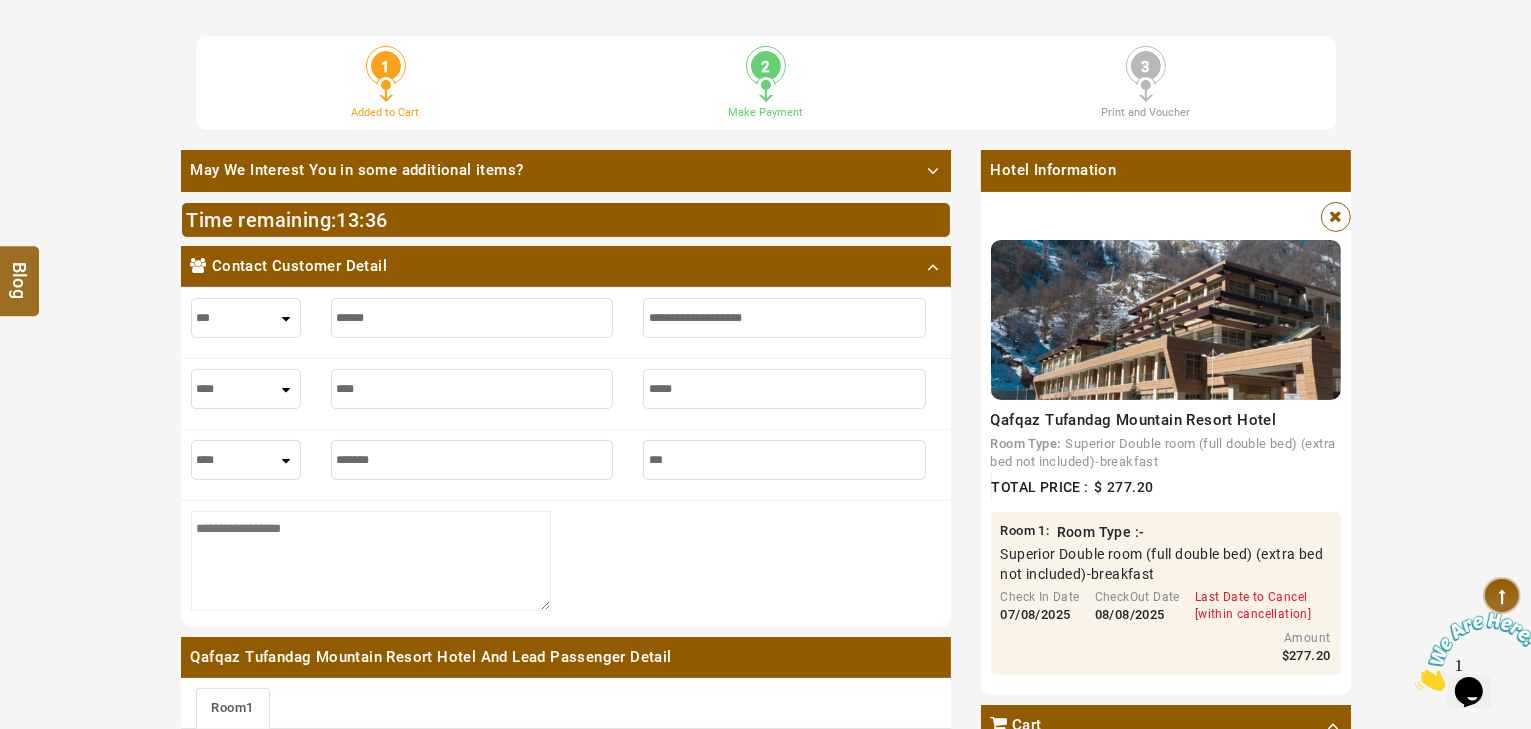type on "***" 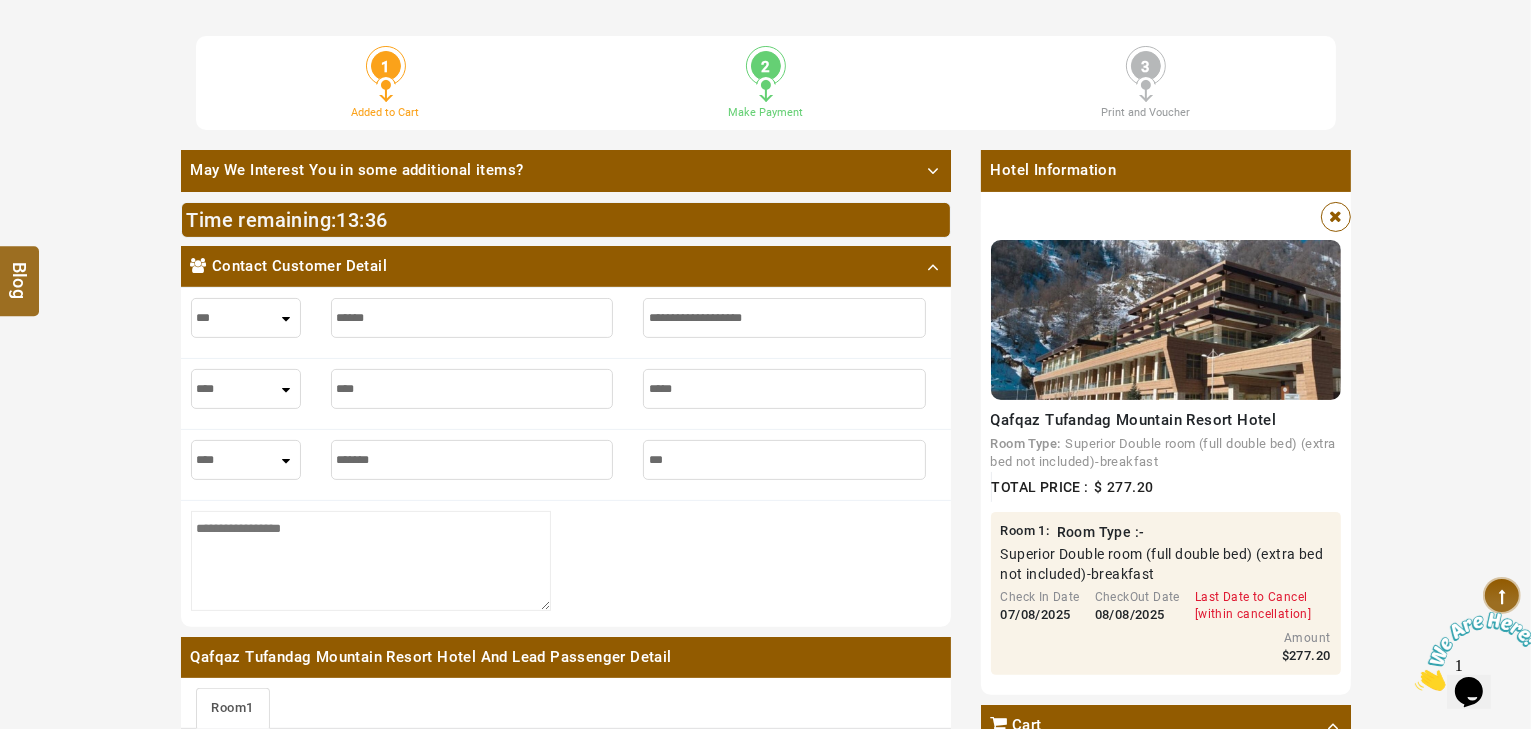 type on "****" 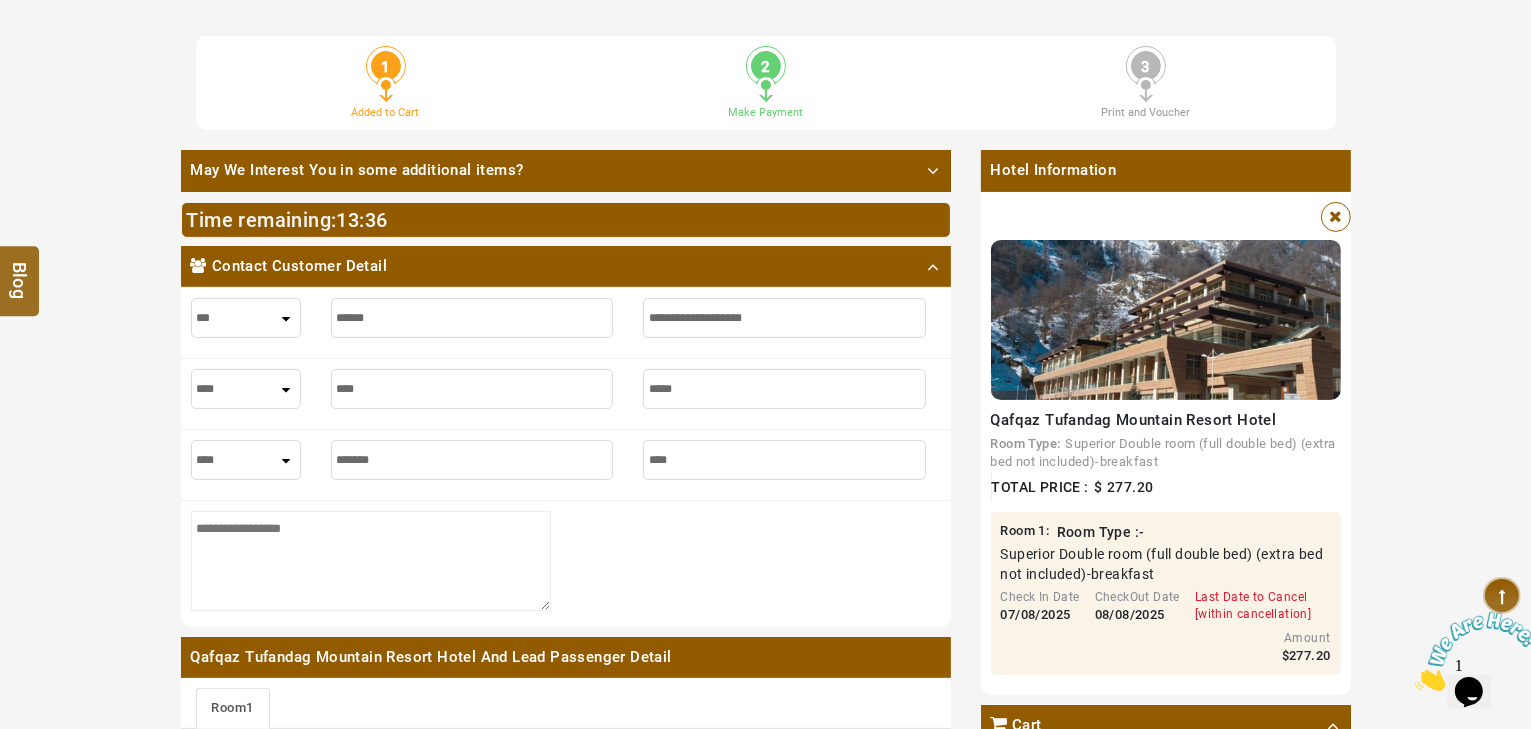 type on "****" 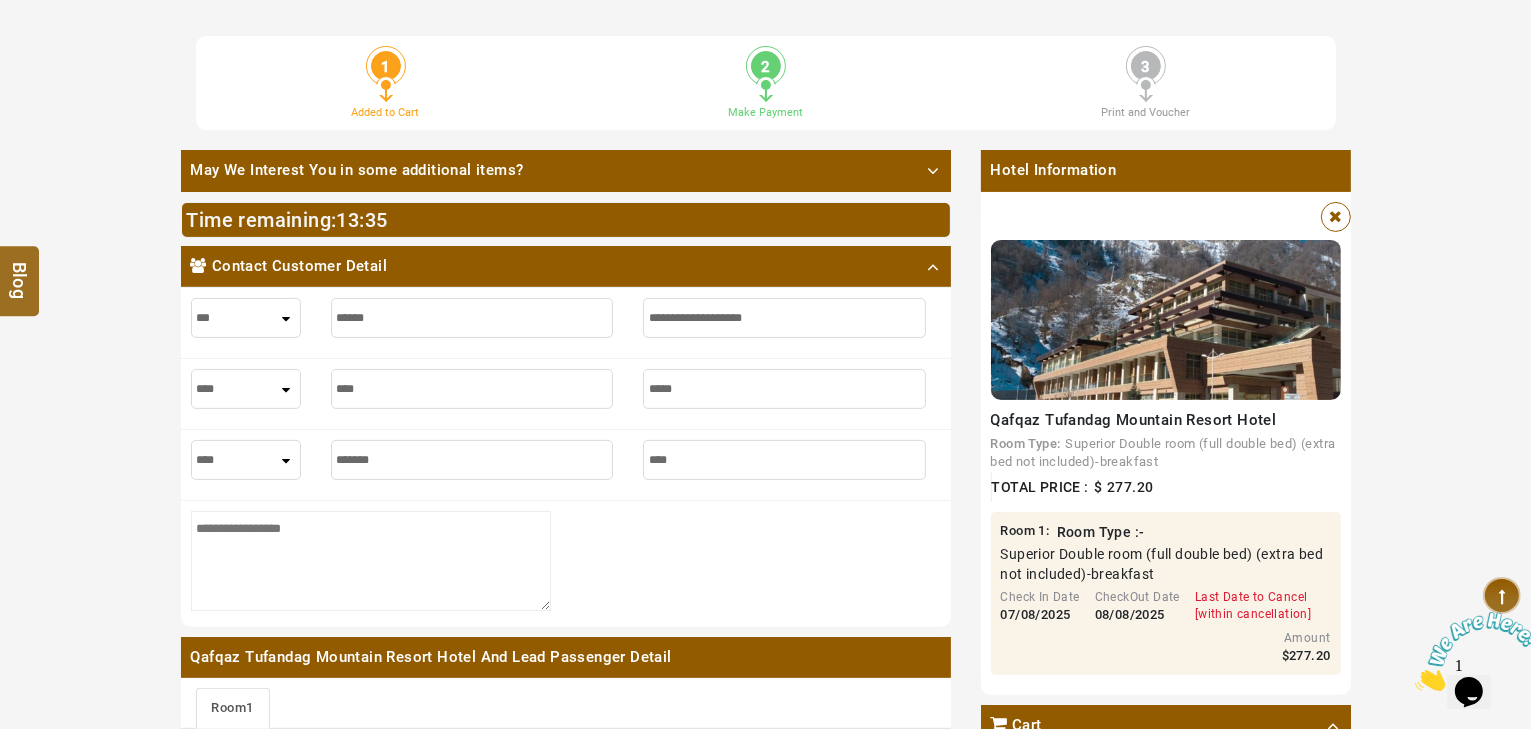 type on "*****" 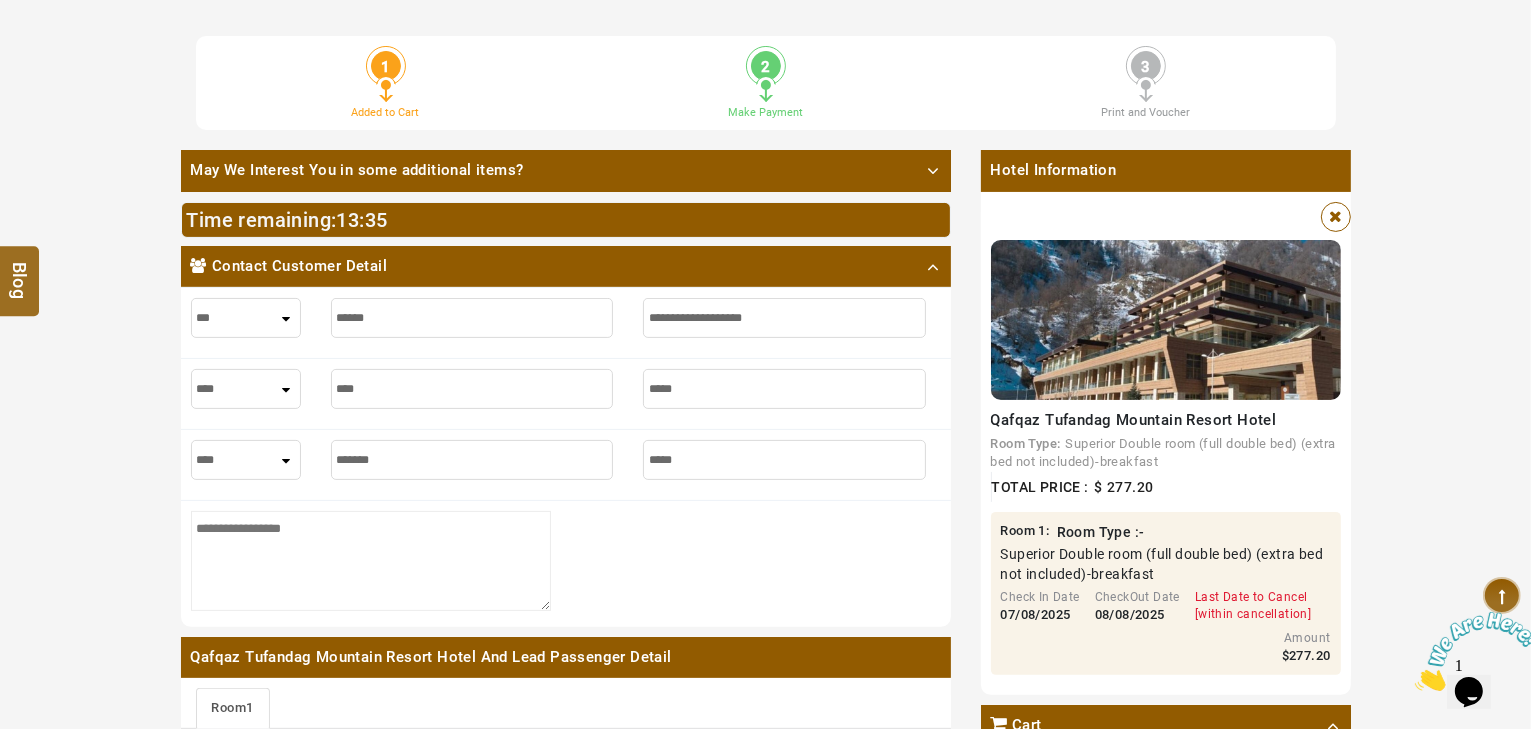 type on "*****" 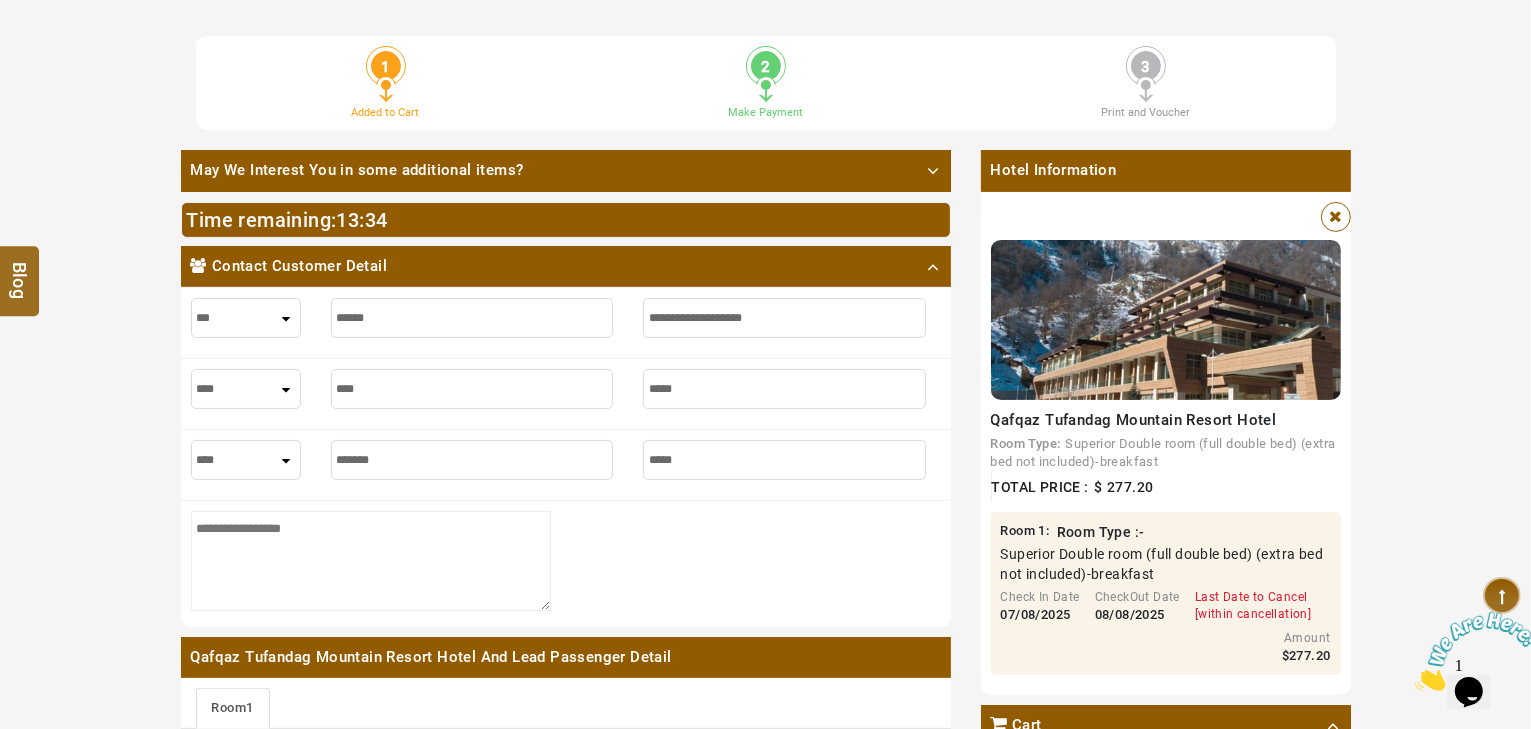 type on "*****" 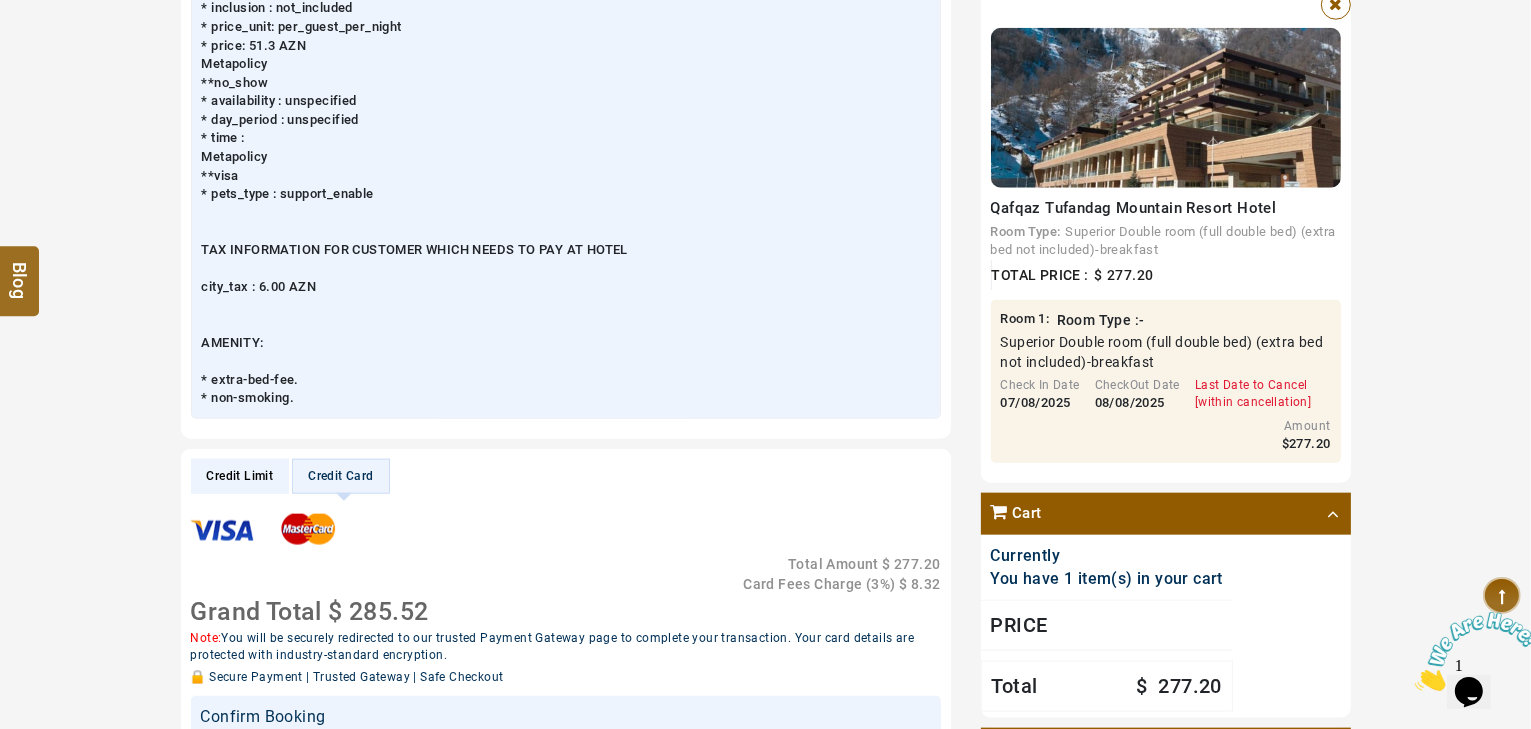 scroll, scrollTop: 2400, scrollLeft: 0, axis: vertical 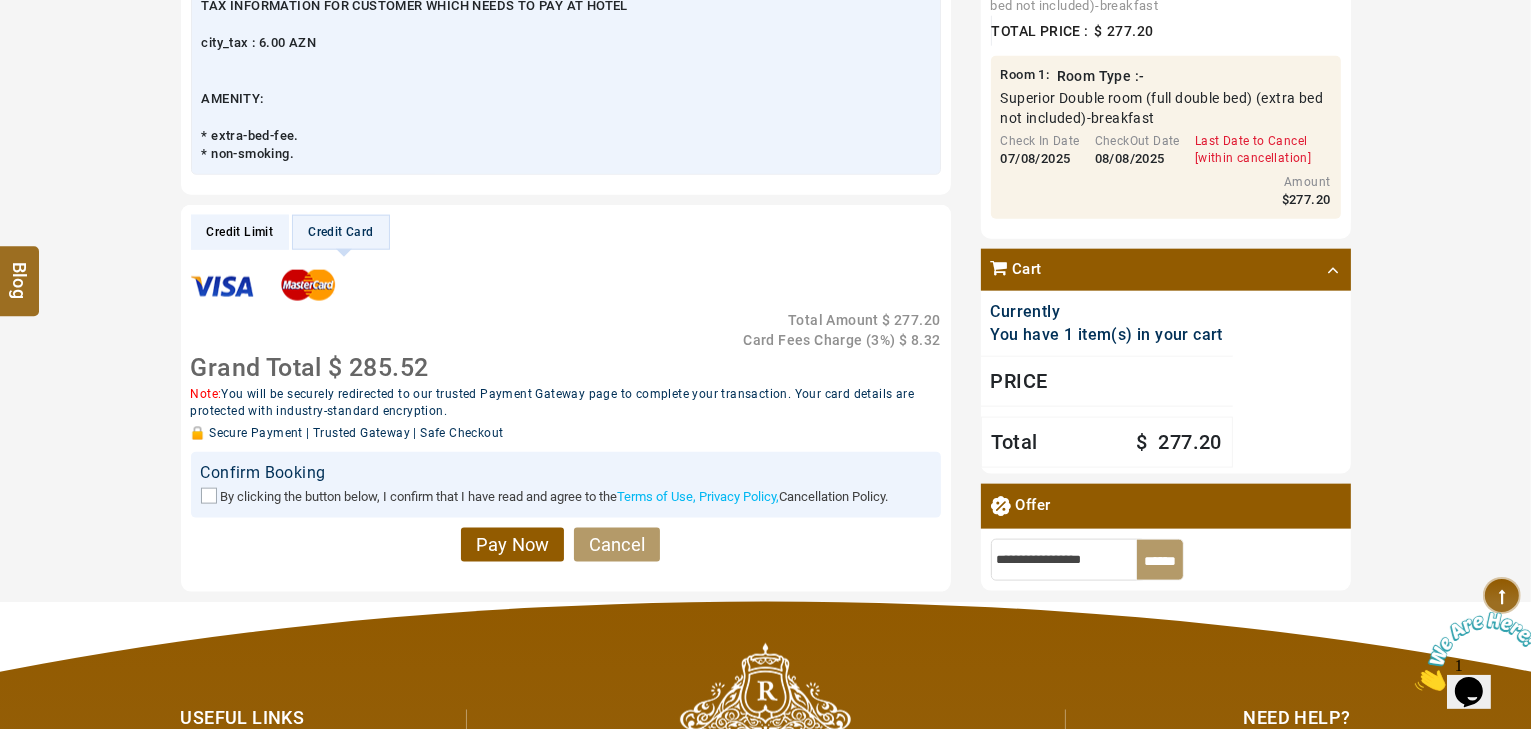 click on "By clicking the button below, I confirm that I have read and agree to the  Terms of Use,   Privacy Policy,  Cancellation Policy." at bounding box center (566, 496) 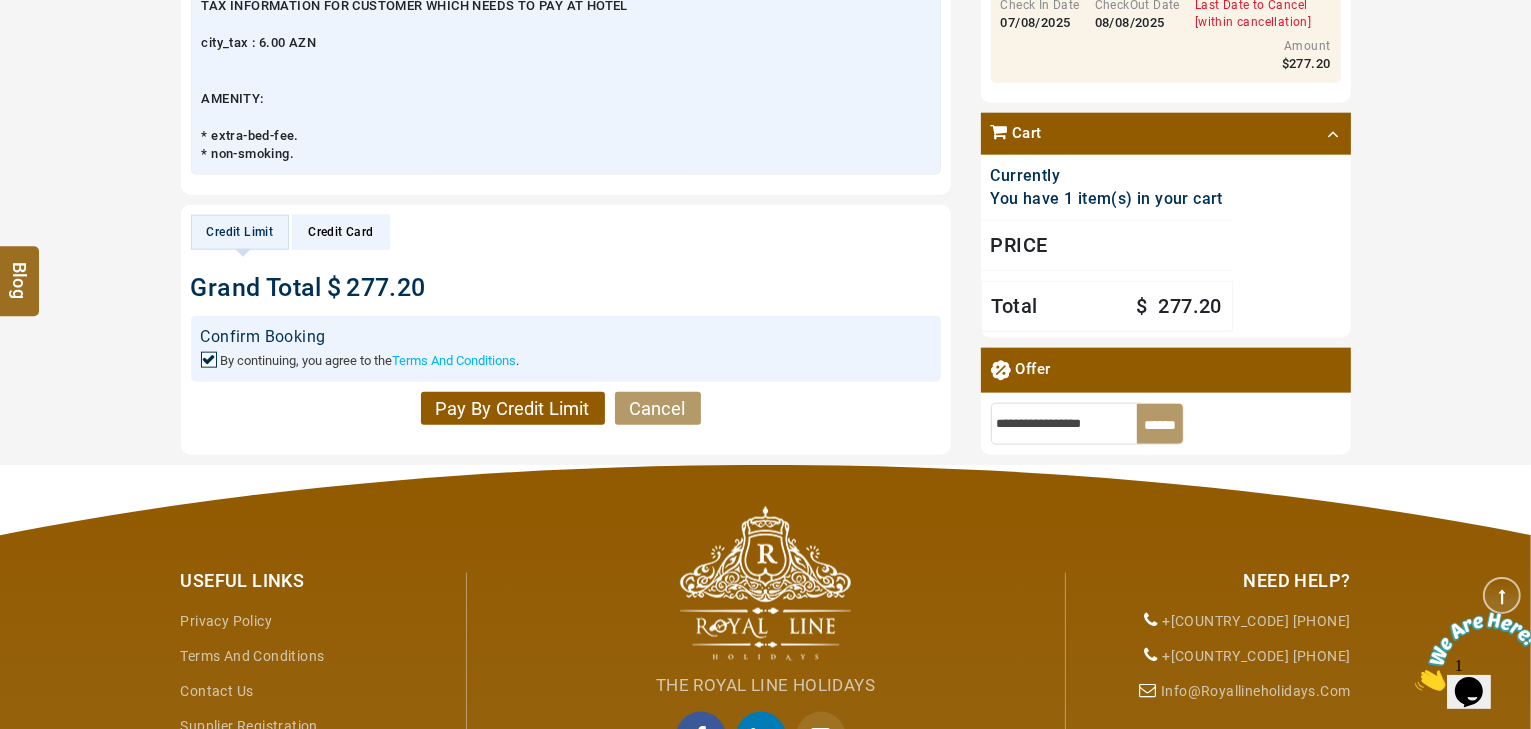 click on "Pay By Credit Limit" at bounding box center (513, 409) 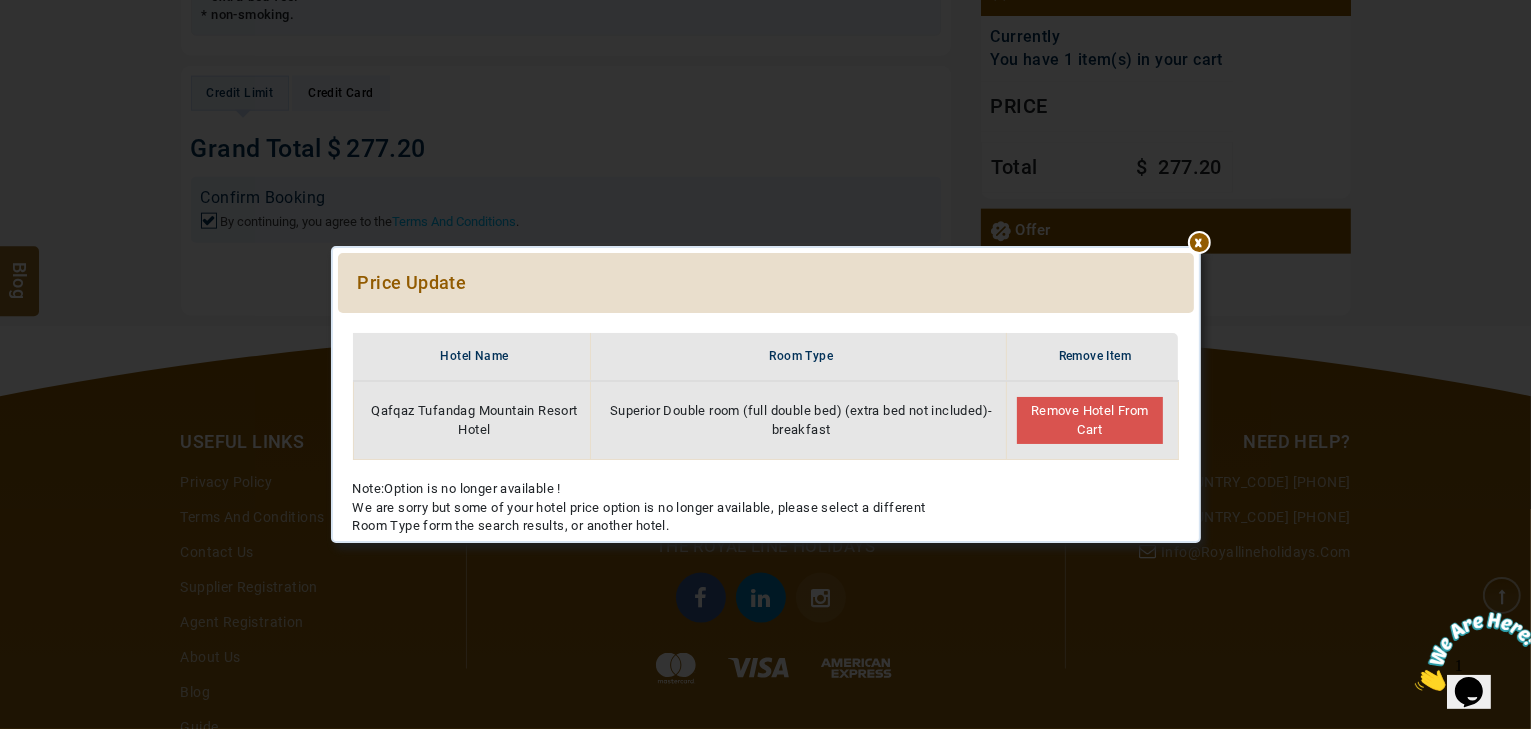 scroll, scrollTop: 2560, scrollLeft: 0, axis: vertical 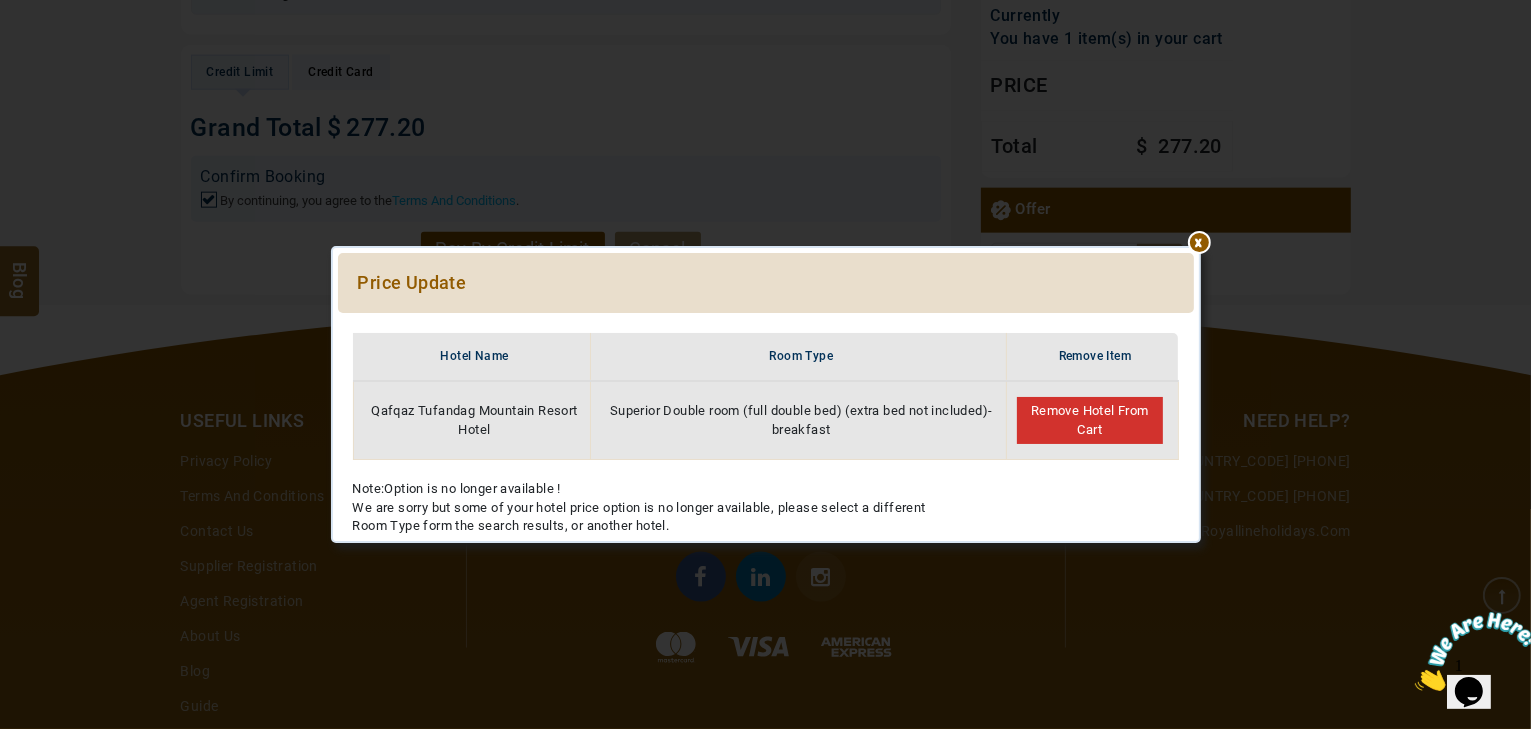 click on "Remove Hotel From Cart" at bounding box center (1089, 420) 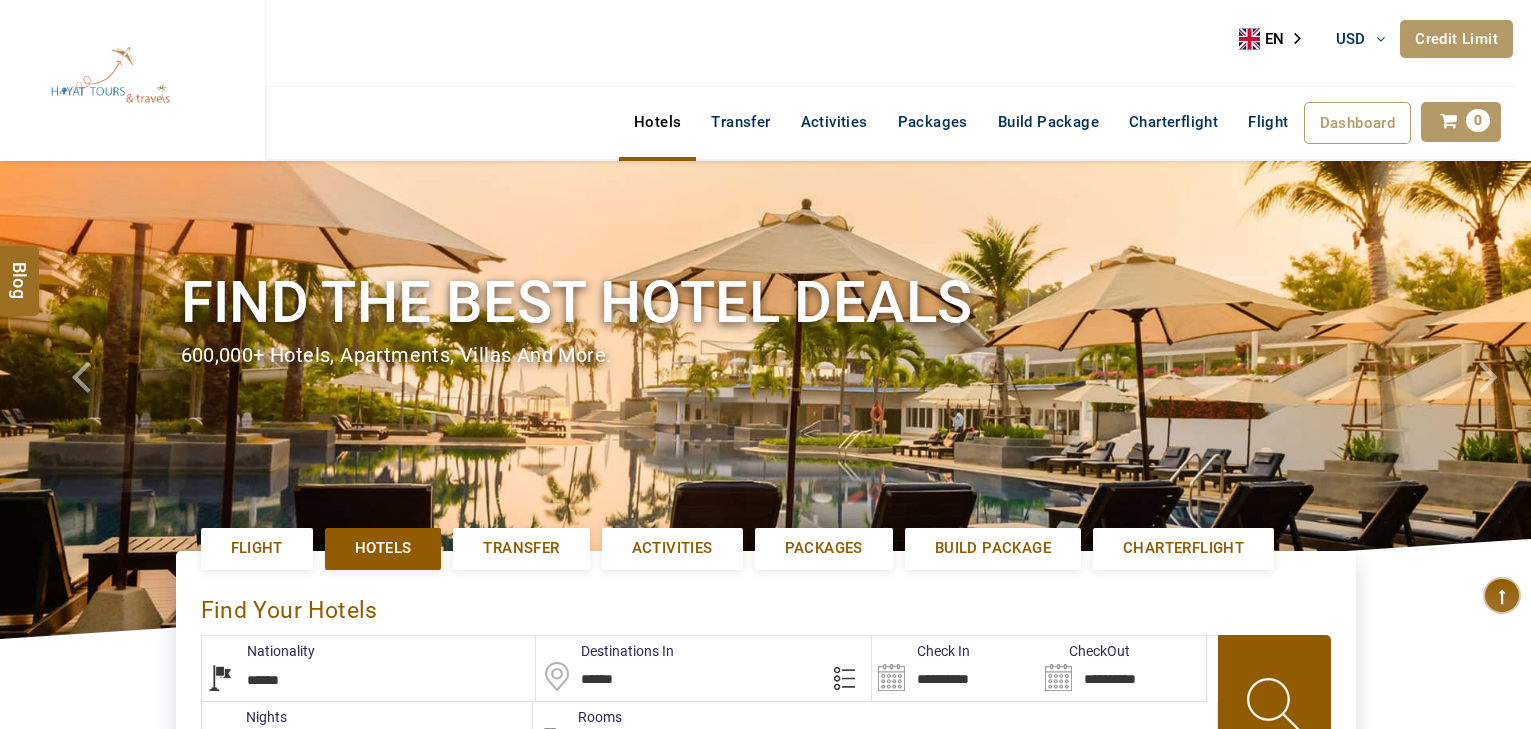 select on "******" 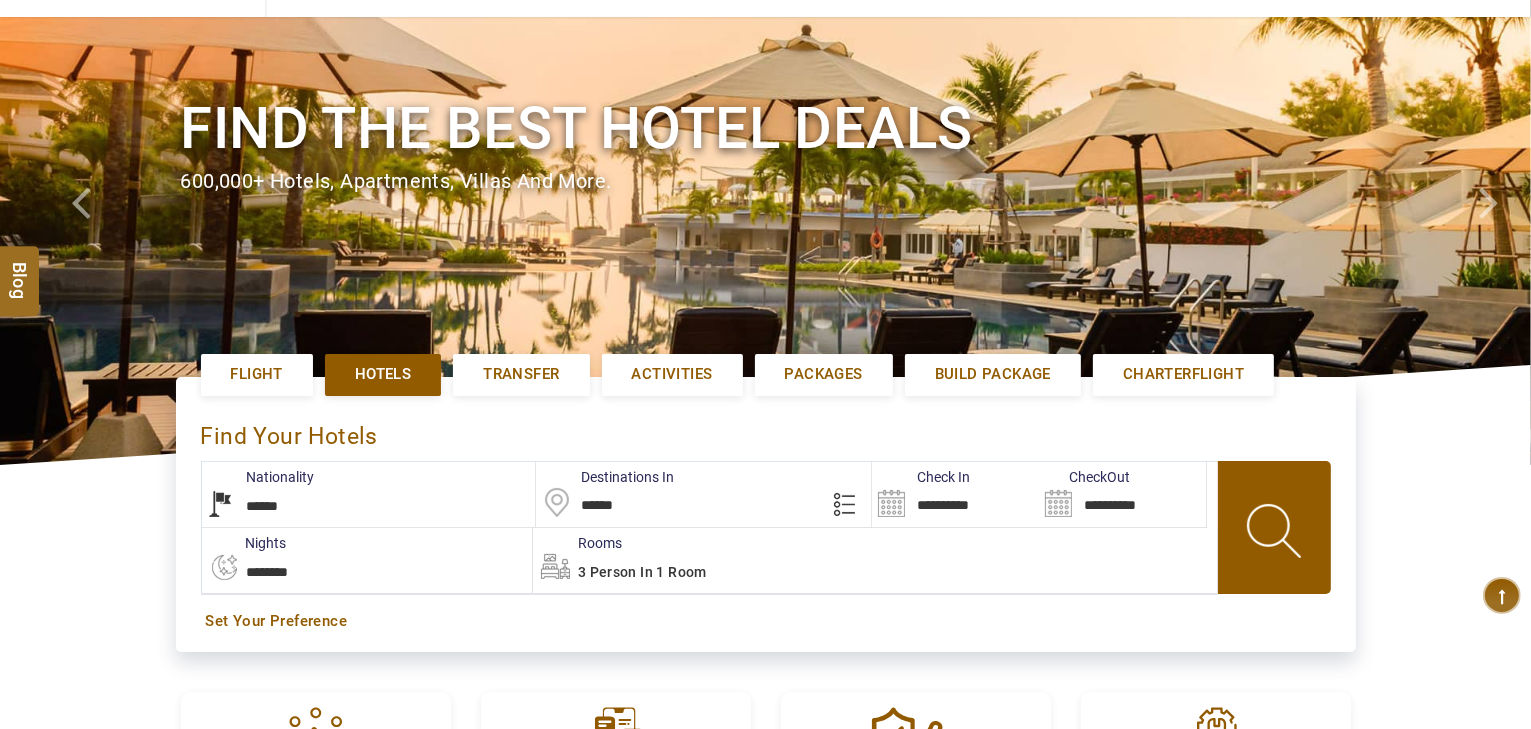 scroll, scrollTop: 320, scrollLeft: 0, axis: vertical 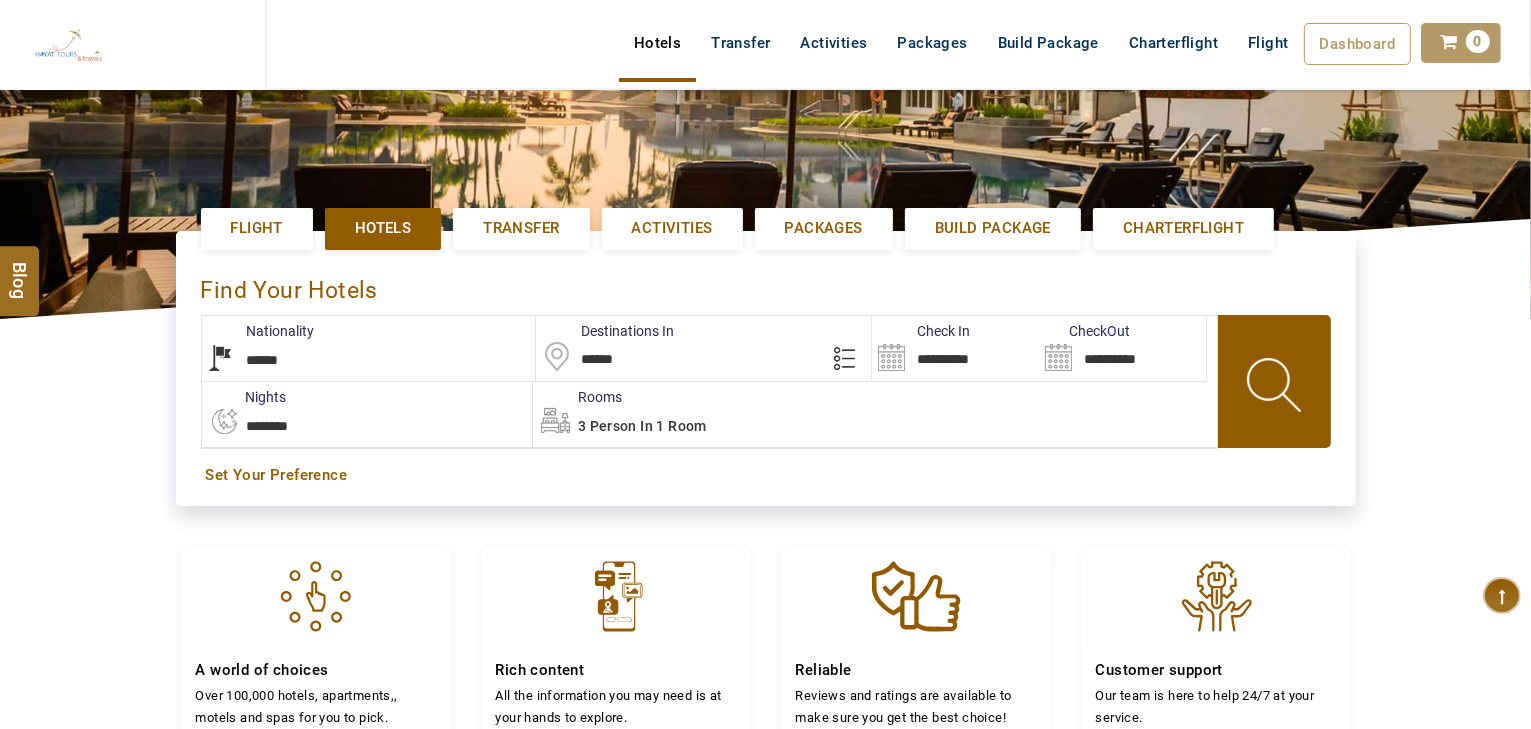 click on "**********" at bounding box center (955, 348) 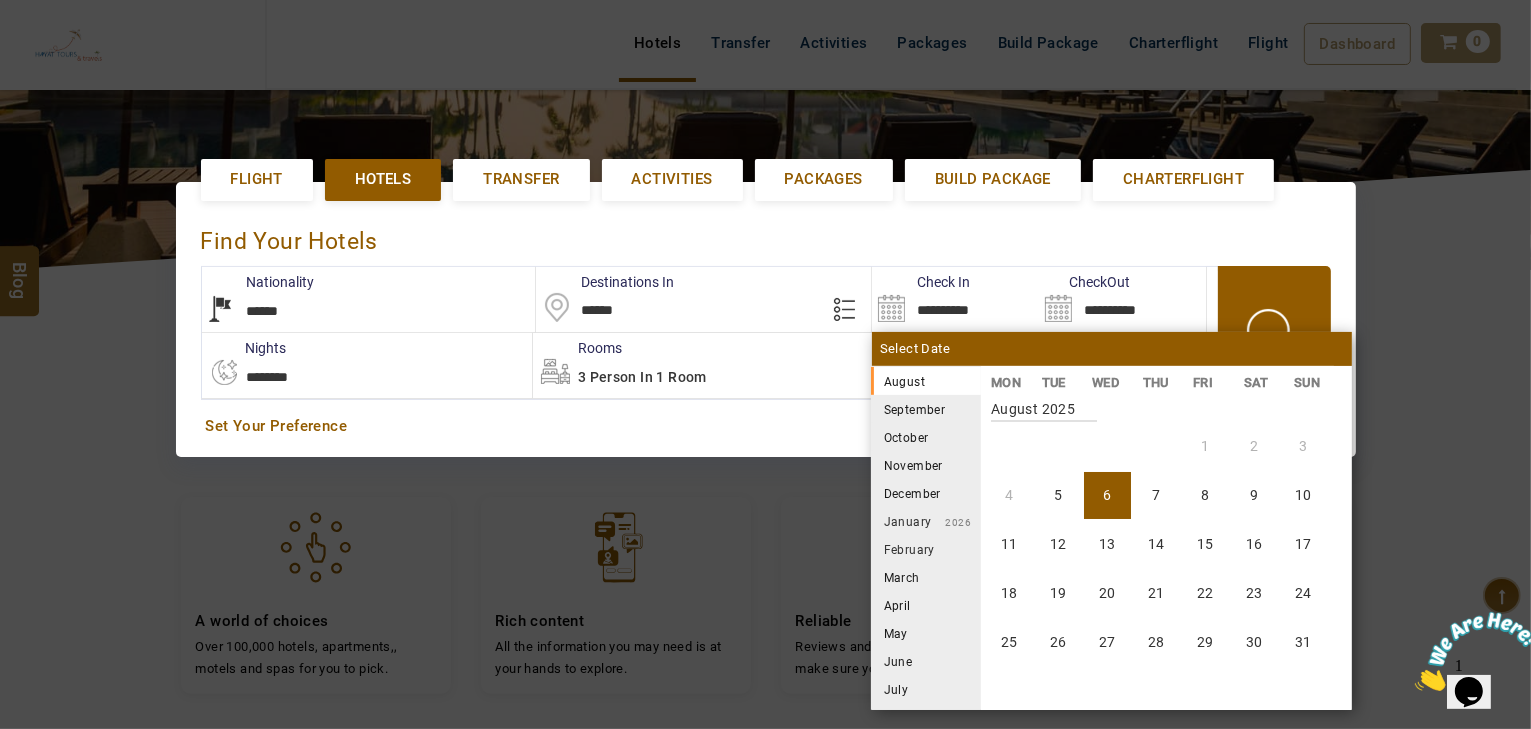 scroll, scrollTop: 0, scrollLeft: 0, axis: both 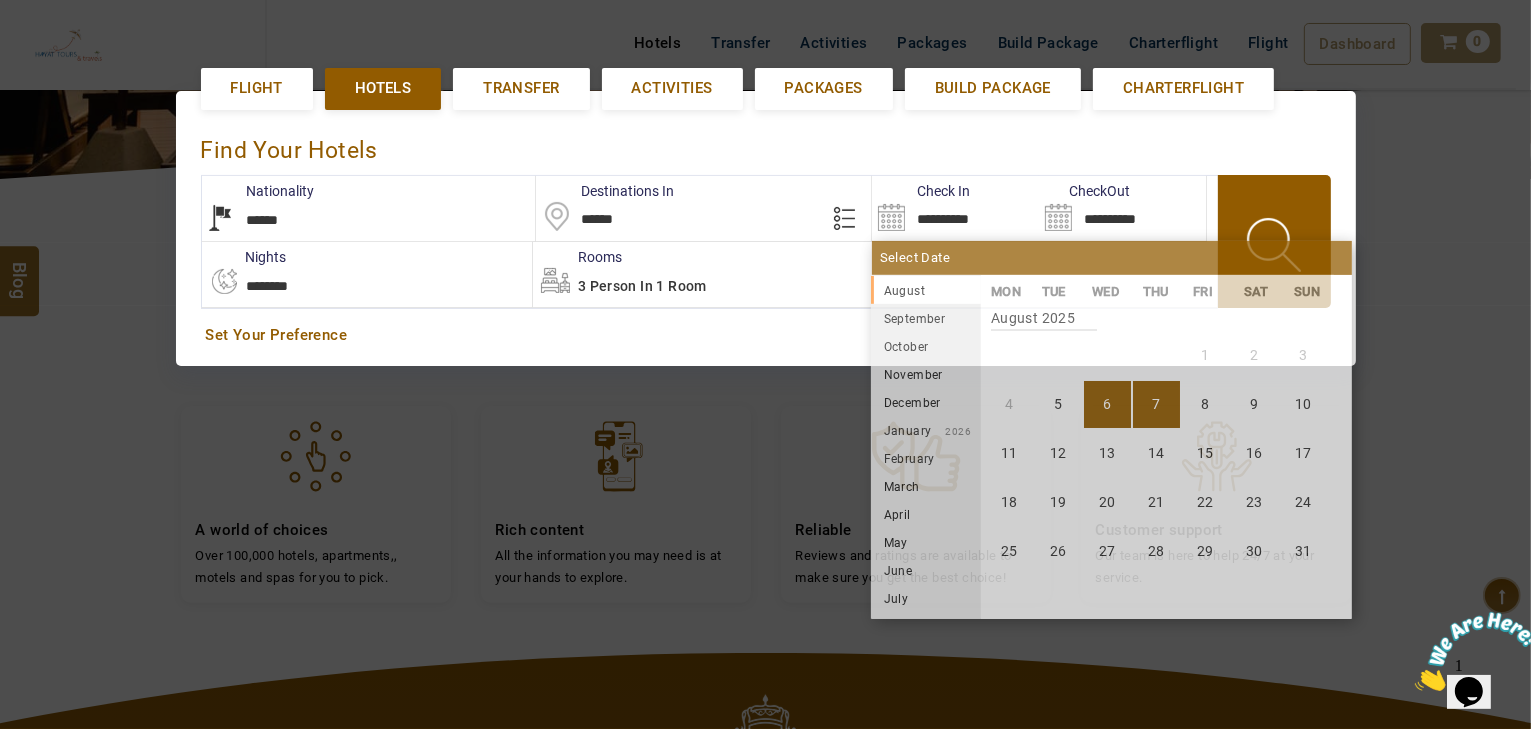 click on "7" at bounding box center [1156, 404] 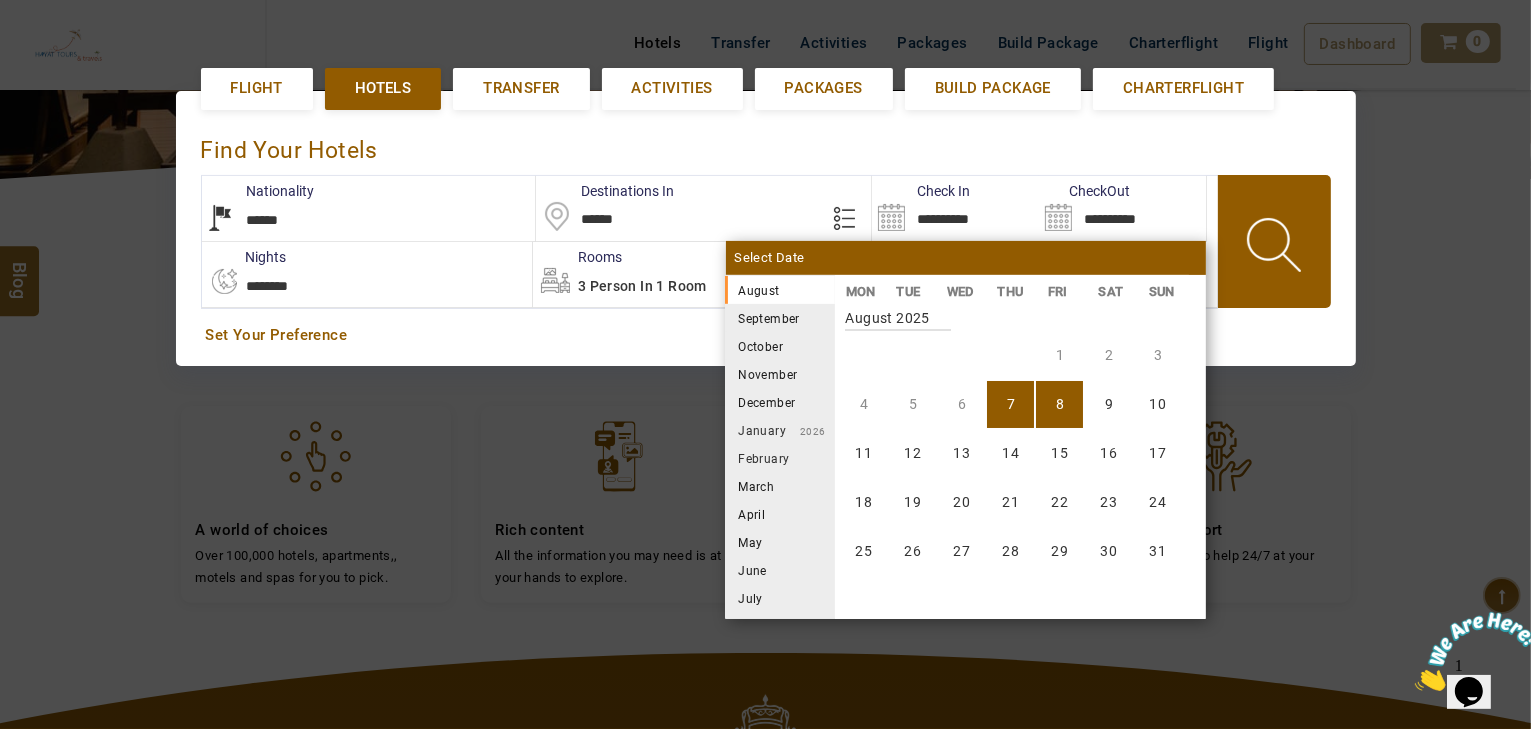 click on "8" at bounding box center (1059, 404) 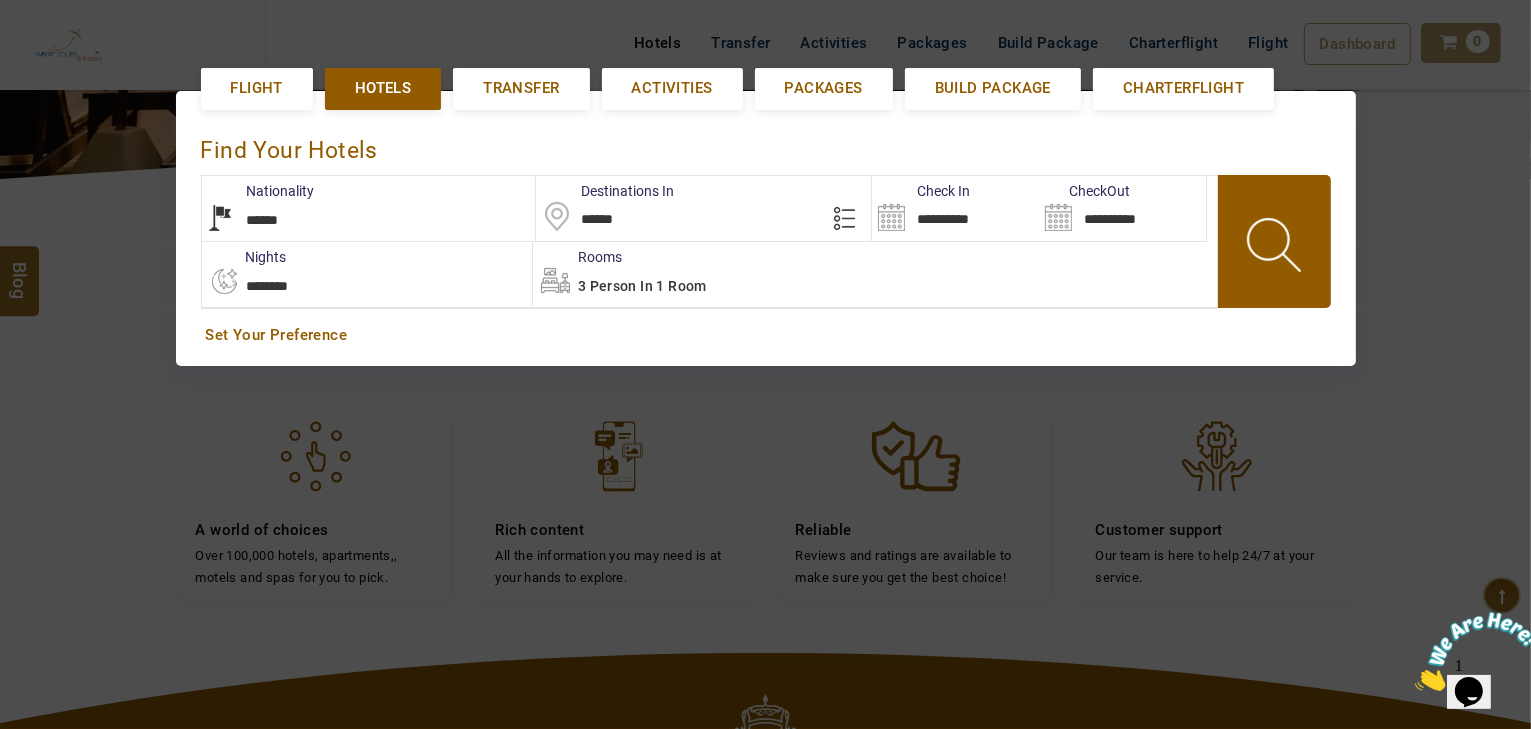click at bounding box center (1276, 248) 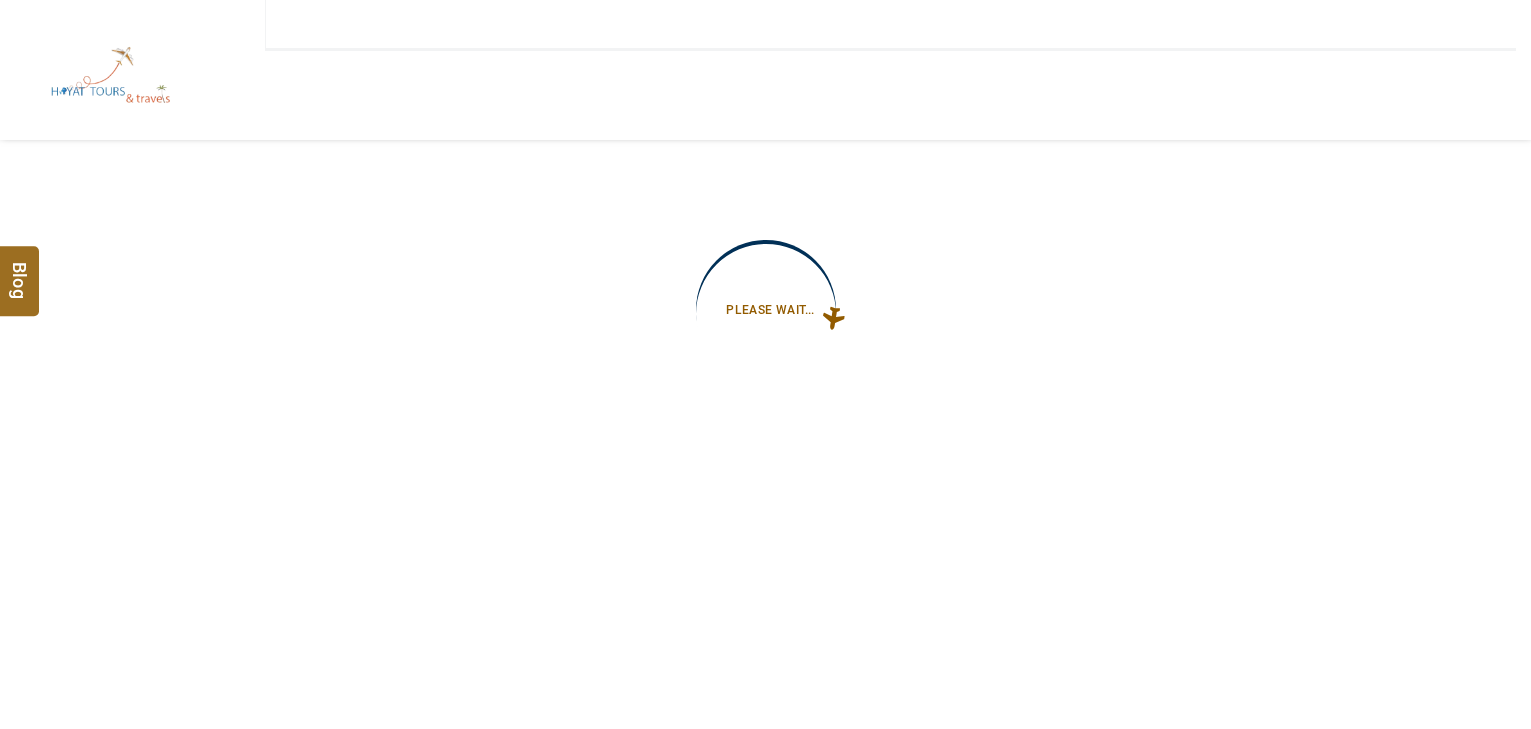 type on "**********" 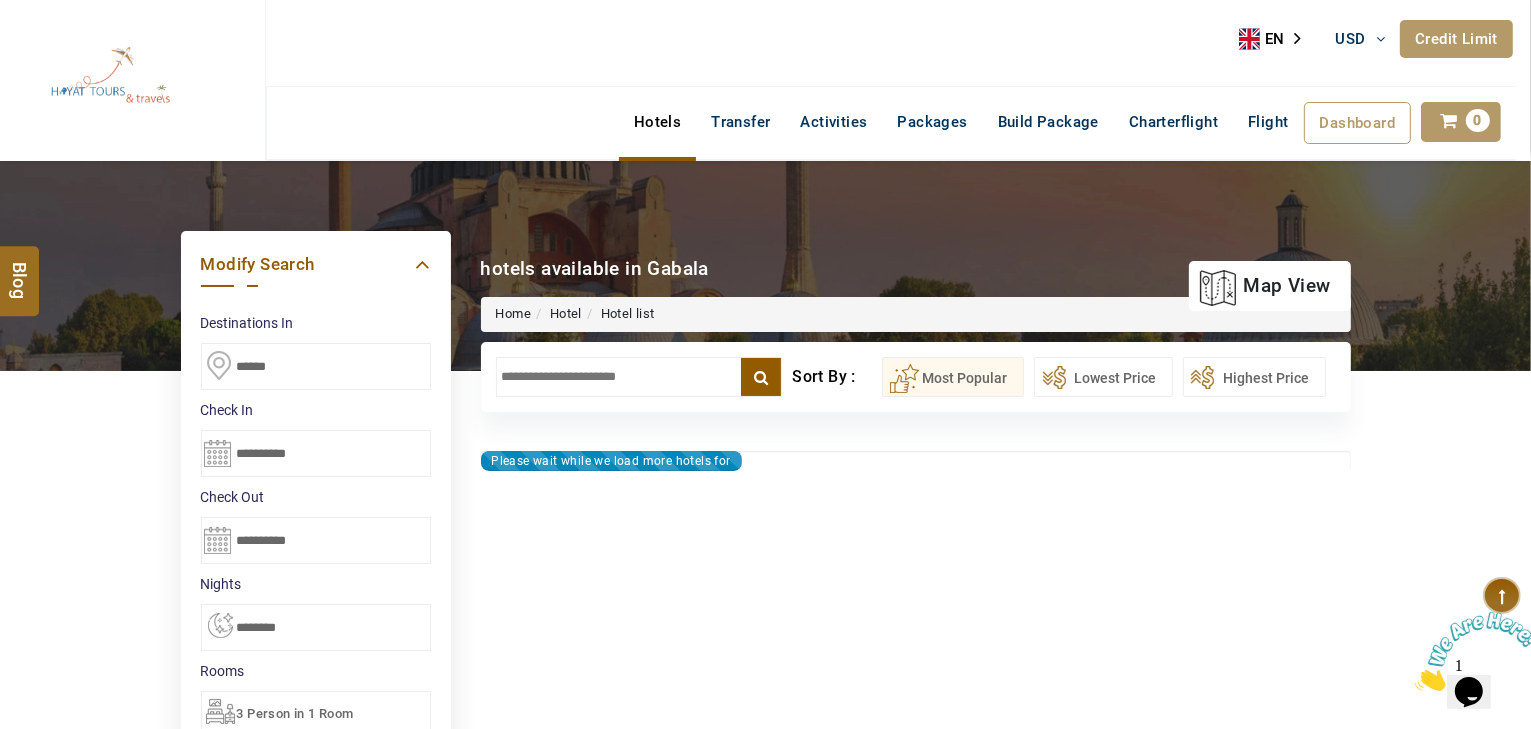 scroll, scrollTop: 0, scrollLeft: 0, axis: both 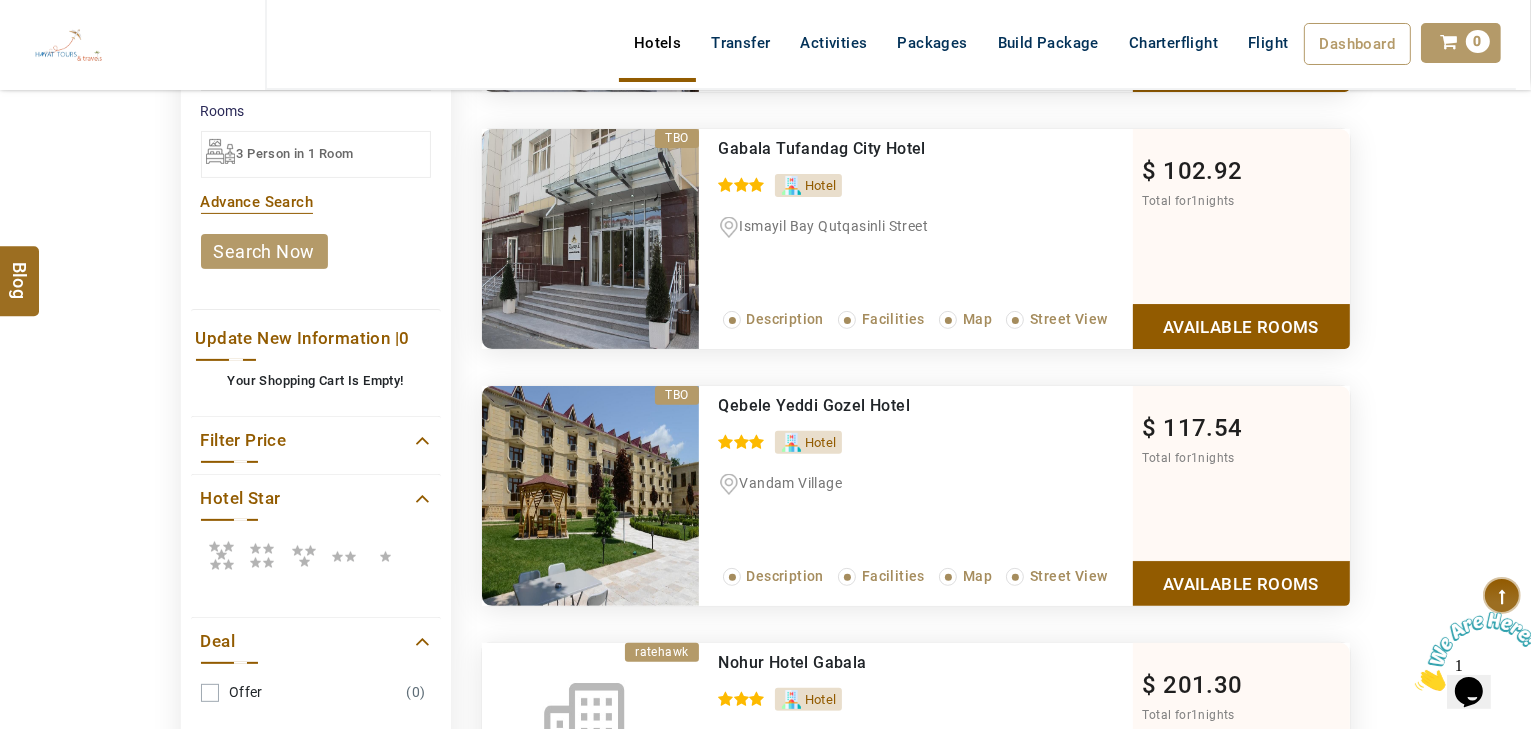 click at bounding box center [221, 555] 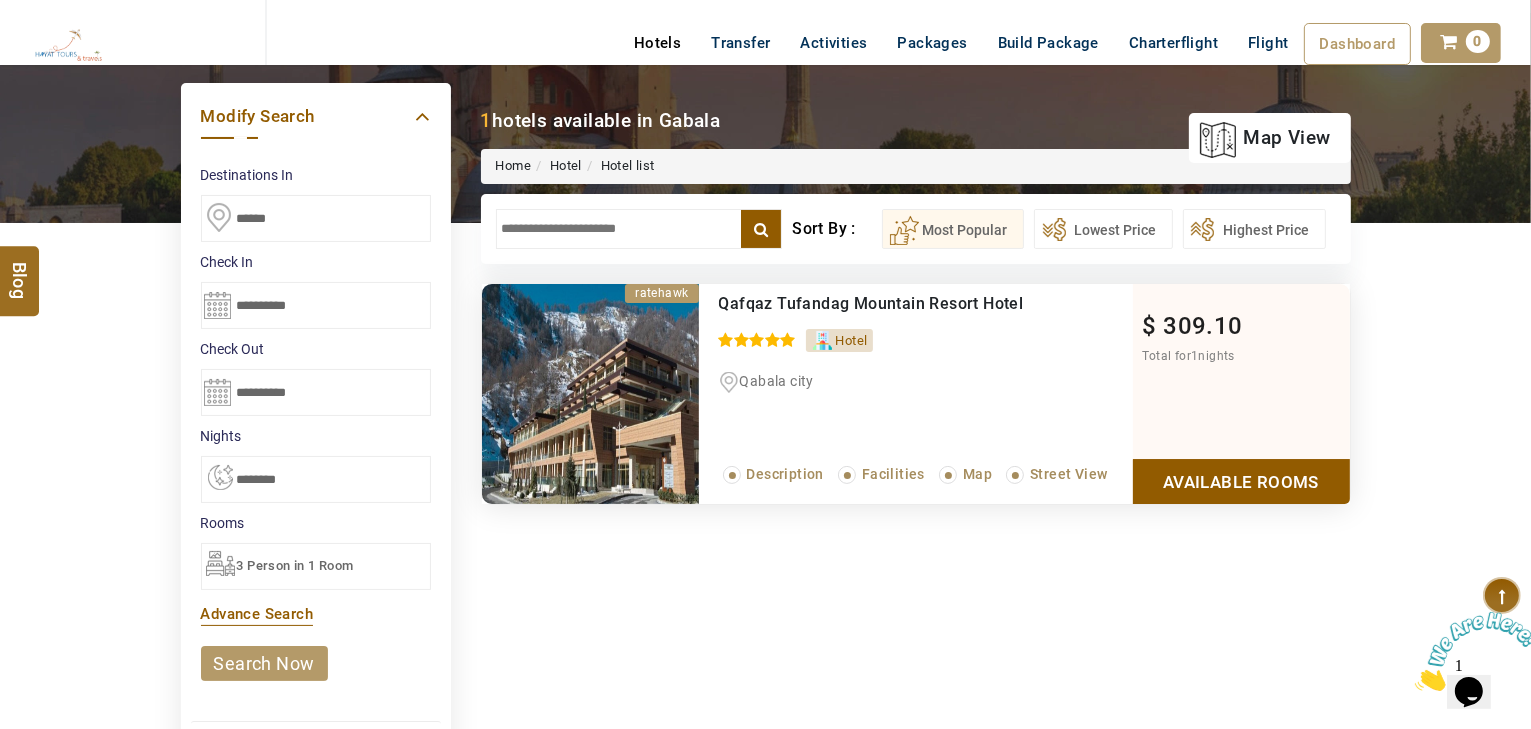scroll, scrollTop: 0, scrollLeft: 0, axis: both 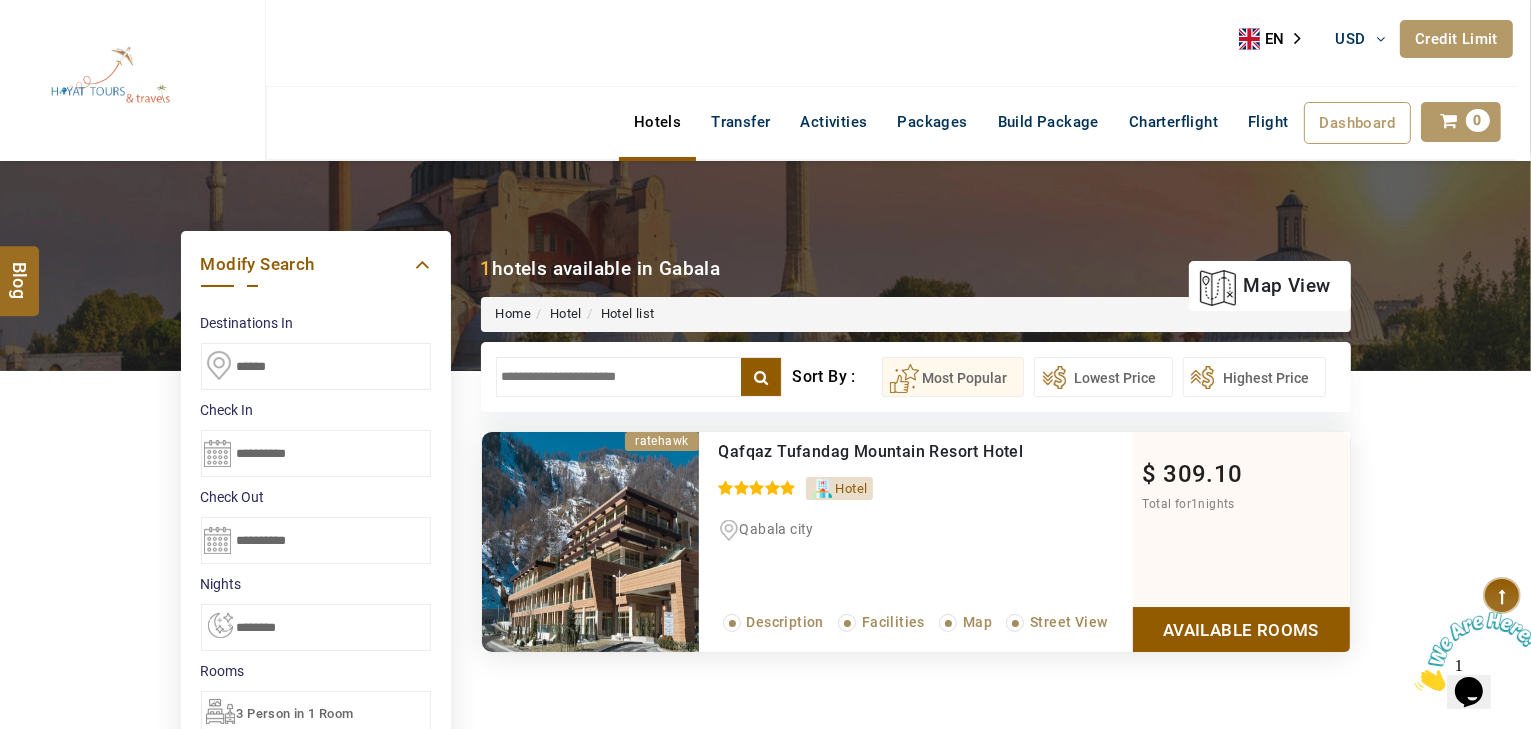 click on "Available Rooms" at bounding box center [1241, 629] 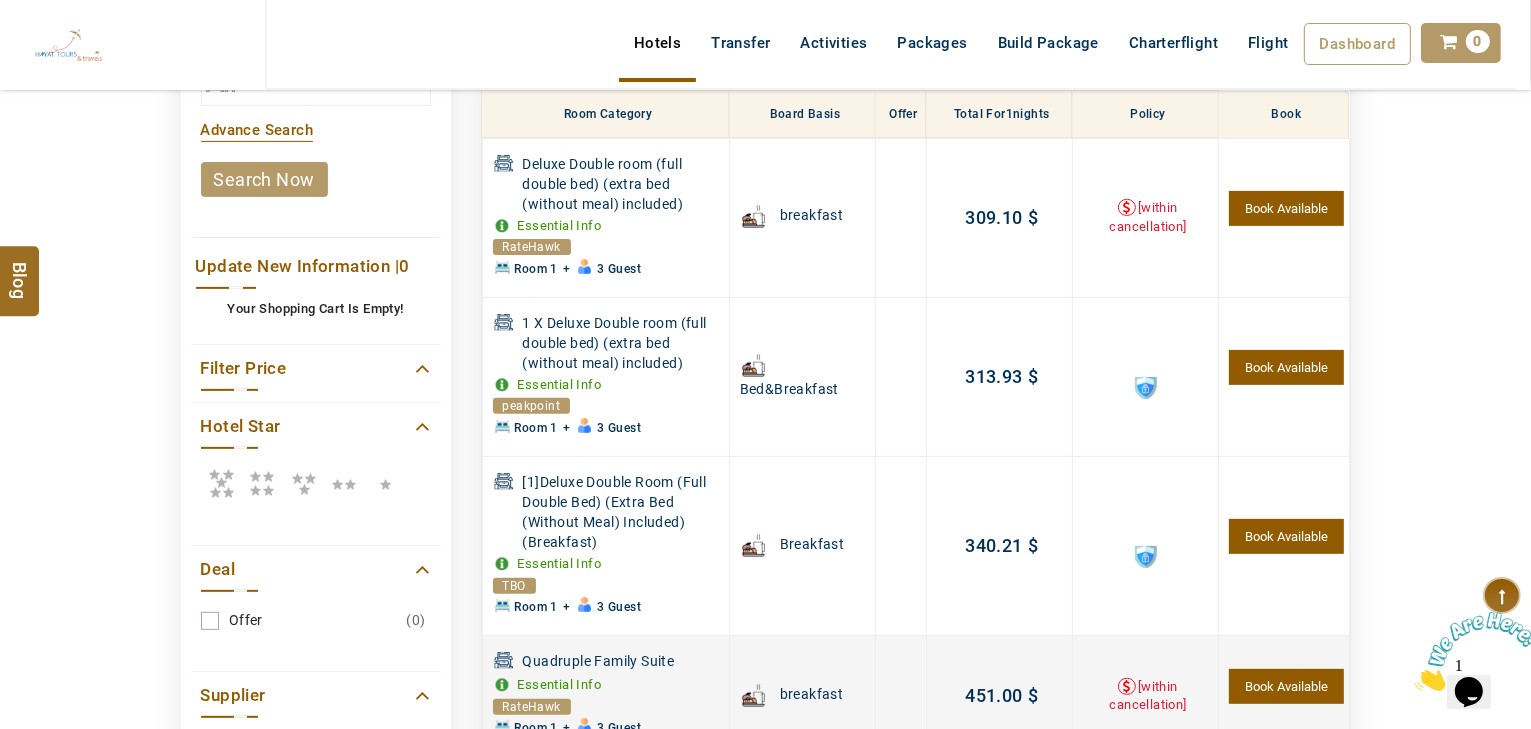 scroll, scrollTop: 460, scrollLeft: 0, axis: vertical 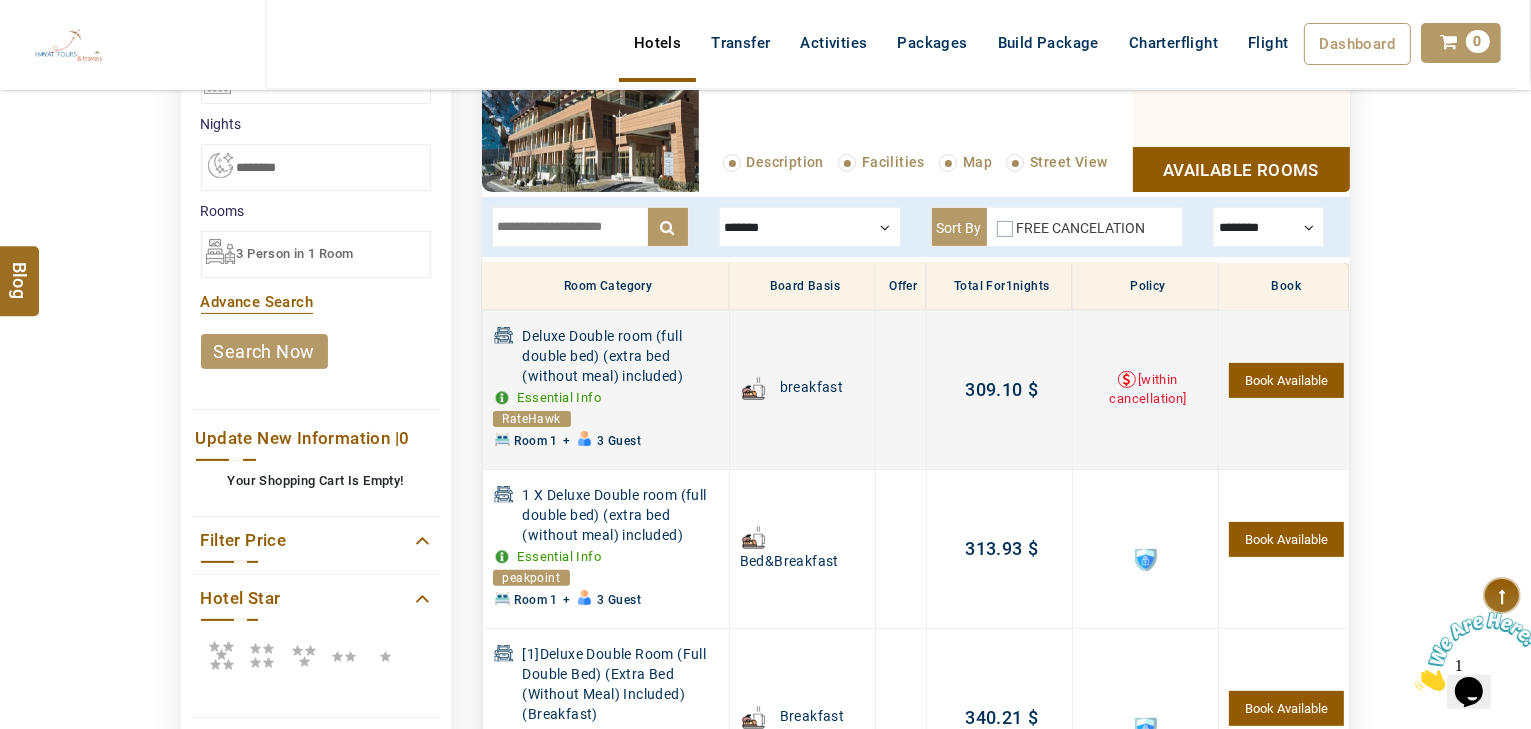 click on "Book Available" at bounding box center (1286, 380) 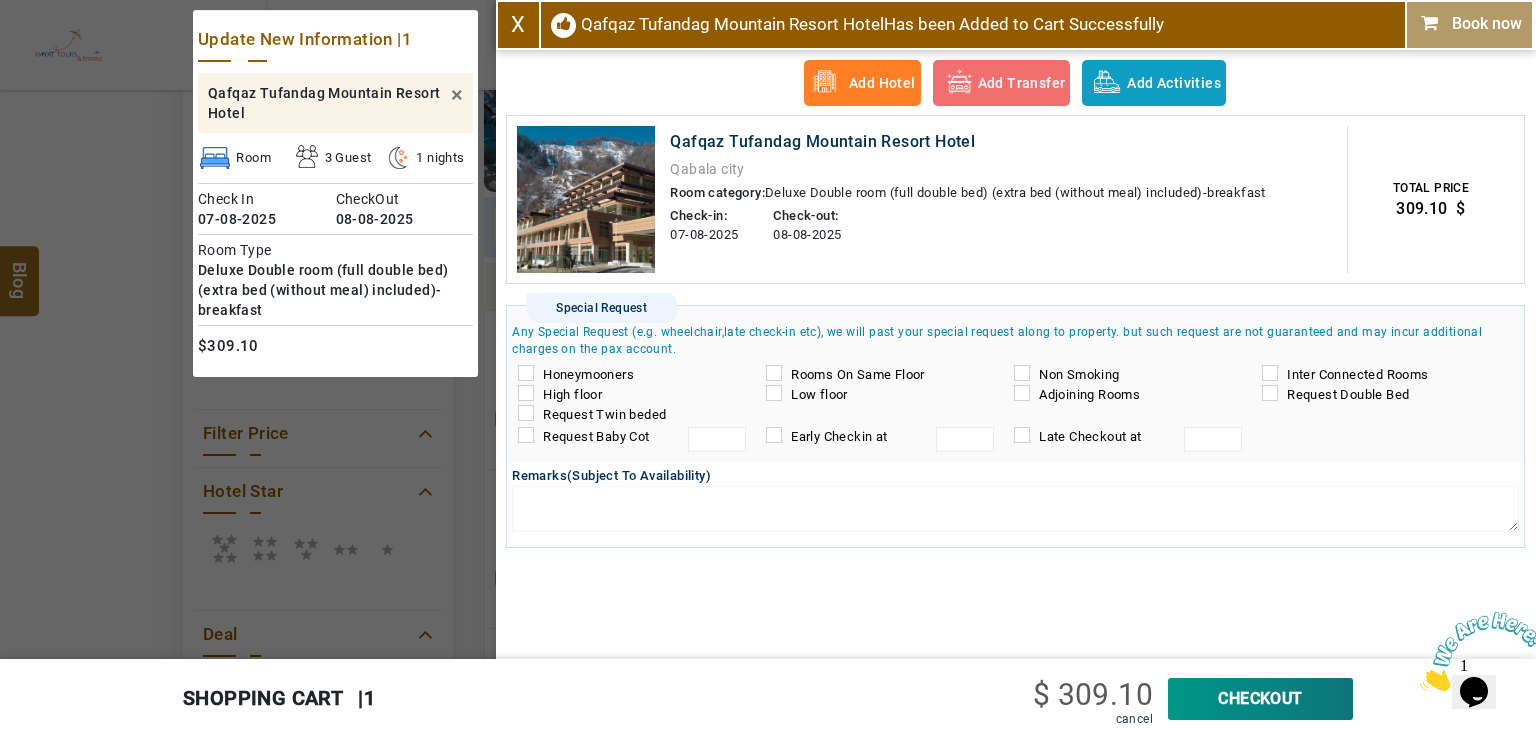 click on "×" at bounding box center [457, 94] 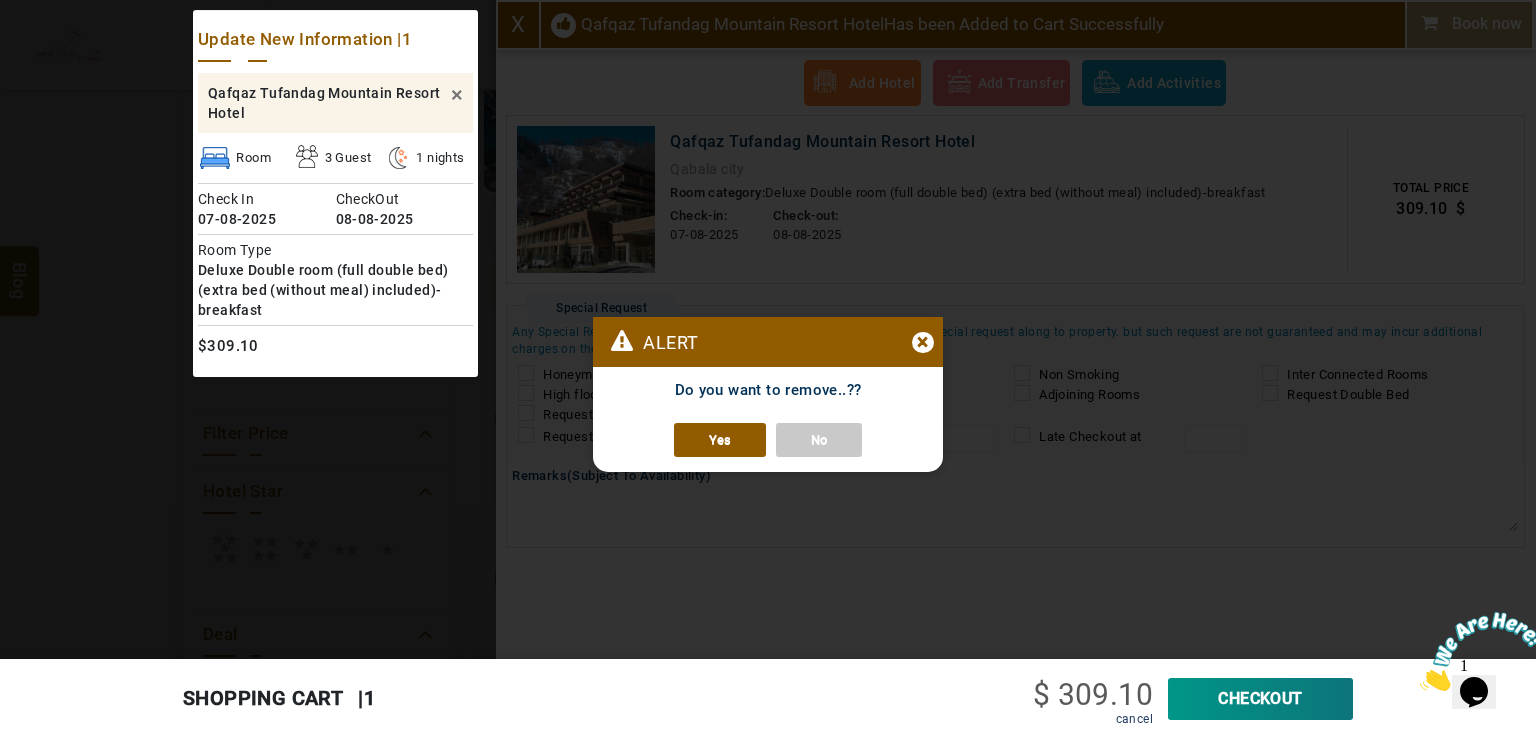 click on "Yes" at bounding box center [720, 440] 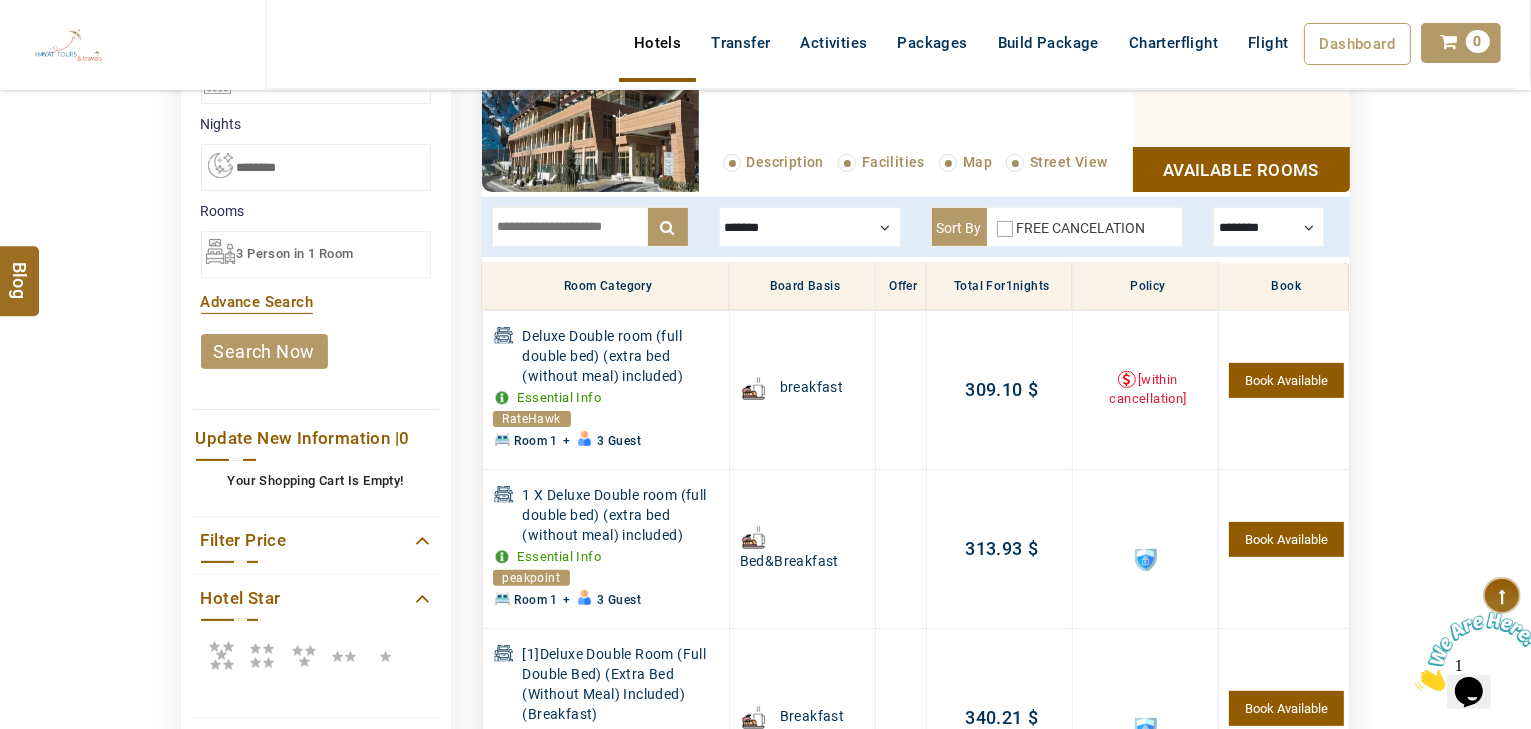 click on "DESTINATION + Add Destination  Nationality Afghanistan Albania Algeria American Samoa Andorra Angola Anguilla Antigua And Barbuda Argentina Armenia Aruba Australia Austria Azerbaijan Bahamas Bahrain Bangladesh Barbados Belarus Belgium Belize Benin Bermuda Bhutan Bolivia Bosnia Herzegovina Botswana Brazil British Indian Ocean Territory British Virgin Islands Brunei Darussalam Bulgaria Burkina Faso Burundi Cambodia Cameroon Canada Cape Verde Caribbean Cayman Islands Central African Republic Chad Chile China Christmas Island Cocos (Keeling) Islands Colombia Comoros Congo (Democratic Republic) Congo (Republic Of) Cook Islands Costa Rica Croatia Cuba Cyprus Czech Republic Denmark Djibouti Dominica Dominican Republic East Timor Ecuador Egypt El Salvador Equatorial Guinea Eritrea Estonia Ethiopia Falkland Islands(Malvinas) Faroe Islands Fiji Finland France French Guiana French Polynesia French Southern Territories Gabon Gambia Georgia Germany Ghana Gibraltar Greece Greenland Grenada Guadeloupe Guam Guatemala Guinea" at bounding box center [765, 431] 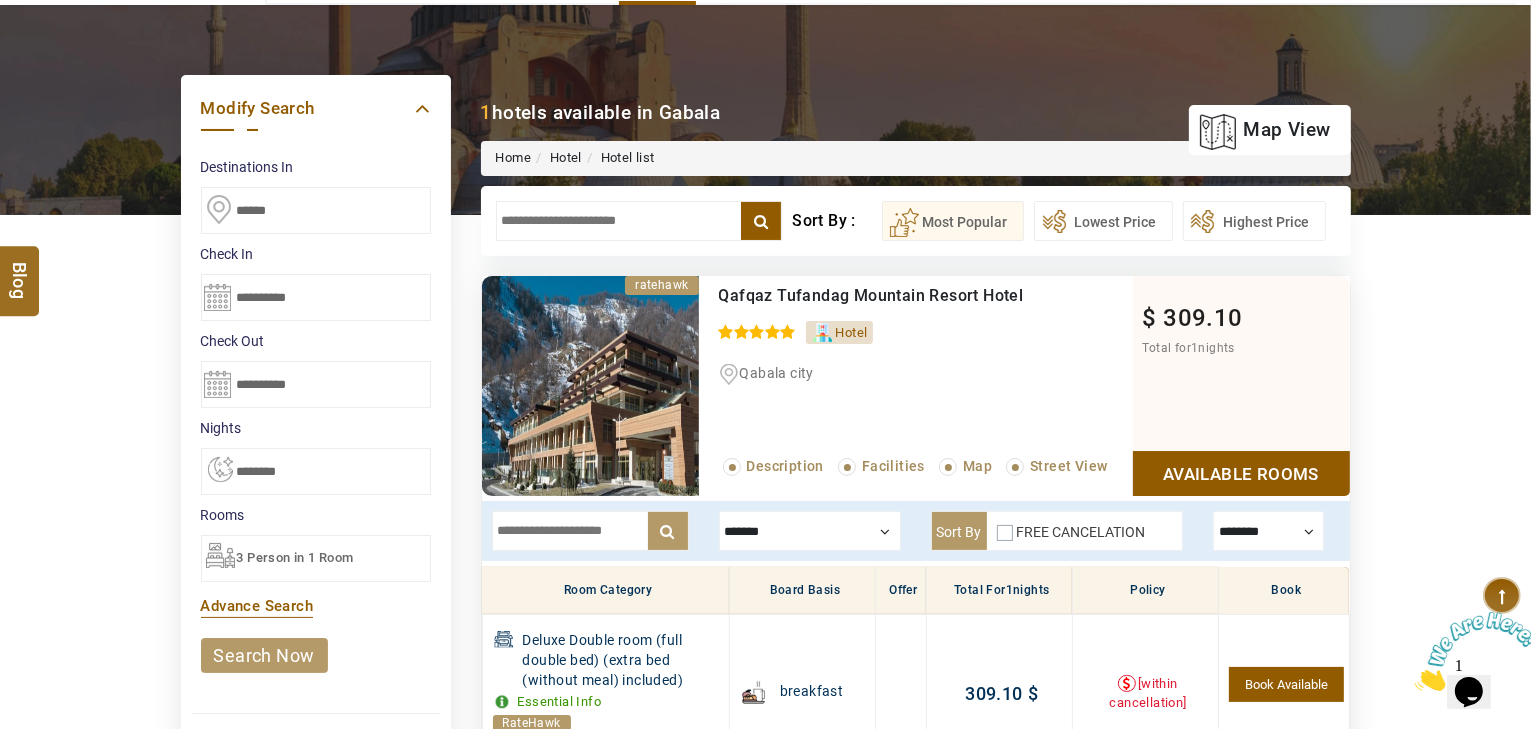 scroll, scrollTop: 160, scrollLeft: 0, axis: vertical 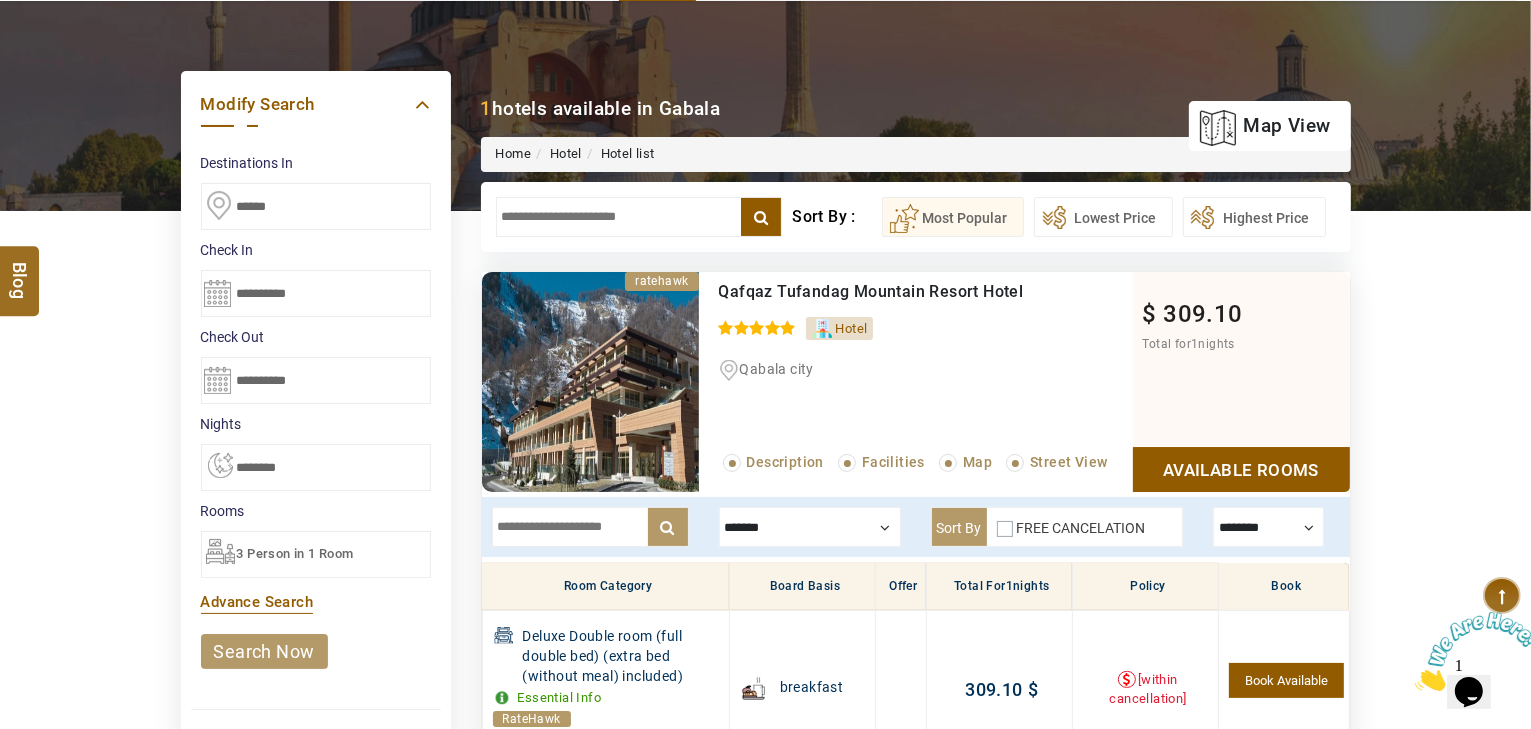 click on "3 Person in    1 Room" at bounding box center [295, 553] 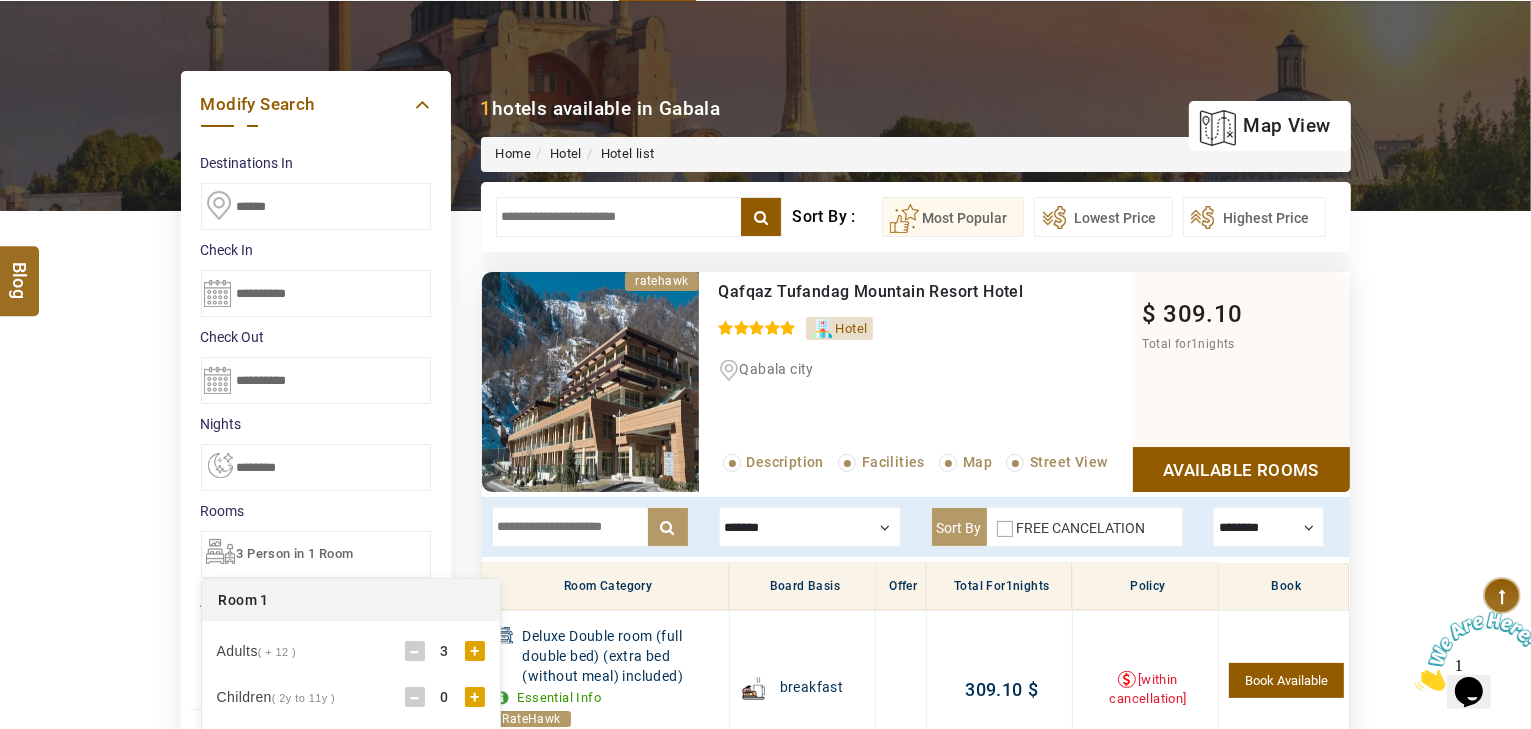 click on "Adults ( + 12 ) - 3 +" at bounding box center (351, 651) 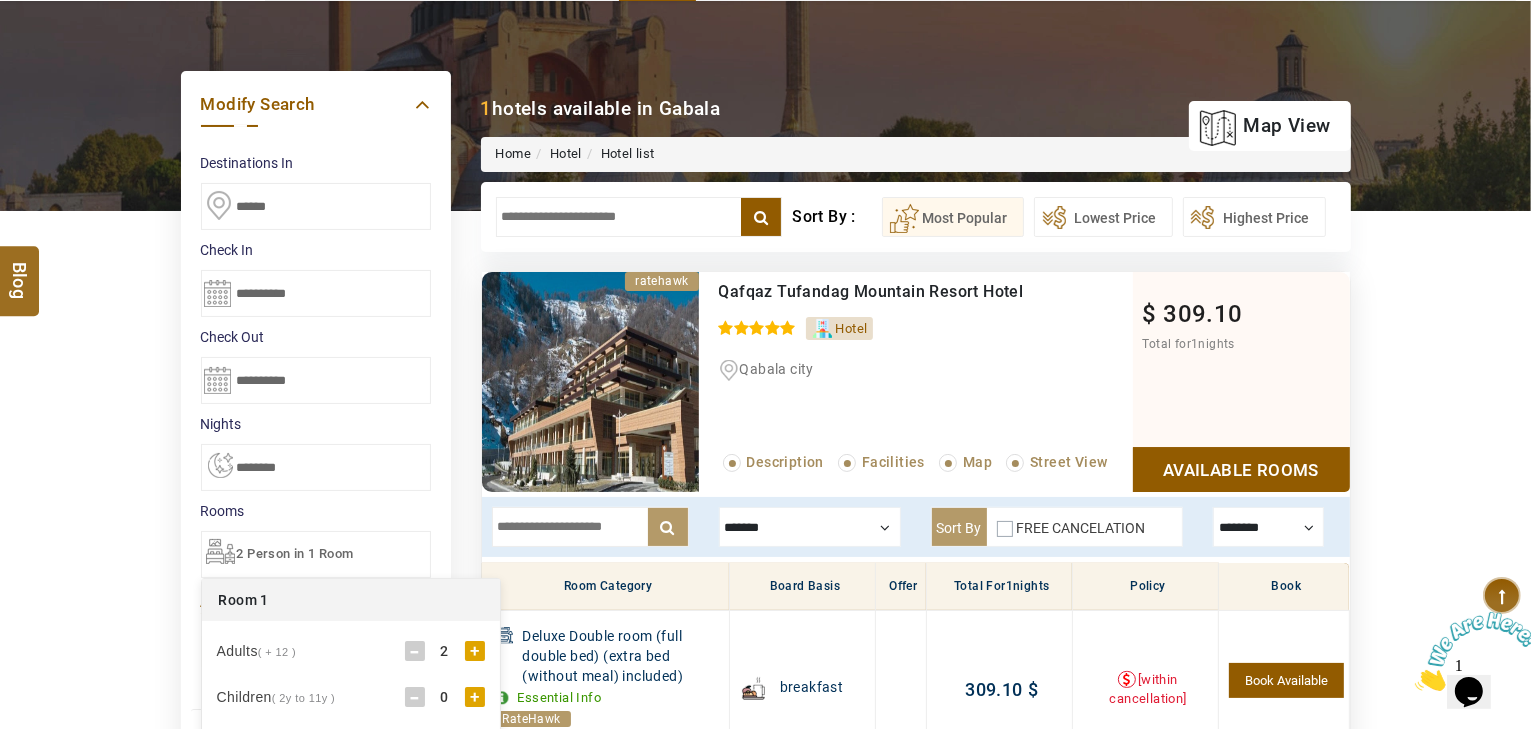 click on "DESTINATION + Add Destination  Nationality Afghanistan Albania Algeria American Samoa Andorra Angola Anguilla Antigua And Barbuda Argentina Armenia Aruba Australia Austria Azerbaijan Bahamas Bahrain Bangladesh Barbados Belarus Belgium Belize Benin Bermuda Bhutan Bolivia Bosnia Herzegovina Botswana Brazil British Indian Ocean Territory British Virgin Islands Brunei Darussalam Bulgaria Burkina Faso Burundi Cambodia Cameroon Canada Cape Verde Caribbean Cayman Islands Central African Republic Chad Chile China Christmas Island Cocos (Keeling) Islands Colombia Comoros Congo (Democratic Republic) Congo (Republic Of) Cook Islands Costa Rica Croatia Cuba Cyprus Czech Republic Denmark Djibouti Dominica Dominican Republic East Timor Ecuador Egypt El Salvador Equatorial Guinea Eritrea Estonia Ethiopia Falkland Islands(Malvinas) Faroe Islands Fiji Finland France French Guiana French Polynesia French Southern Territories Gabon Gambia Georgia Germany Ghana Gibraltar Greece Greenland Grenada Guadeloupe Guam Guatemala Guinea" at bounding box center [765, 731] 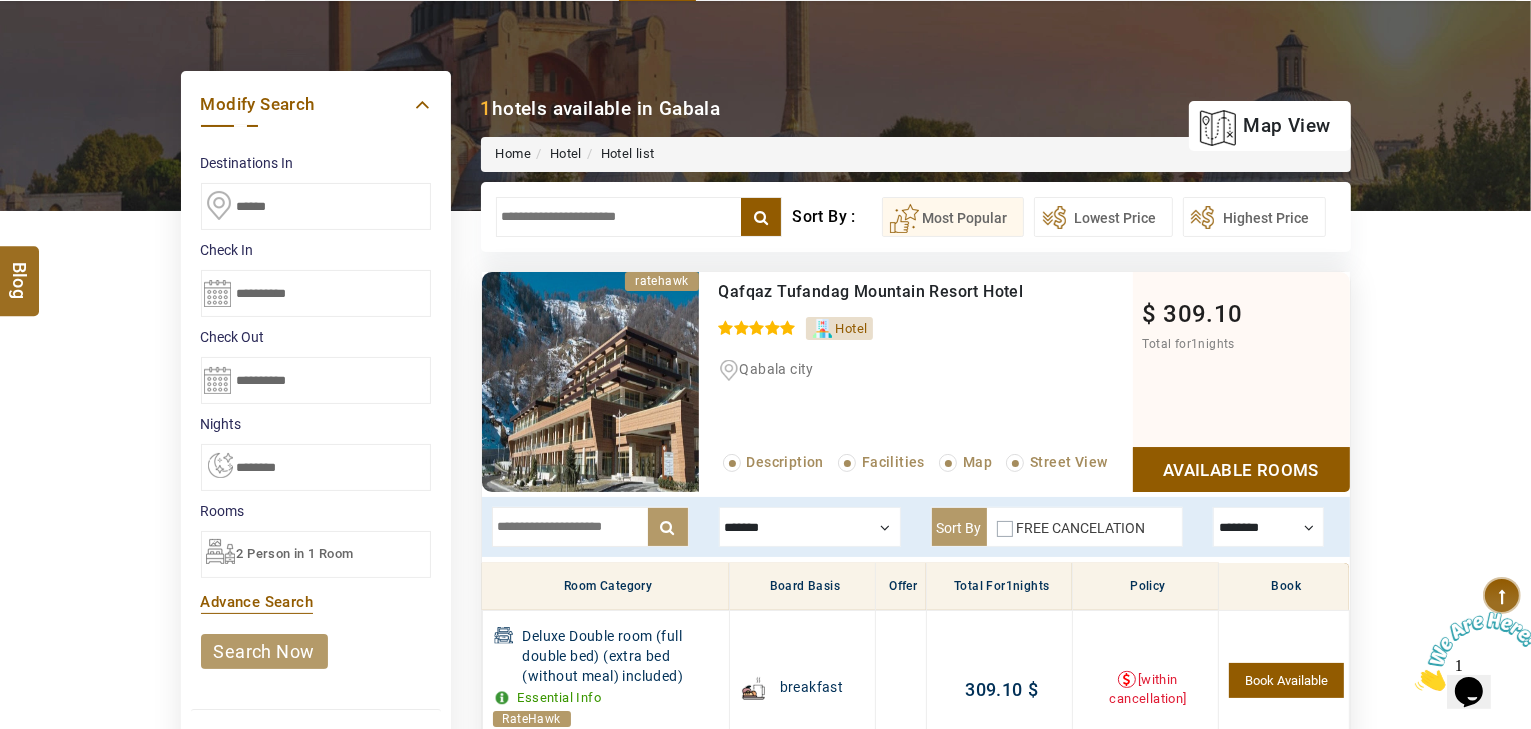 click on "search now" at bounding box center [264, 651] 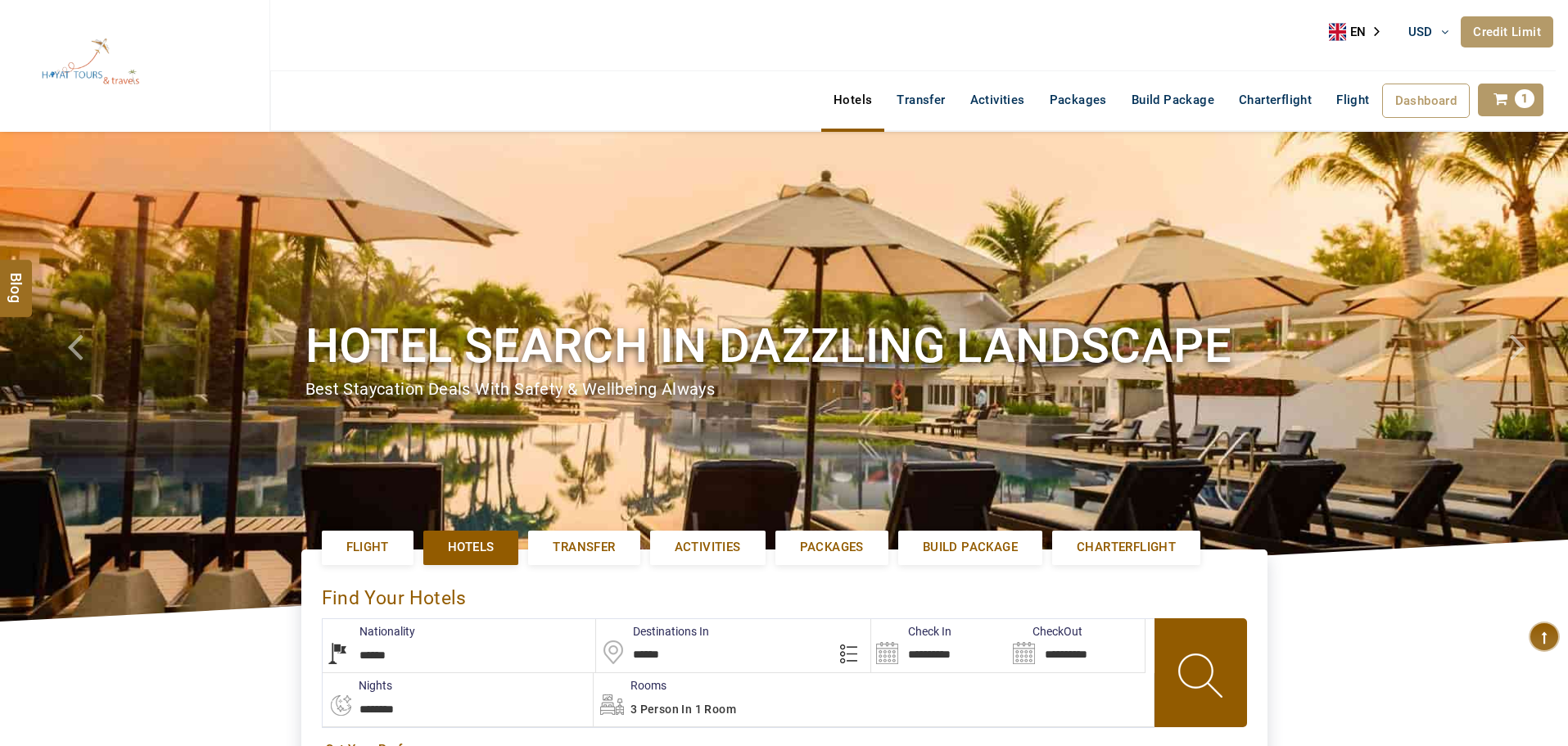 select on "******" 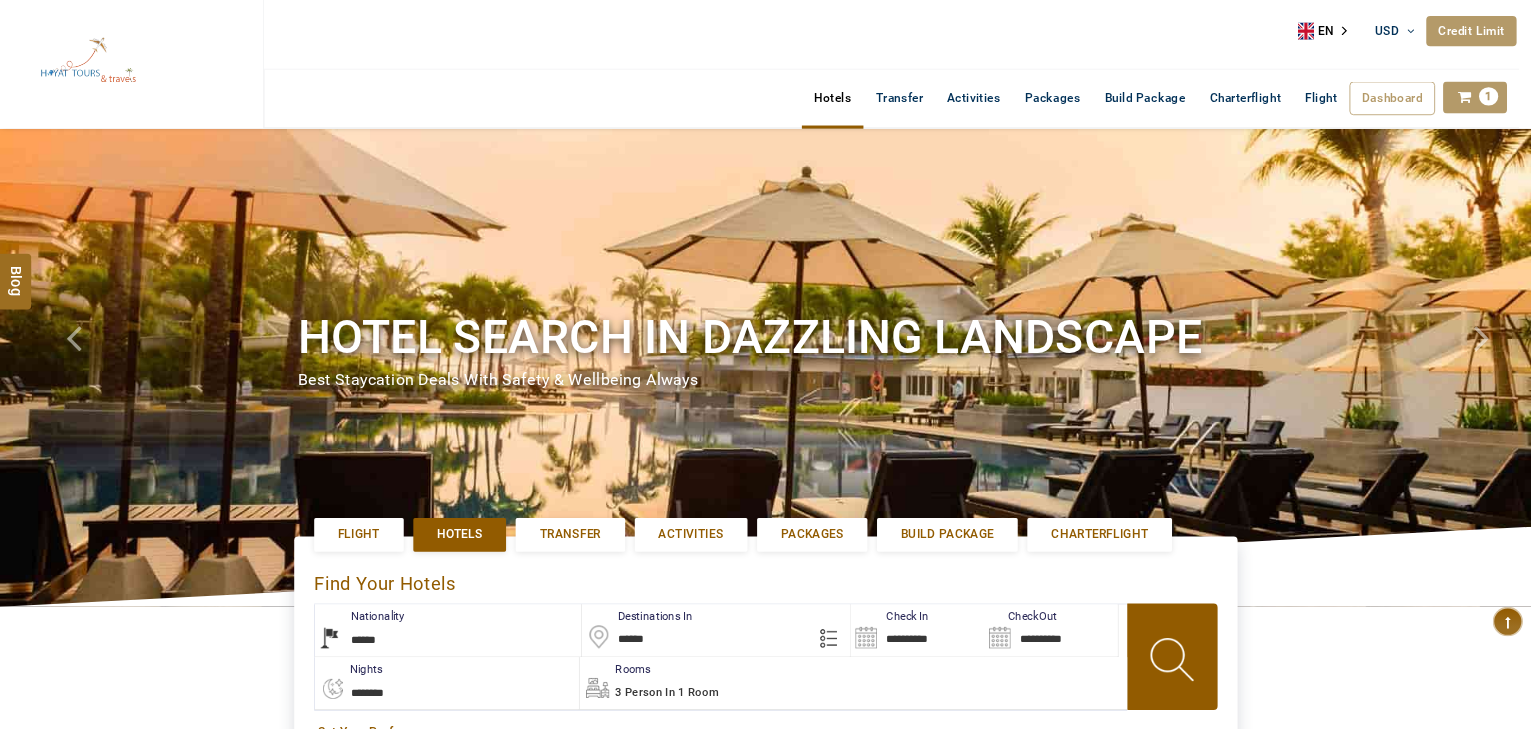 scroll, scrollTop: 0, scrollLeft: 0, axis: both 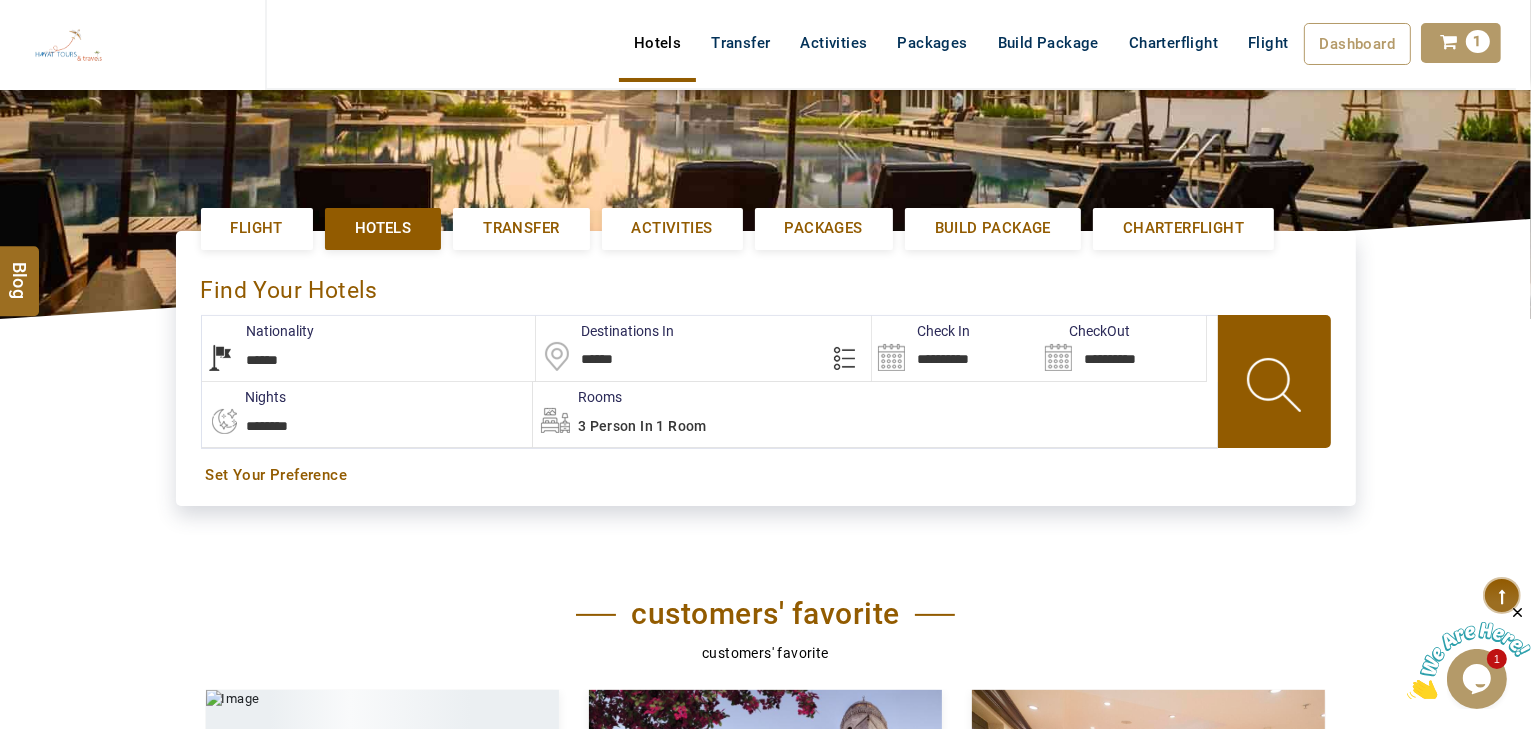 drag, startPoint x: 644, startPoint y: 356, endPoint x: 532, endPoint y: 355, distance: 112.00446 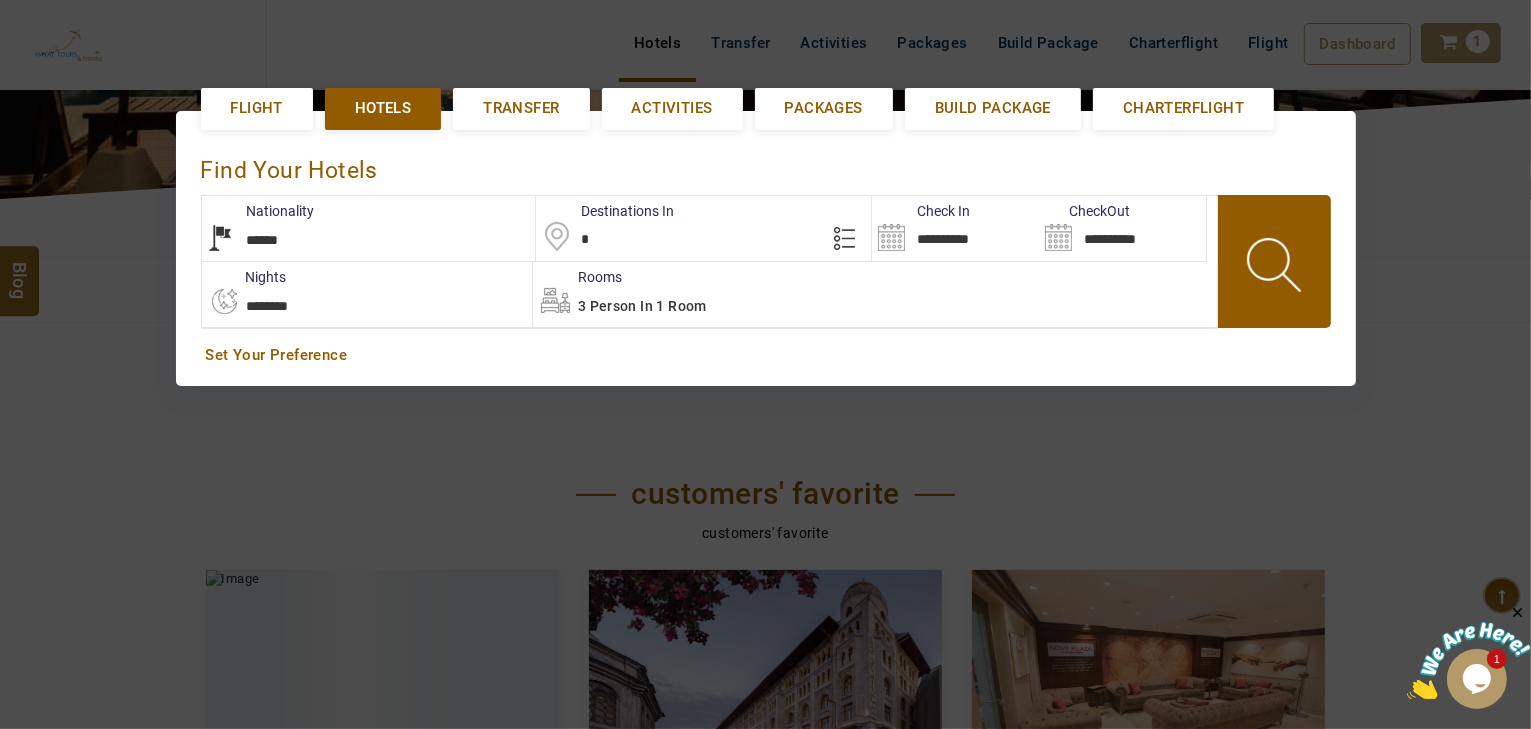 scroll, scrollTop: 460, scrollLeft: 0, axis: vertical 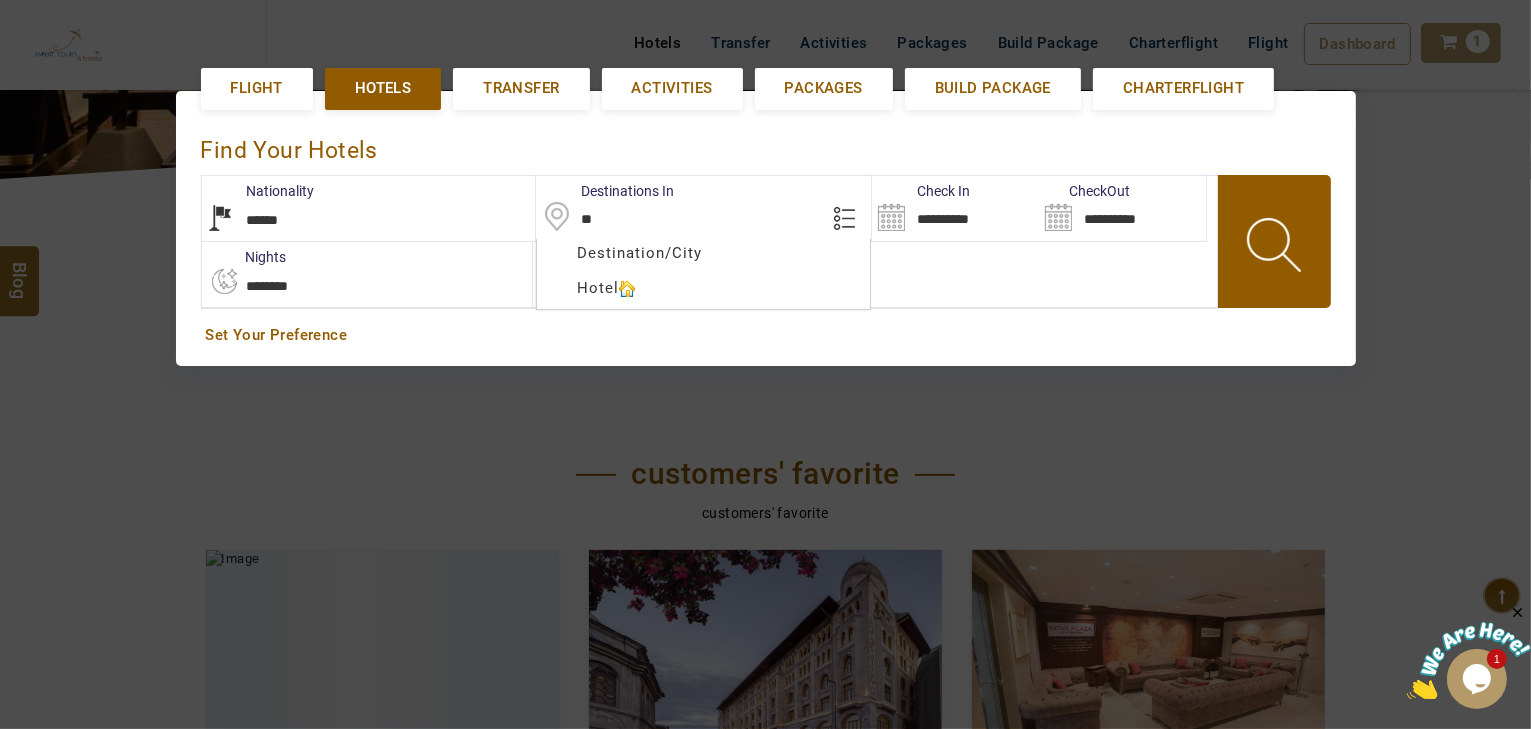 type on "*" 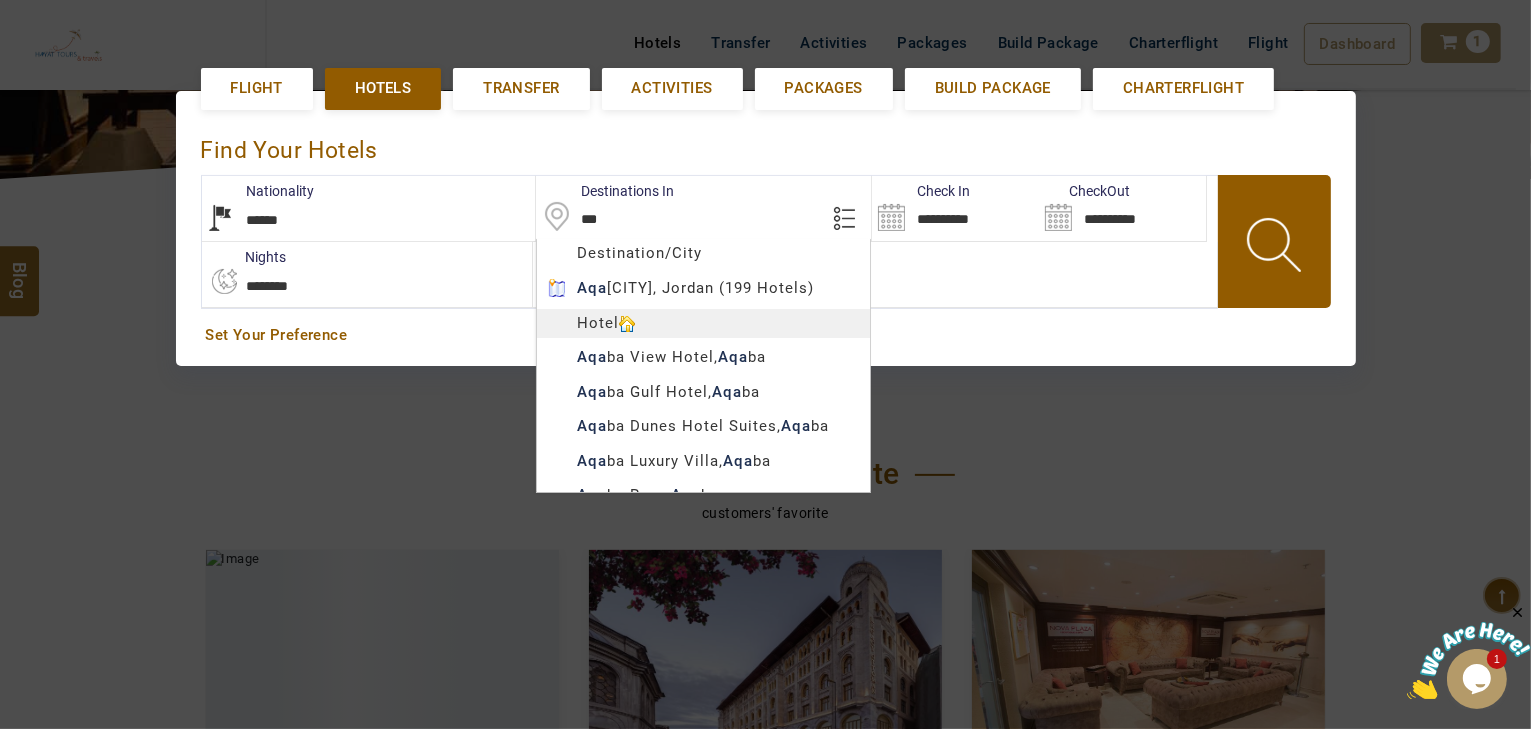 type on "*****" 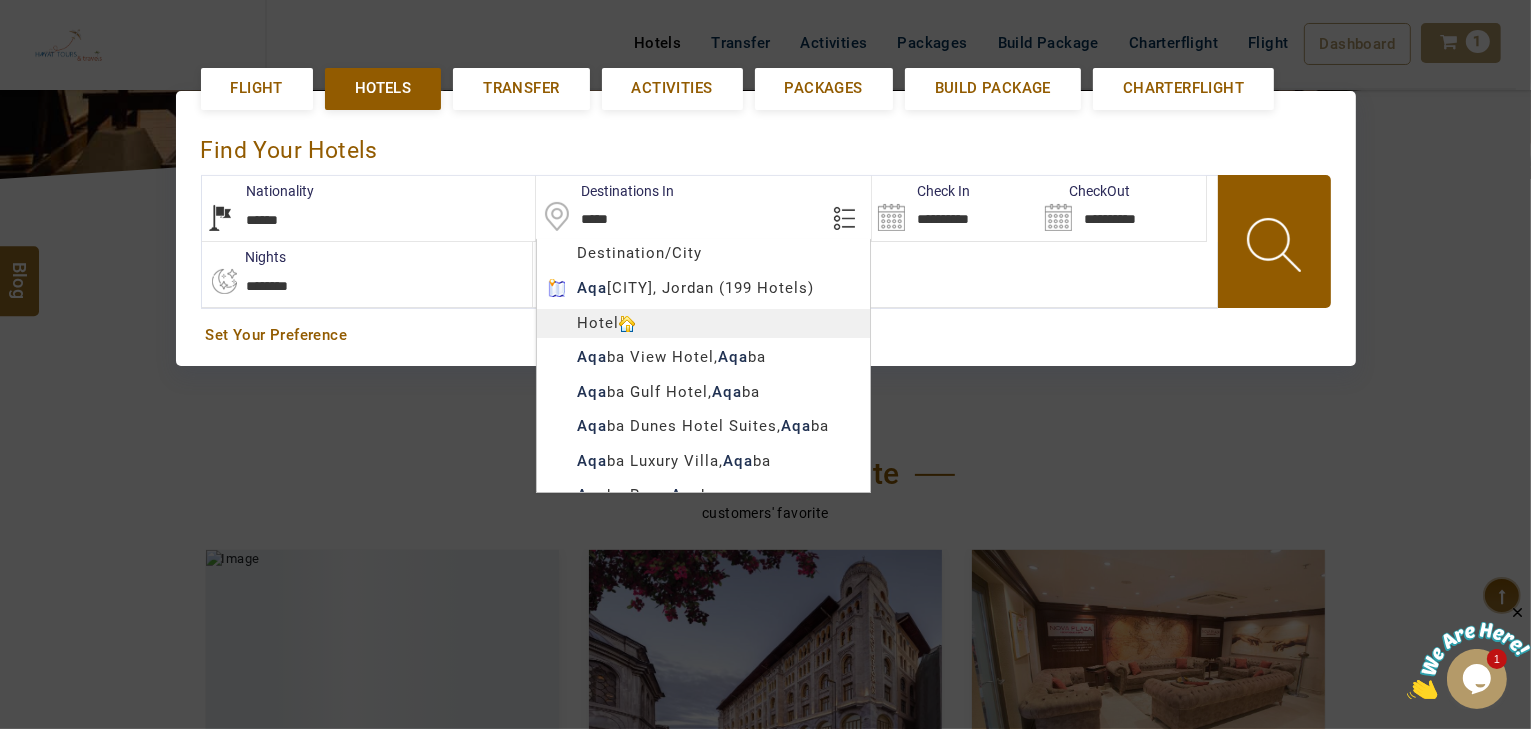 click on "HAYAYT TOURS USD AED AED EUR € USD $ INR ₹ THB ฿ IDR Rp BHD BHD TRY ₺ Credit Limit EN HE AR ES PT ZH Helpline
+[COUNTRY_CODE] [PHONE] Register Now +[COUNTRY_CODE] [PHONE] info@royallineholidays.com About Us What we Offer Blog Why Us Contact Hotels Transfer Activities Packages Build Package Charterflight Flight Dashboard My Profile My Booking My Reports My Quotation Sign Out 1 Points Redeem Now To Redeem 58318 Points Future Points 1074 Points Credit Limit Credit Limit USD 30000.00 70% Complete Used USD 23872.73 Available USD 6127.27 Setting Looks like you haven't added anything to your cart yet Countinue Shopping ***** ****** Please Wait.. Blog demo
Remember me Forgot
password? LOG IN Don't have an account? Register Now My Booking View/ Print/Cancel Your Booking without Signing in Submit demo
In A Few Moment, You Will Be Celebrating Best Hotel options galore ! Check In CheckOut Rooms Rooms Please Wait Hotel search in dazzling landscape Flight Hotels *******" at bounding box center [765, 937] 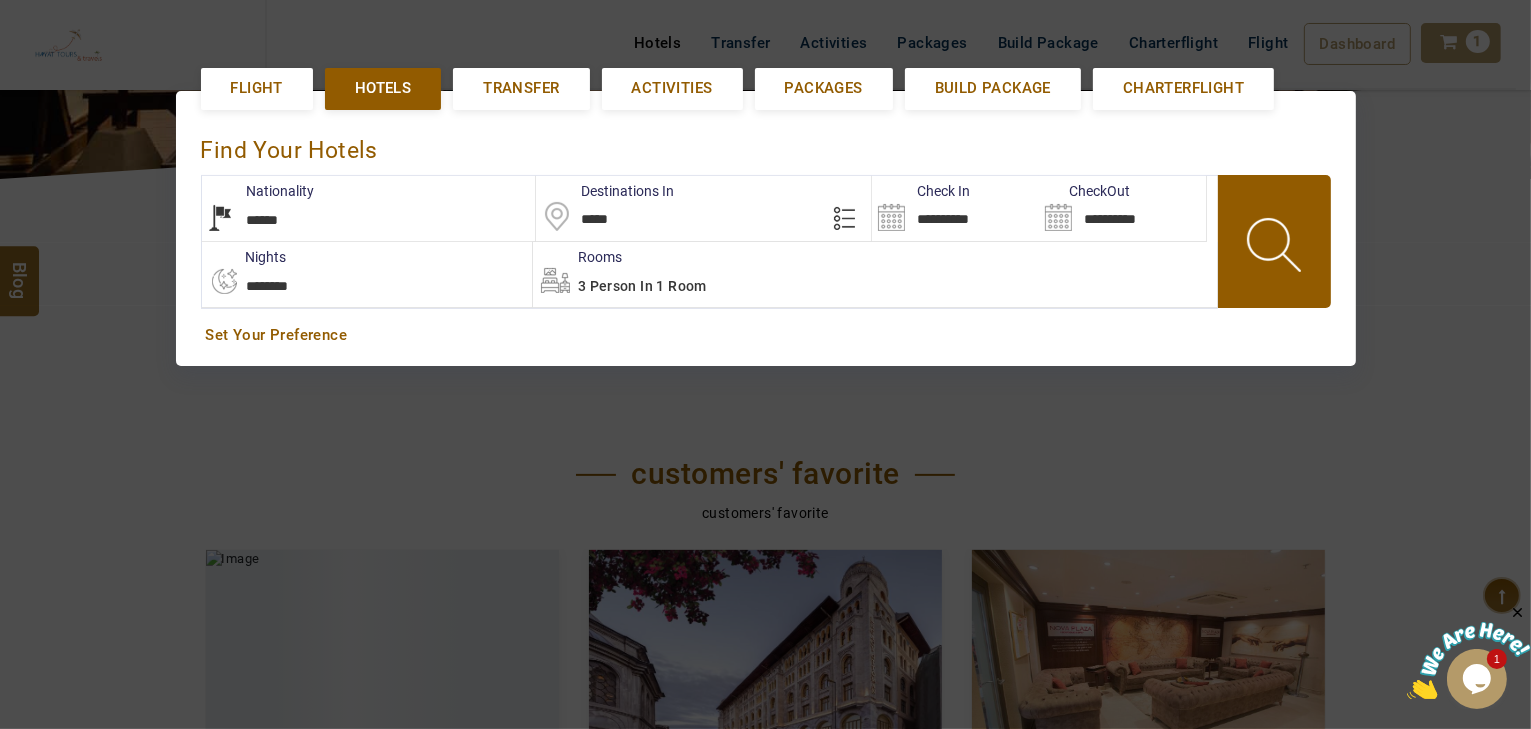 click on "**********" at bounding box center (955, 208) 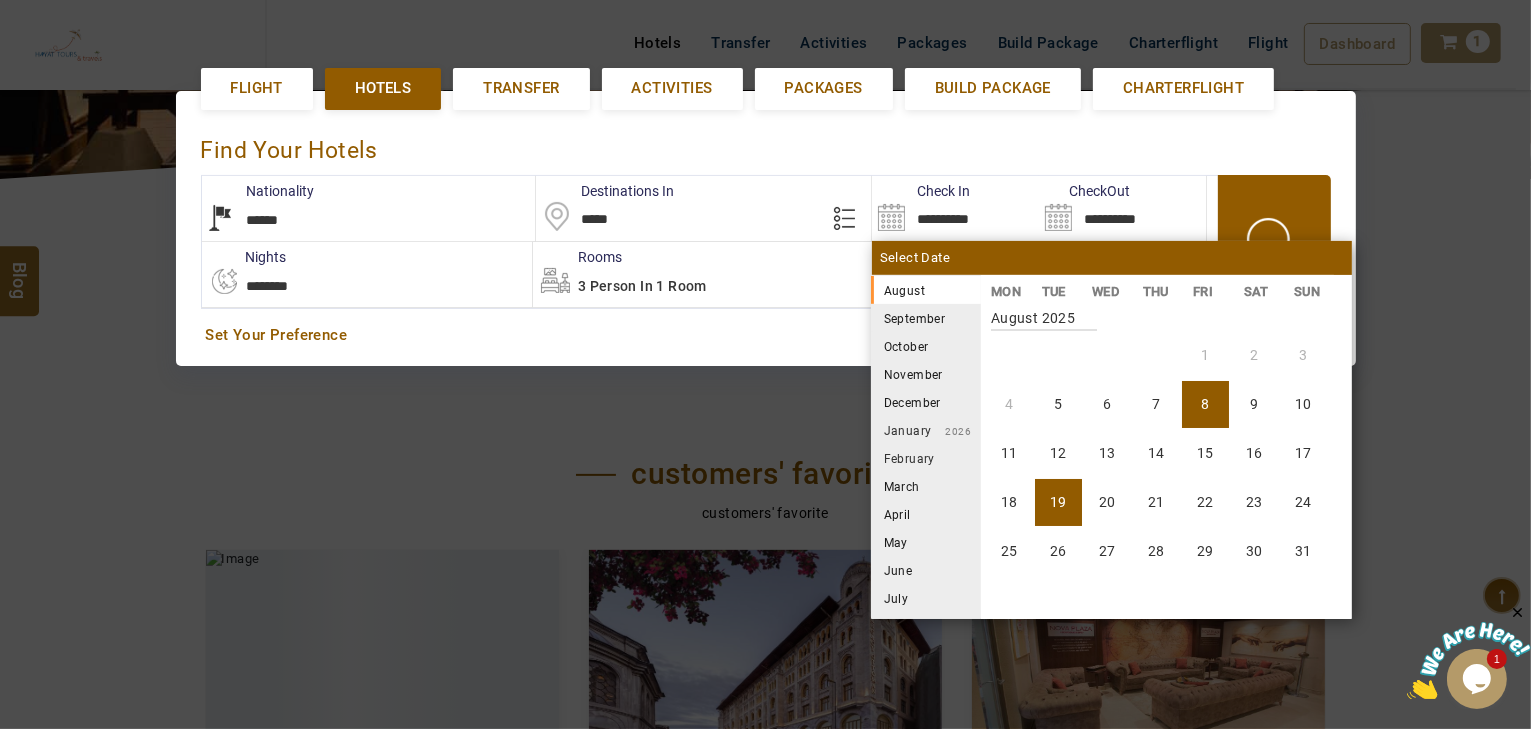 click on "19" at bounding box center [1058, 502] 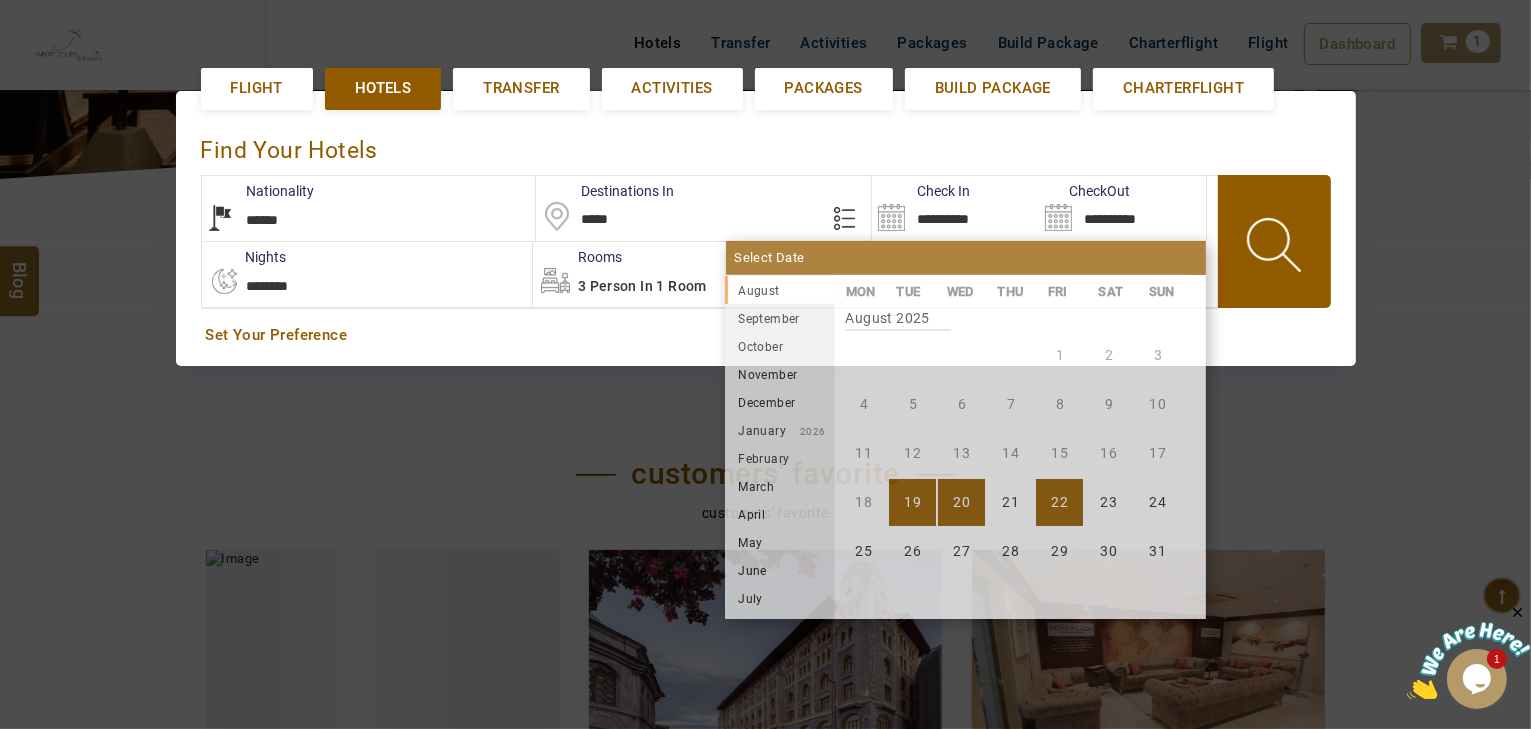 click on "22" at bounding box center (1059, 502) 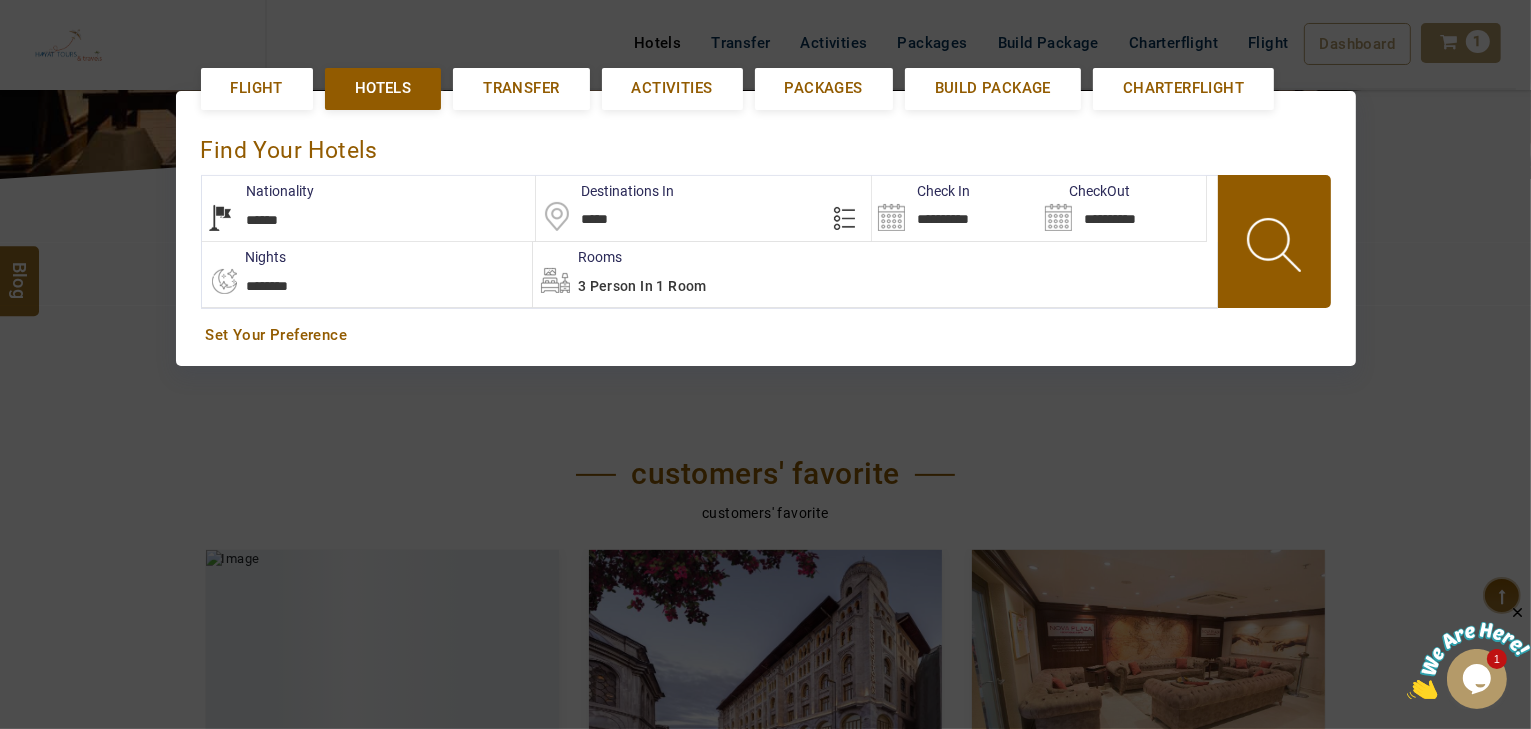 click on "3 Person in    1 Room" at bounding box center (642, 286) 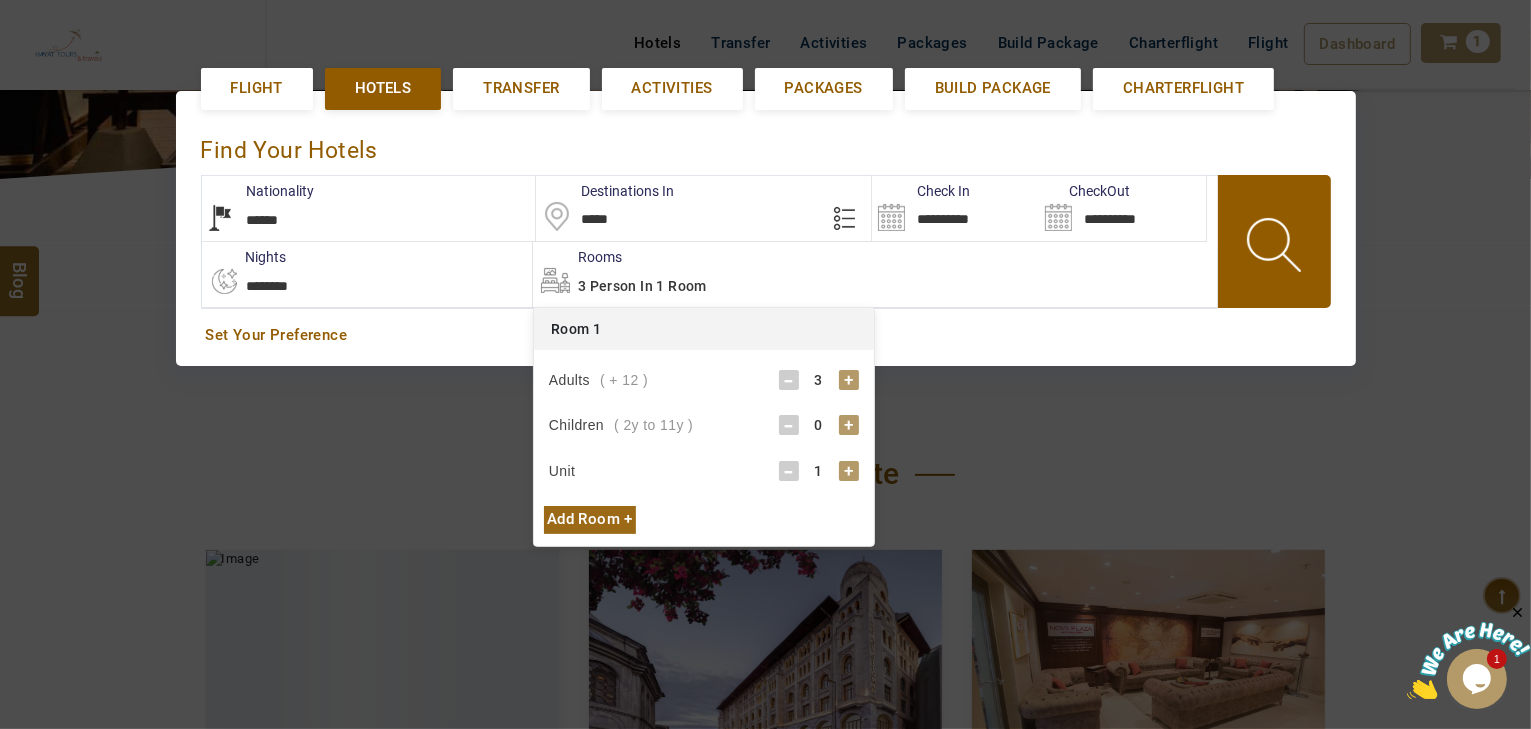 click on "-" at bounding box center [789, 380] 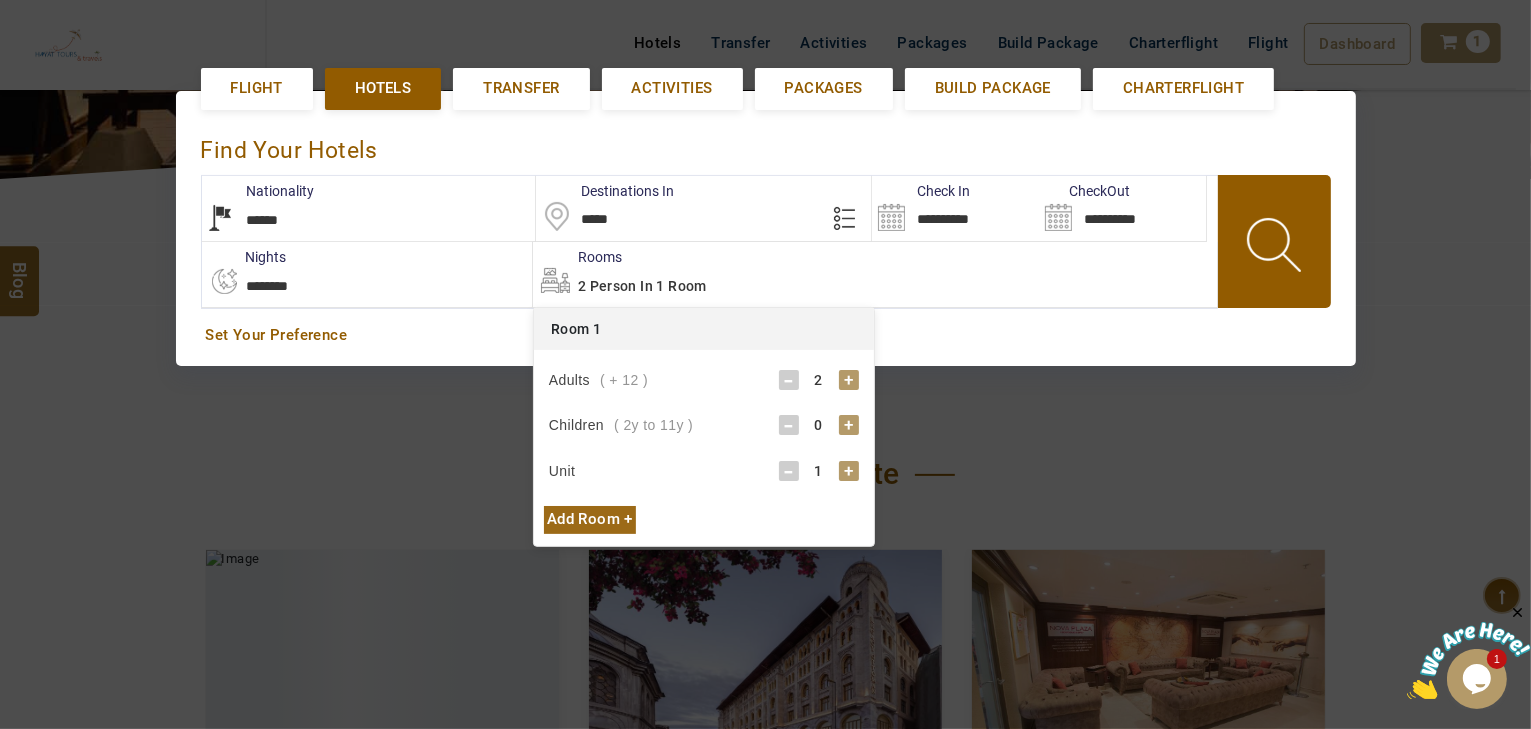 click on "Add Room +" at bounding box center (590, 519) 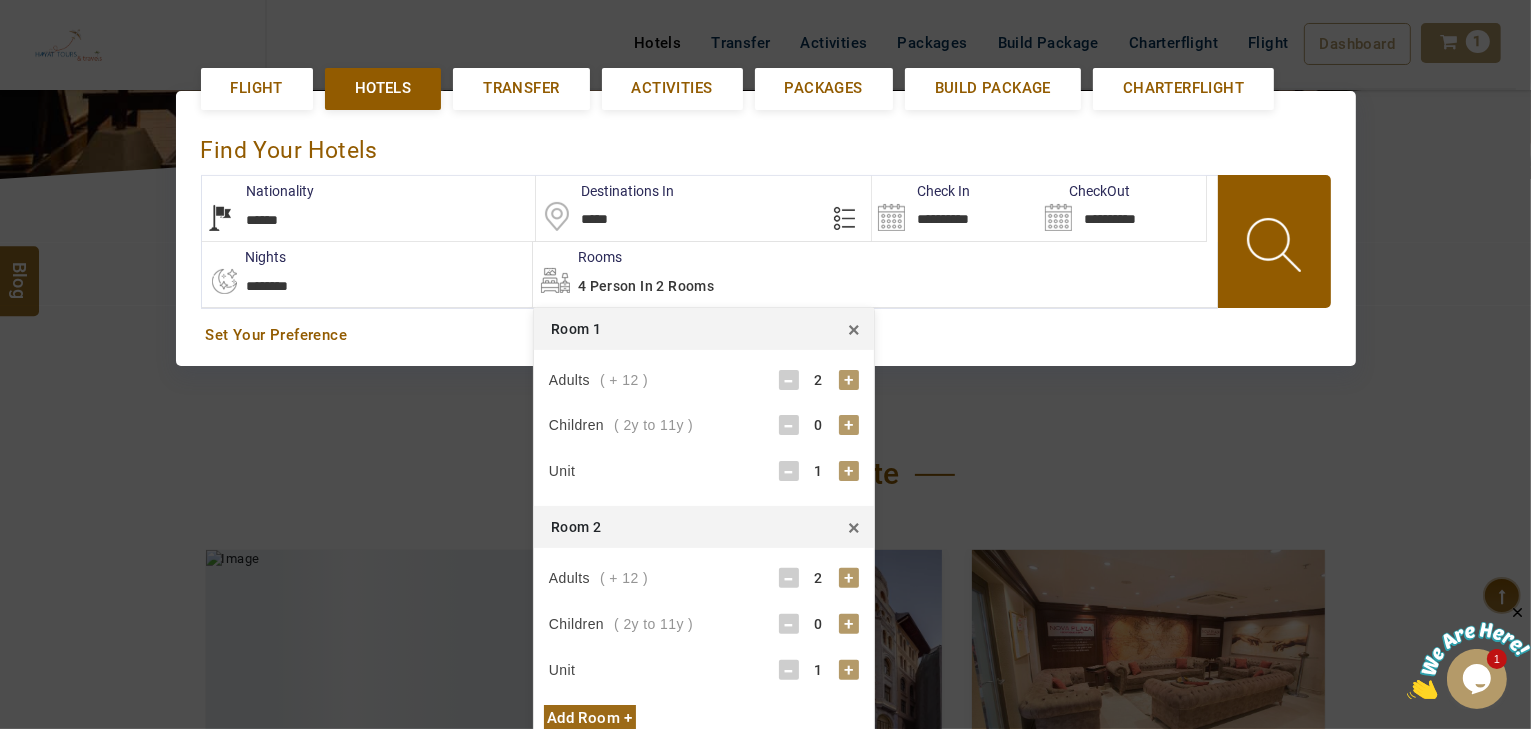 click on "+" at bounding box center [849, 578] 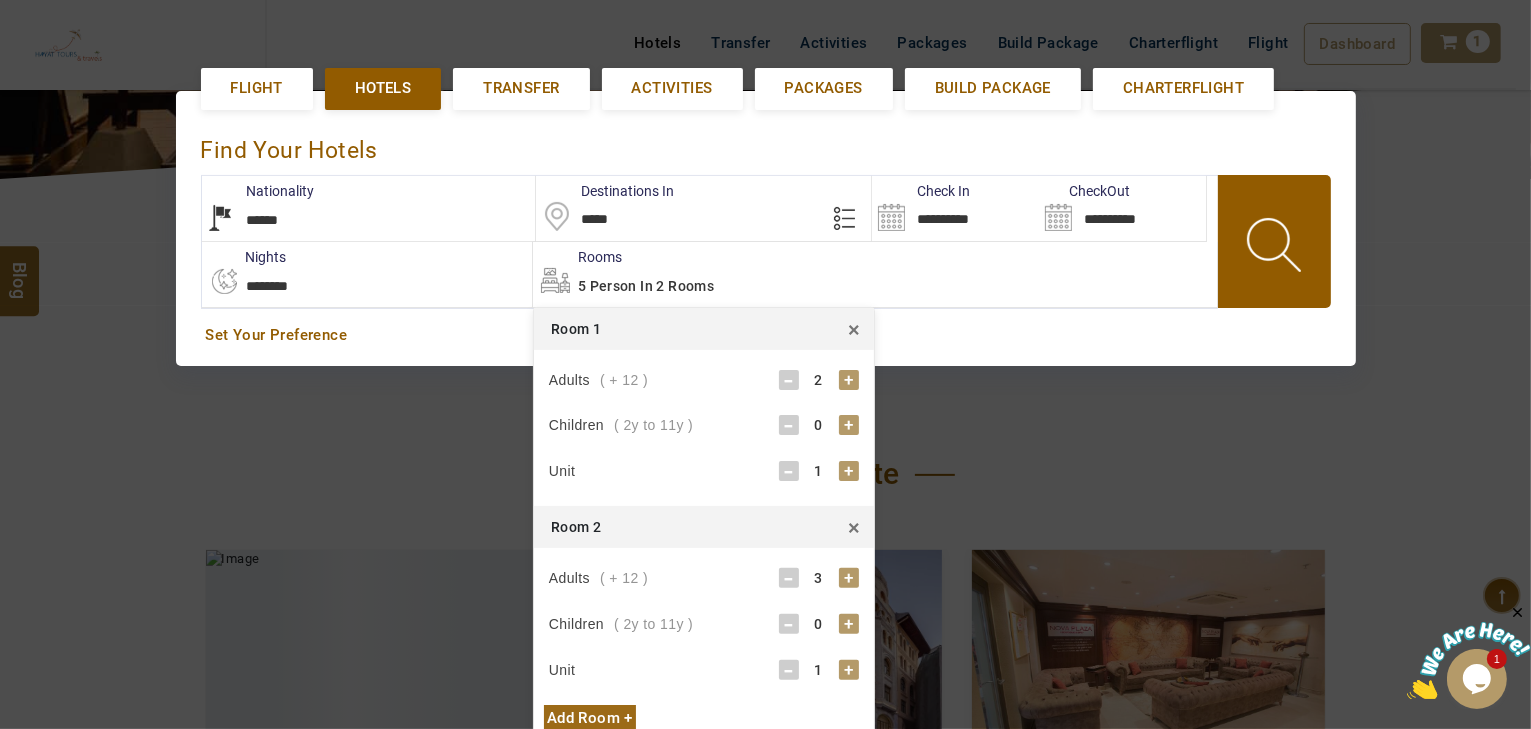 click on "-" at bounding box center [789, 578] 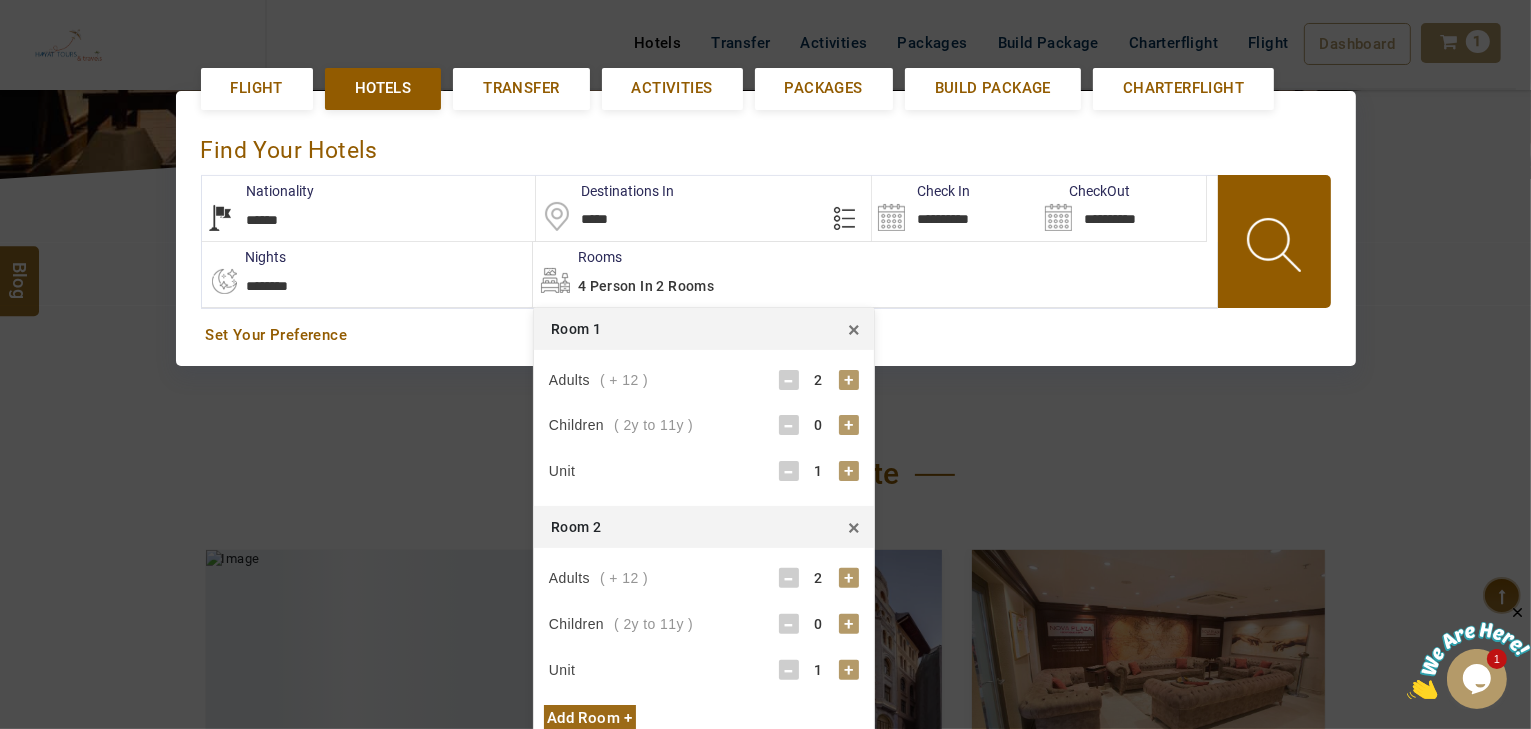 click on "Set Your Preference" at bounding box center (766, 335) 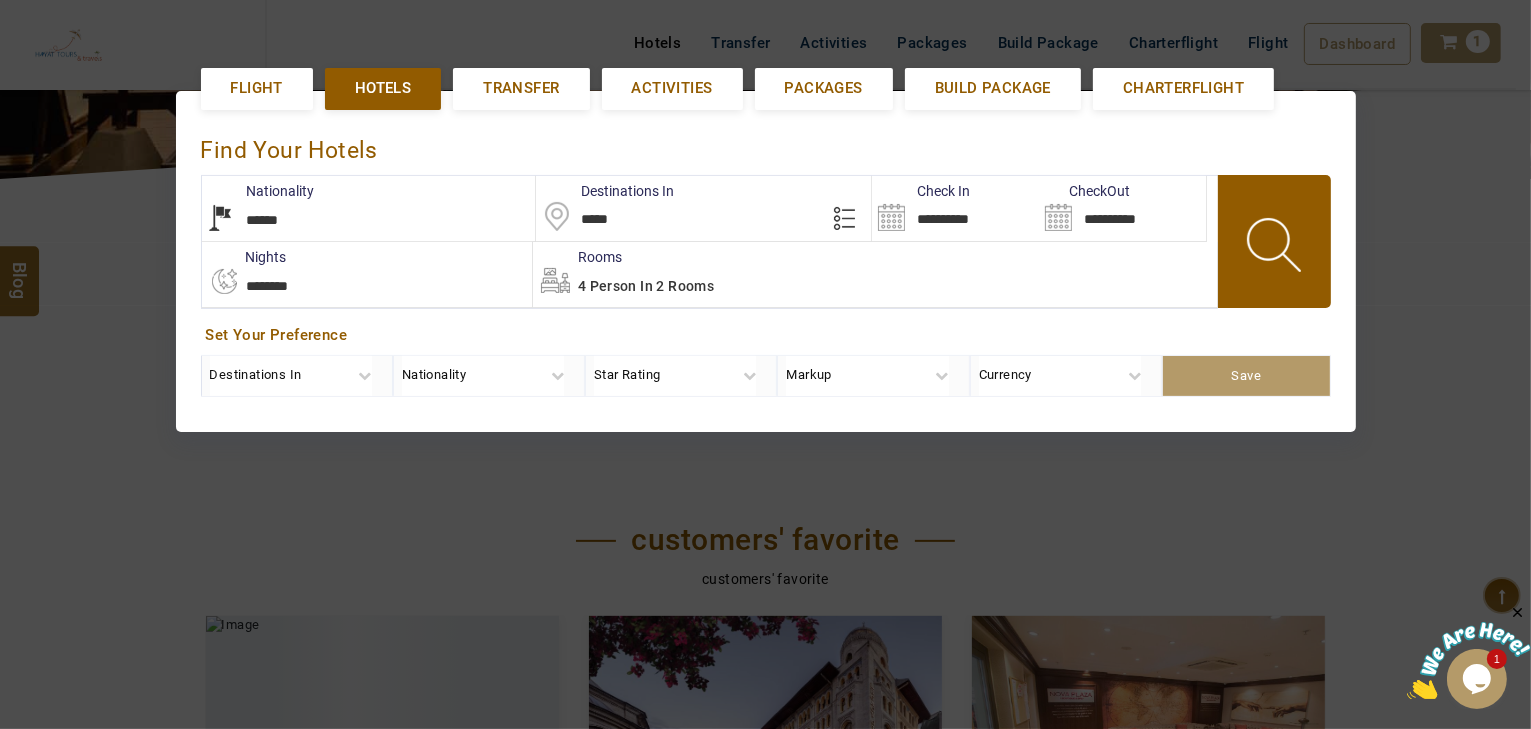 click on "4 Person in    2 Rooms" at bounding box center [646, 286] 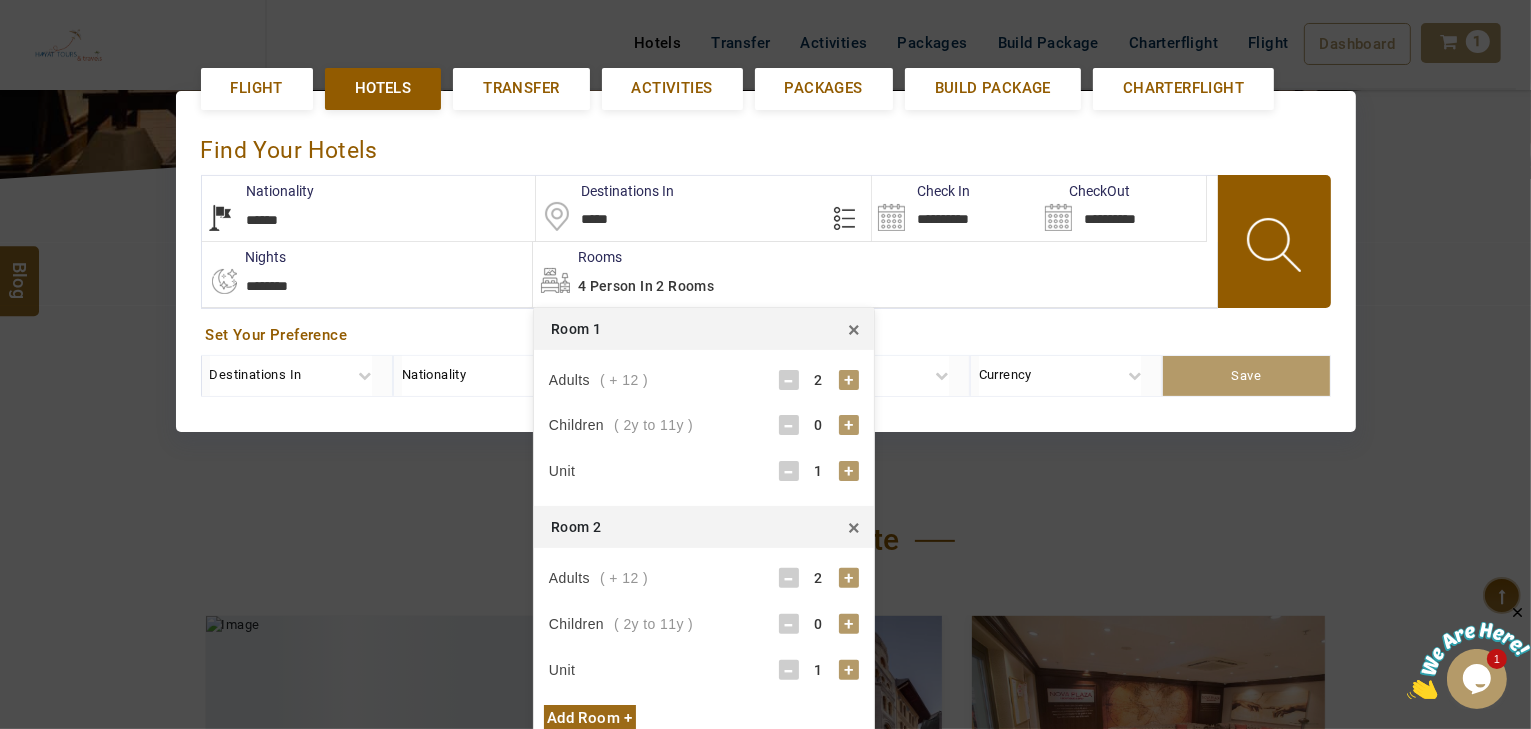click on "×" at bounding box center [854, 527] 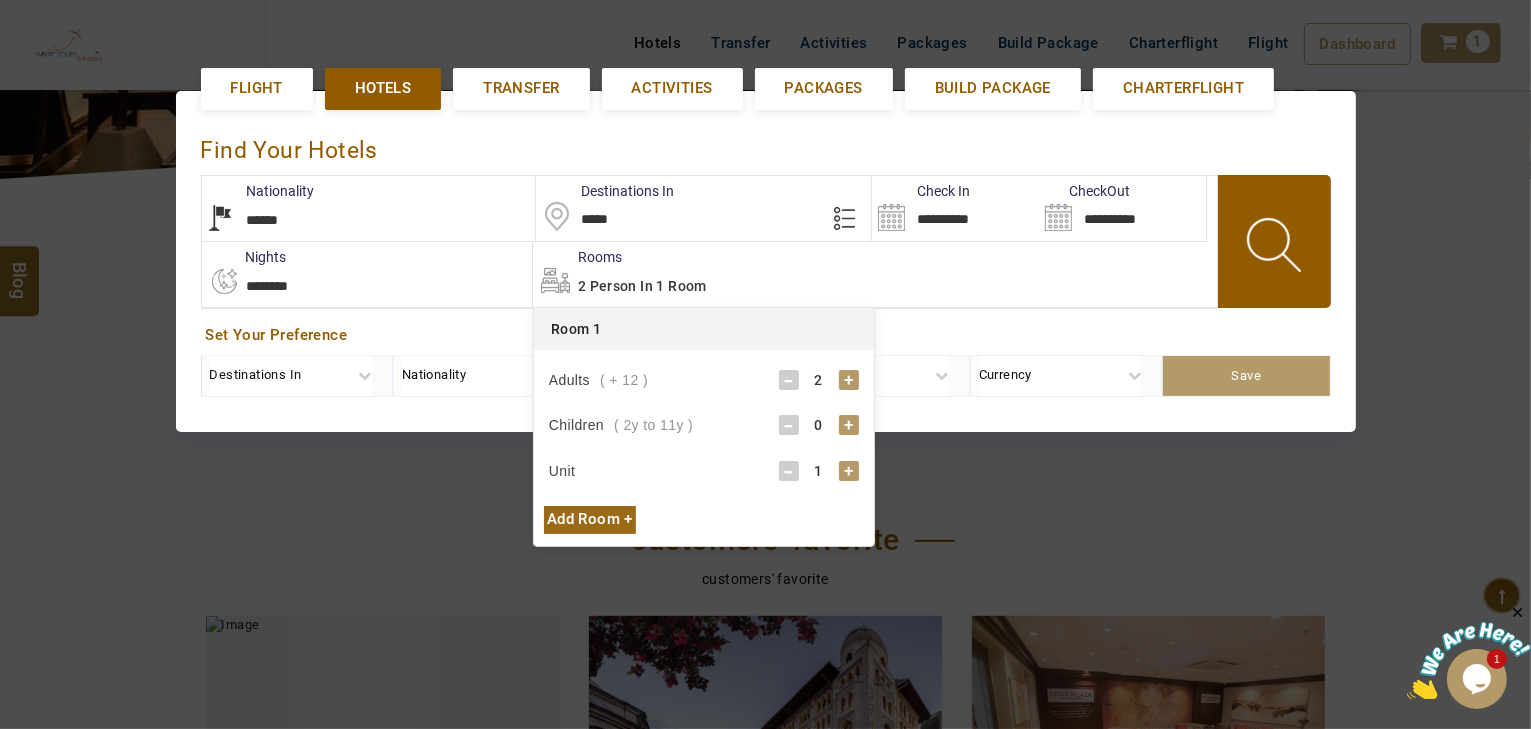 click on "**********" at bounding box center [766, 261] 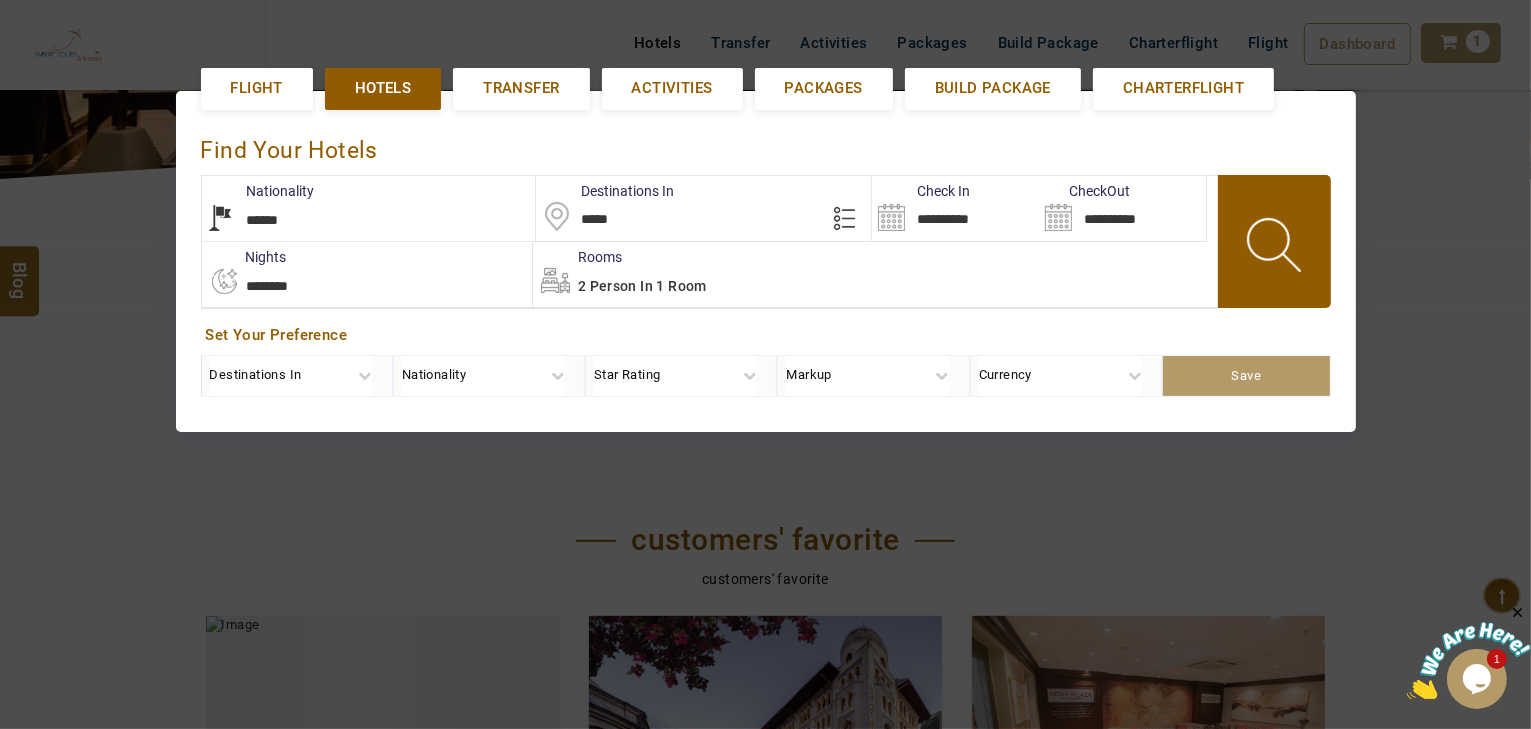 click on "2 Person in    1 Room" at bounding box center (642, 286) 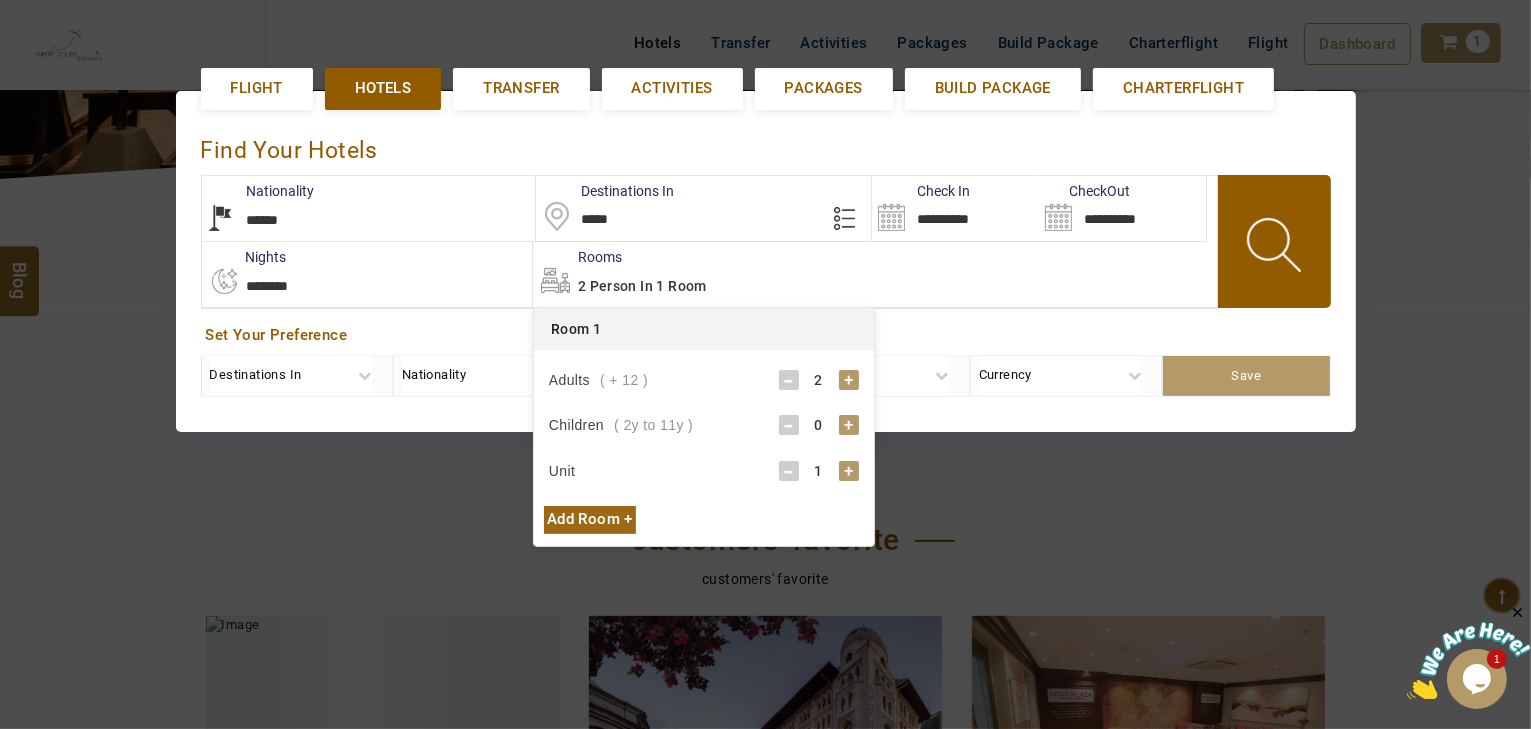 click on "+" at bounding box center [849, 425] 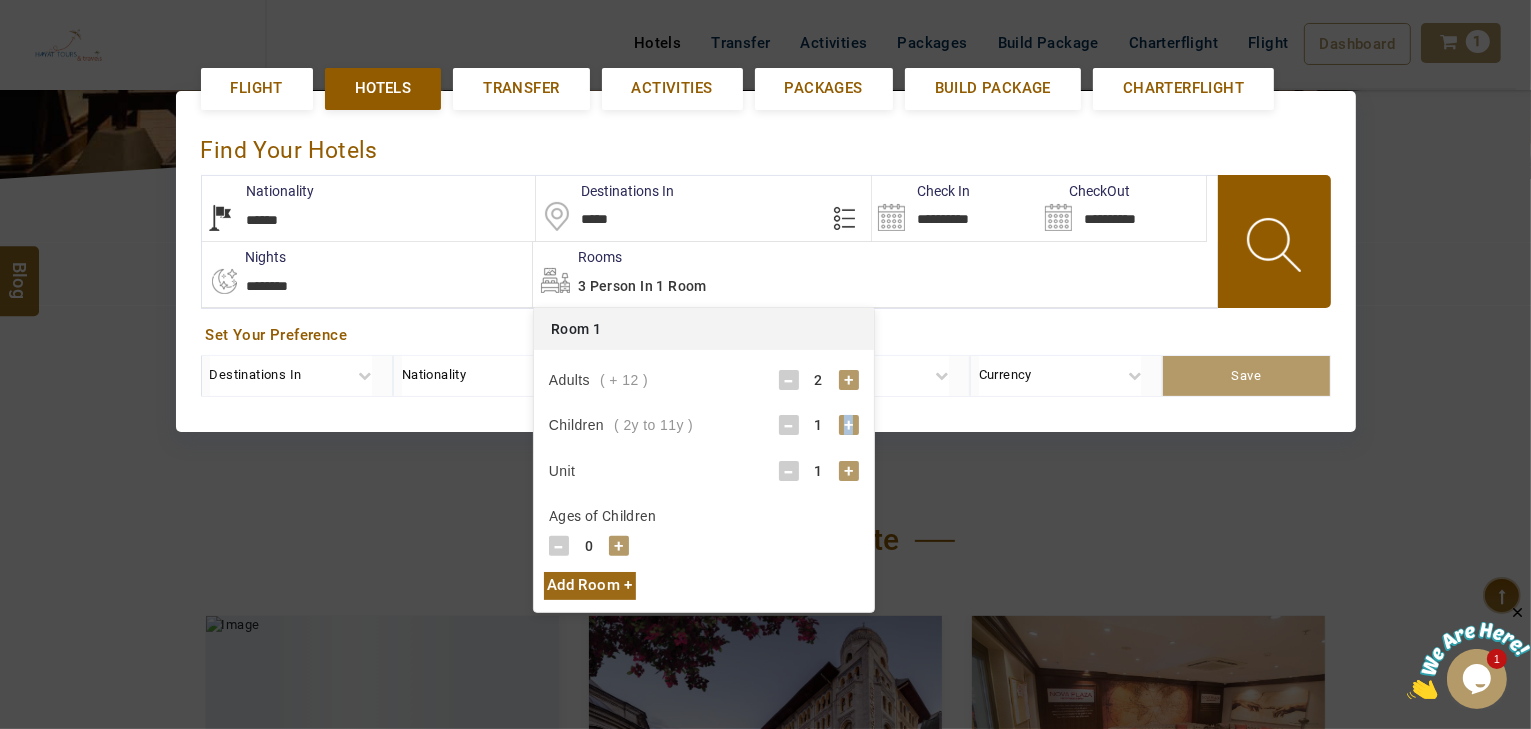 click on "+" at bounding box center (849, 425) 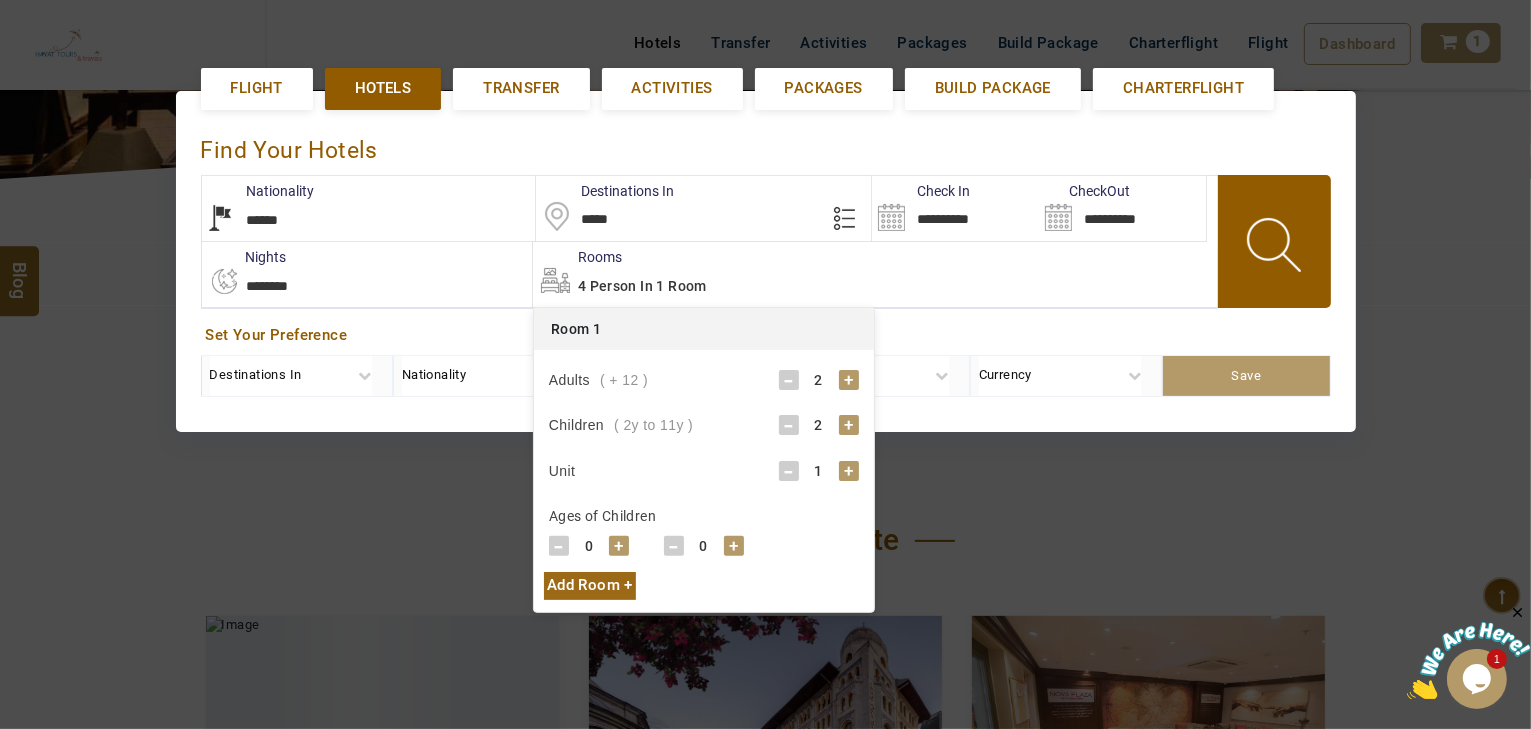 click on "Ages of Children - 0 + - 0 + - 0 + - 0 +" at bounding box center [704, 529] 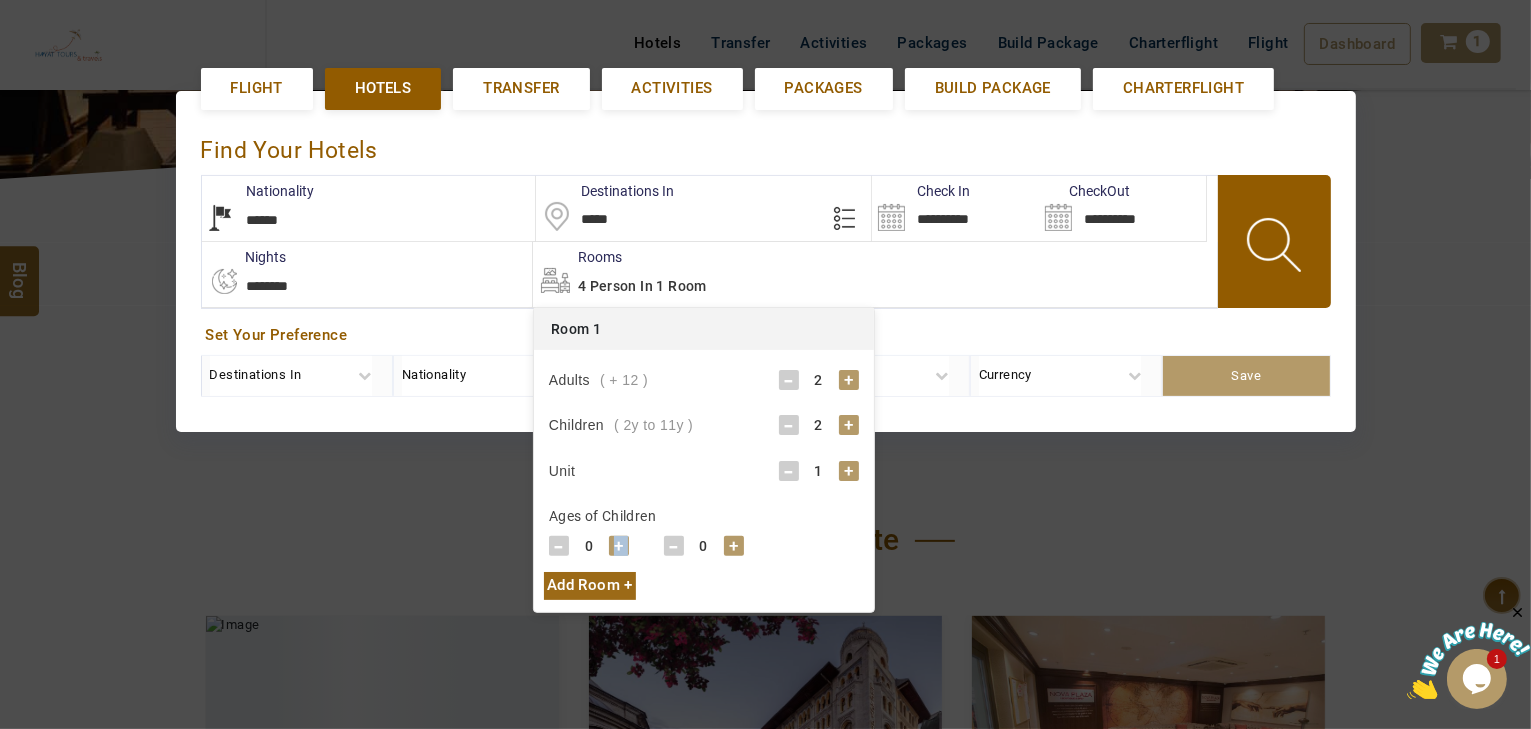 click on "+" at bounding box center (619, 546) 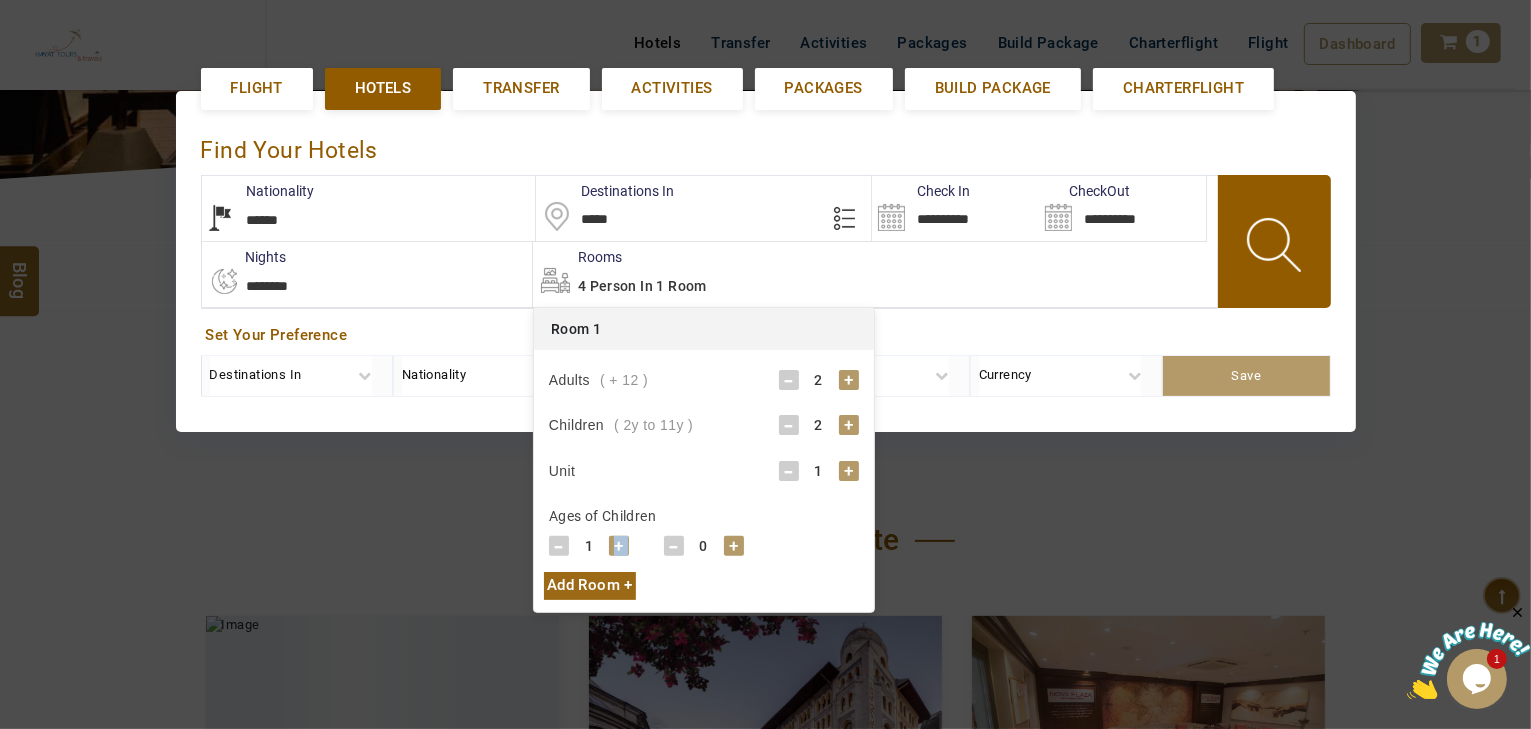 click on "+" at bounding box center [619, 546] 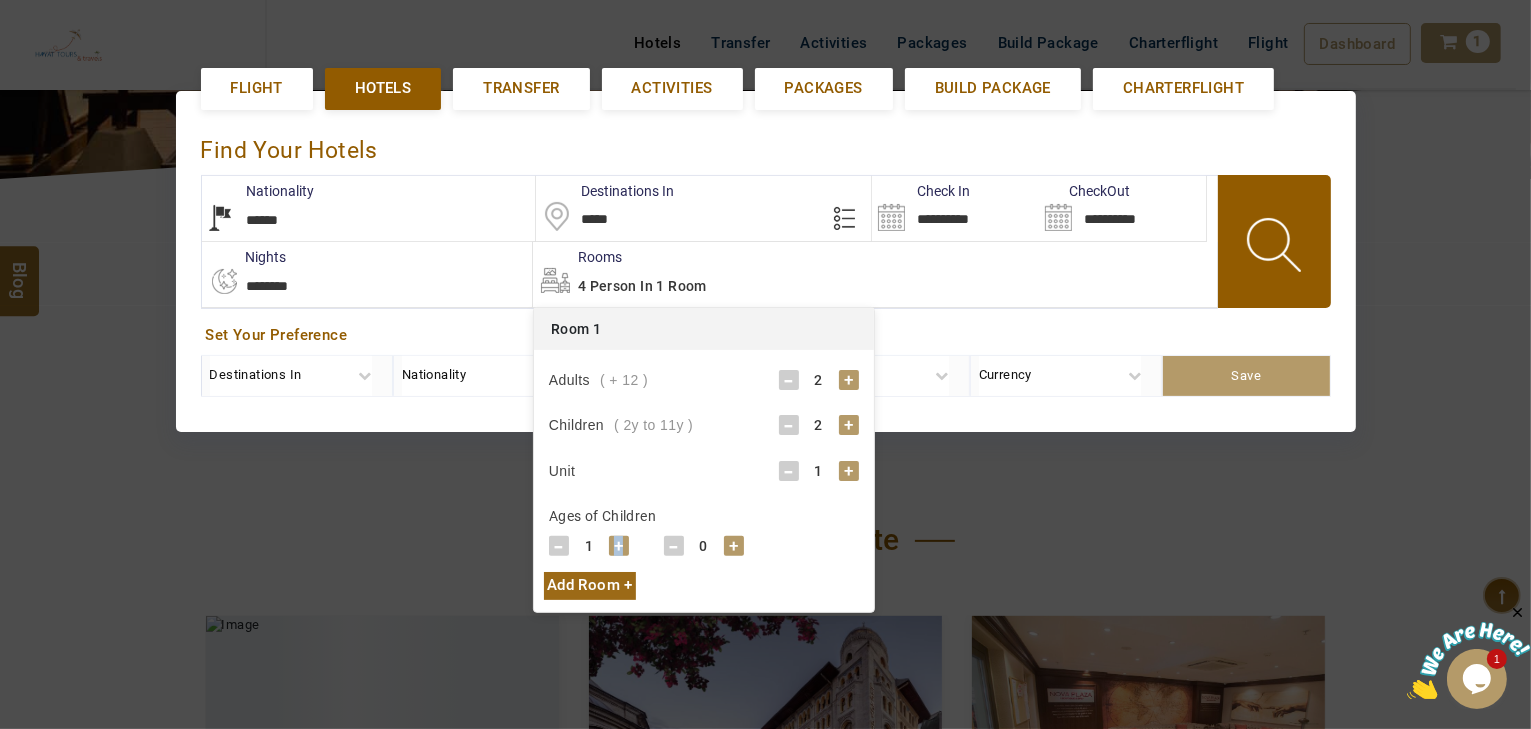 click on "+" at bounding box center [619, 546] 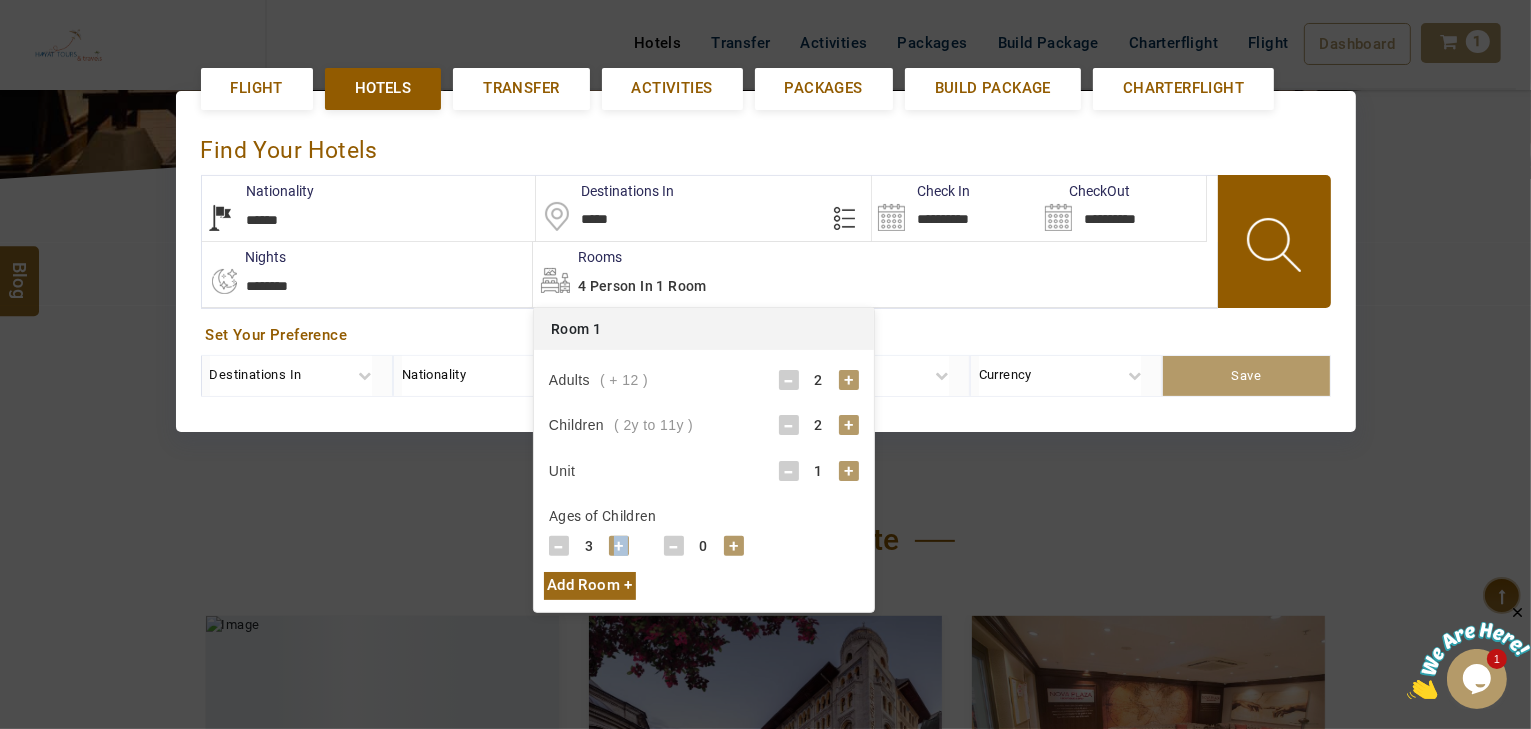 click on "+" at bounding box center [619, 546] 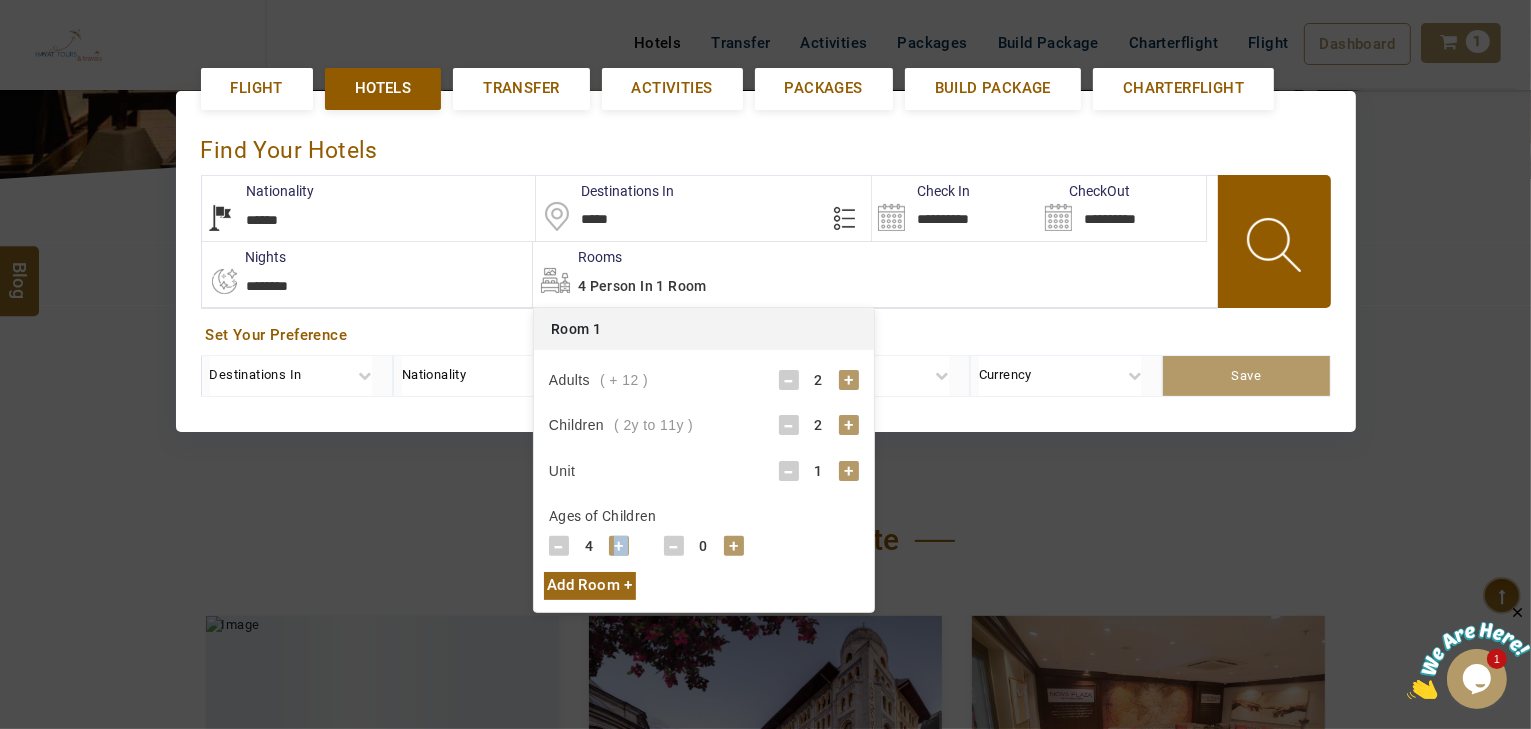 click on "+" at bounding box center [619, 546] 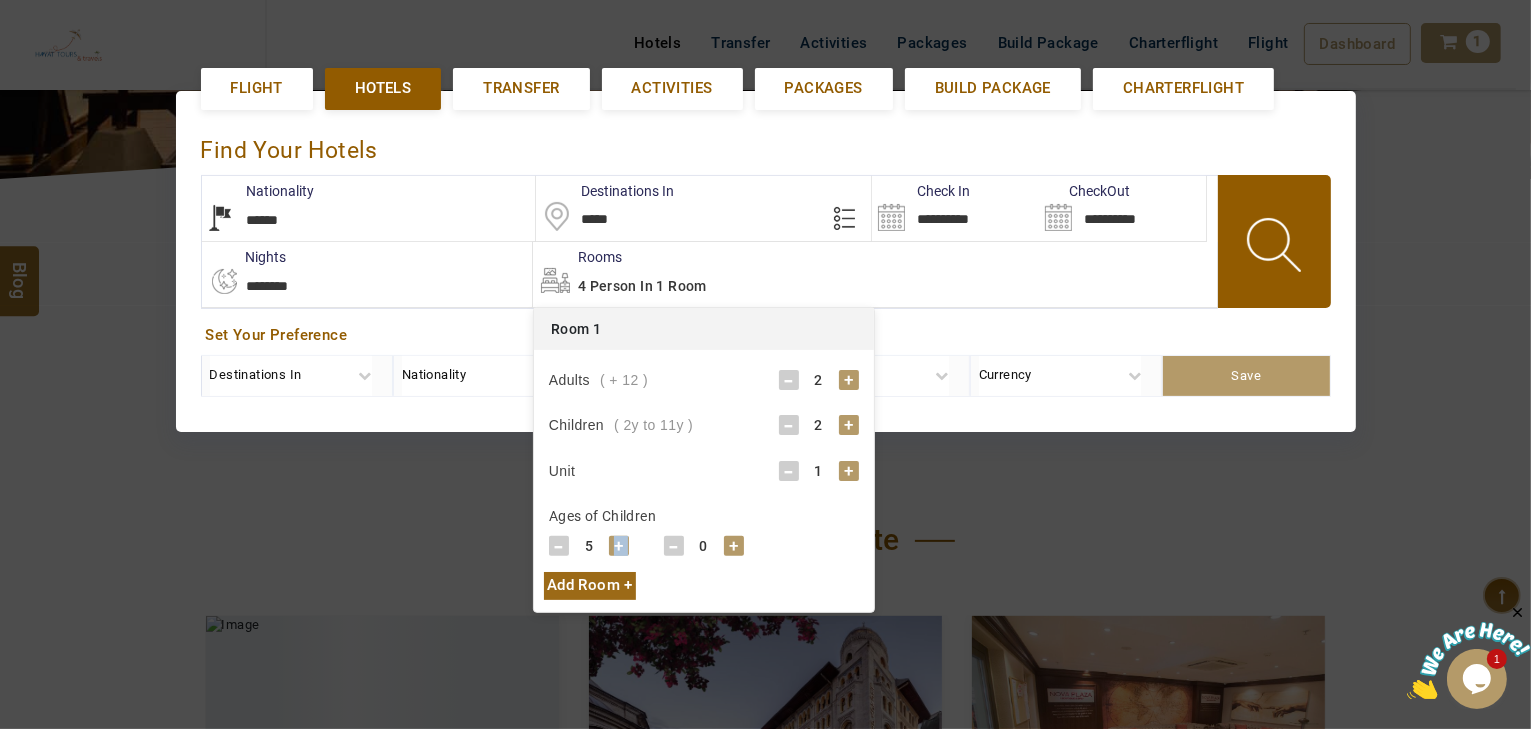 click on "+" at bounding box center [619, 546] 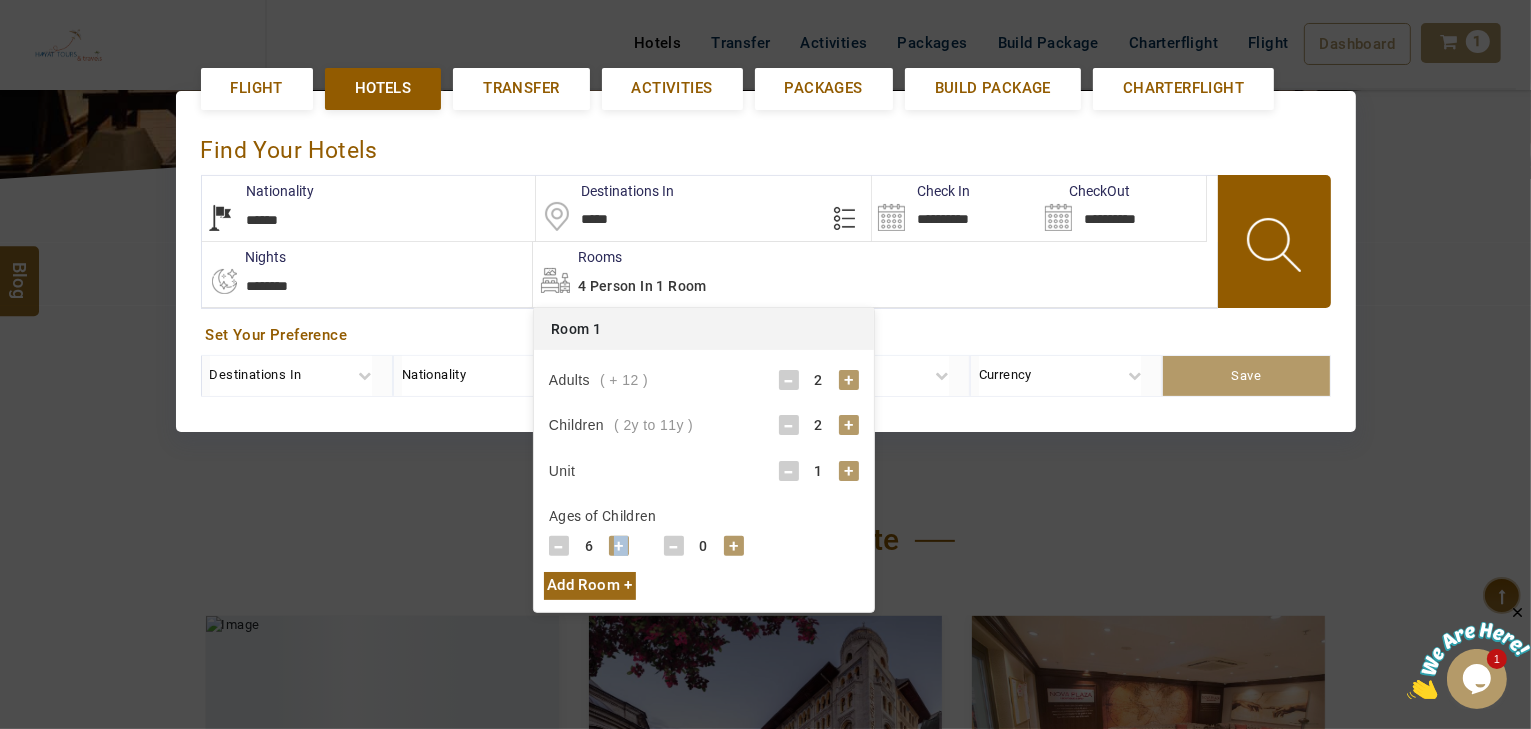 click on "+" at bounding box center [619, 546] 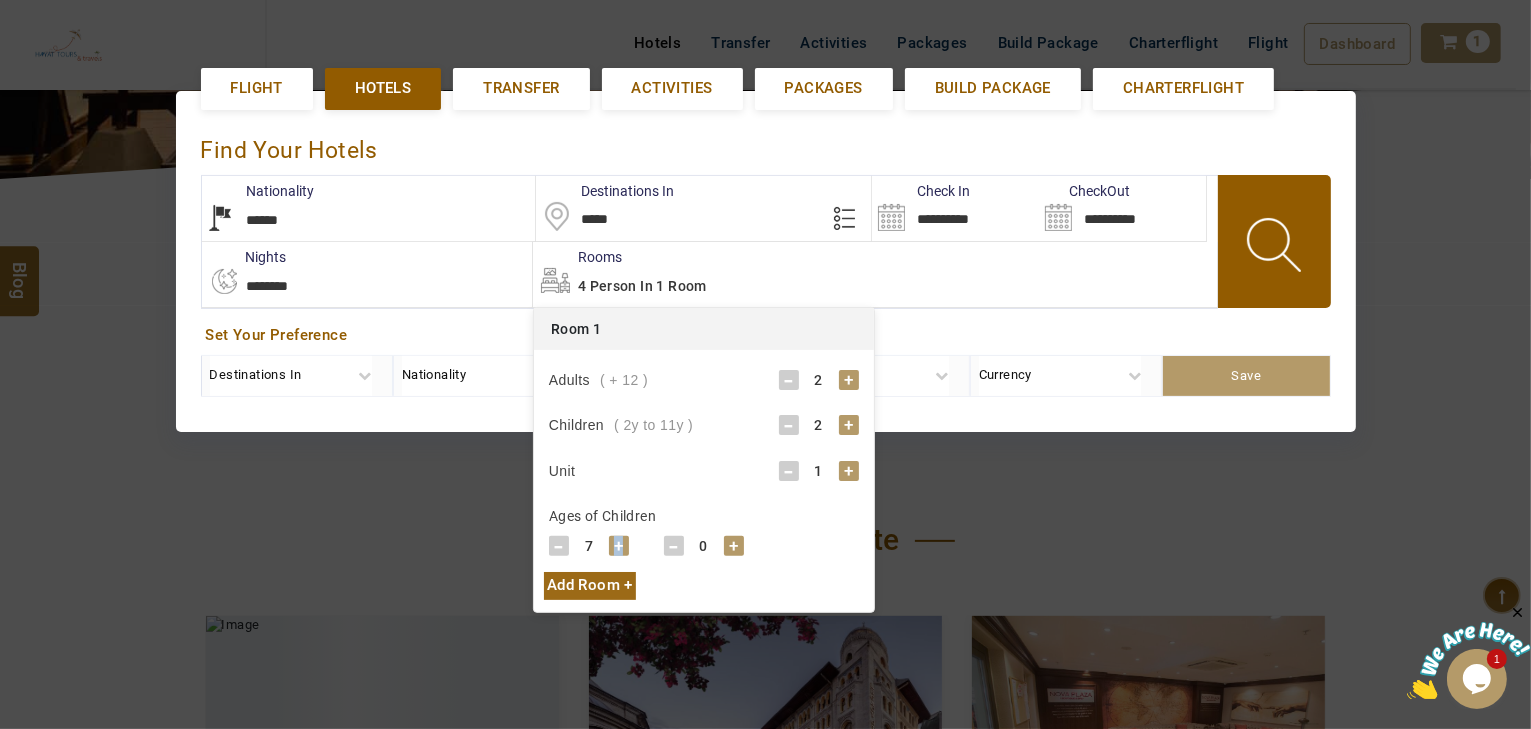 click on "+" at bounding box center (619, 546) 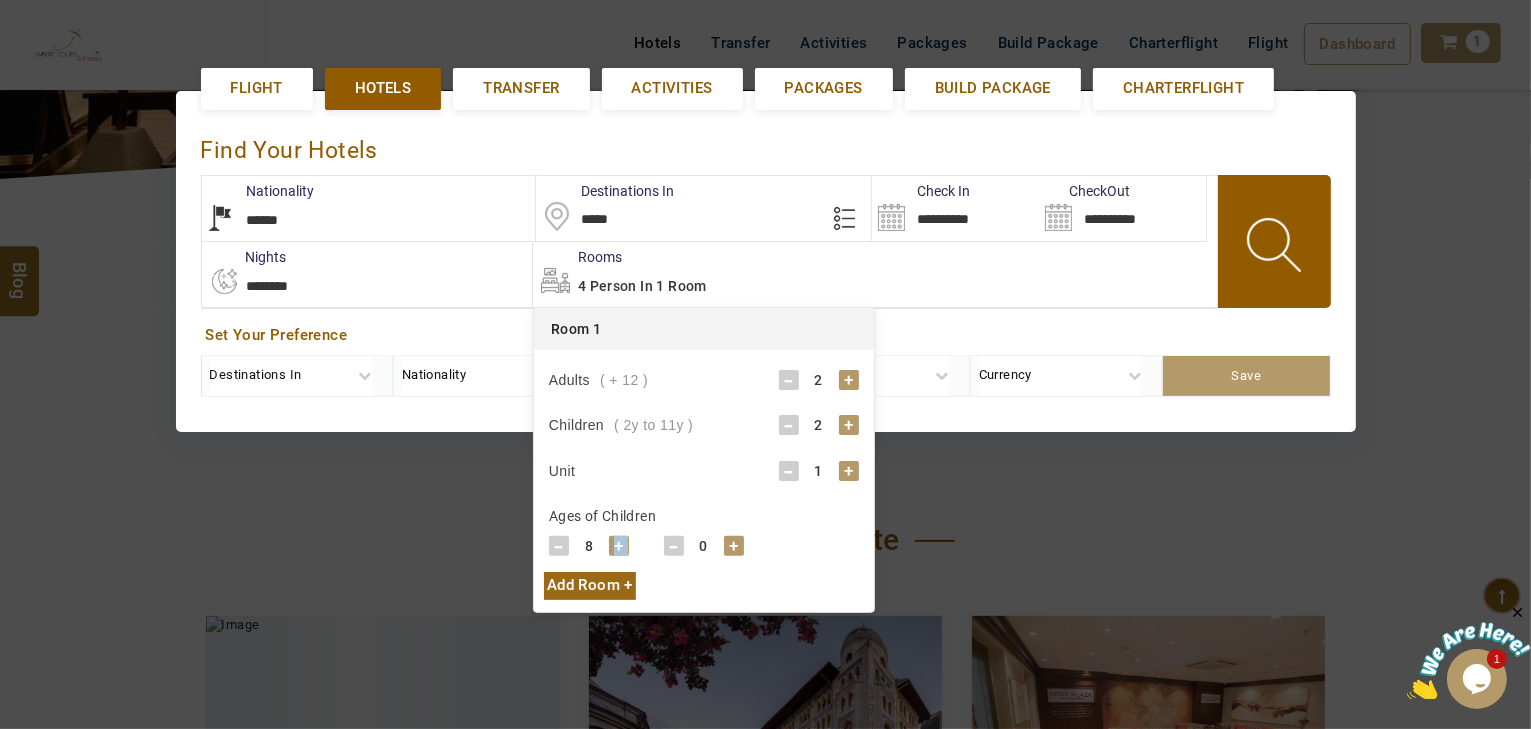 click on "+" at bounding box center [619, 546] 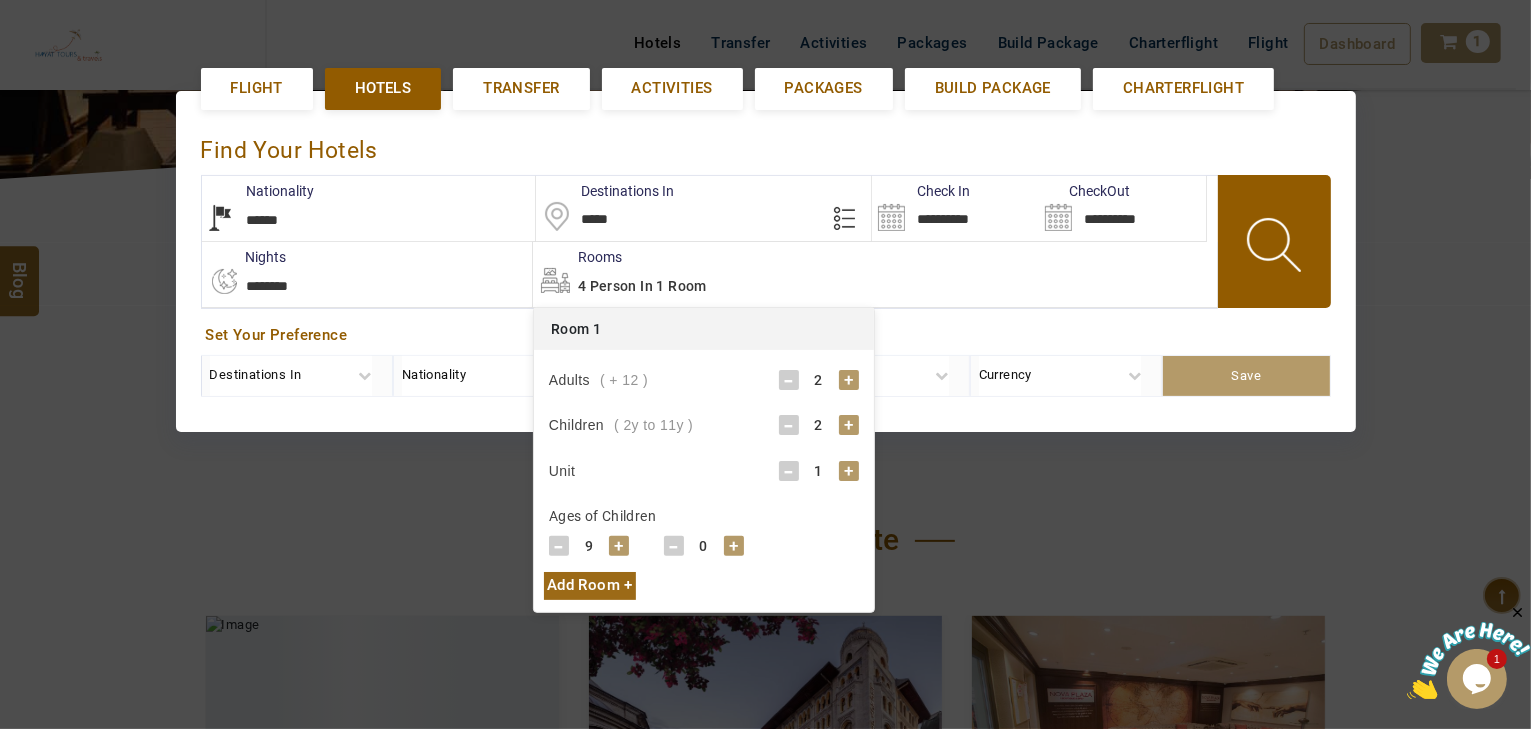 click on "+" at bounding box center (734, 546) 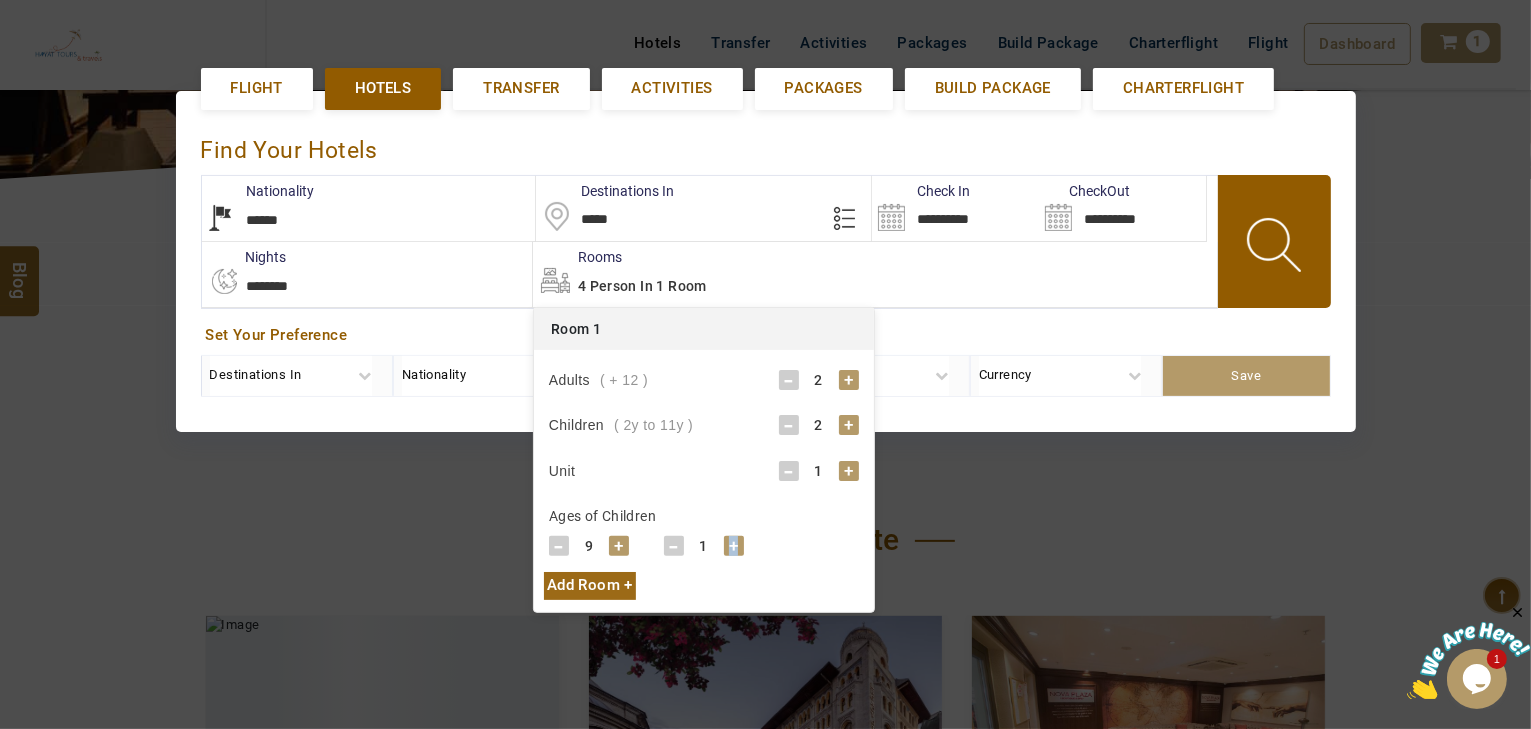 click on "+" at bounding box center (734, 546) 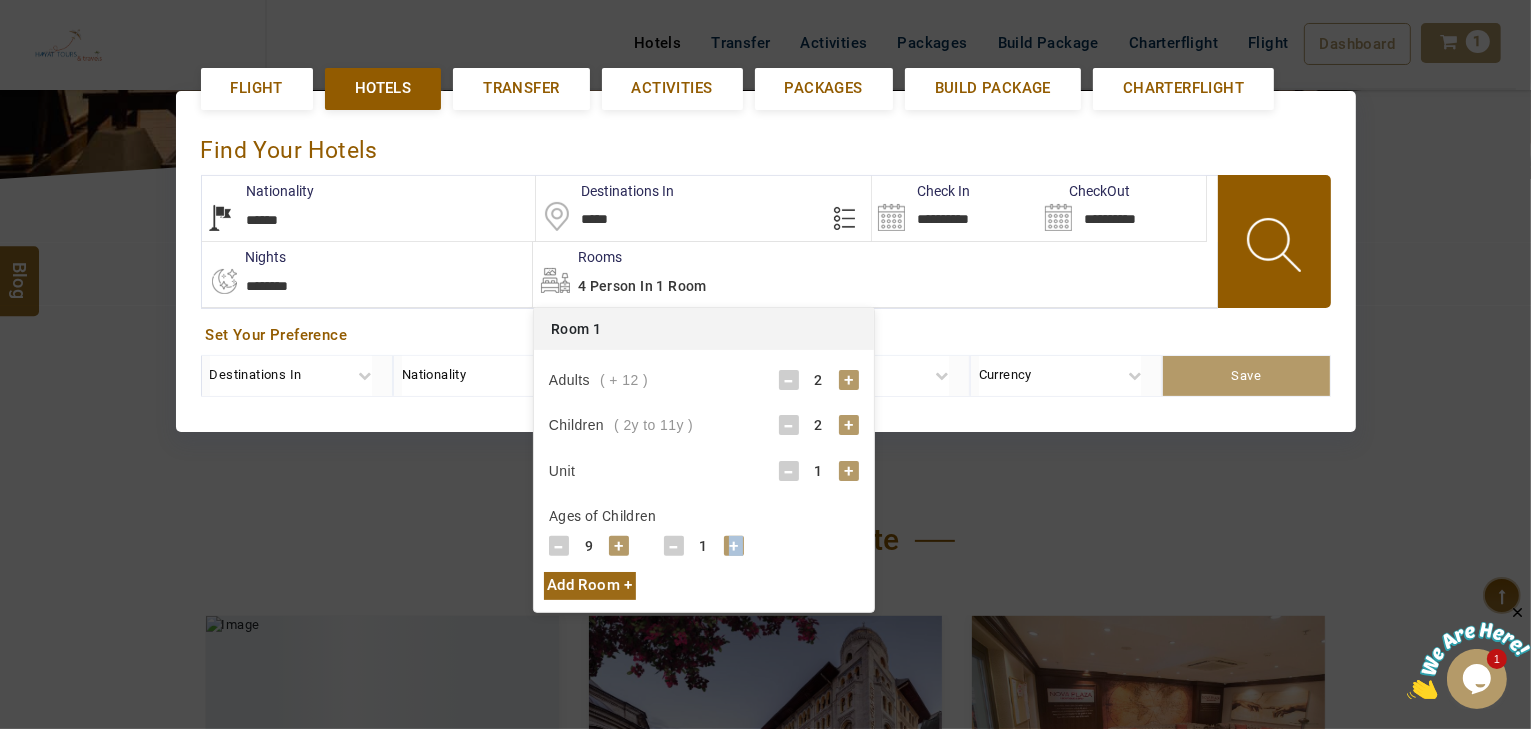 click on "+" at bounding box center (734, 546) 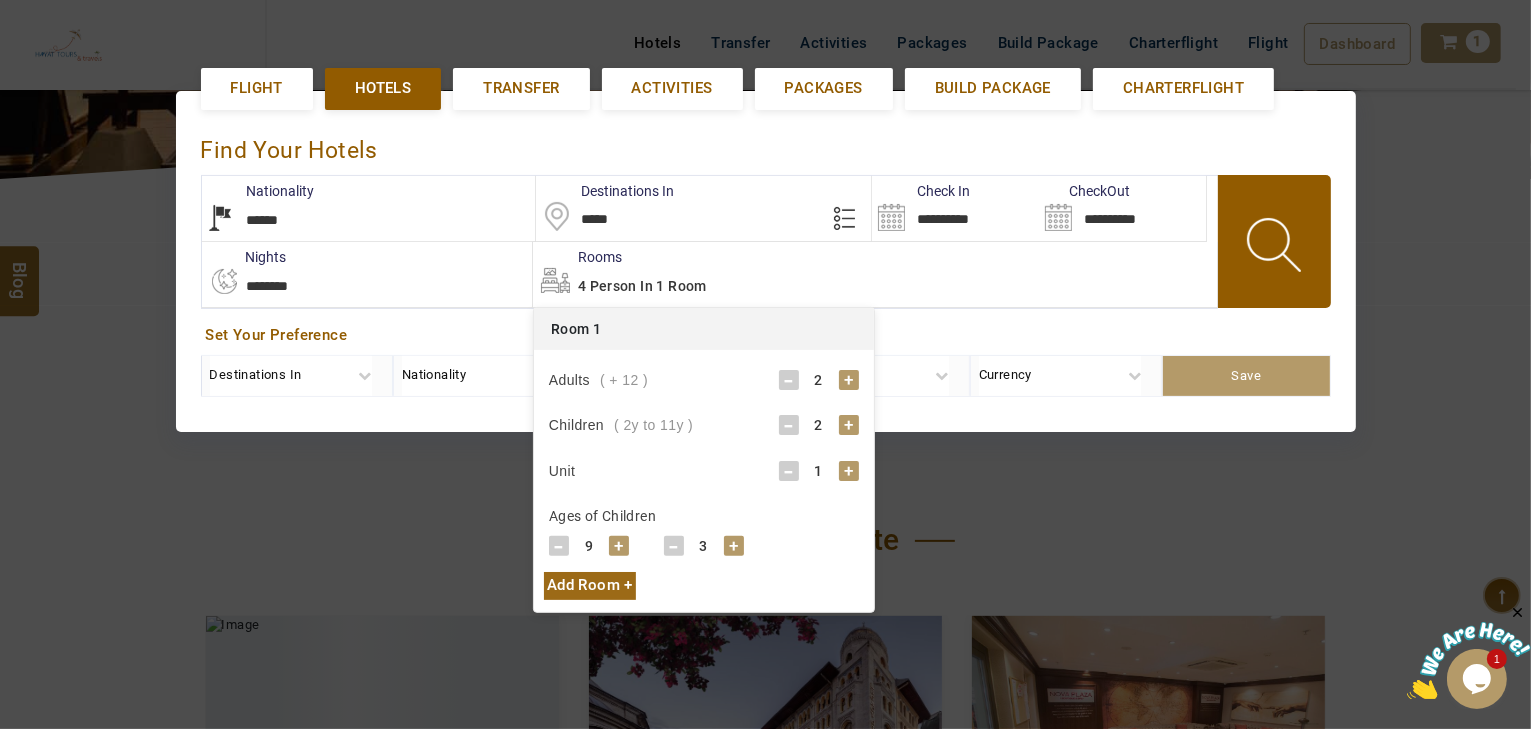 click on "Adults ( + 12 ) - 2 + Children ( 2y to 11y ) - 2 + Unit - 1 + Ages of Children - 9 + - 3 + - 0 + - 0 +" at bounding box center [704, 461] 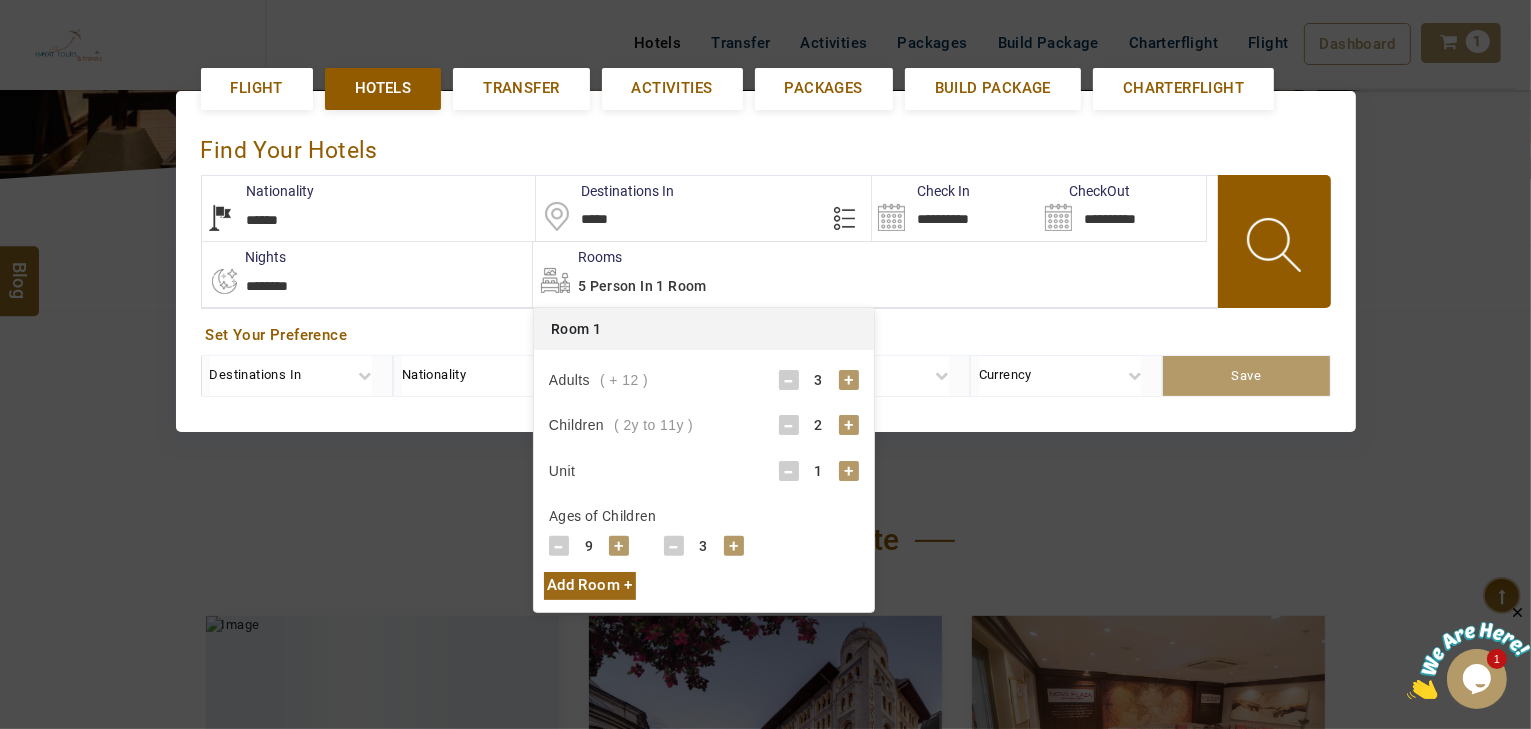 click on "-" at bounding box center (674, 546) 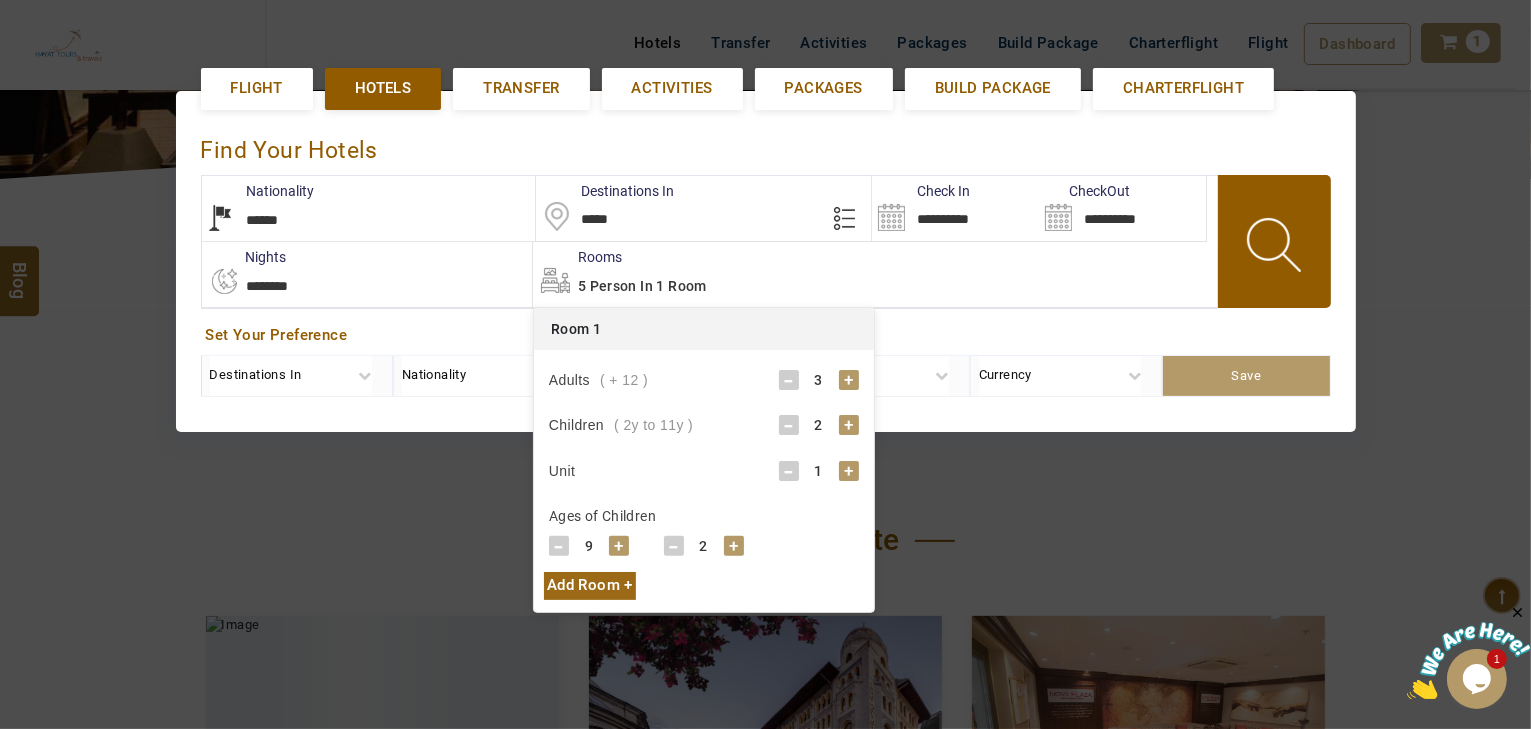 click on "Currency" at bounding box center [1060, 376] 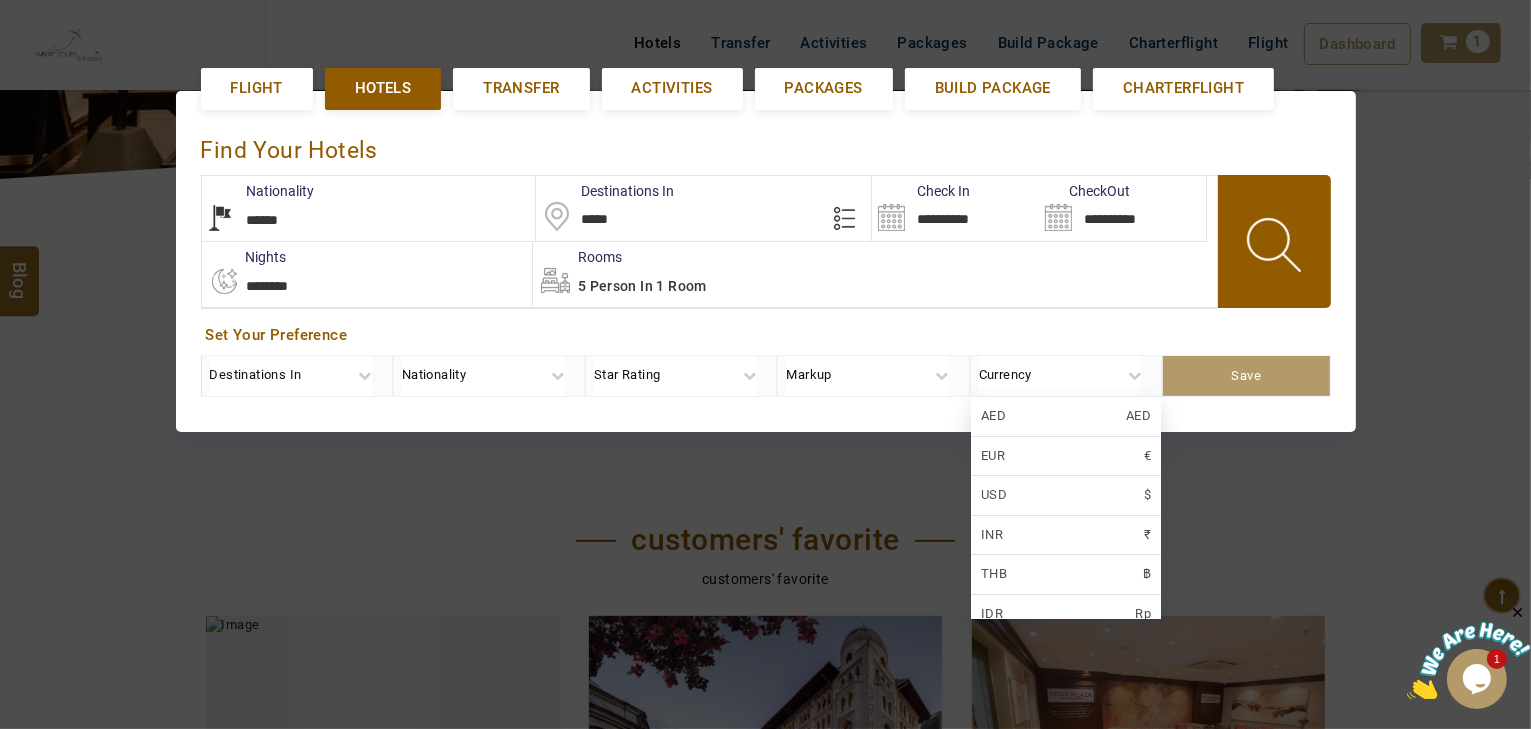 click on "**********" at bounding box center [766, 261] 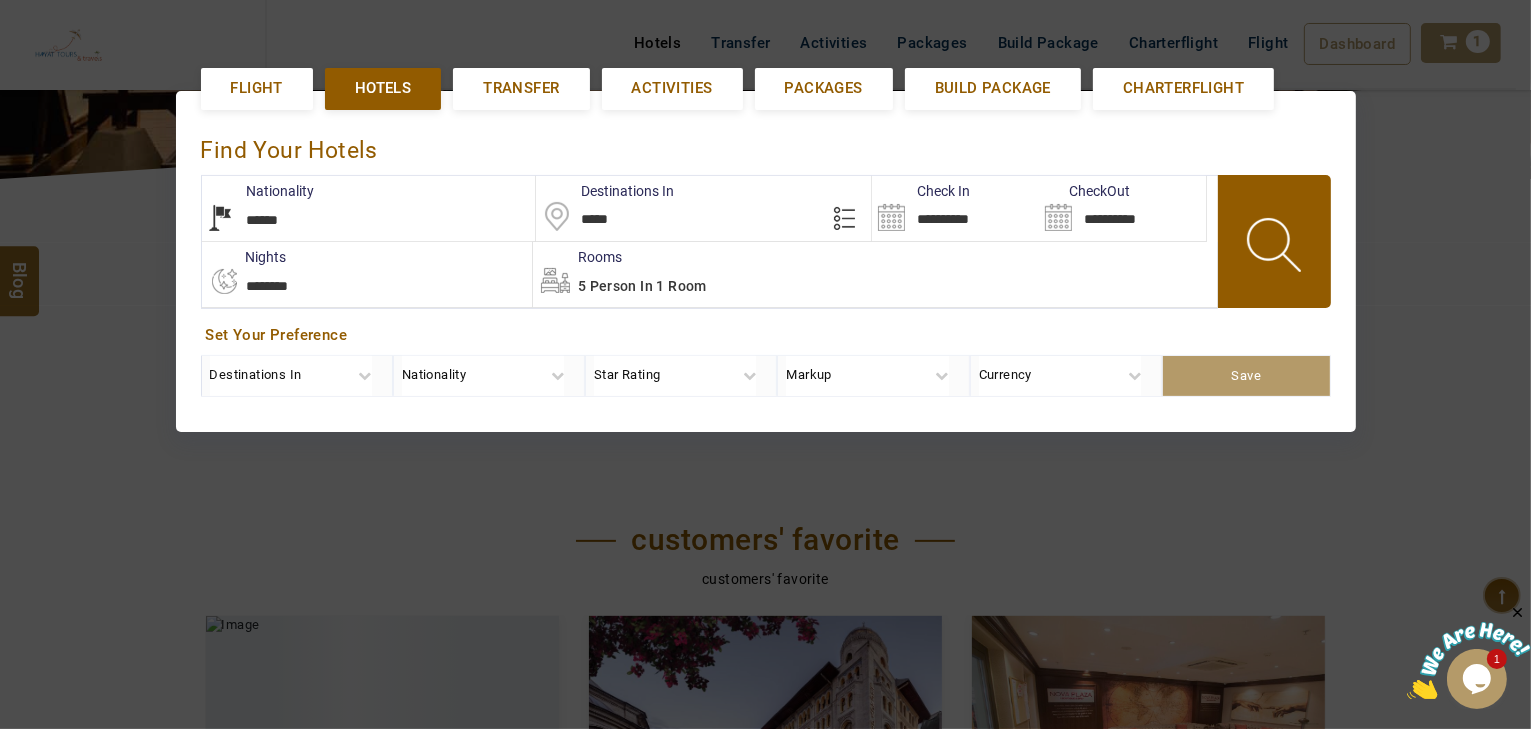 click at bounding box center (1276, 248) 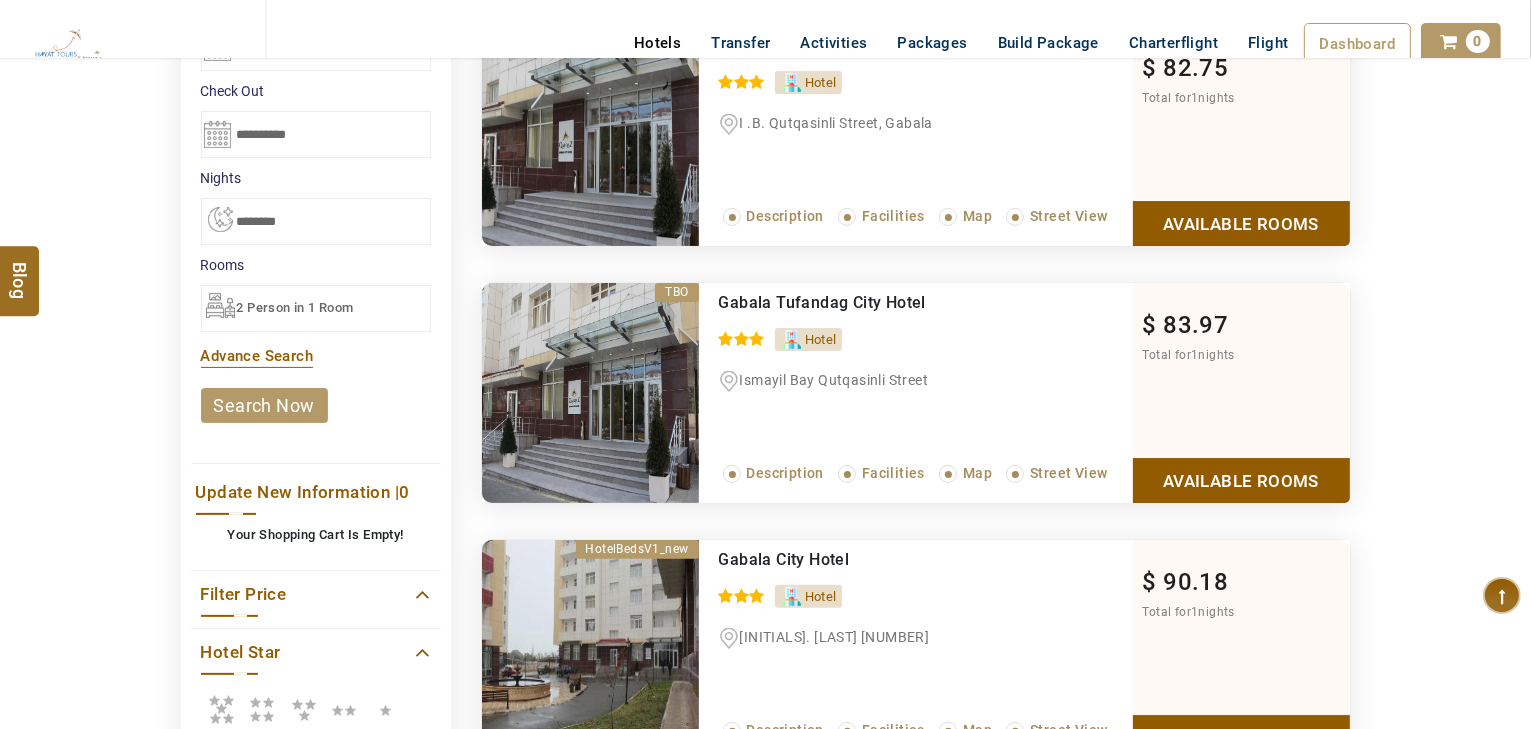 scroll, scrollTop: 480, scrollLeft: 0, axis: vertical 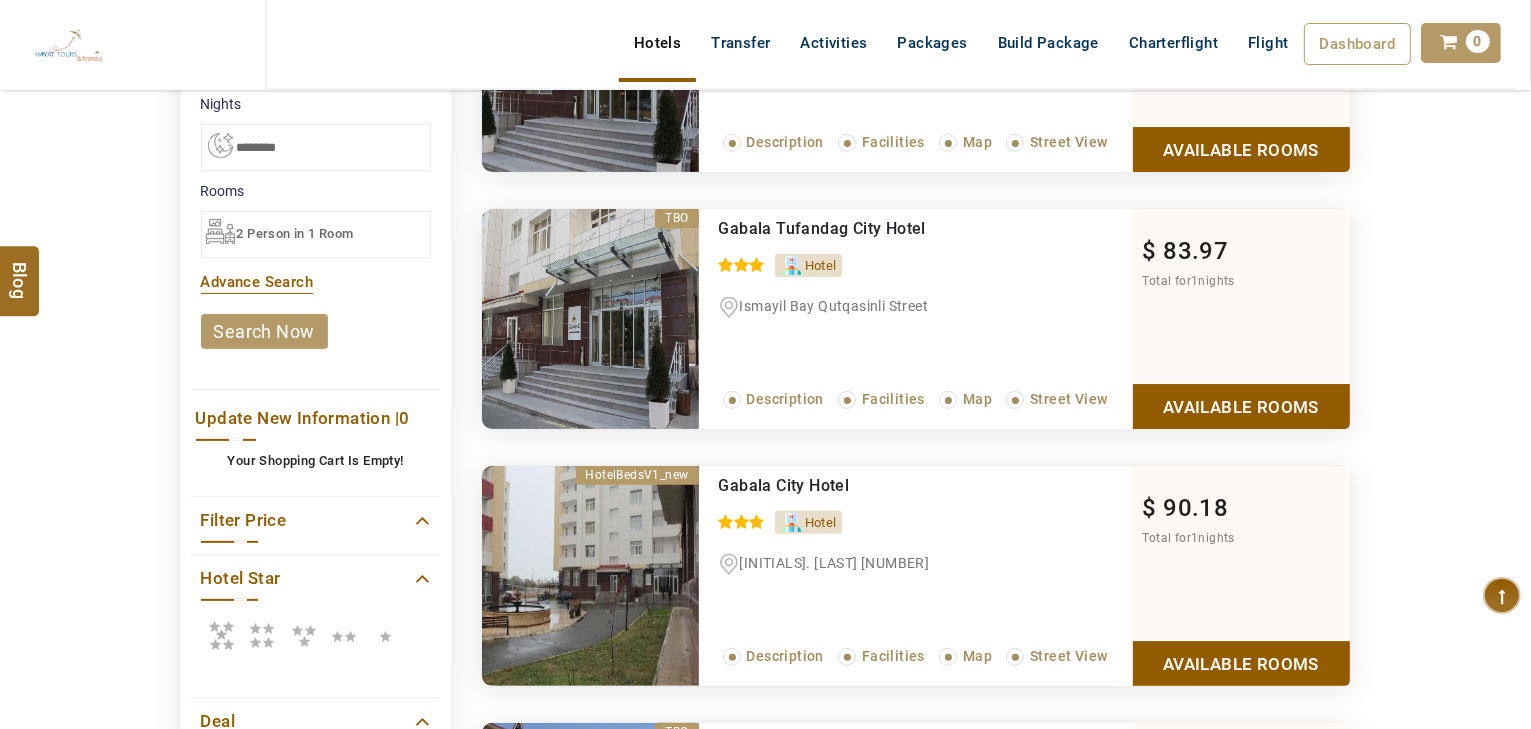click at bounding box center (221, 635) 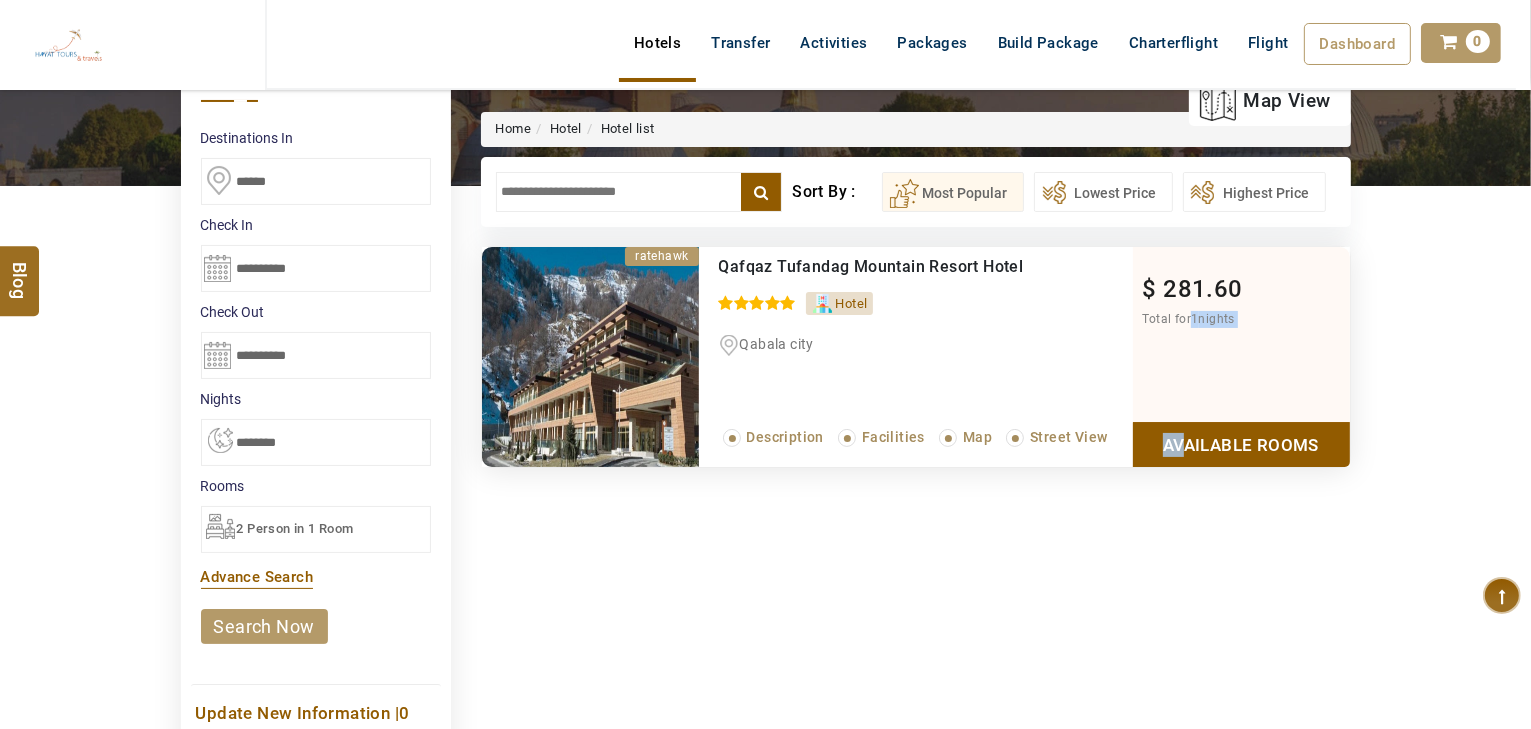 click on "$   281.60 Total for  1  nights Available Rooms" at bounding box center (1241, 357) 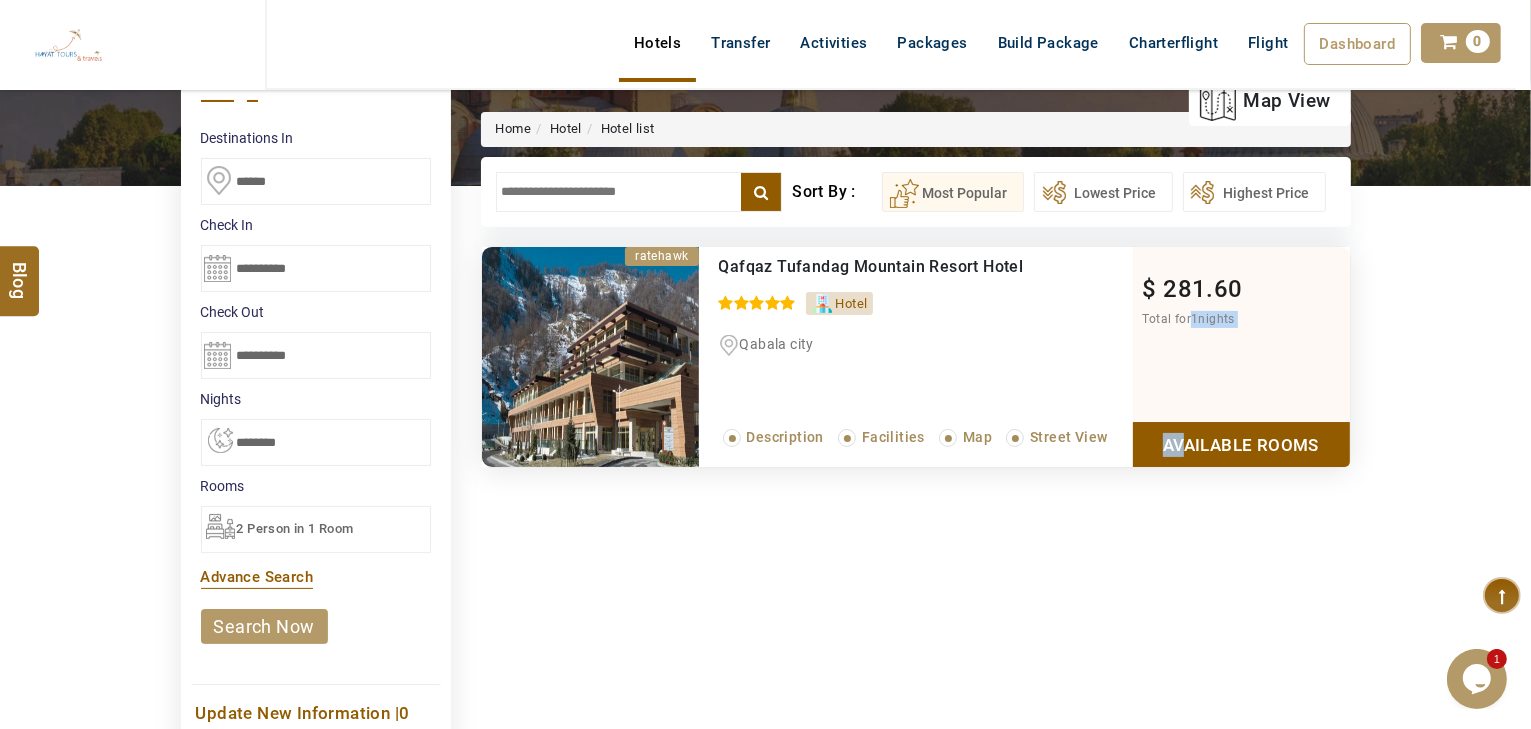 scroll, scrollTop: 0, scrollLeft: 0, axis: both 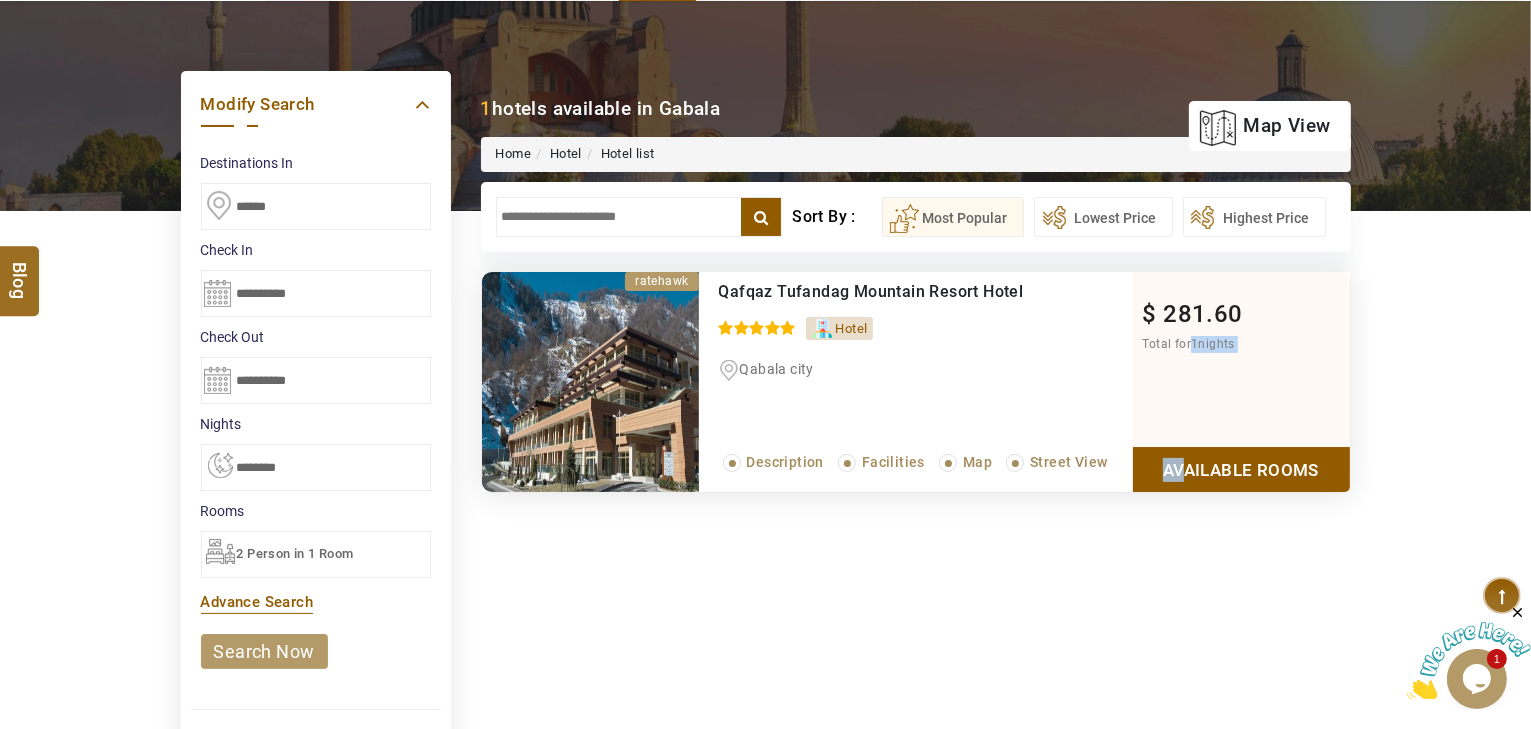 click on "Available Rooms" at bounding box center [1241, 469] 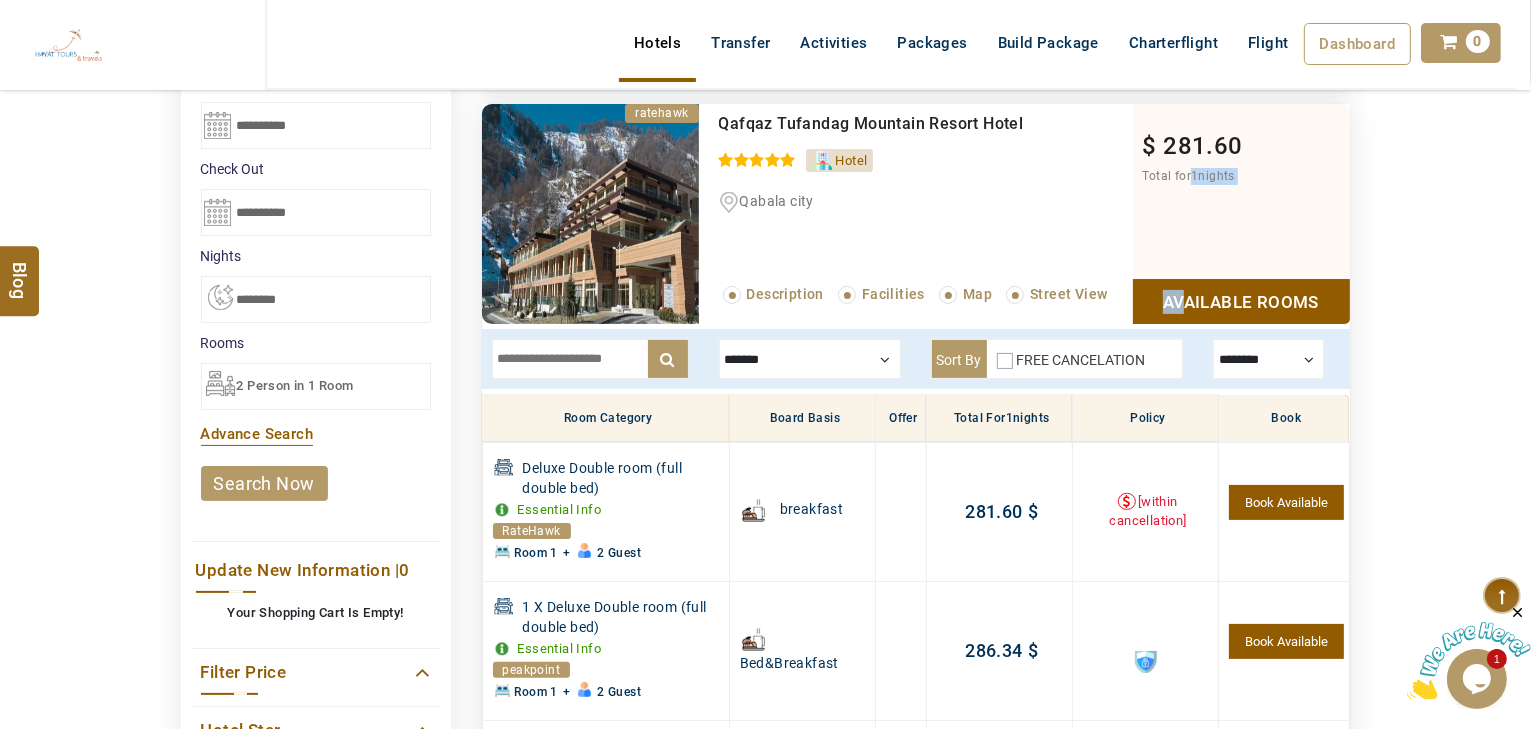 scroll, scrollTop: 300, scrollLeft: 0, axis: vertical 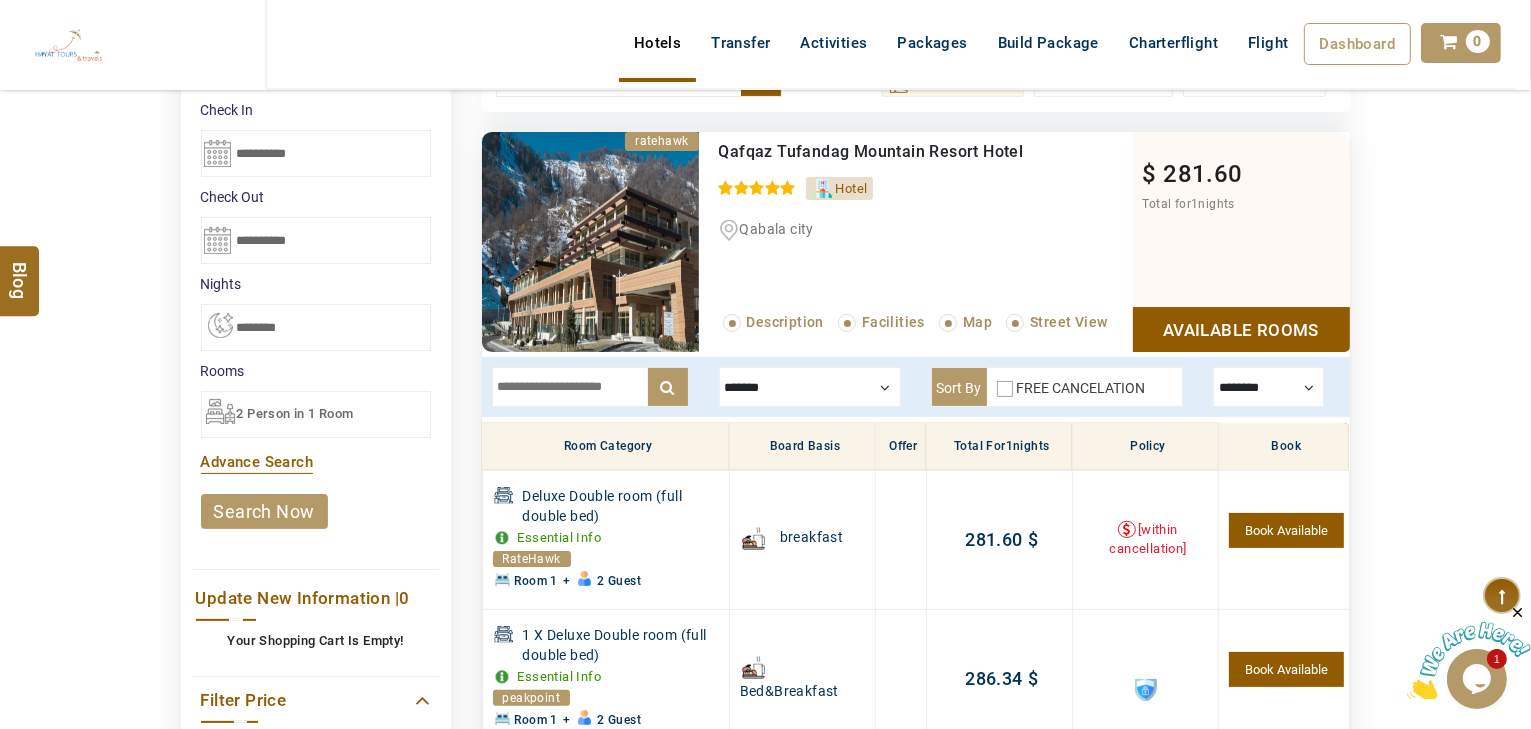 click on "2 Person in    1 Room" at bounding box center [295, 413] 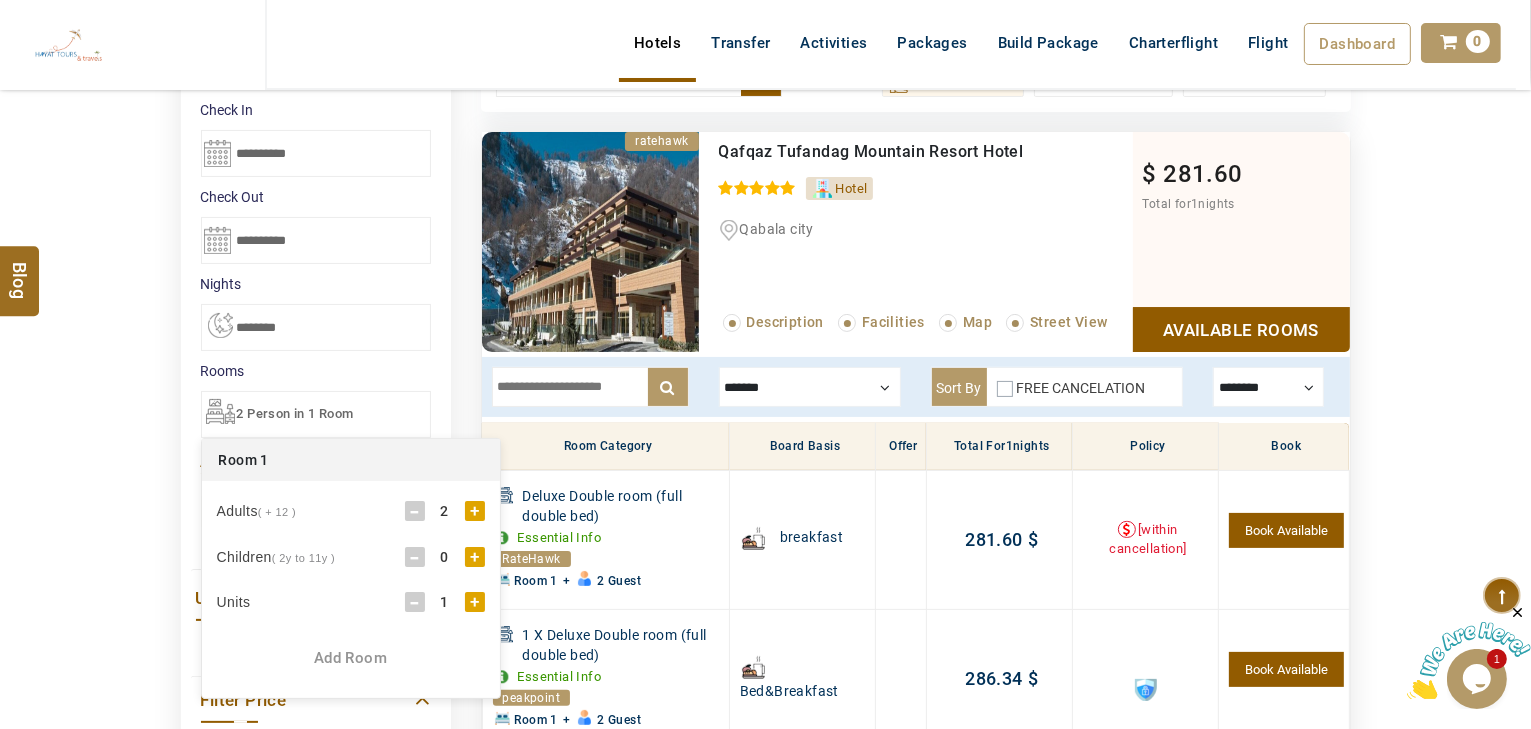 click on "+" at bounding box center [475, 511] 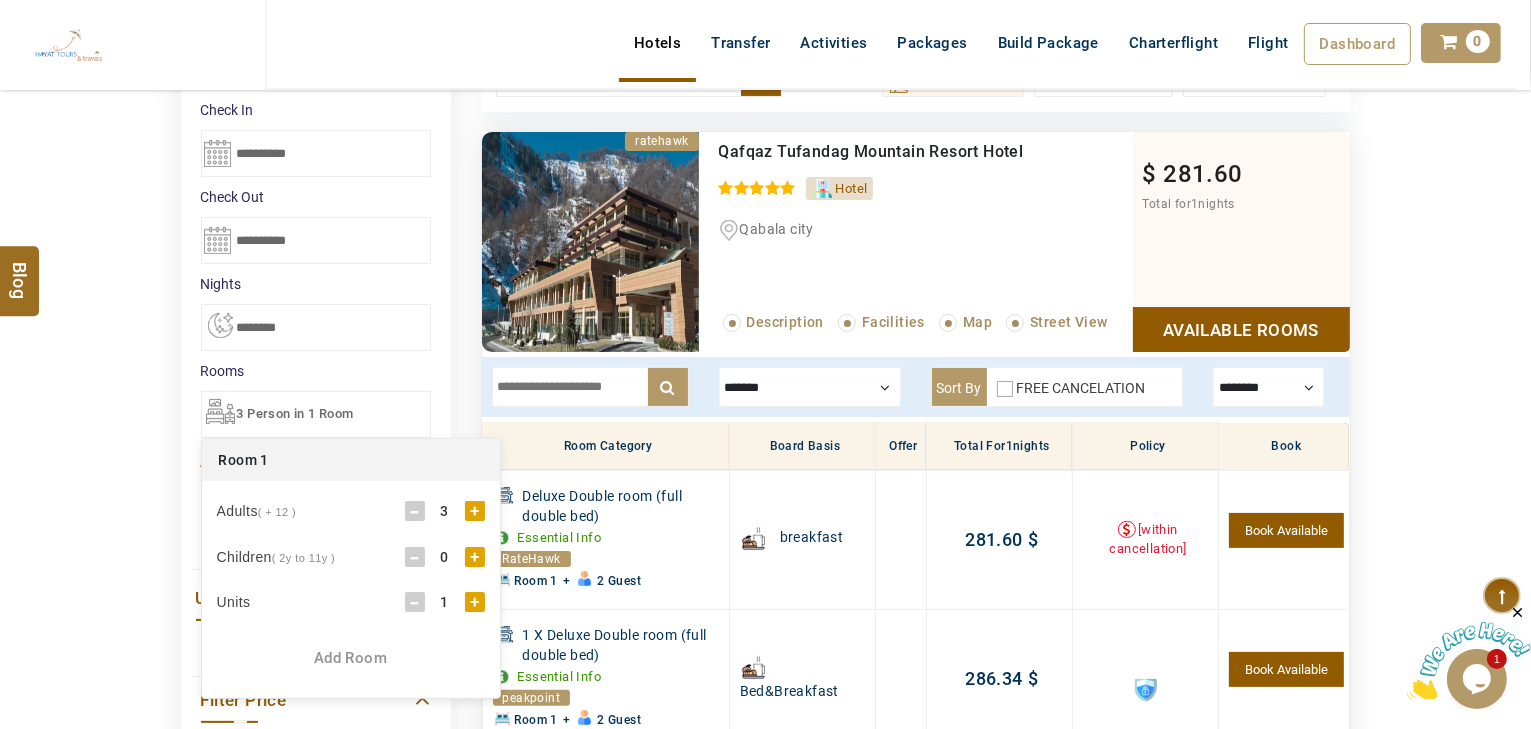 click on "DESTINATION + Add Destination  Nationality Afghanistan Albania Algeria American Samoa Andorra Angola Anguilla Antigua And Barbuda Argentina Armenia Aruba Australia Austria Azerbaijan Bahamas Bahrain Bangladesh Barbados Belarus Belgium Belize Benin Bermuda Bhutan Bolivia Bosnia Herzegovina Botswana Brazil British Indian Ocean Territory British Virgin Islands Brunei Darussalam Bulgaria Burkina Faso Burundi Cambodia Cameroon Canada Cape Verde Caribbean Cayman Islands Central African Republic Chad Chile China Christmas Island Cocos (Keeling) Islands Colombia Comoros Congo (Democratic Republic) Congo (Republic Of) Cook Islands Costa Rica Croatia Cuba Cyprus Czech Republic Denmark Djibouti Dominica Dominican Republic East Timor Ecuador Egypt El Salvador Equatorial Guinea Eritrea Estonia Ethiopia Falkland Islands(Malvinas) Faroe Islands Fiji Finland France French Guiana French Polynesia French Southern Territories Gabon Gambia Georgia Germany Ghana Gibraltar Greece Greenland Grenada Guadeloupe Guam Guatemala Guinea" at bounding box center (765, 579) 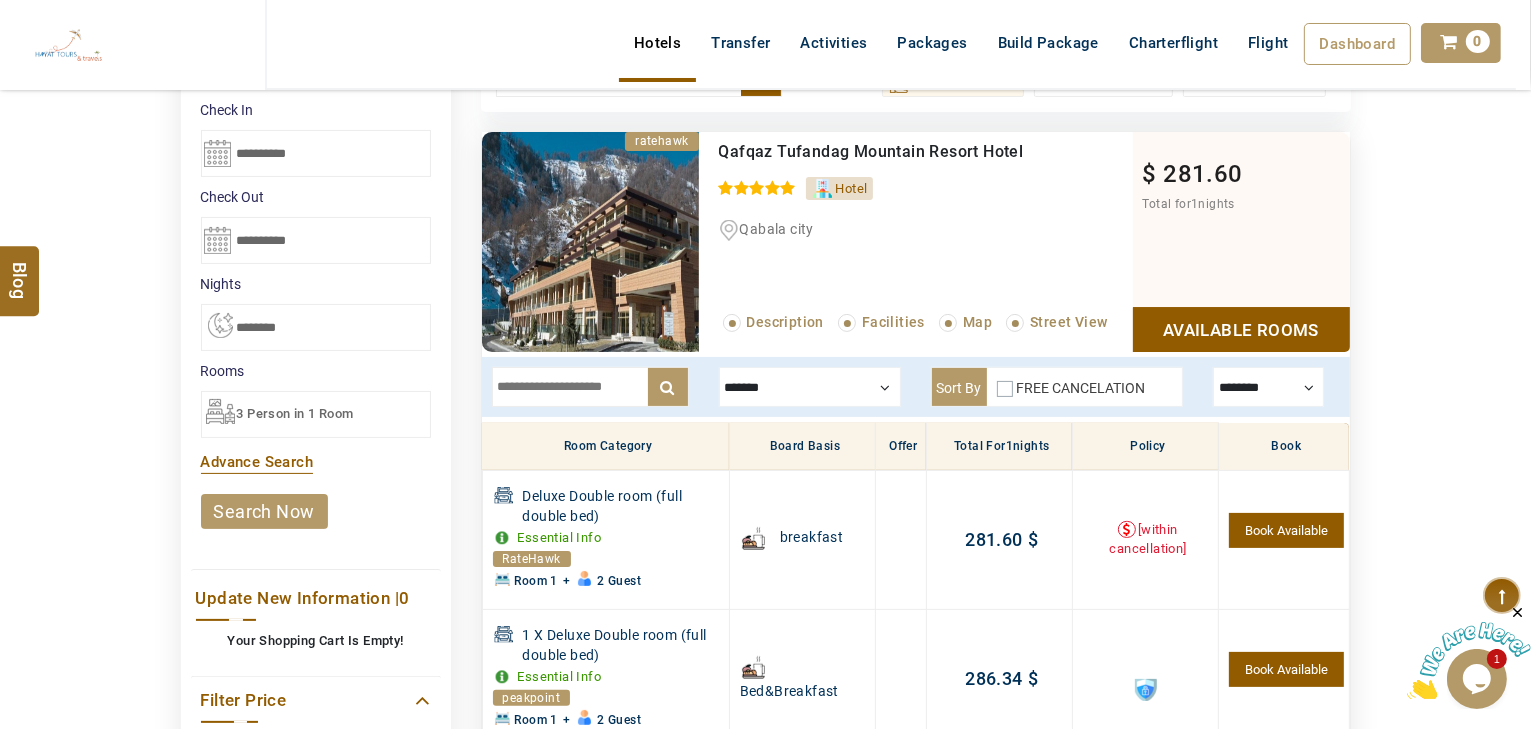 click on "search now" at bounding box center (264, 511) 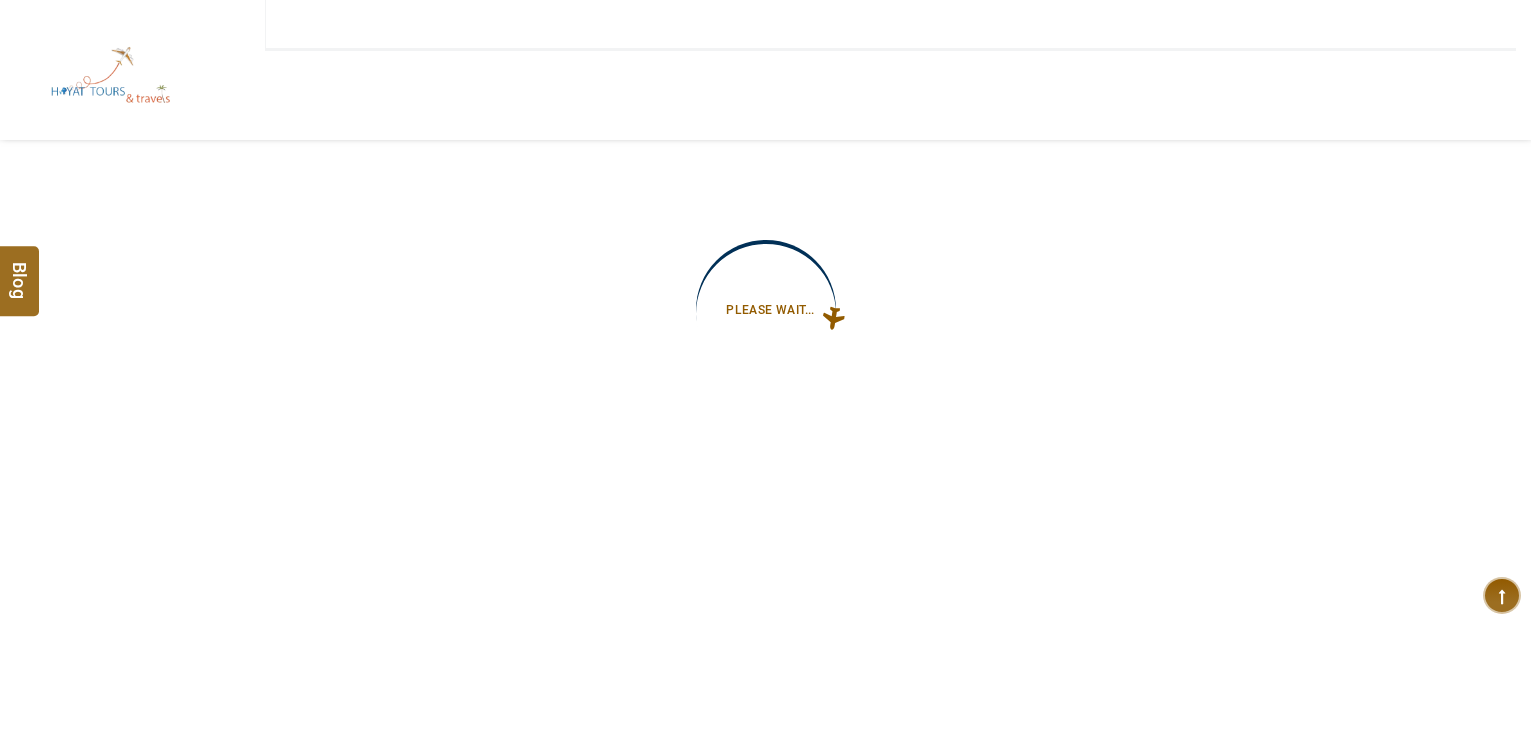 type on "**********" 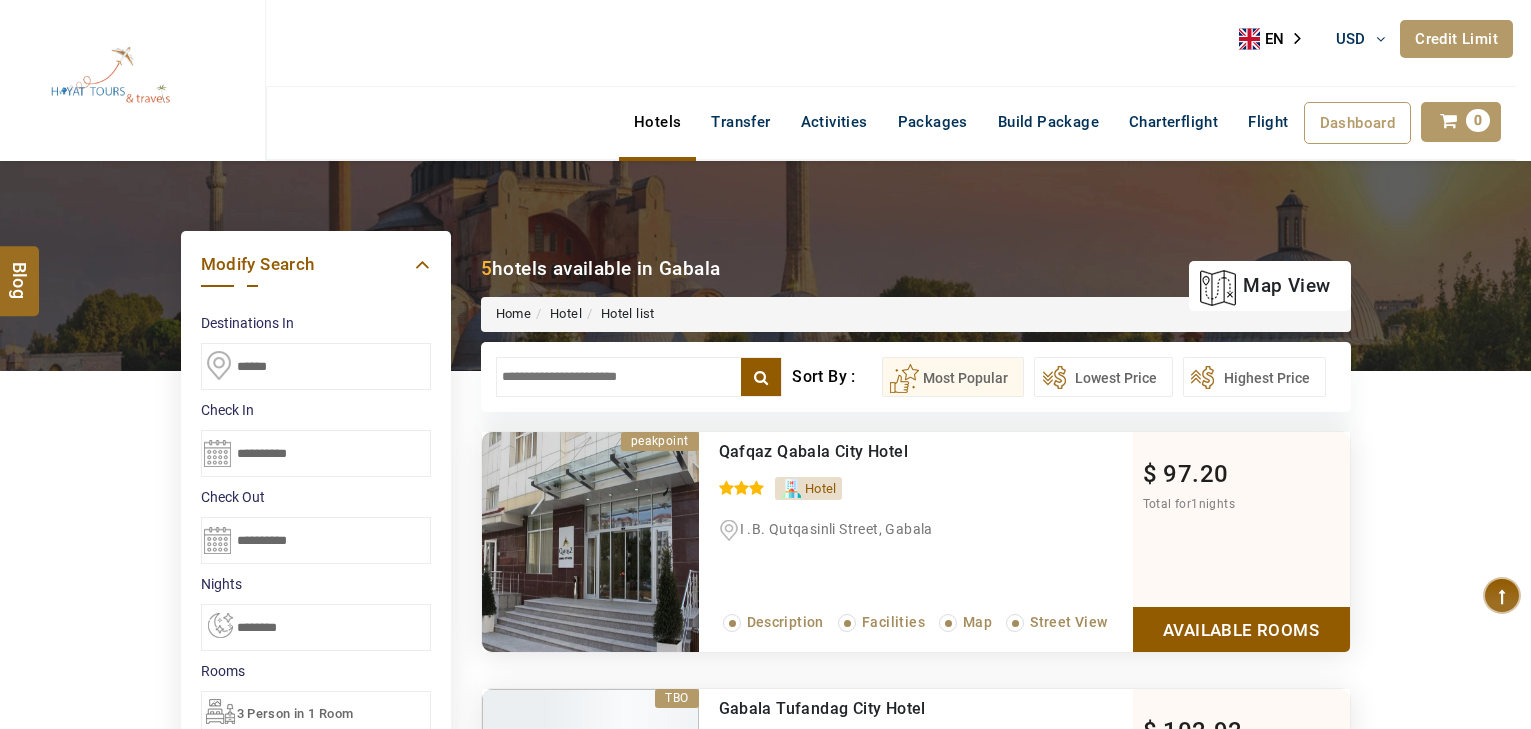 scroll, scrollTop: 0, scrollLeft: 0, axis: both 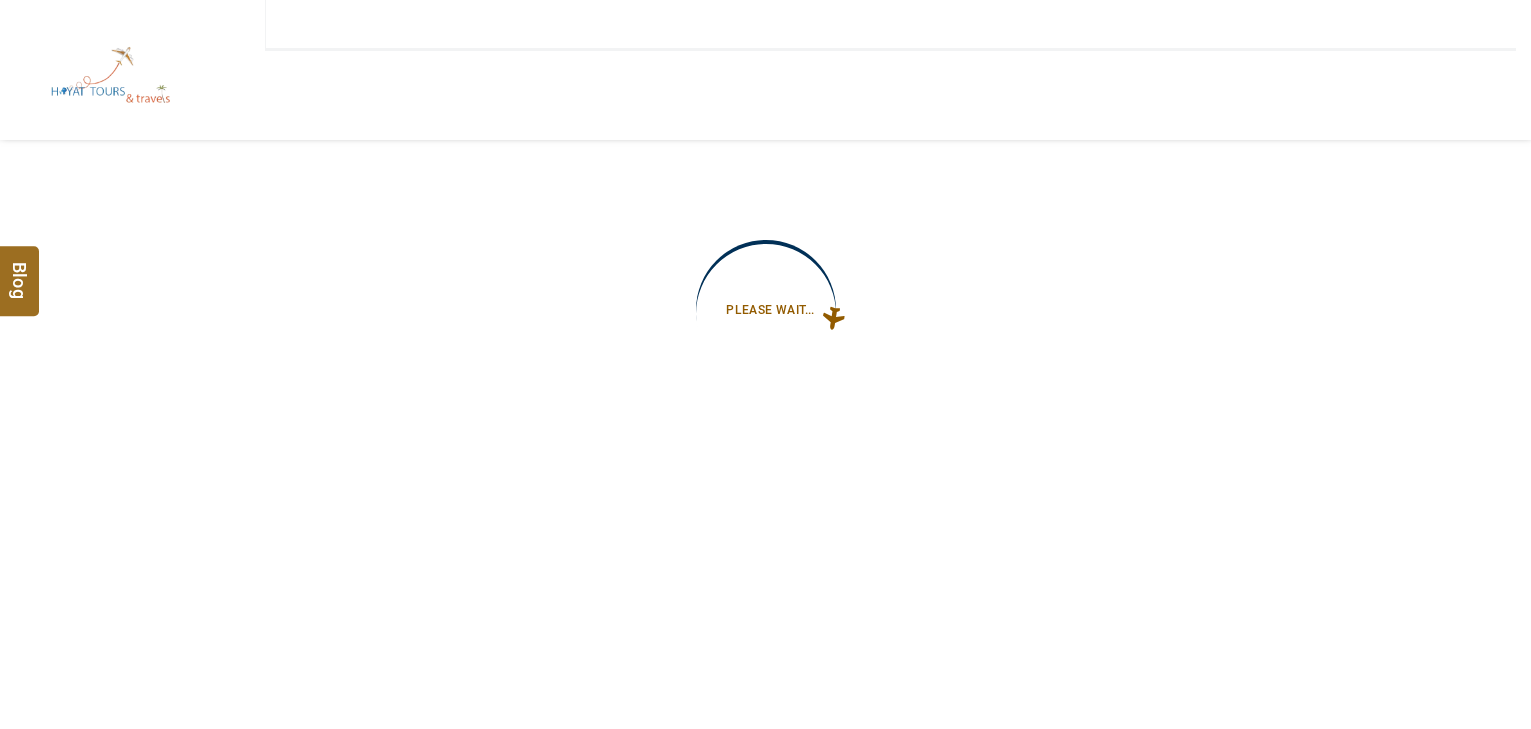 type on "**********" 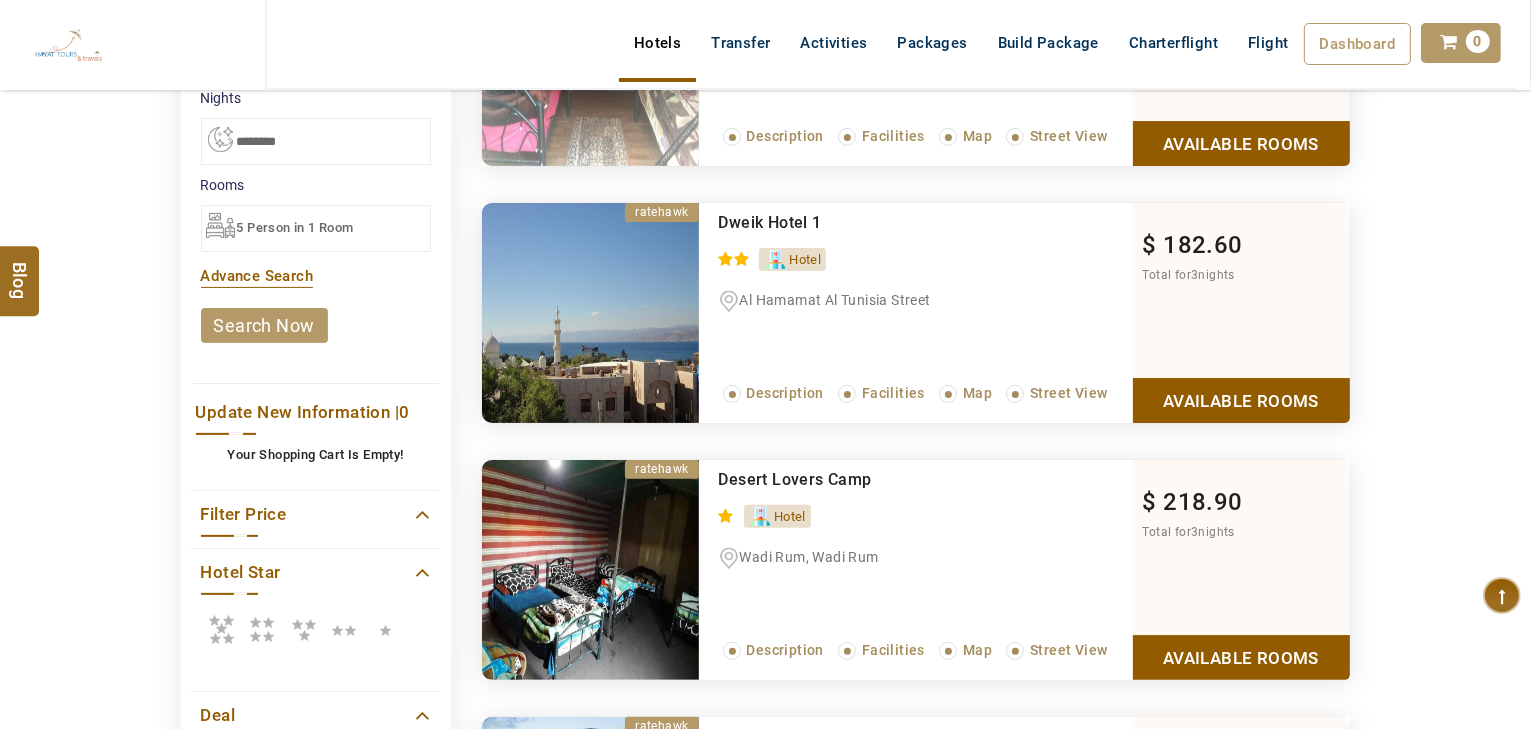 scroll, scrollTop: 560, scrollLeft: 0, axis: vertical 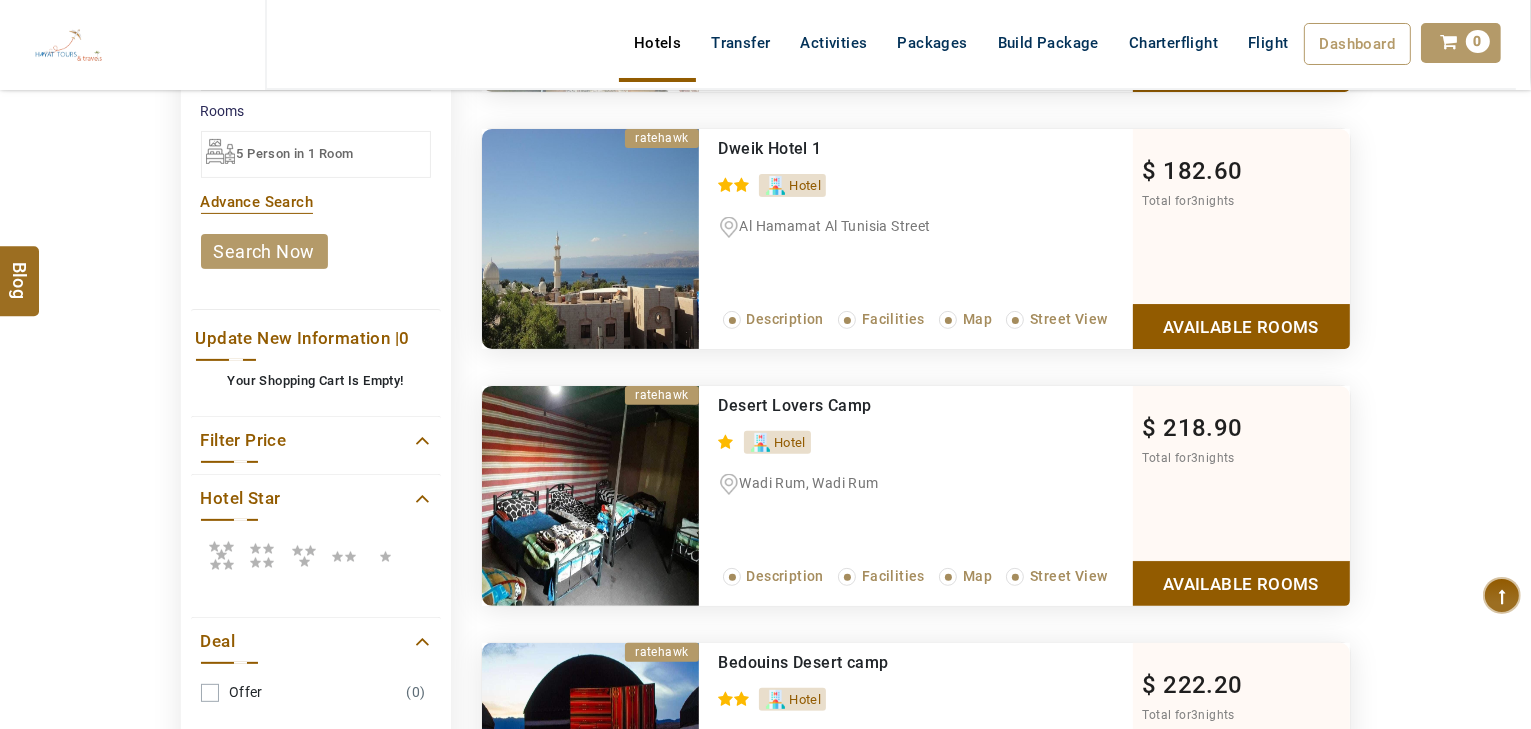 click at bounding box center (221, 555) 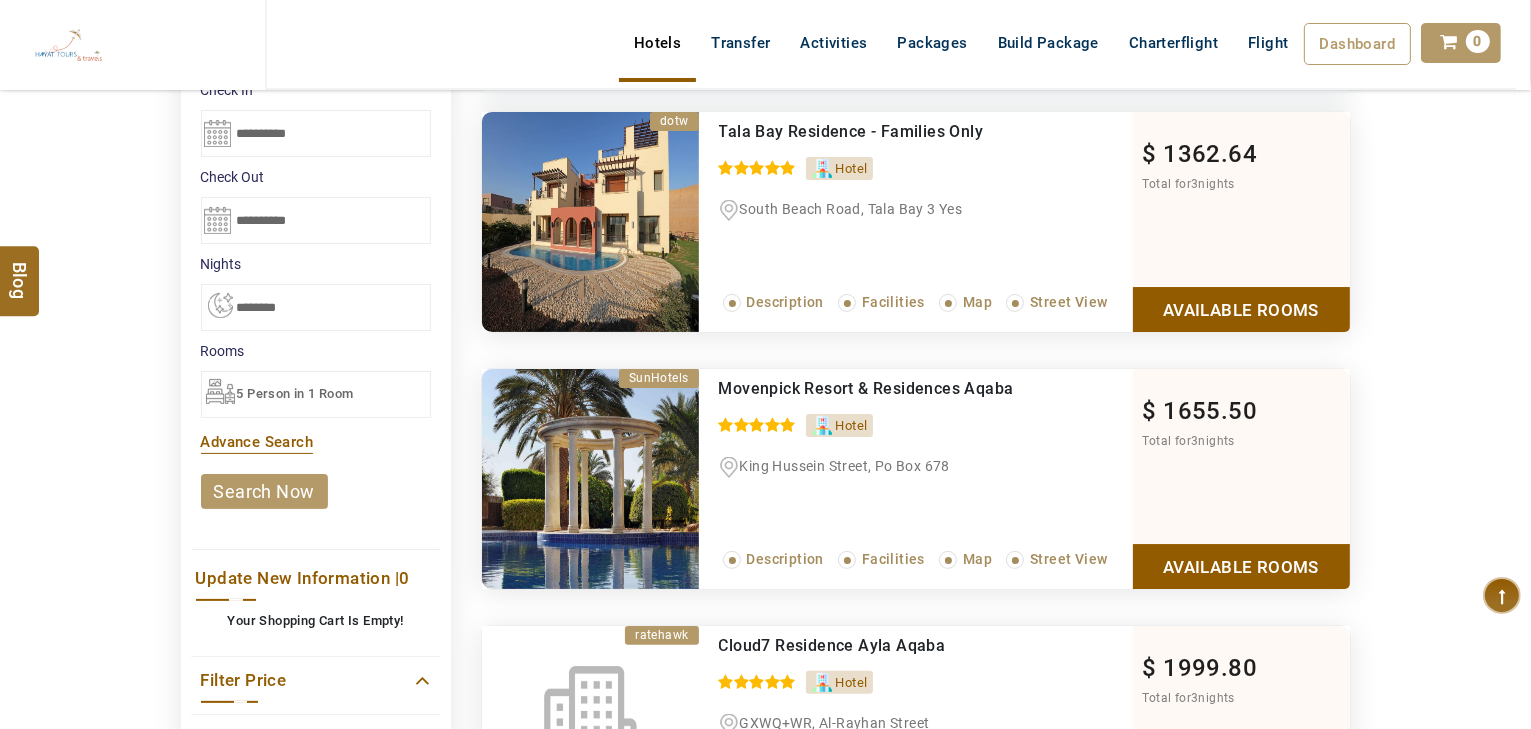 scroll, scrollTop: 80, scrollLeft: 0, axis: vertical 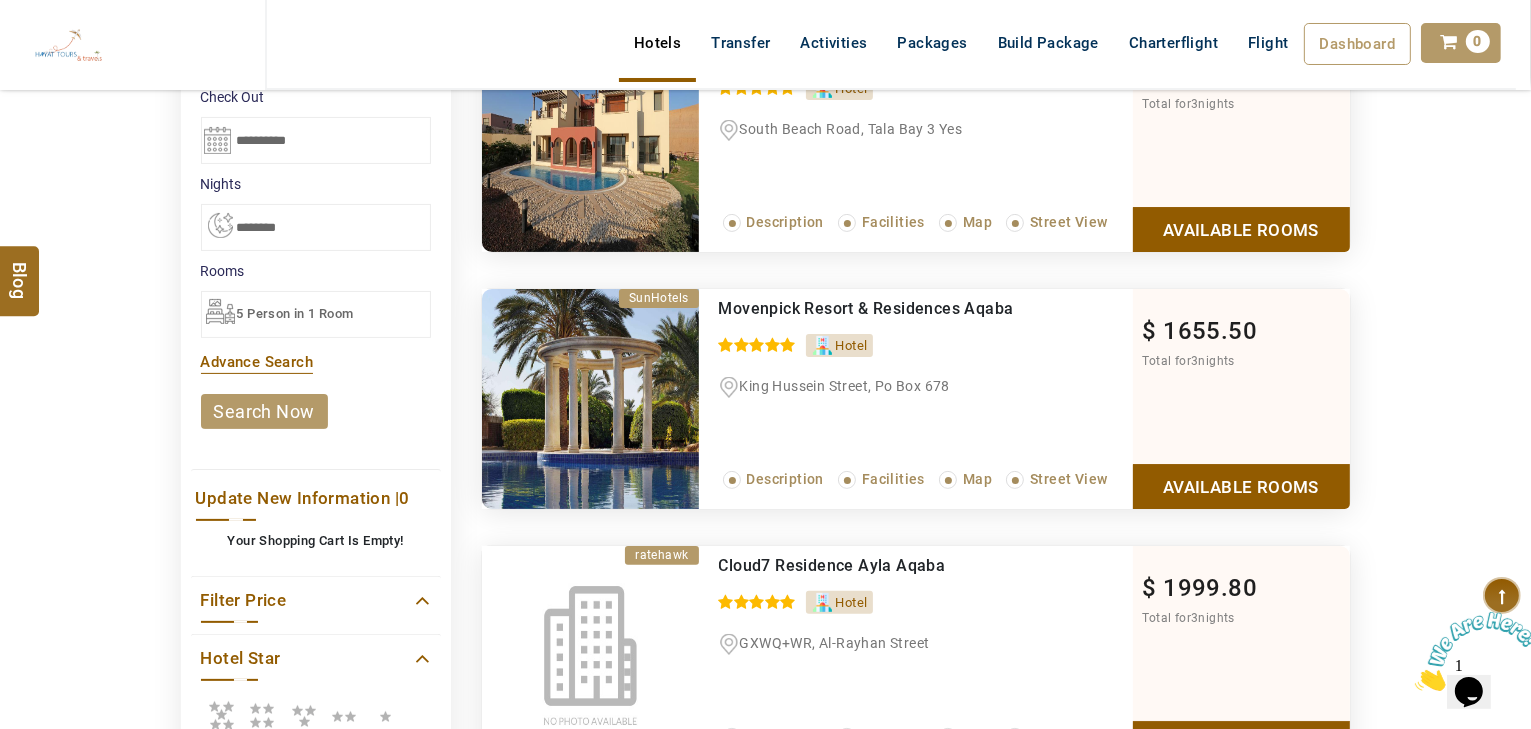 click on "Available Rooms" at bounding box center [1241, 486] 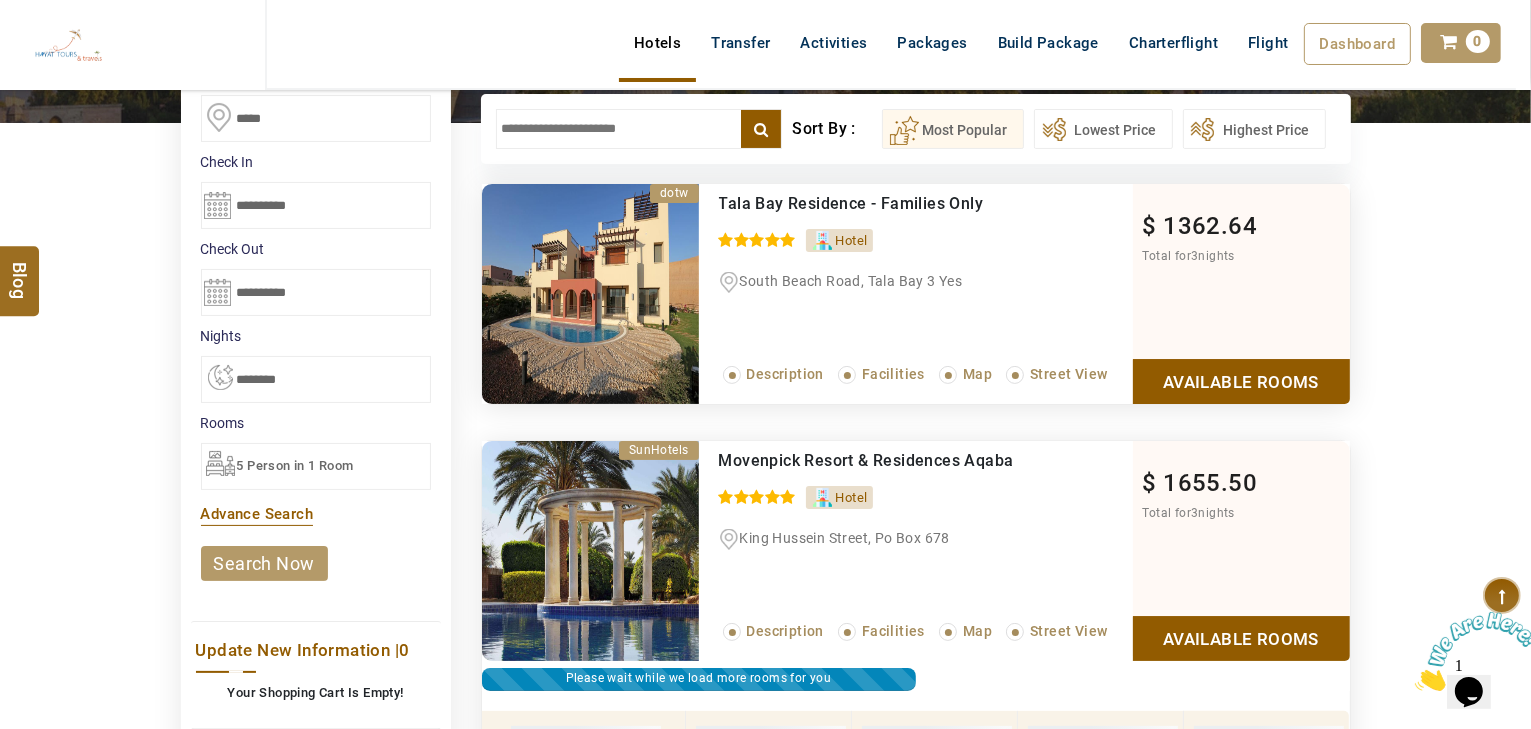 scroll, scrollTop: 237, scrollLeft: 0, axis: vertical 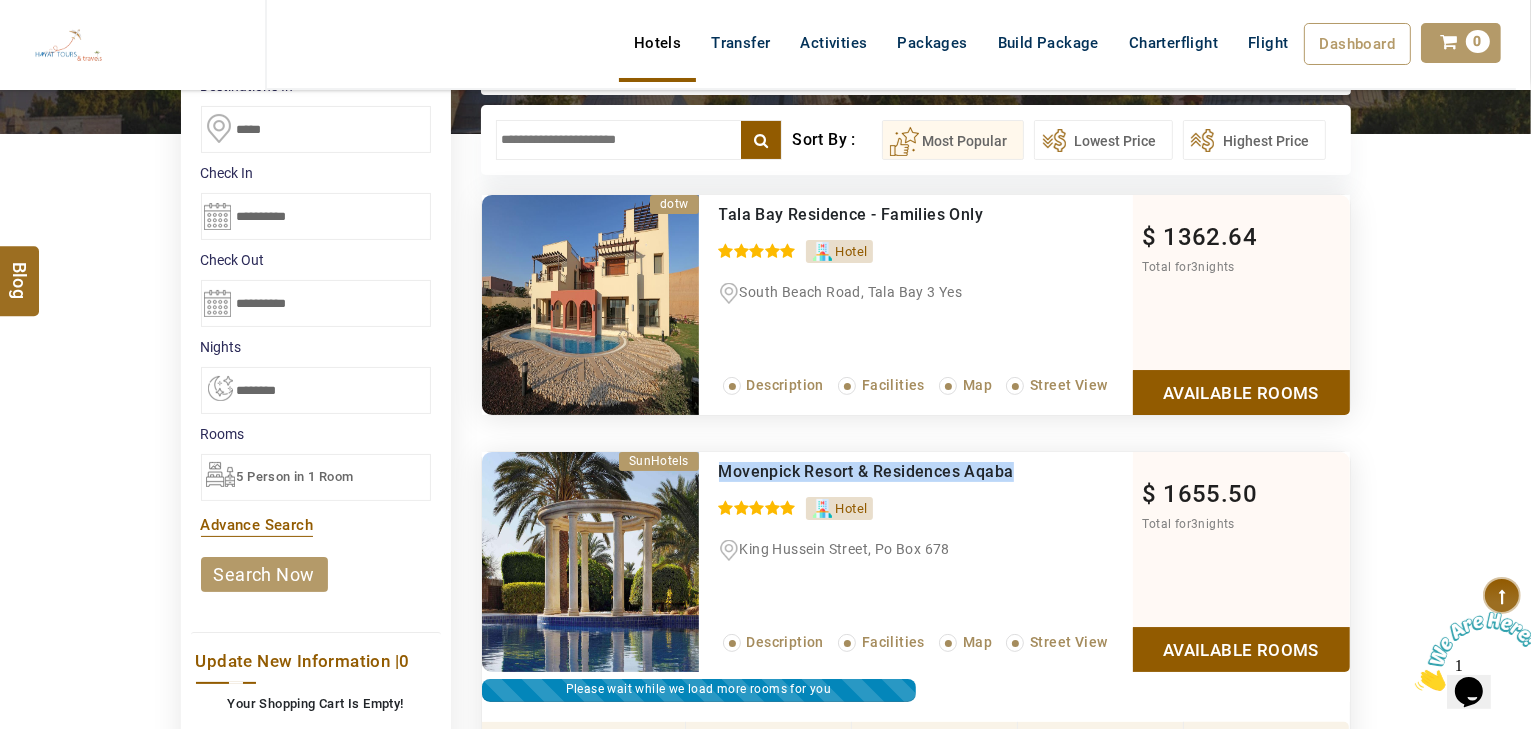drag, startPoint x: 1048, startPoint y: 470, endPoint x: 748, endPoint y: 458, distance: 300.2399 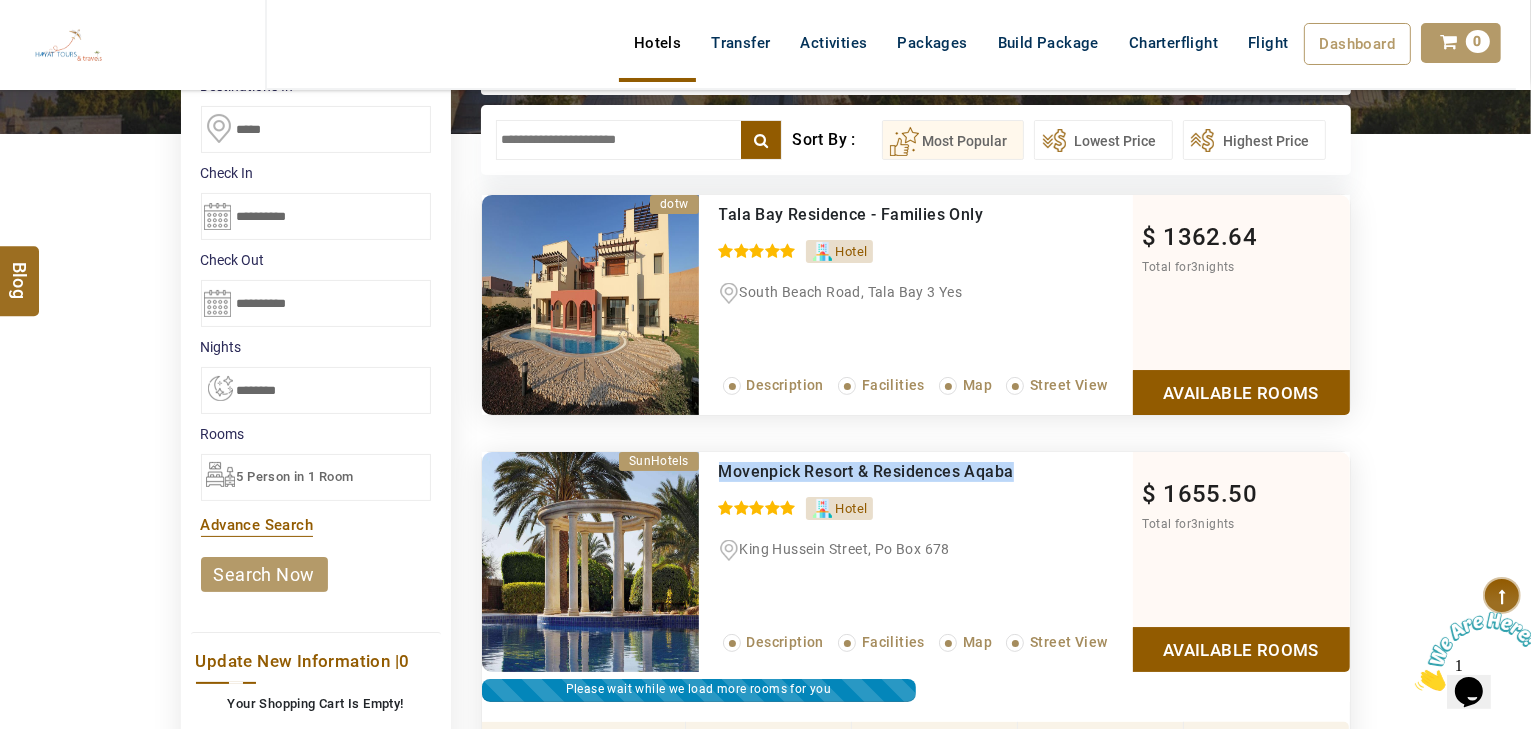 click on "Movenpick Resort & Residences Aqaba 0 / 5" at bounding box center [926, 467] 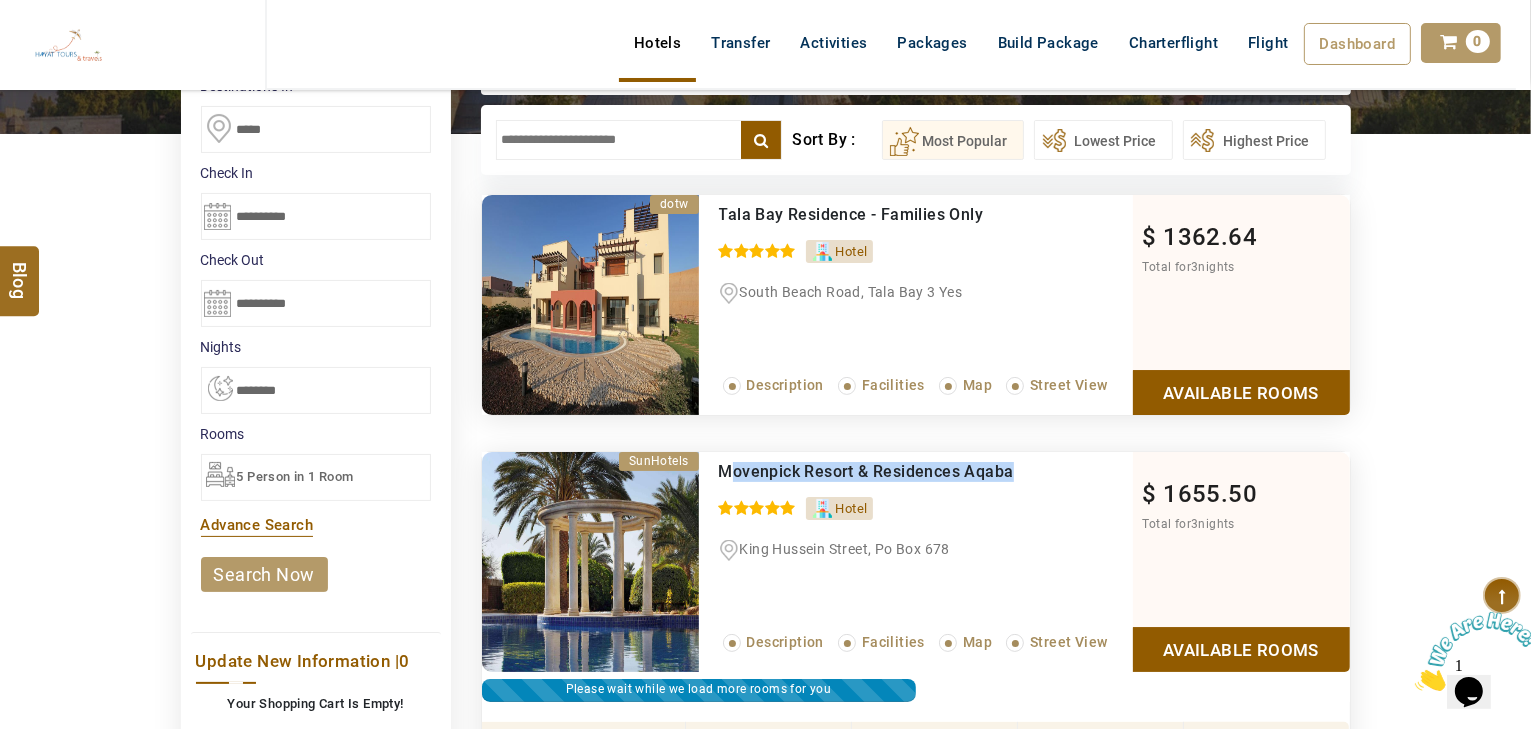drag, startPoint x: 748, startPoint y: 458, endPoint x: 998, endPoint y: 442, distance: 250.51147 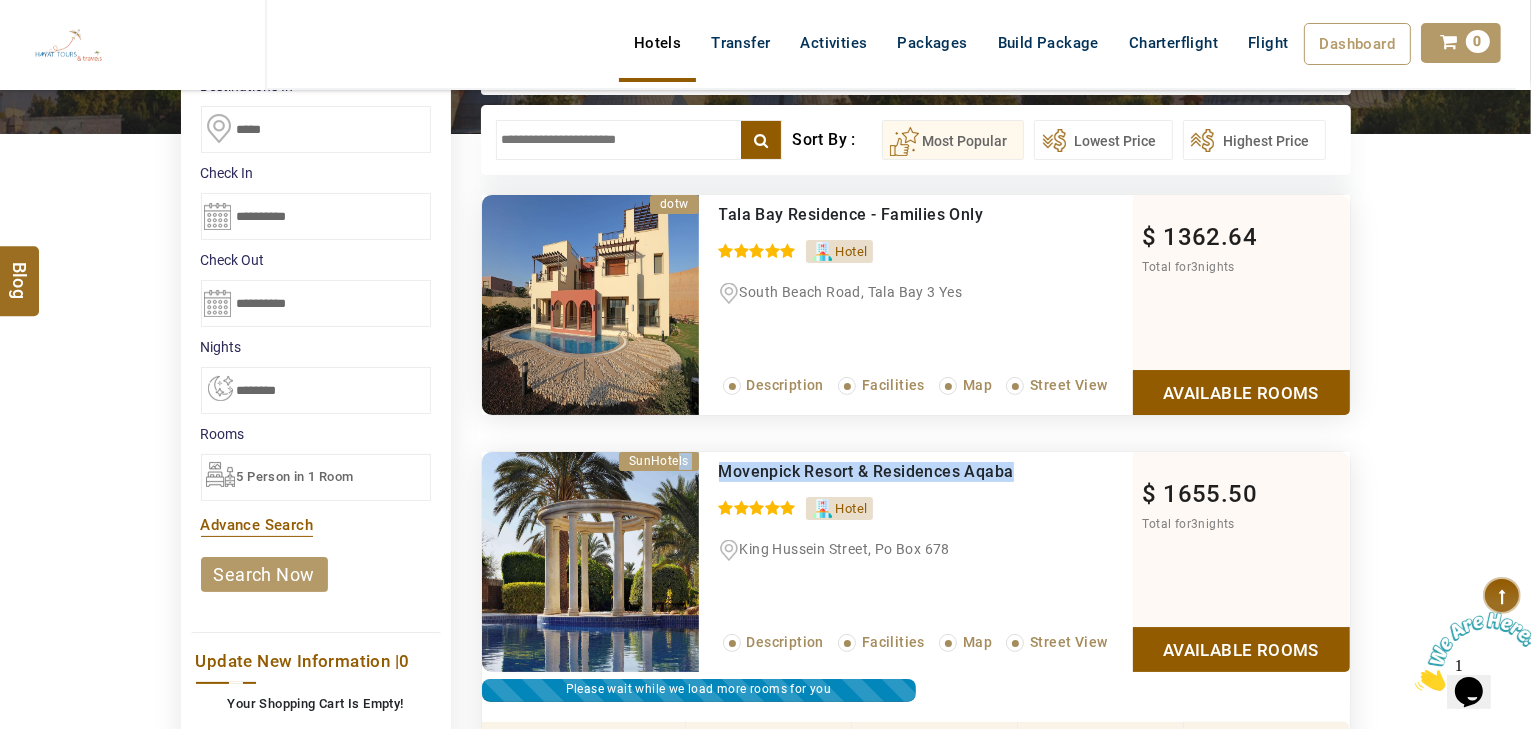 drag, startPoint x: 1036, startPoint y: 464, endPoint x: 797, endPoint y: 464, distance: 239 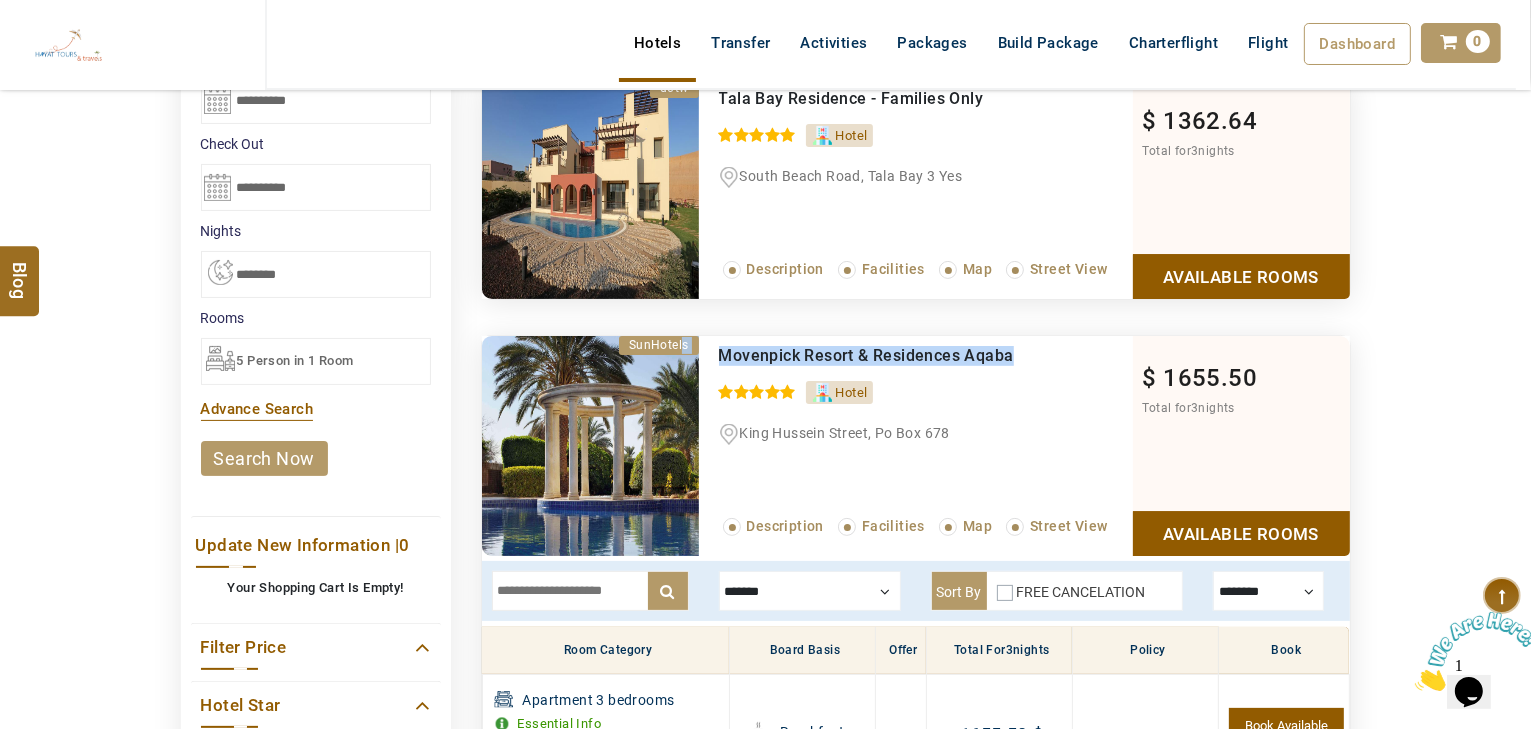 scroll, scrollTop: 637, scrollLeft: 0, axis: vertical 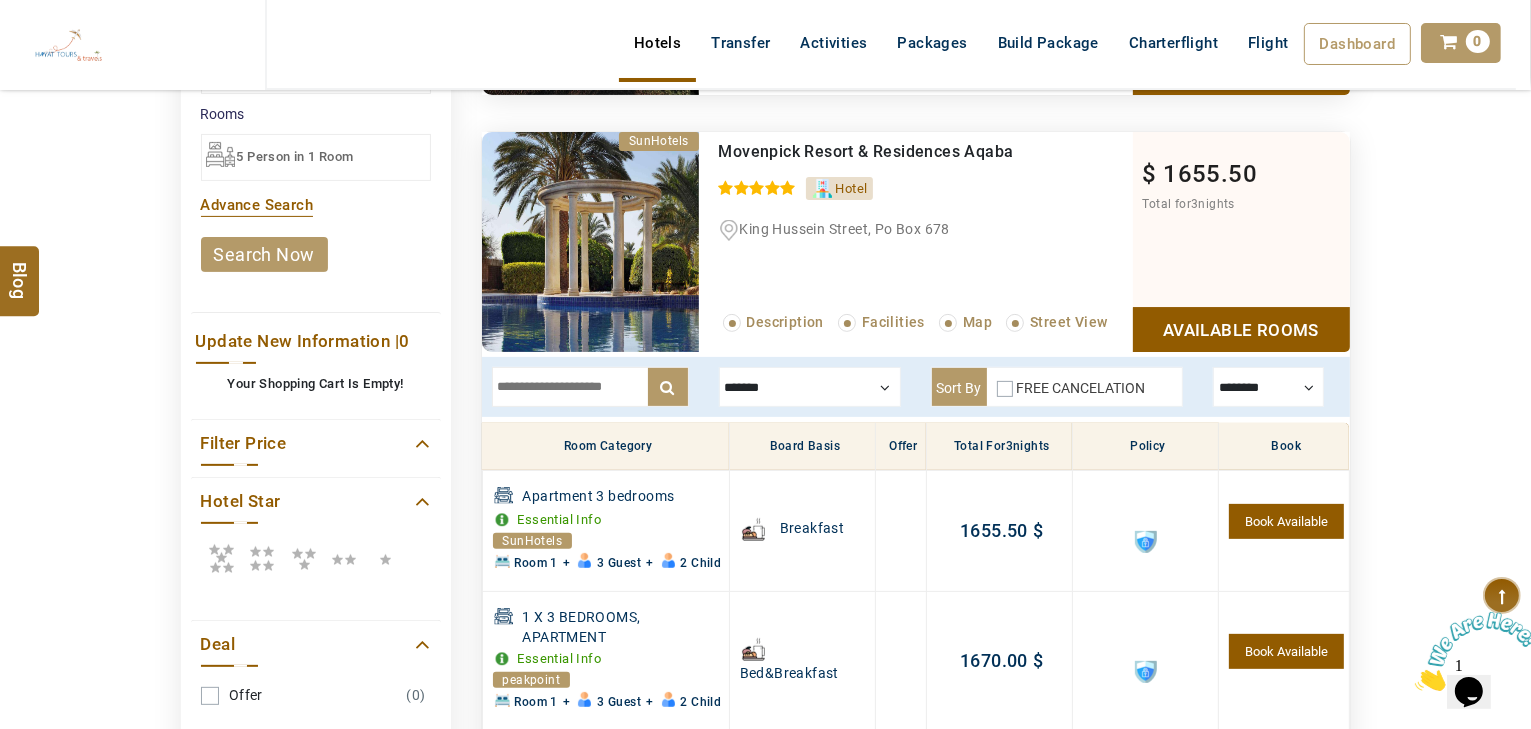 click at bounding box center [262, 558] 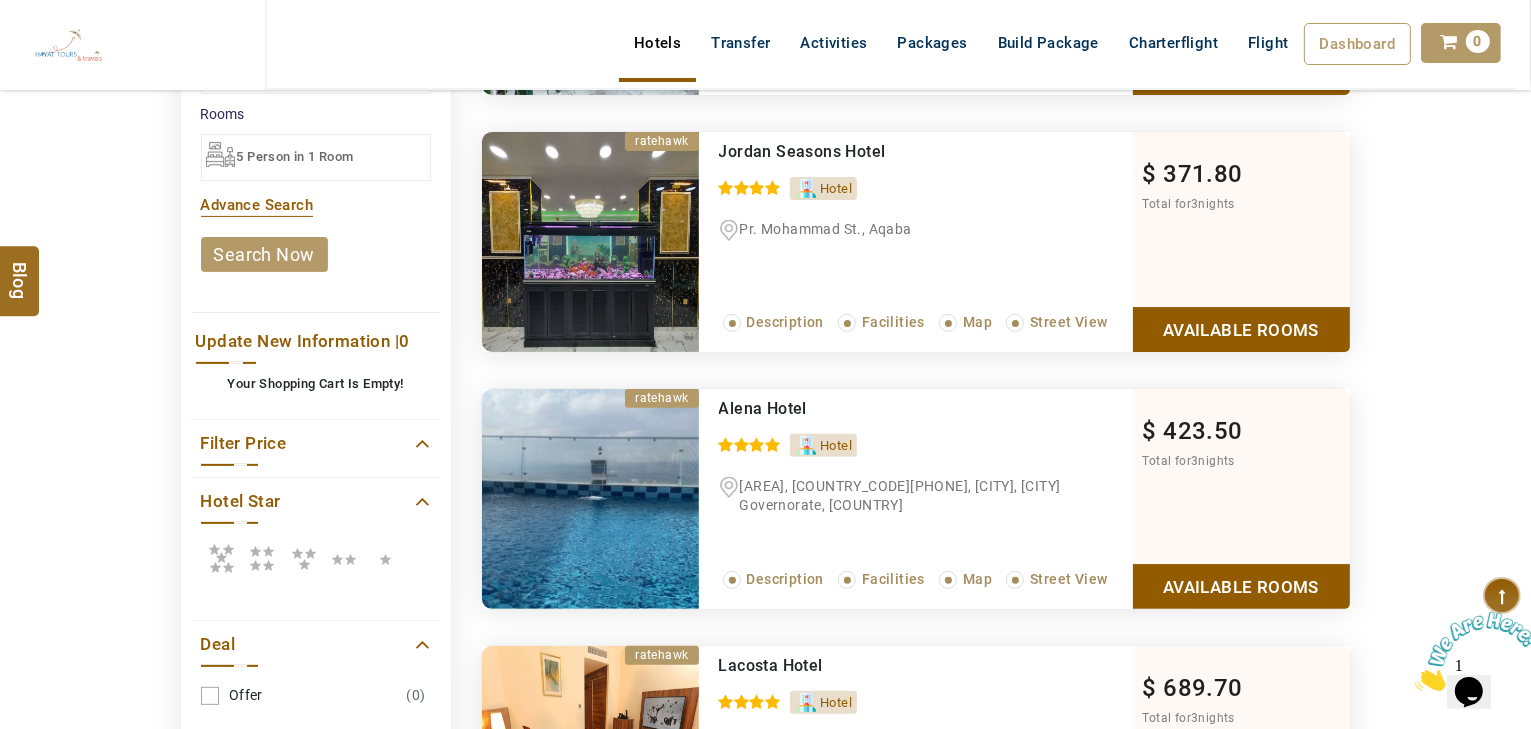drag, startPoint x: 238, startPoint y: 554, endPoint x: 225, endPoint y: 548, distance: 14.3178215 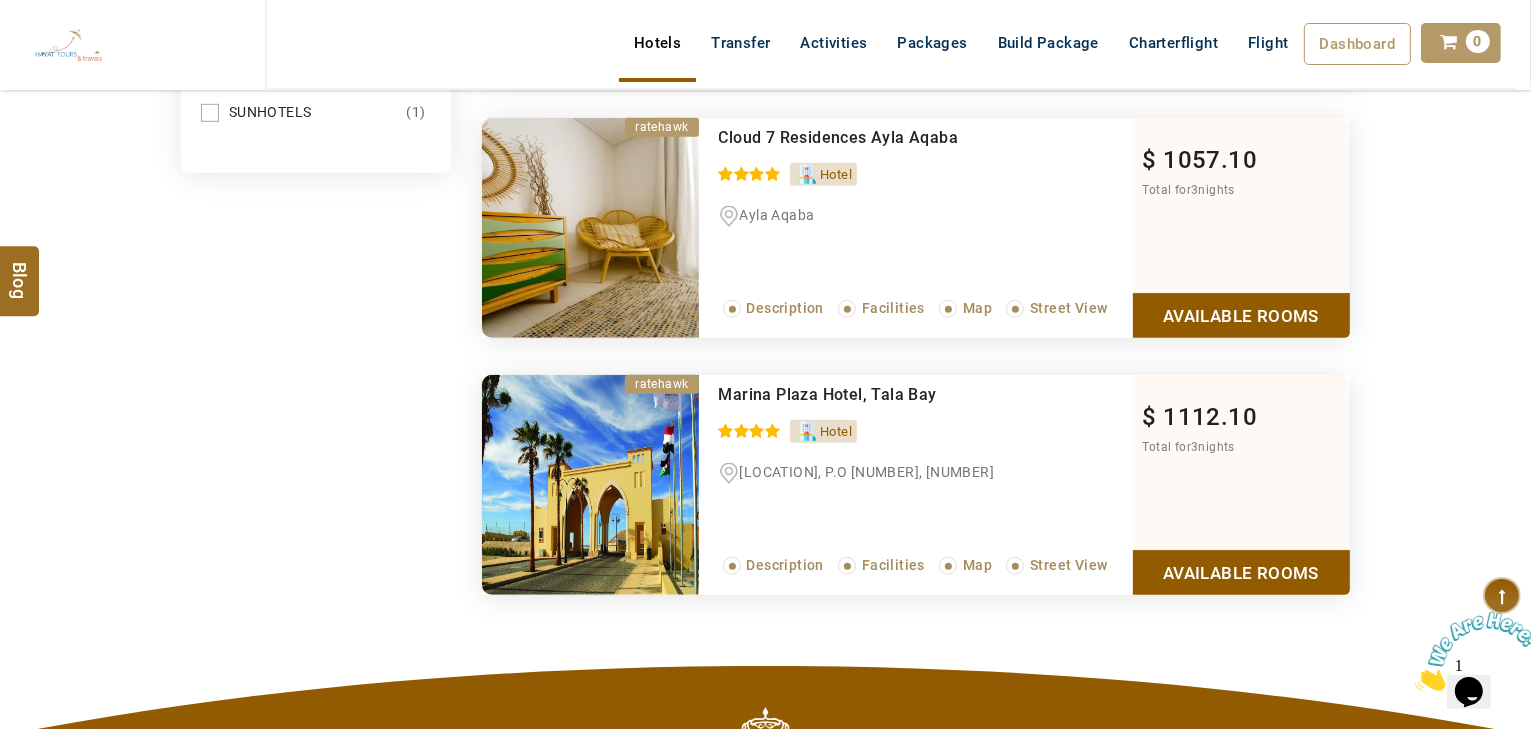 scroll, scrollTop: 1357, scrollLeft: 0, axis: vertical 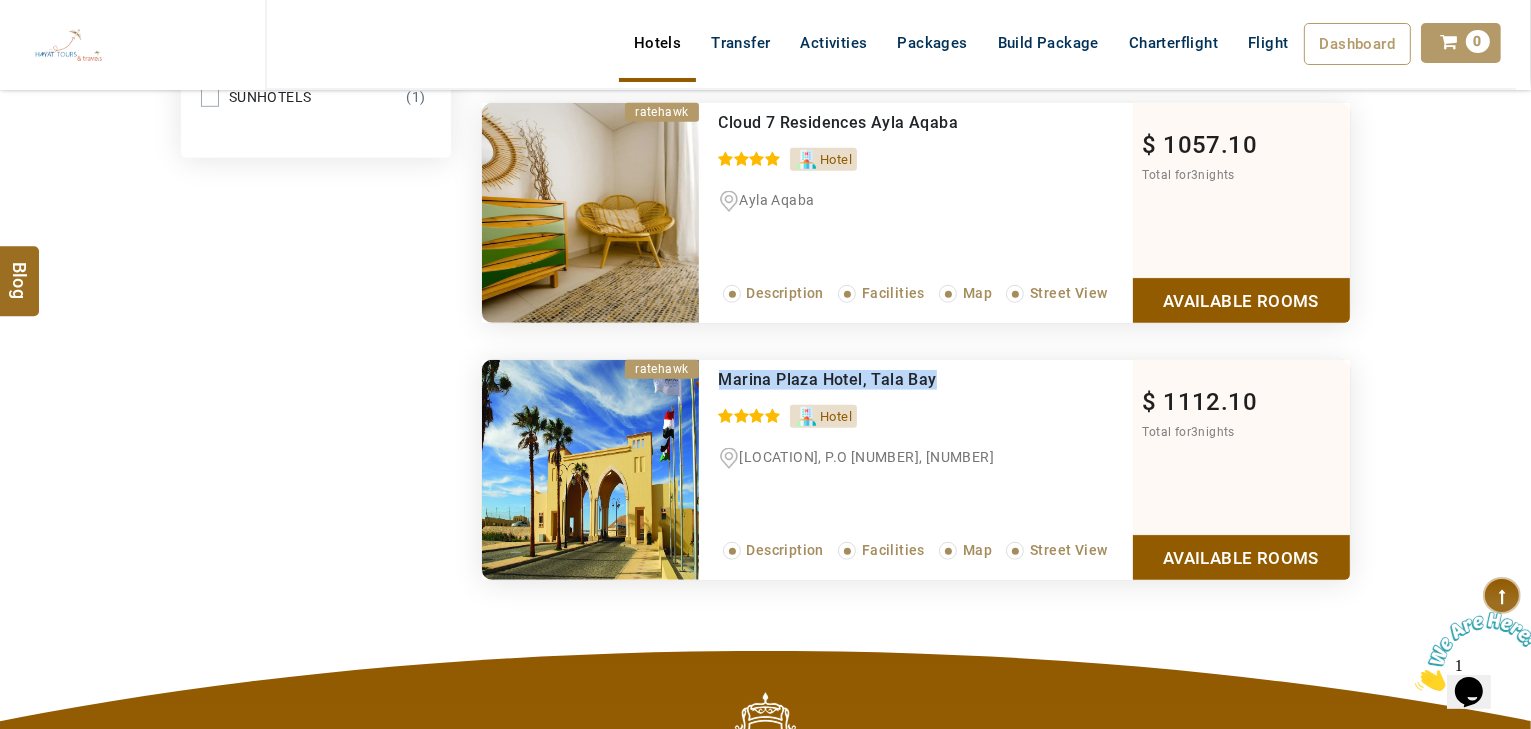 drag, startPoint x: 938, startPoint y: 372, endPoint x: 700, endPoint y: 381, distance: 238.1701 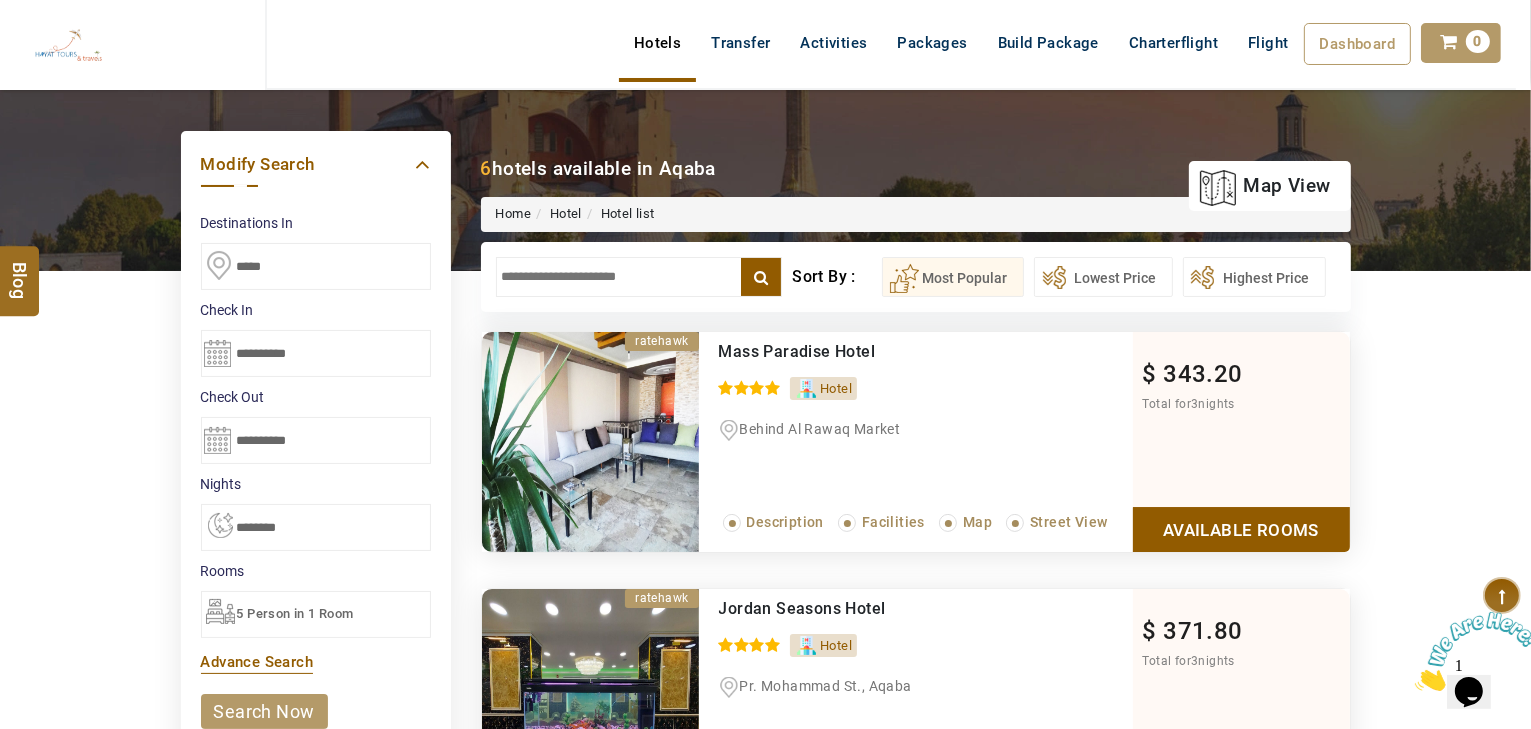 scroll, scrollTop: 77, scrollLeft: 0, axis: vertical 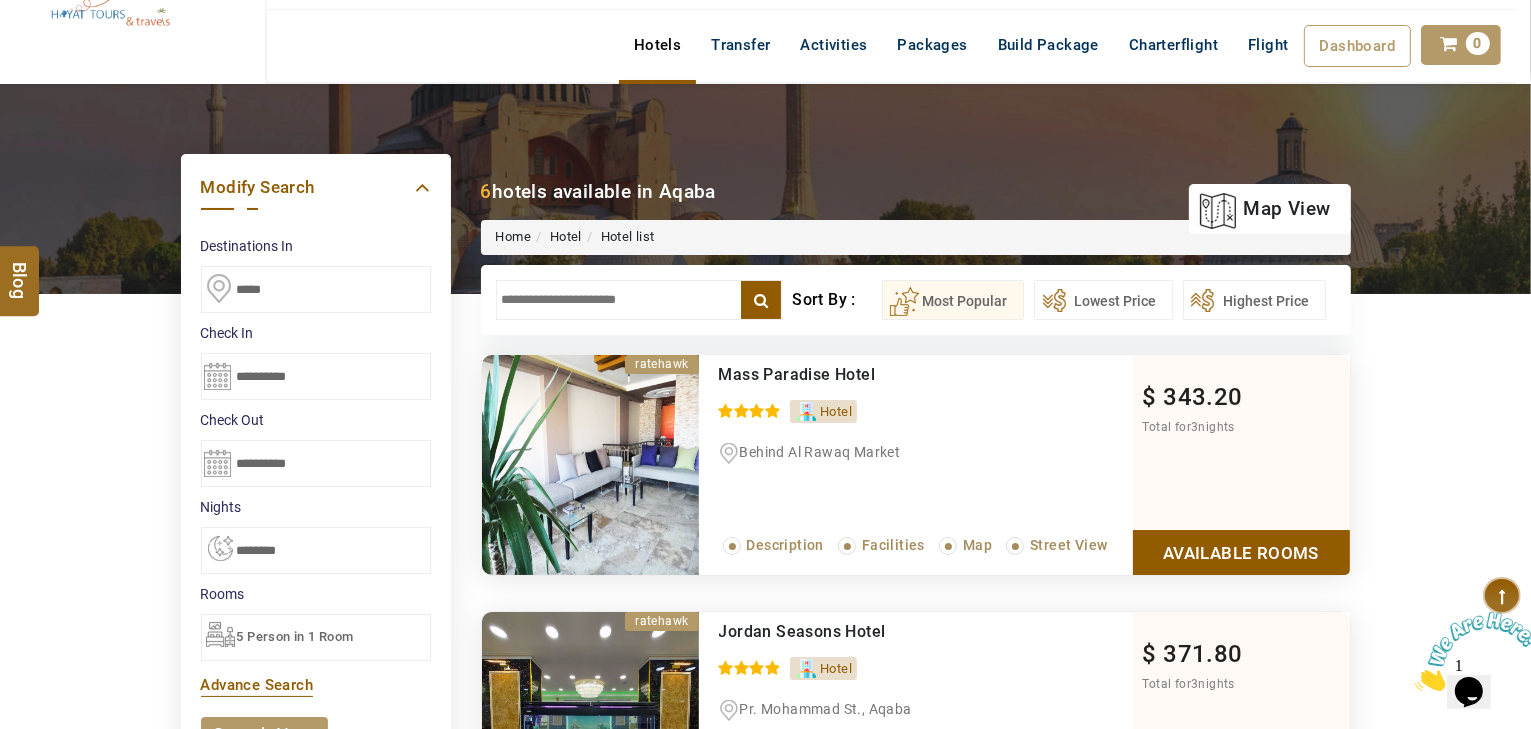 click on "**********" at bounding box center (316, 550) 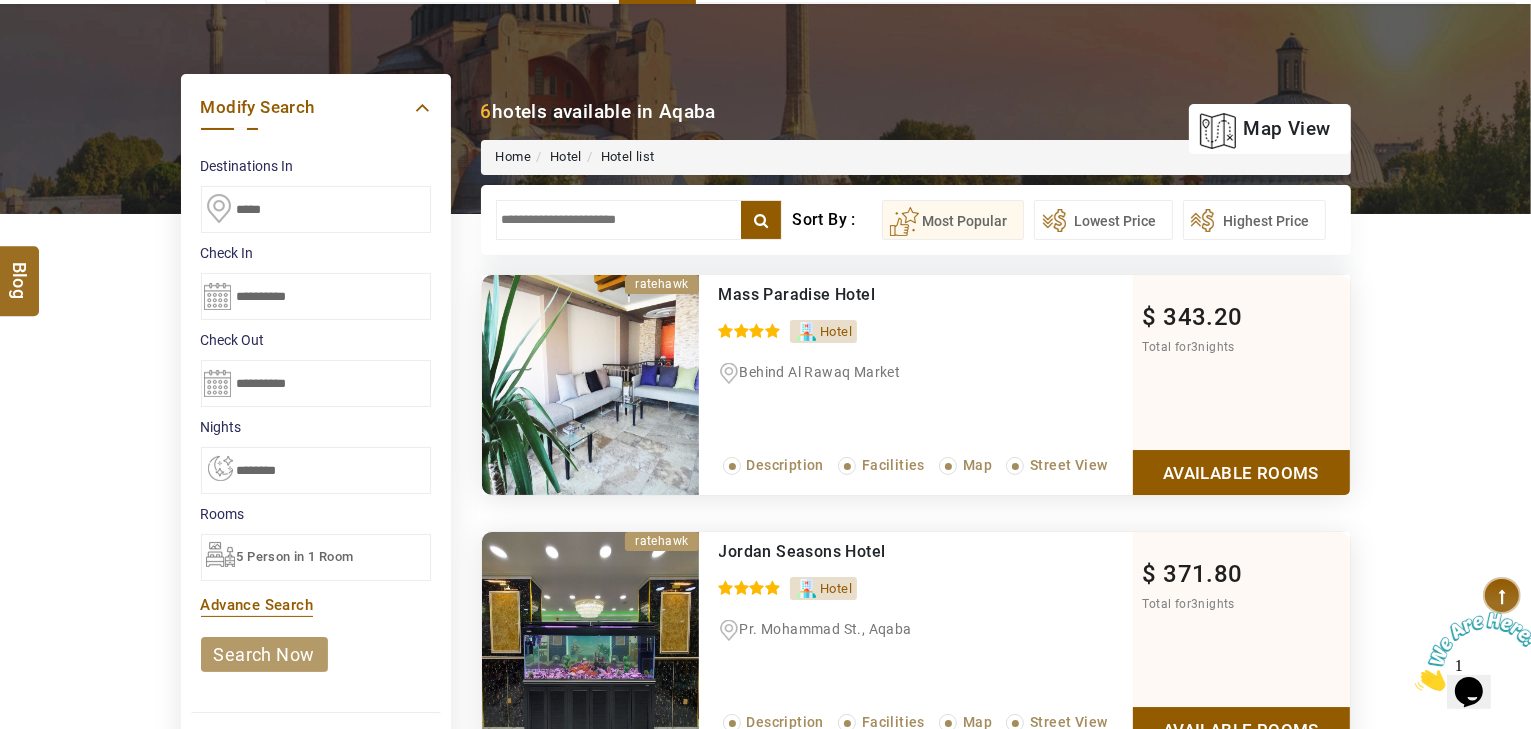 click on "5 Person in    1 Room" at bounding box center [295, 556] 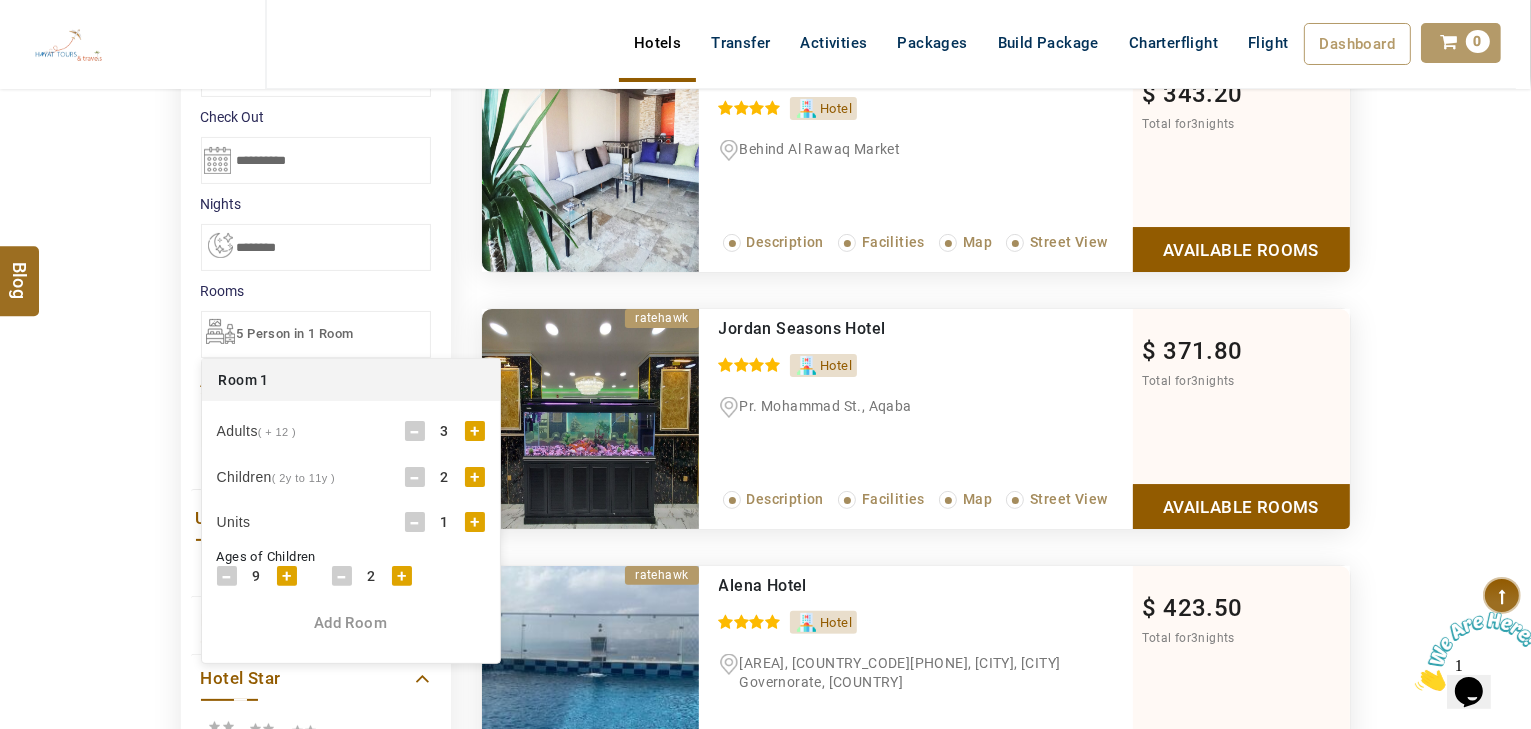 scroll, scrollTop: 477, scrollLeft: 0, axis: vertical 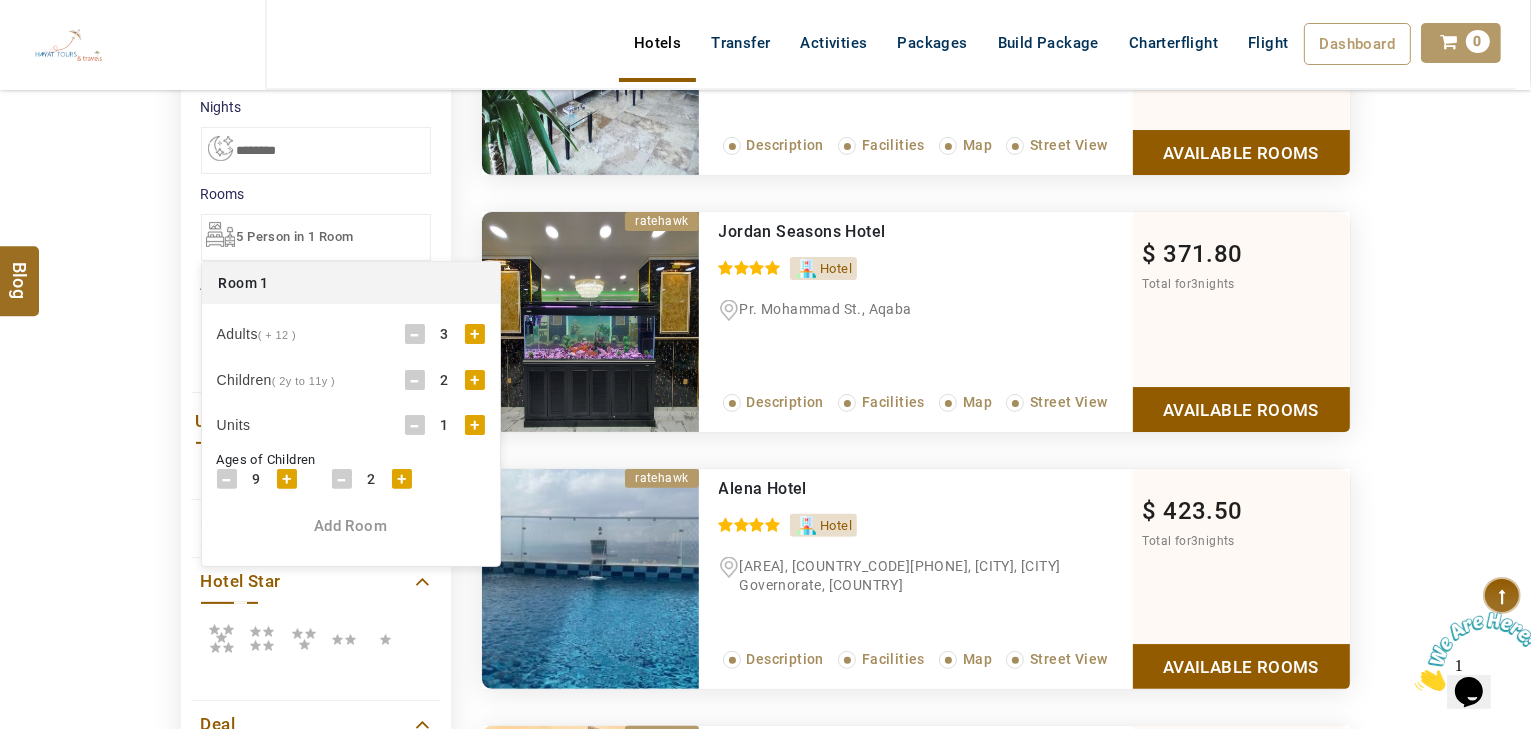 click on "-" at bounding box center (342, 479) 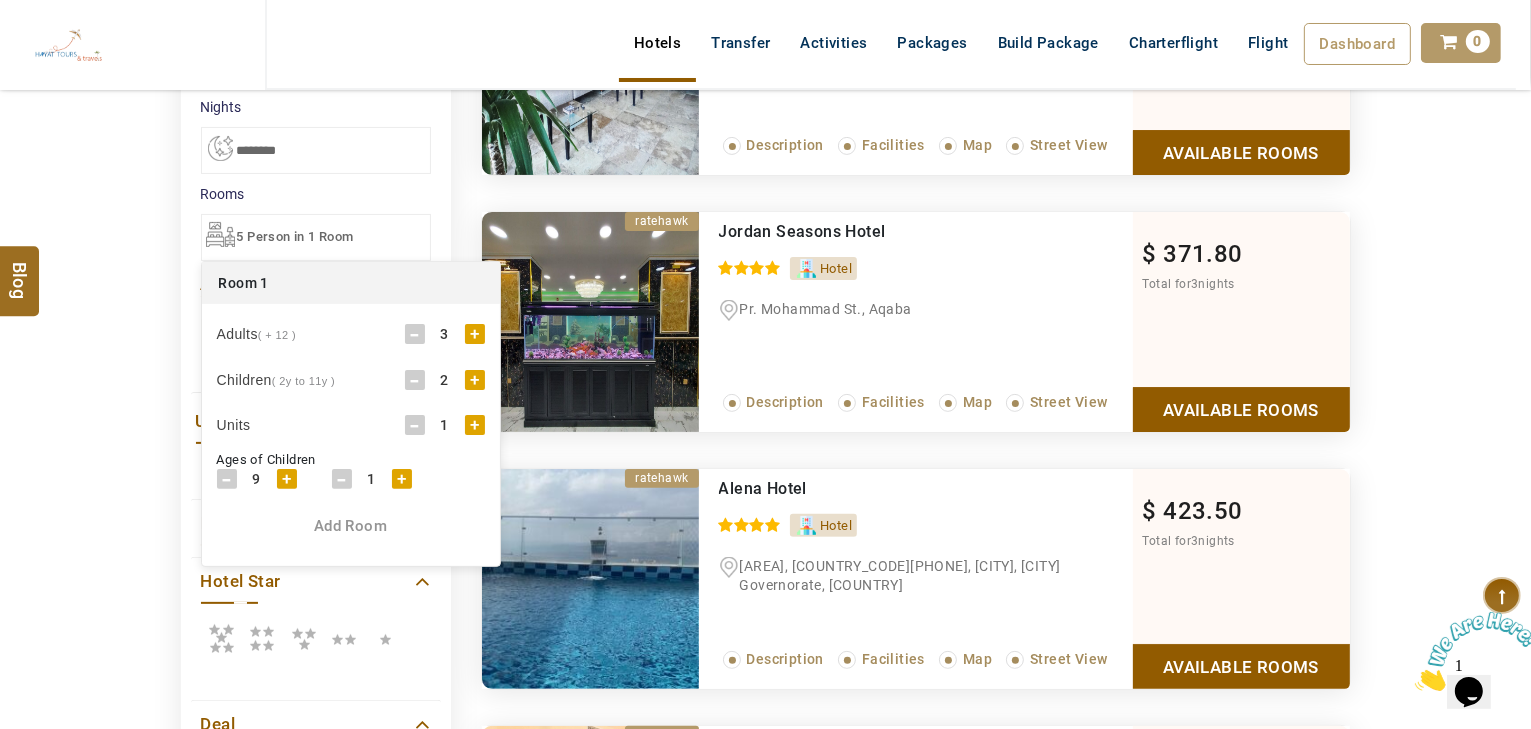 click on "-" at bounding box center [415, 380] 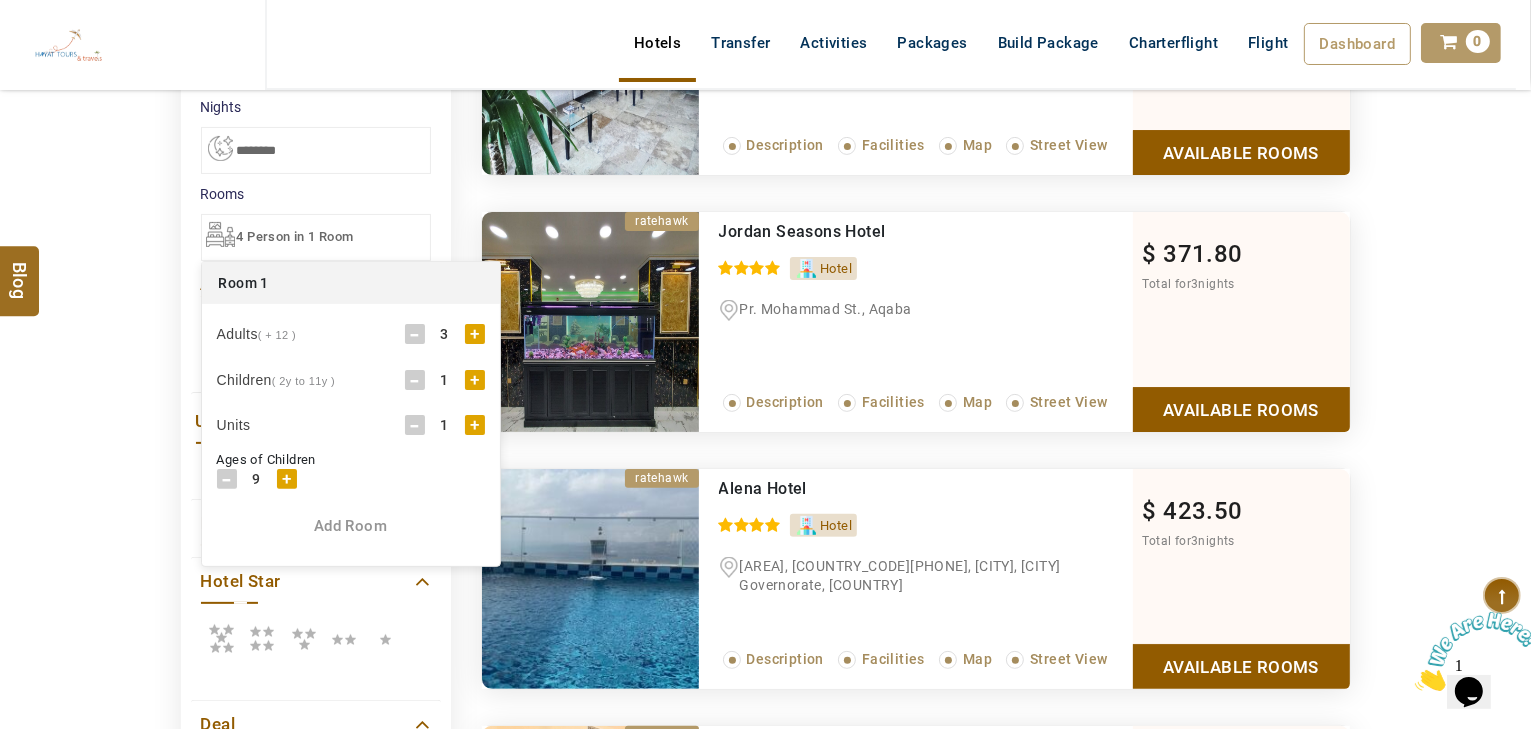 click on "DESTINATION + Add Destination  Nationality Afghanistan Albania Algeria American Samoa Andorra Angola Anguilla Antigua And Barbuda Argentina Armenia Aruba Australia Austria Azerbaijan Bahamas Bahrain Bangladesh Barbados Belarus Belgium Belize Benin Bermuda Bhutan Bolivia Bosnia Herzegovina Botswana Brazil British Indian Ocean Territory British Virgin Islands Brunei Darussalam Bulgaria Burkina Faso Burundi Cambodia Cameroon Canada Cape Verde Caribbean Cayman Islands Central African Republic Chad Chile China Christmas Island Cocos (Keeling) Islands Colombia Comoros Congo (Democratic Republic) Congo (Republic Of) Cook Islands Costa Rica Croatia Cuba Cyprus Czech Republic Denmark Djibouti Dominica Dominican Republic East Timor Ecuador Egypt El Salvador Equatorial Guinea Eritrea Estonia Ethiopia Falkland Islands(Malvinas) Faroe Islands Fiji Finland France French Guiana French Polynesia French Southern Territories Gabon Gambia Georgia Germany Ghana Gibraltar Greece Greenland Grenada Guadeloupe Guam Guatemala Guinea" at bounding box center (765, 590) 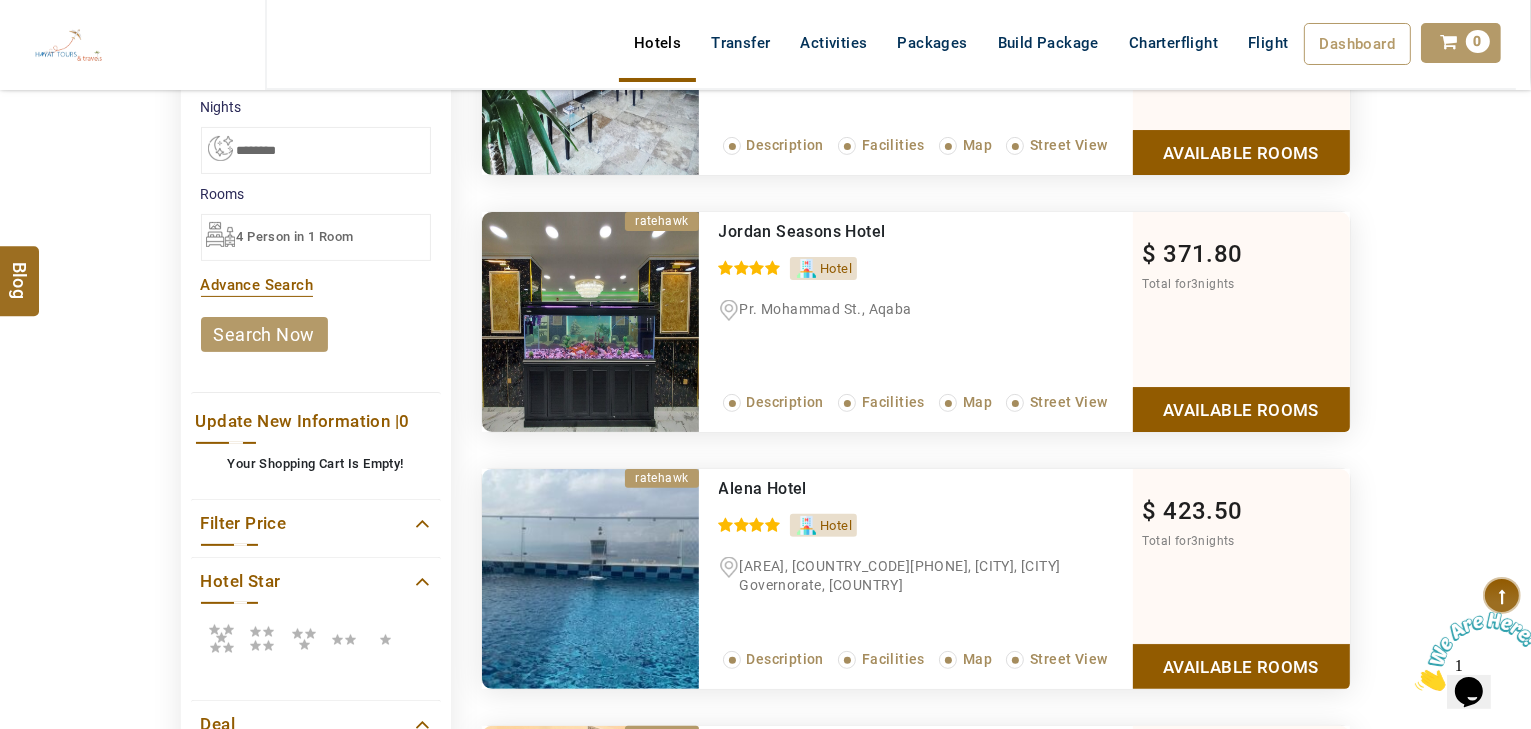 click on "search now" at bounding box center [264, 334] 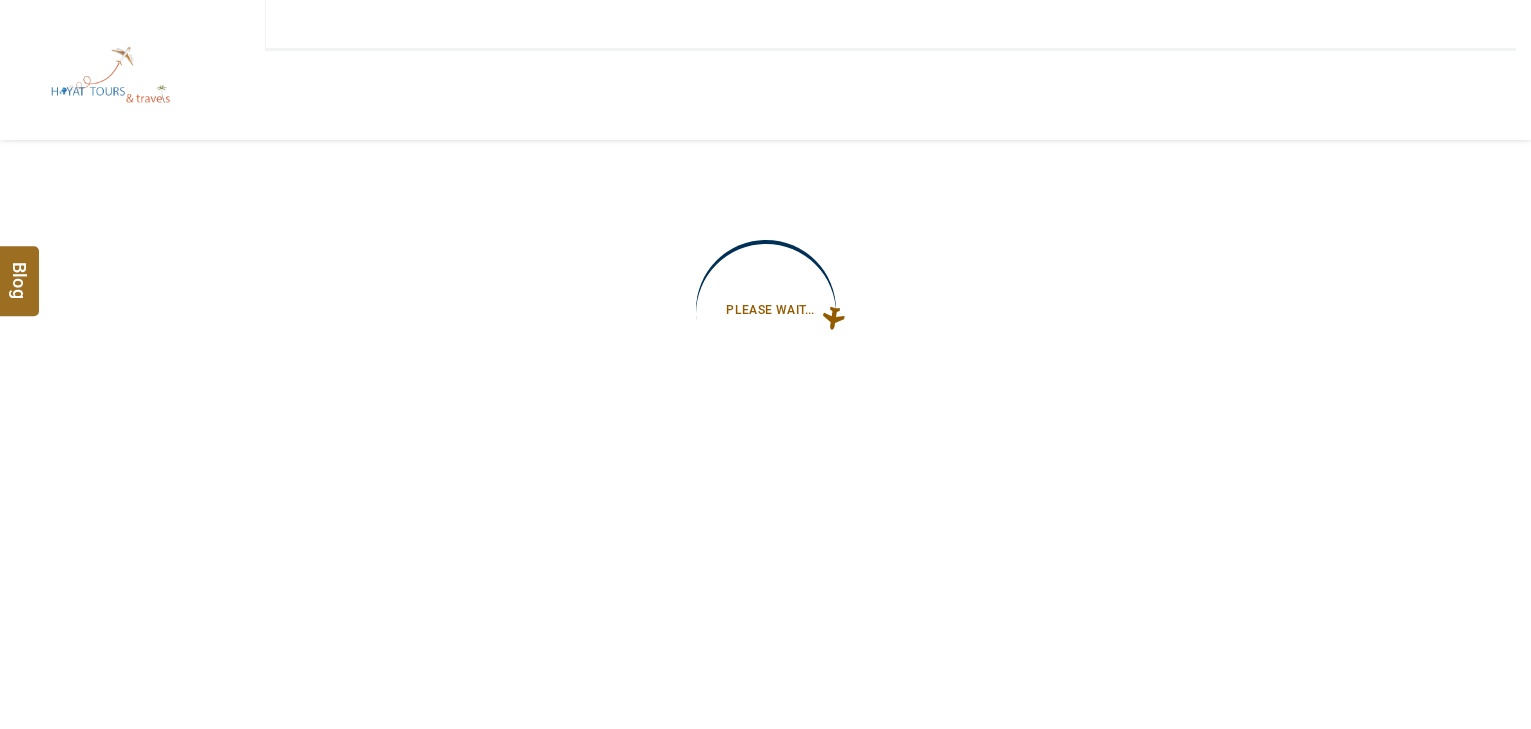 type on "**********" 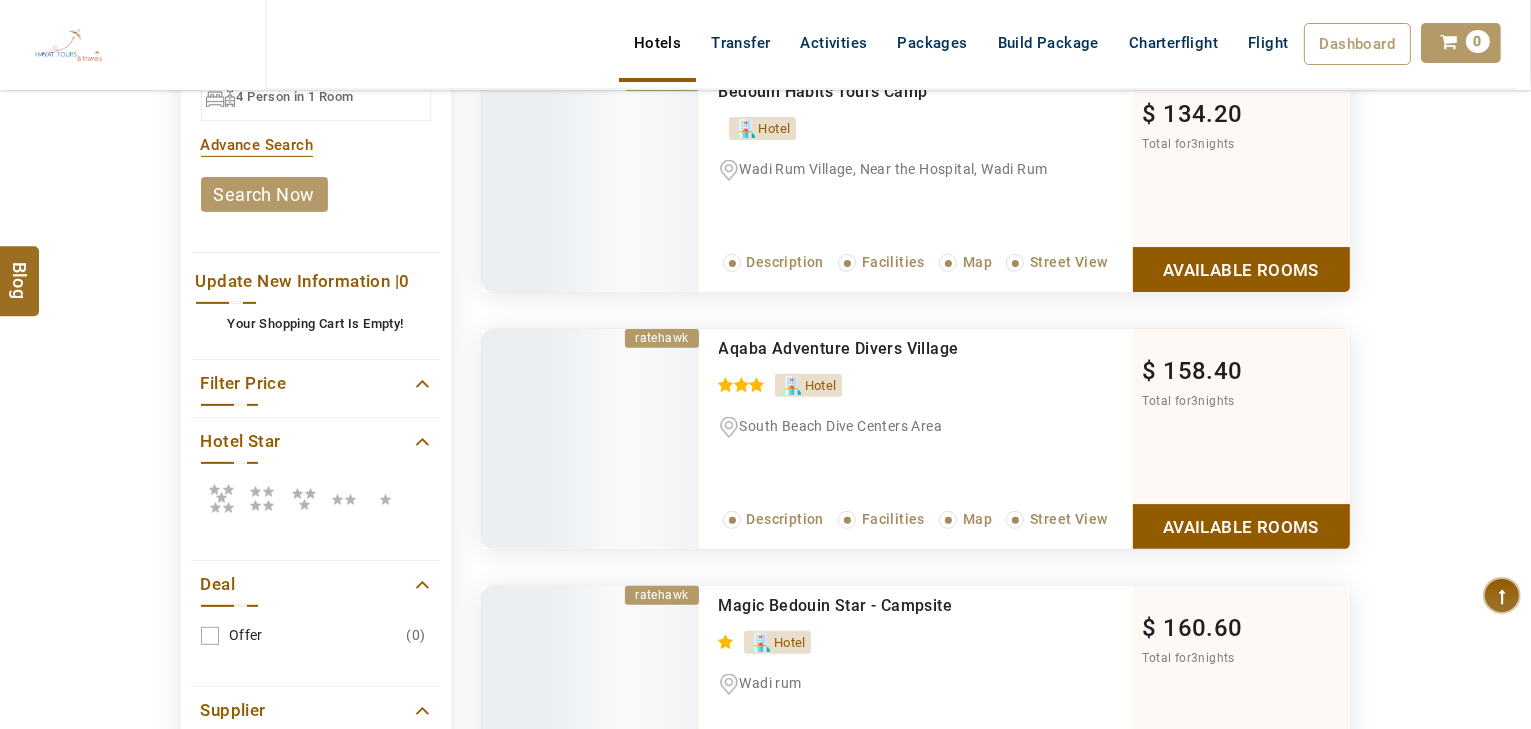 scroll, scrollTop: 560, scrollLeft: 0, axis: vertical 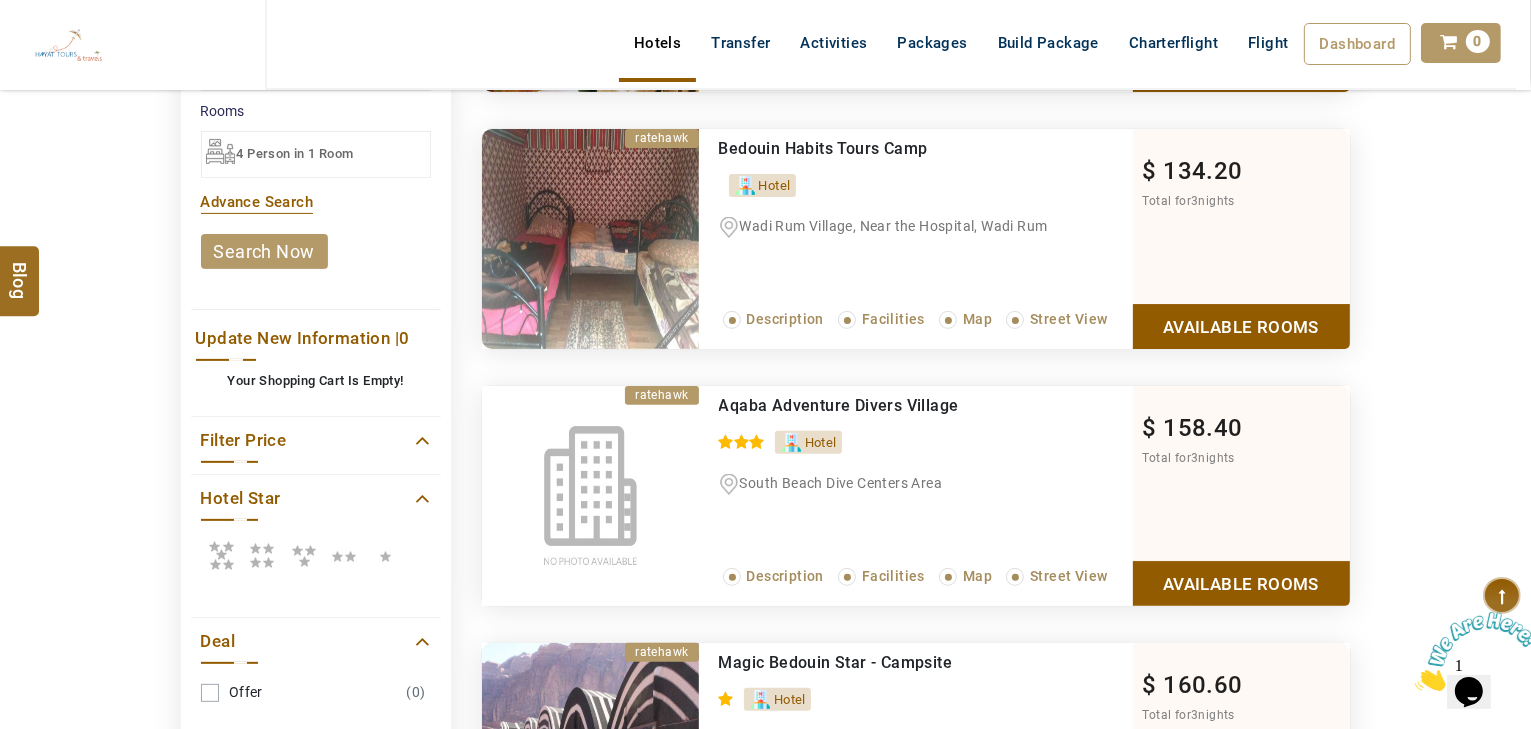 drag, startPoint x: 204, startPoint y: 539, endPoint x: 220, endPoint y: 553, distance: 21.260292 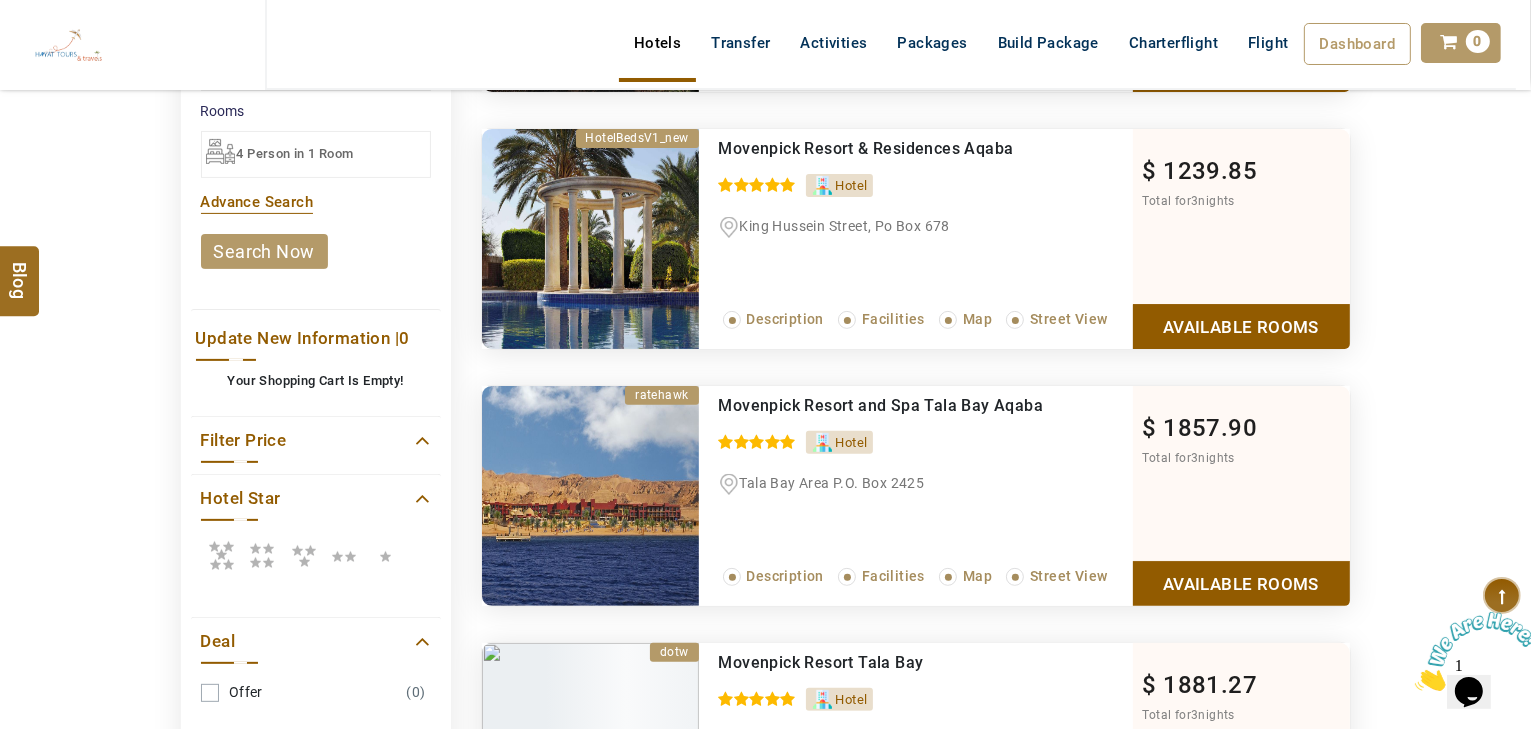 click at bounding box center [221, 555] 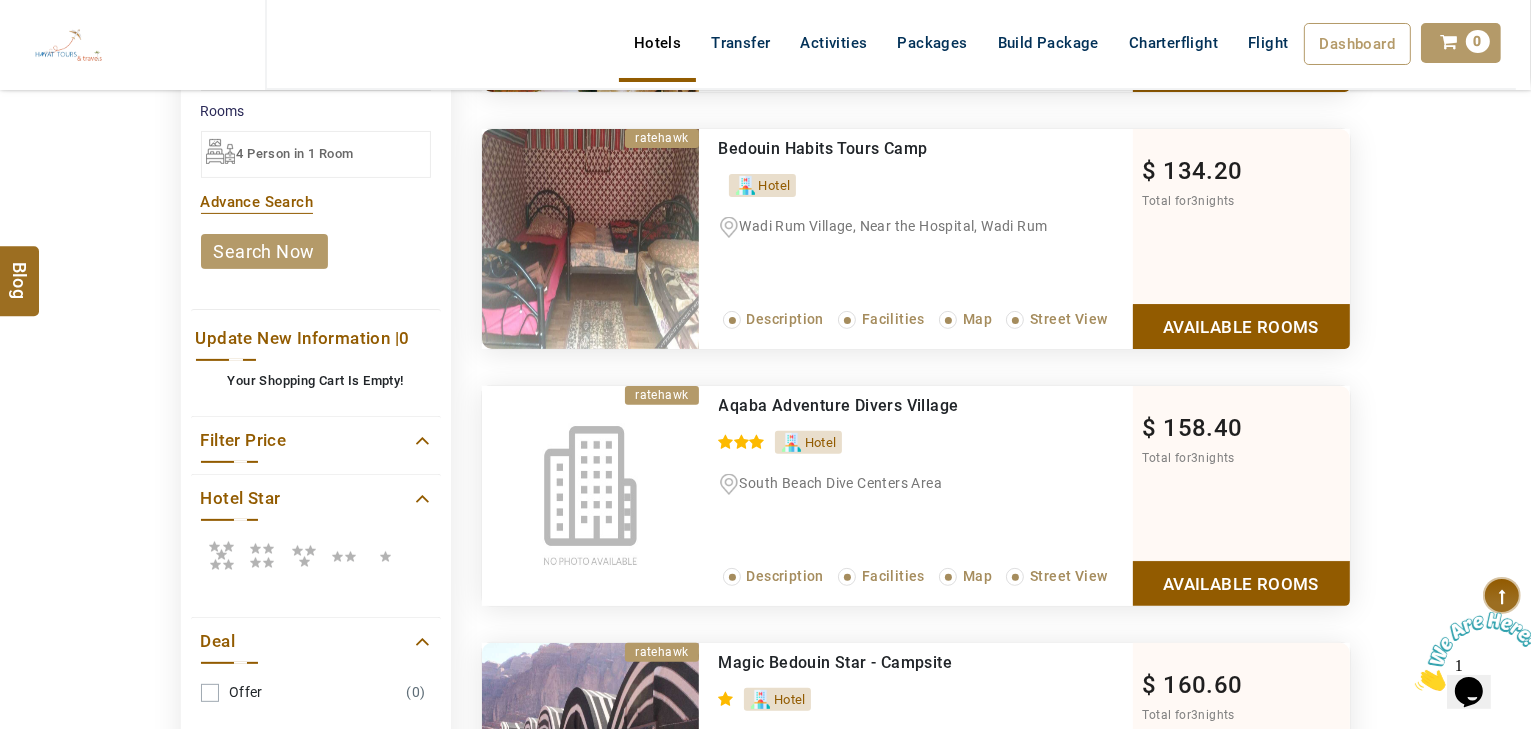 click at bounding box center [221, 555] 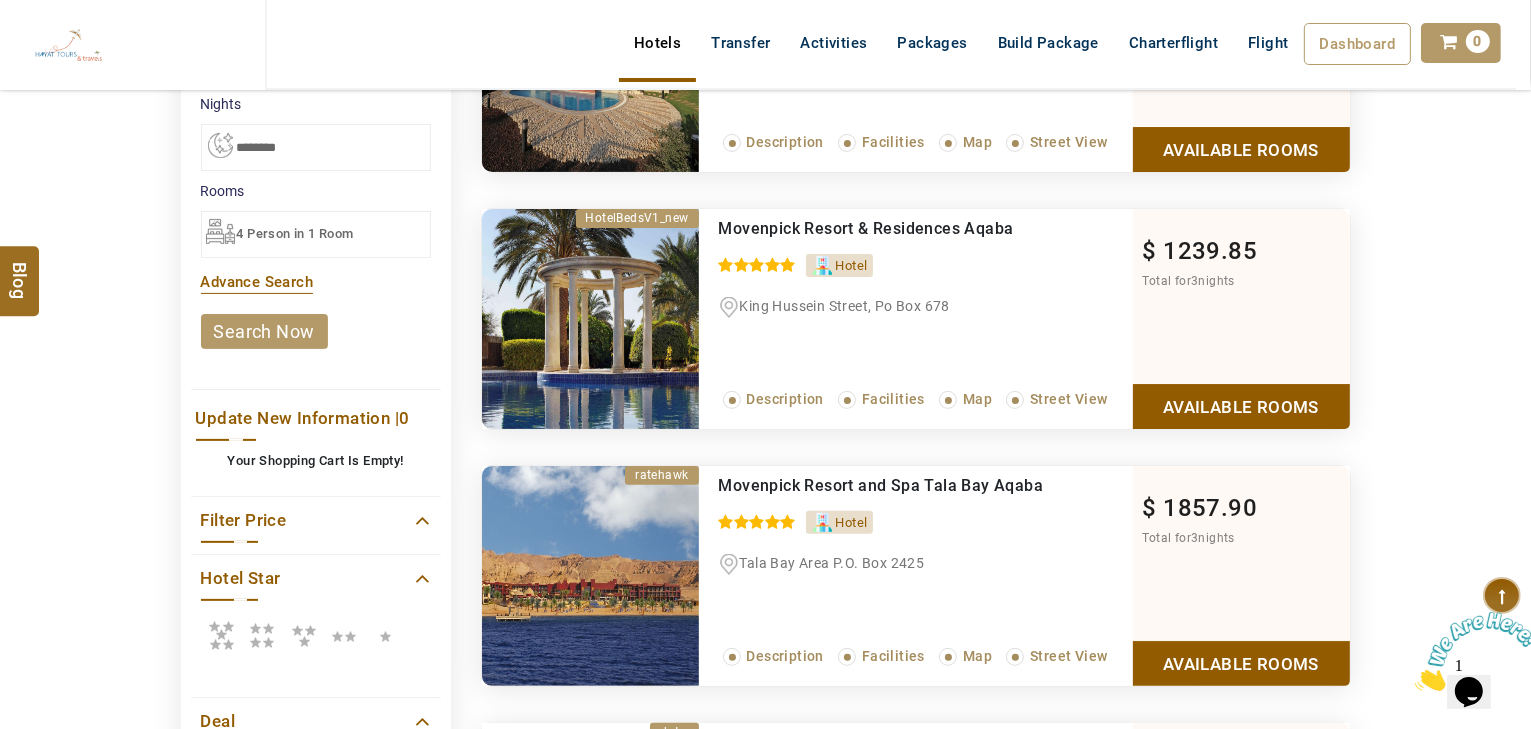 scroll, scrollTop: 560, scrollLeft: 0, axis: vertical 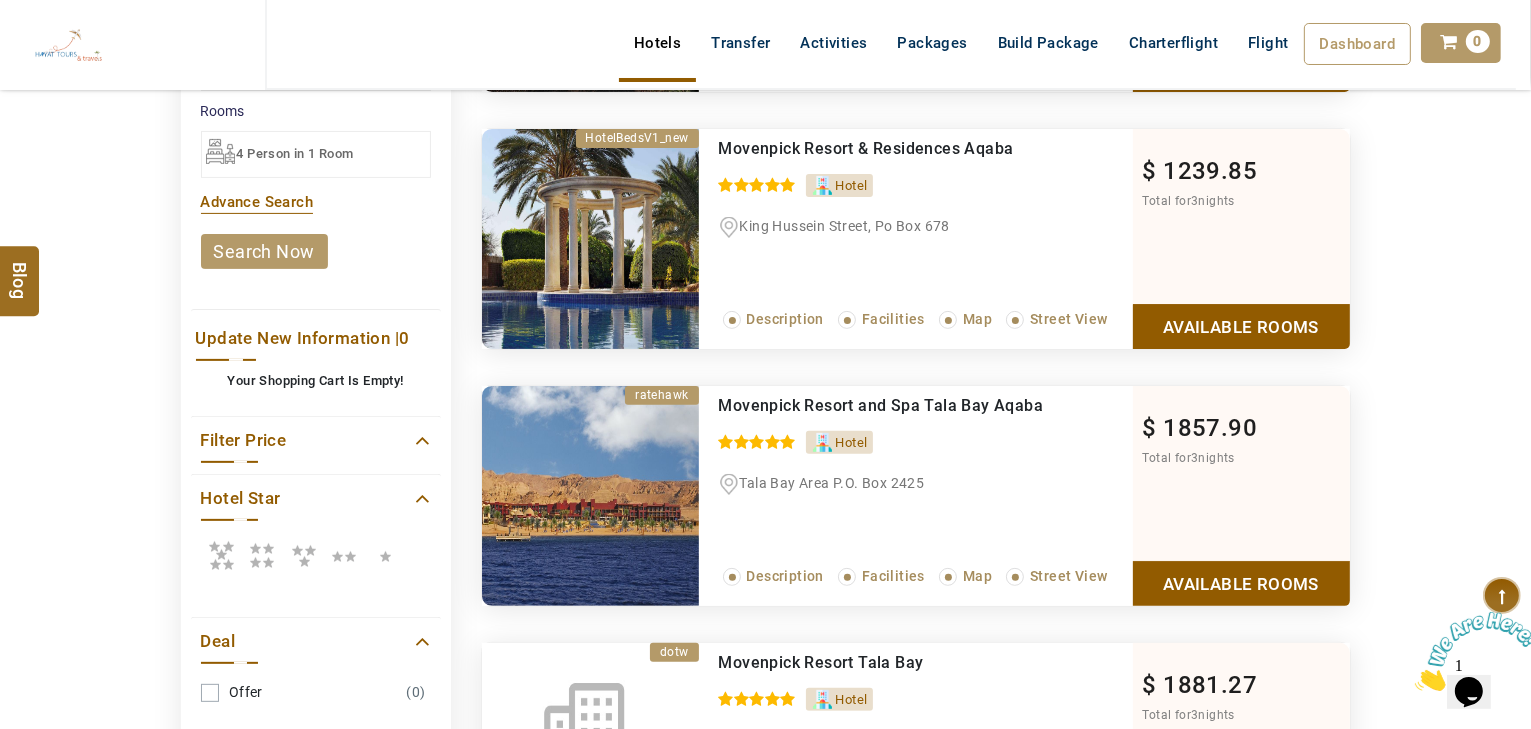 click on "Movenpick Resort and Spa Tala Bay Aqaba 0 / 5 Hotel Tala Bay Area P.O. Box 2425 Read More... Description   Facilities Map Street View" at bounding box center [916, 496] 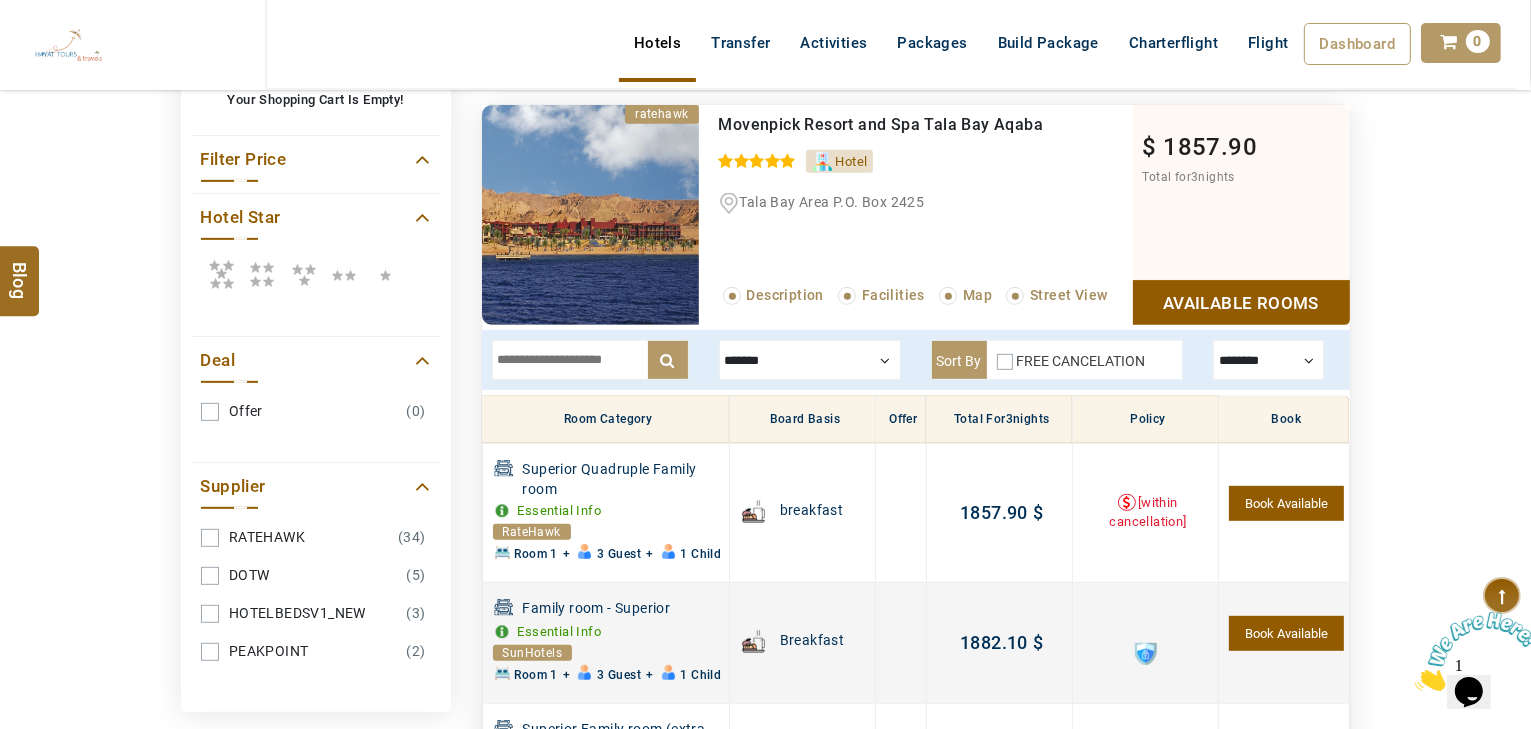 scroll, scrollTop: 813, scrollLeft: 0, axis: vertical 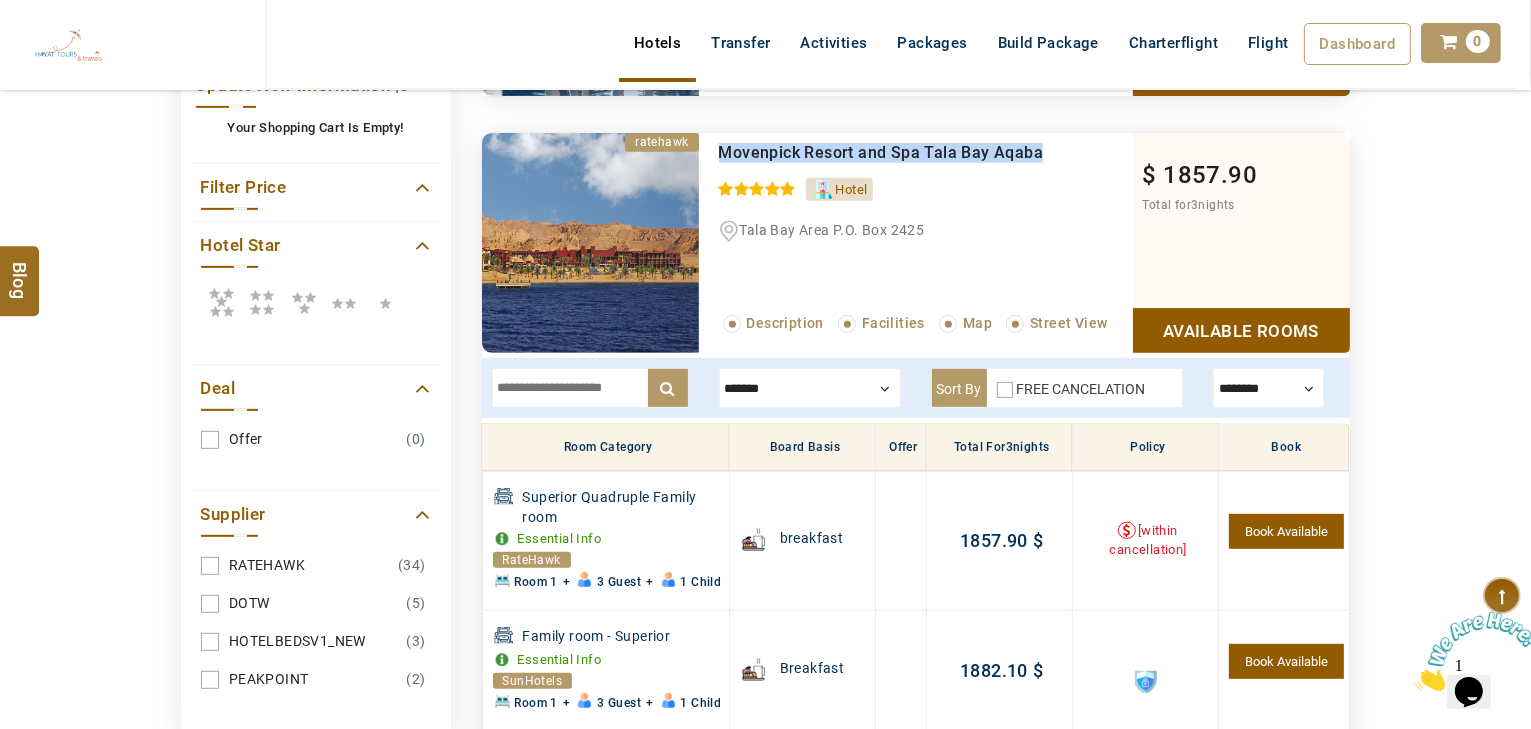 drag, startPoint x: 1045, startPoint y: 144, endPoint x: 719, endPoint y: 142, distance: 326.00613 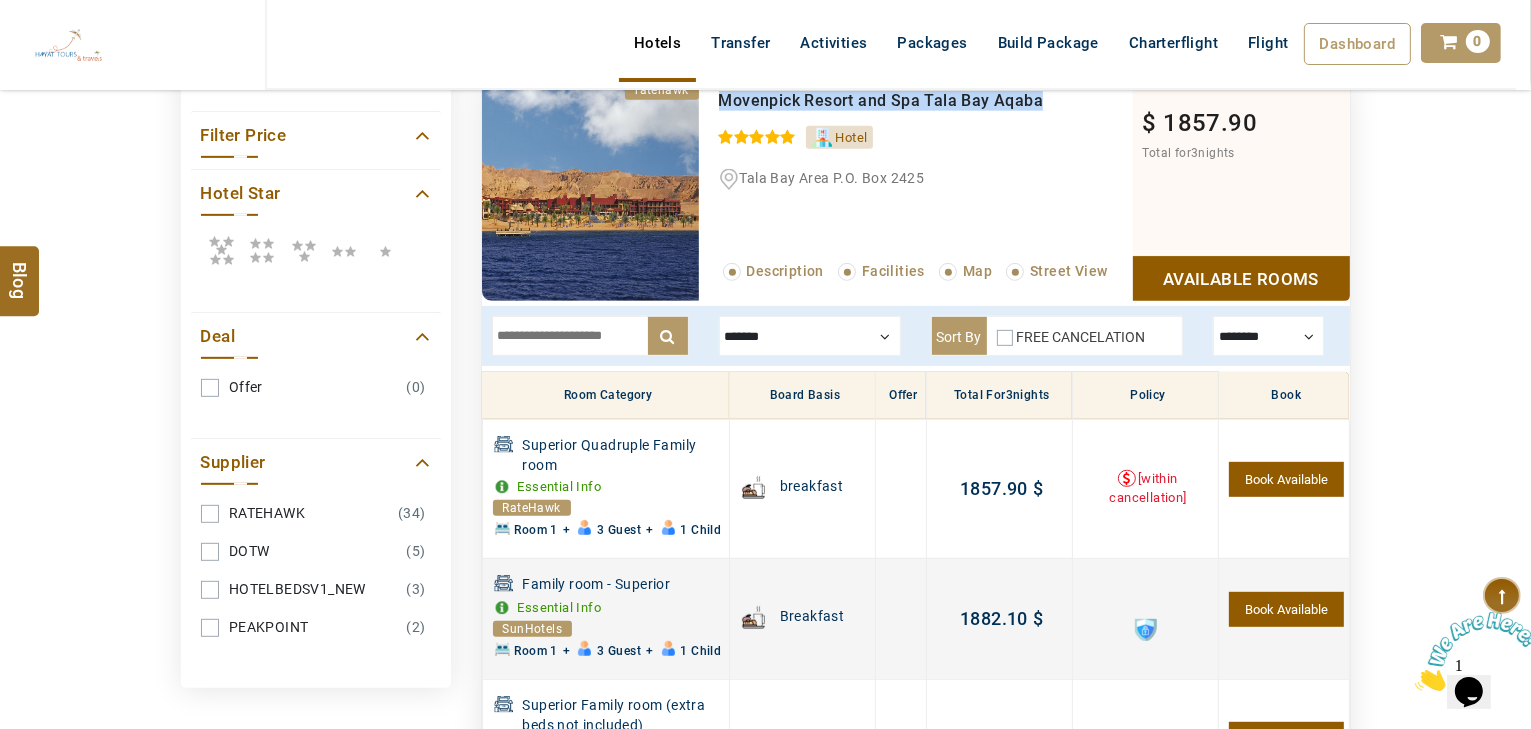 scroll, scrollTop: 893, scrollLeft: 0, axis: vertical 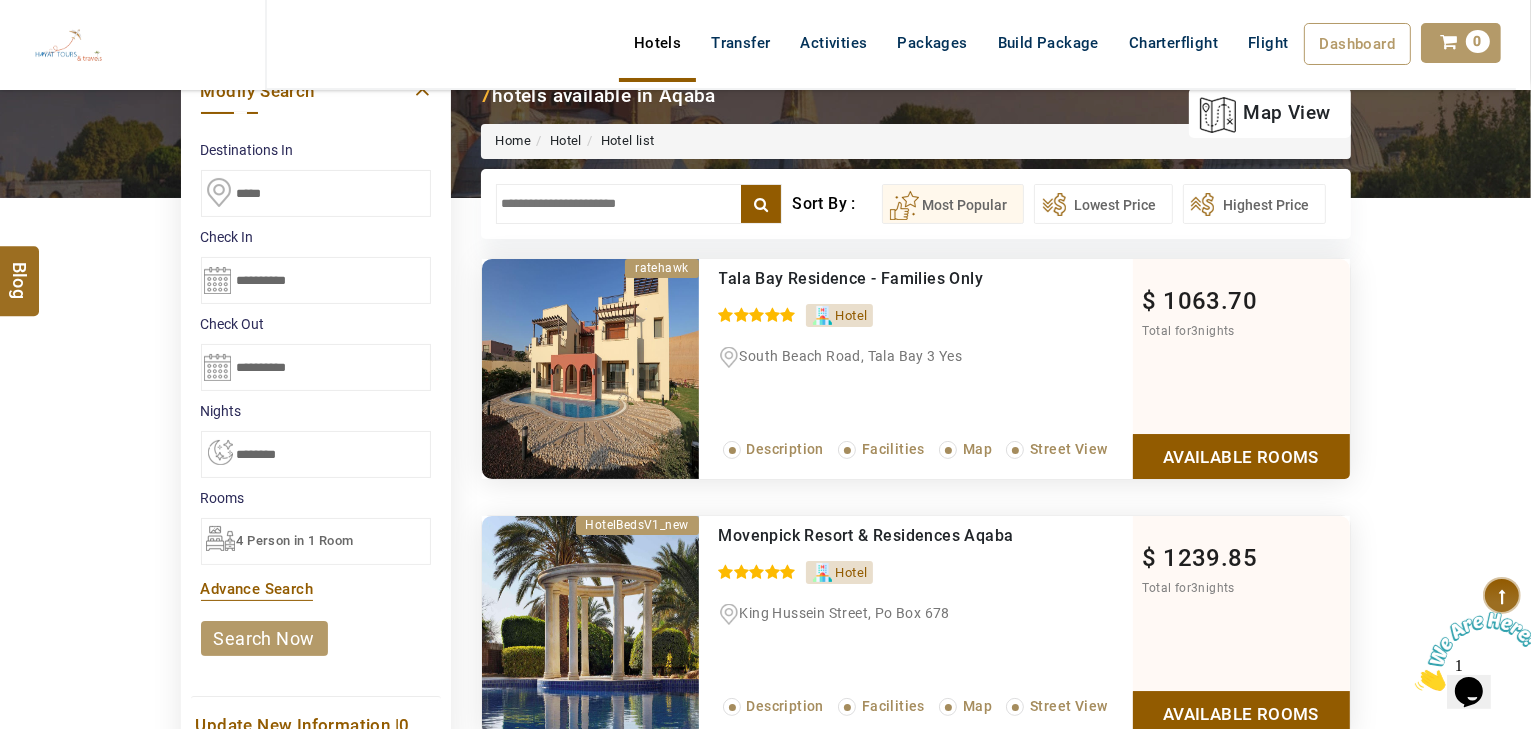 click on "Available Rooms" 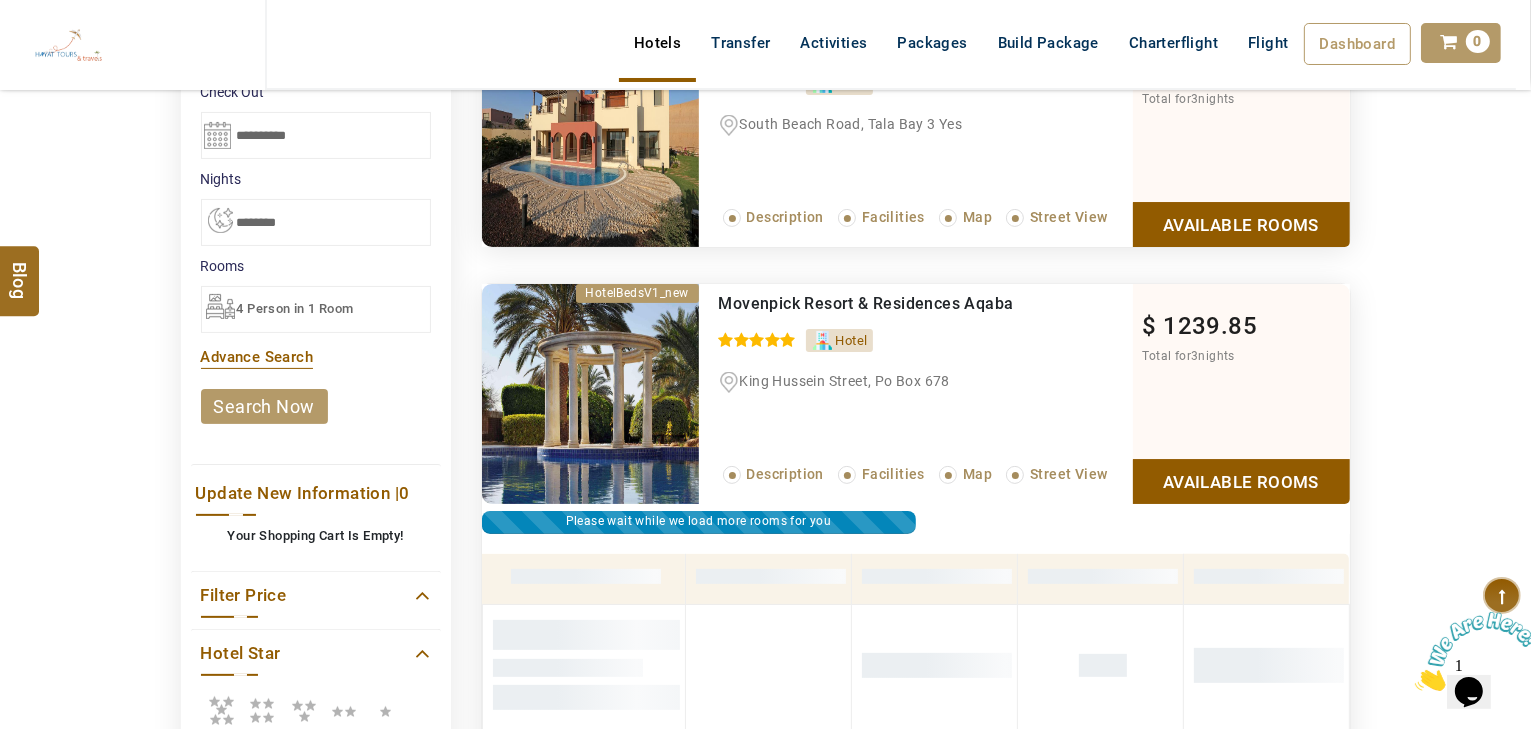 scroll, scrollTop: 397, scrollLeft: 0, axis: vertical 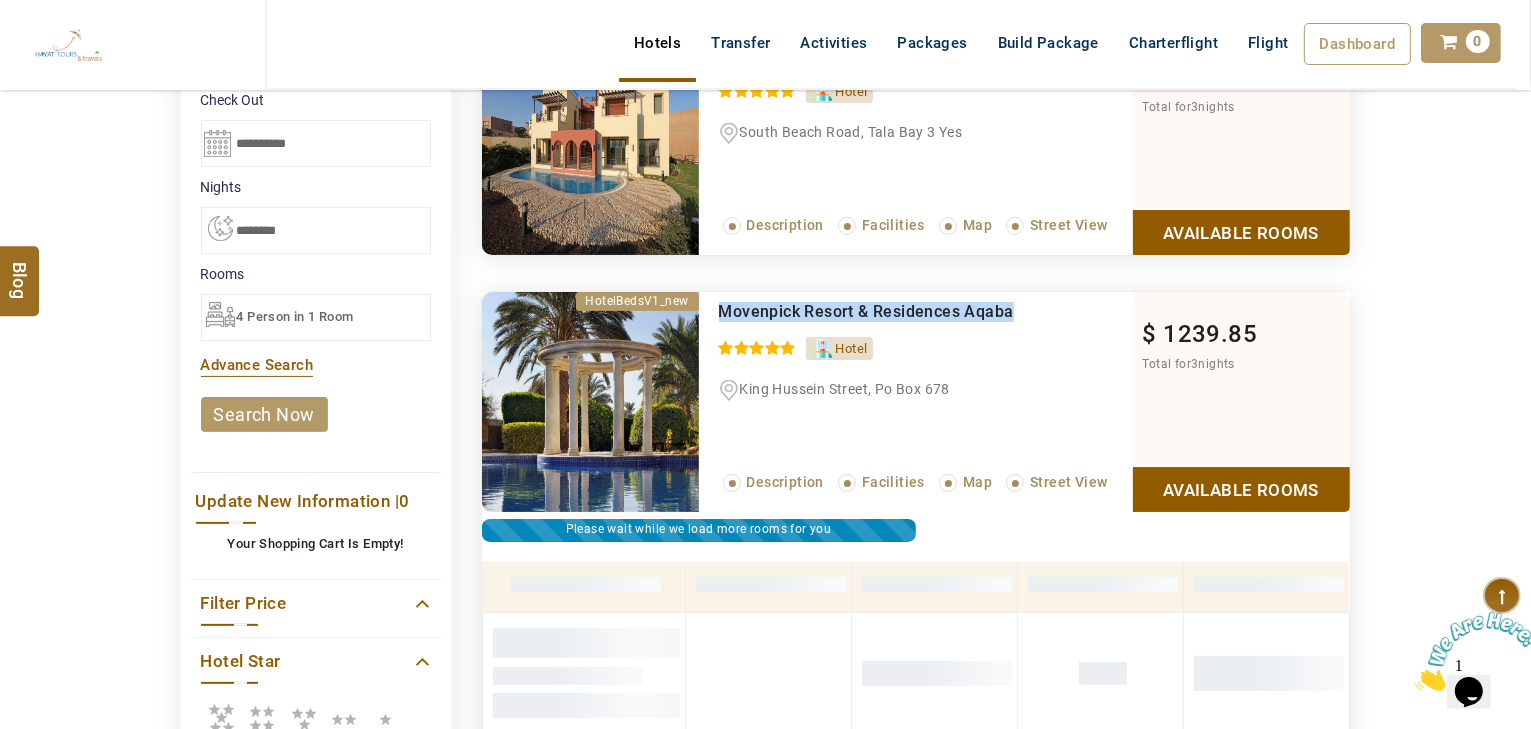 drag, startPoint x: 1035, startPoint y: 312, endPoint x: 712, endPoint y: 307, distance: 323.0387 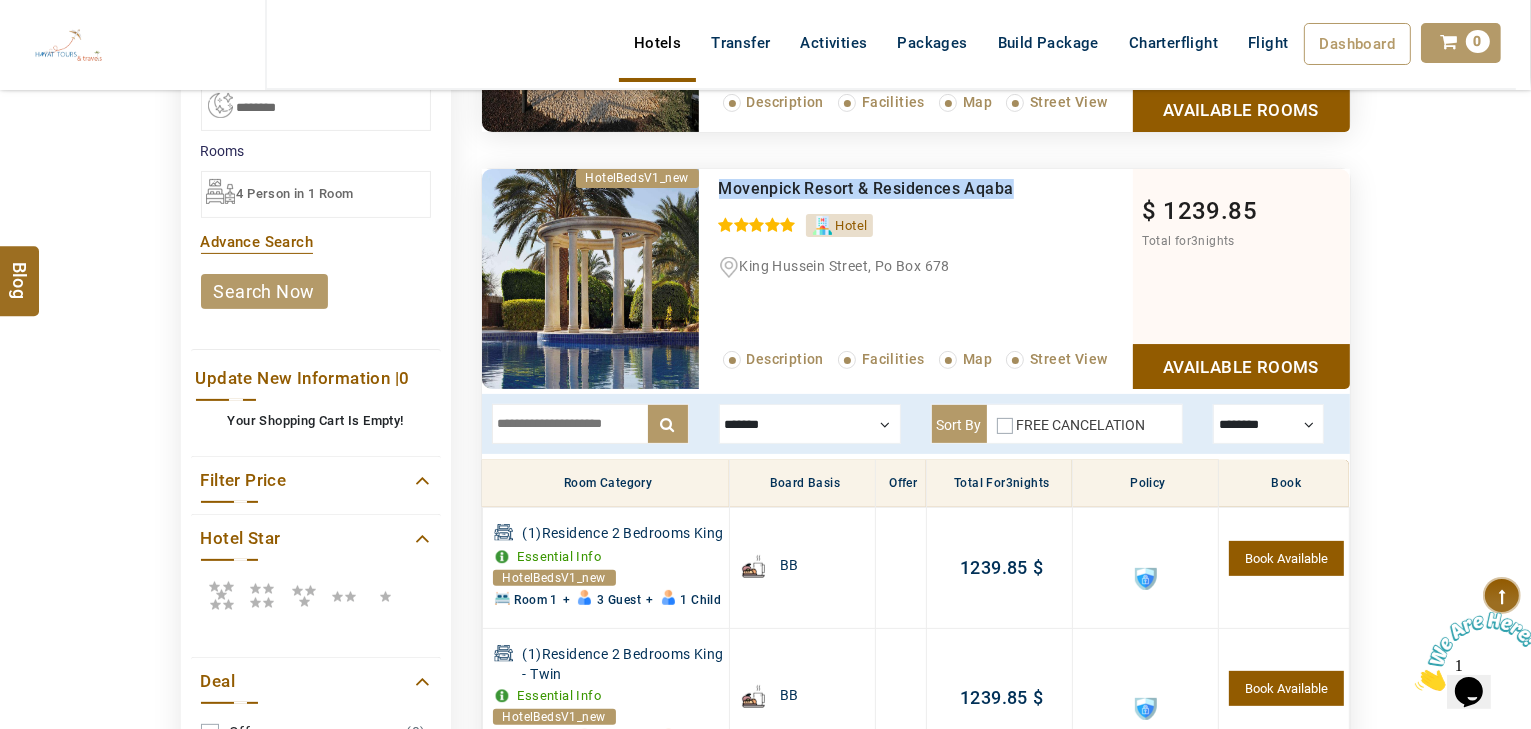 scroll, scrollTop: 717, scrollLeft: 0, axis: vertical 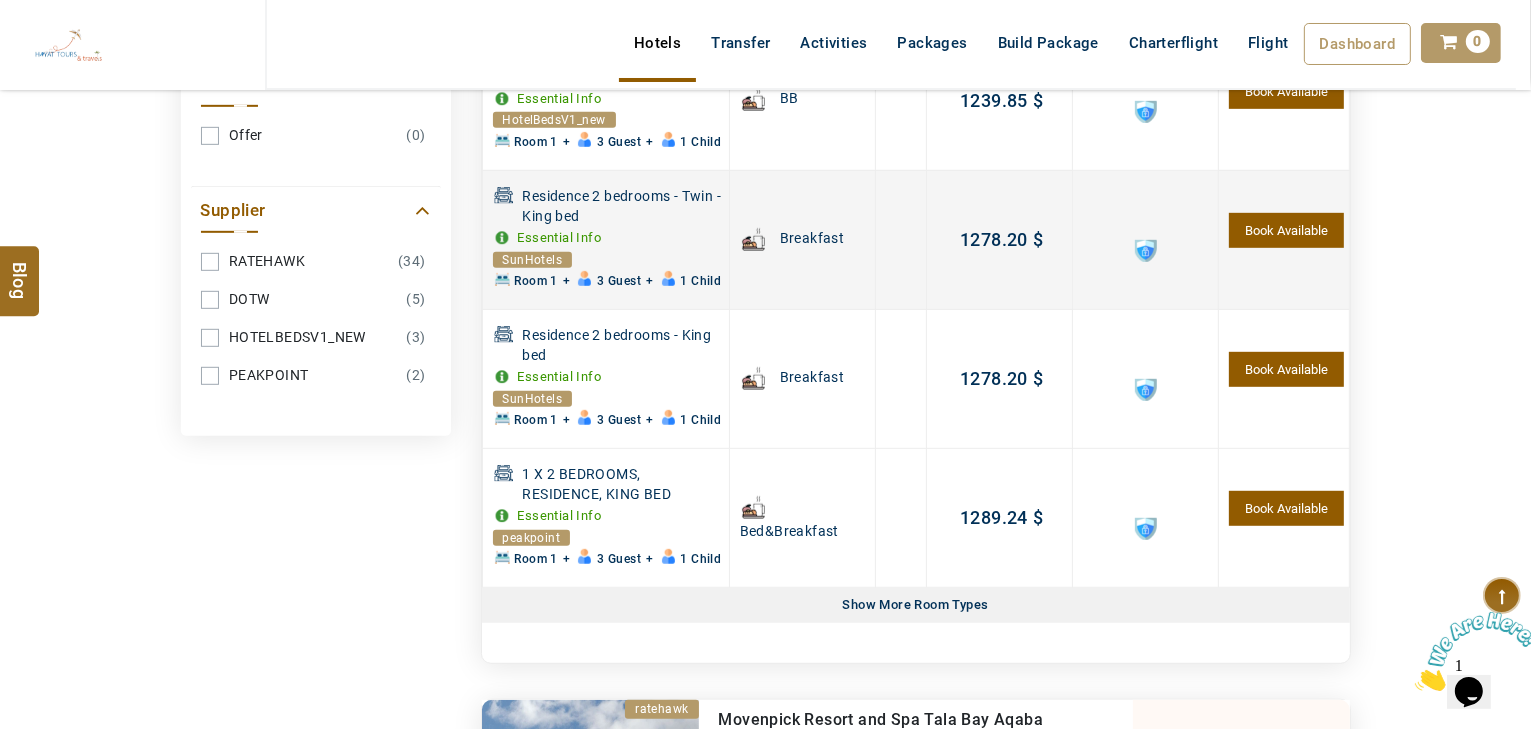 click 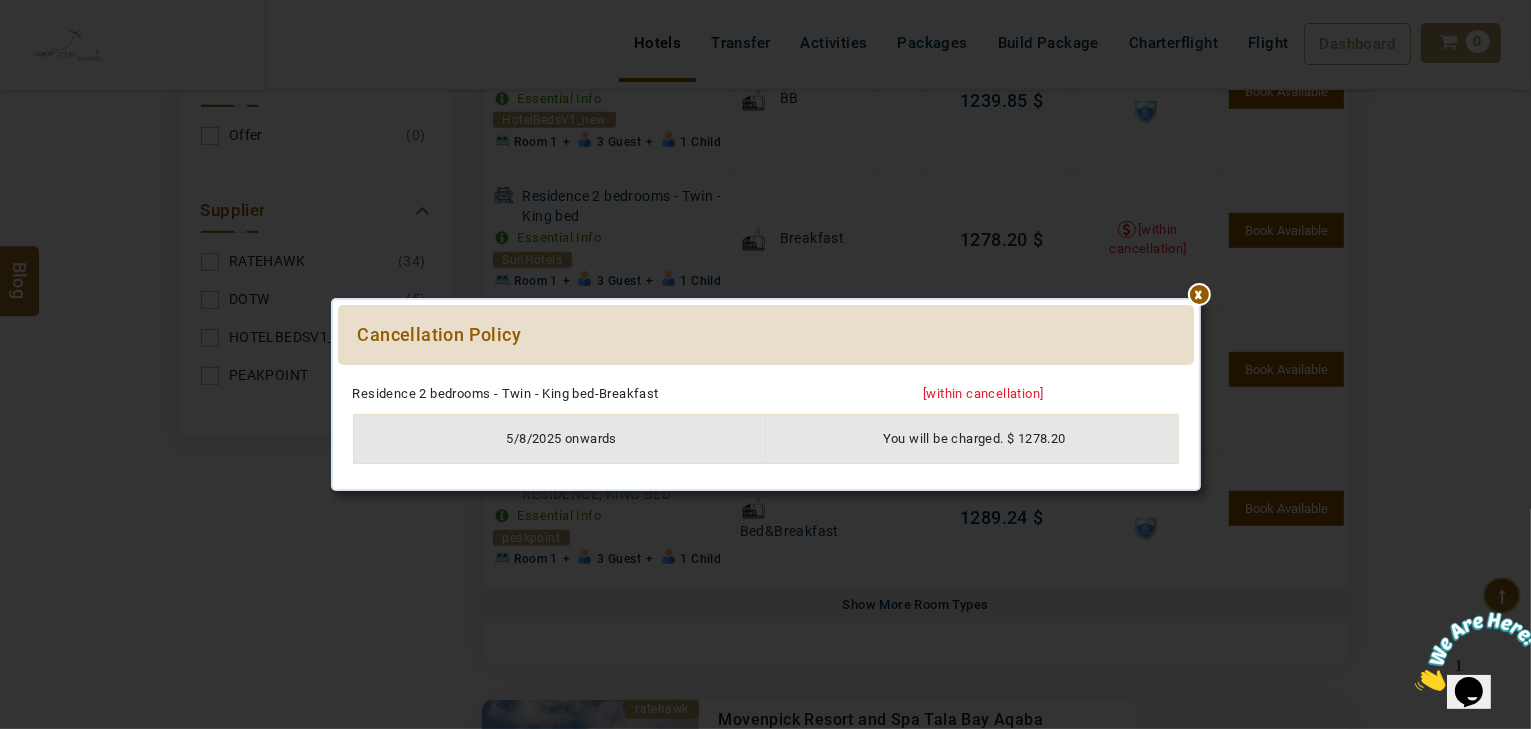 click on "***** ****** Cancellation Policy Please Wait... Residence 2 bedrooms - Twin - King bed-Breakfast [within cancellation] 5/8/2025 onwards You will be charged.    $ 1278.20" 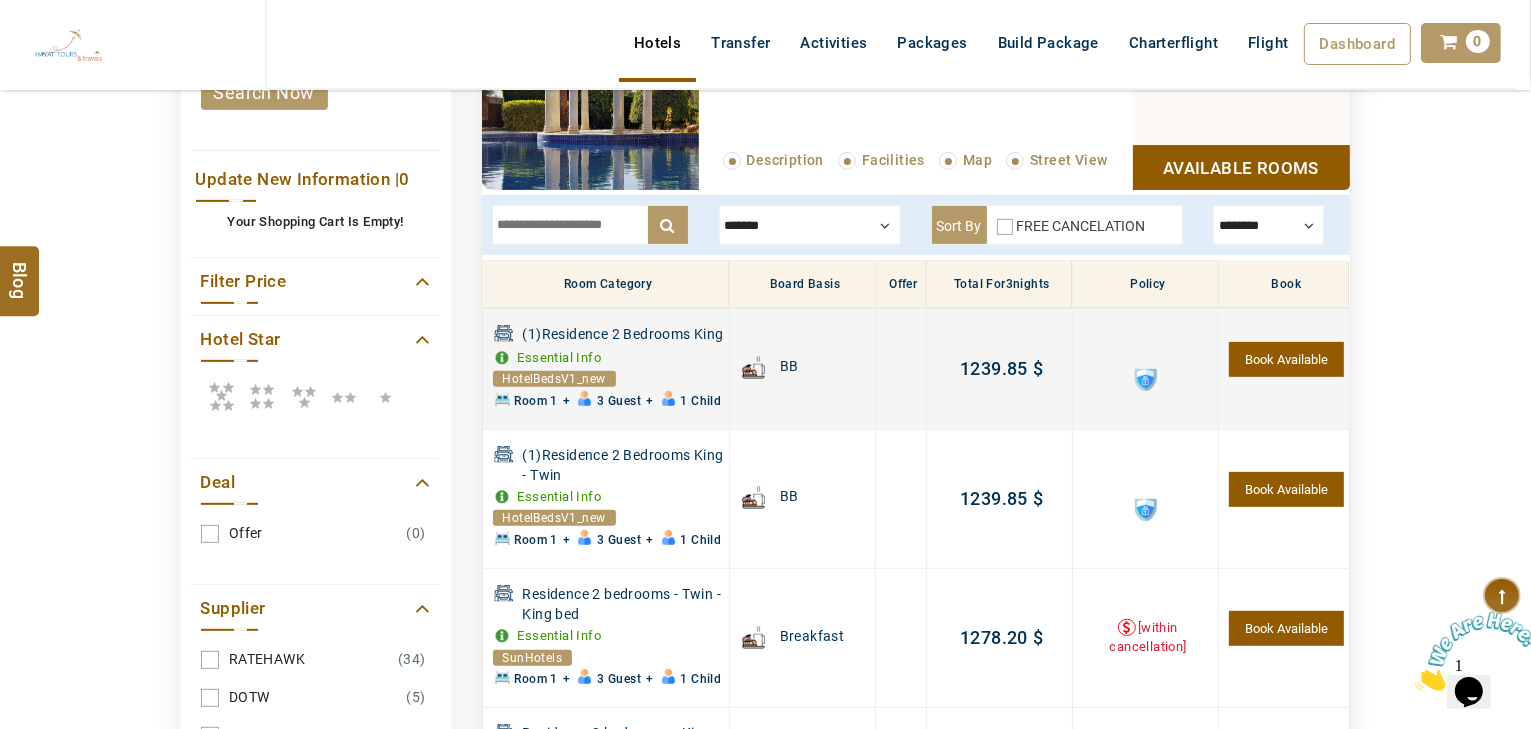 scroll, scrollTop: 717, scrollLeft: 0, axis: vertical 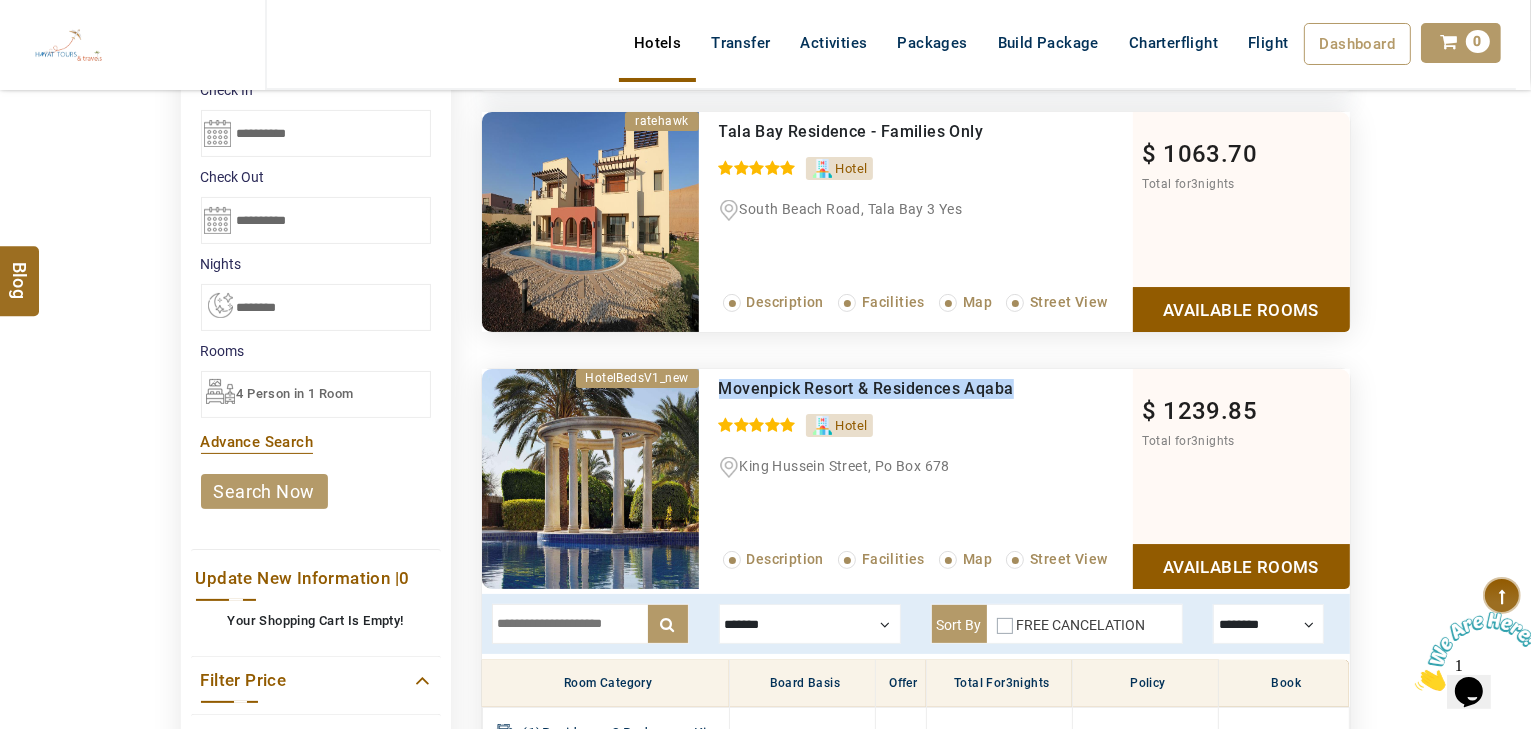 drag, startPoint x: 1020, startPoint y: 384, endPoint x: 712, endPoint y: 371, distance: 308.27423 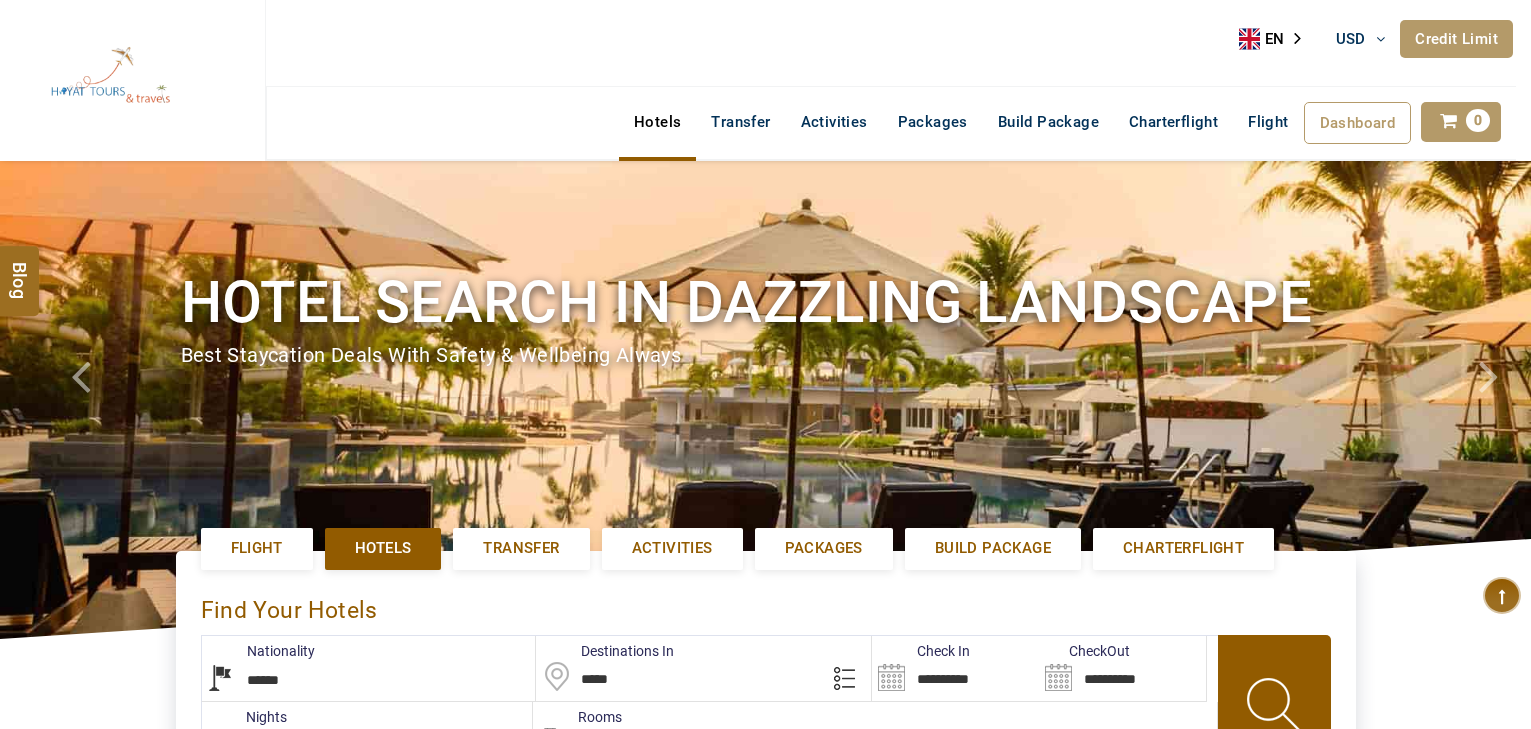 select on "******" 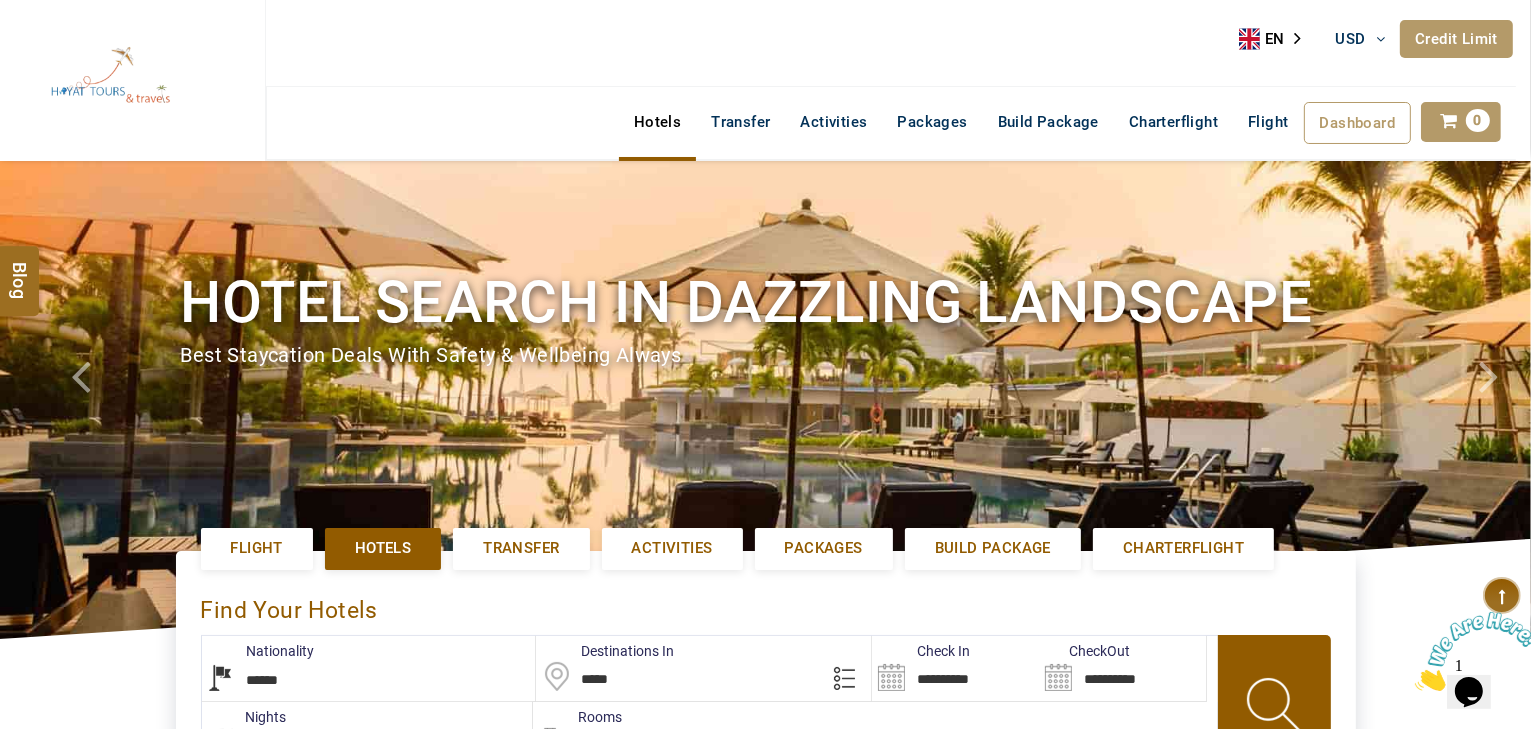 scroll, scrollTop: 0, scrollLeft: 0, axis: both 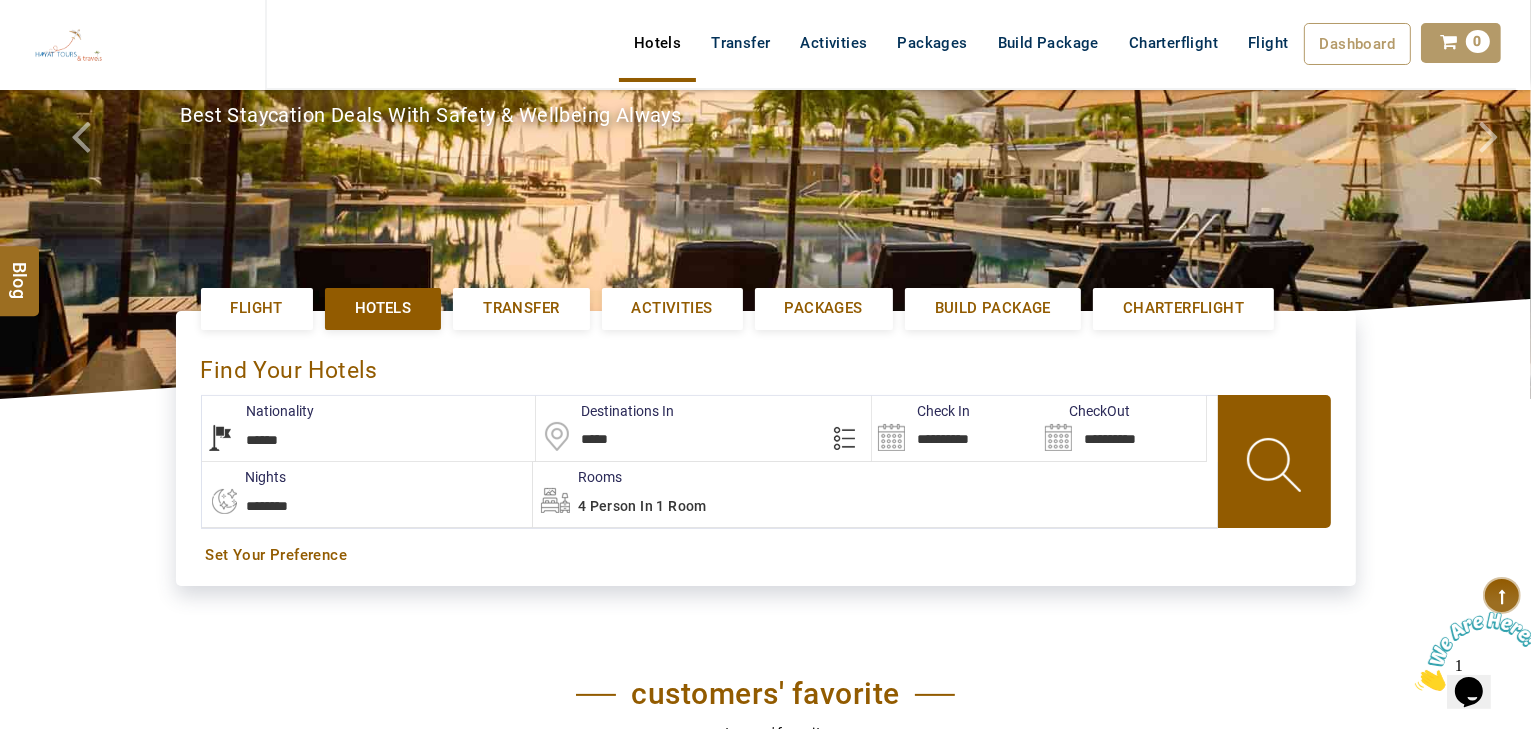 drag, startPoint x: 688, startPoint y: 443, endPoint x: 383, endPoint y: 467, distance: 305.9428 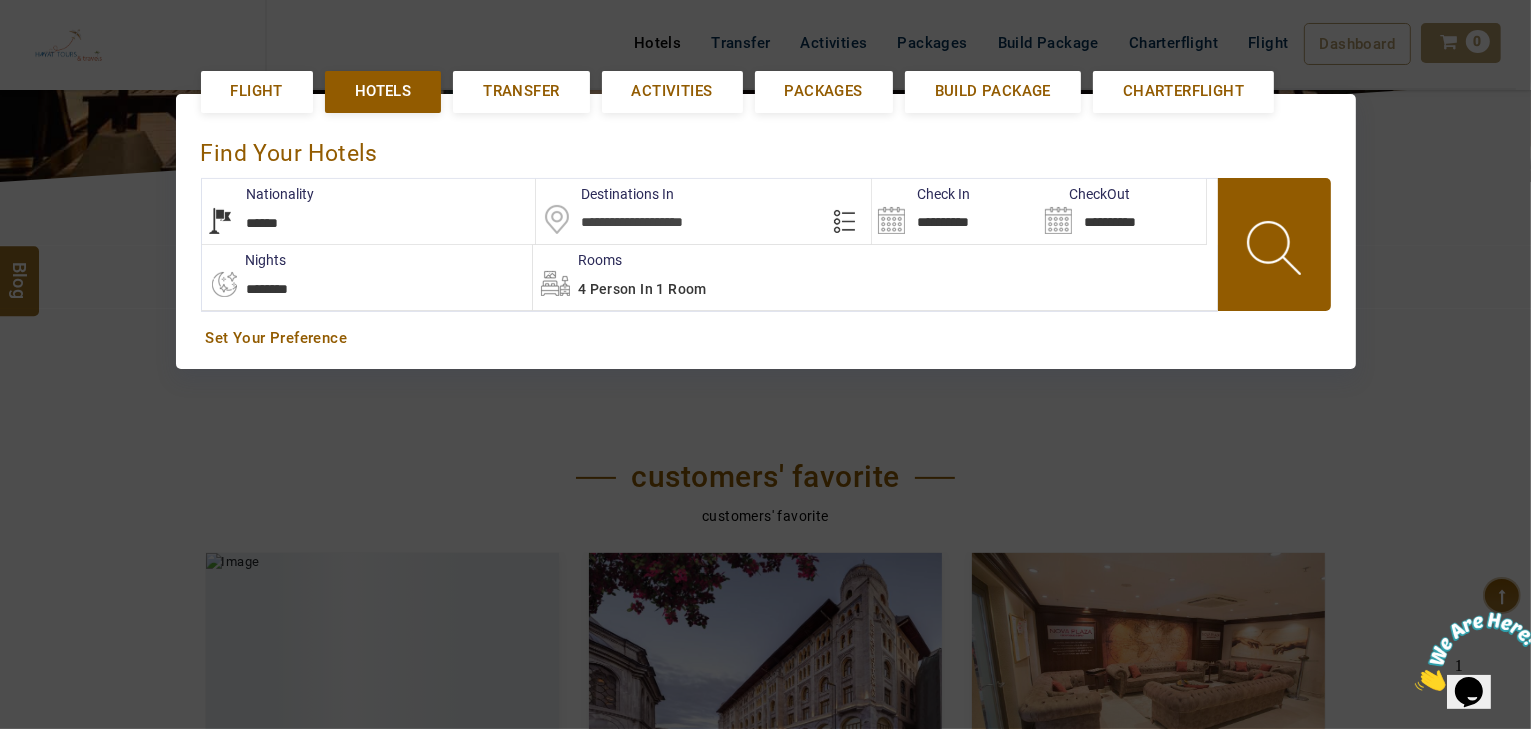scroll, scrollTop: 460, scrollLeft: 0, axis: vertical 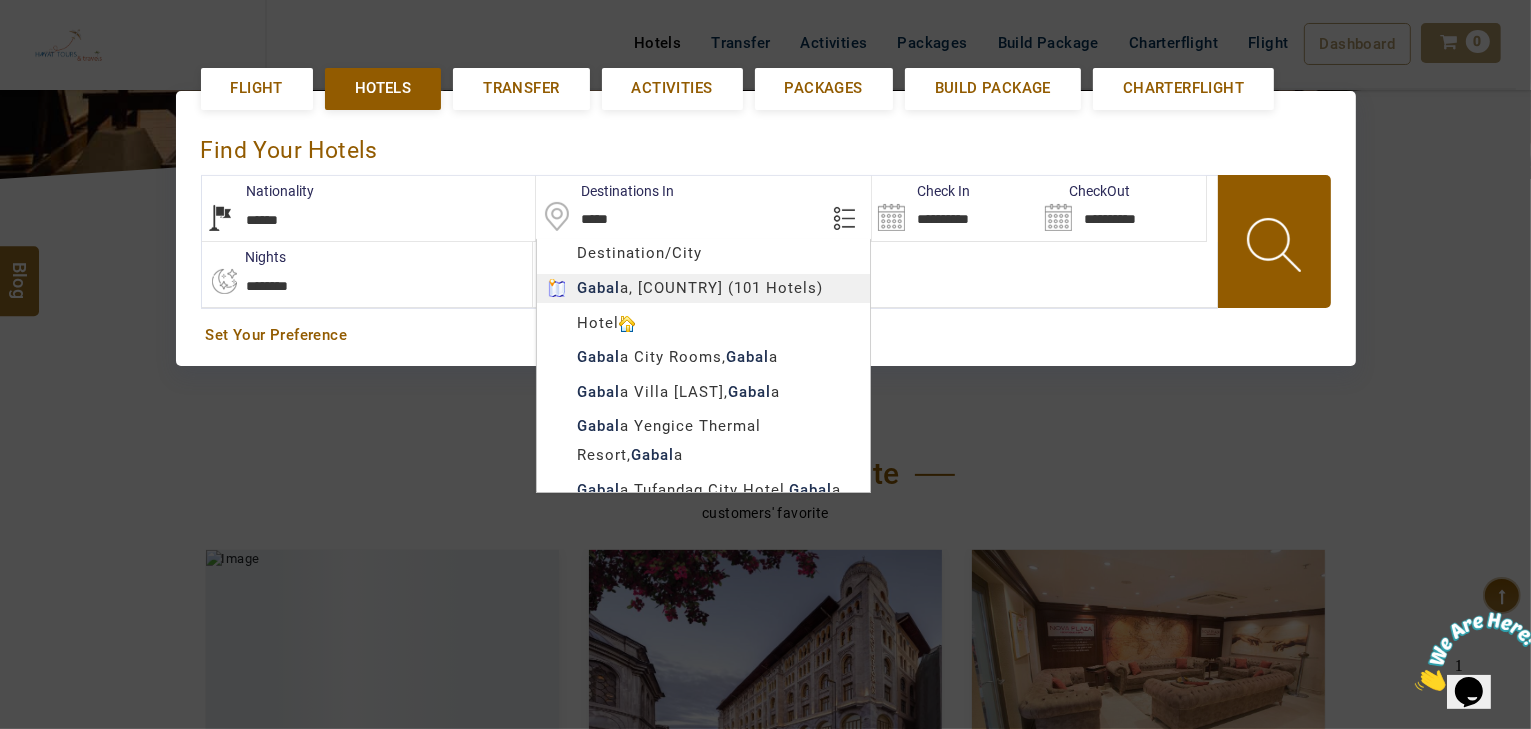 type on "******" 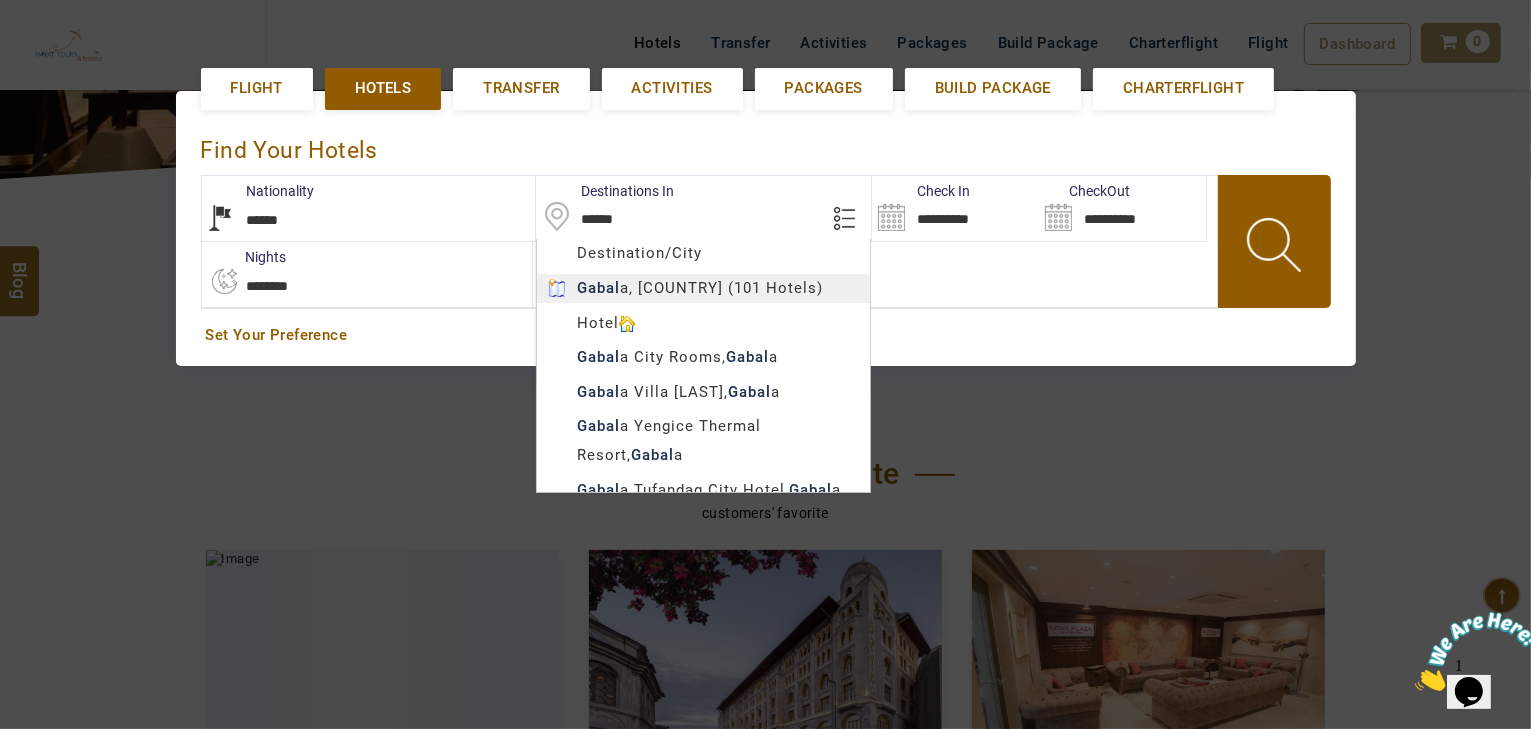 click on "HAYAYT TOURS USD AED  AED EUR  € USD  $ INR  ₹ THB  ฿ IDR  Rp BHD  BHD TRY  ₺ Credit Limit EN HE AR ES PT ZH Helpline
+971 [PHONE] Register Now +971 [PHONE] info@royallineholidays.com About Us What we Offer Blog Why Us Contact Hotels  Transfer Activities Packages Build Package Charterflight Flight Dashboard My Profile My Booking My Reports My Quotation Sign Out 0 Points Redeem Now To Redeem 58318  Points Future Points  1074   Points Credit Limit Credit Limit USD 30000.00 70% Complete Used USD 23872.73 Available USD 6127.27 Setting  Looks like you haven't added anything to your cart yet Countinue Shopping ***** ****** Please Wait.. Blog demo
Remember me Forgot
password? LOG IN Don't have an account?   Register Now My Booking View/ Print/Cancel Your Booking without Signing in Submit demo
In A Few Moment, You Will Be Celebrating Best Hotel options galore ! Check In   CheckOut Rooms Rooms Please Wait  Hotel search in dazzling landscape Flight Hotels  *******" at bounding box center [765, 937] 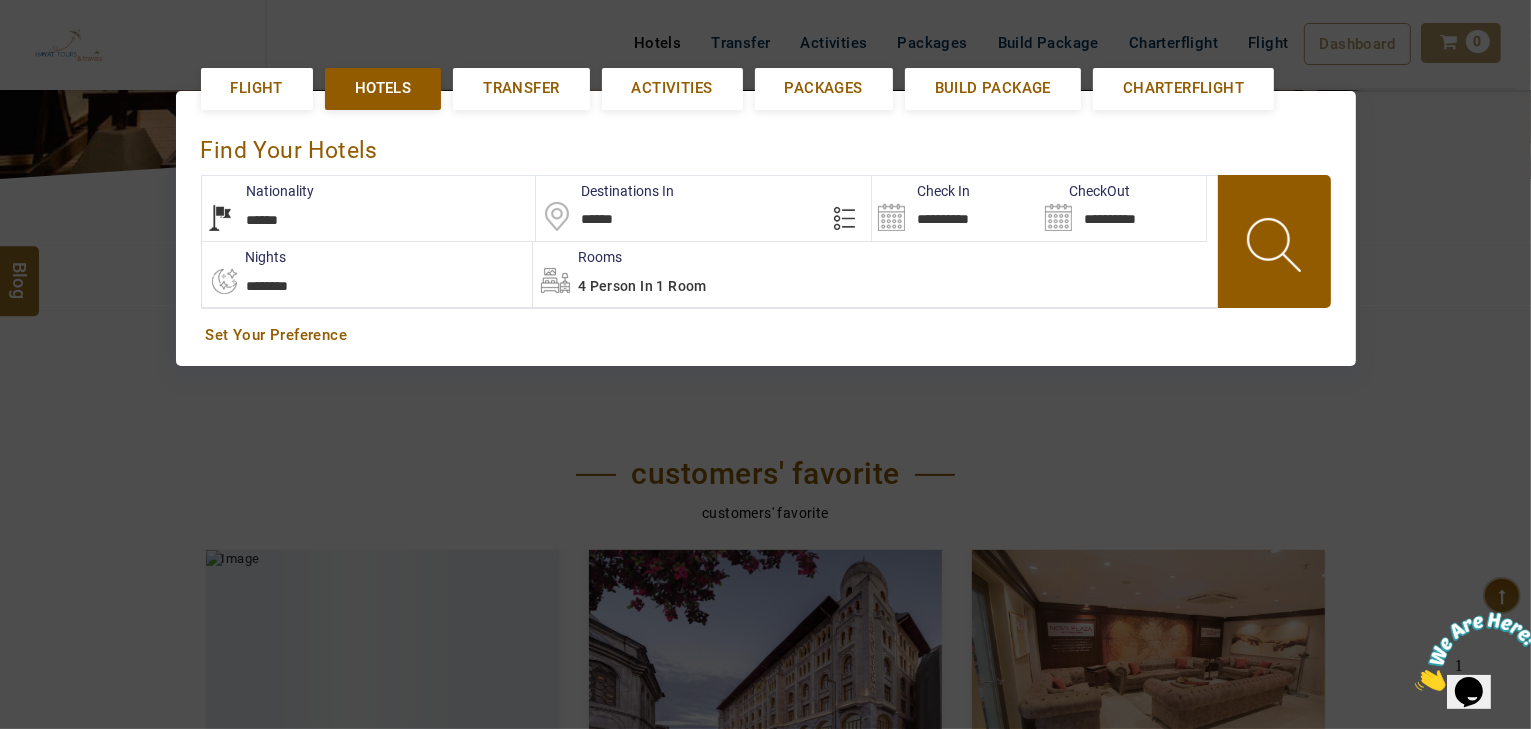 click on "**********" at bounding box center [955, 208] 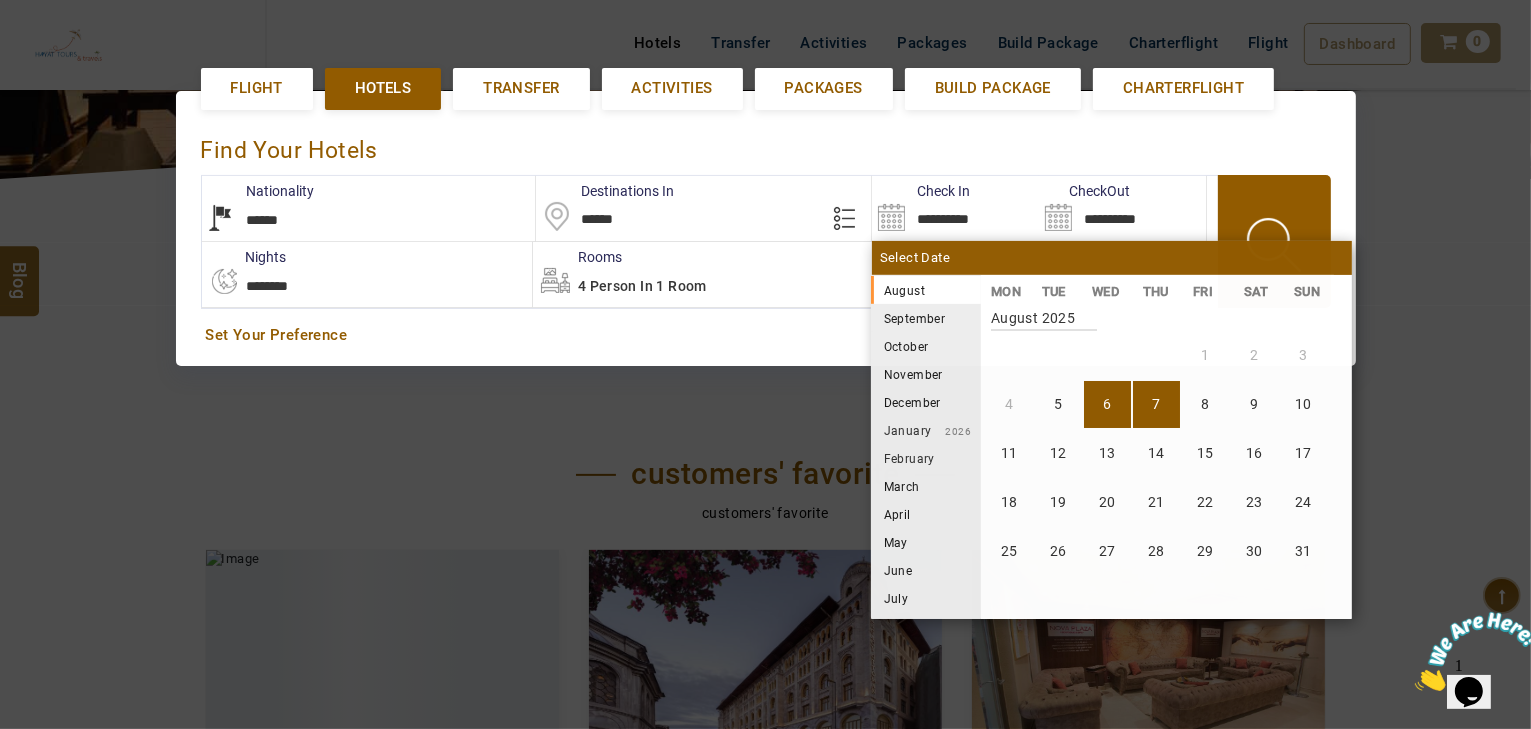click on "7" at bounding box center [1156, 404] 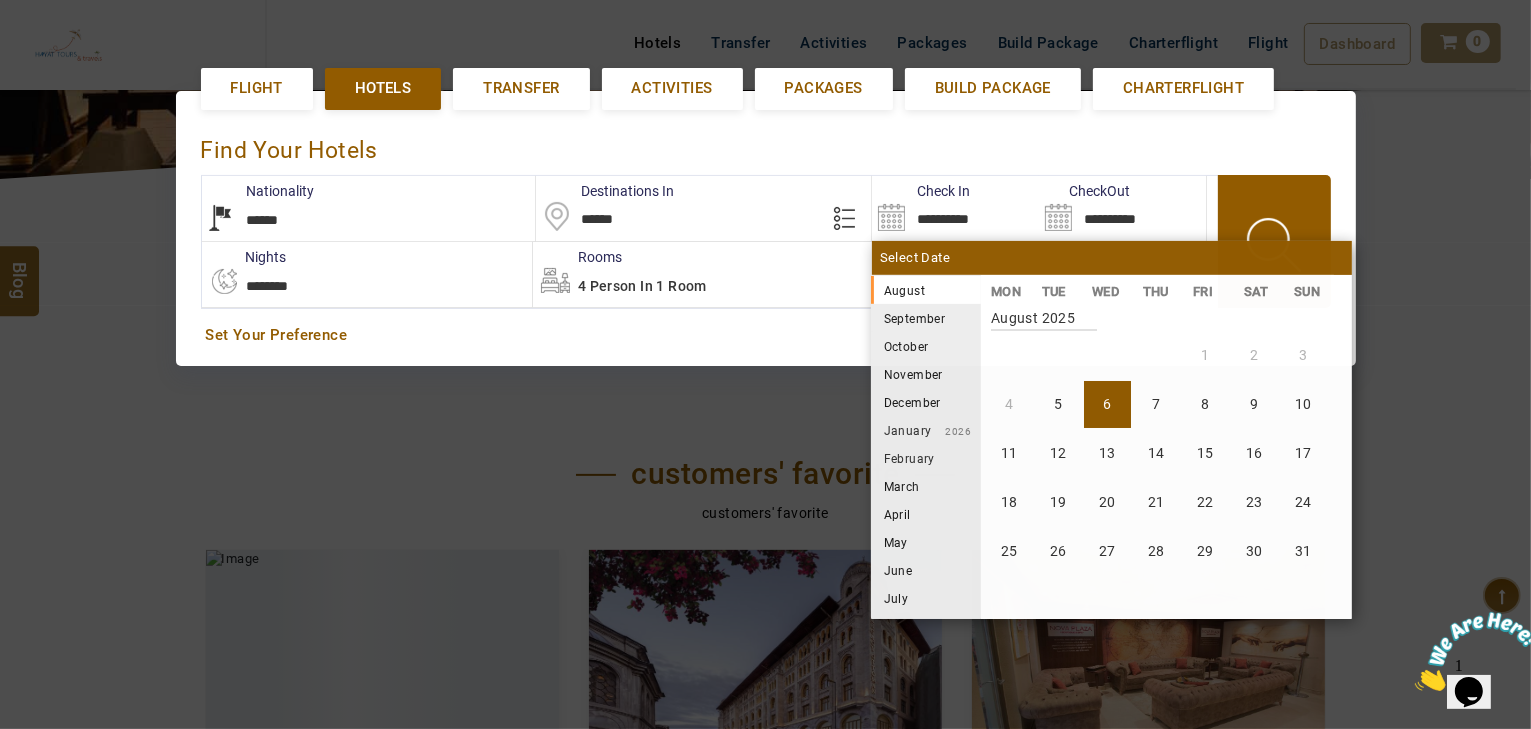 type on "**********" 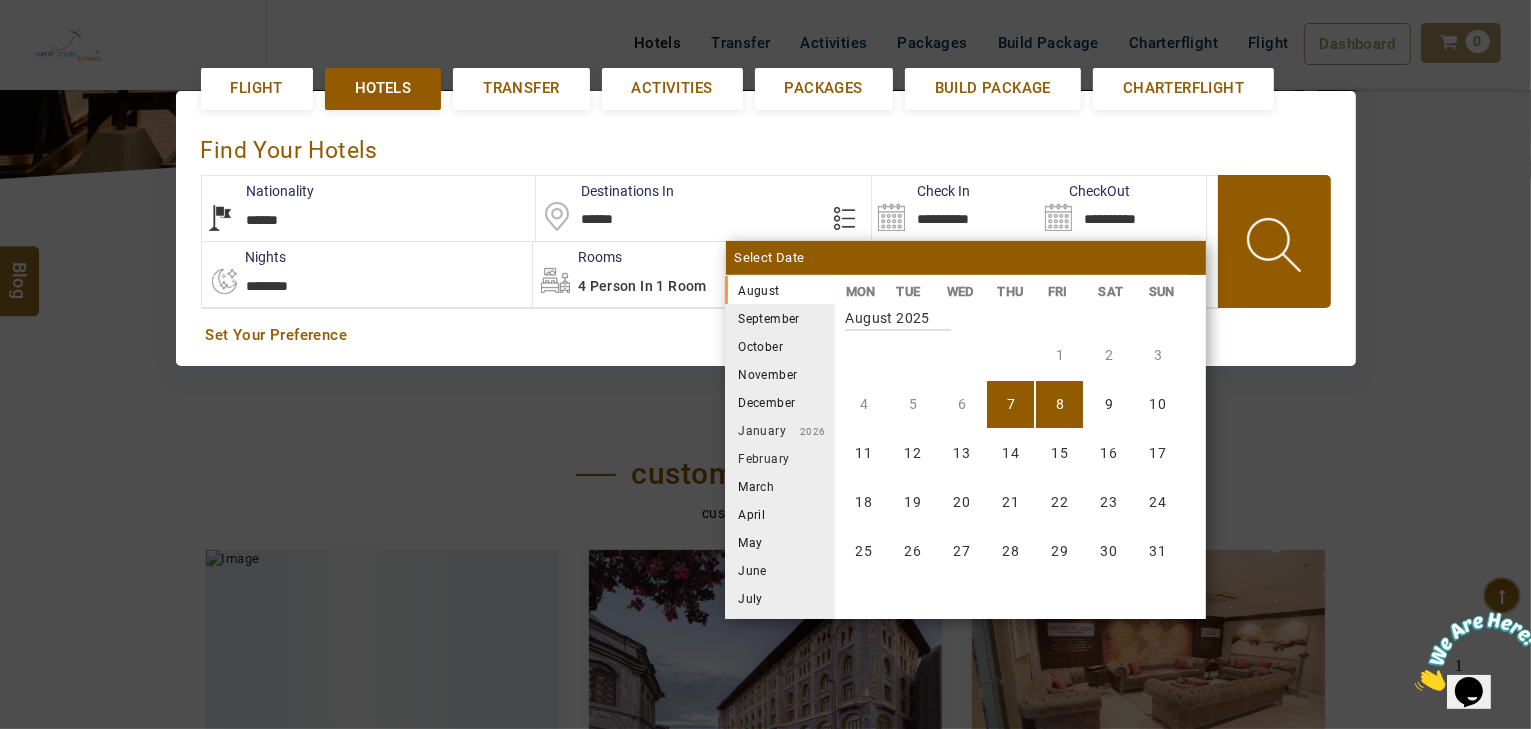 click on "8" at bounding box center (1059, 404) 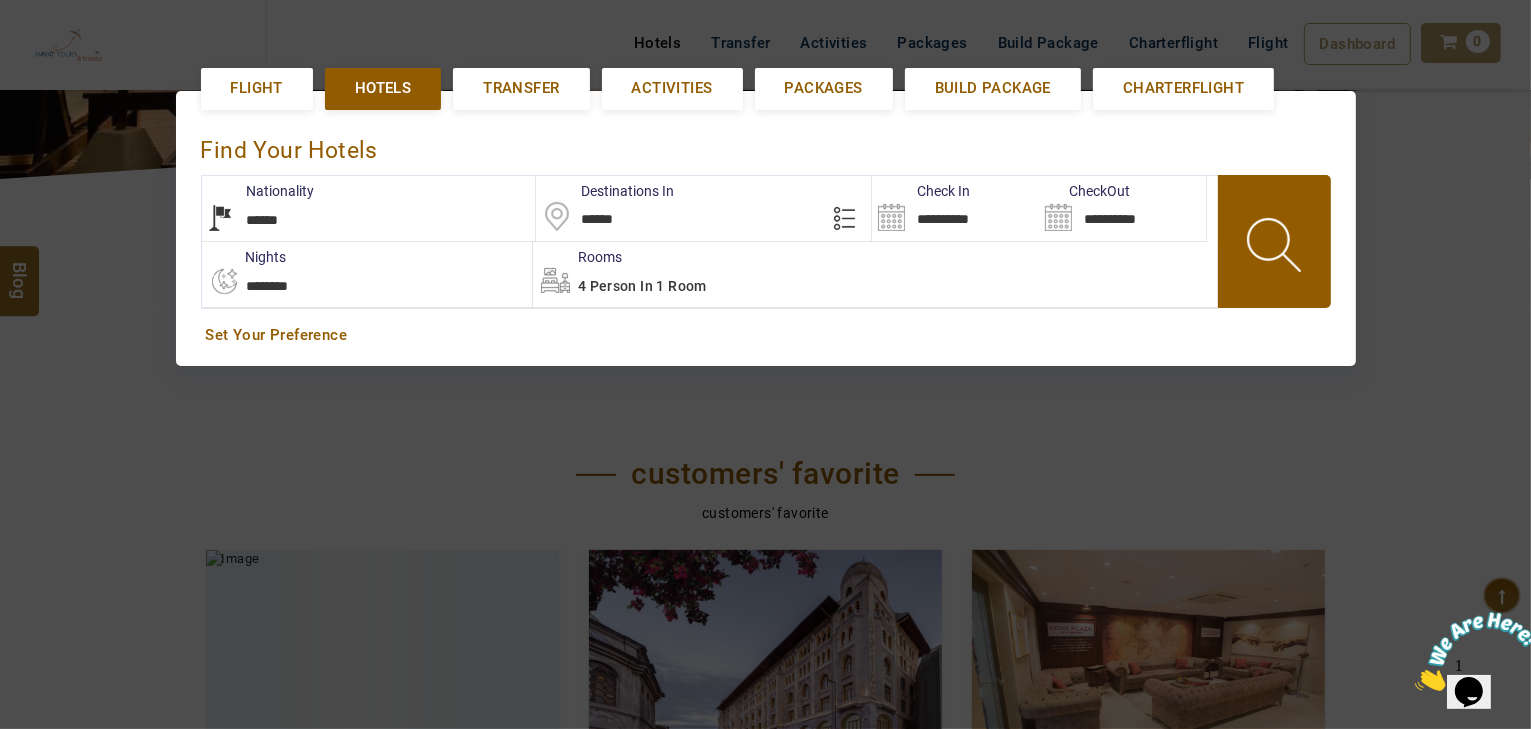 click on "**********" at bounding box center [367, 274] 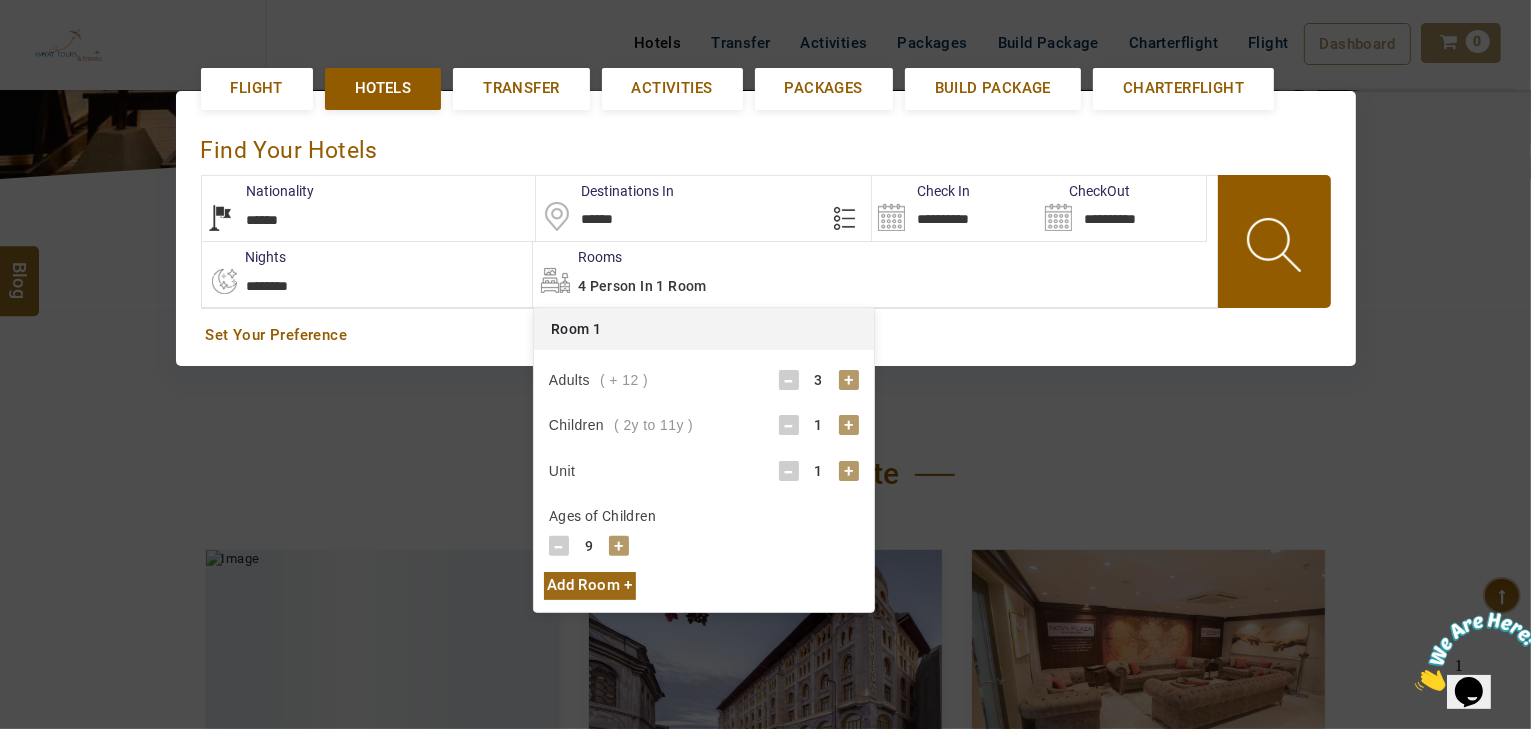 drag, startPoint x: 798, startPoint y: 466, endPoint x: 789, endPoint y: 441, distance: 26.57066 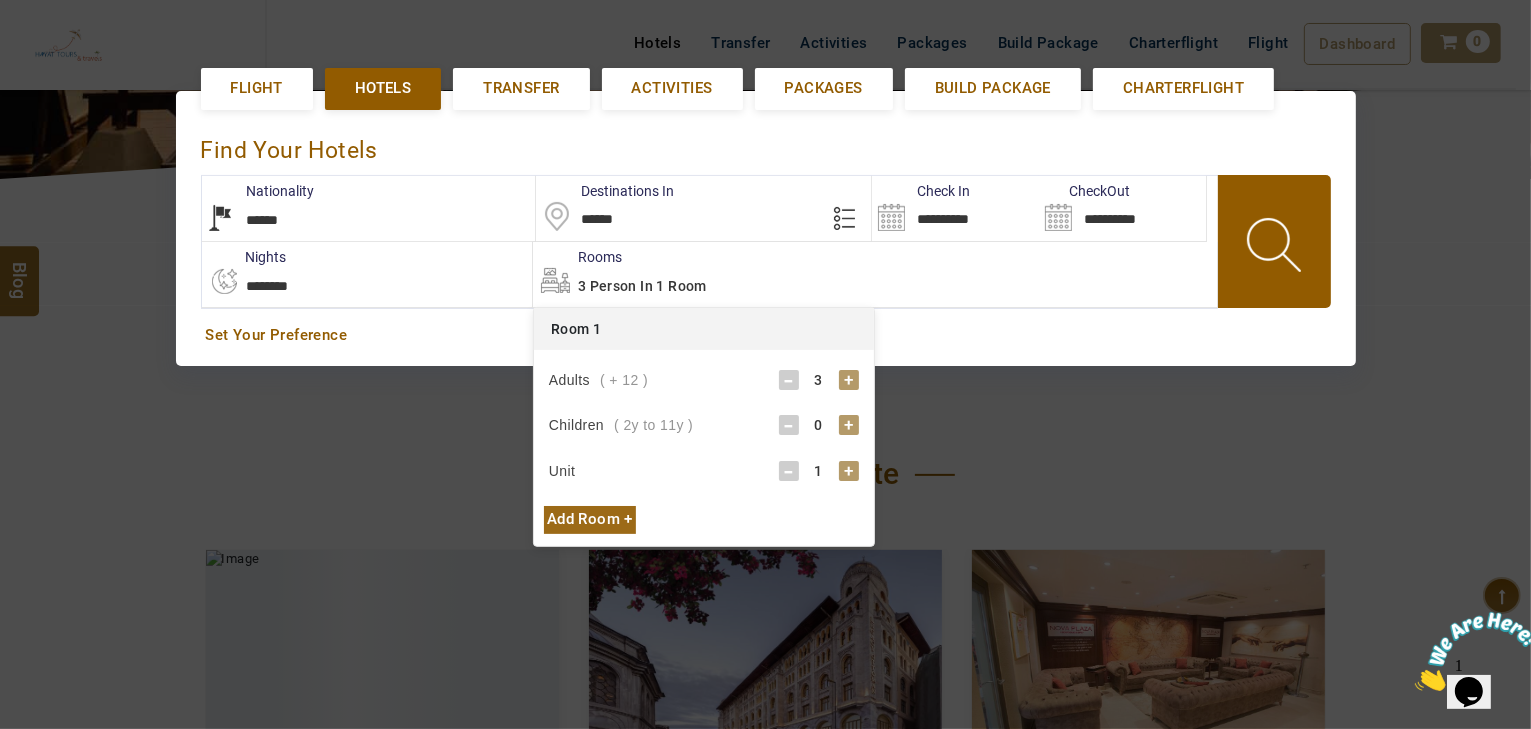click at bounding box center [1276, 248] 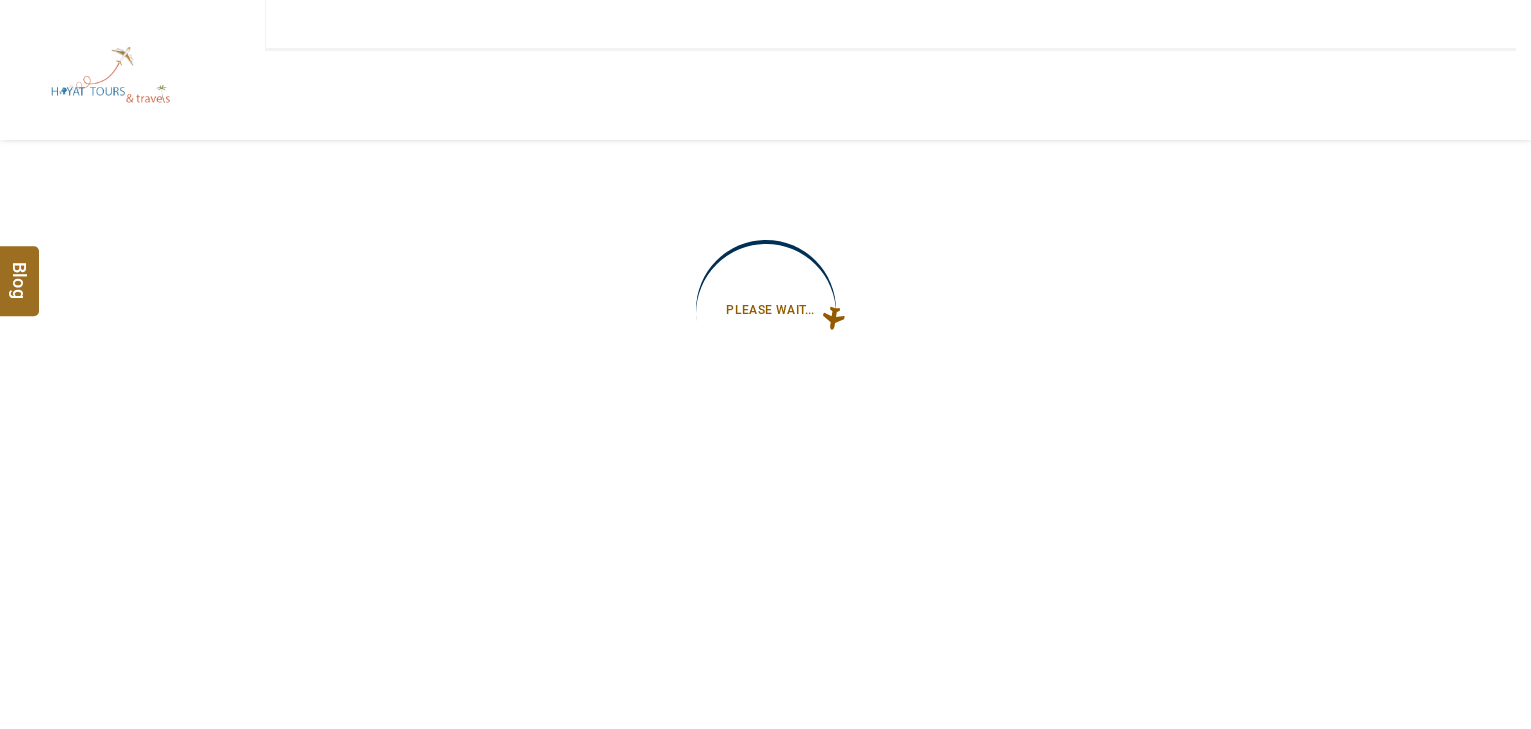 type on "**********" 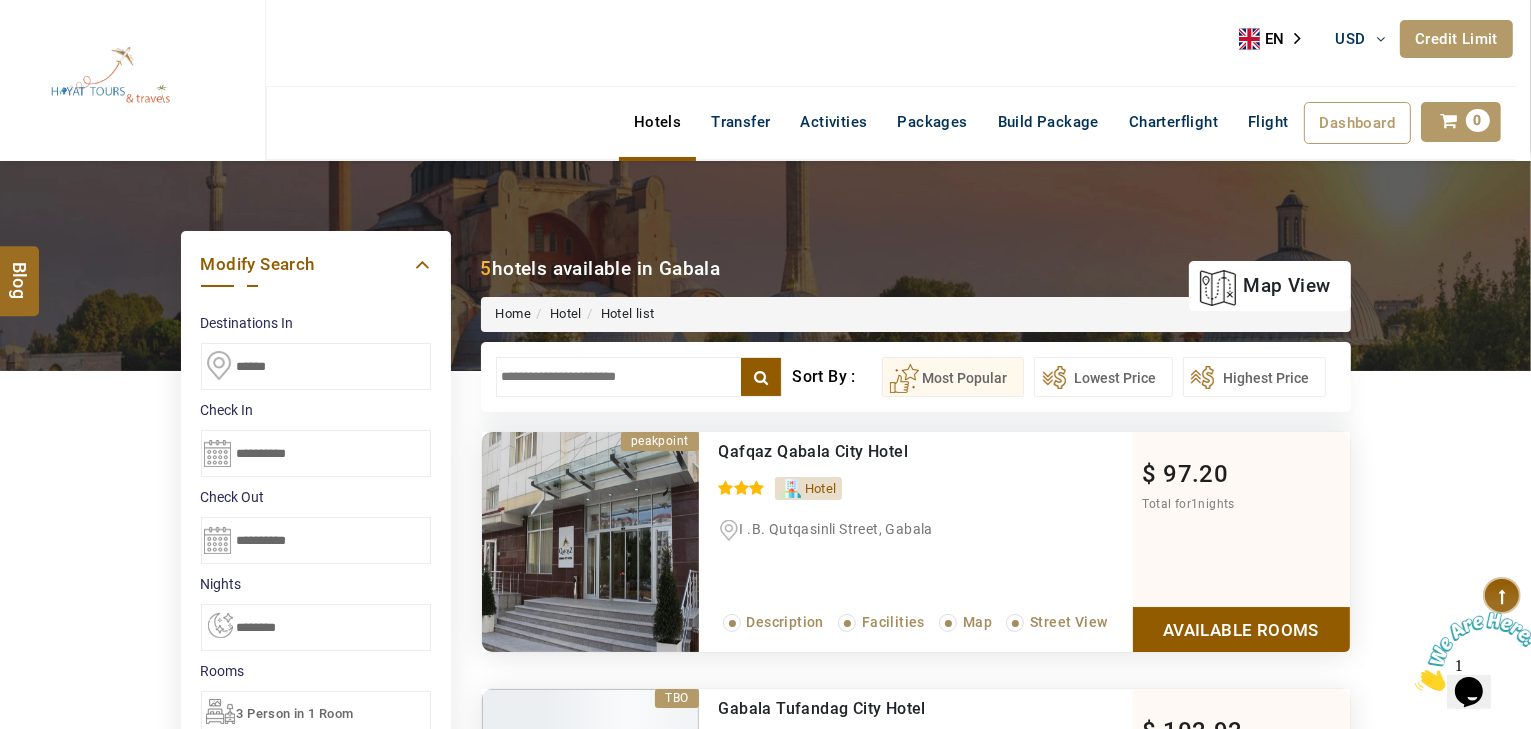 scroll, scrollTop: 0, scrollLeft: 0, axis: both 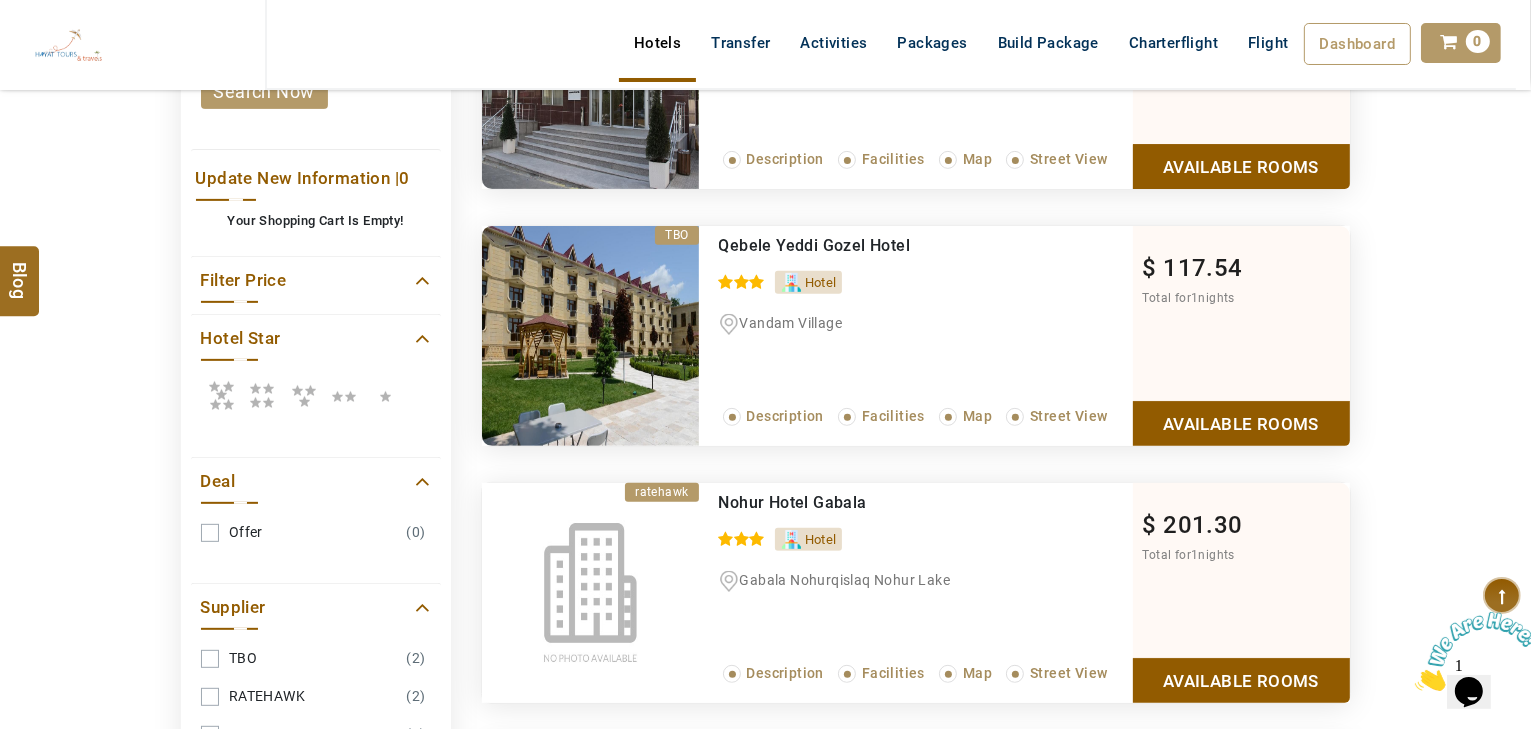 click at bounding box center [221, 395] 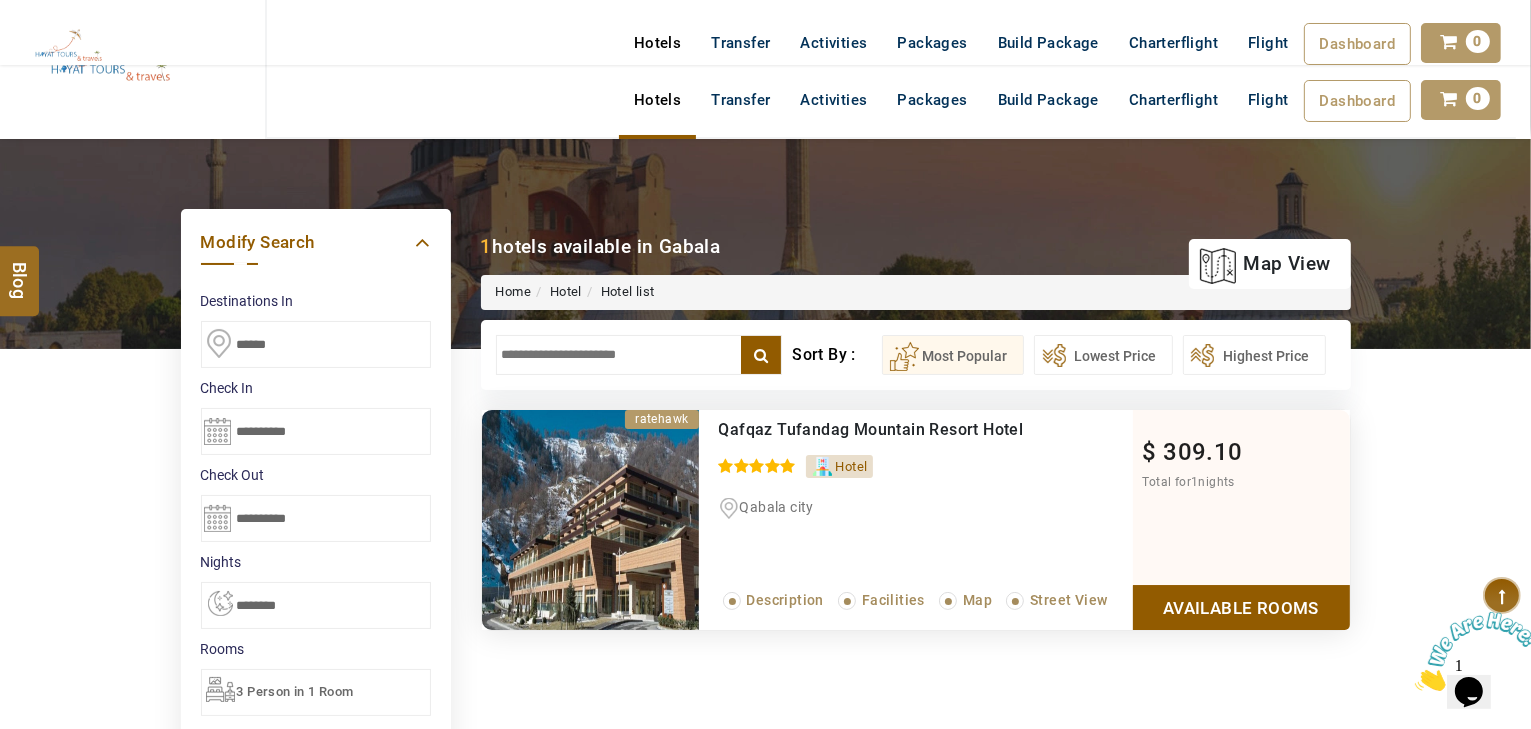 scroll, scrollTop: 0, scrollLeft: 0, axis: both 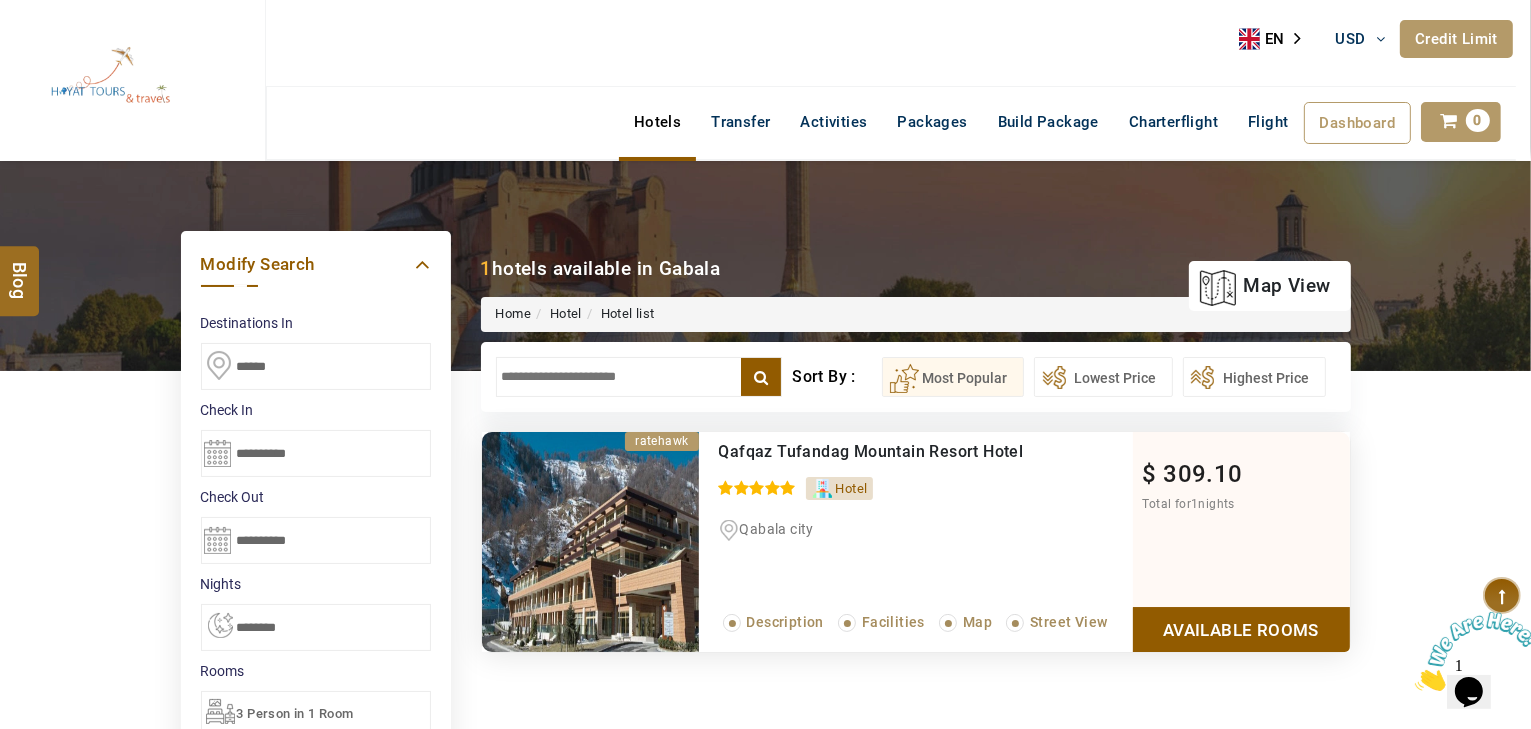 click on "Available Rooms" at bounding box center (1241, 629) 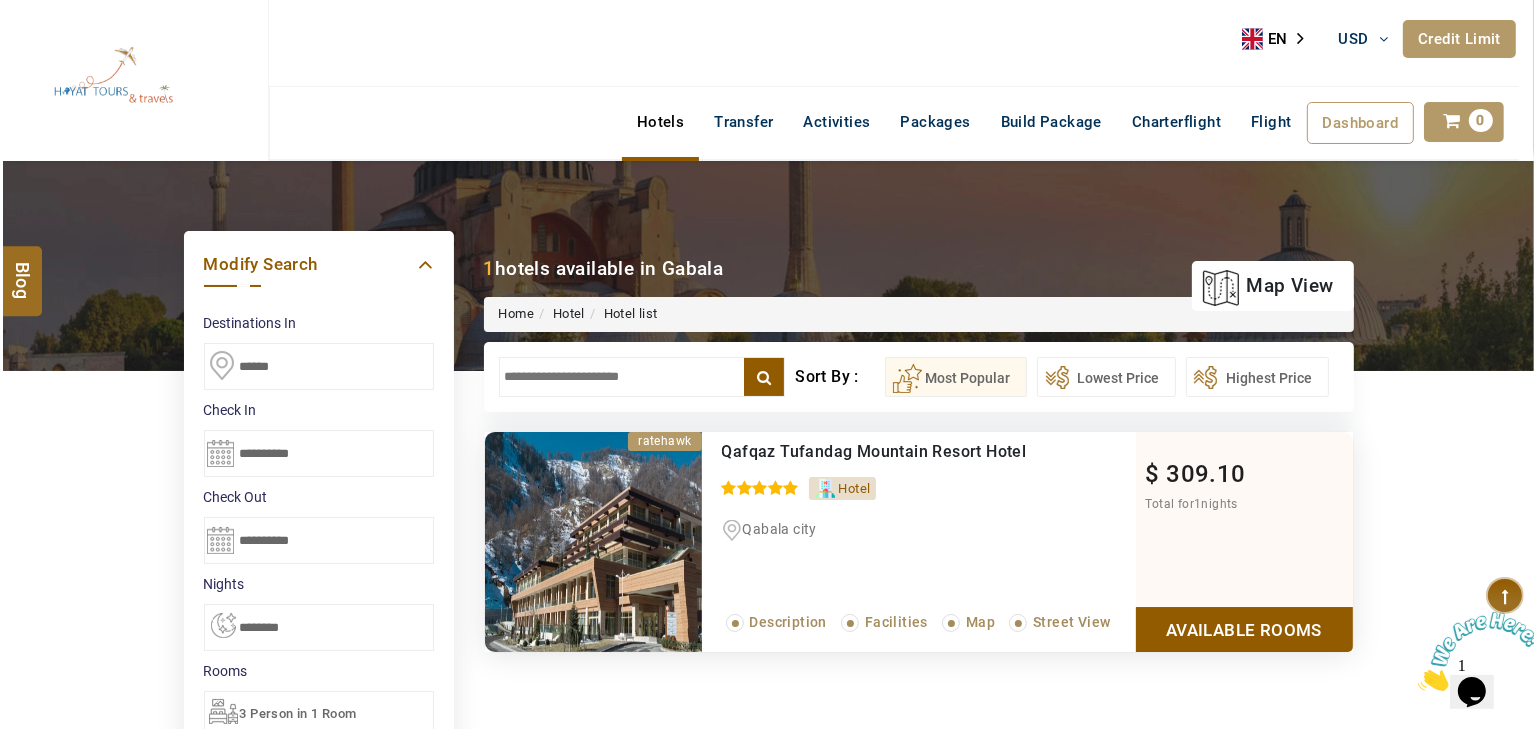 scroll, scrollTop: 380, scrollLeft: 0, axis: vertical 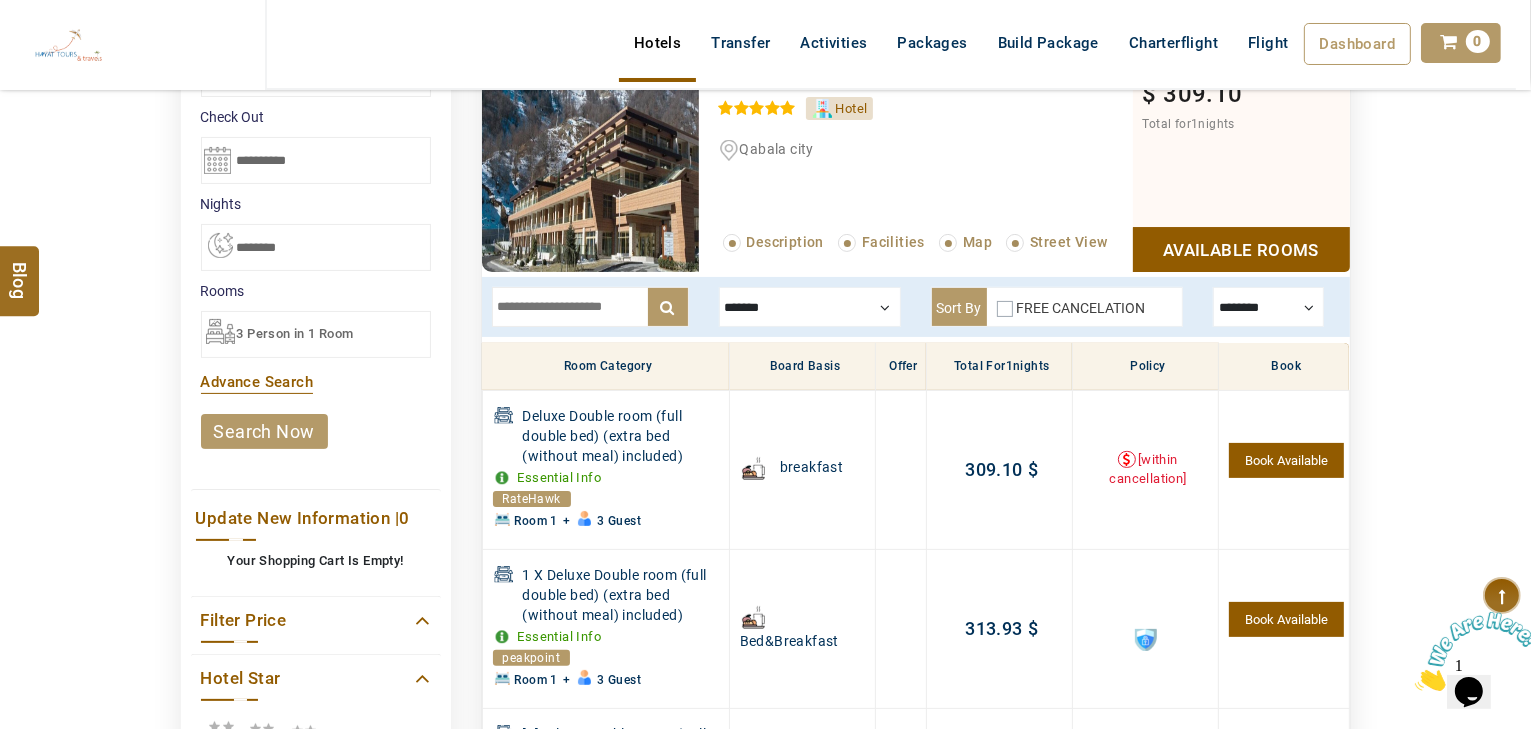 click at bounding box center [1146, 640] 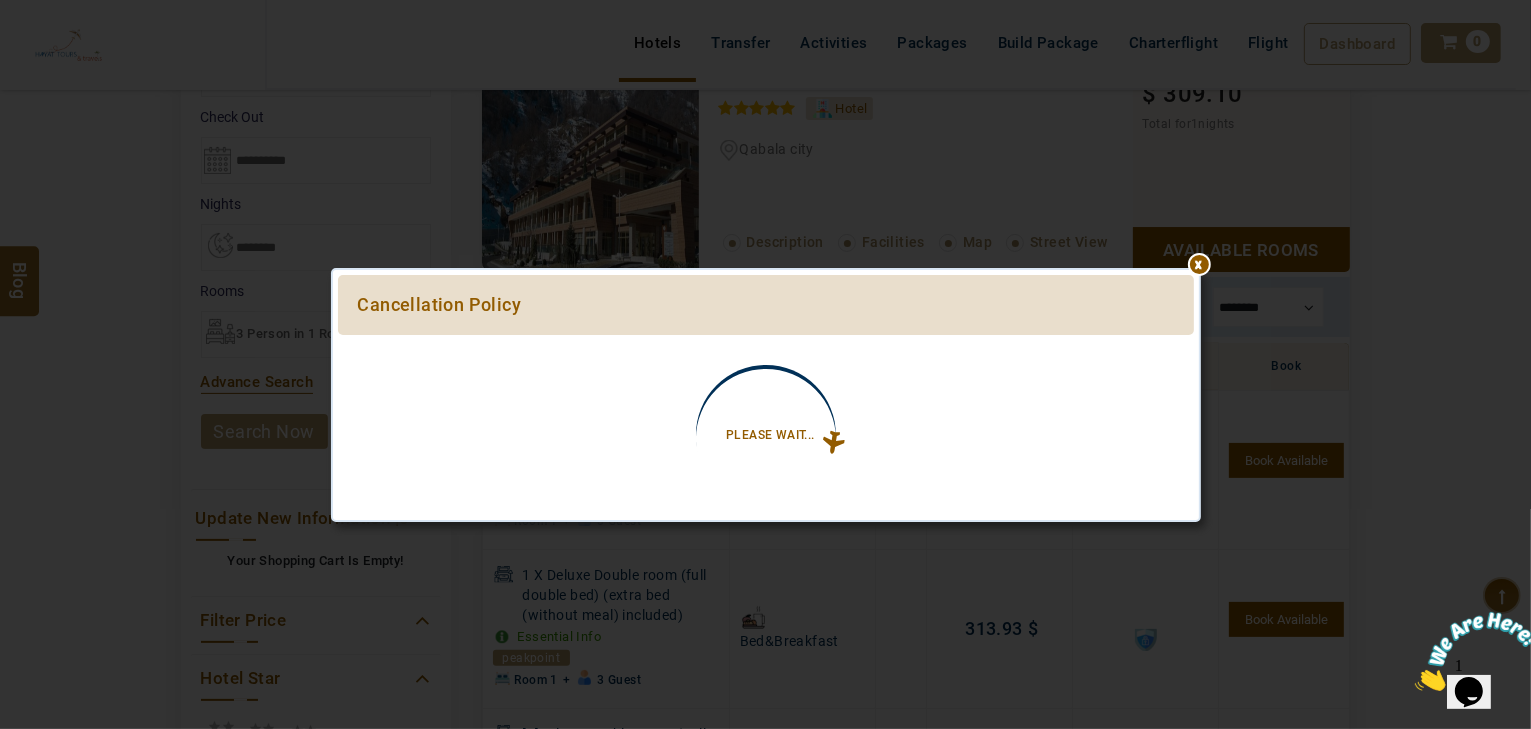 click at bounding box center (766, 345) 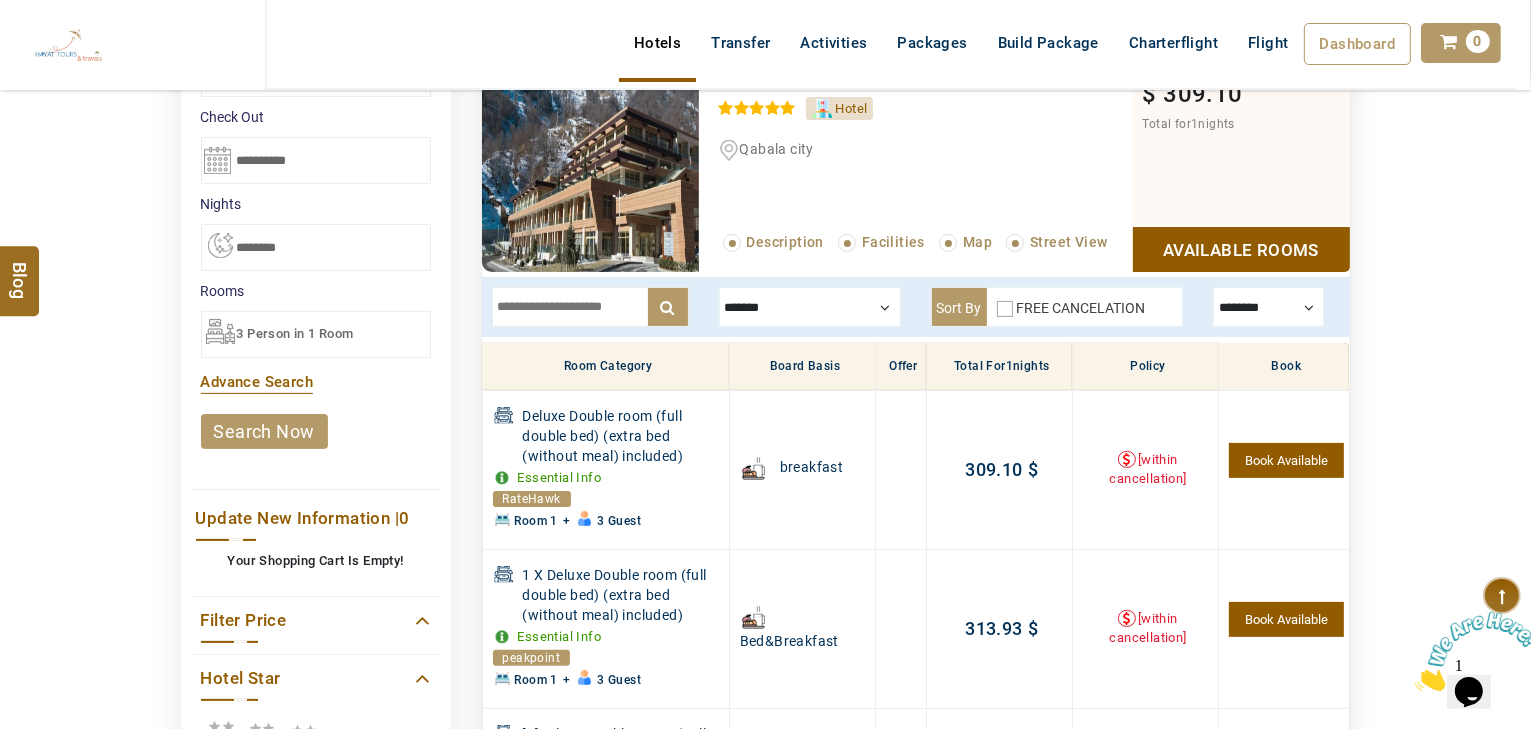 drag, startPoint x: 1268, startPoint y: 625, endPoint x: 827, endPoint y: 642, distance: 441.32755 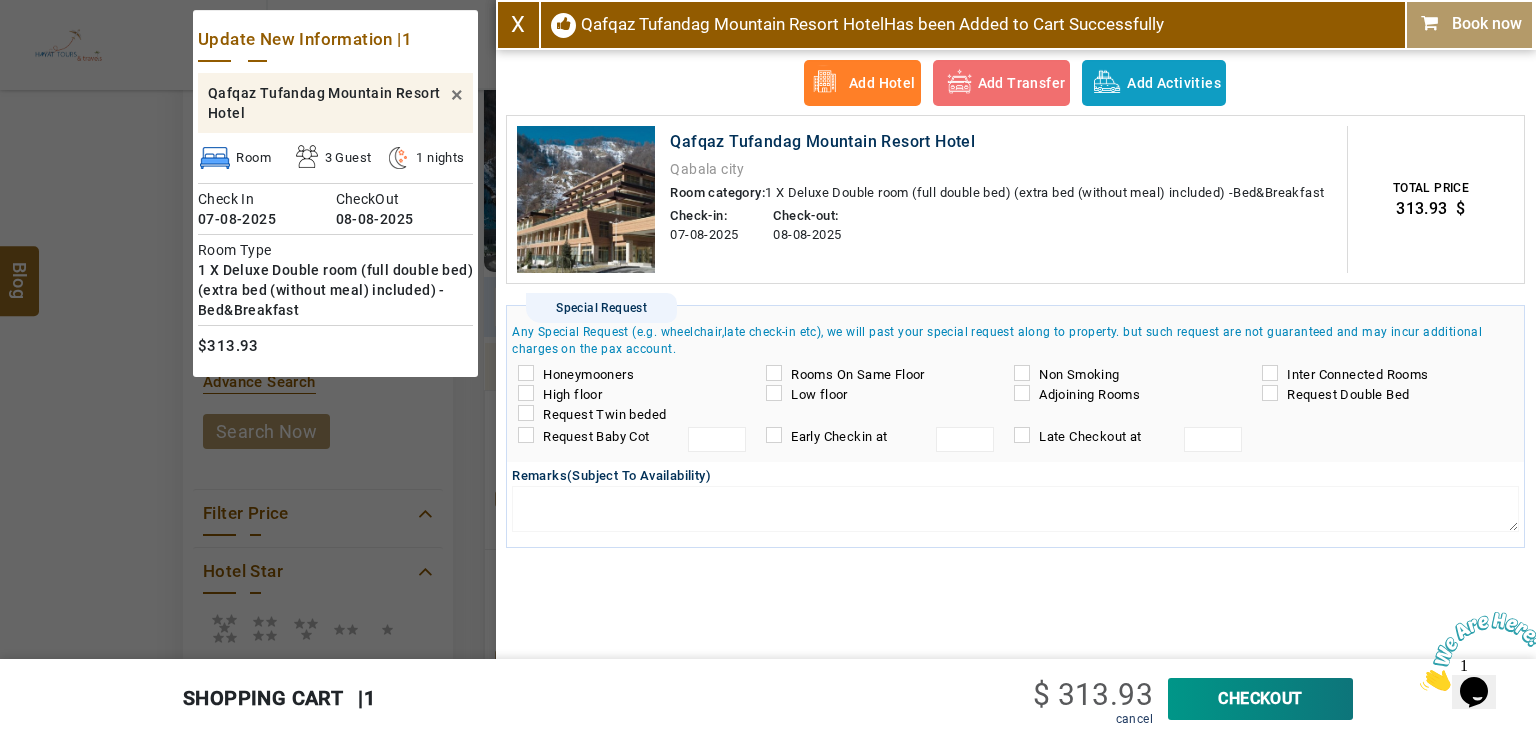 click on "CheckOut" at bounding box center (1260, 699) 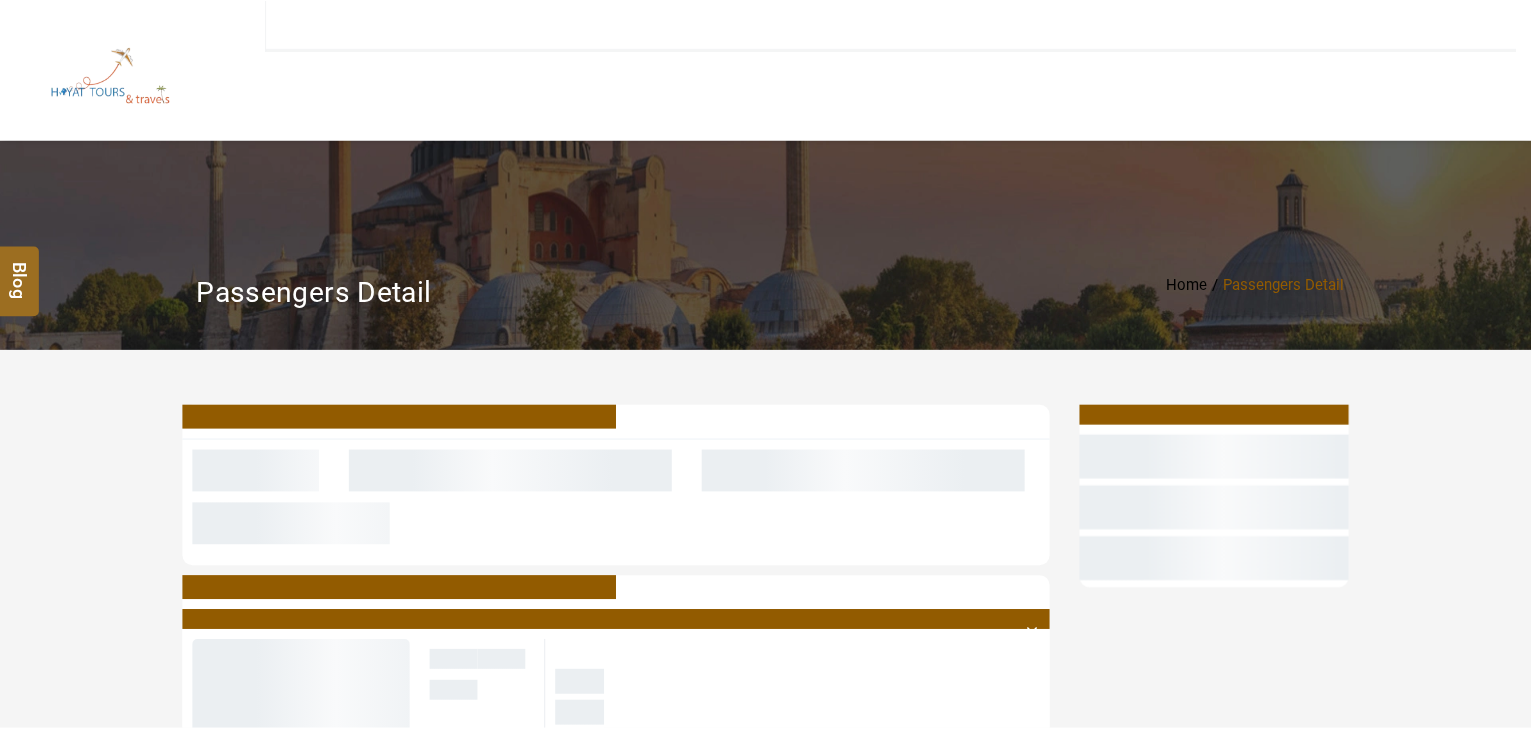 scroll, scrollTop: 0, scrollLeft: 0, axis: both 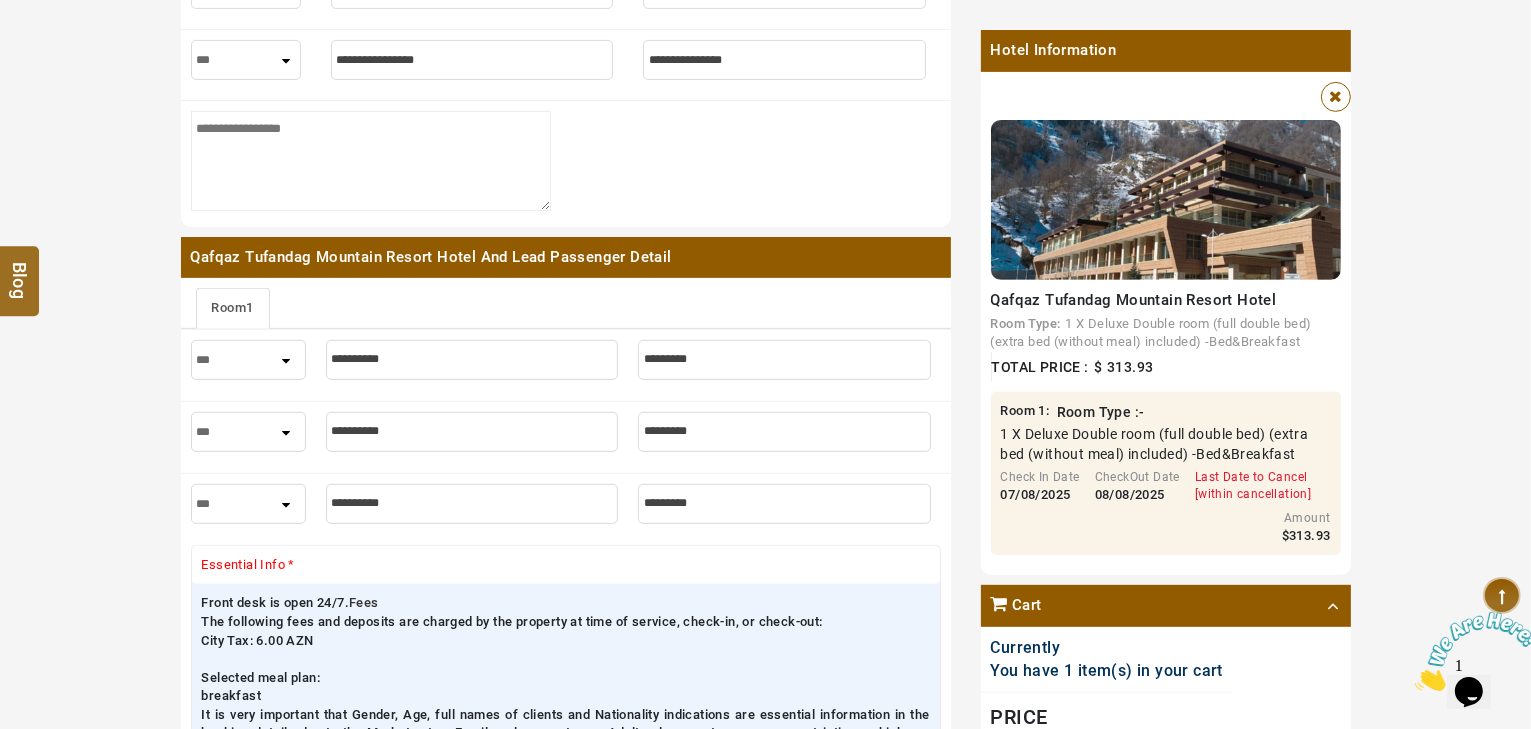 click on "*** **** ***" at bounding box center [248, 360] 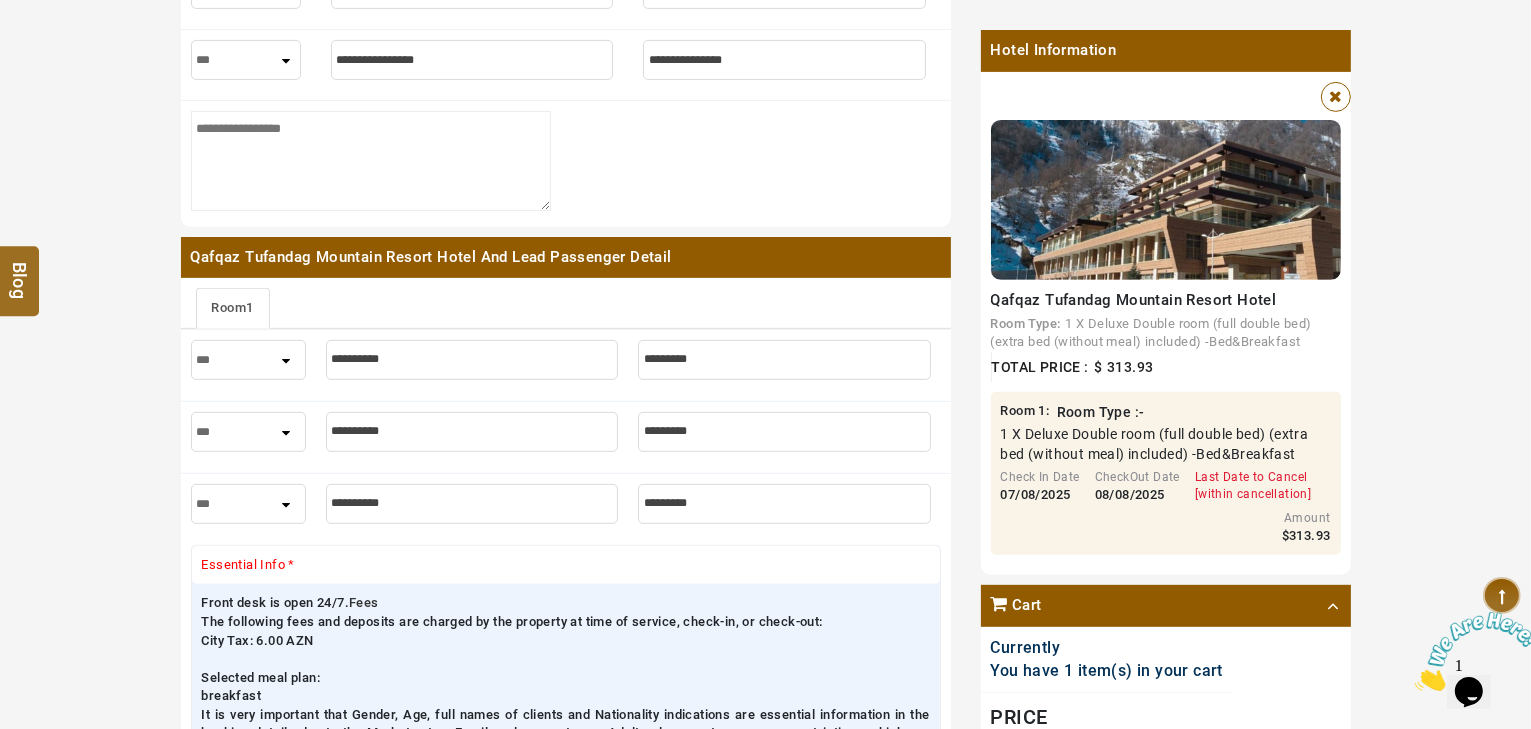click at bounding box center (472, 360) 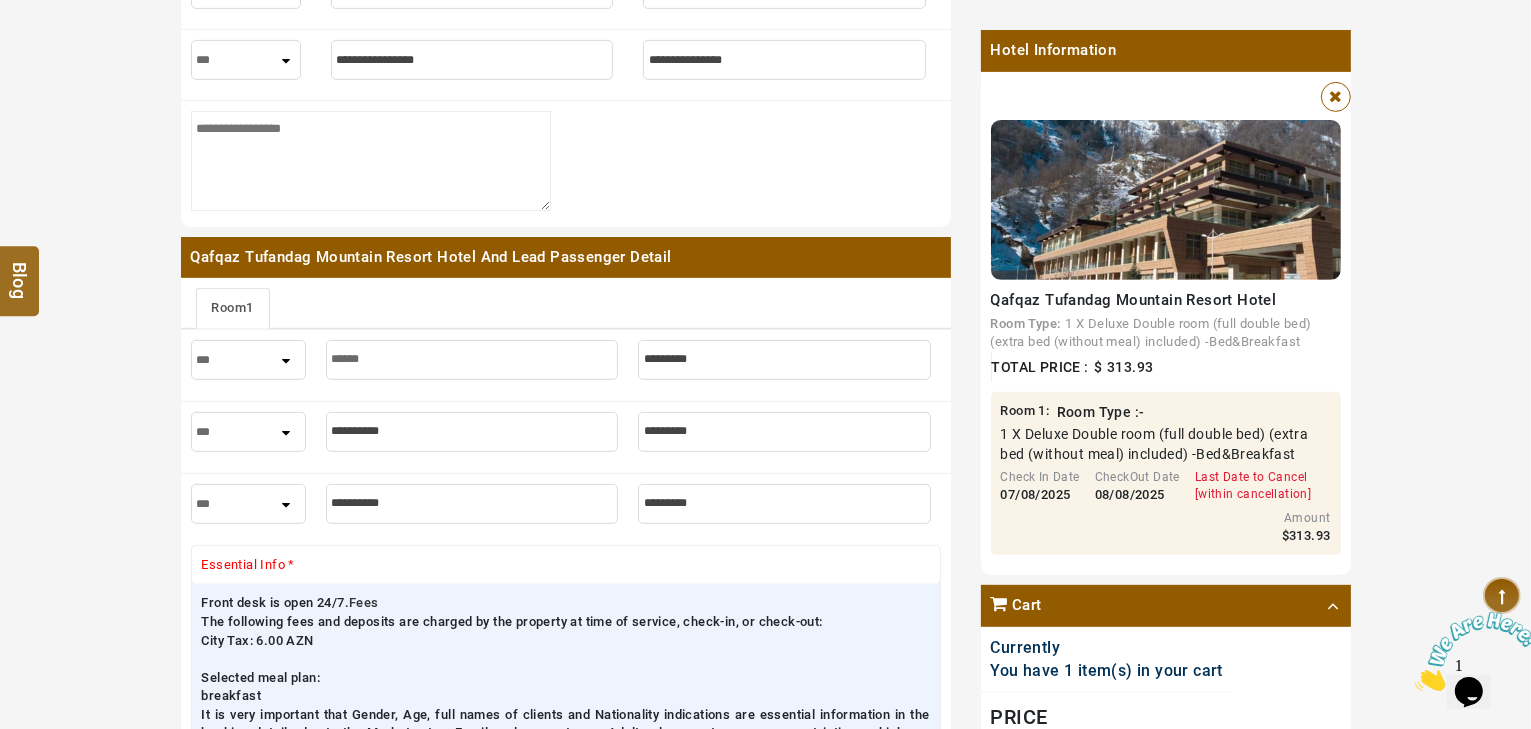 type on "******" 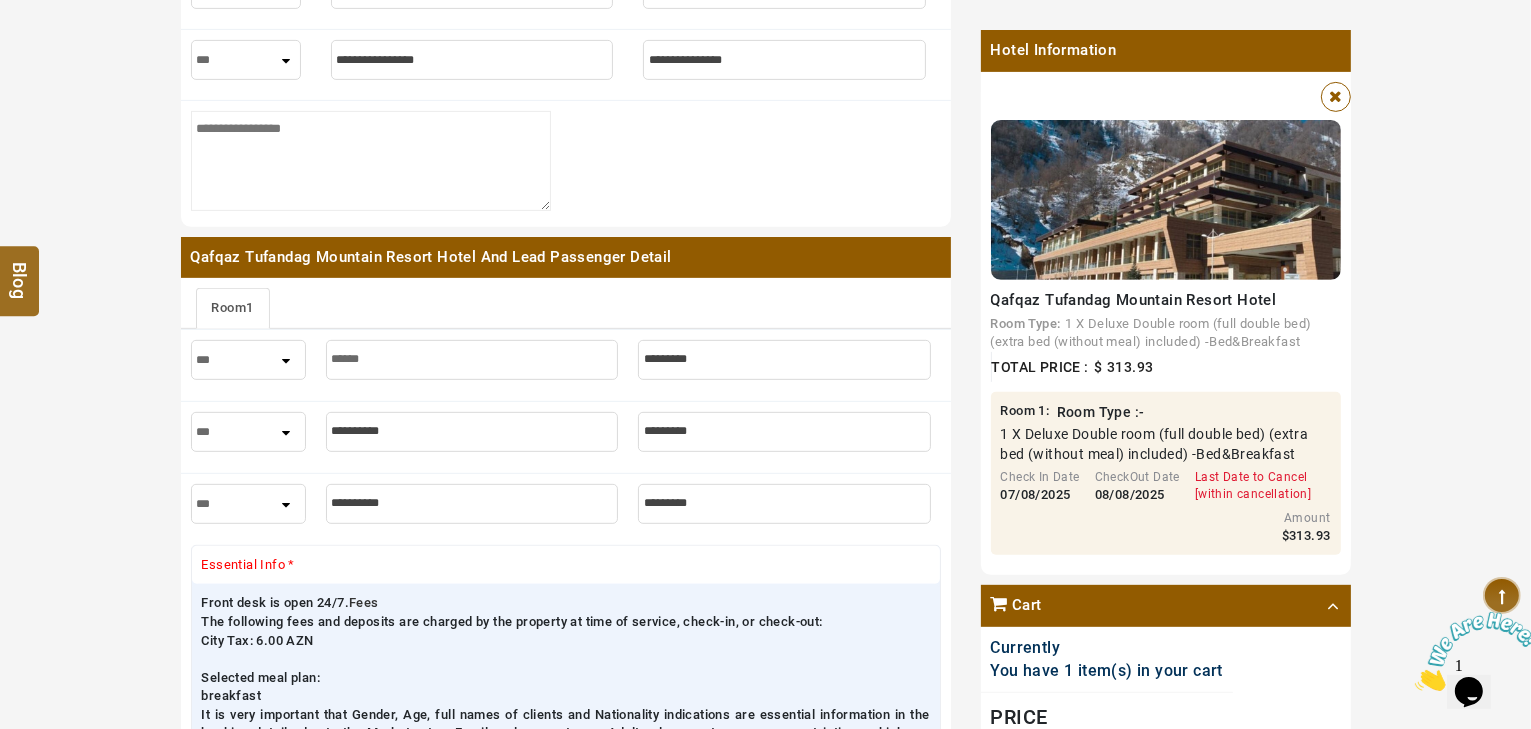click at bounding box center [784, 360] 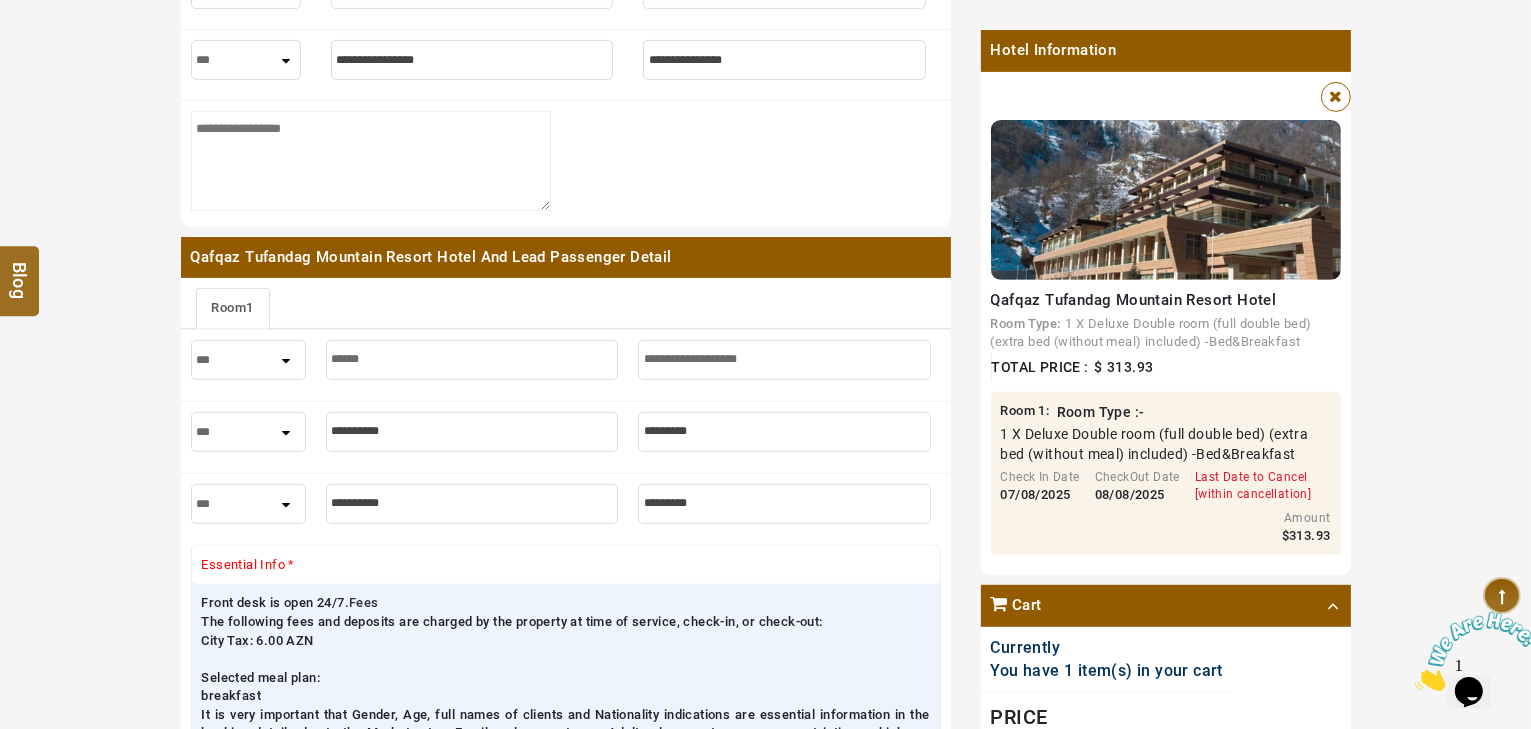 type on "**********" 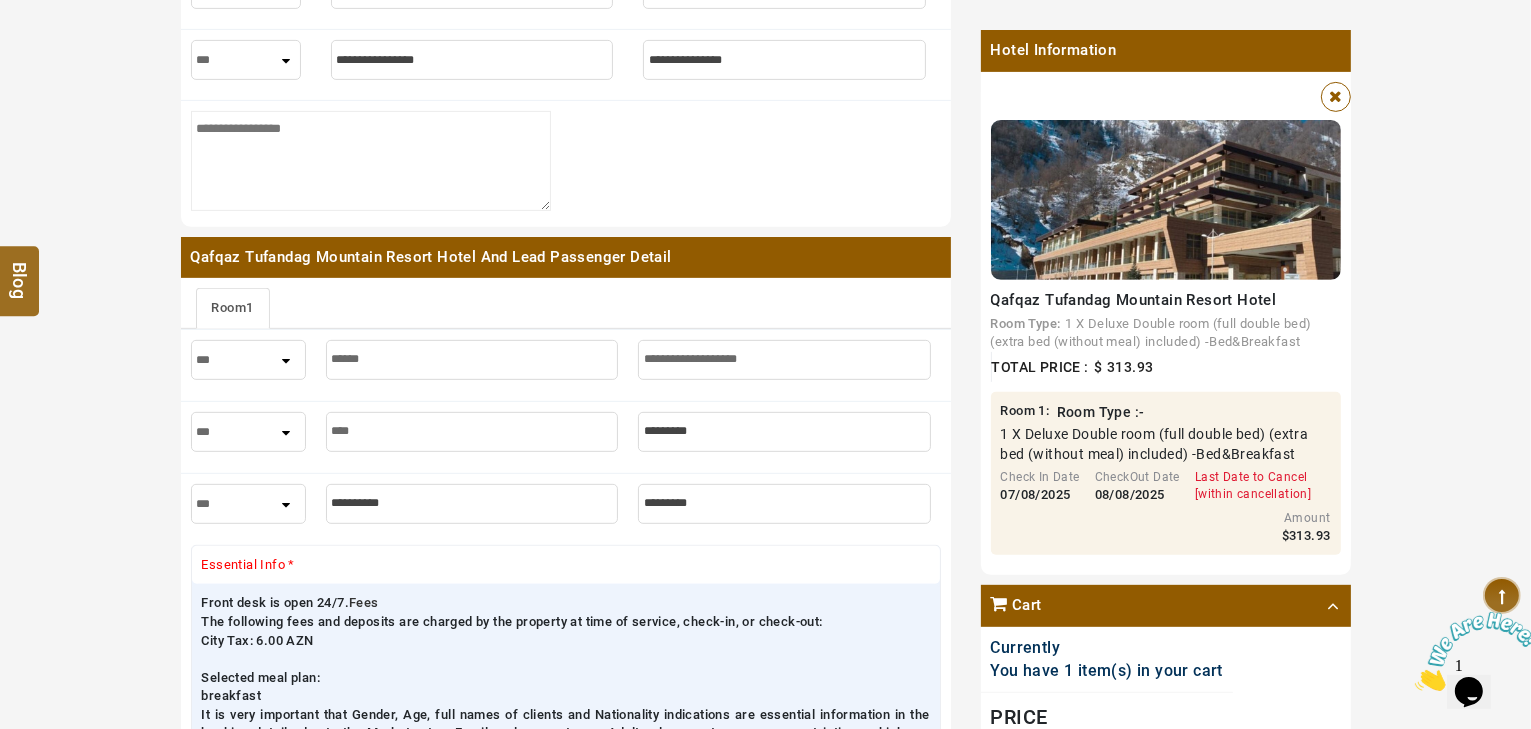 type on "****" 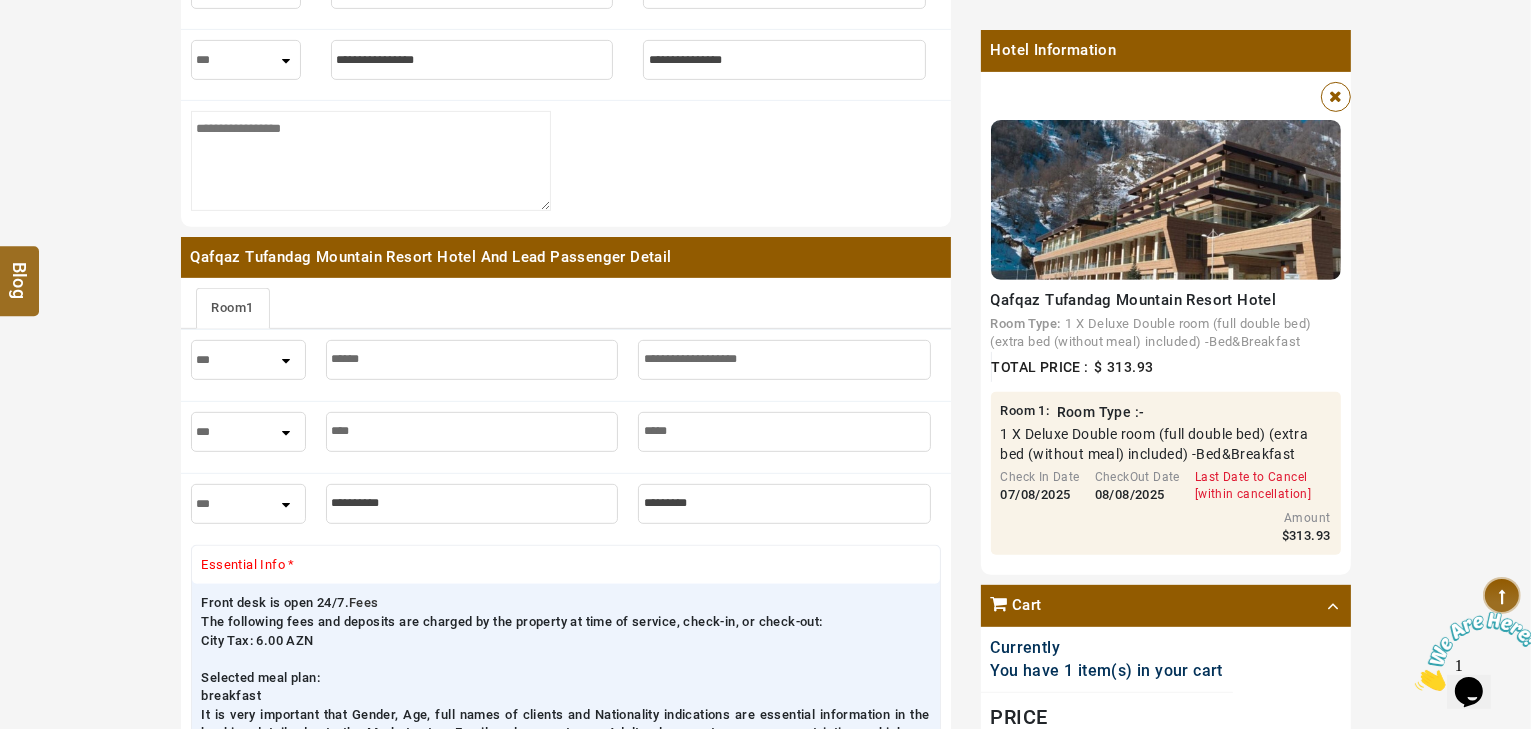 type on "*****" 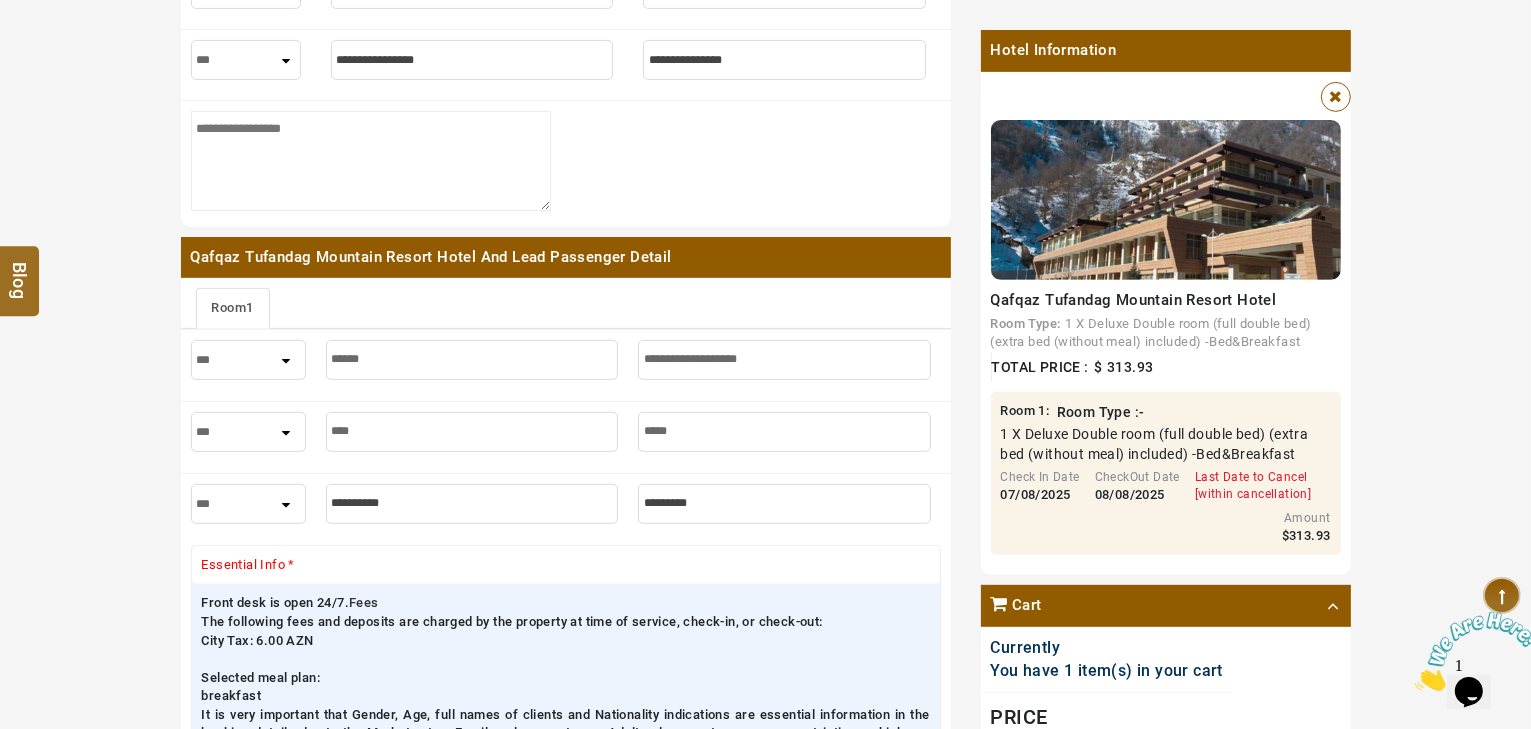 drag, startPoint x: 263, startPoint y: 420, endPoint x: 255, endPoint y: 439, distance: 20.615528 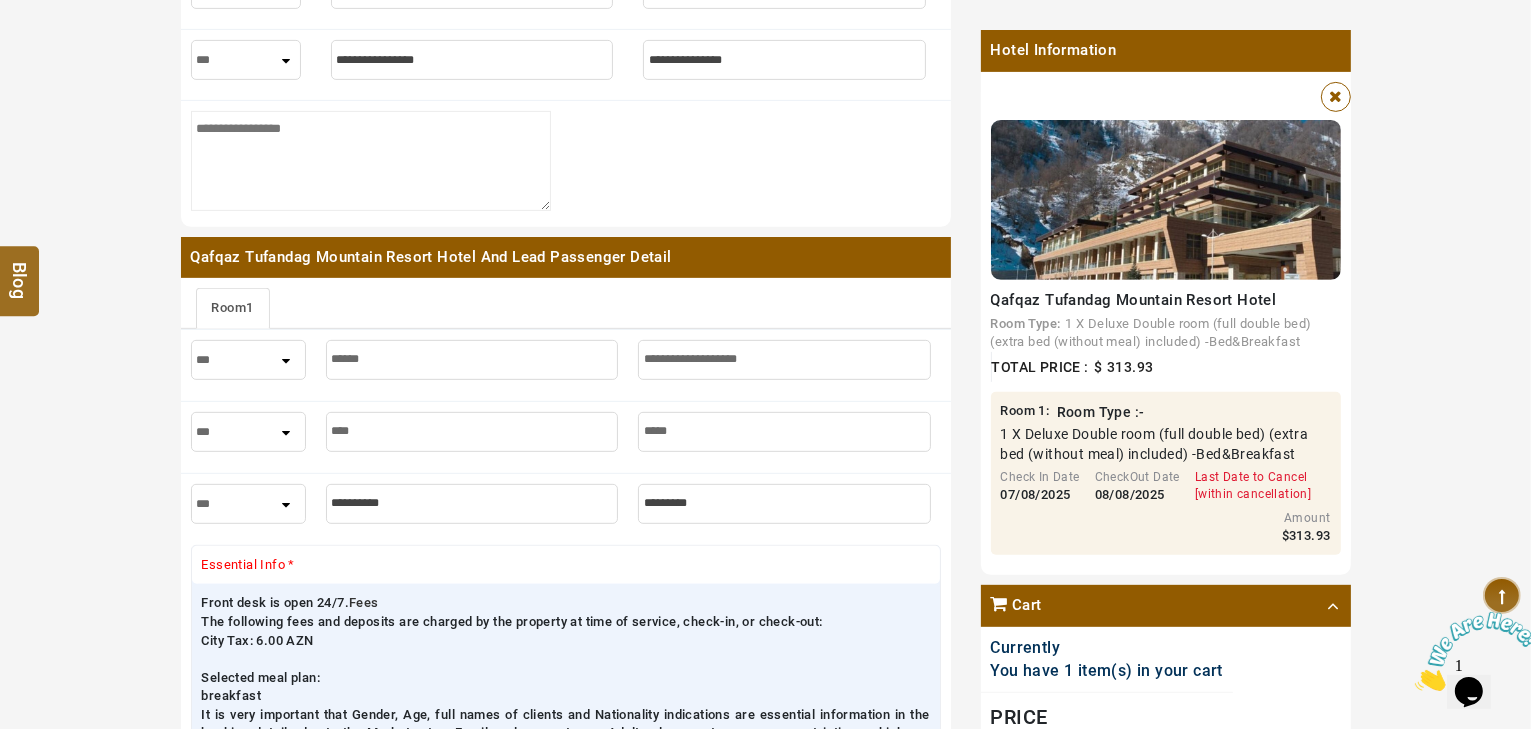 click on "*** **** ***" at bounding box center (248, 432) 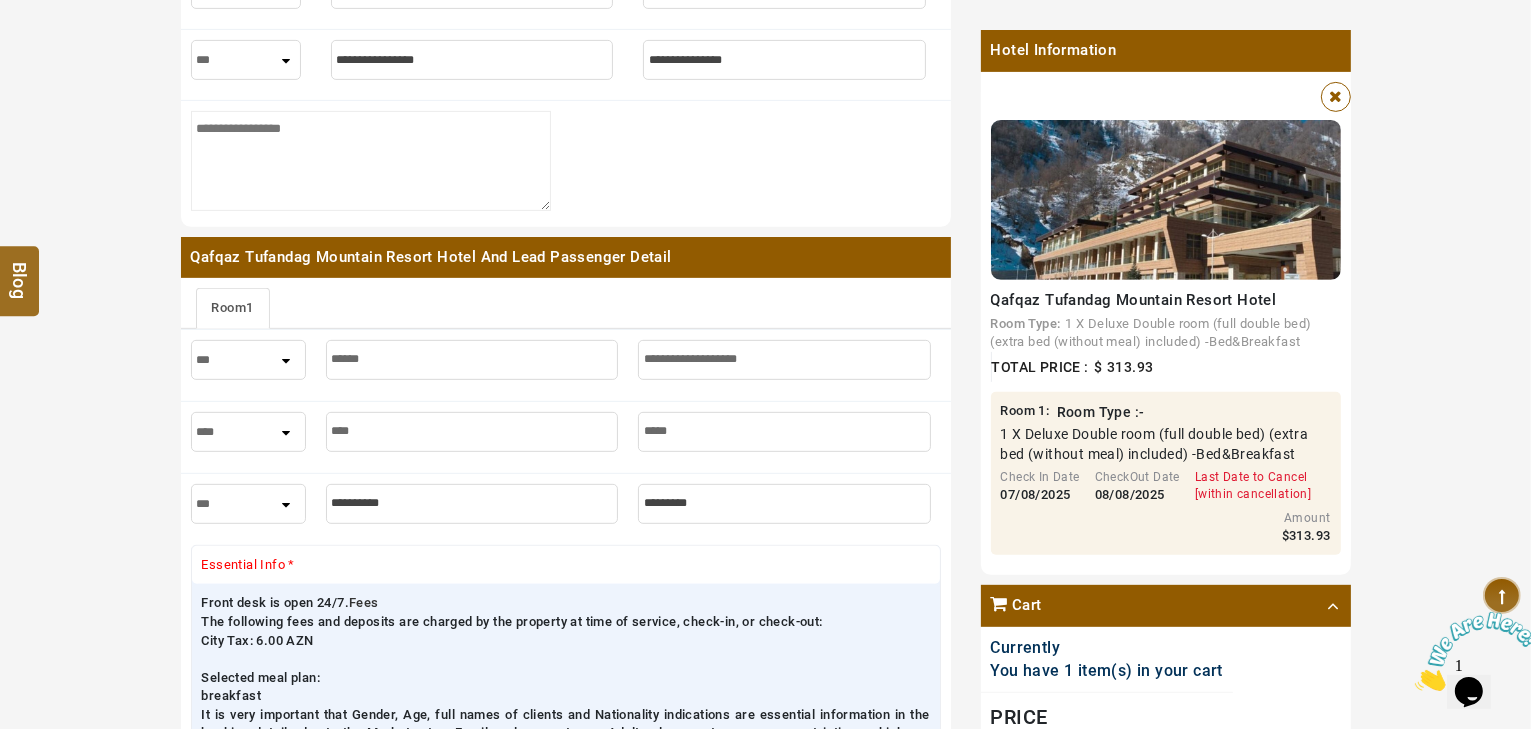 click on "*** **** ***" at bounding box center (248, 432) 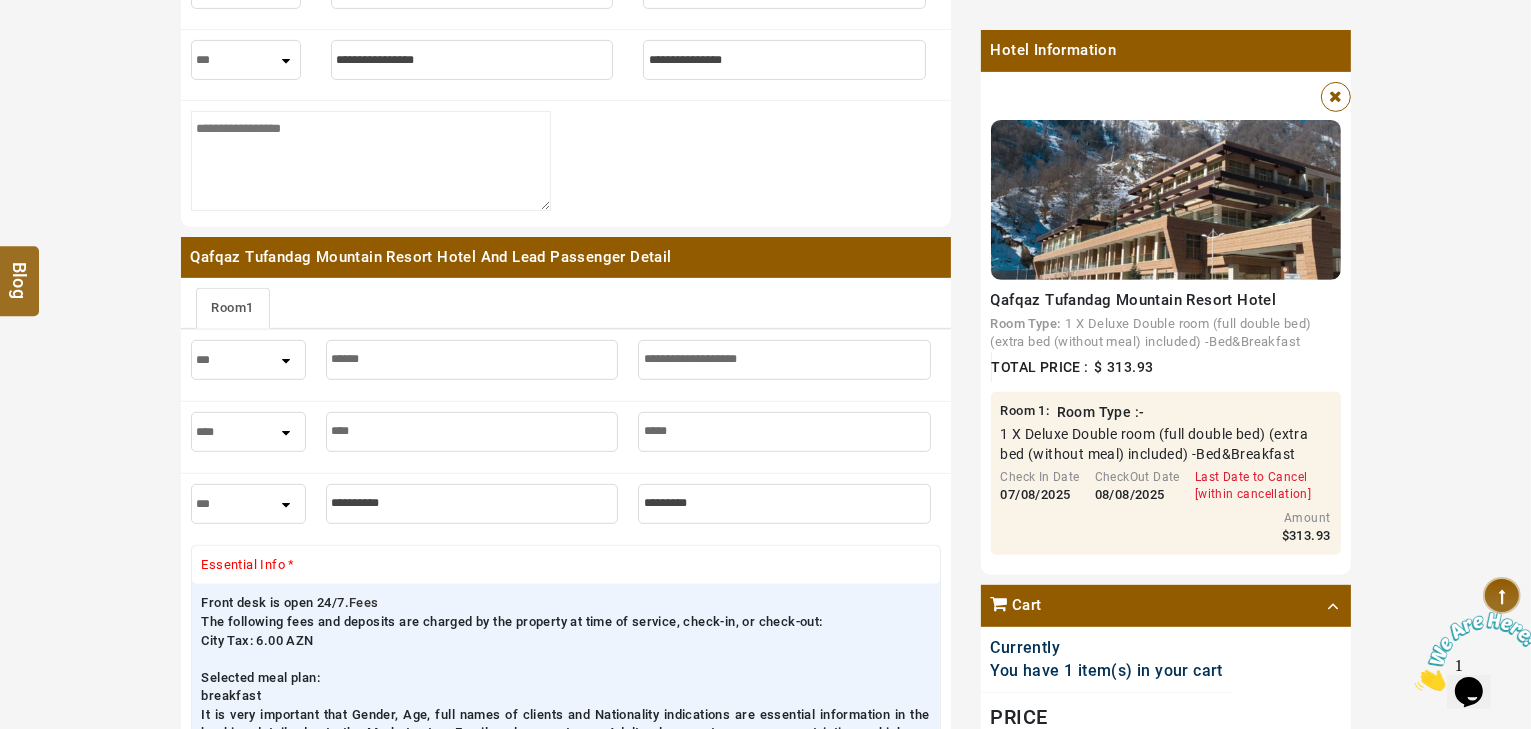 click on "*** **** ***" at bounding box center [248, 504] 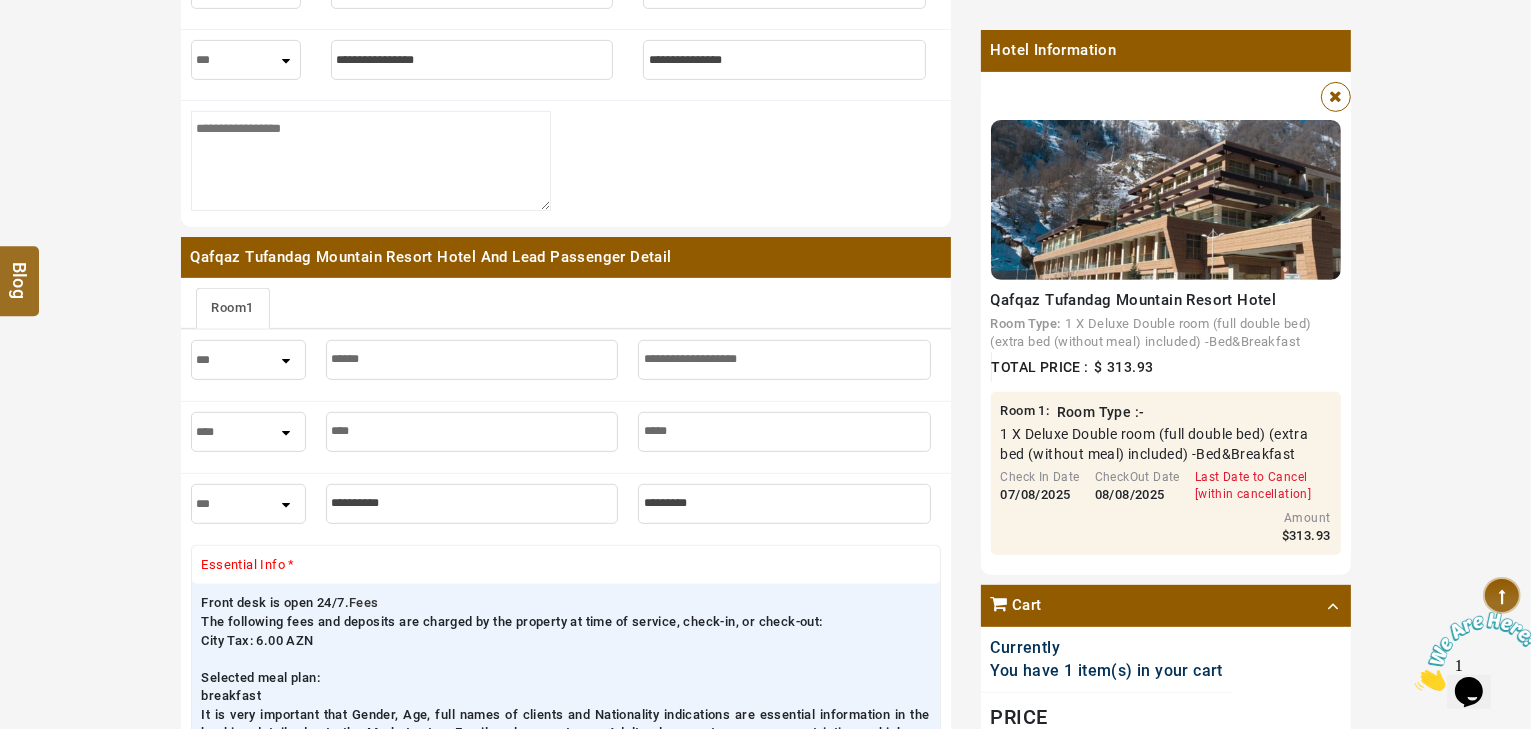 select on "****" 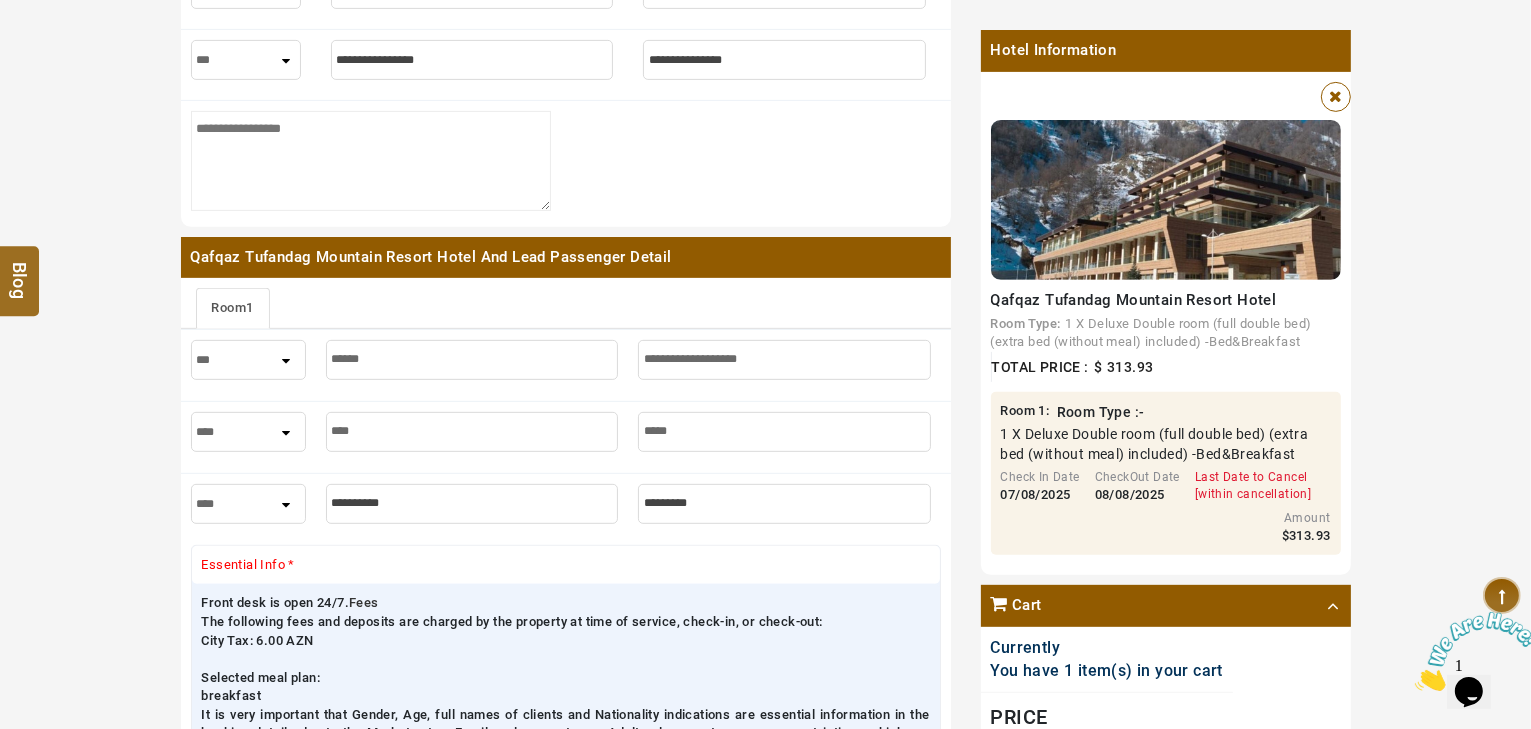 click at bounding box center [472, 504] 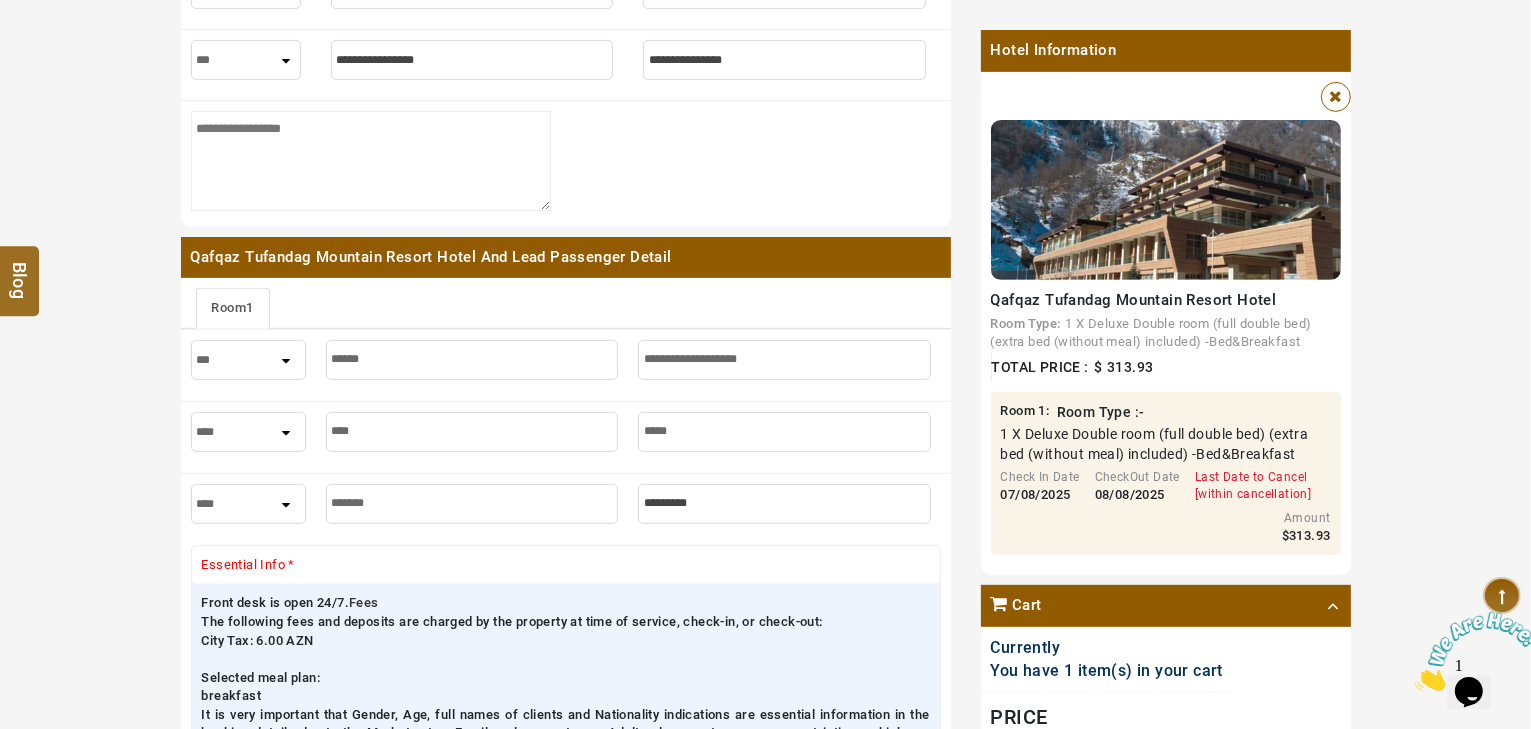 type on "*******" 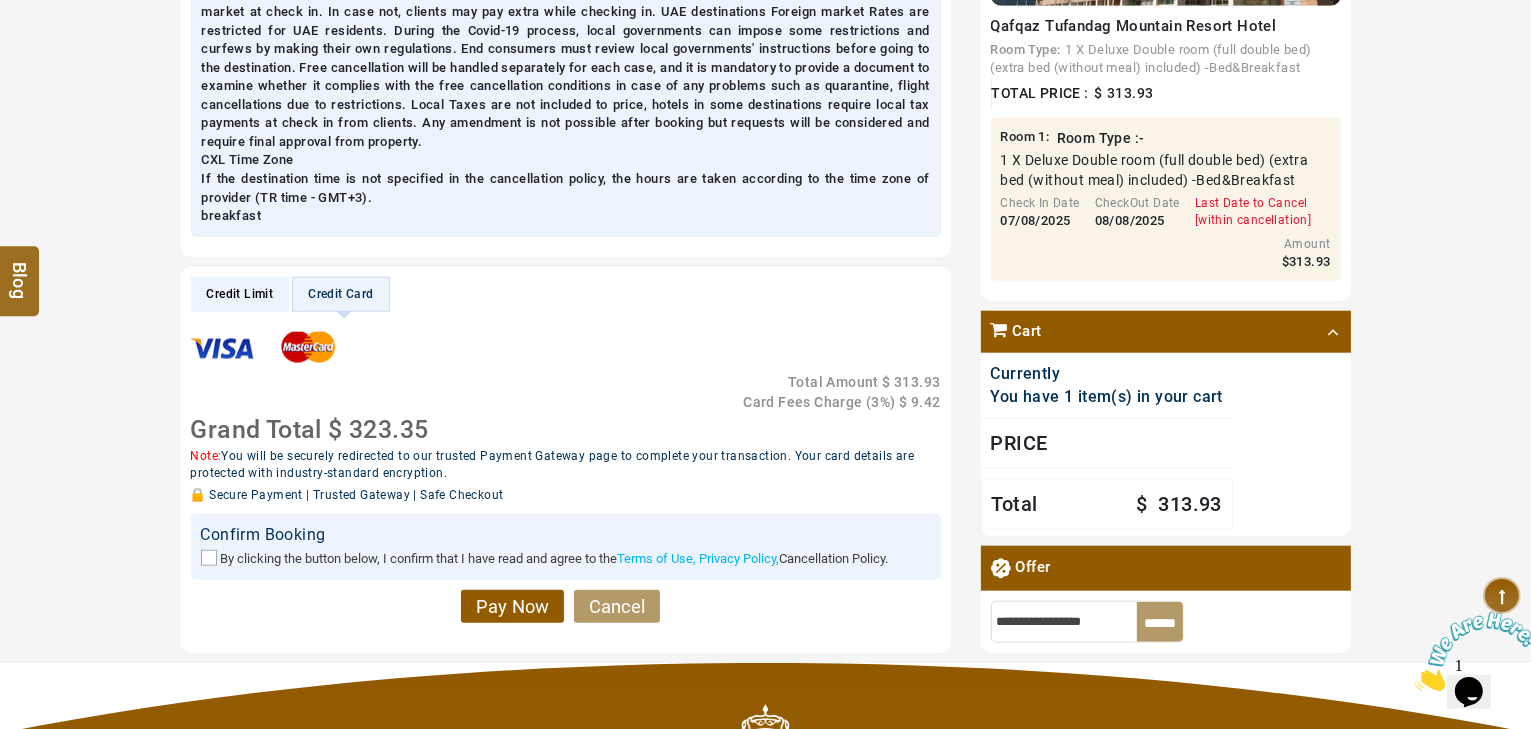 scroll, scrollTop: 2080, scrollLeft: 0, axis: vertical 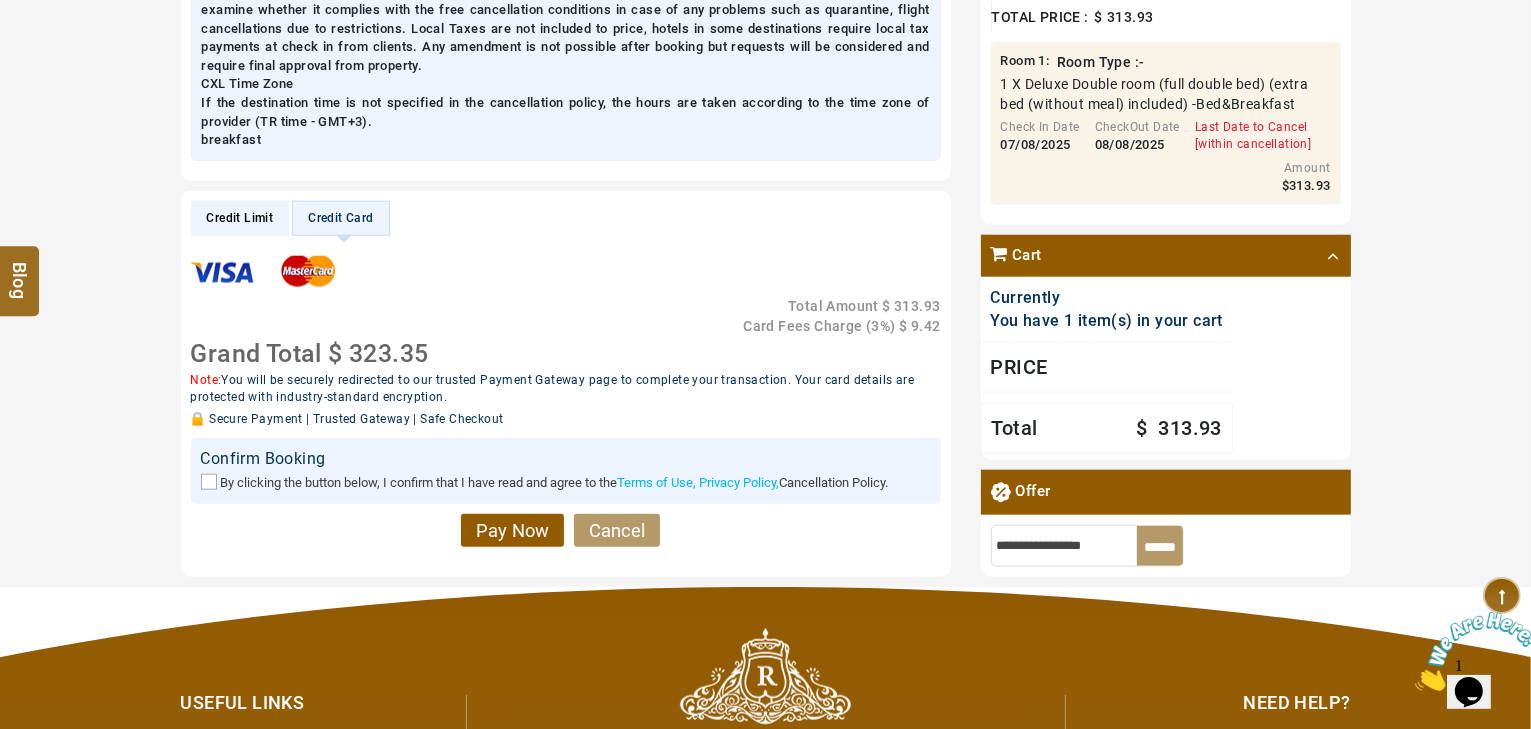 type on "*****" 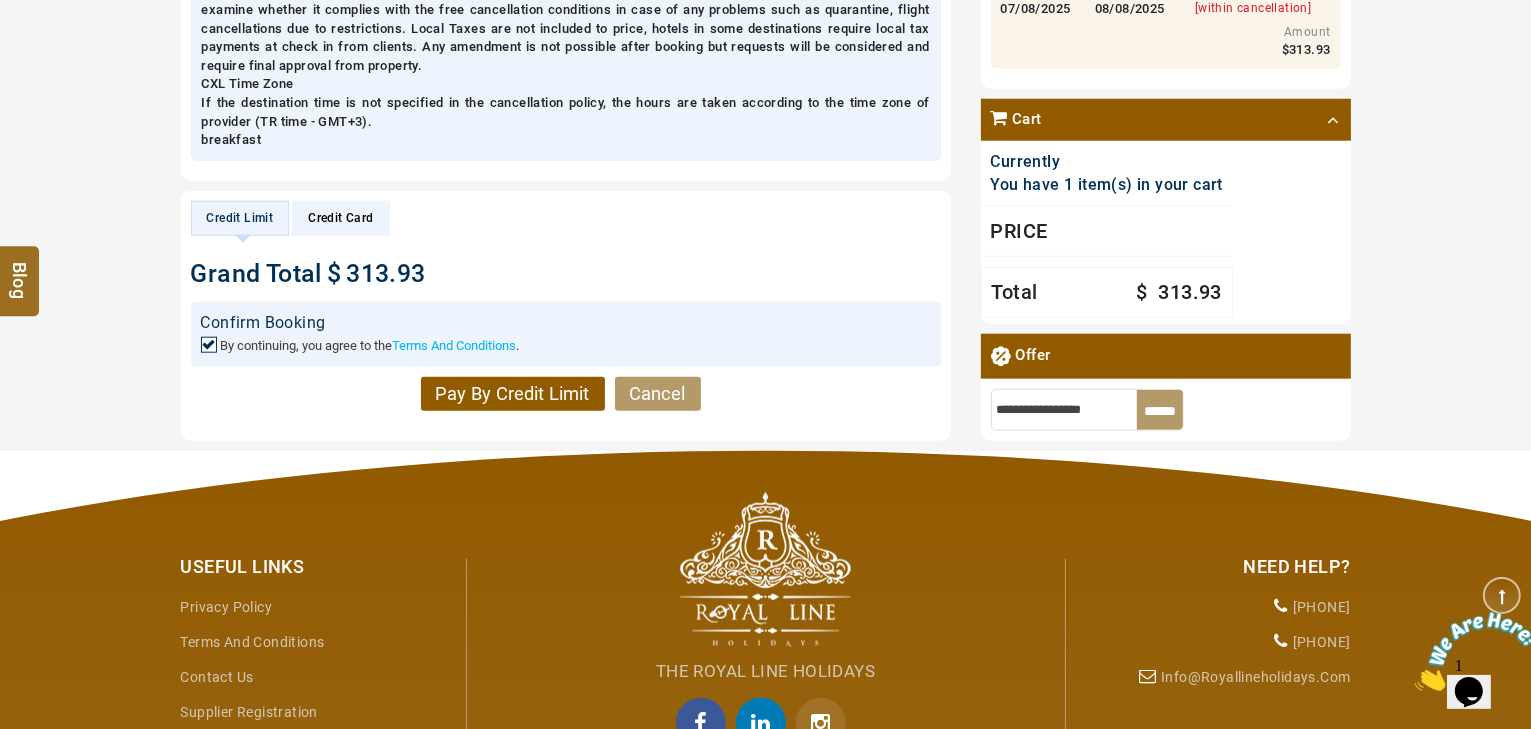 click on "Pay By Credit Limit" at bounding box center (513, 394) 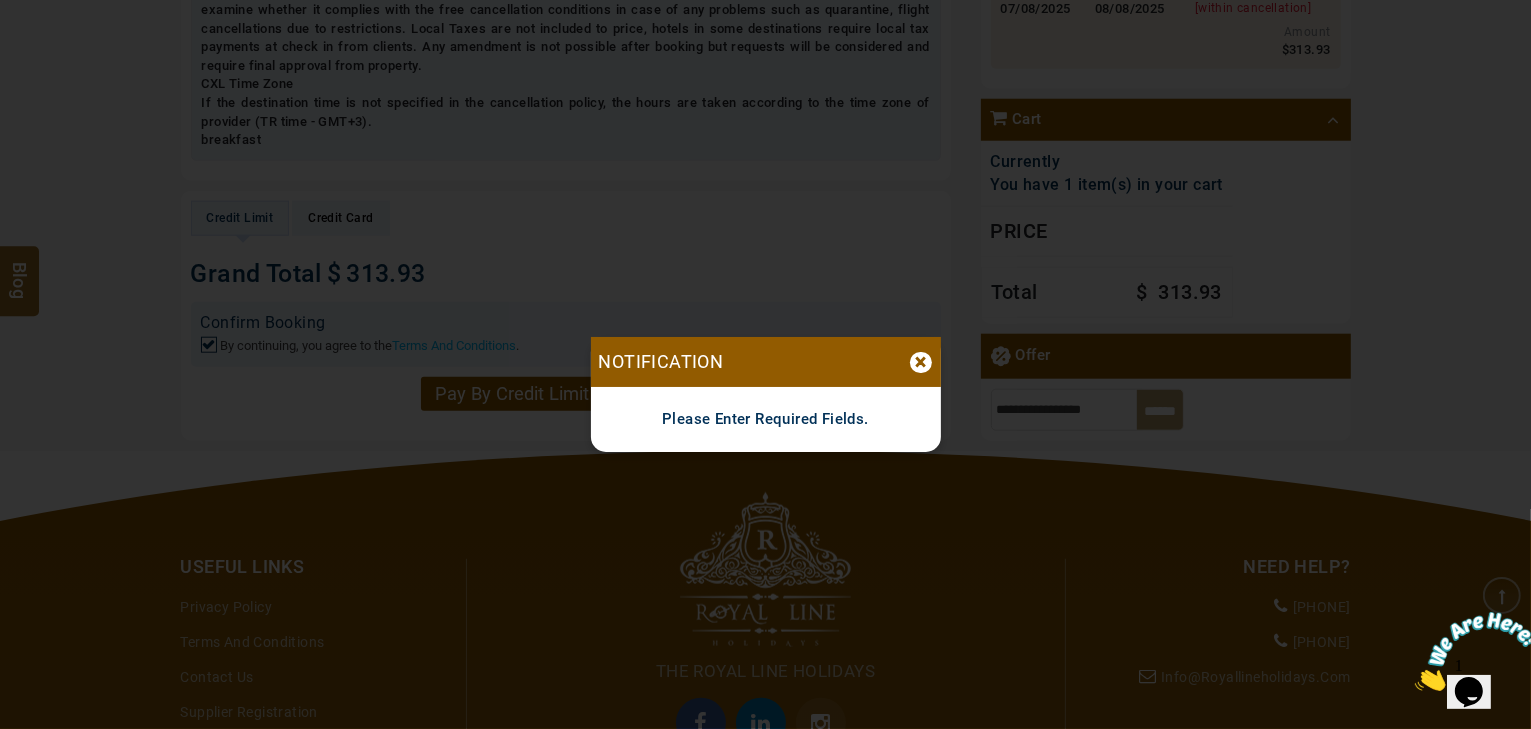 click on "Notification ×" at bounding box center [766, 362] 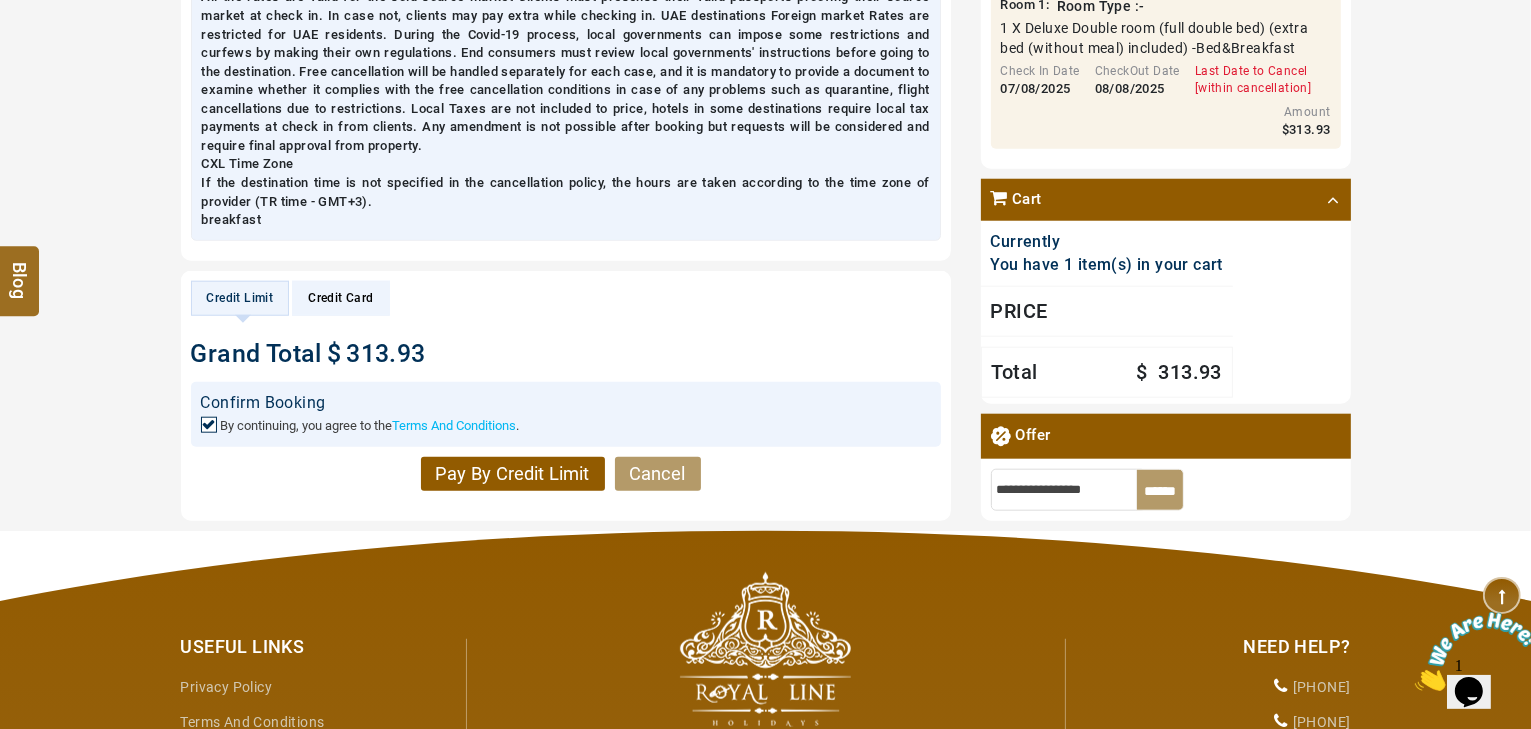 scroll, scrollTop: 2080, scrollLeft: 0, axis: vertical 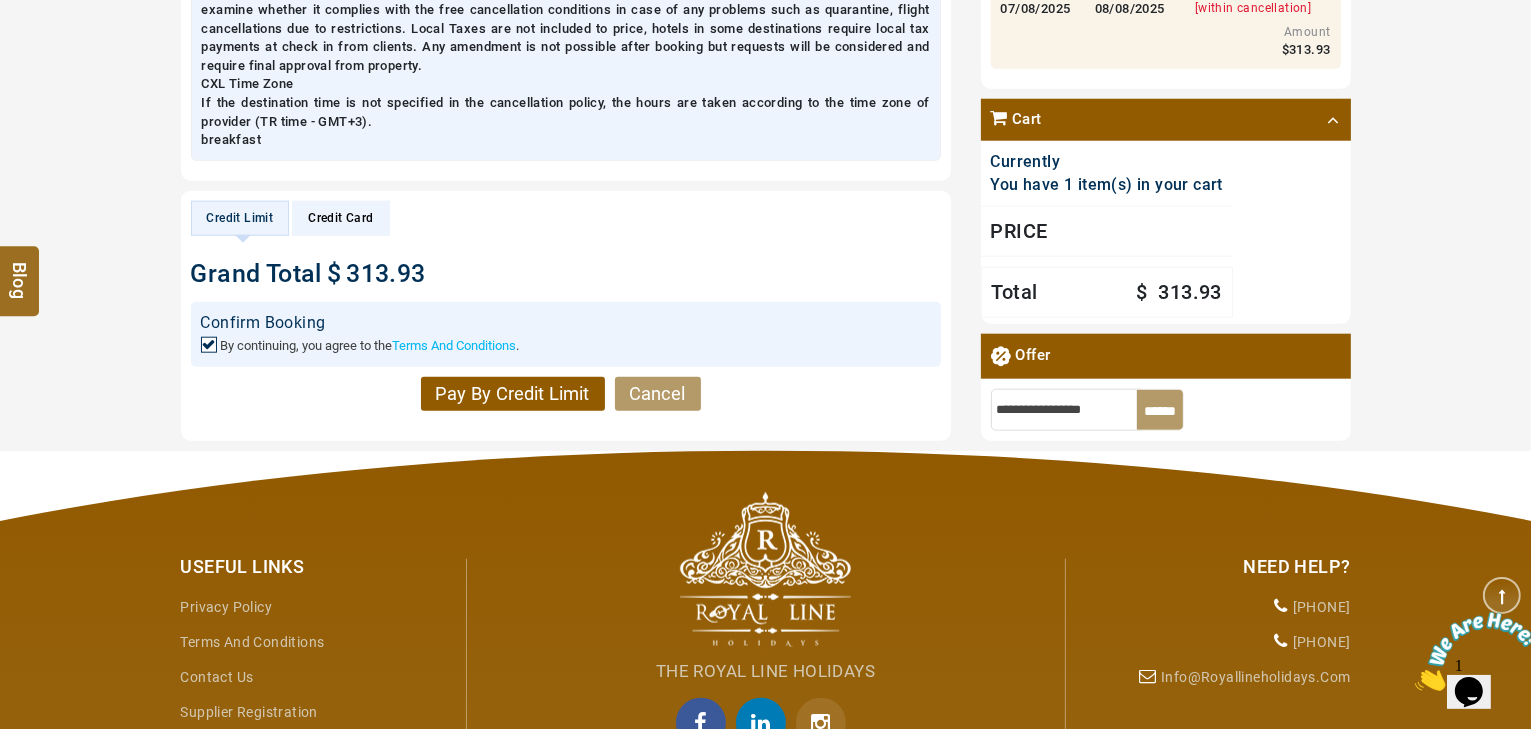 click on "Pay By Credit Limit" at bounding box center [513, 394] 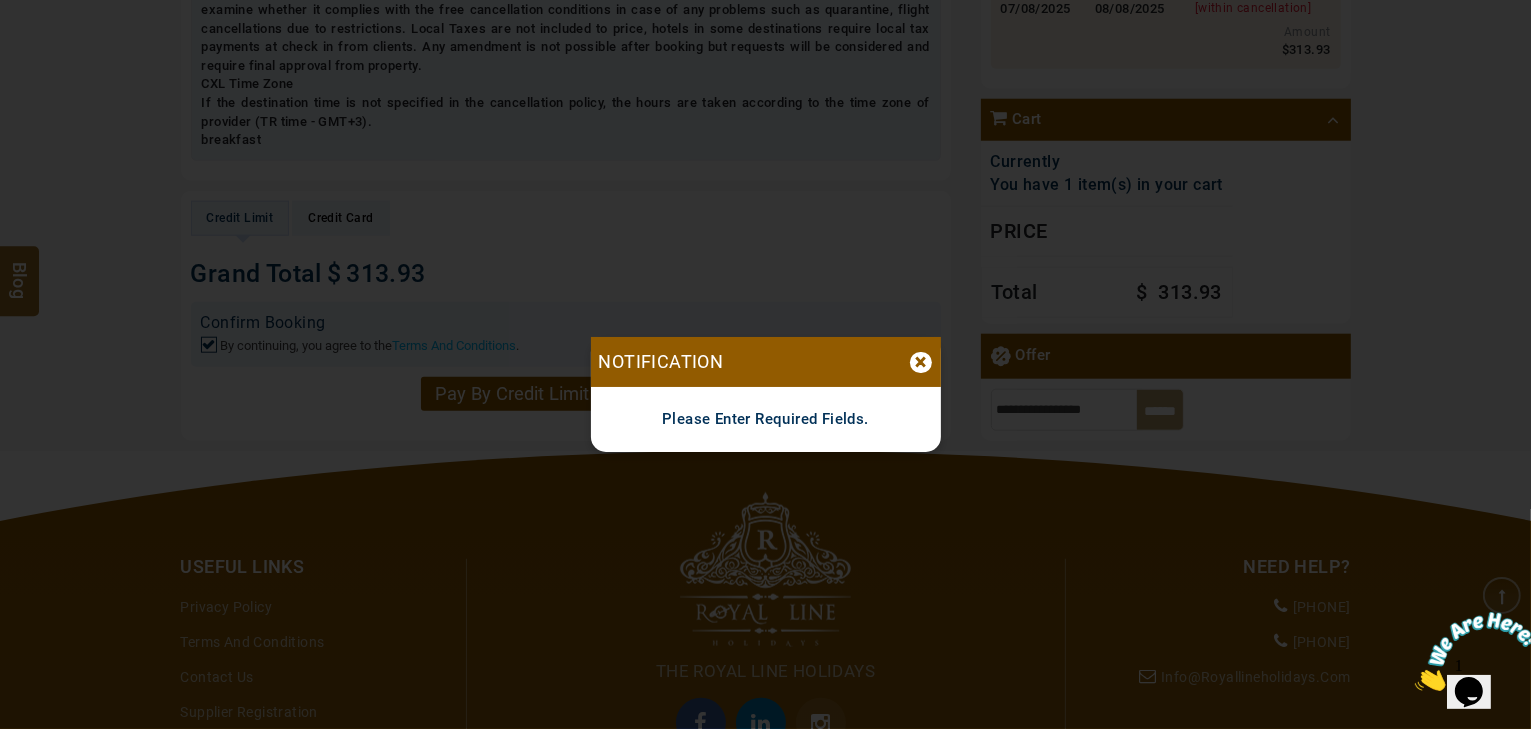 click on "×" at bounding box center (921, 362) 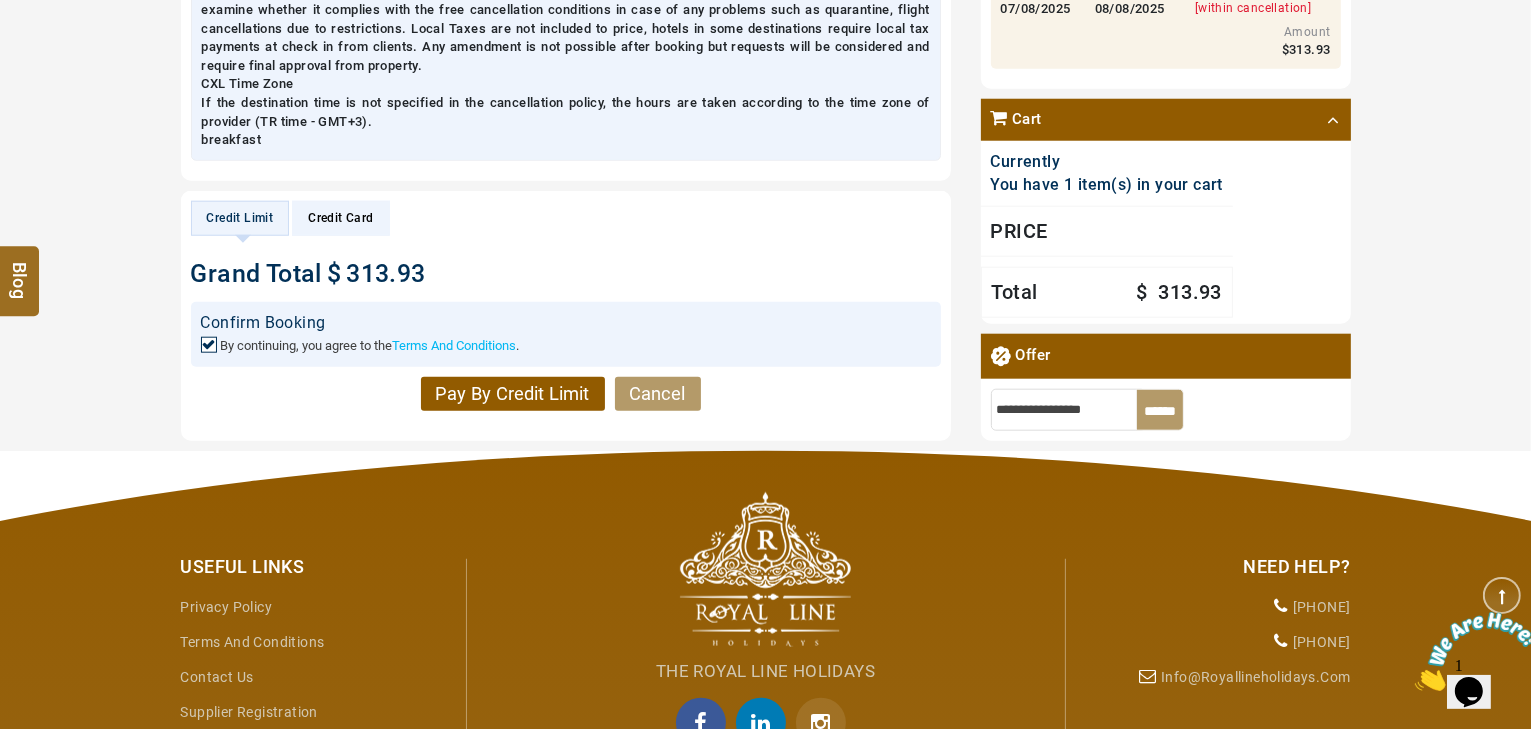 click on "Credit Card" at bounding box center [340, 218] 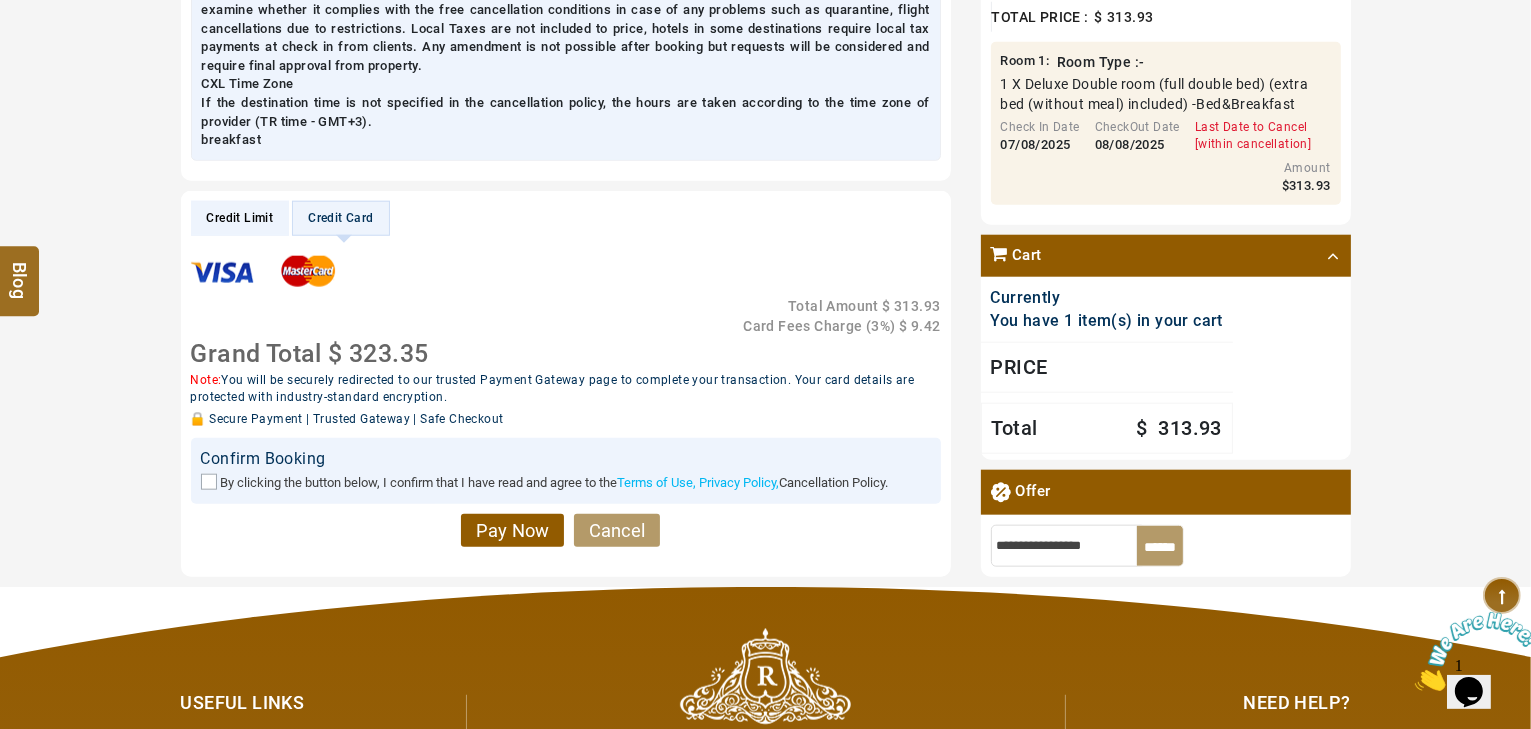 click on "Credit Limit" at bounding box center (240, 218) 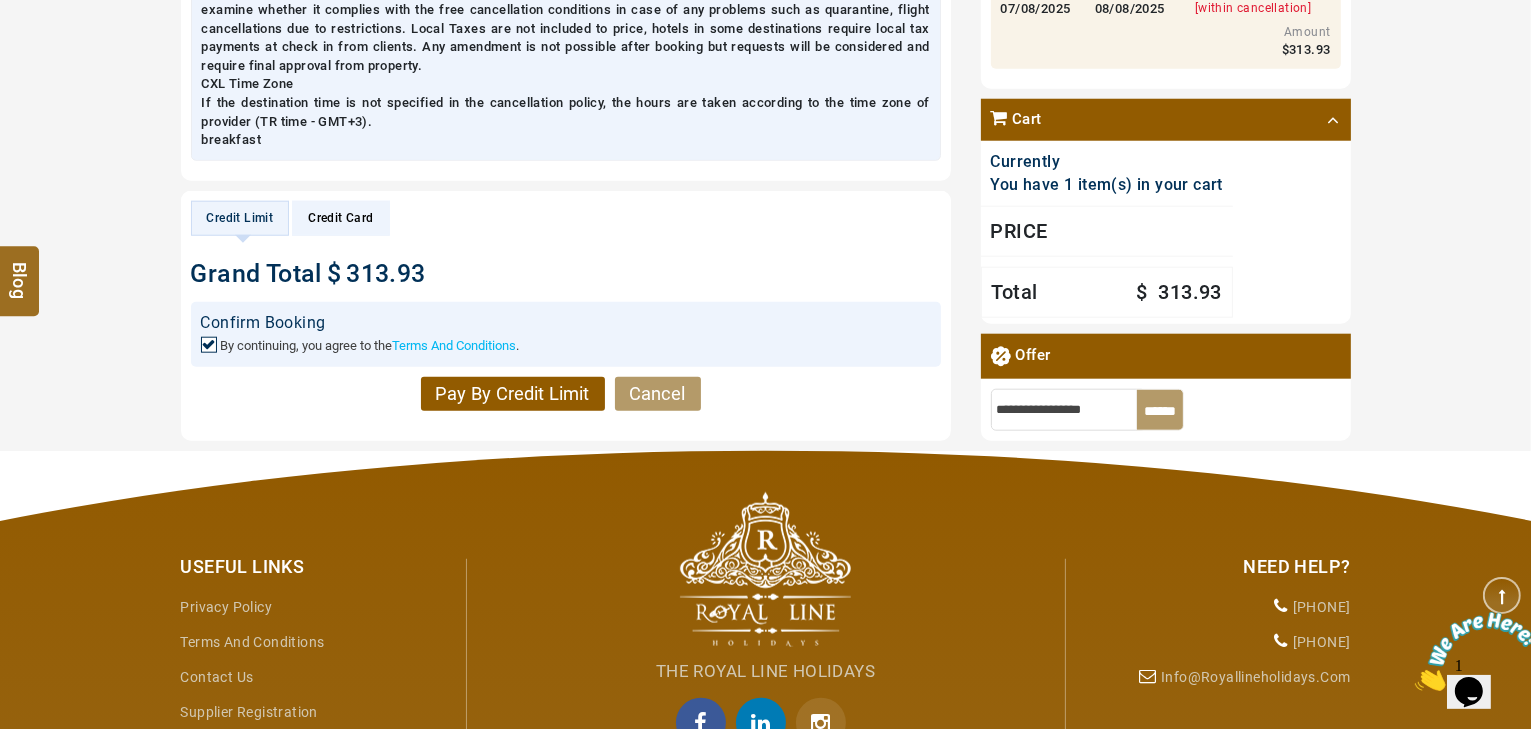 click on "Pay By Credit Limit" at bounding box center [513, 394] 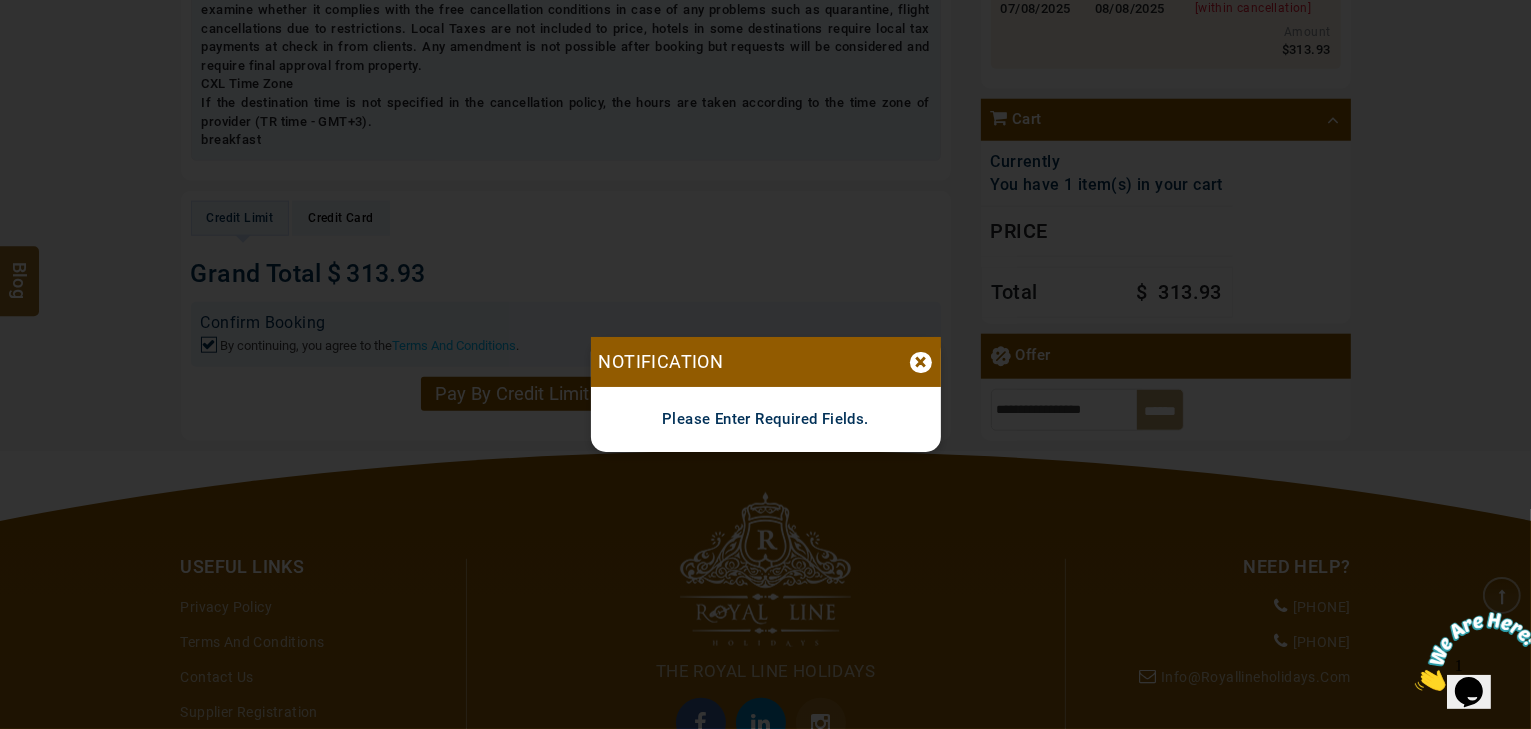 click on "Notification ×" at bounding box center [766, 362] 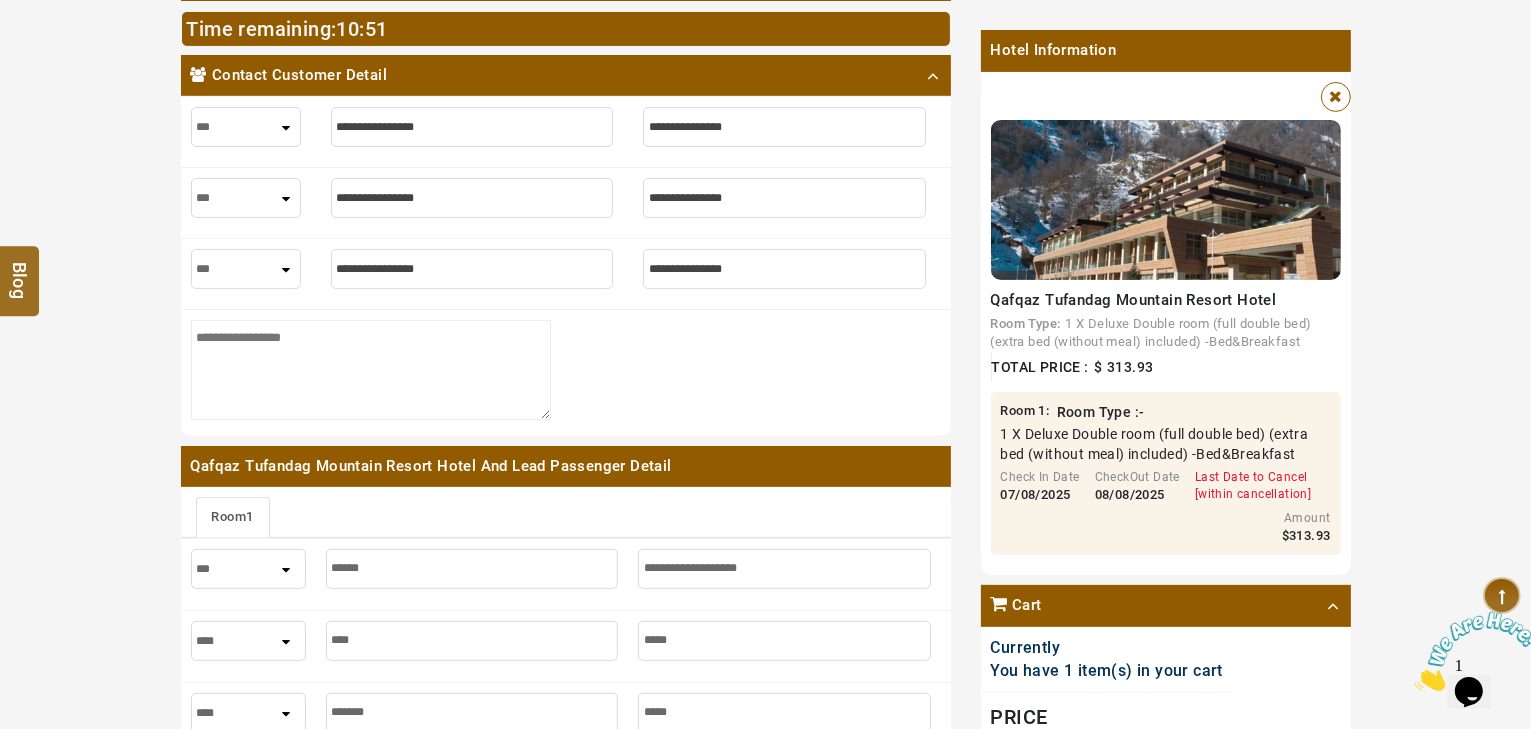 scroll, scrollTop: 560, scrollLeft: 0, axis: vertical 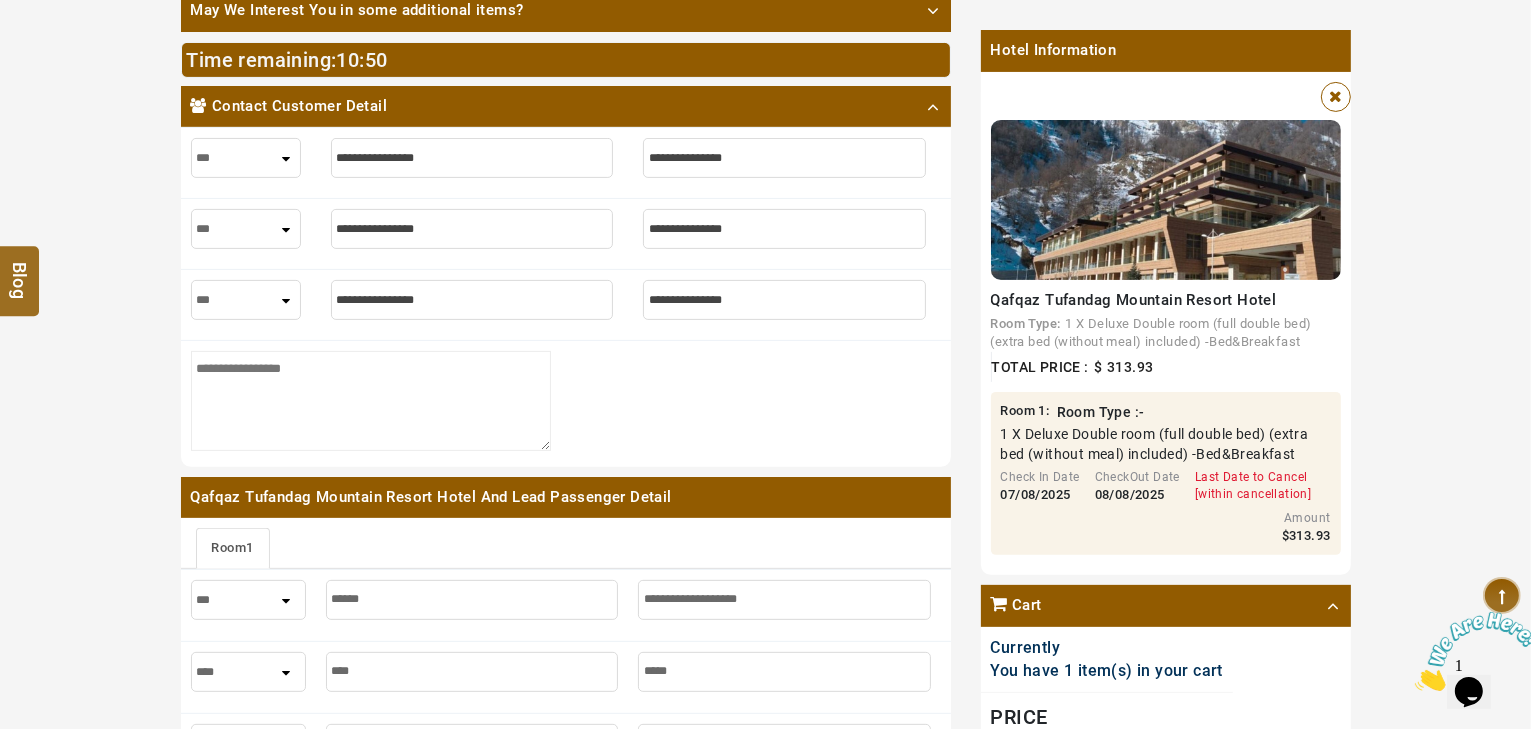 drag, startPoint x: 266, startPoint y: 574, endPoint x: 8, endPoint y: 564, distance: 258.19373 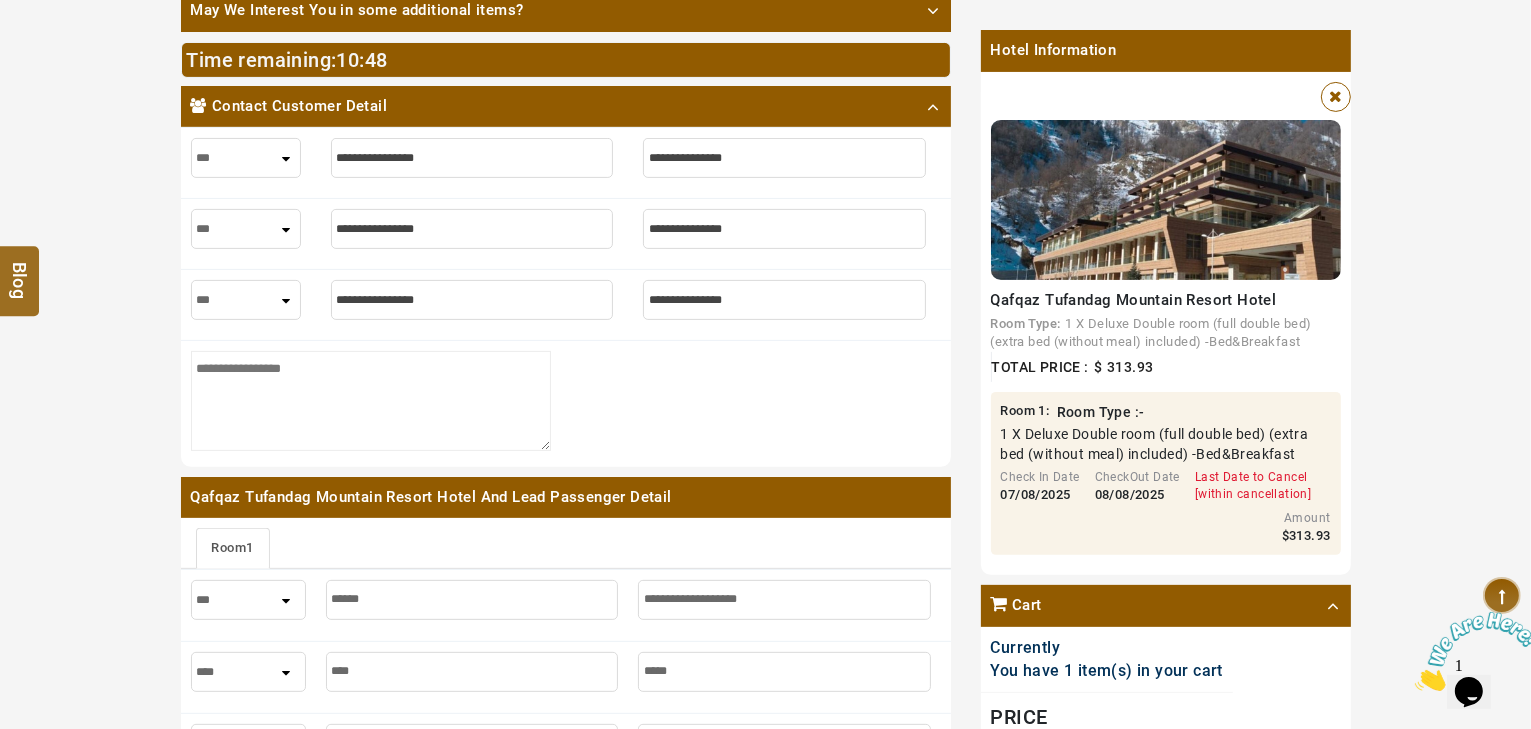click at bounding box center [472, 158] 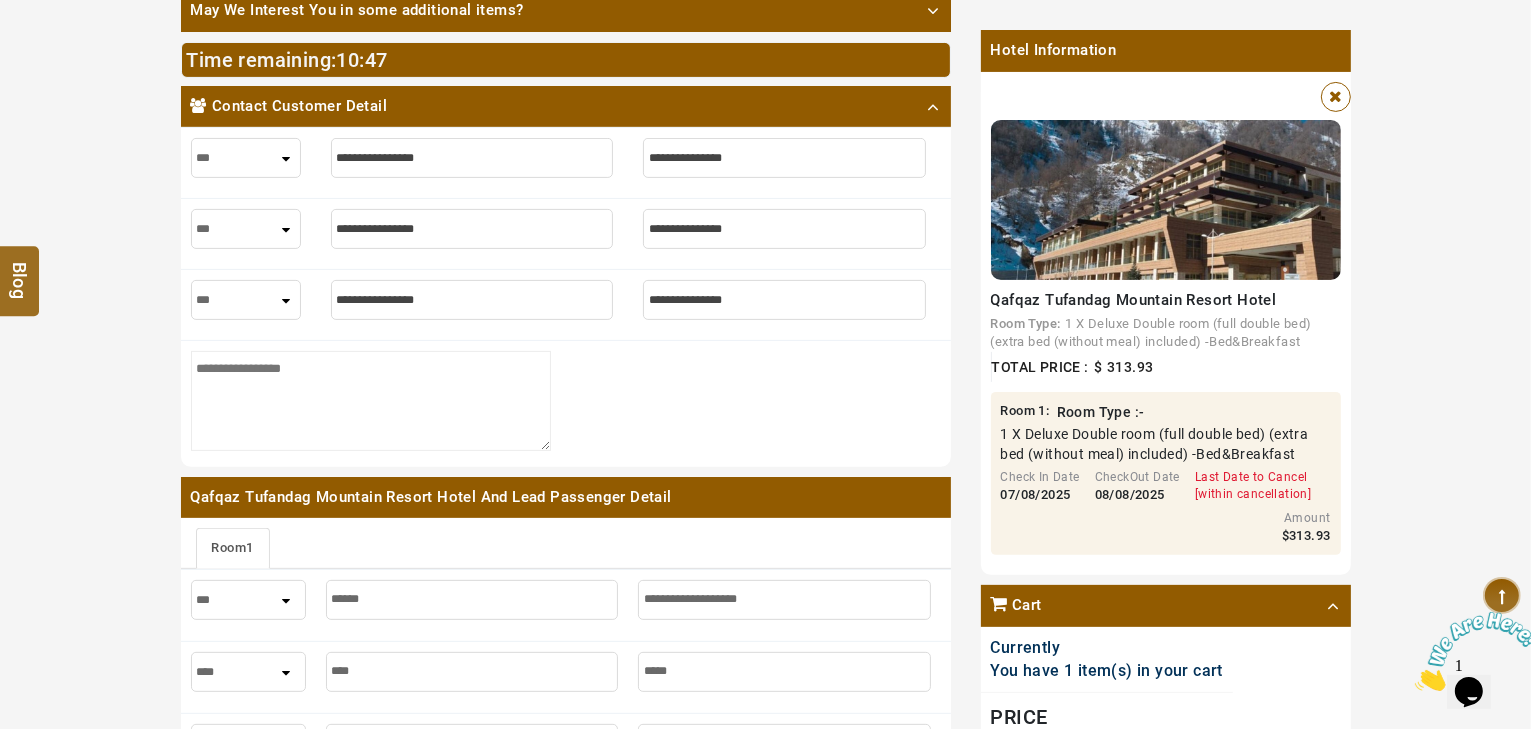 paste on "******" 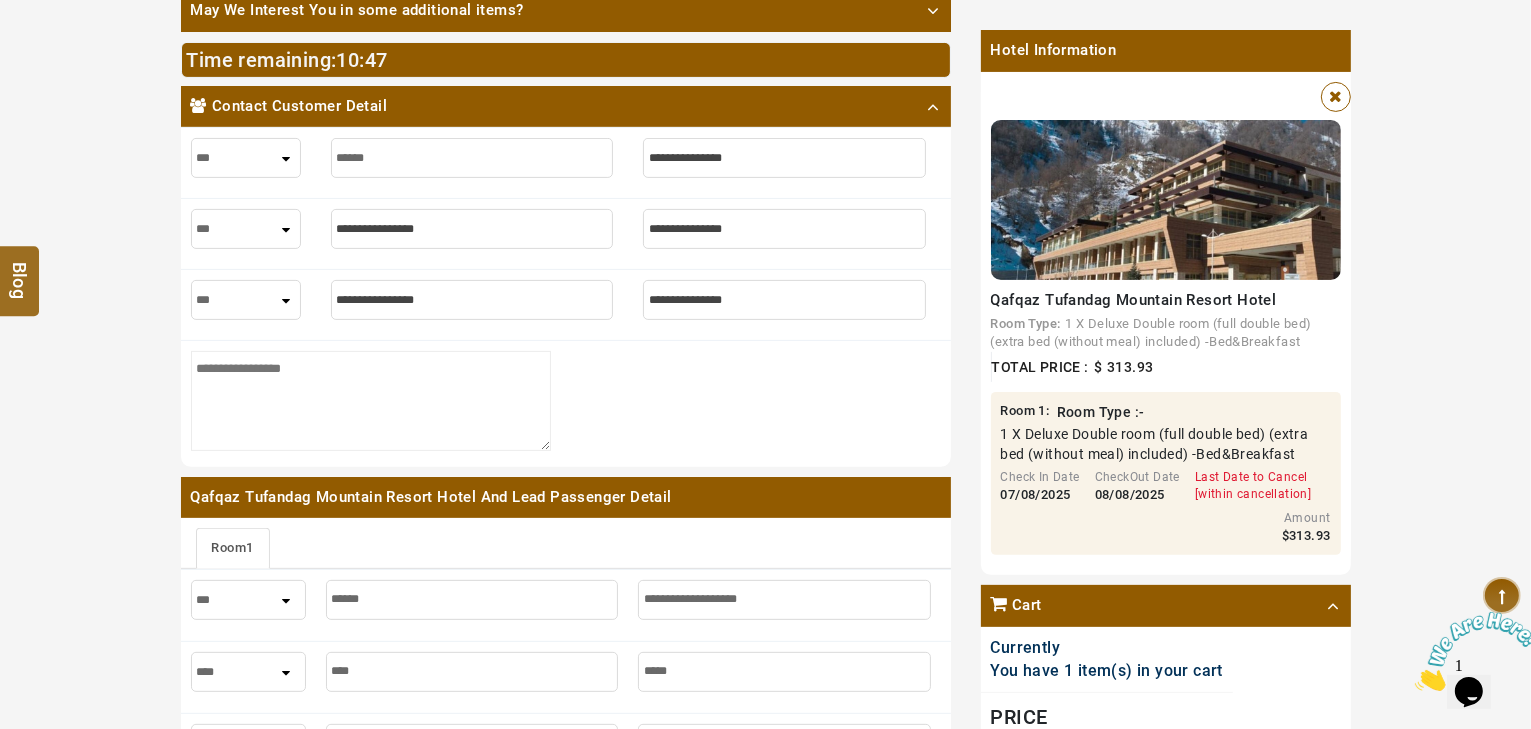 type 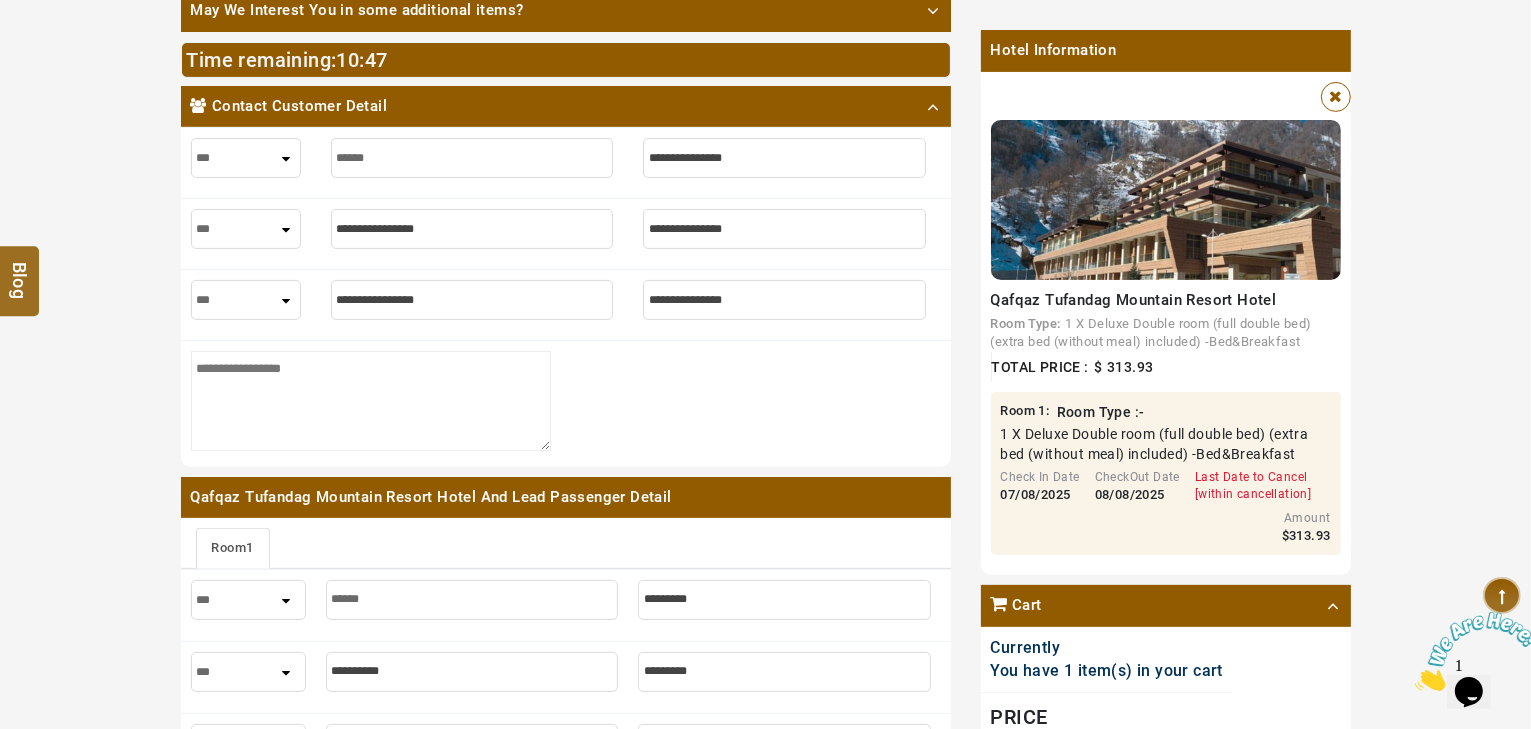 select on "***" 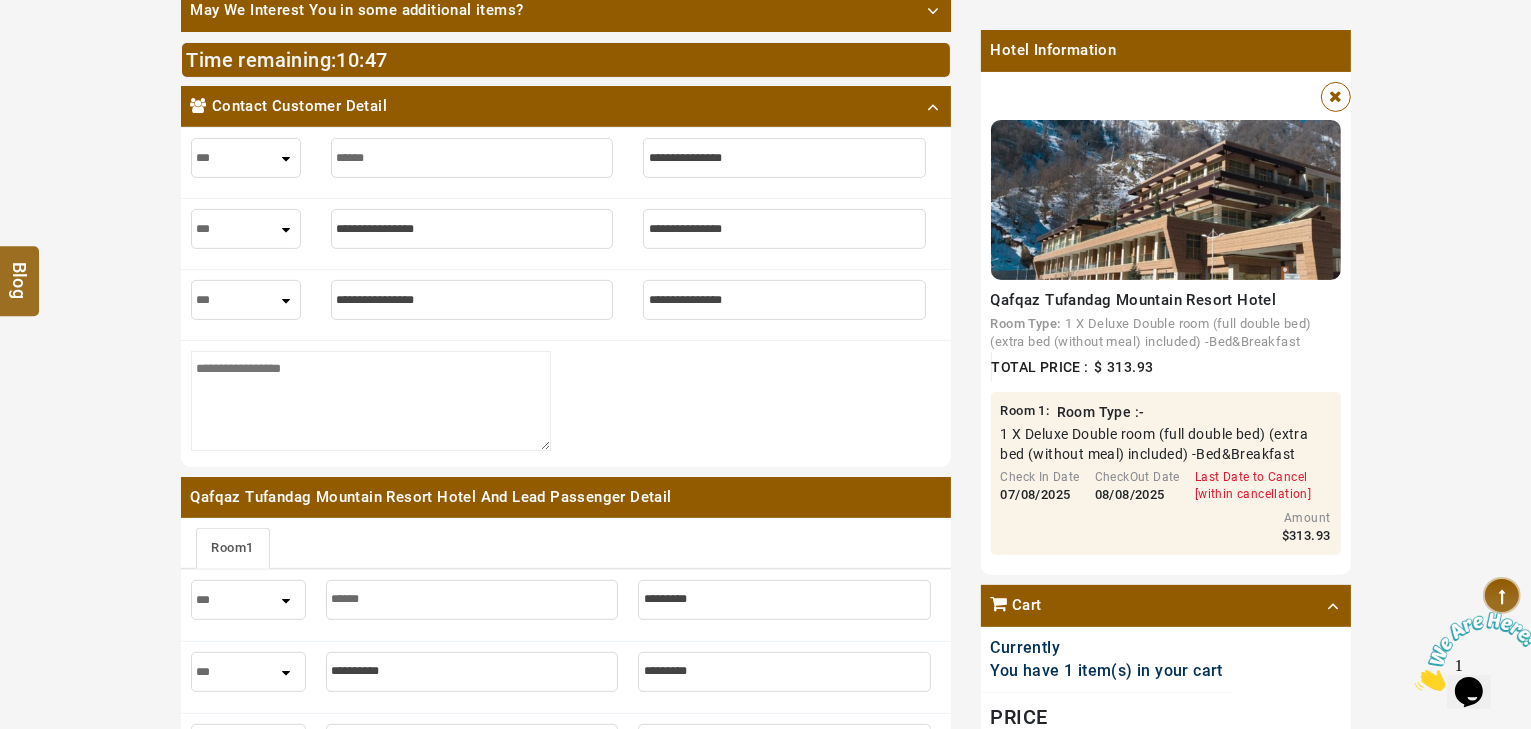 select on "***" 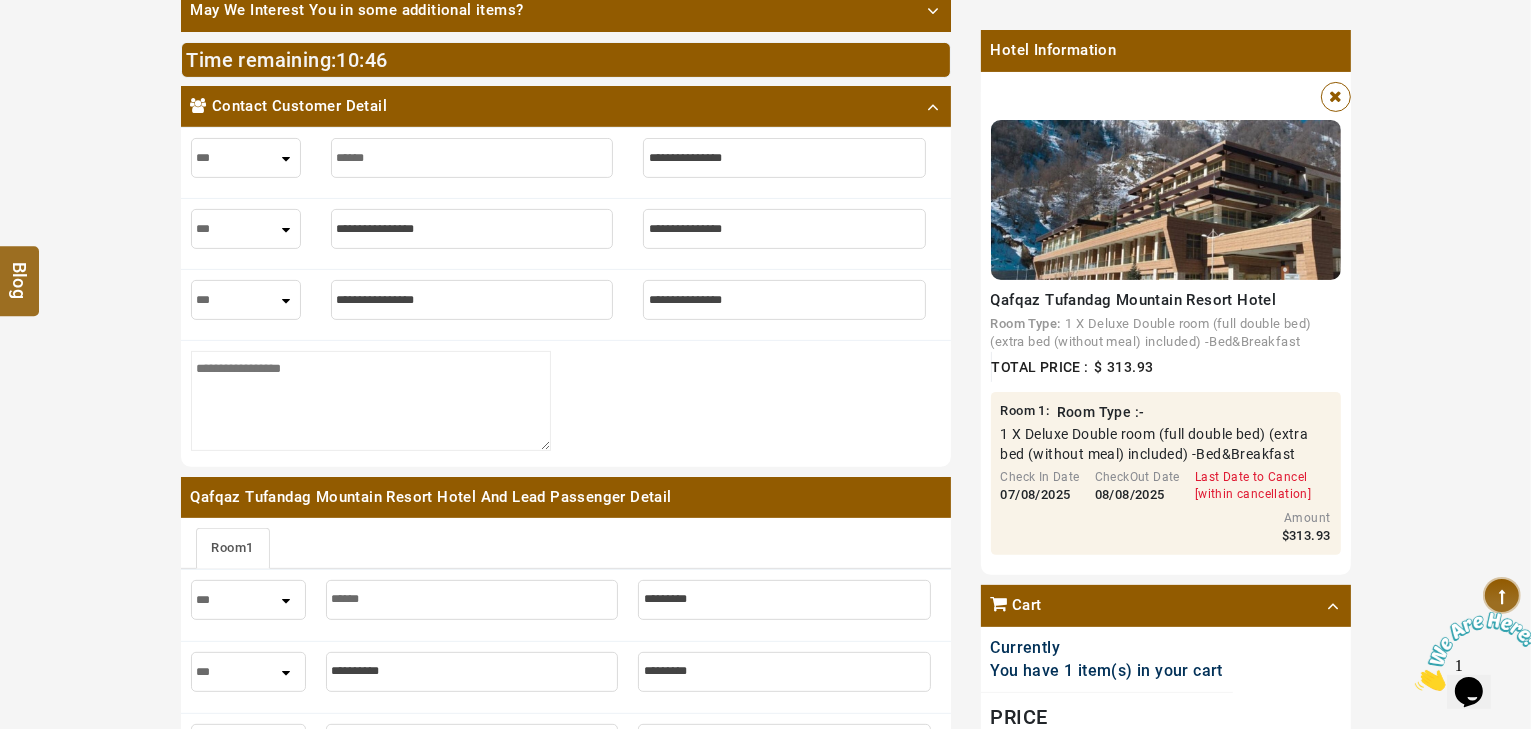type on "******" 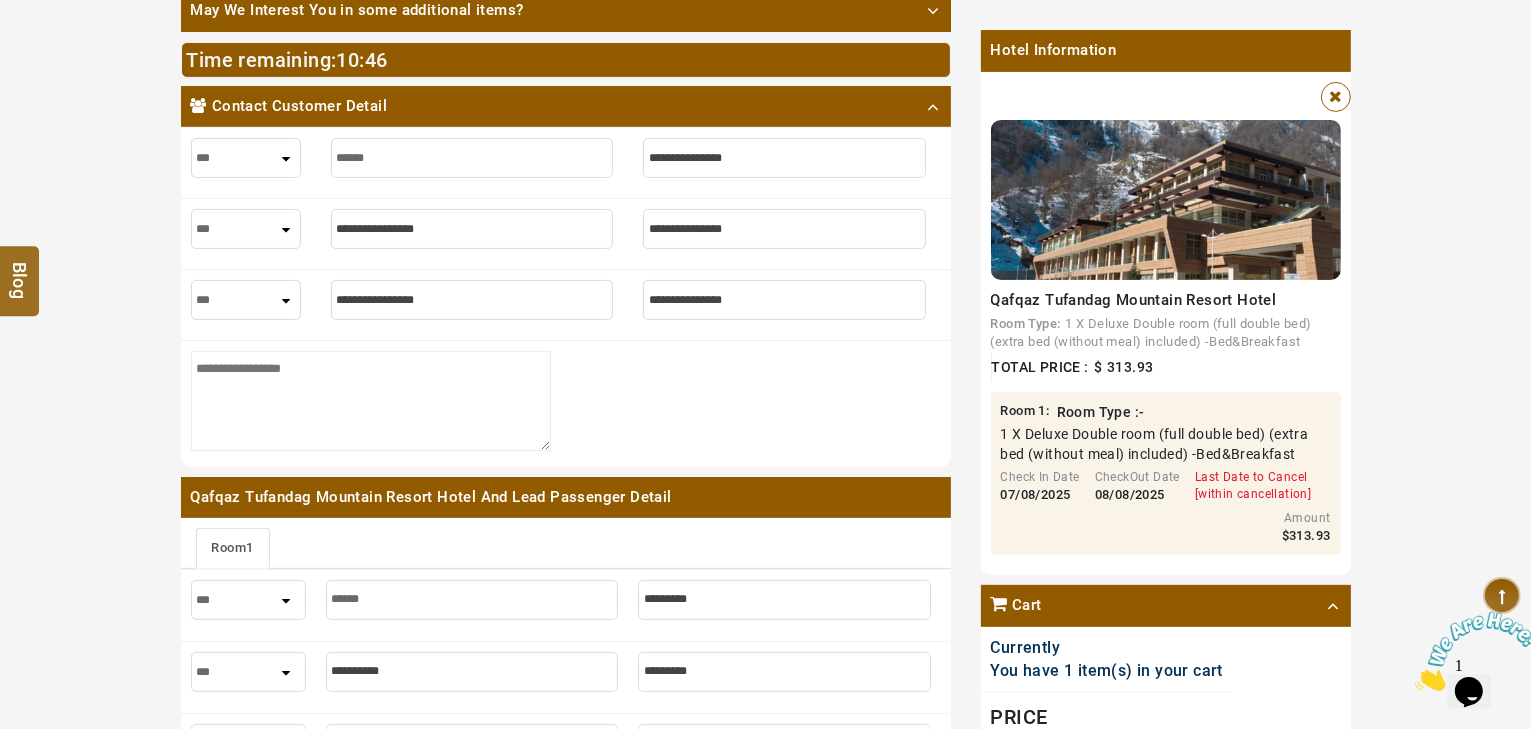 click at bounding box center [784, 158] 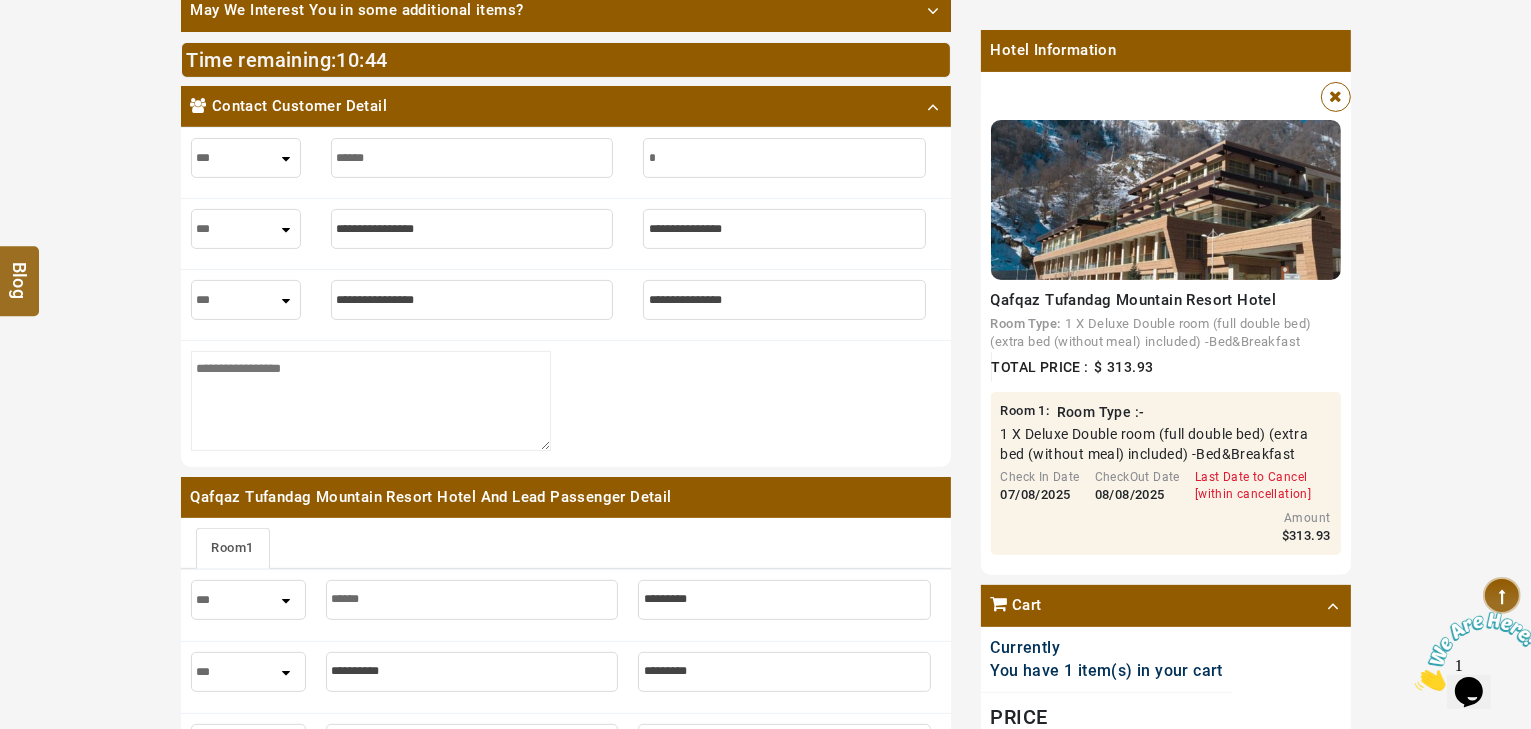 type on "**" 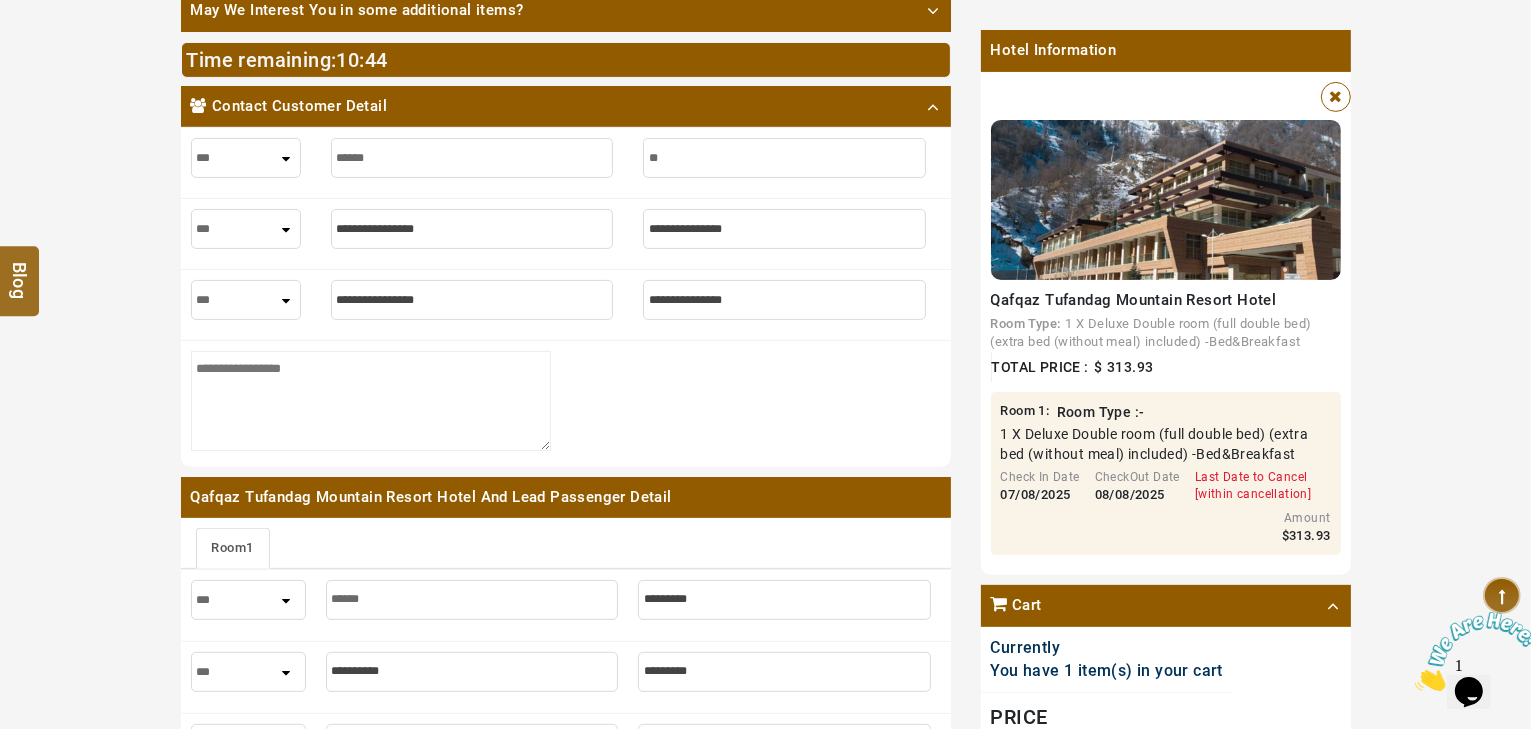 type on "**" 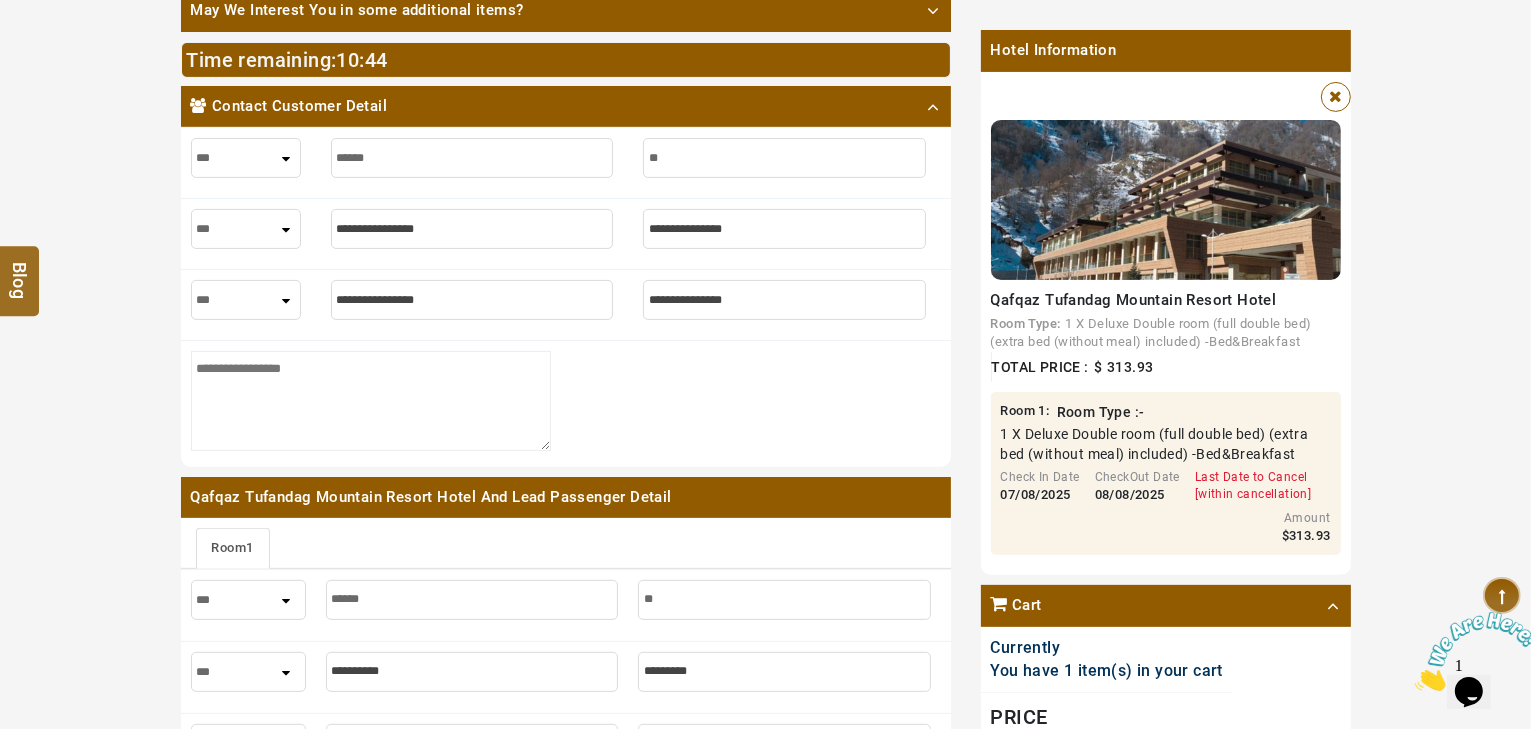 type on "***" 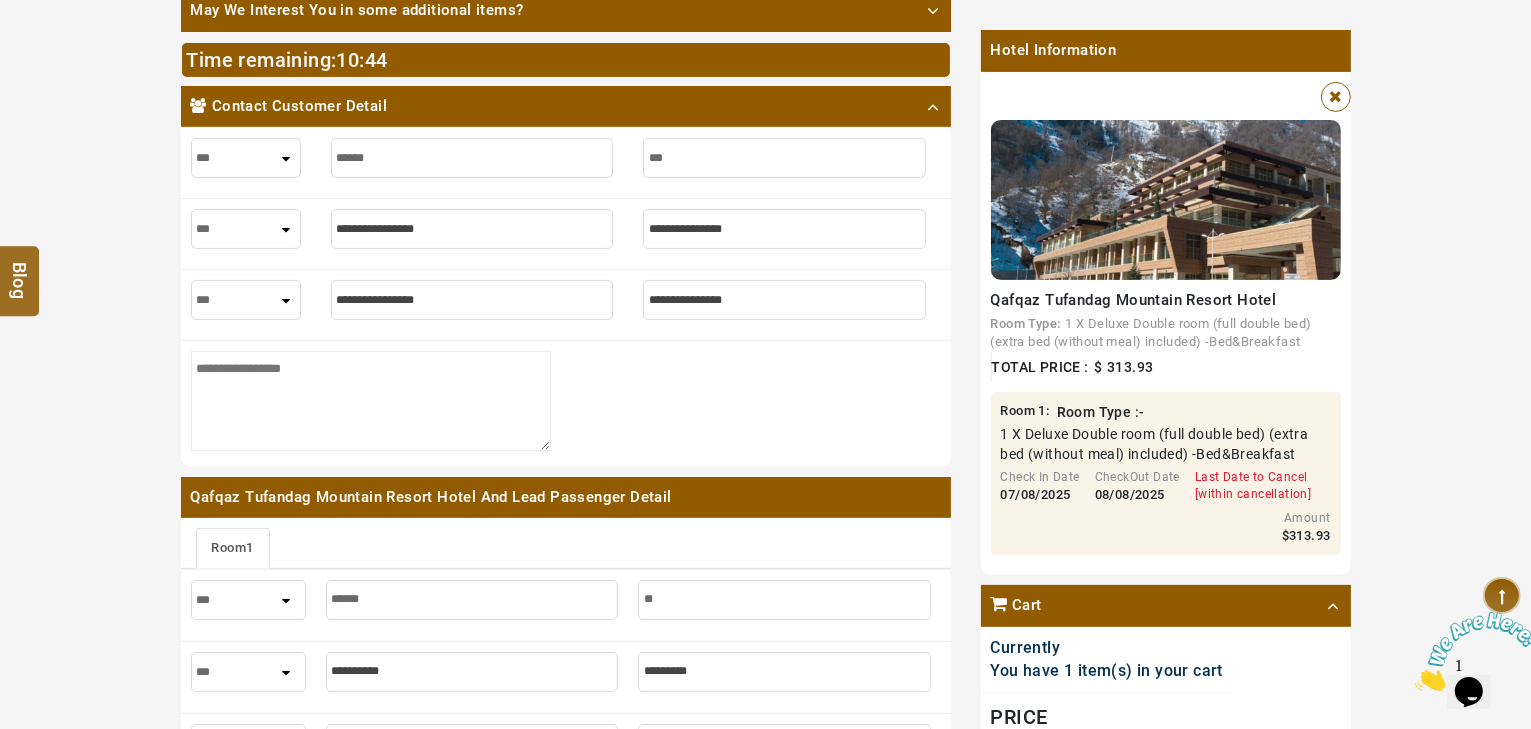 type on "***" 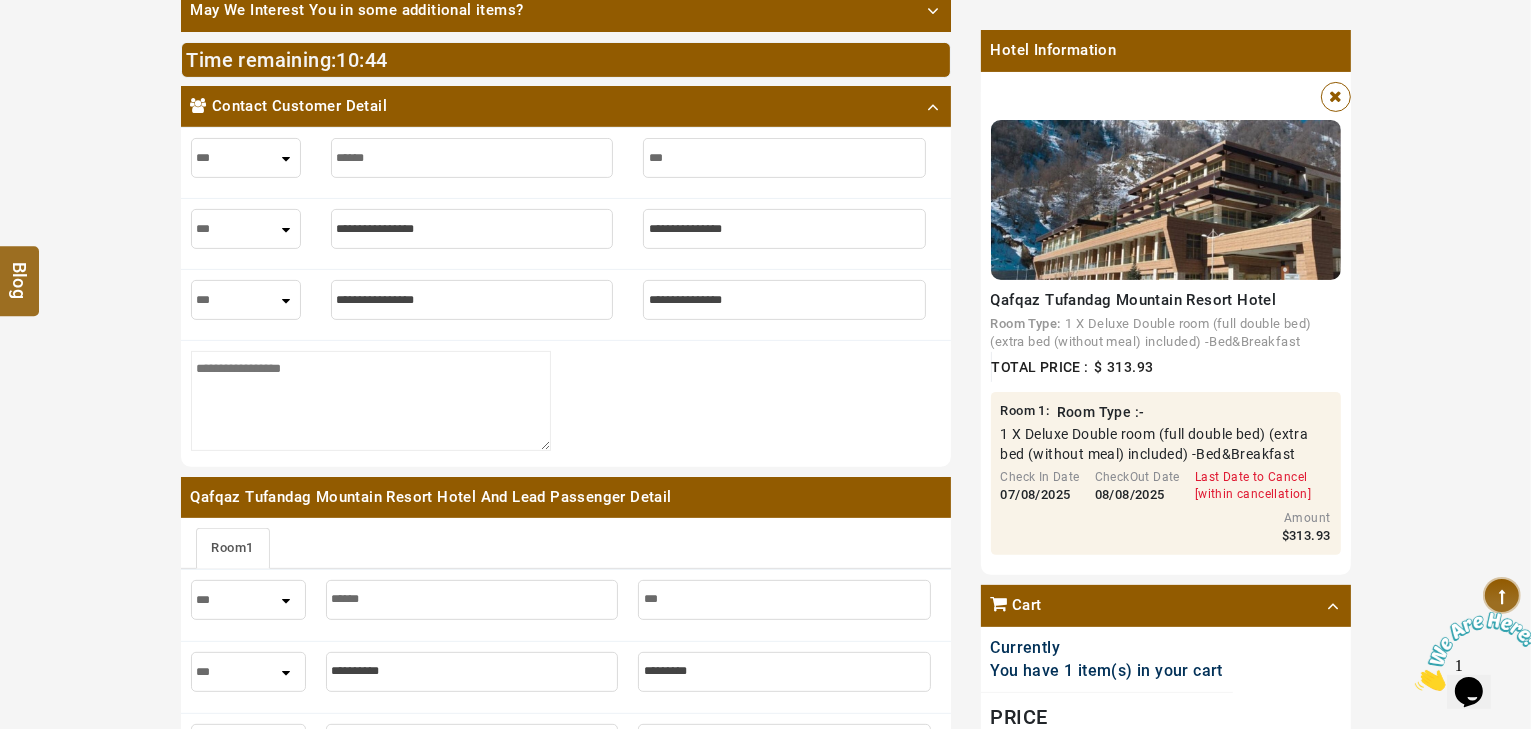 type on "****" 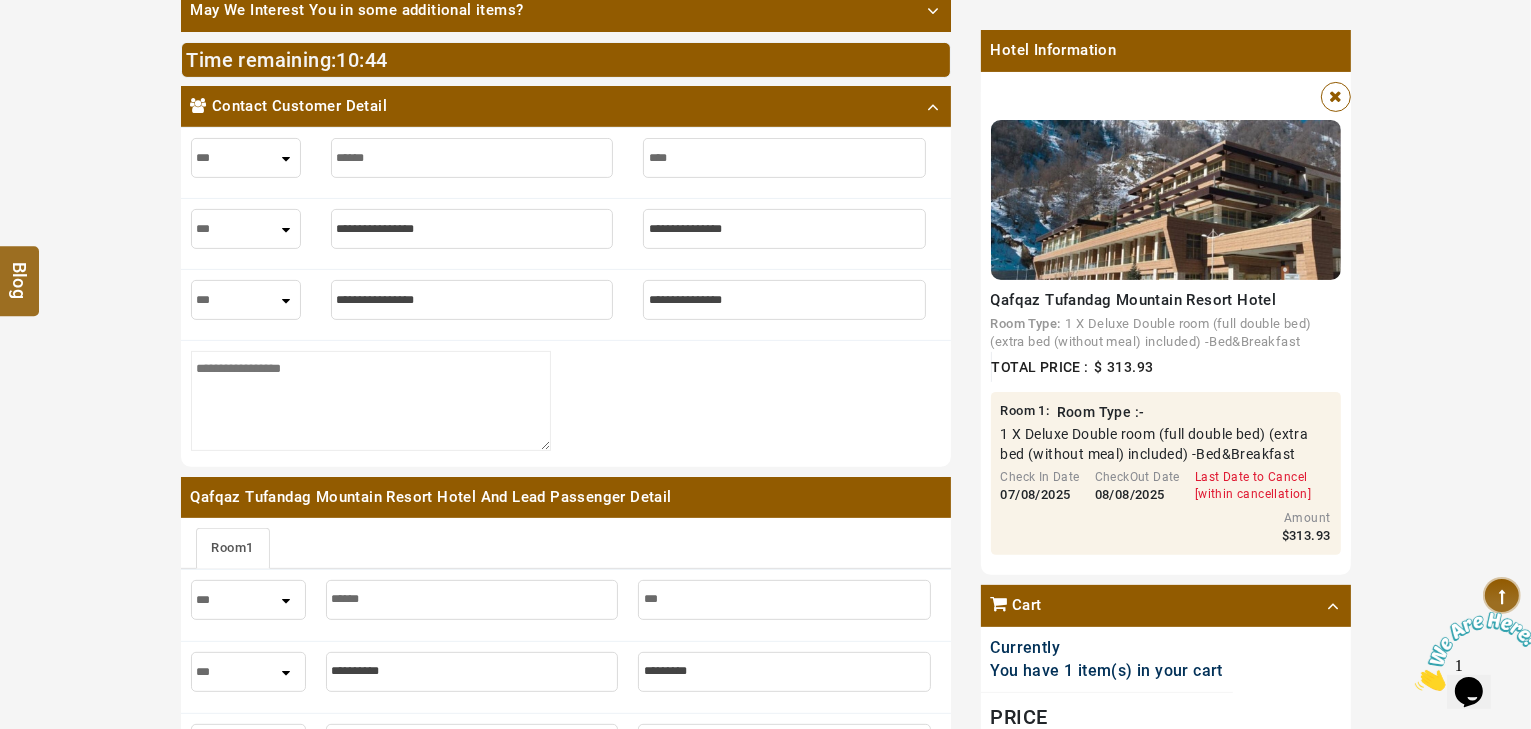 type on "****" 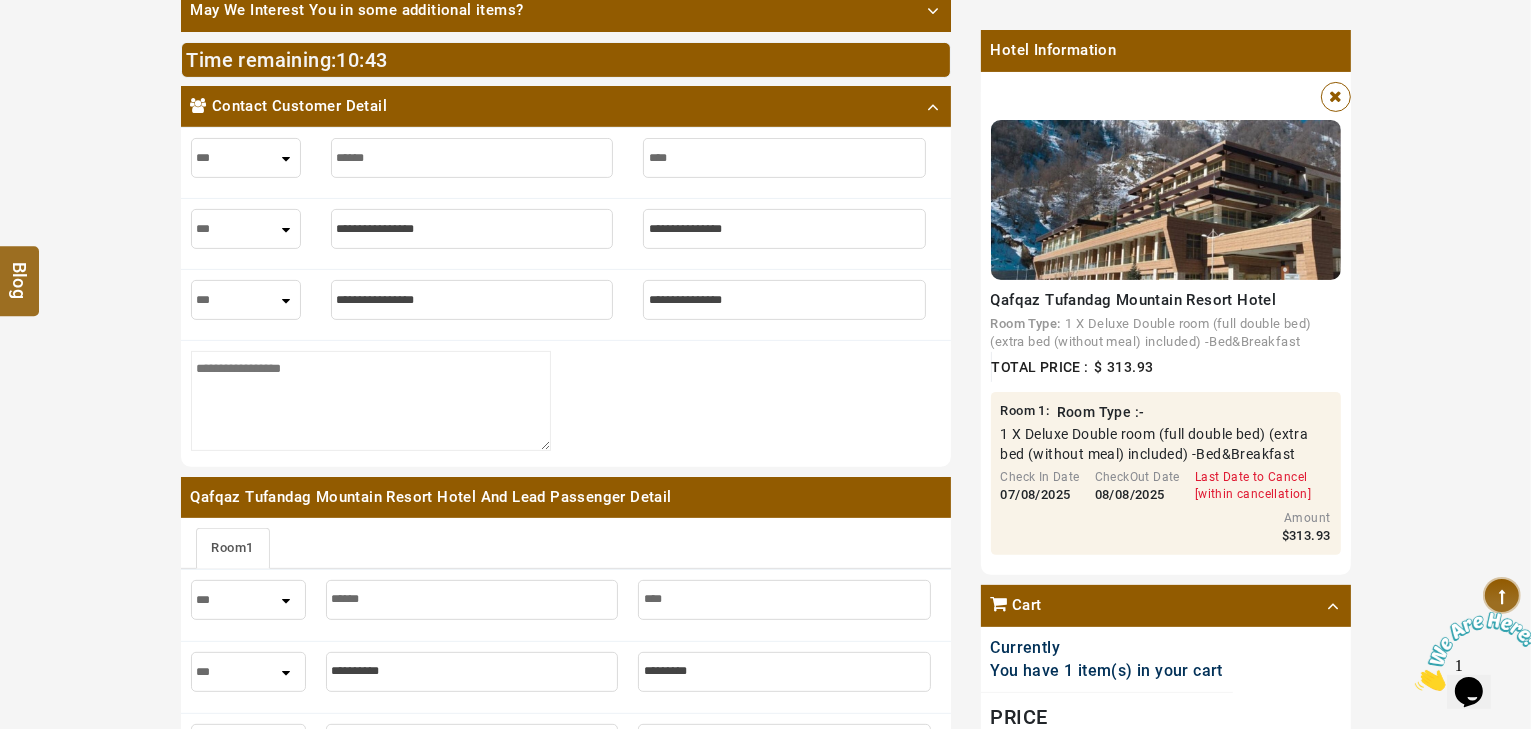 type on "*****" 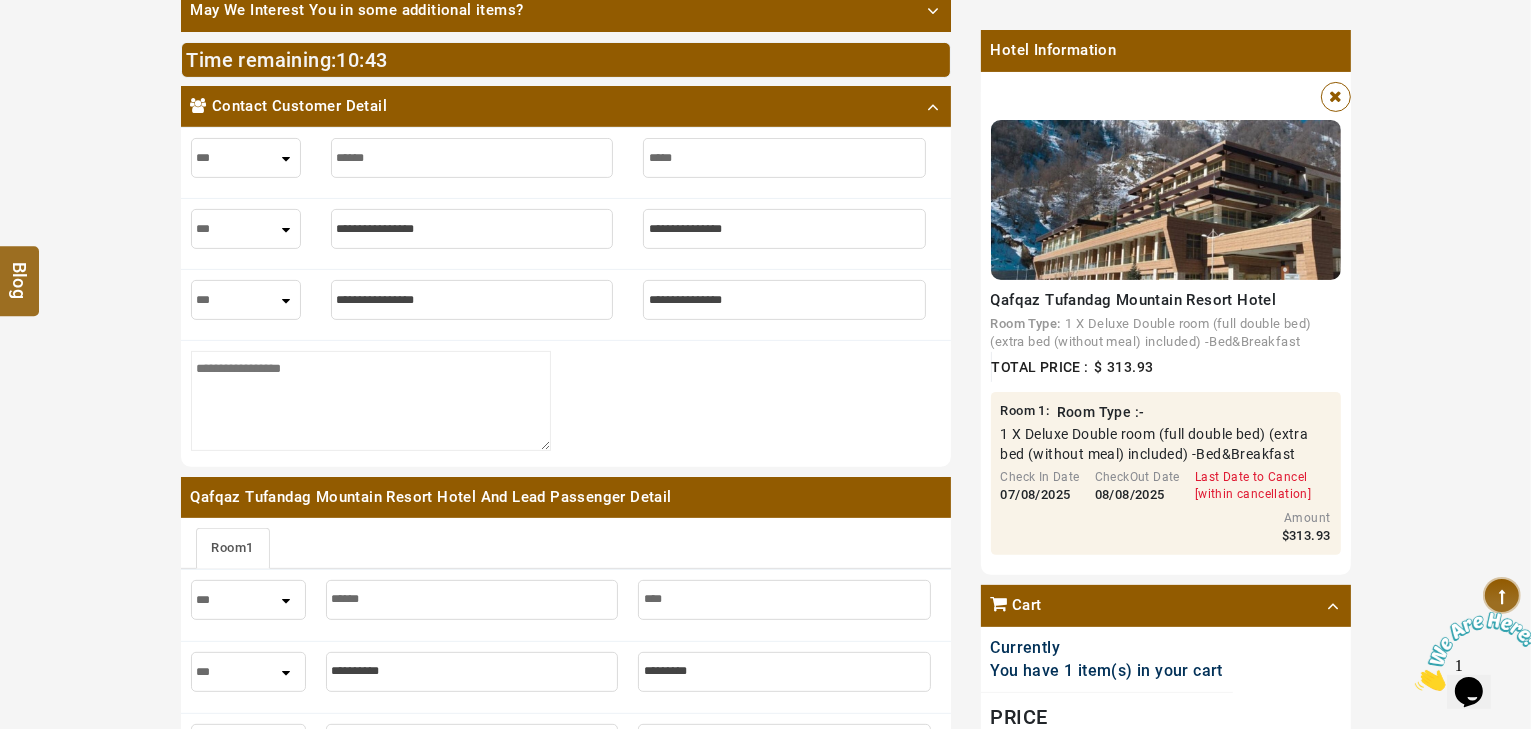 type on "*****" 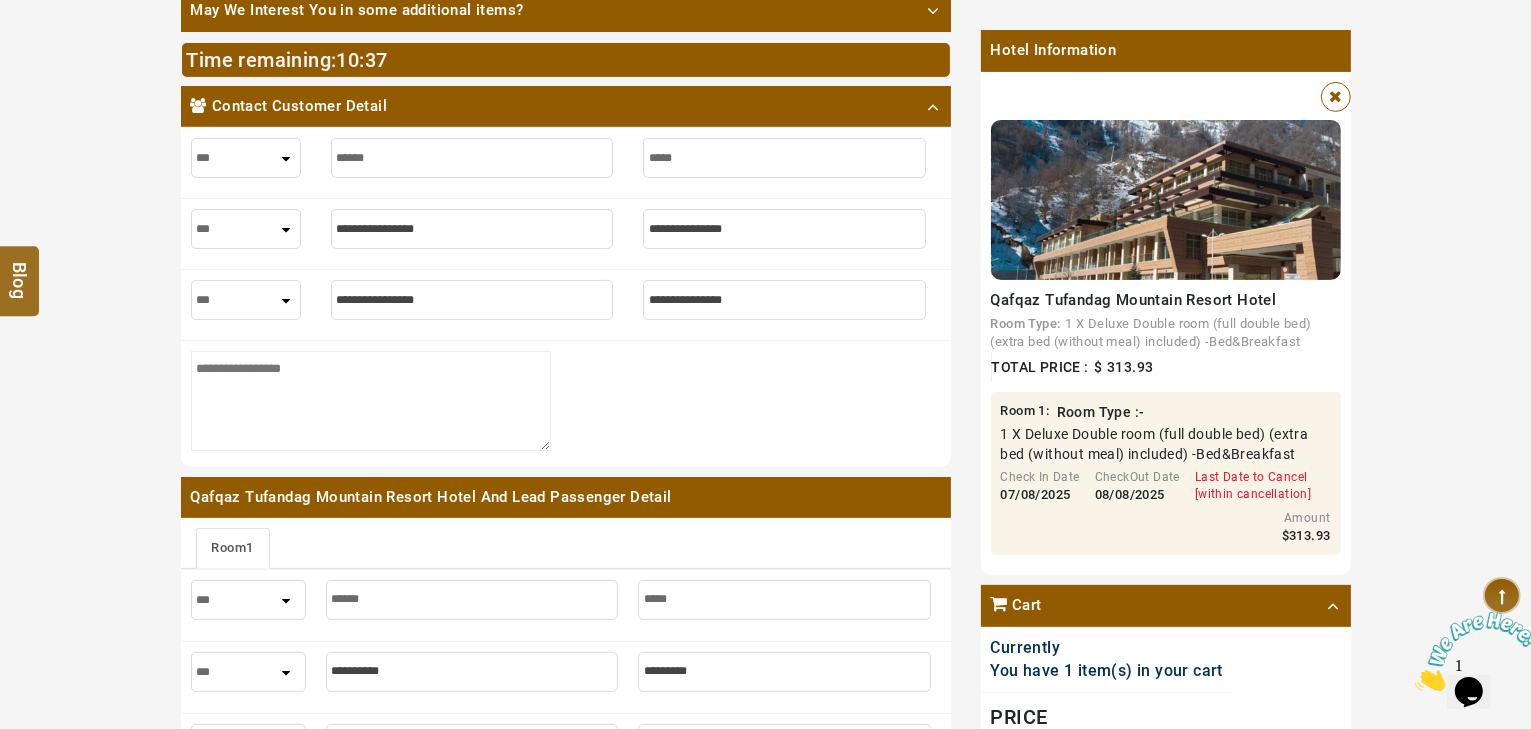 type on "*****" 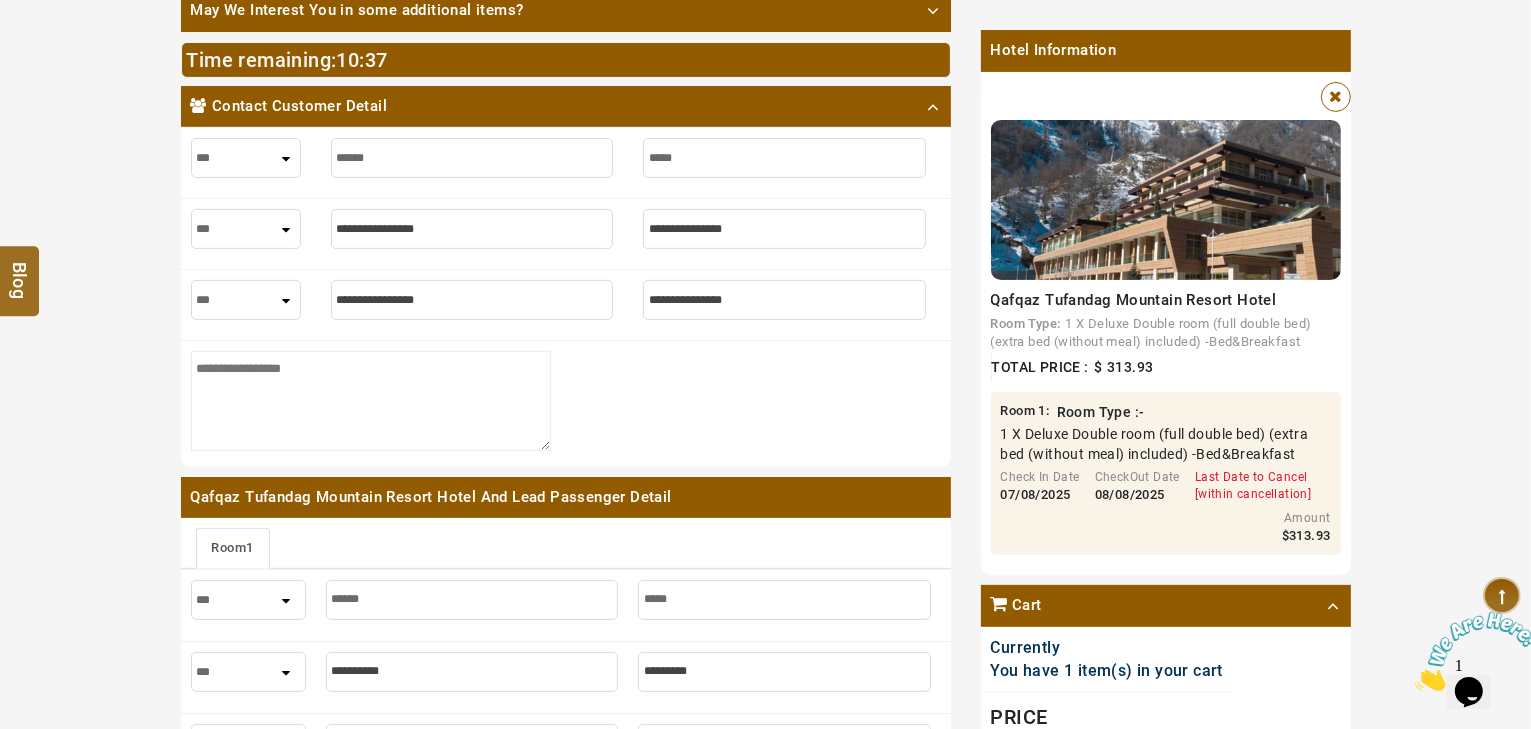 click on "*** **** ***" at bounding box center (566, 233) 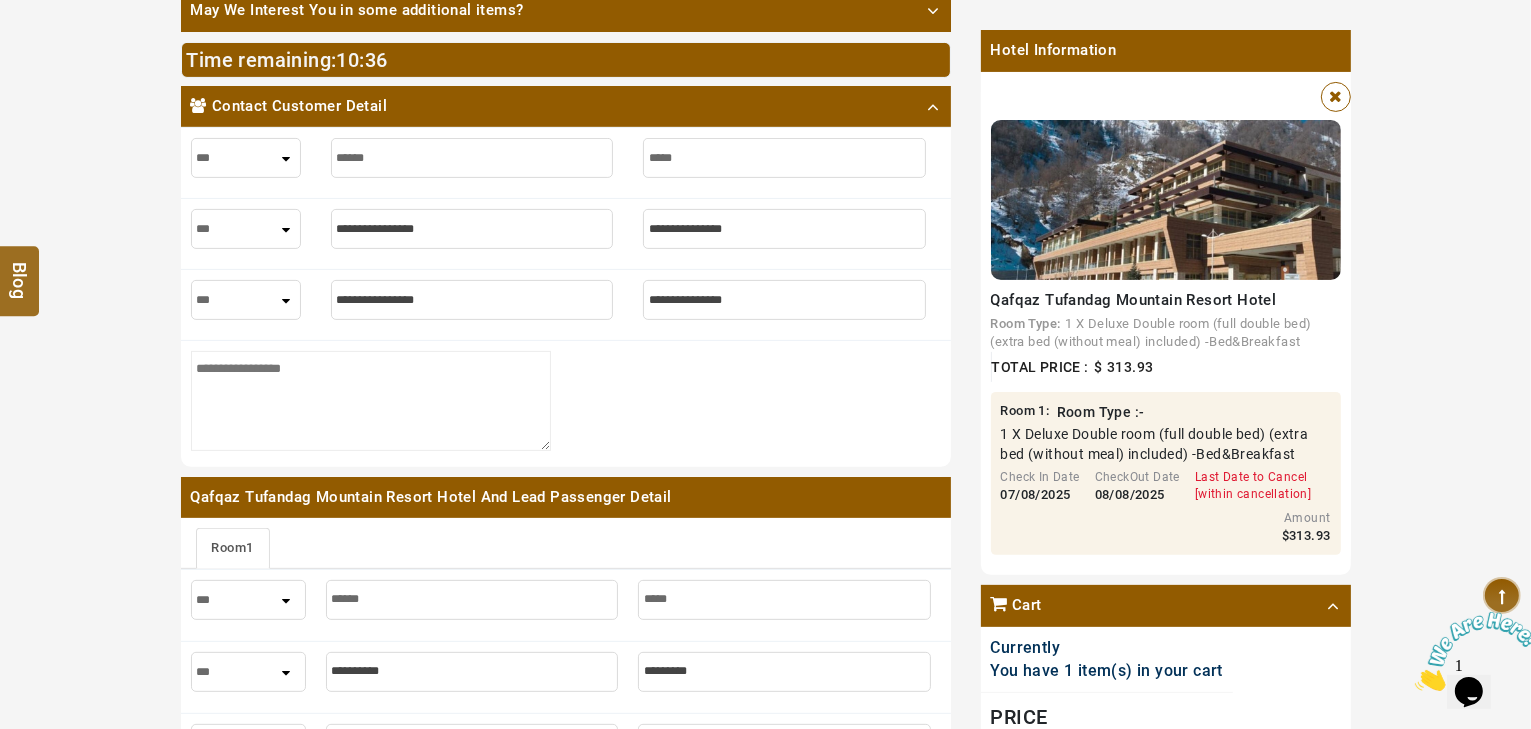 click at bounding box center [472, 229] 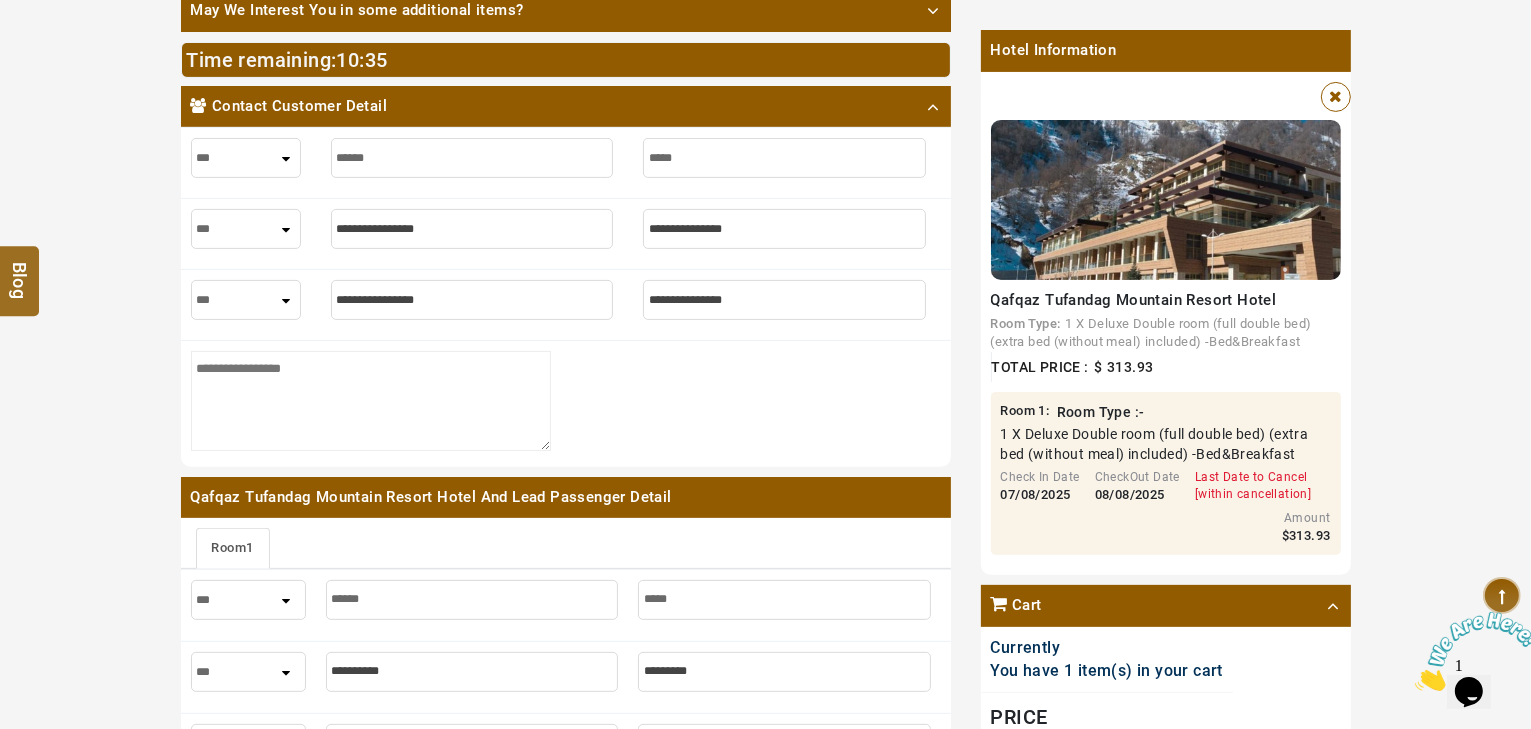 type on "*" 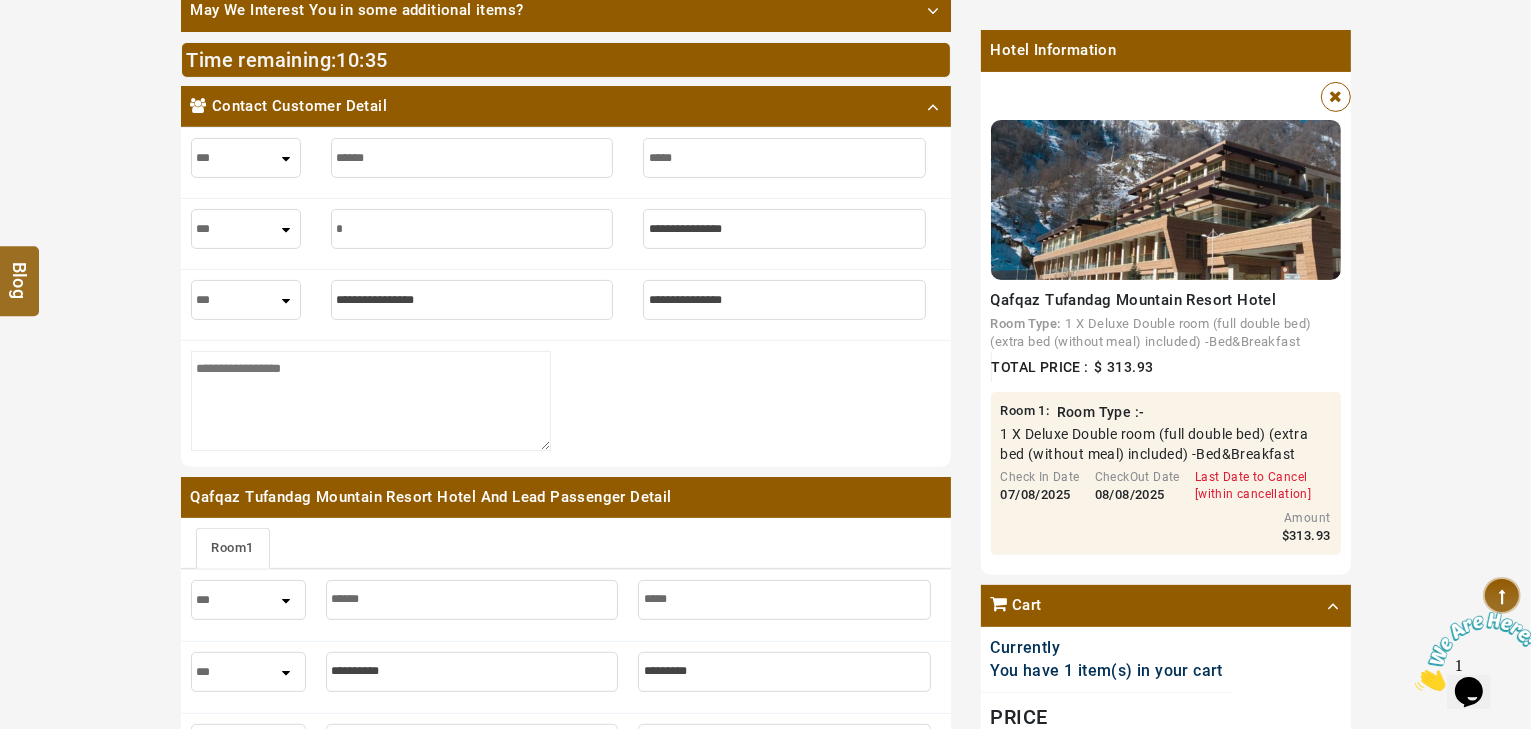 type on "*" 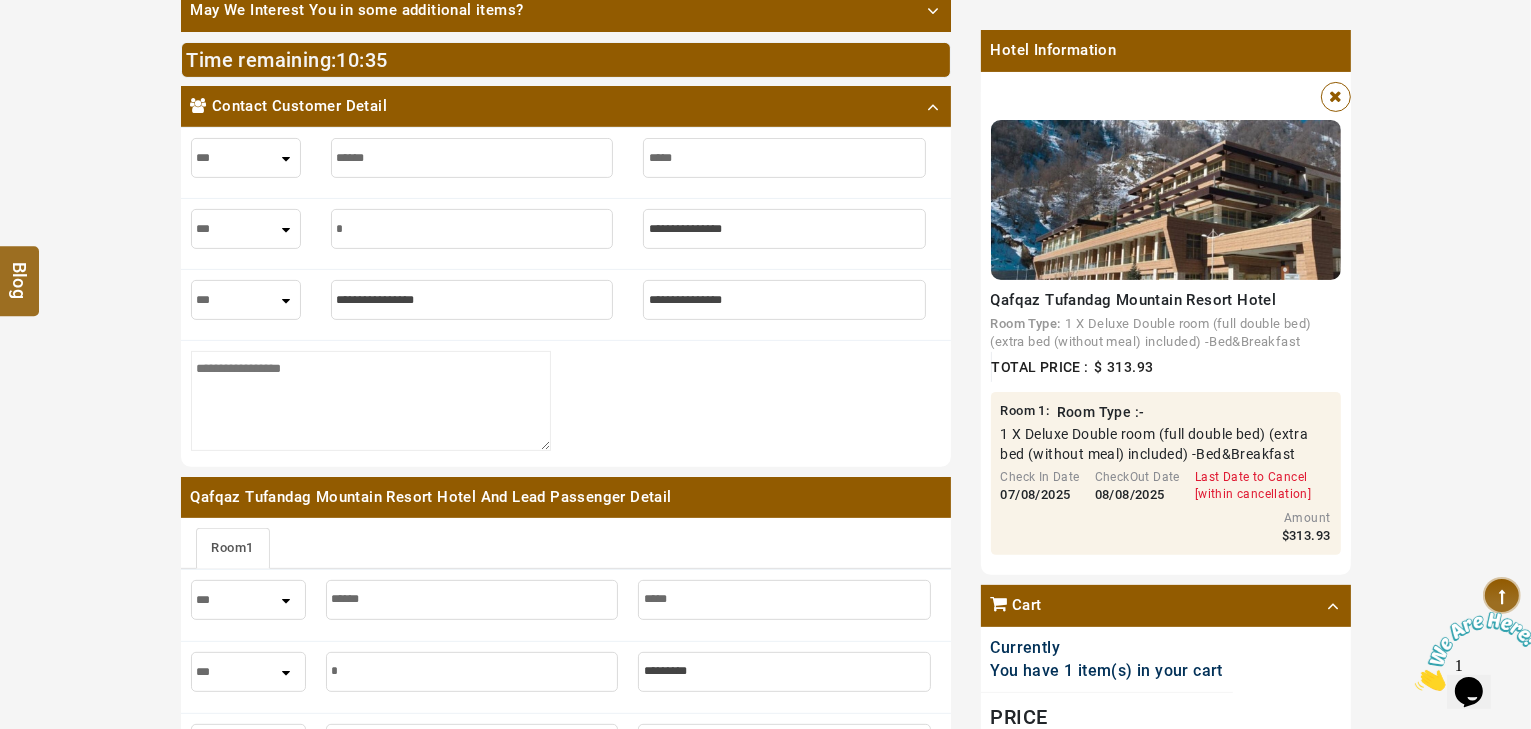 type on "**" 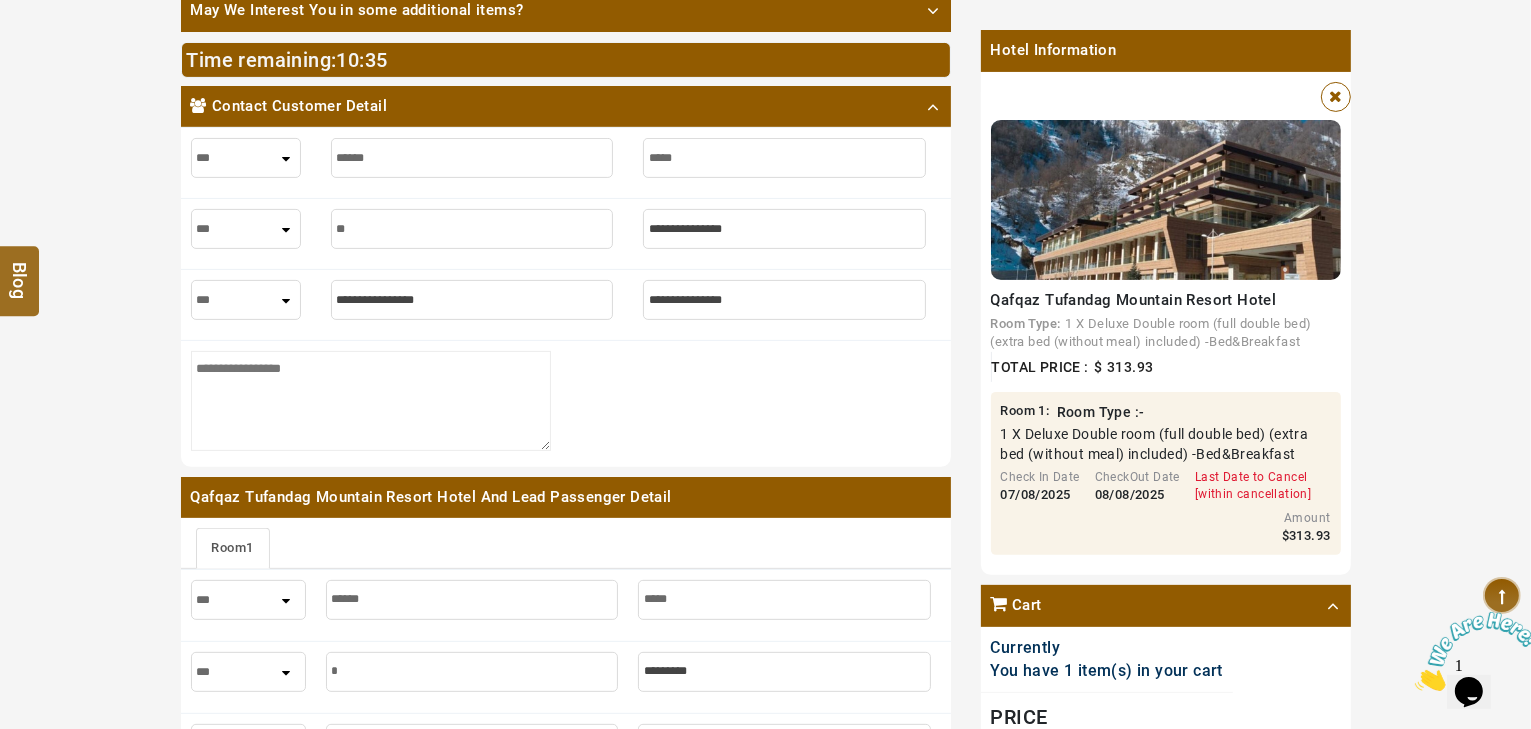 type on "**" 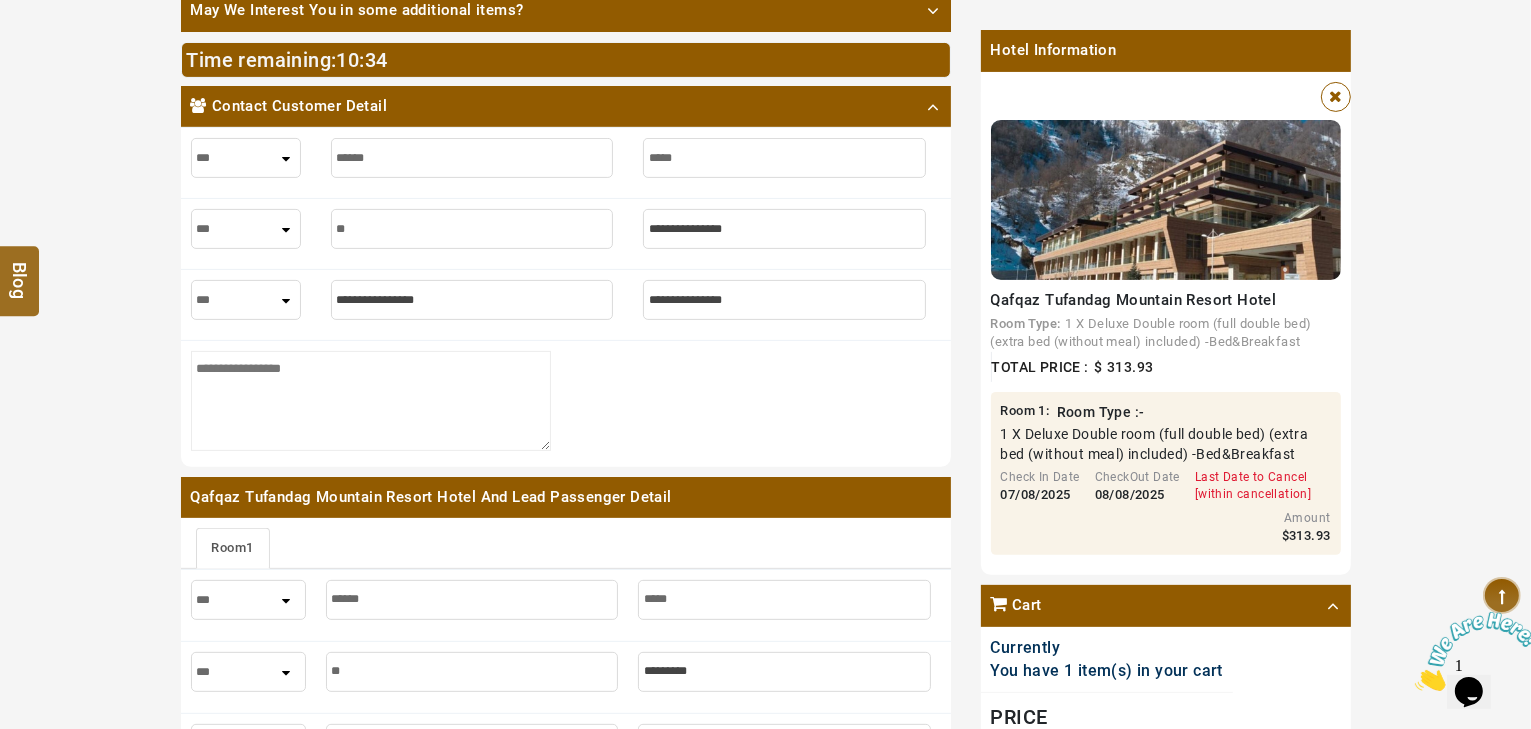 type on "***" 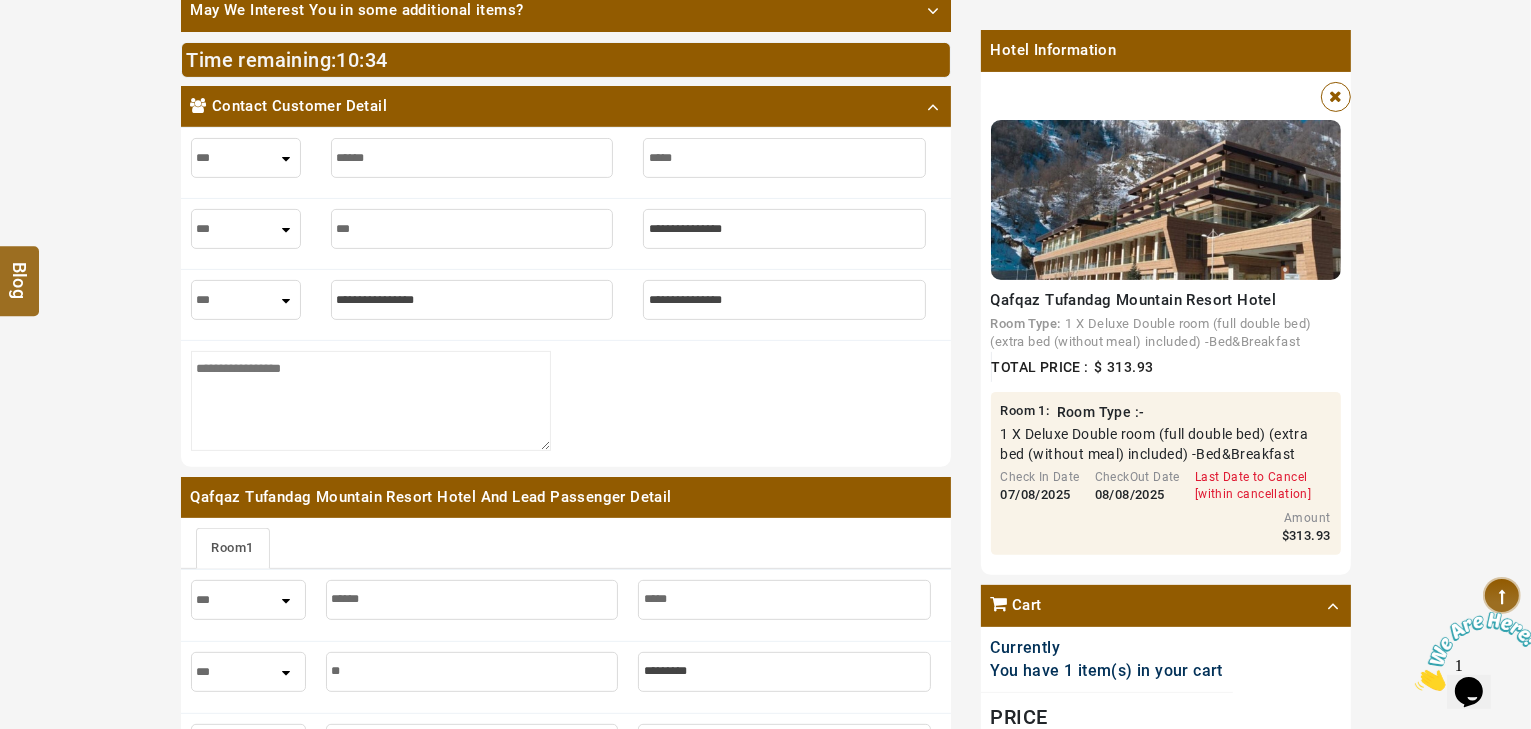 type on "***" 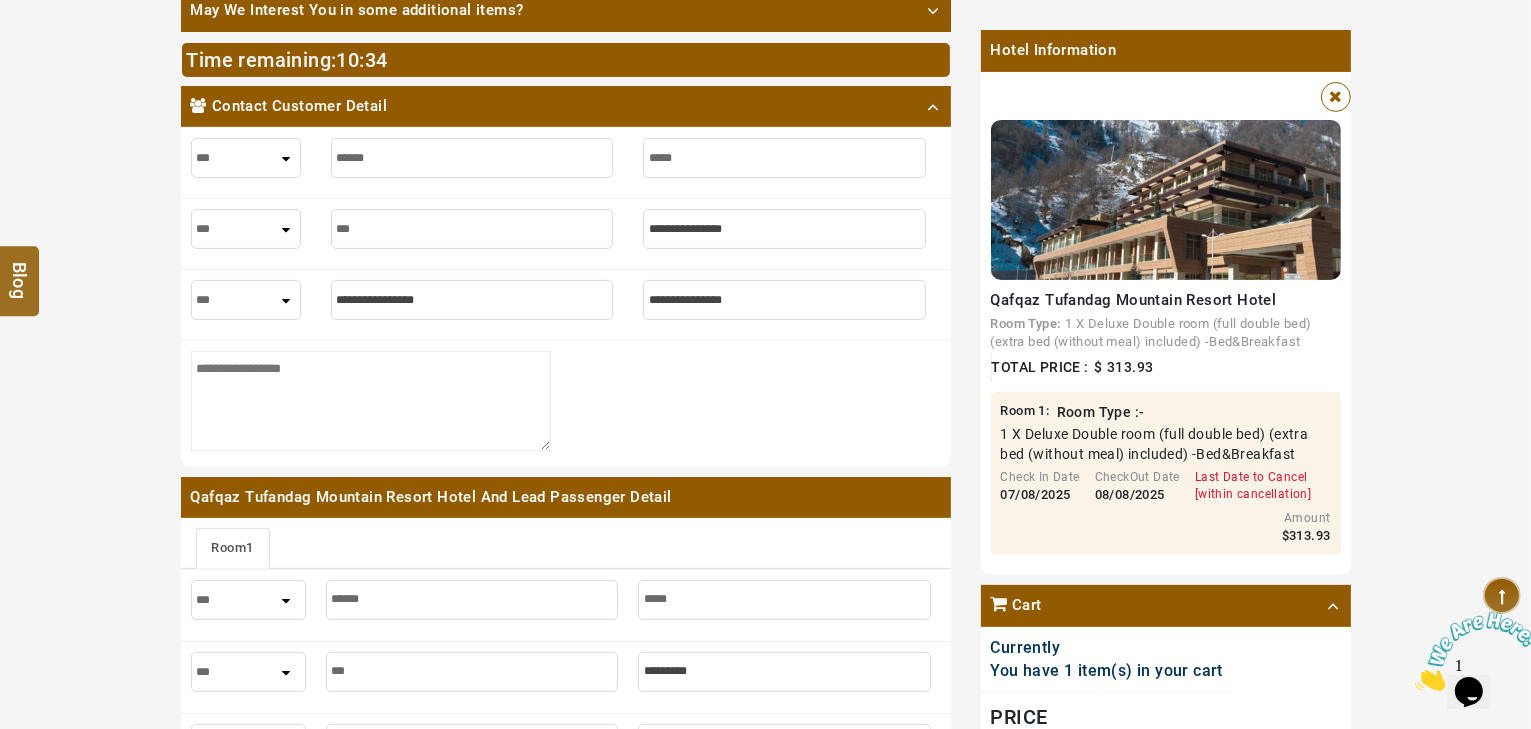 type on "****" 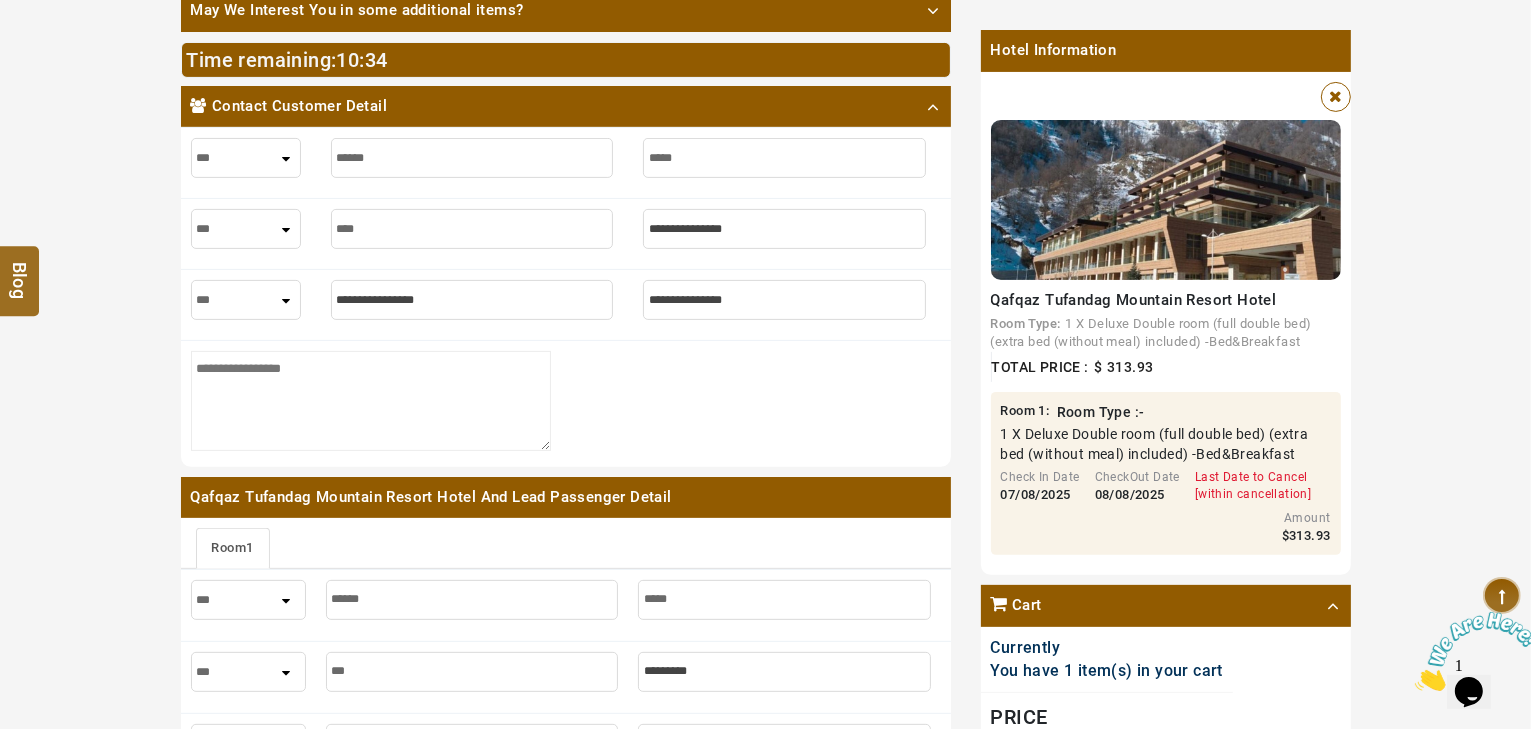 type on "****" 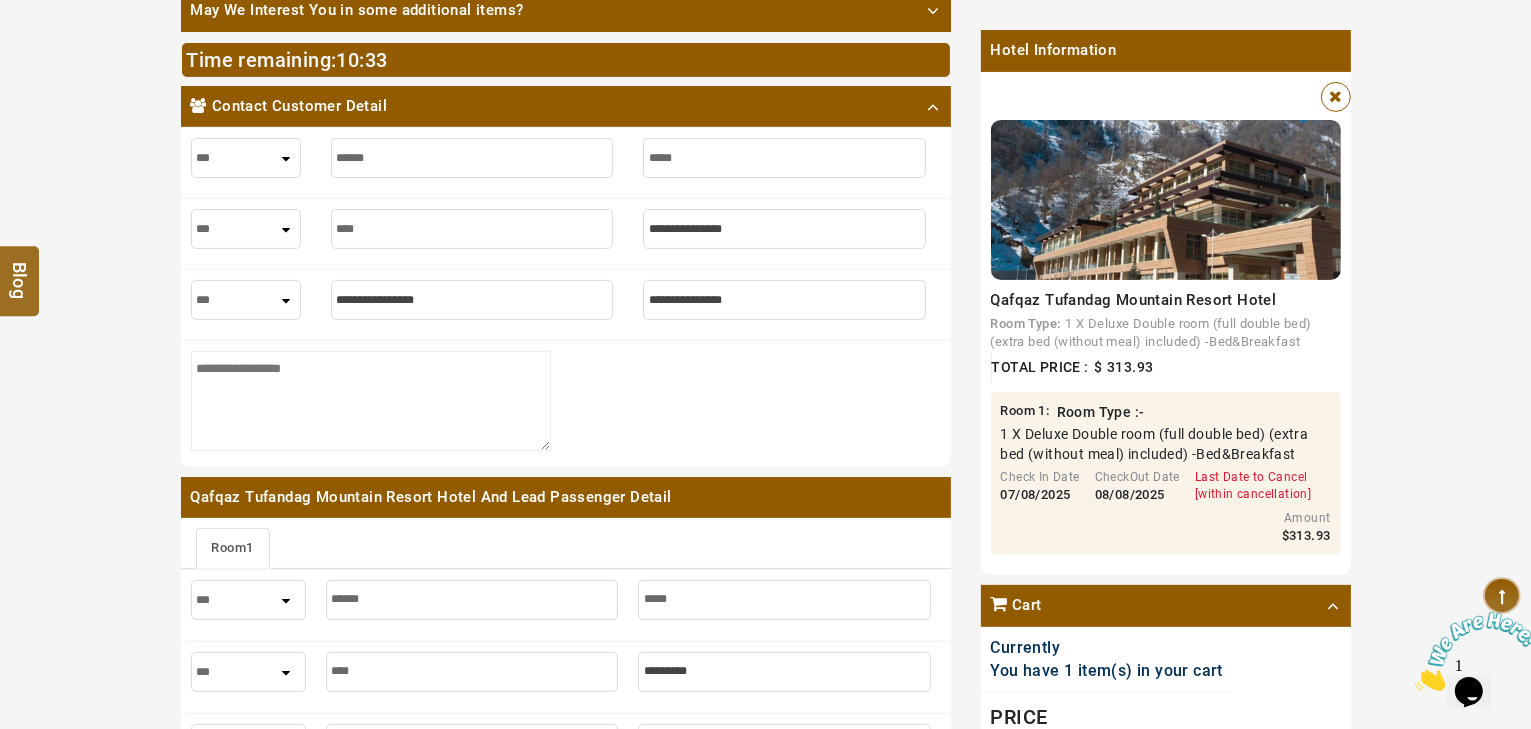 type on "****" 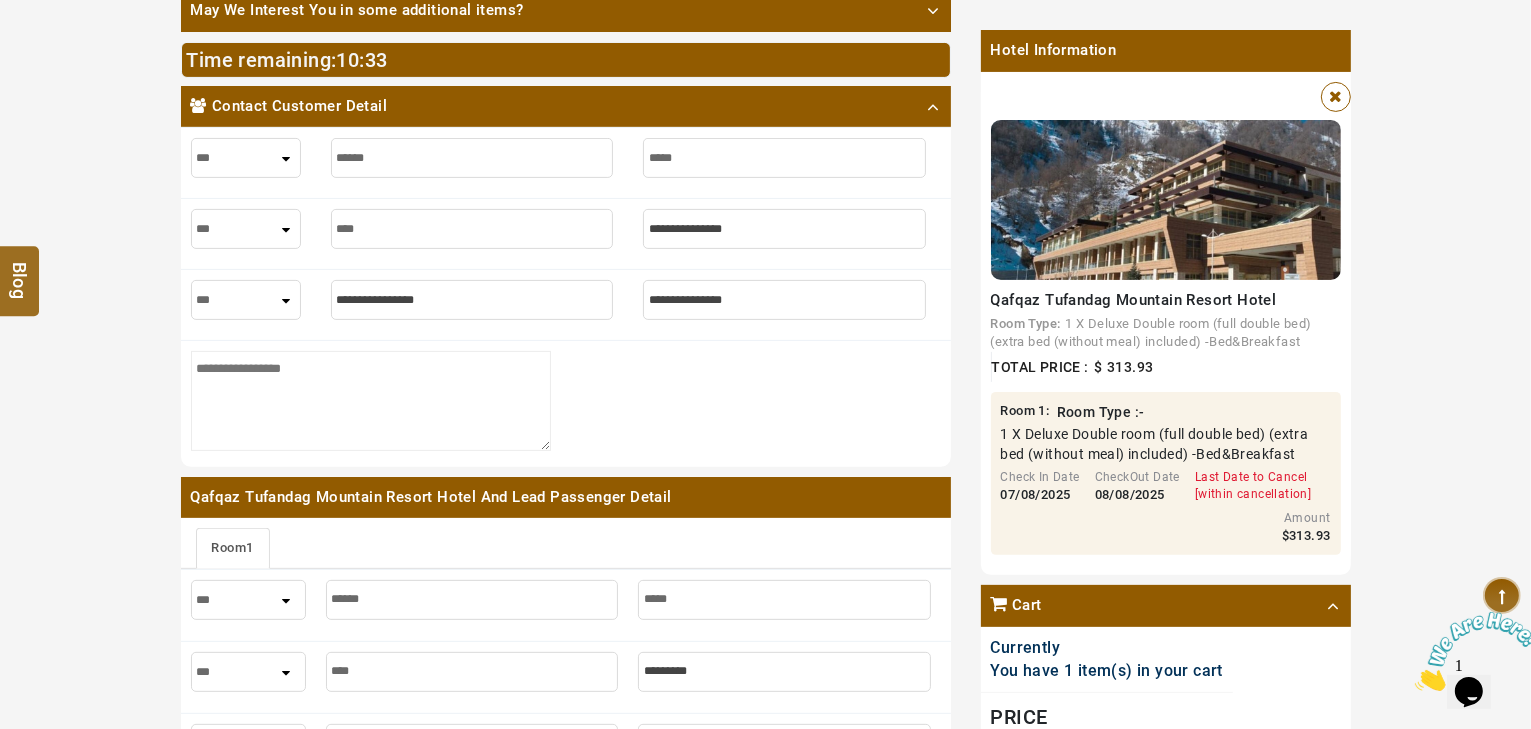 click at bounding box center (784, 229) 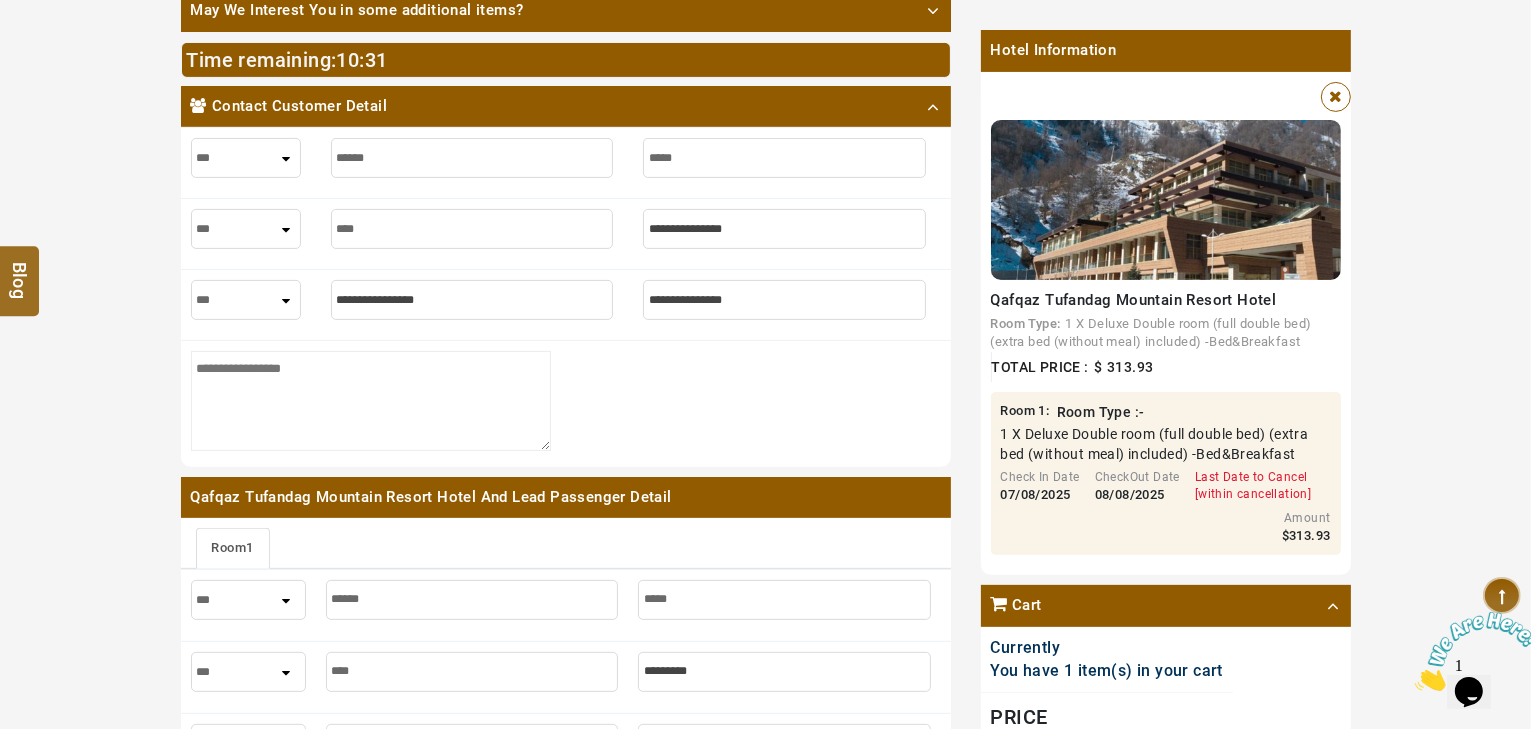 type on "*" 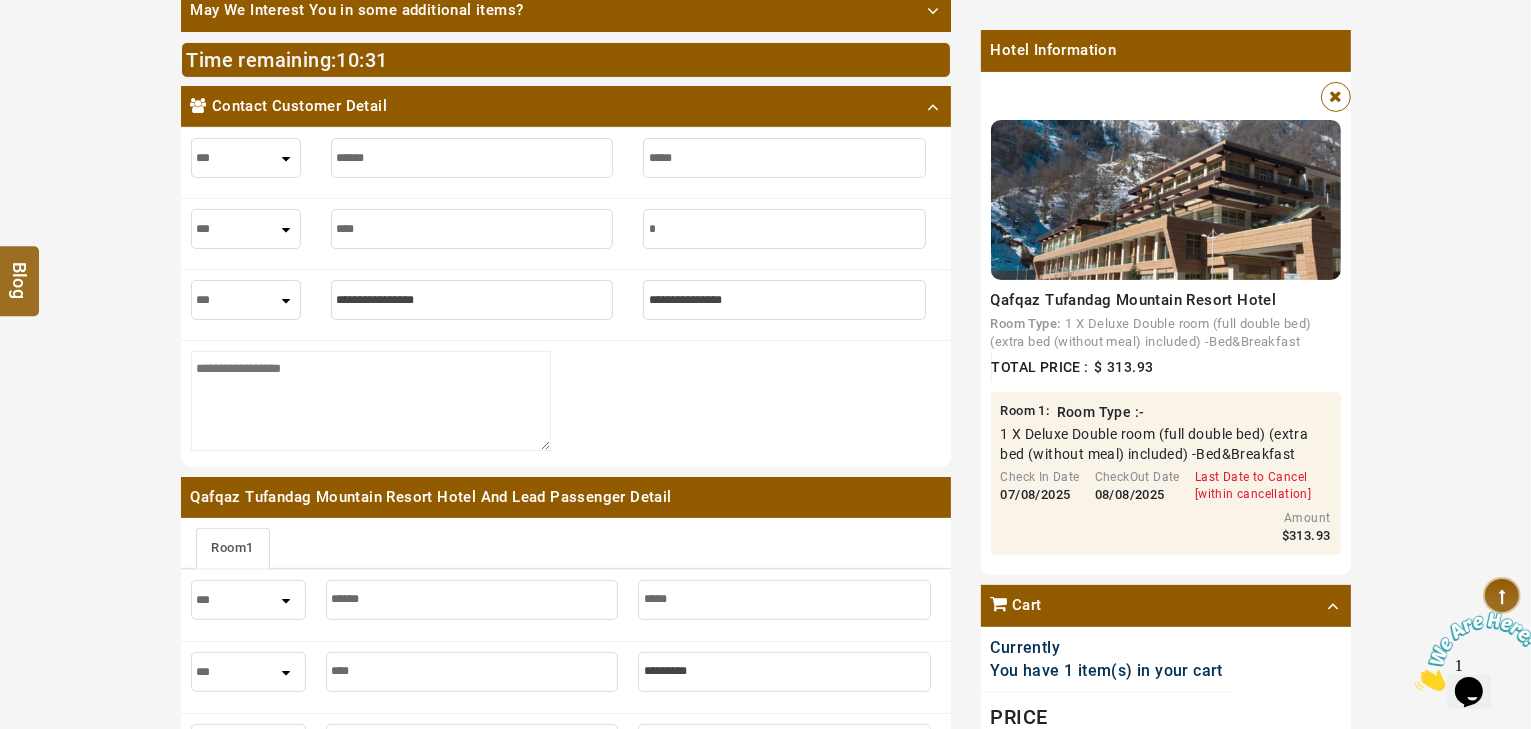 type on "*" 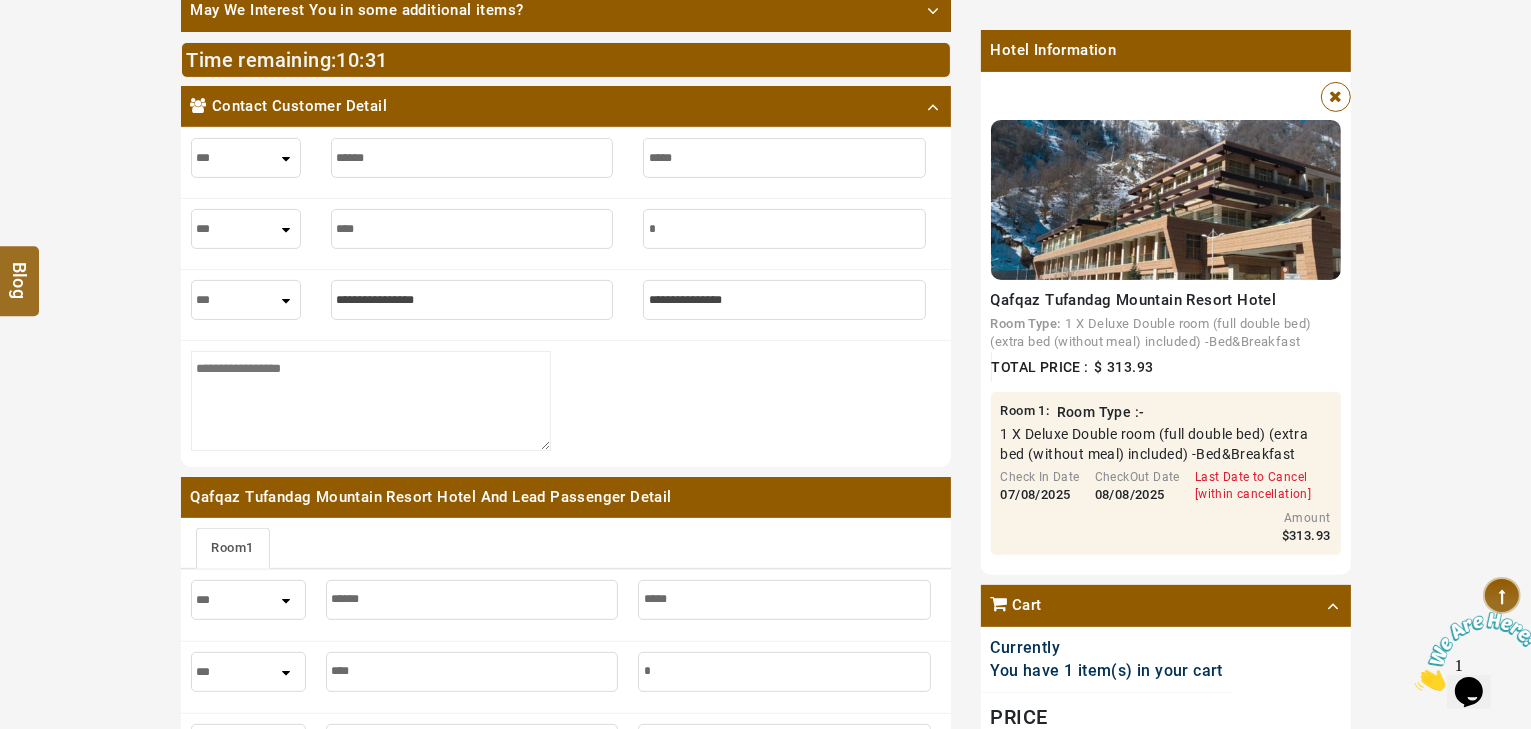 type on "**" 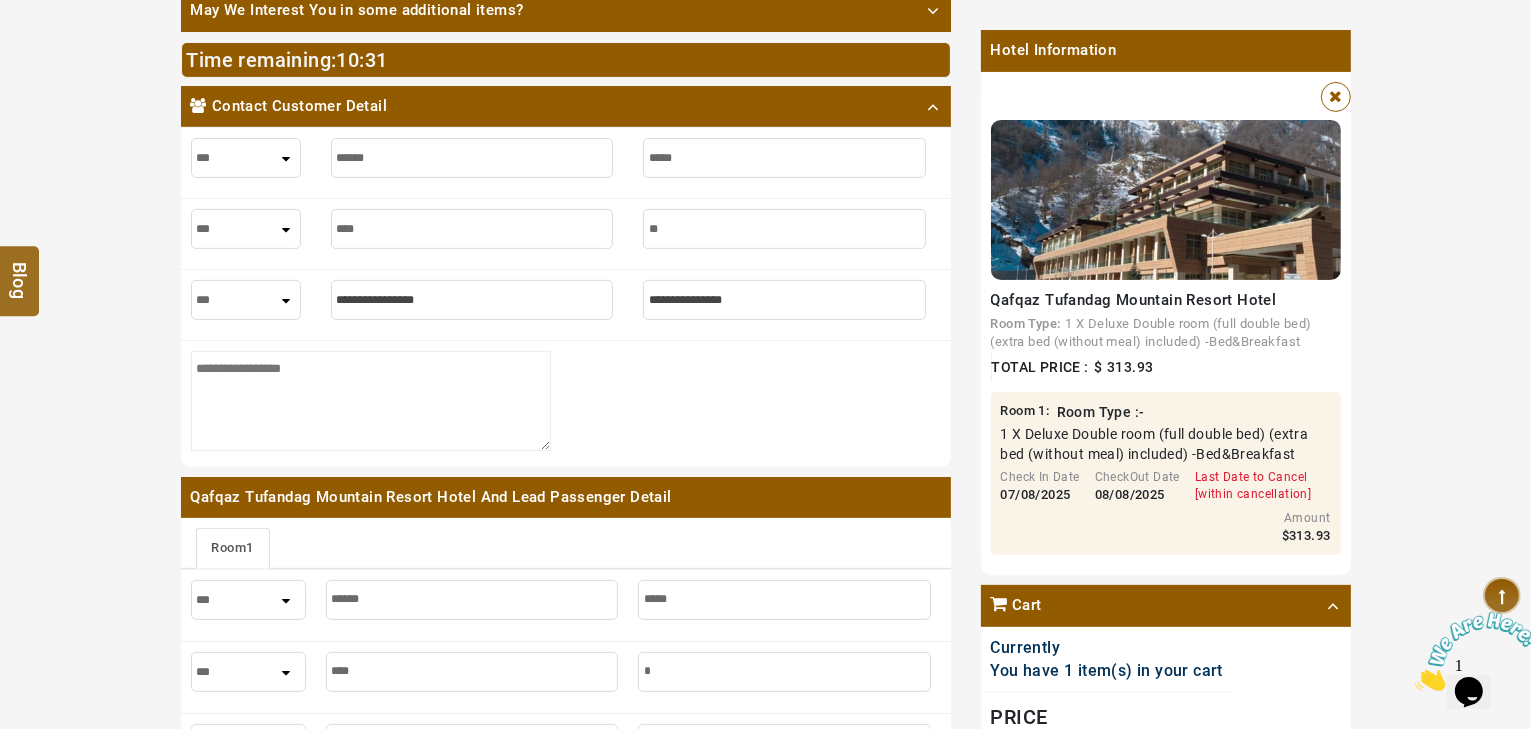 type on "**" 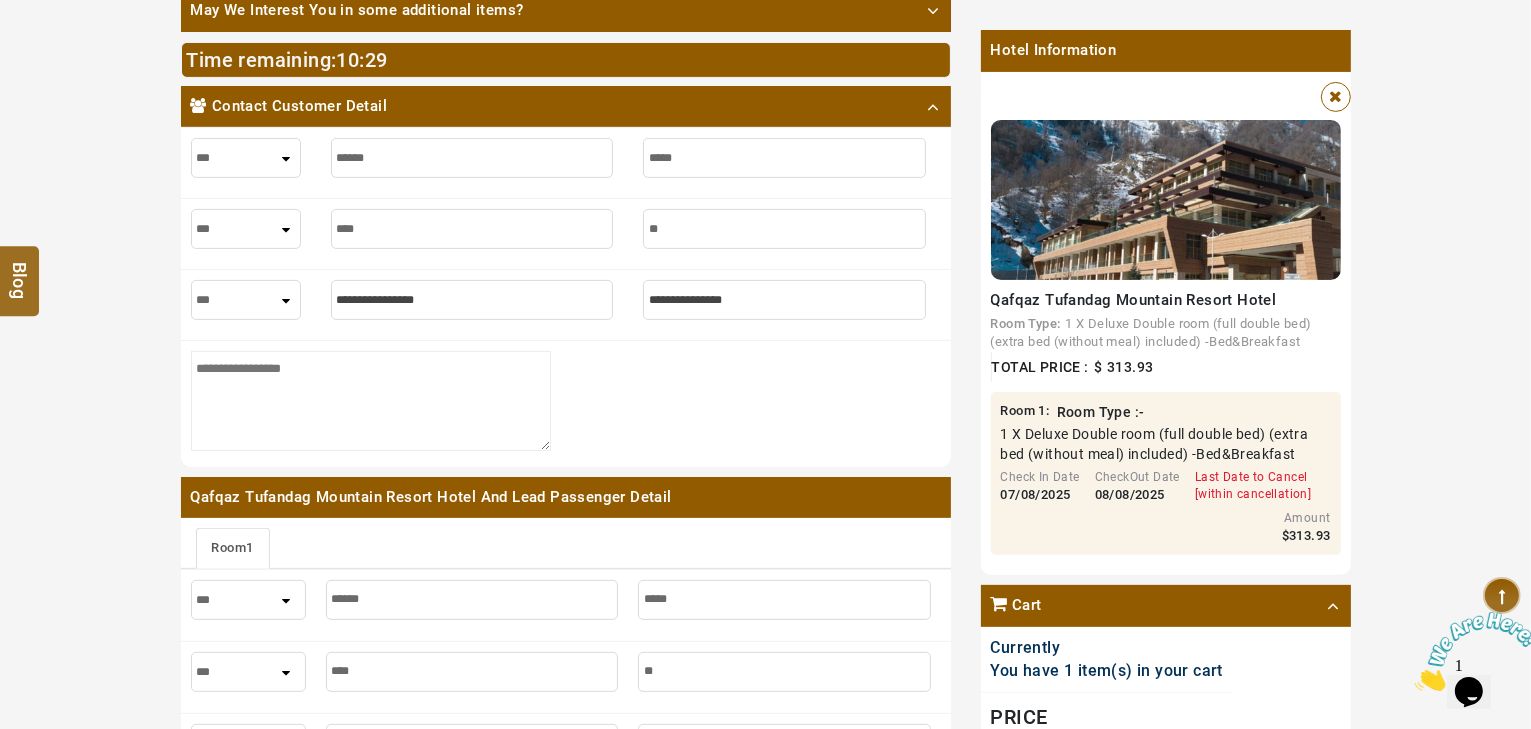 type on "*" 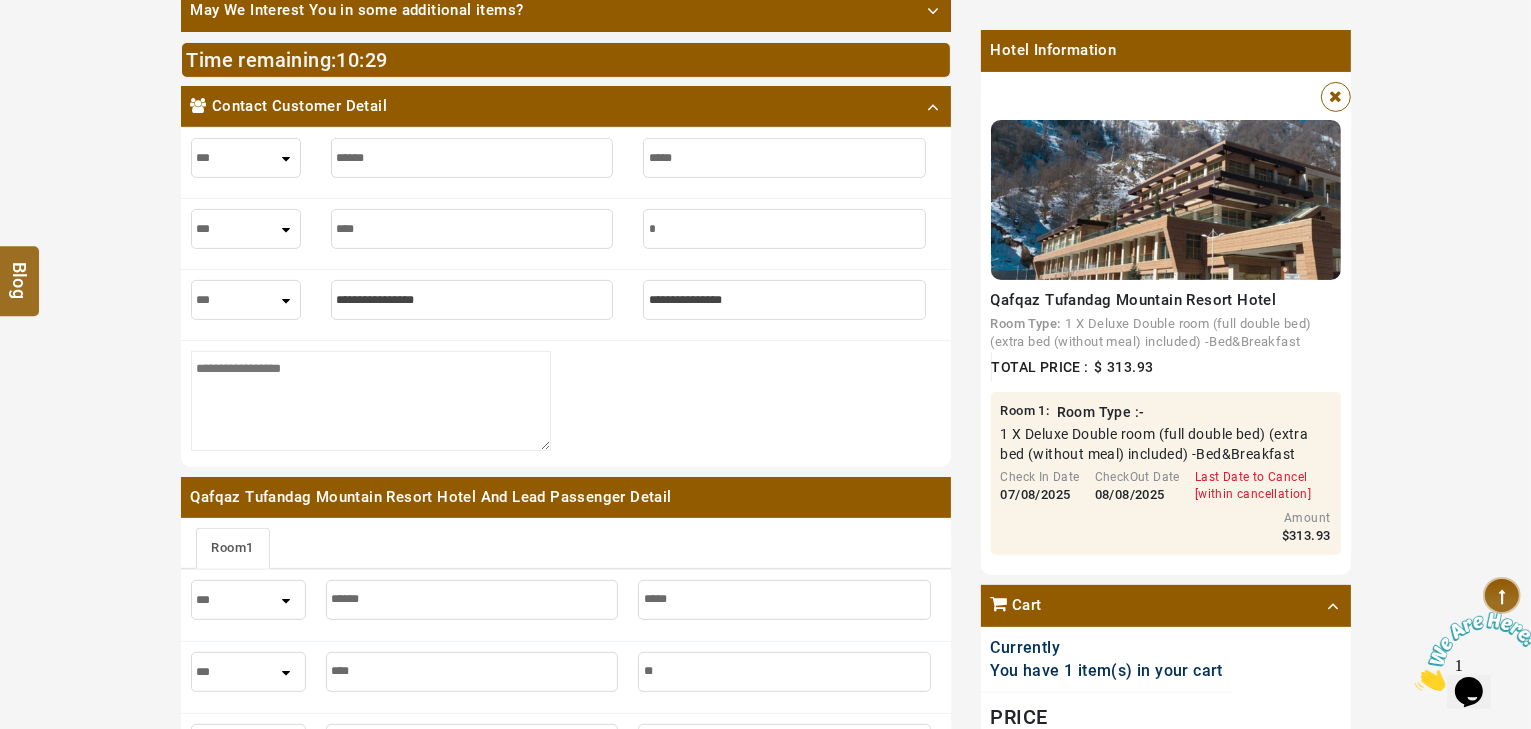 type on "*" 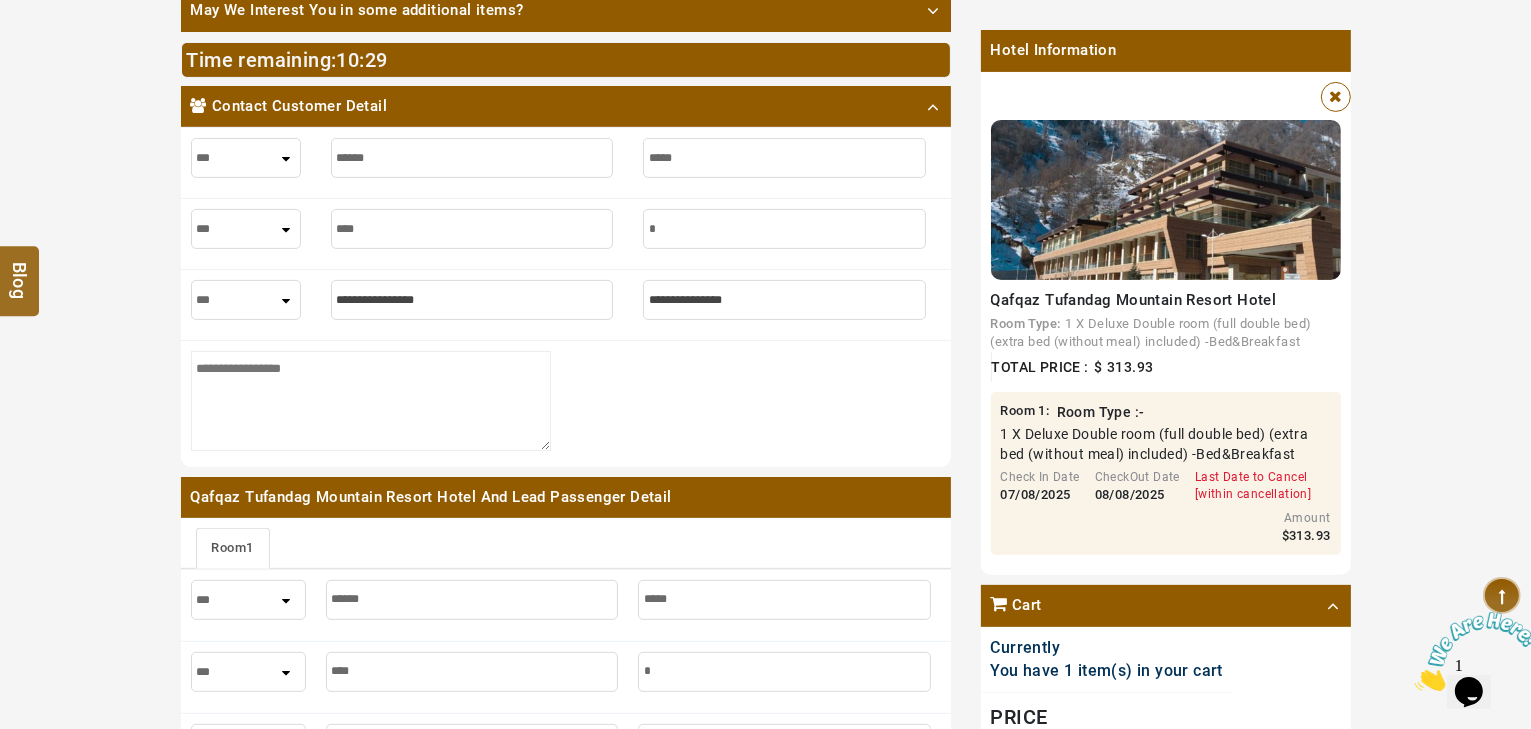 type 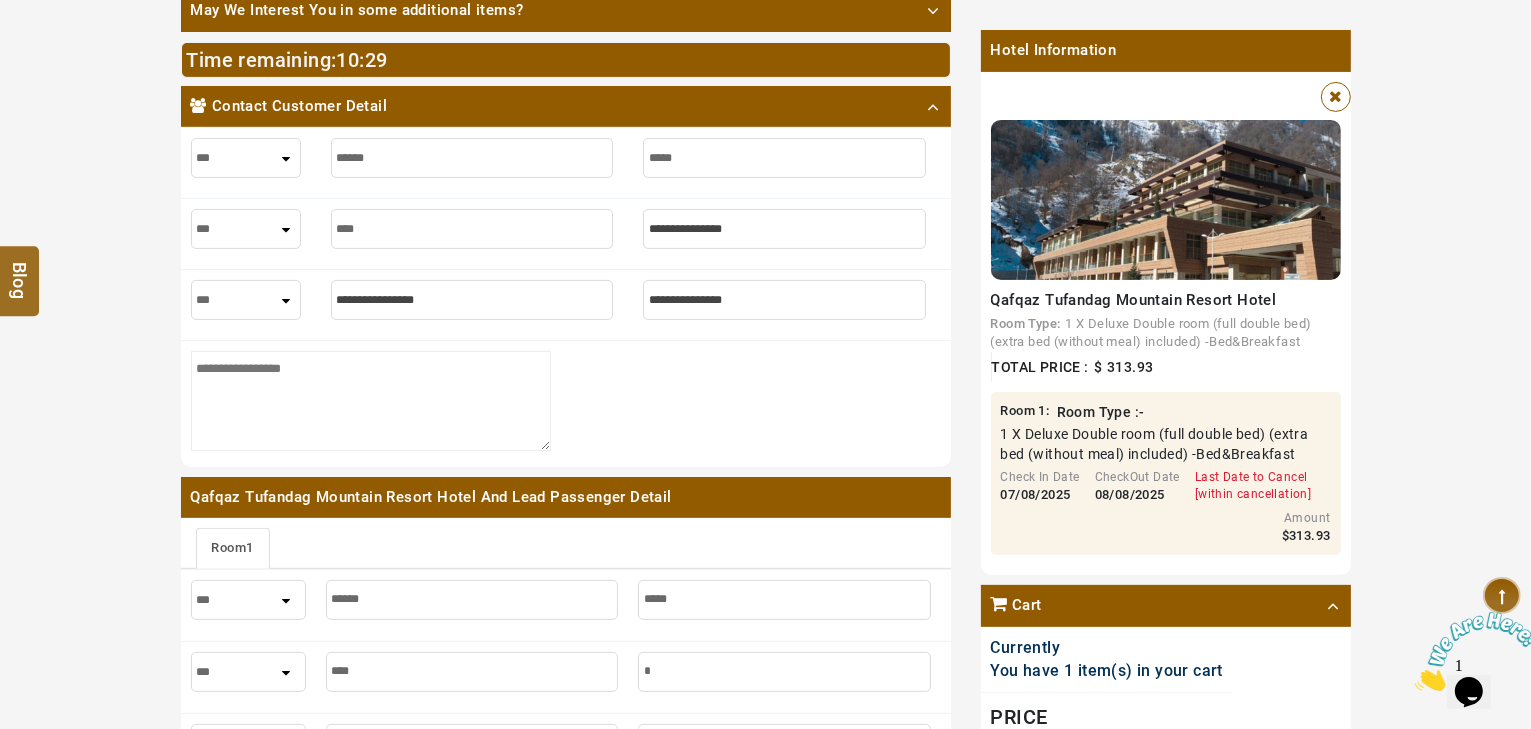 type 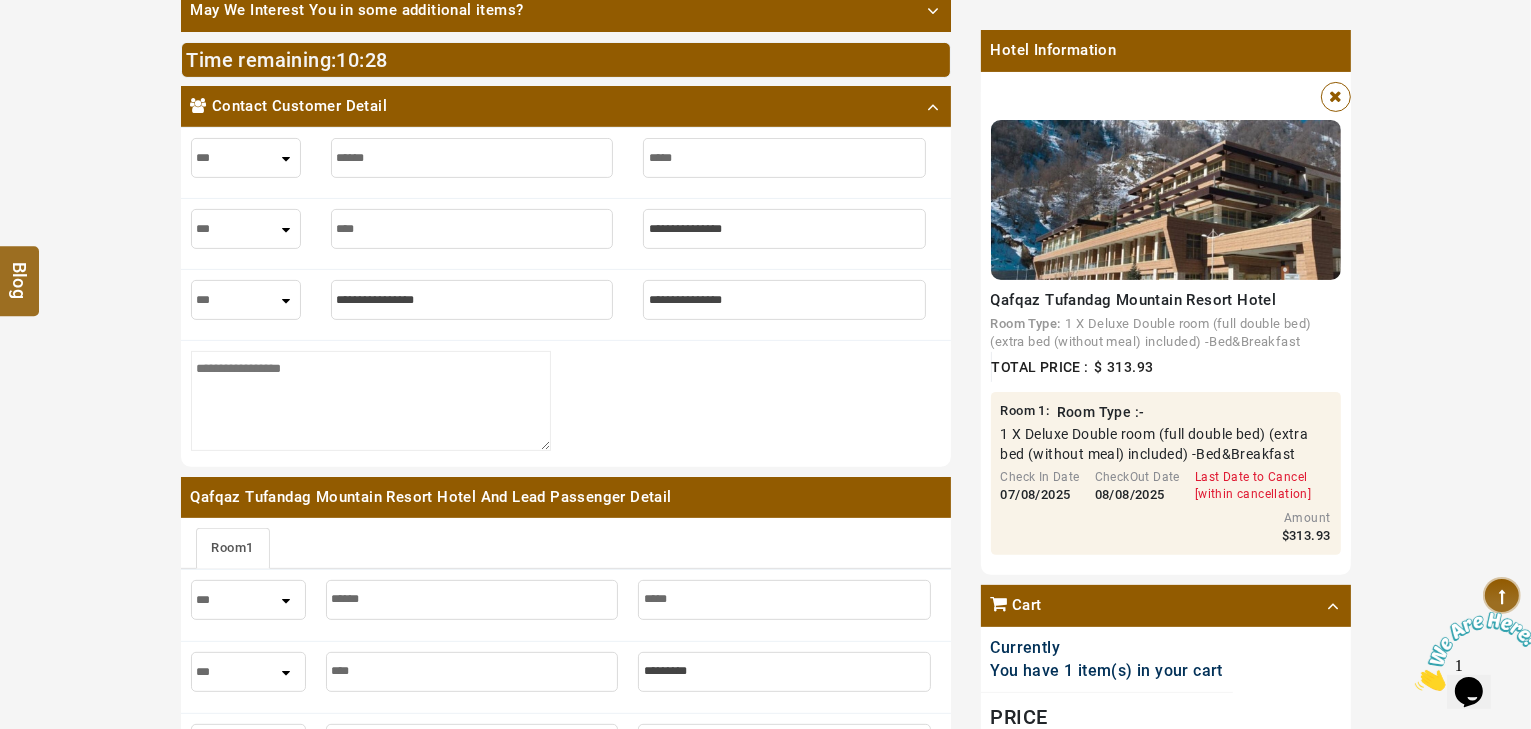 type on "*" 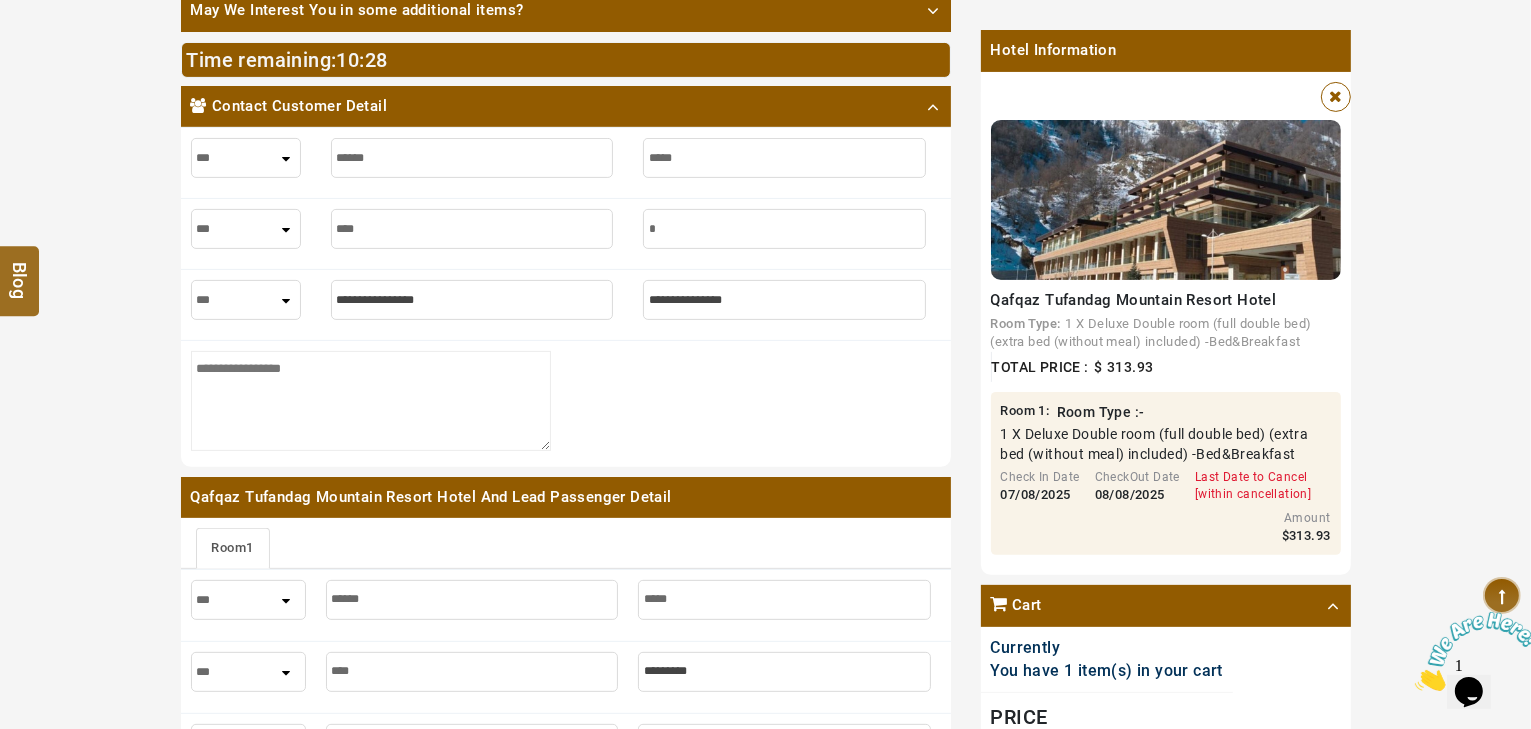 type on "*" 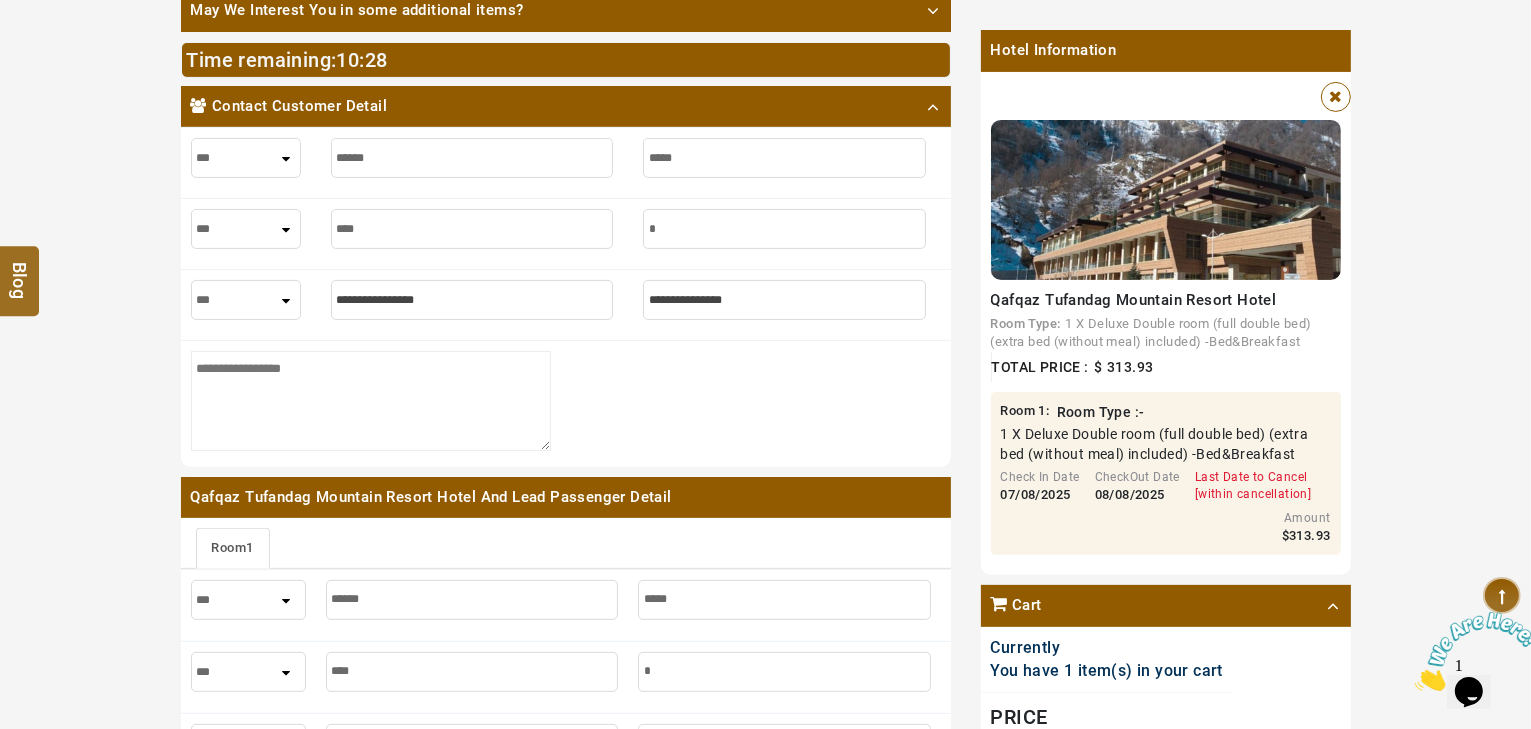 type on "**" 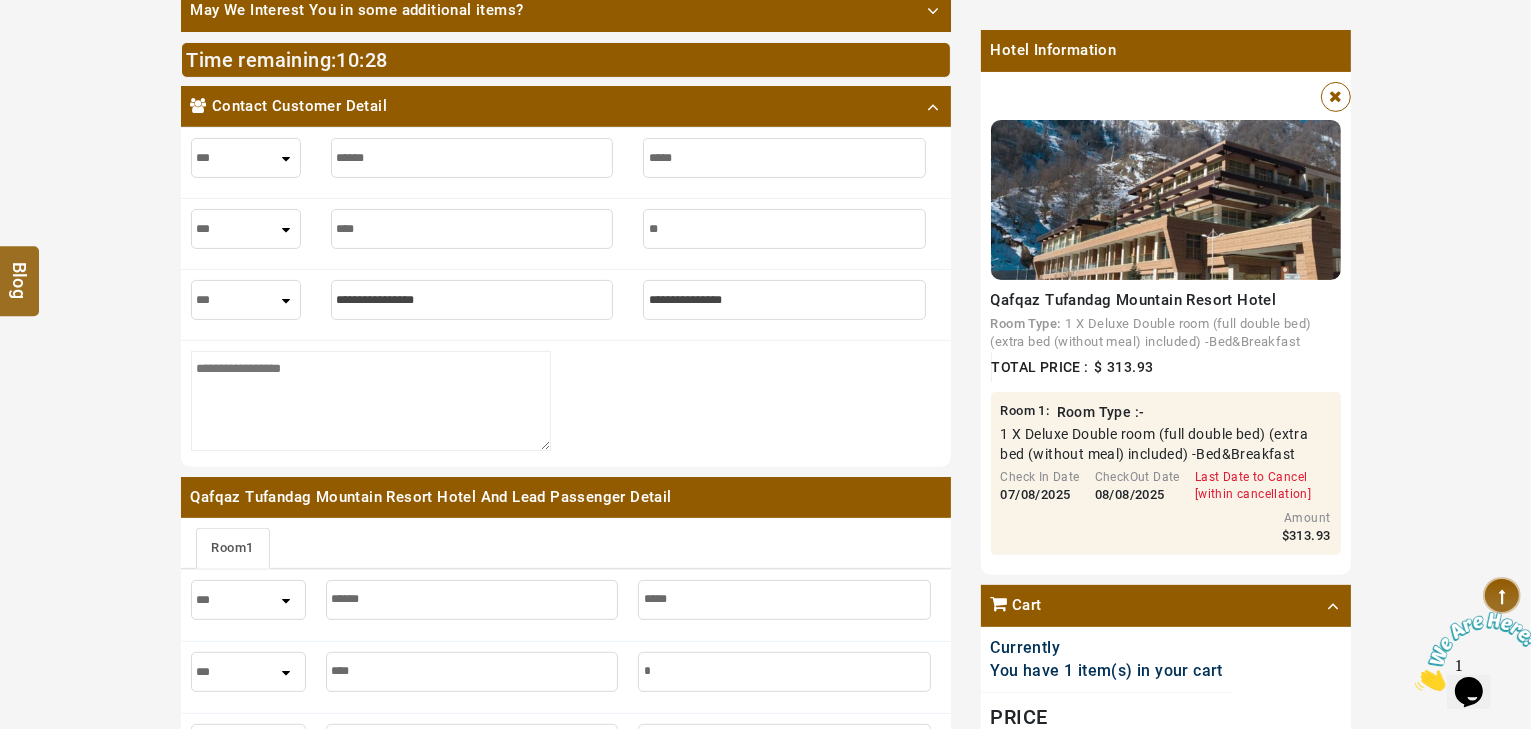 type on "**" 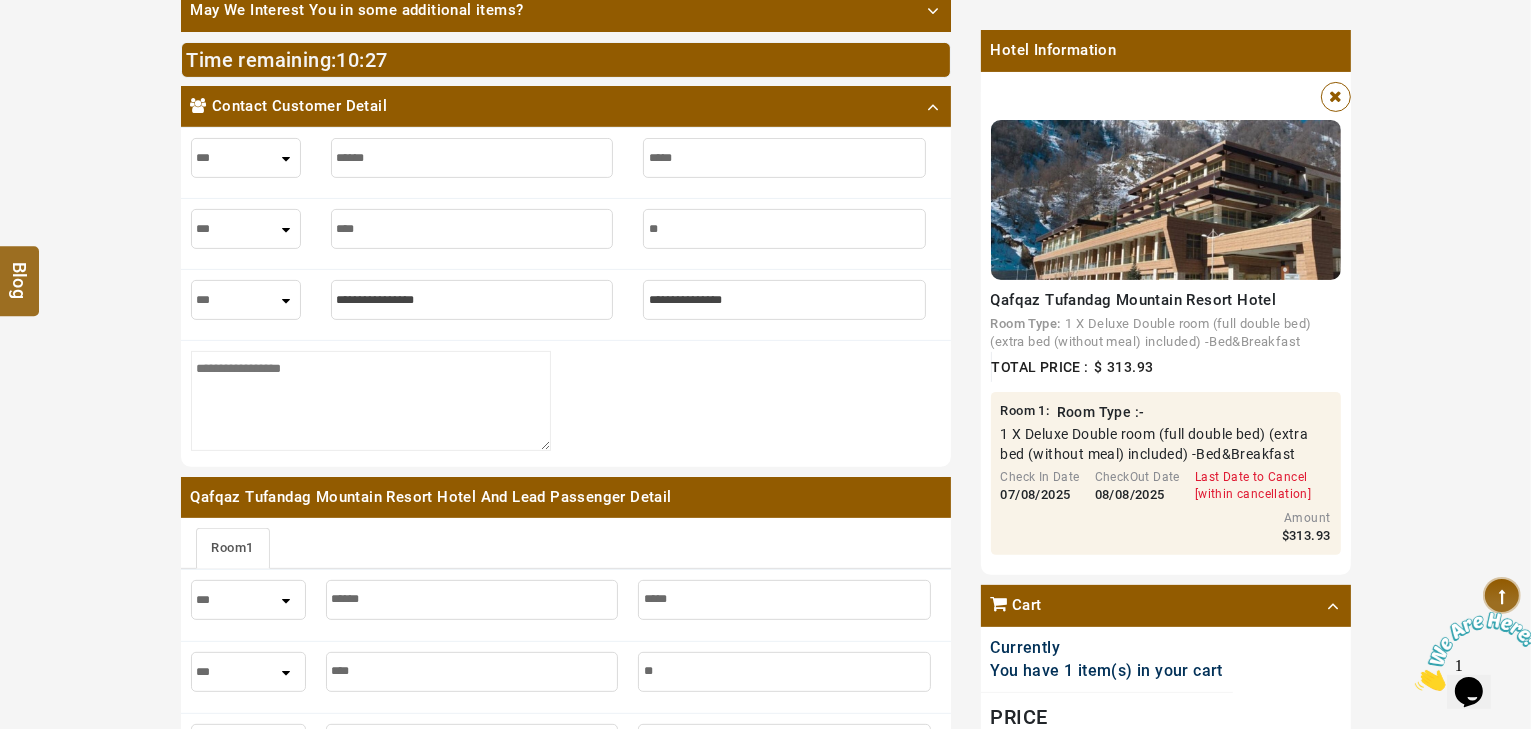 type on "***" 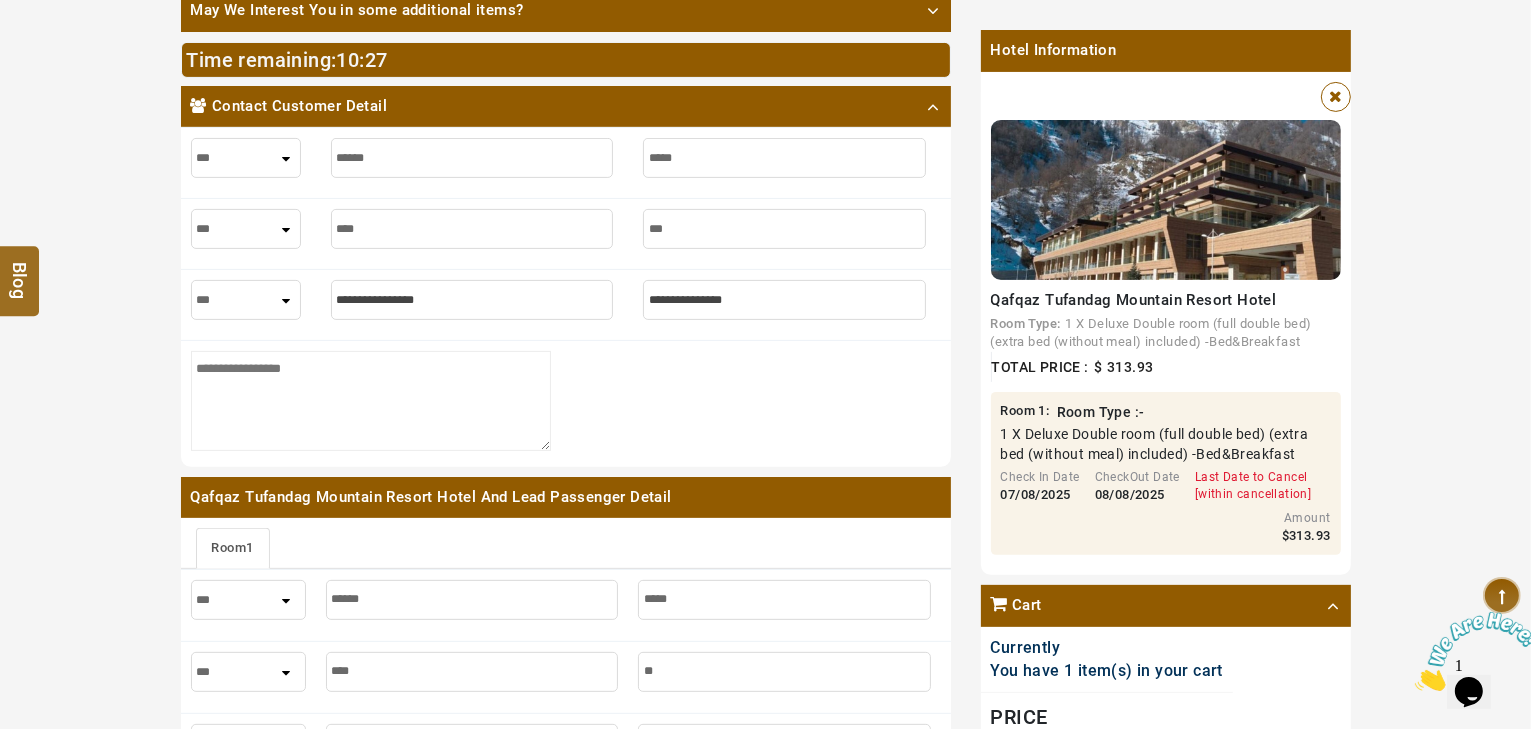 type on "***" 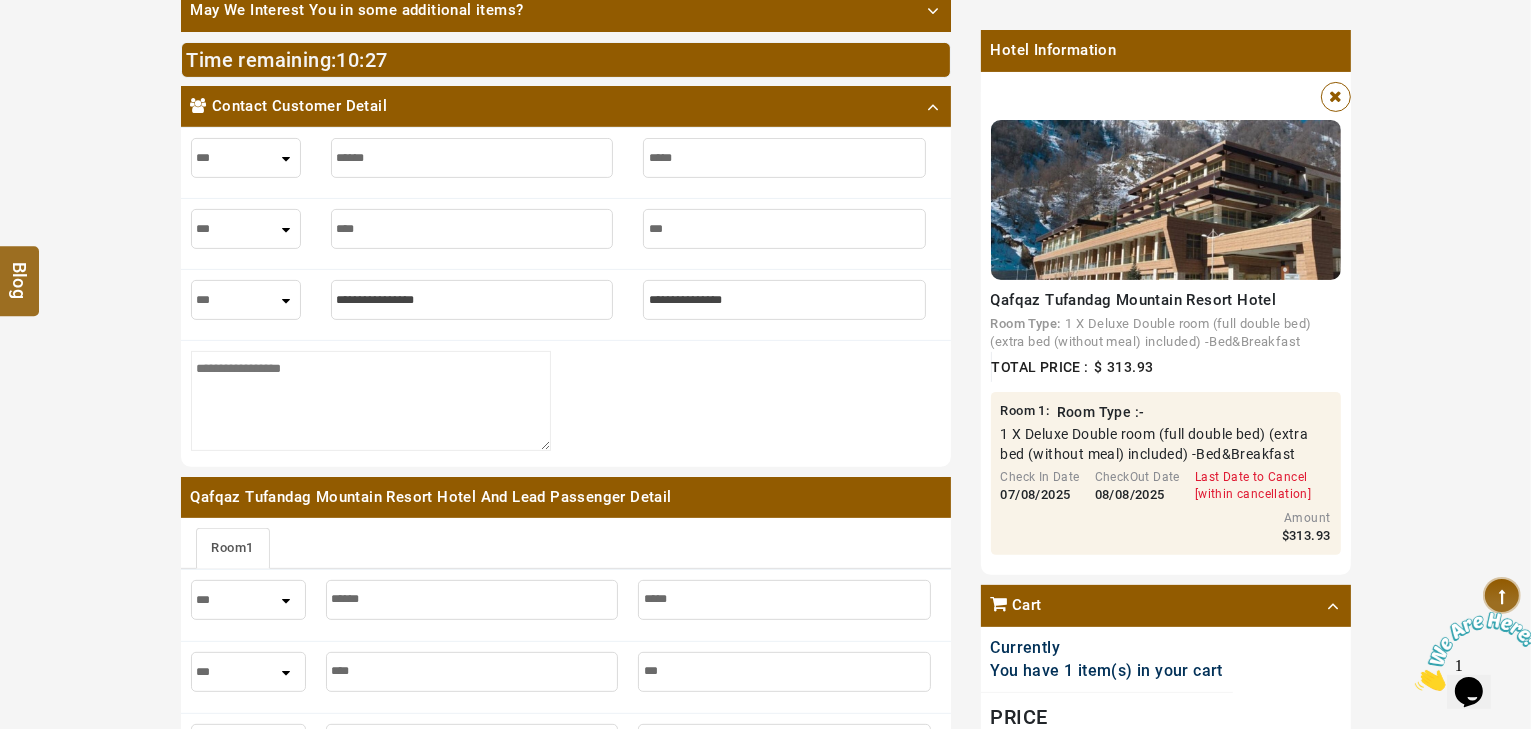 type on "****" 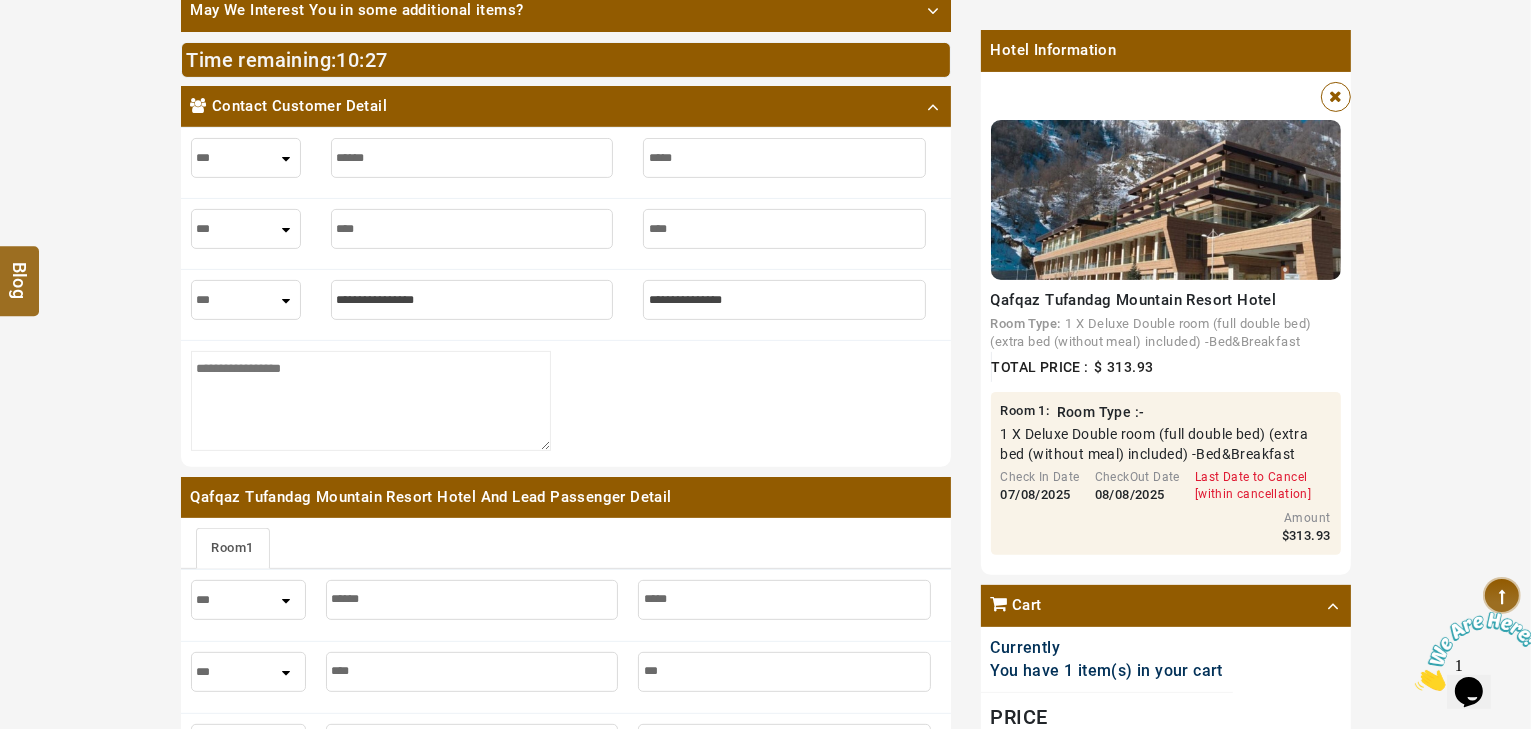 type on "****" 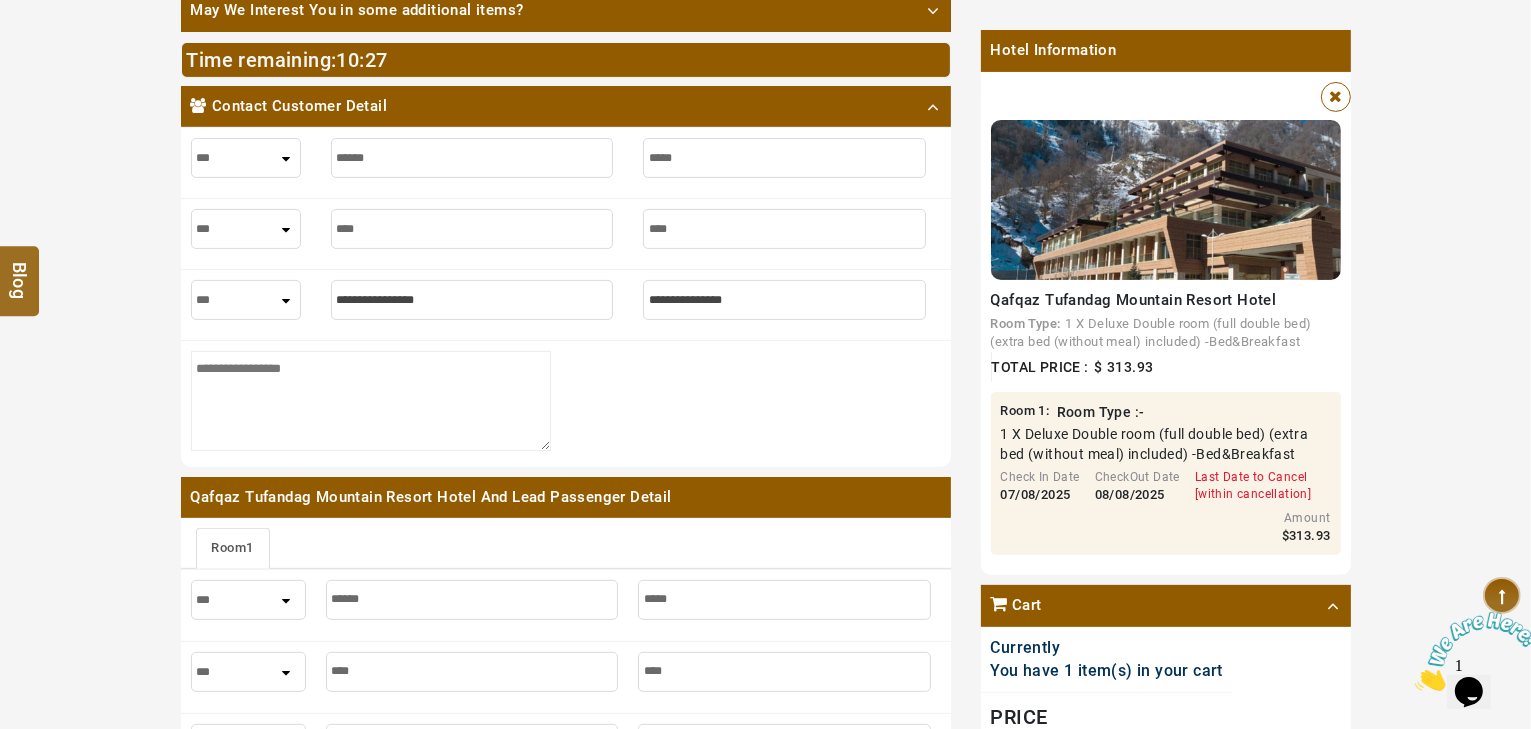type on "*****" 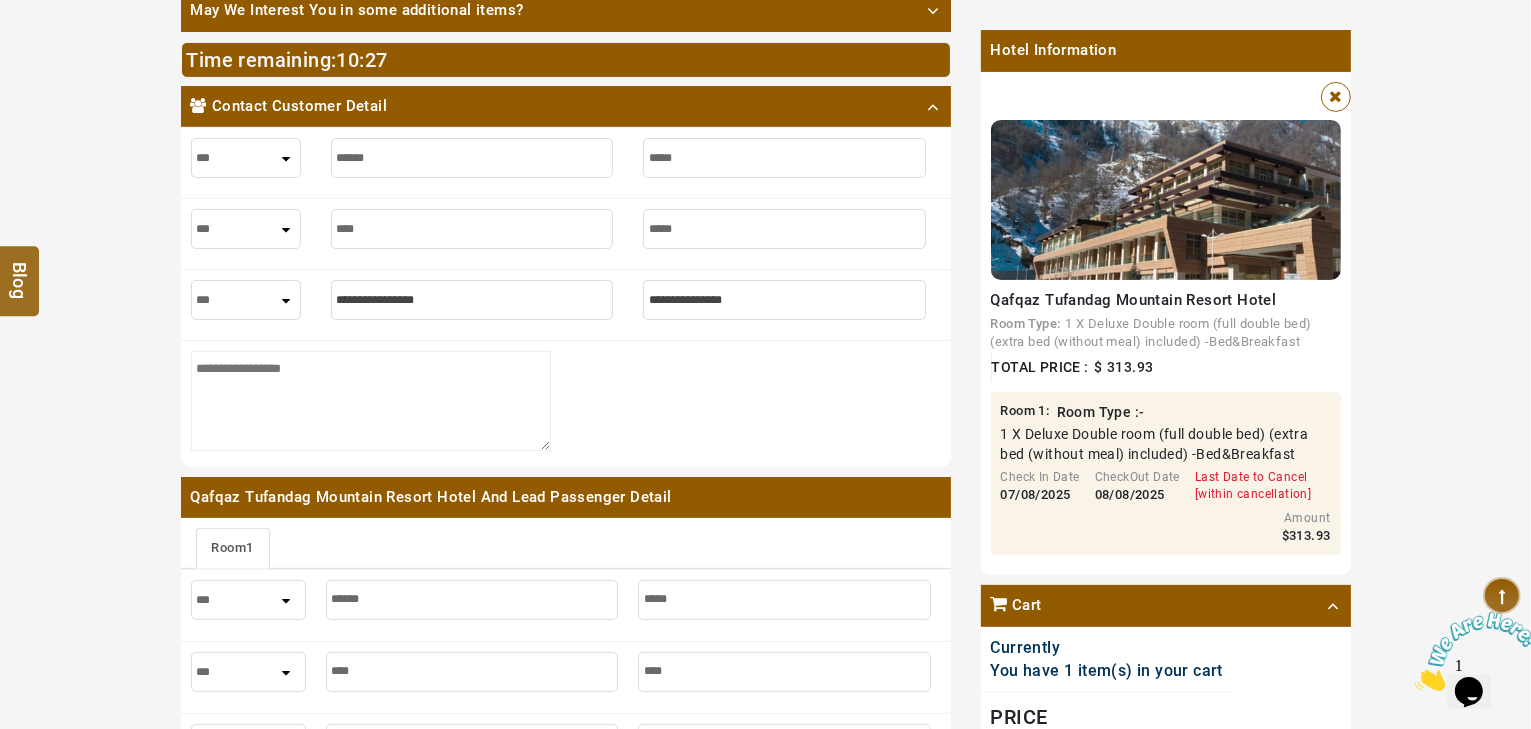 type on "*****" 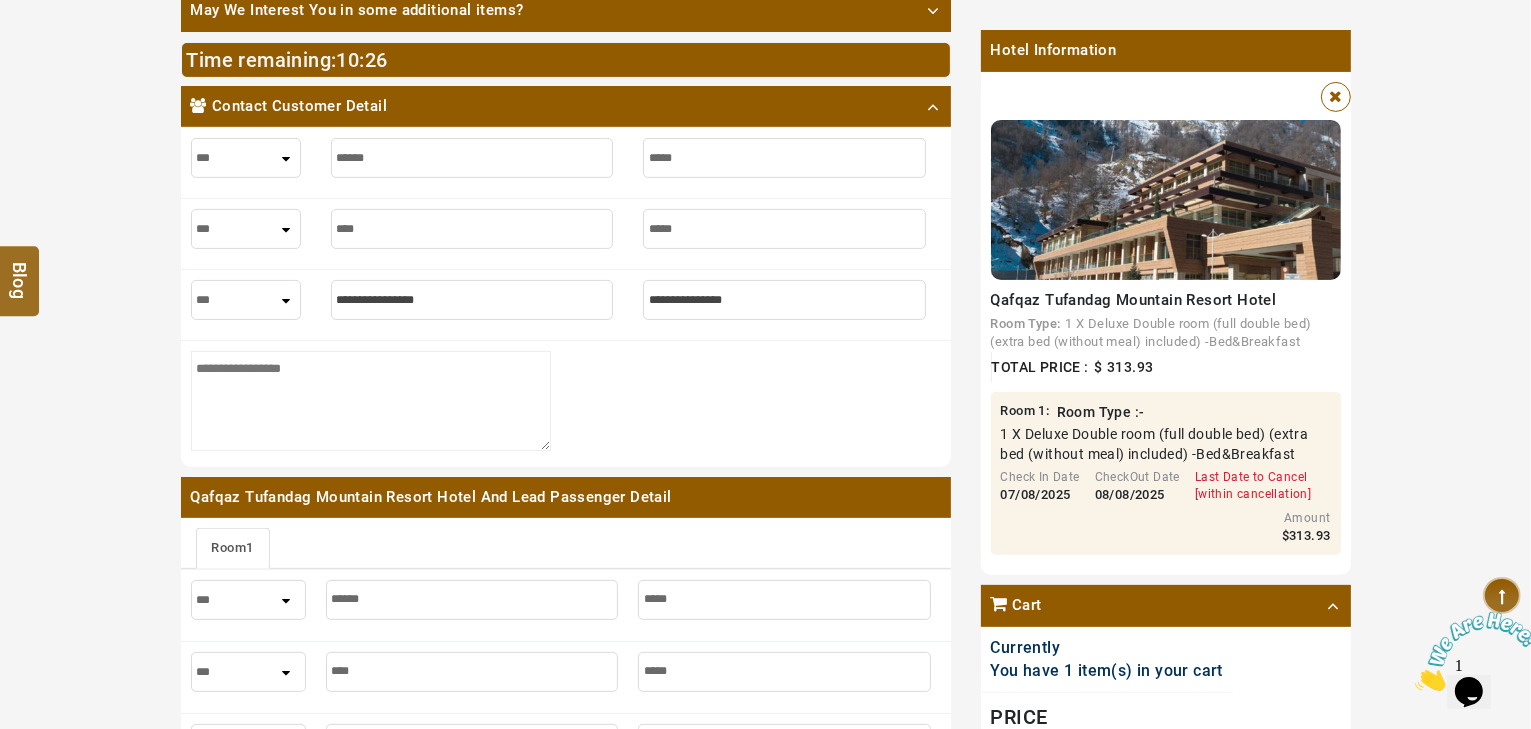 type on "*****" 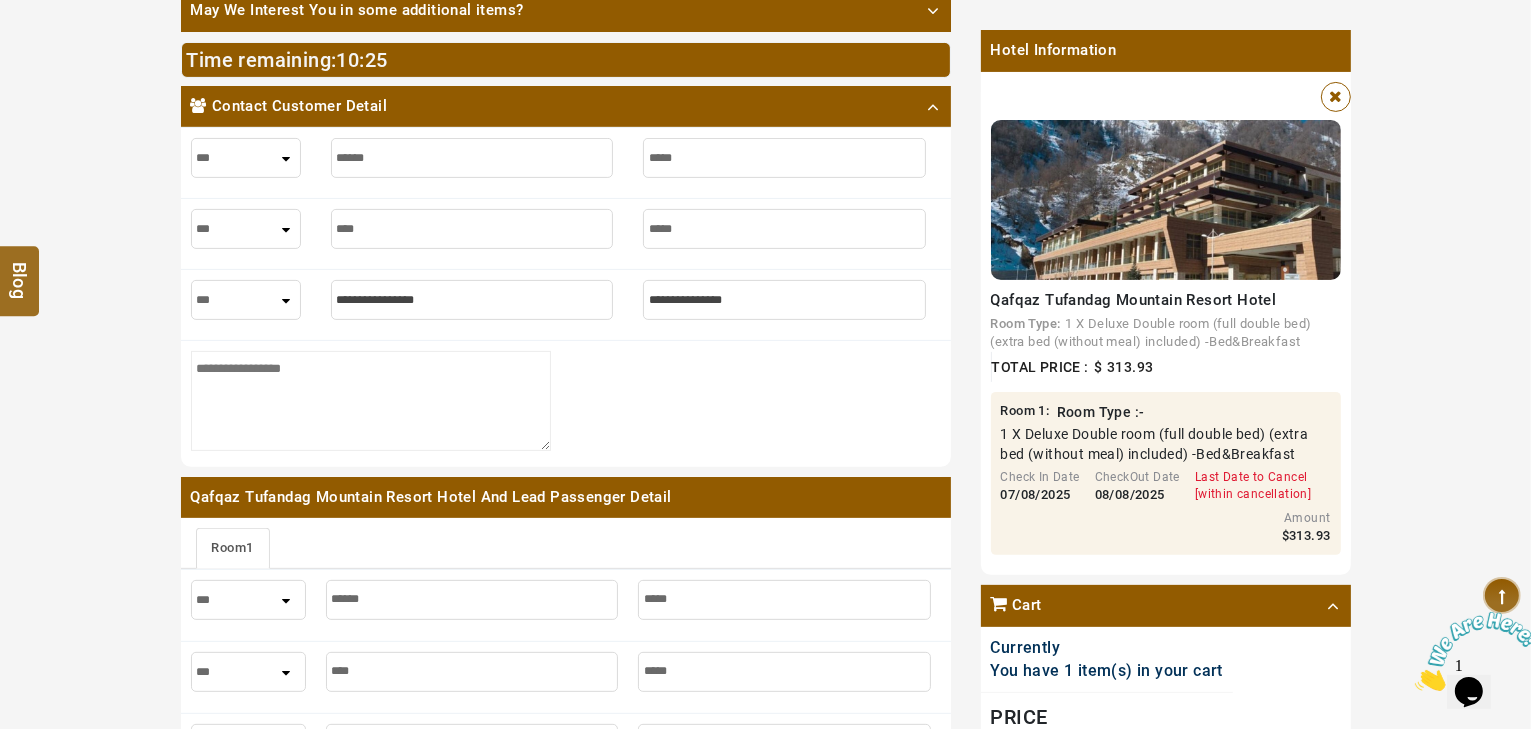 drag, startPoint x: 724, startPoint y: 181, endPoint x: 718, endPoint y: 172, distance: 10.816654 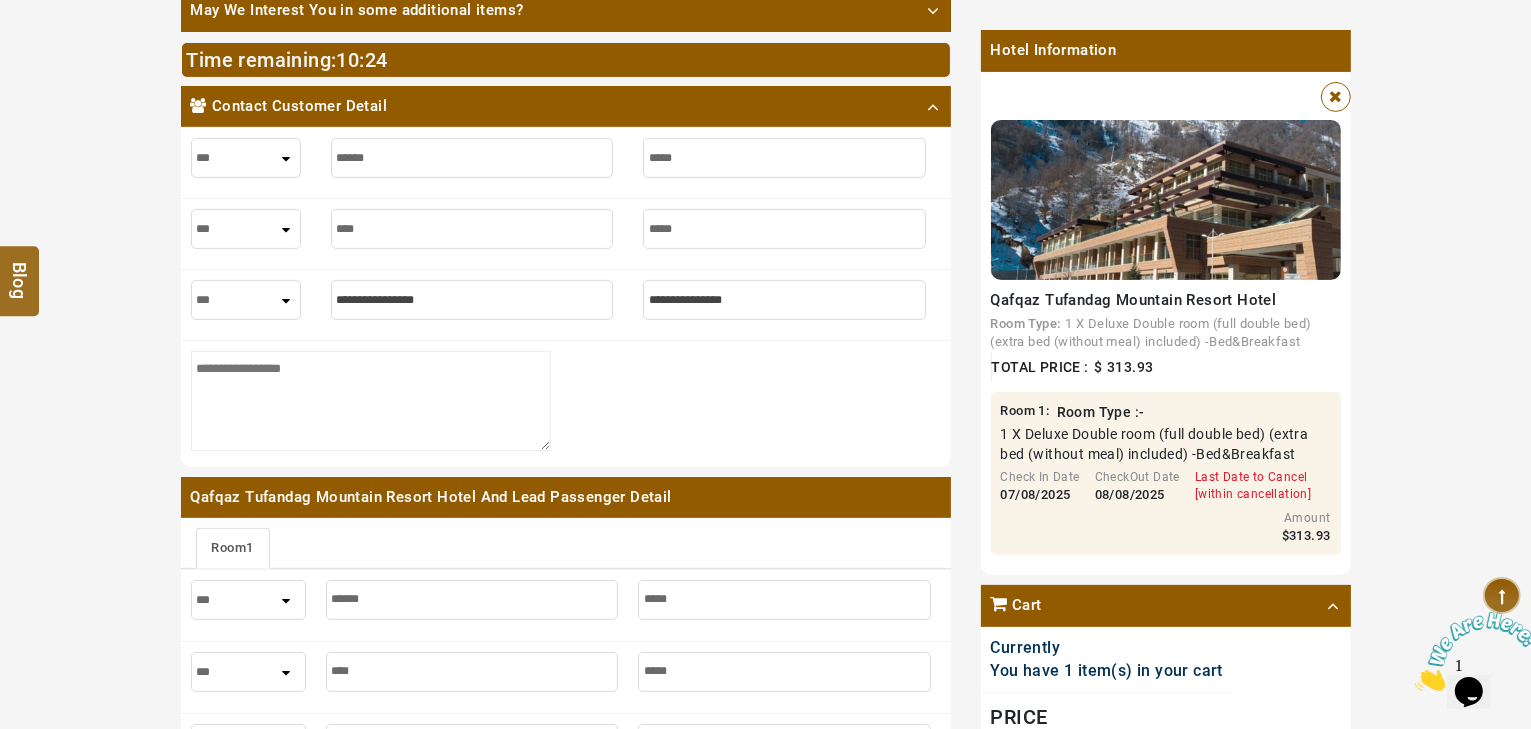 type on "*" 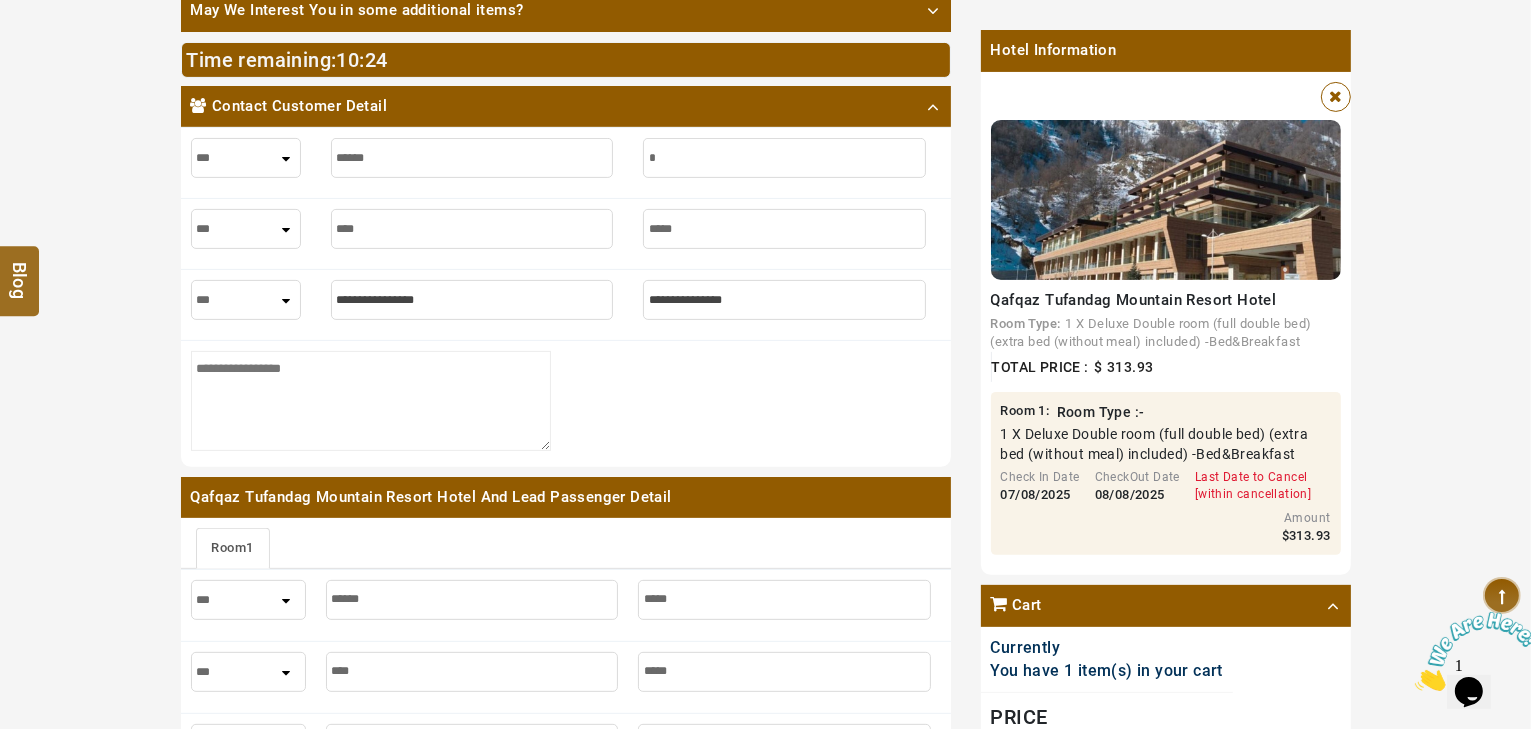 type on "*" 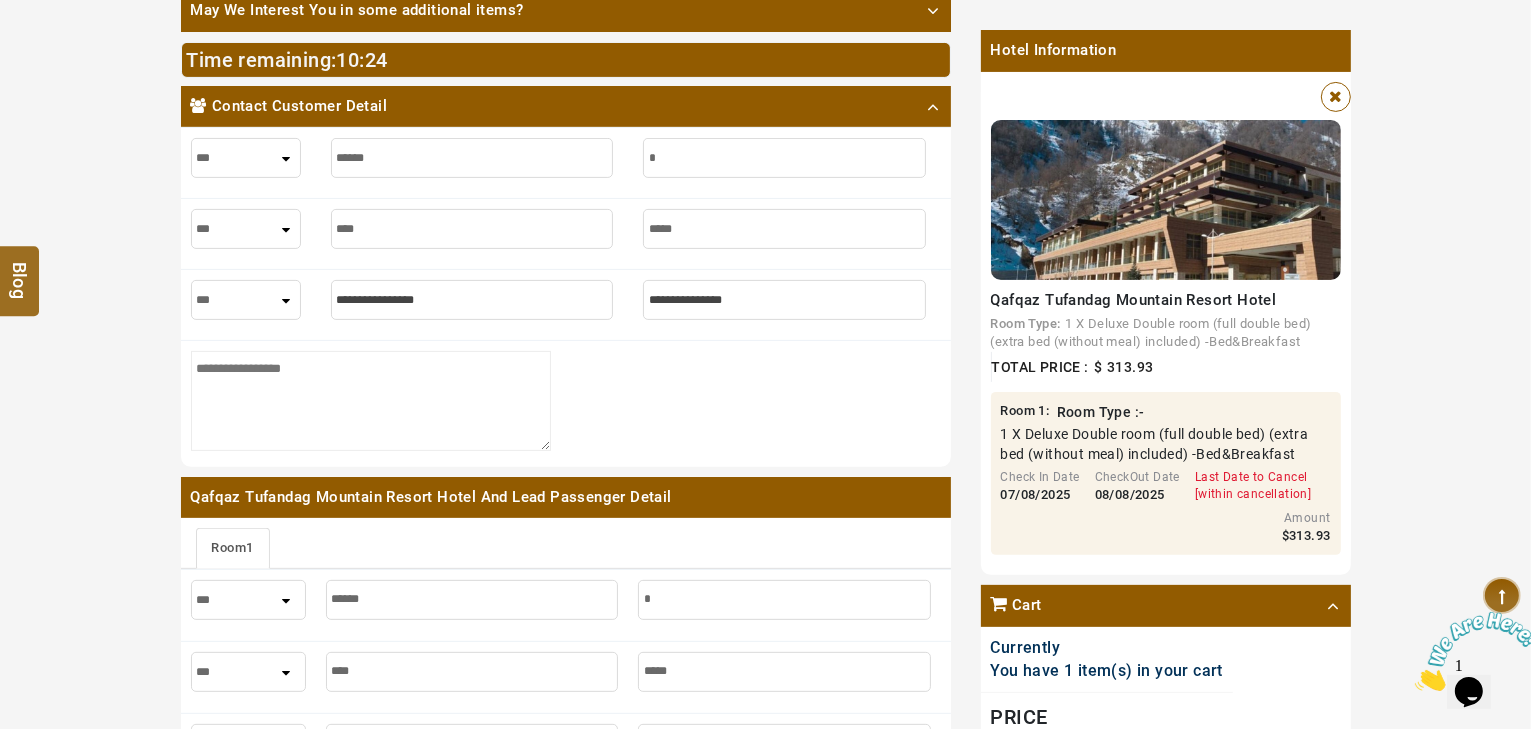 type on "**" 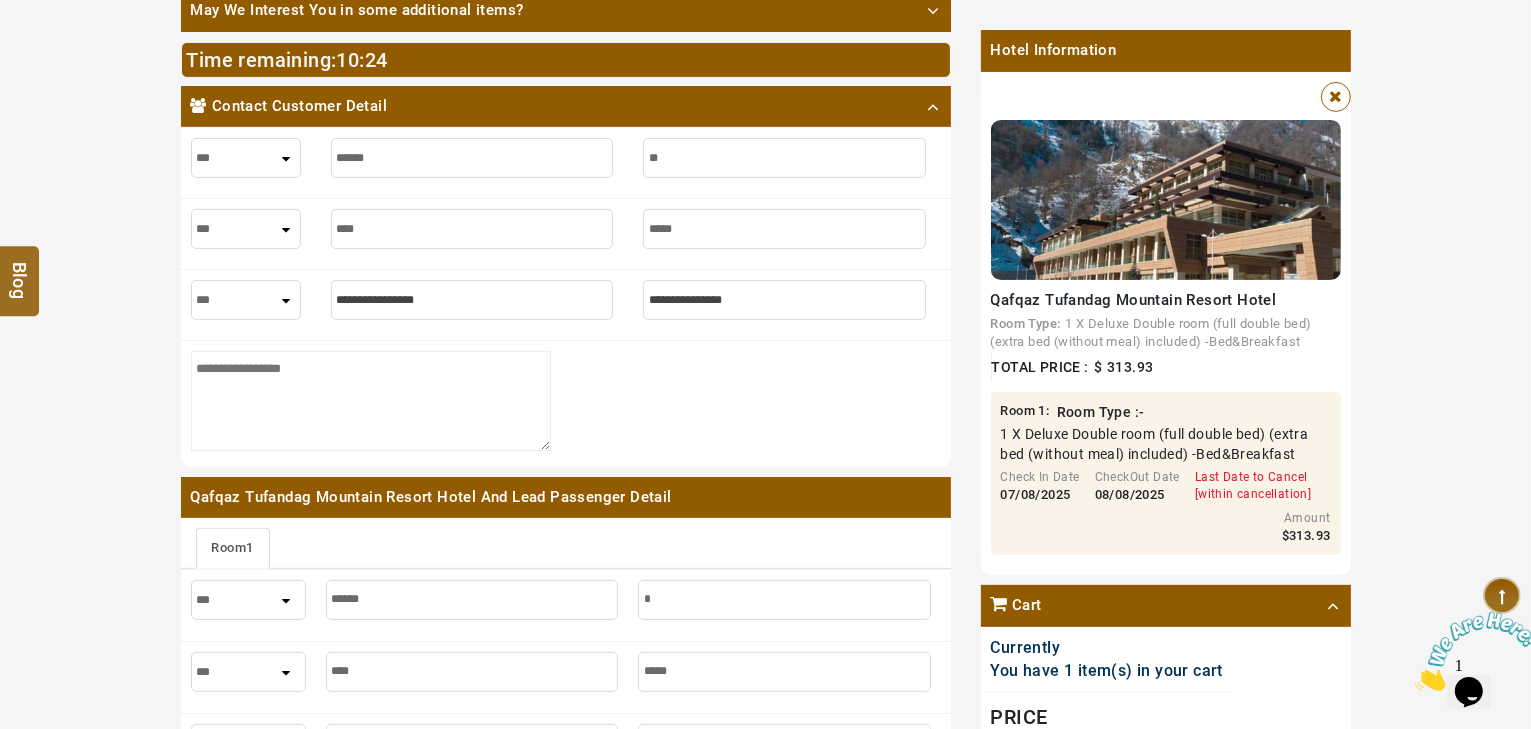 type on "**" 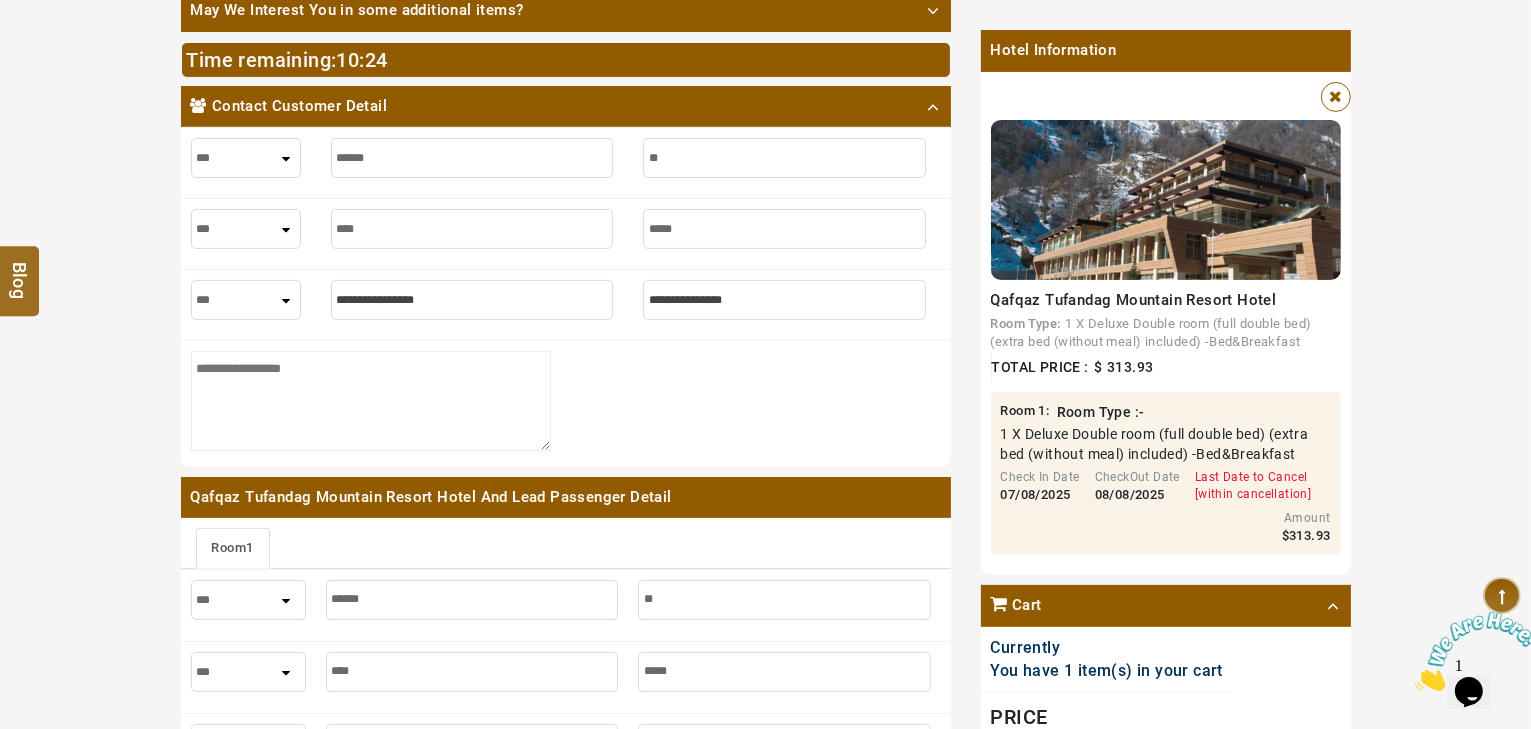 type on "***" 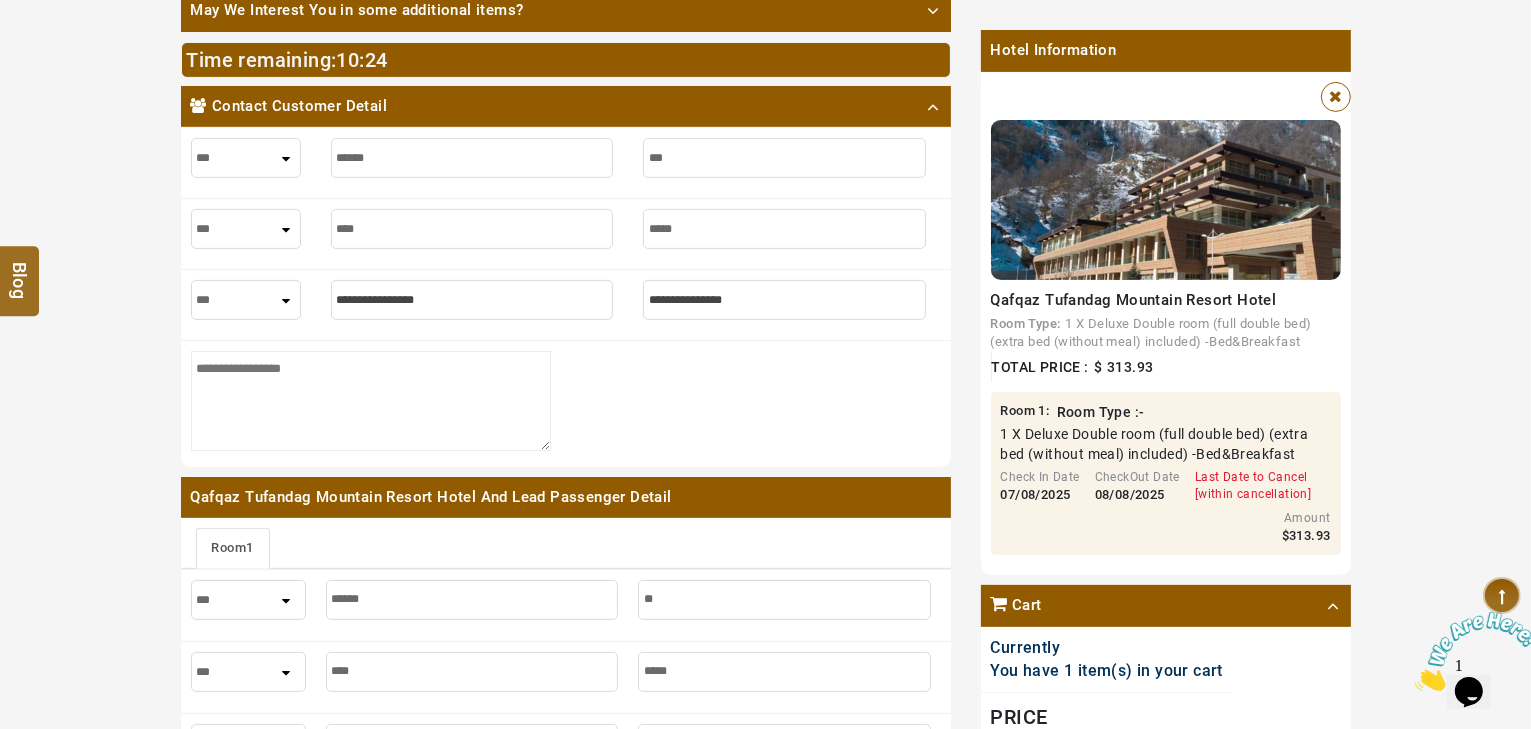 type on "***" 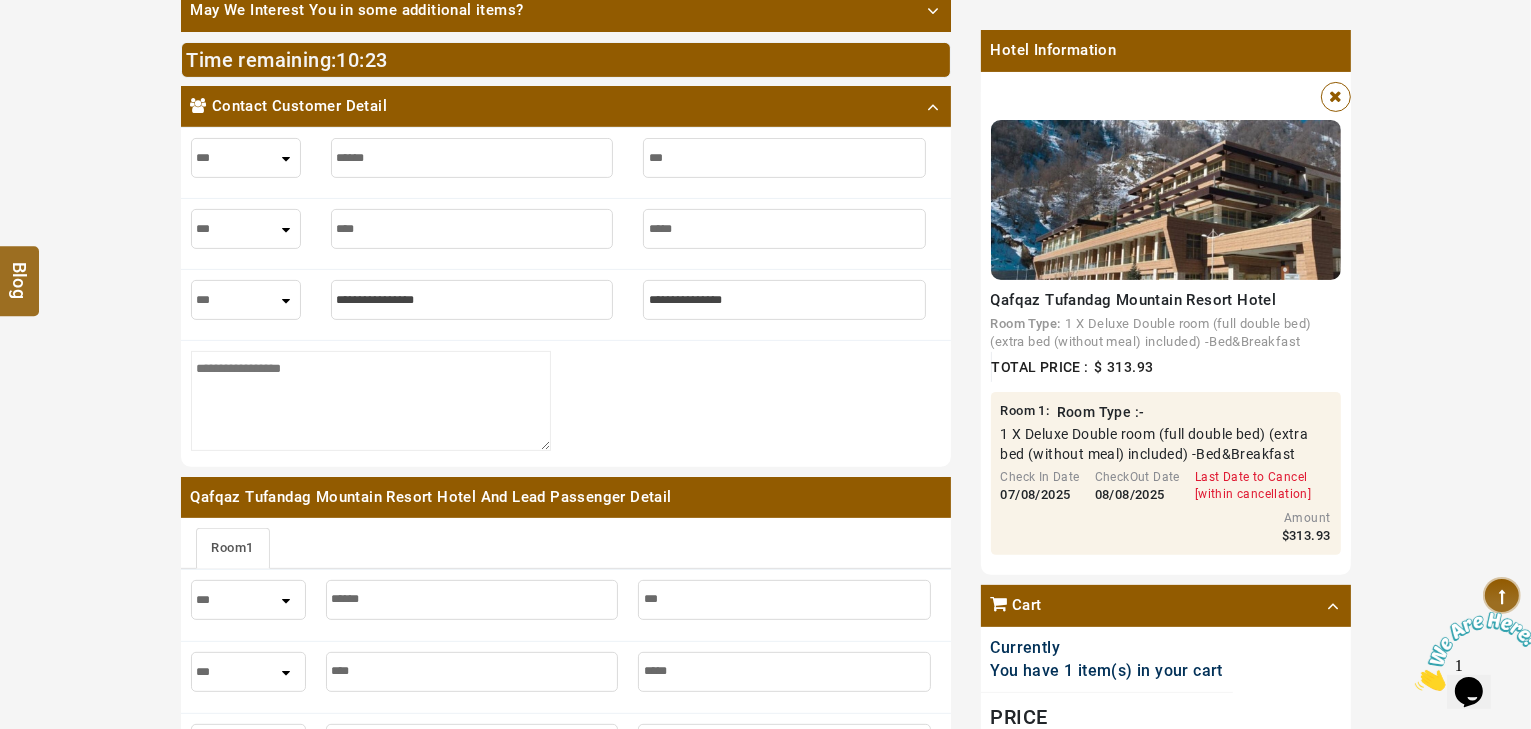 type on "****" 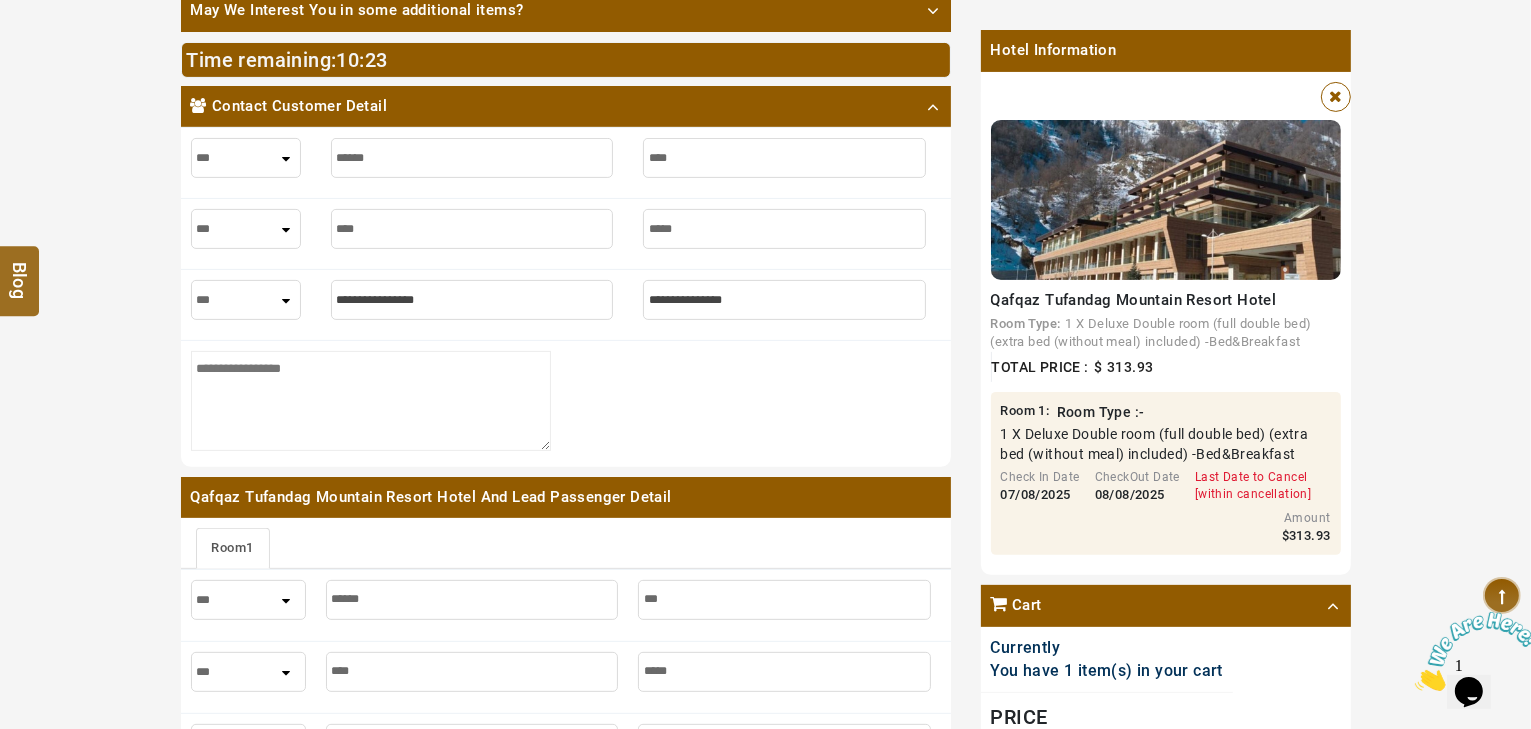 type on "****" 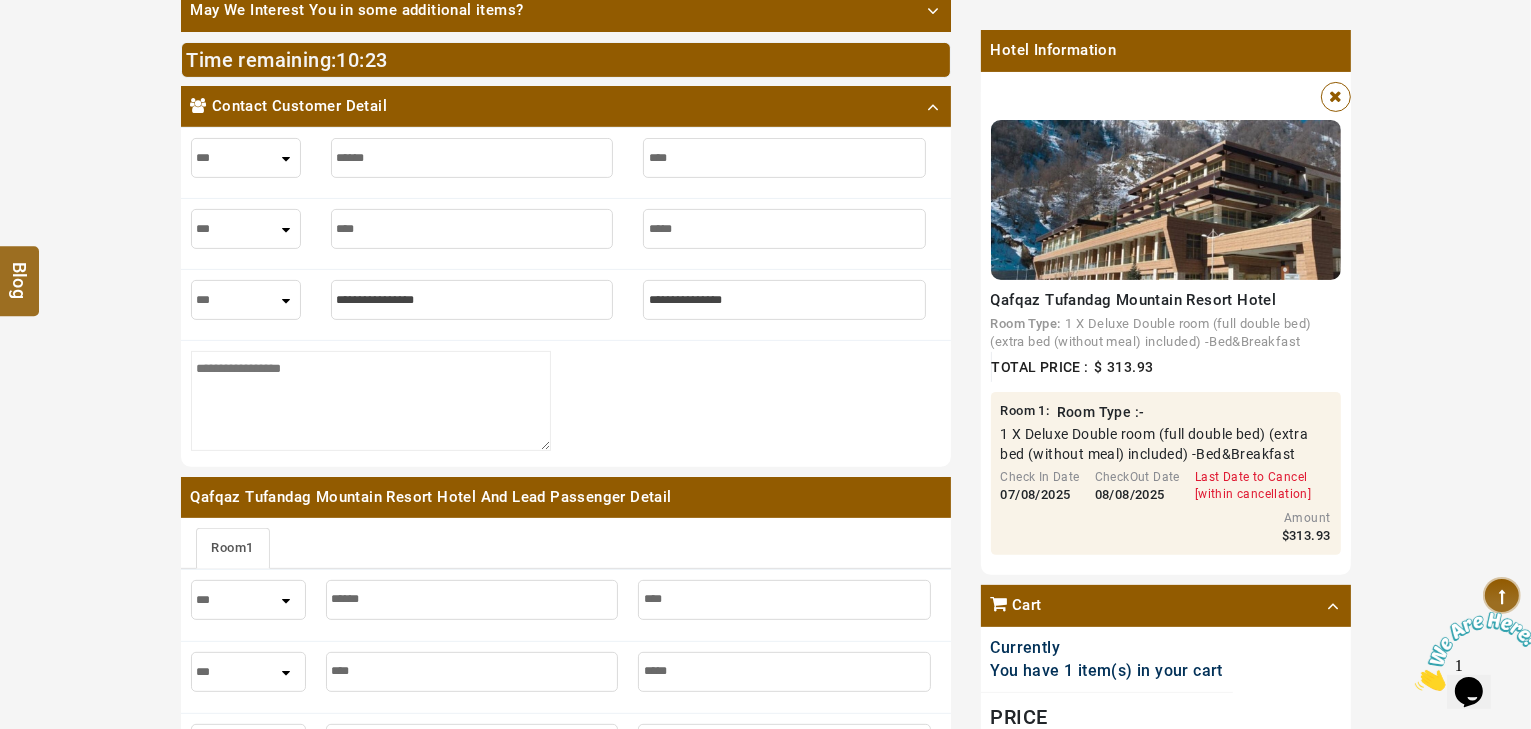 type on "*****" 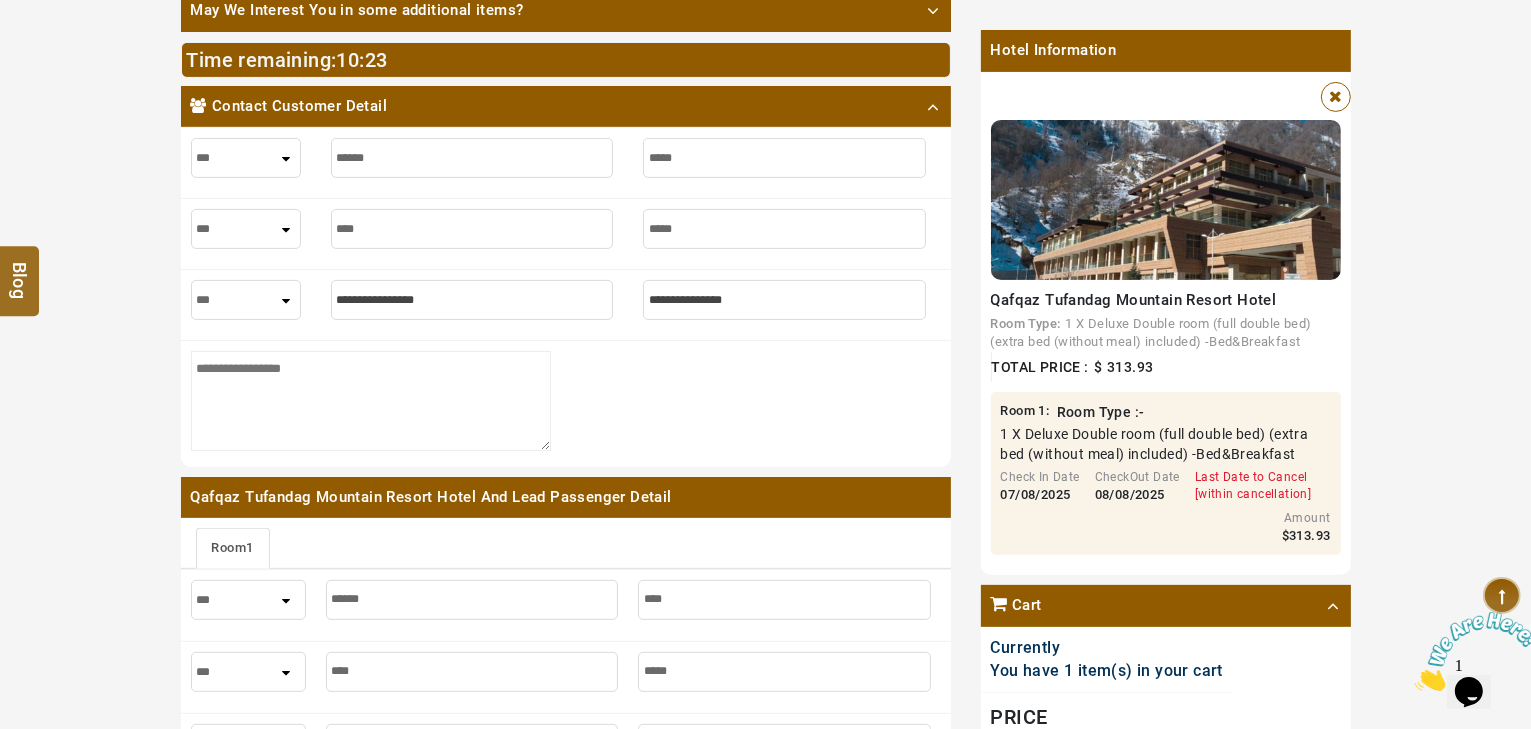 type on "*****" 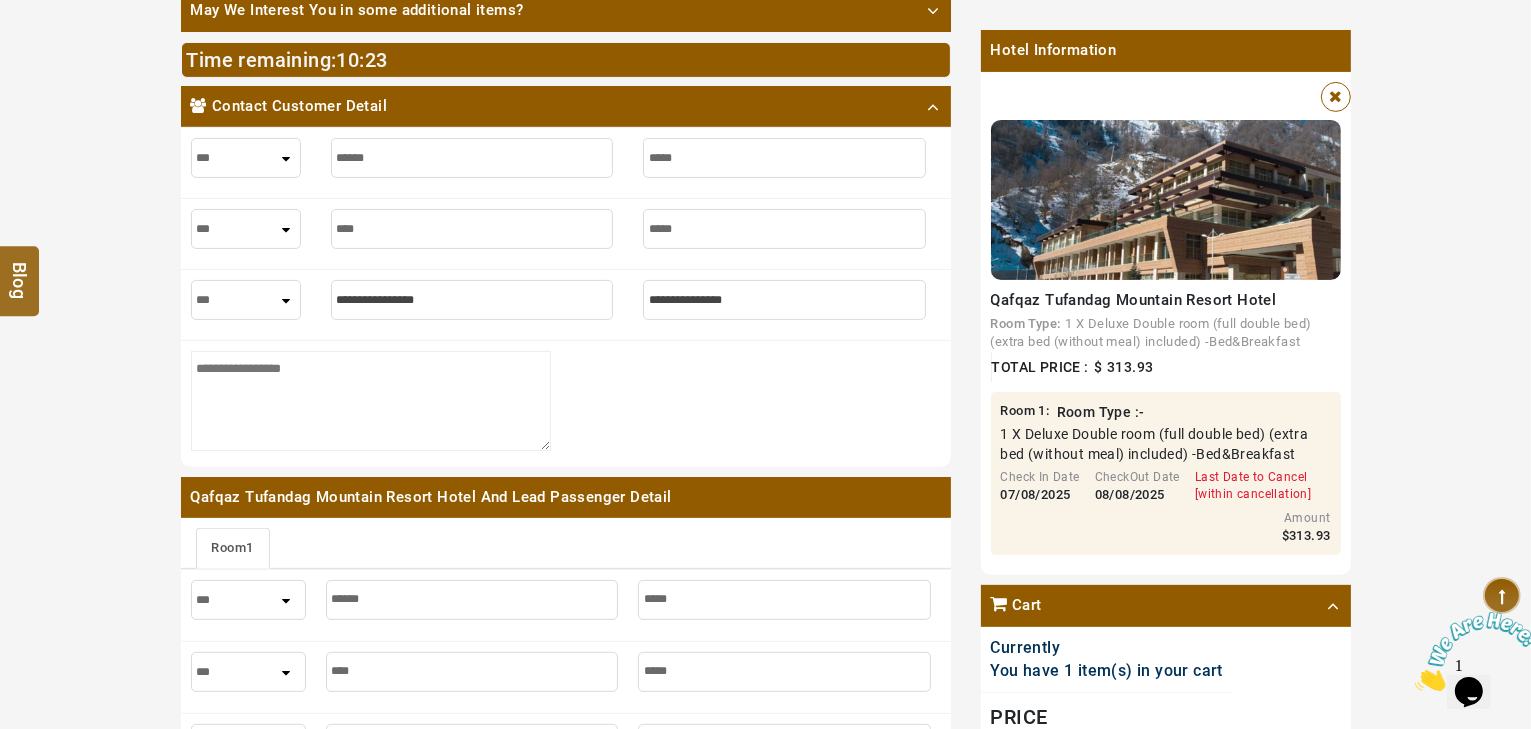 type on "******" 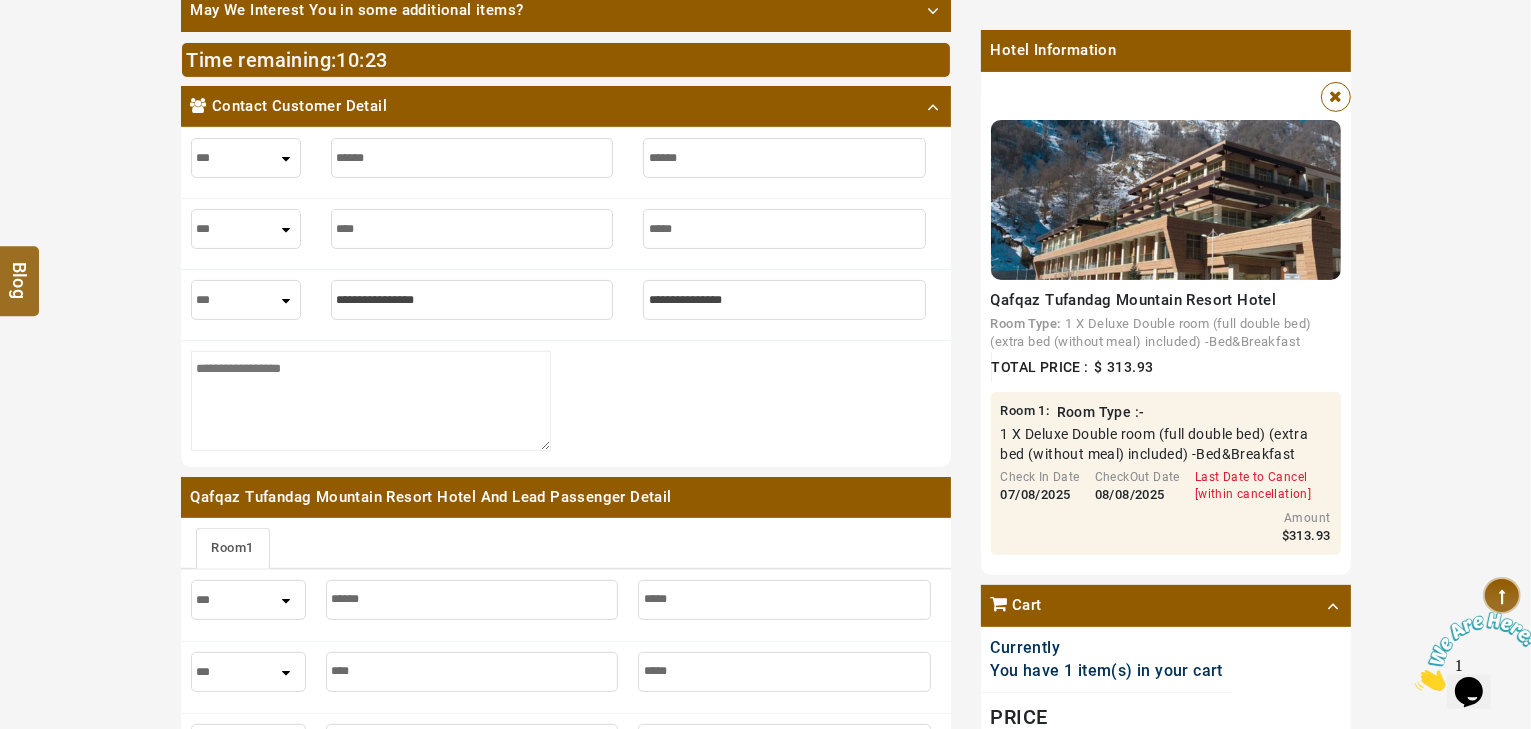 type on "******" 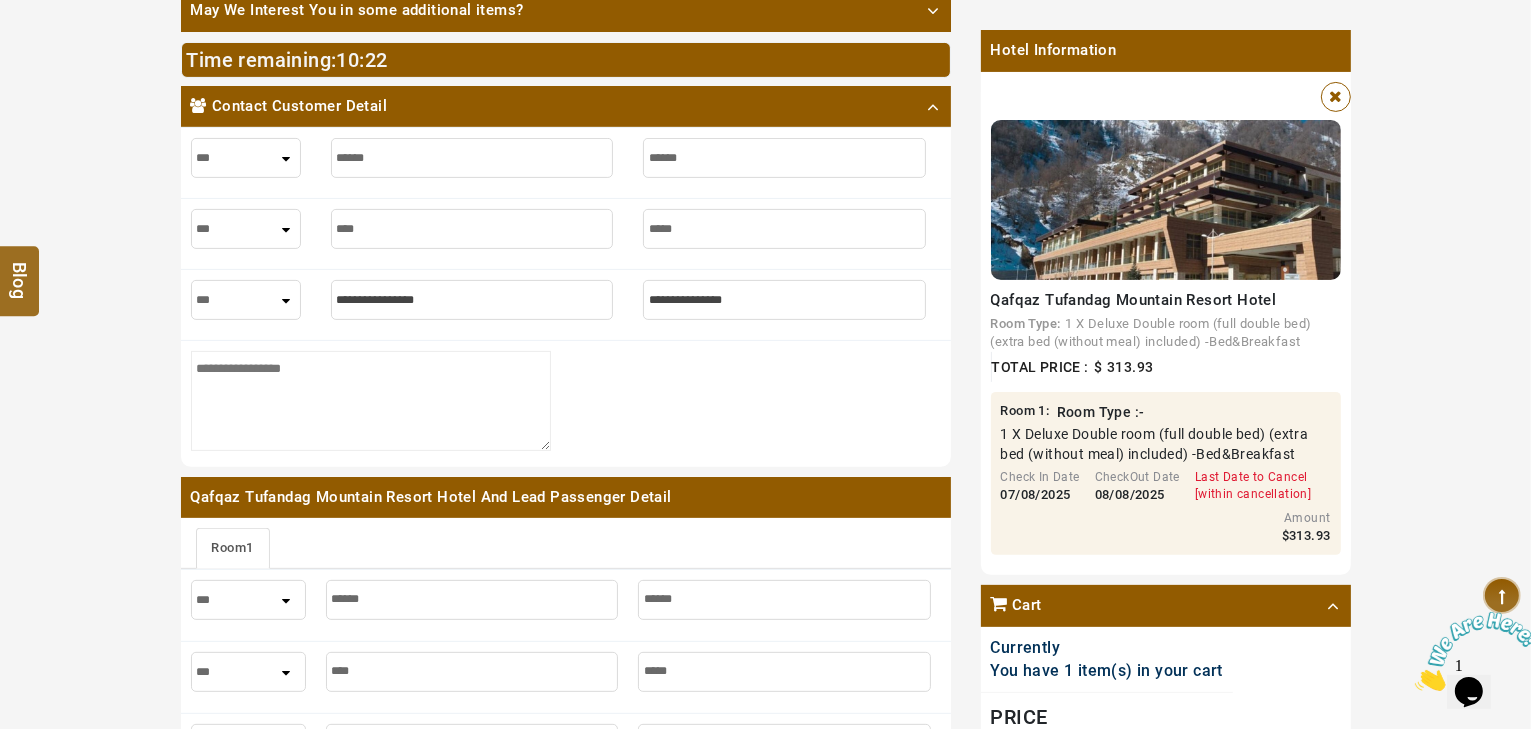 type on "*******" 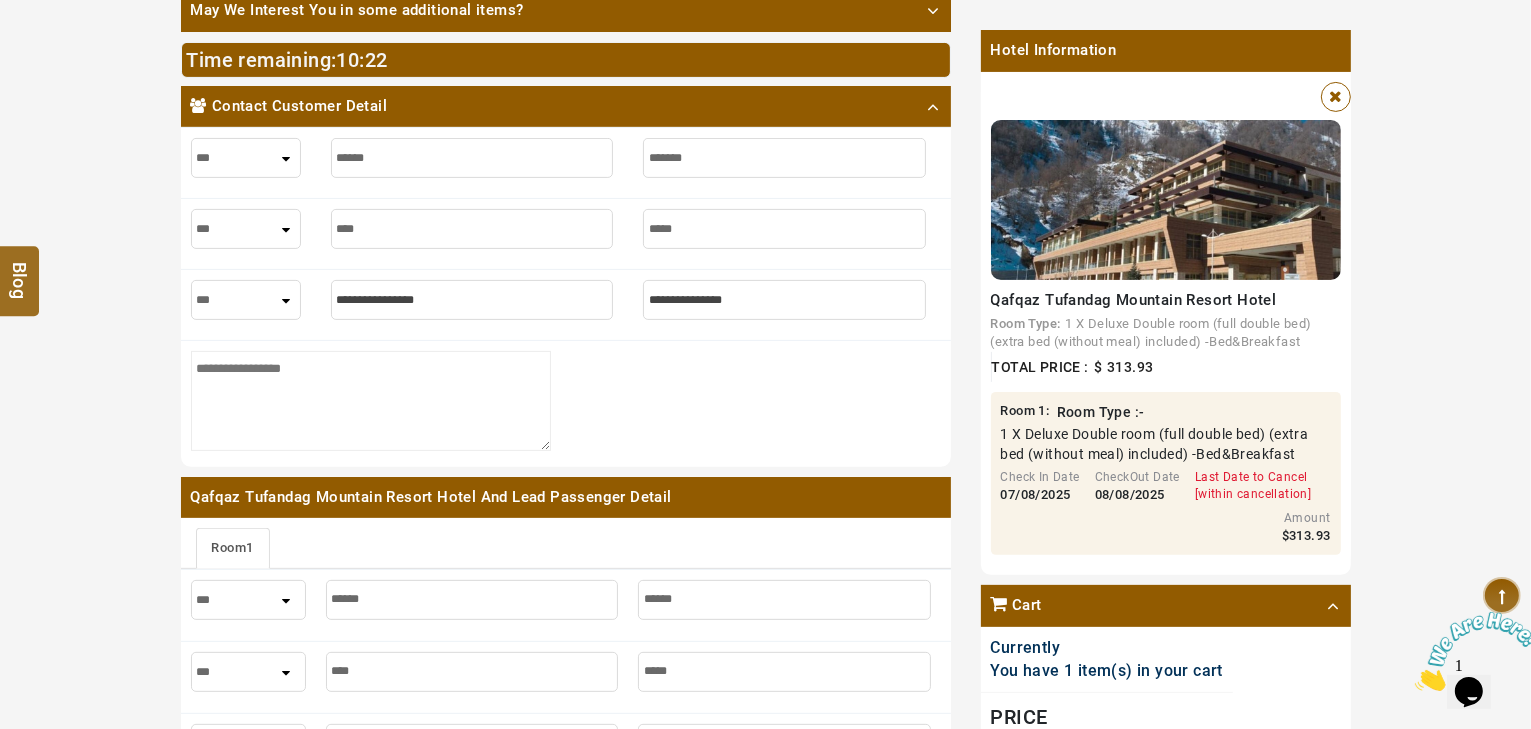 type on "*******" 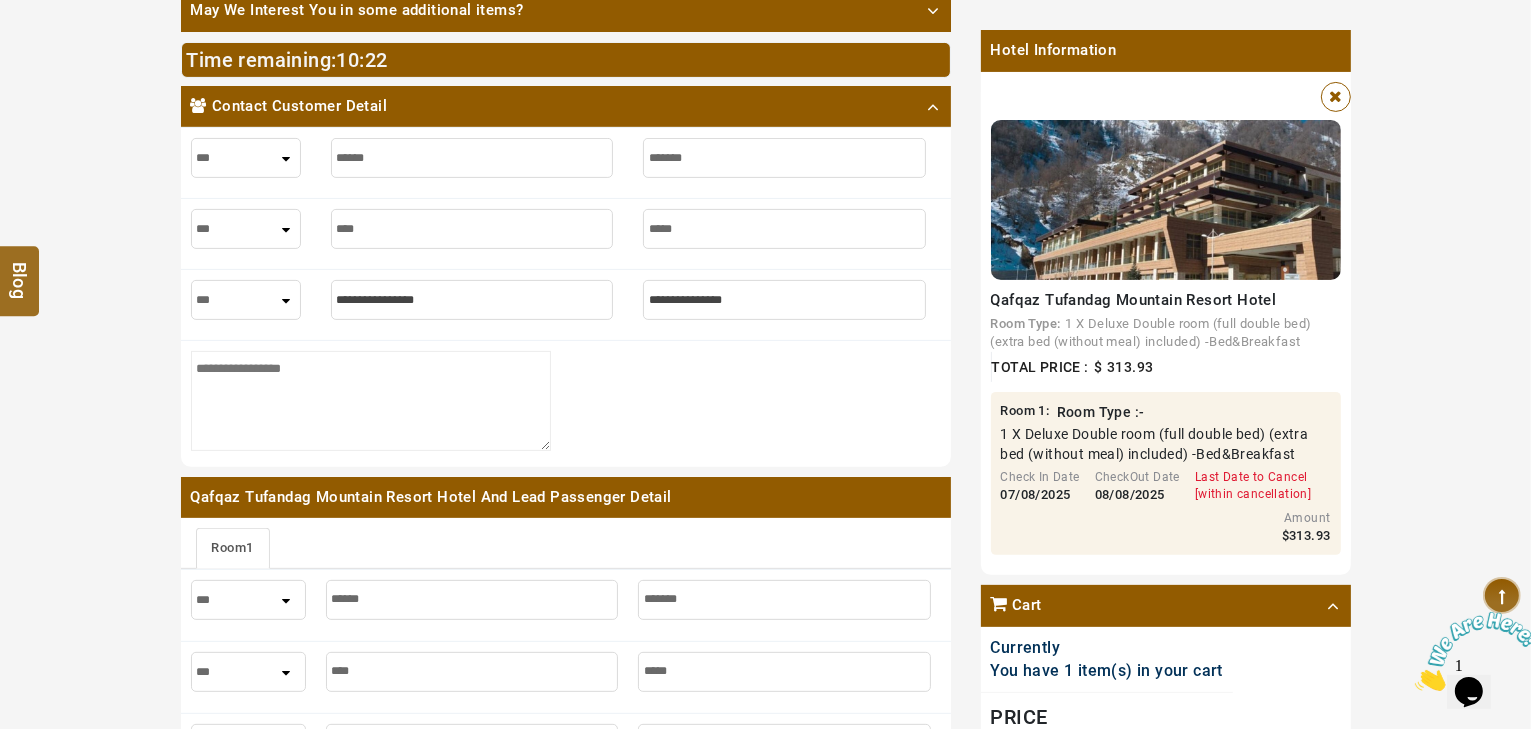 type on "********" 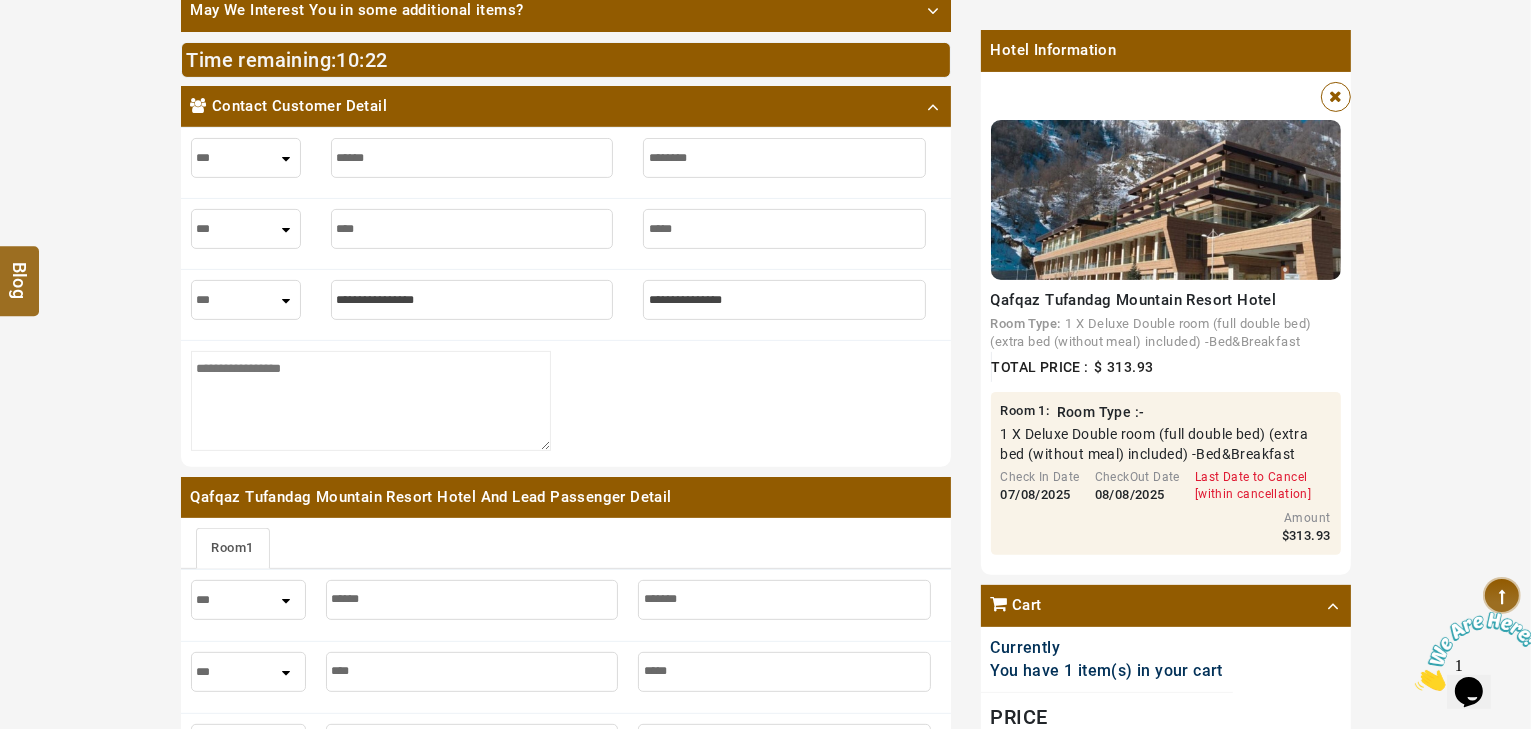 type on "********" 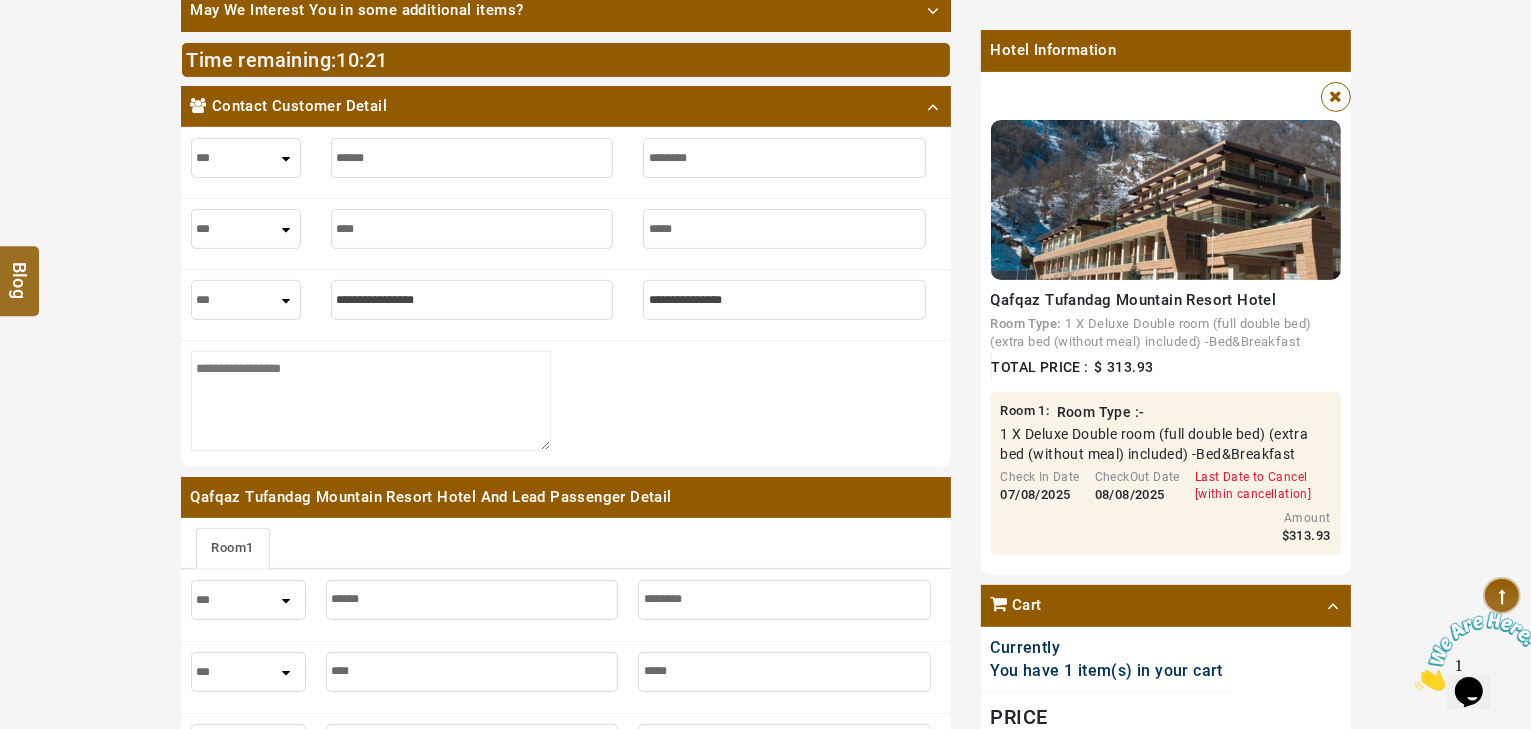 type on "*******" 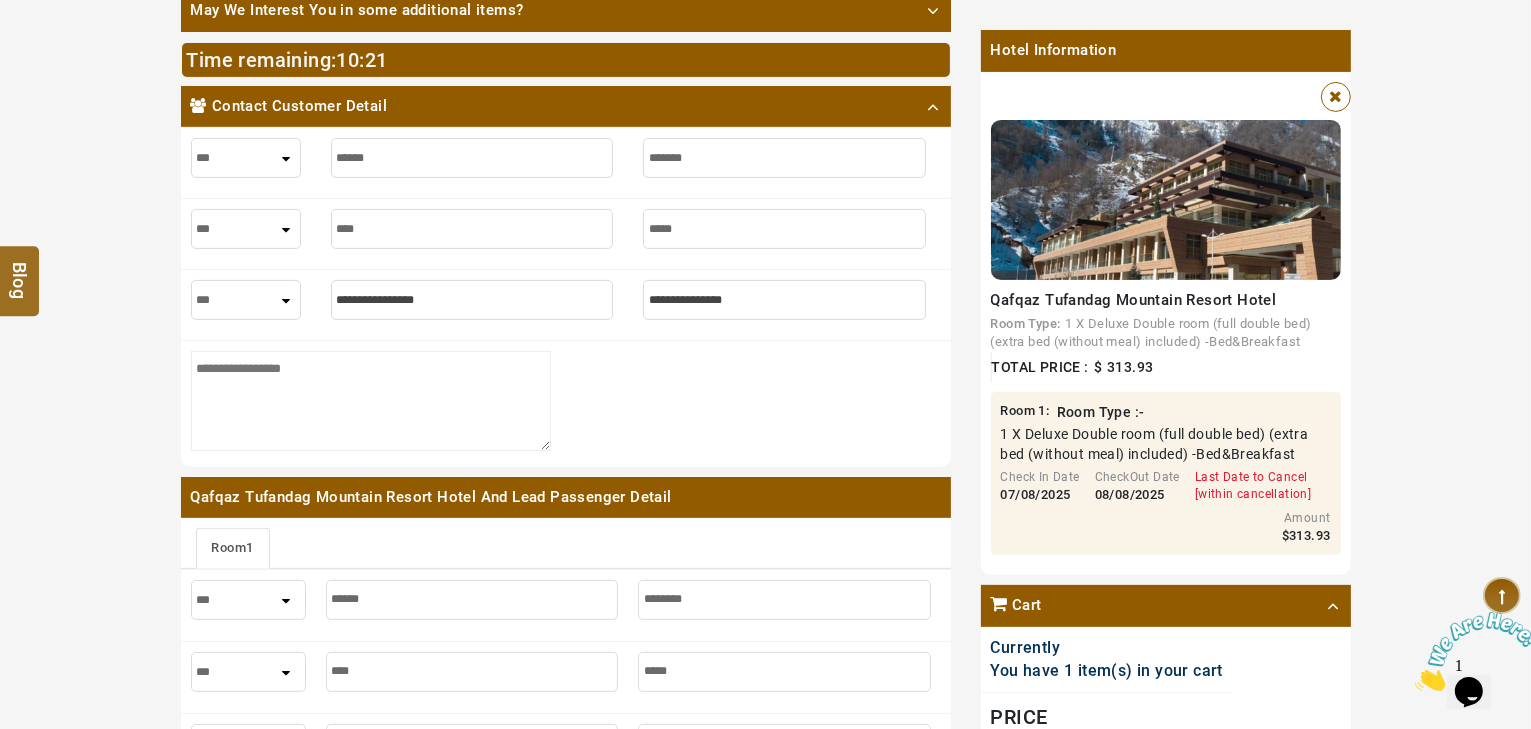 type on "*******" 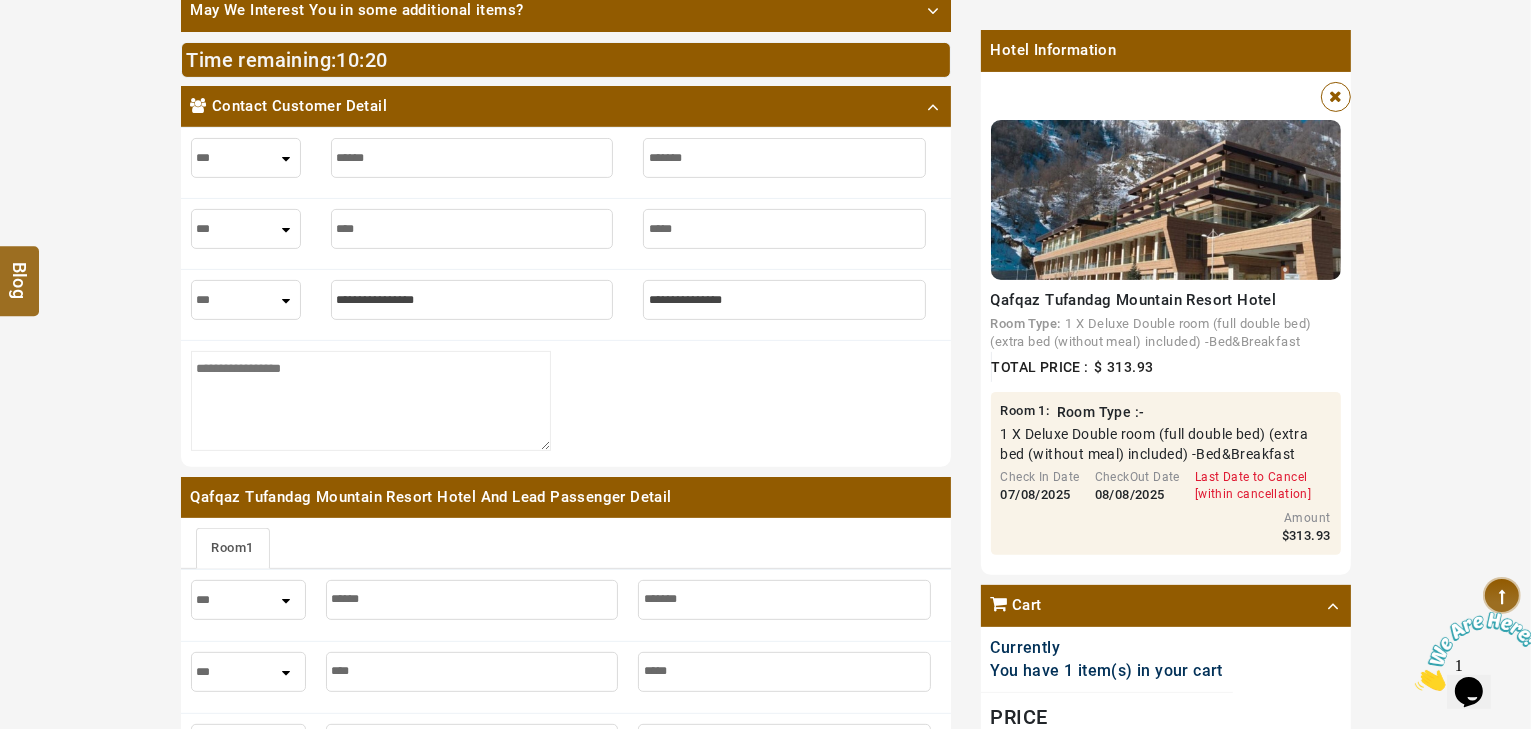type on "********" 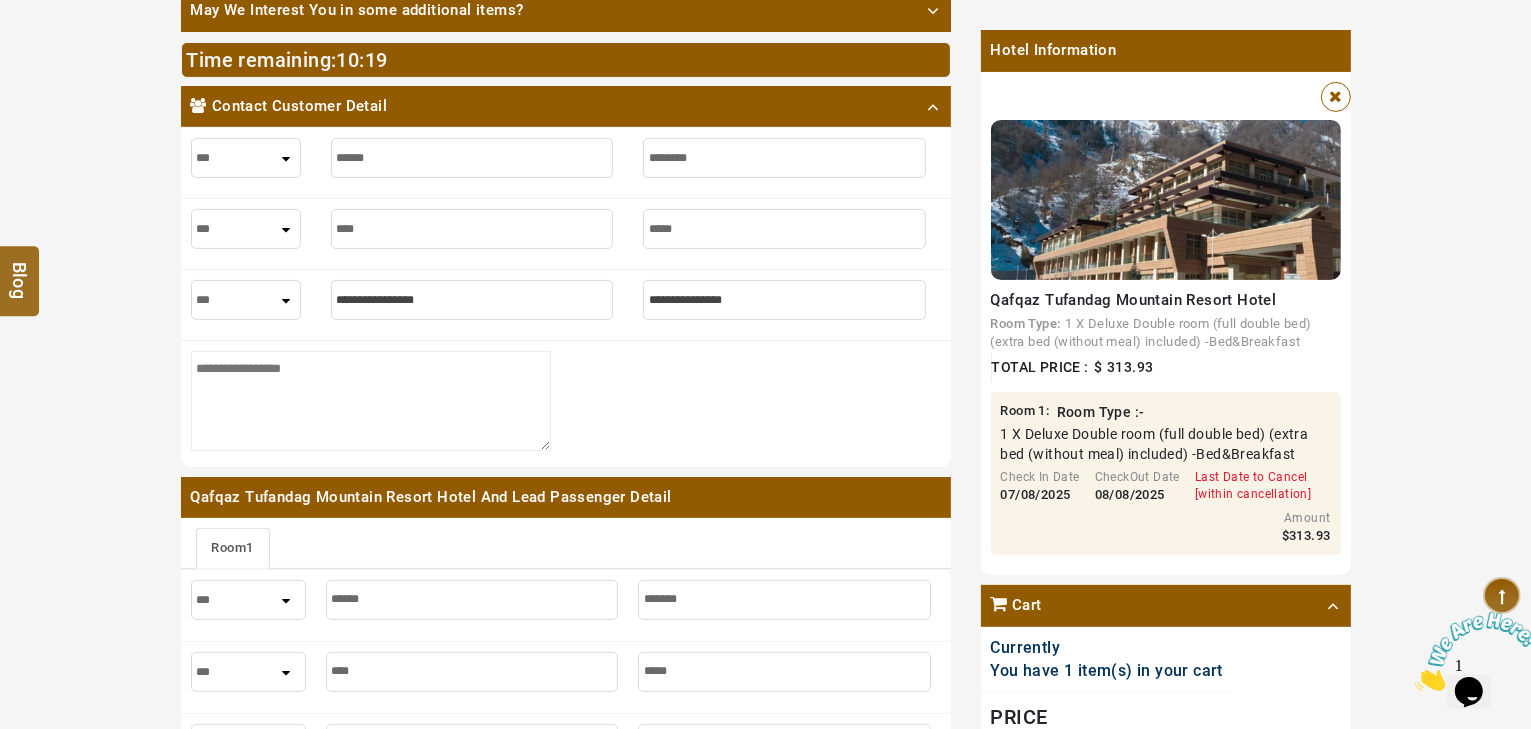 type on "********" 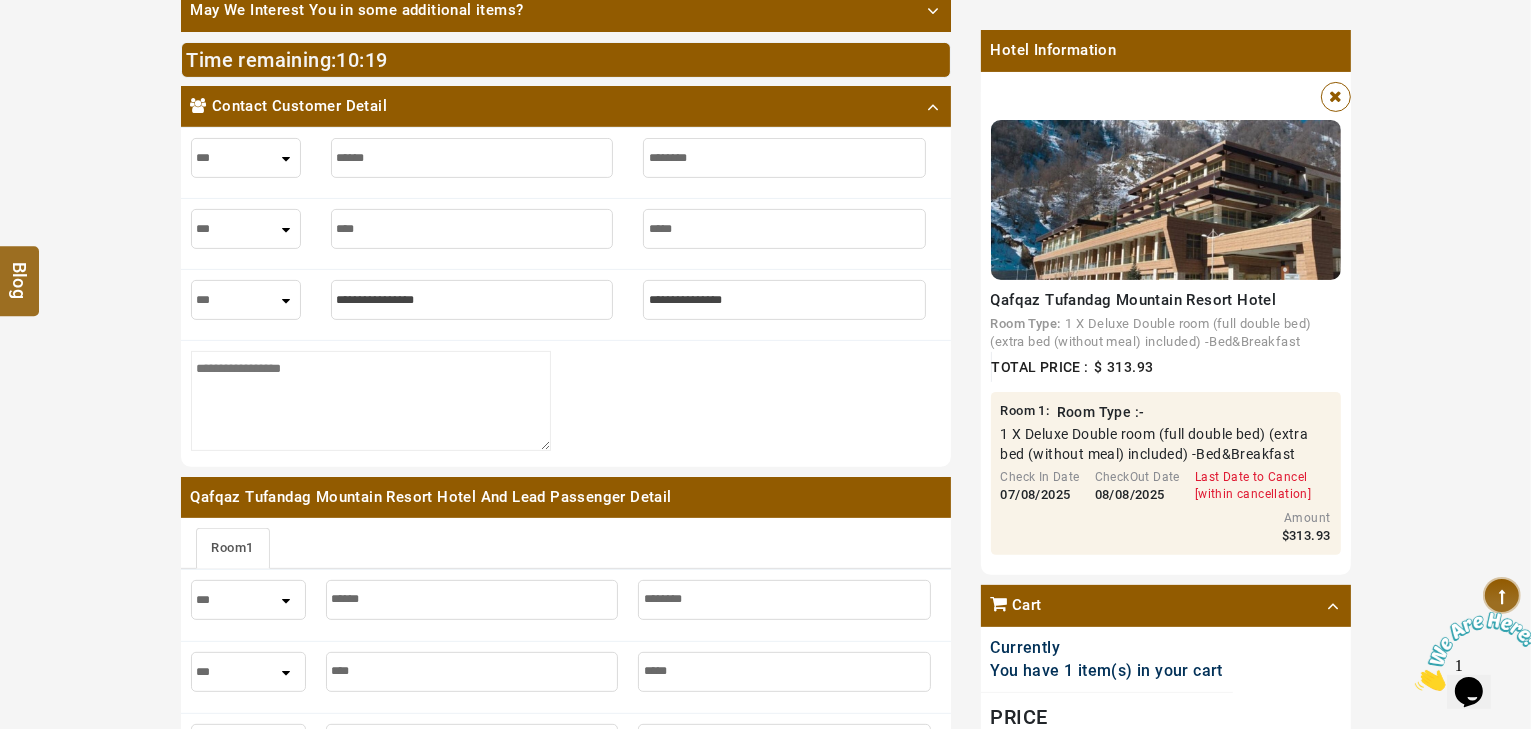 type on "*******" 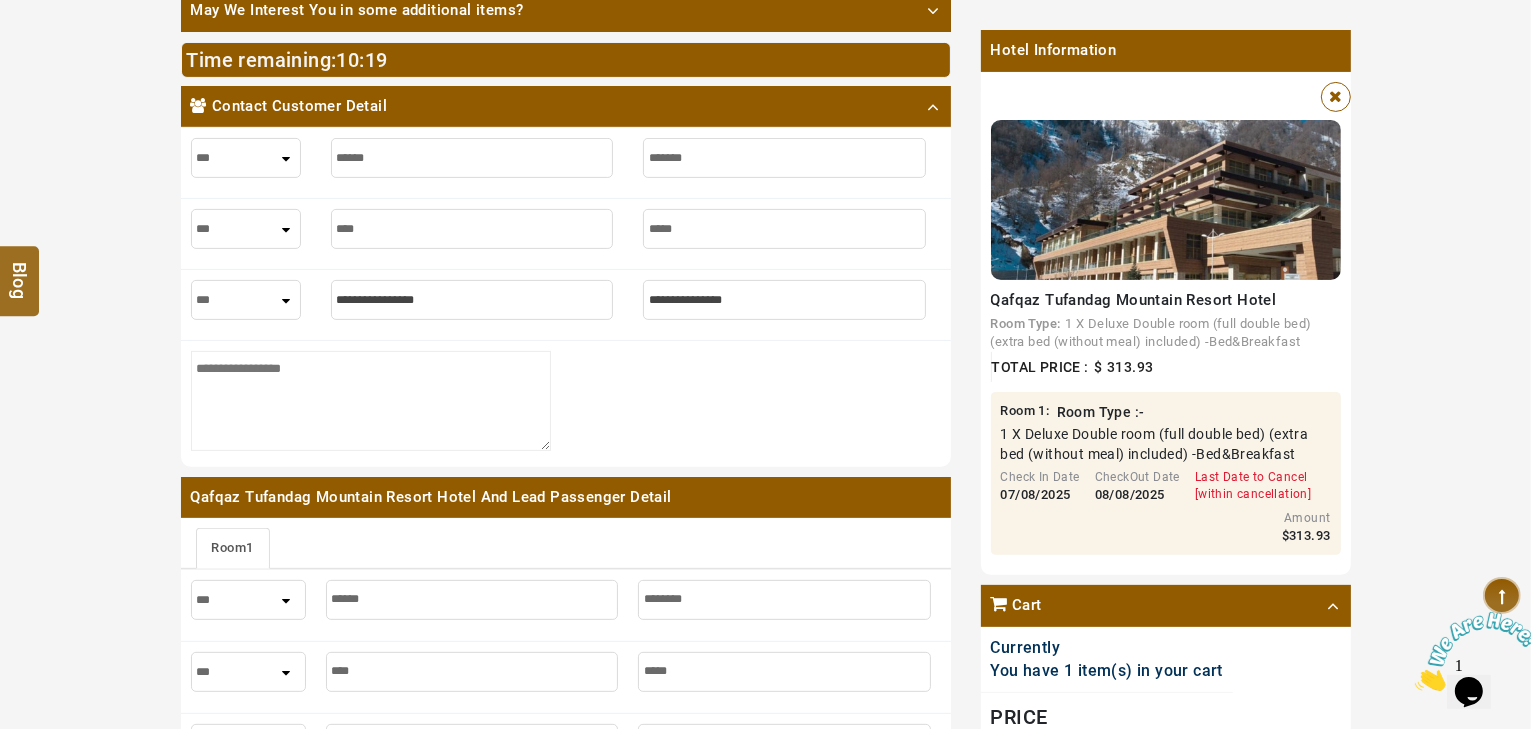 type on "*******" 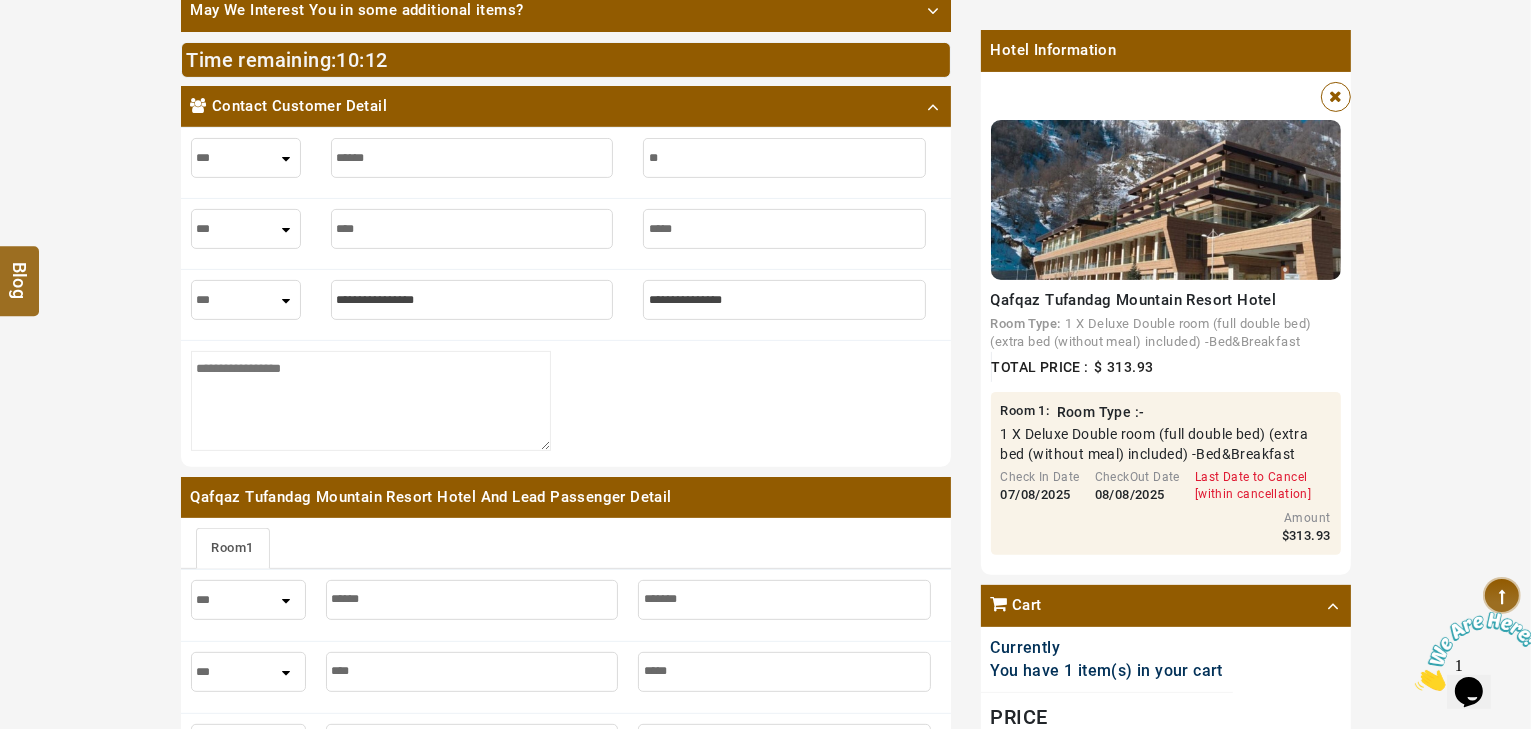 type on "*" 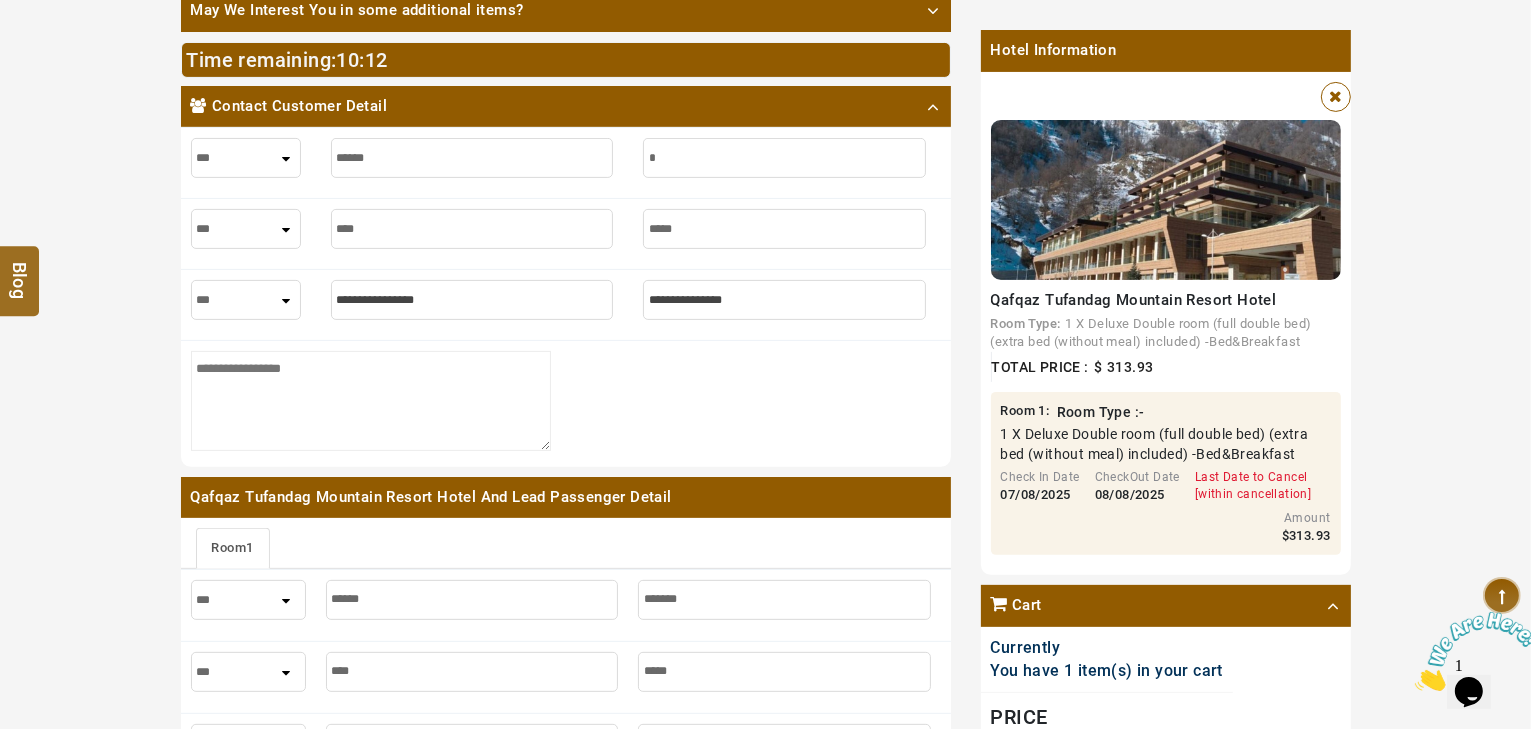 type 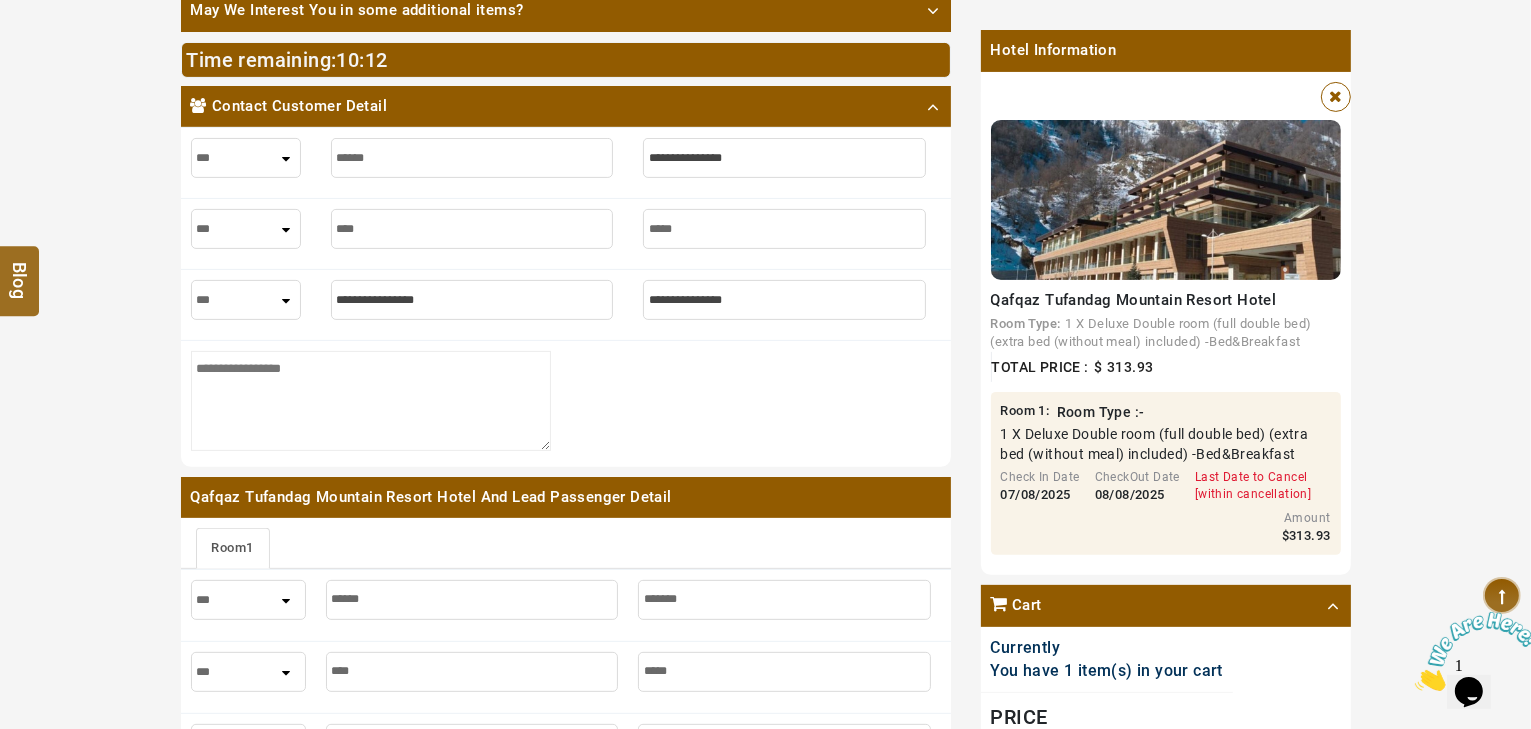 type 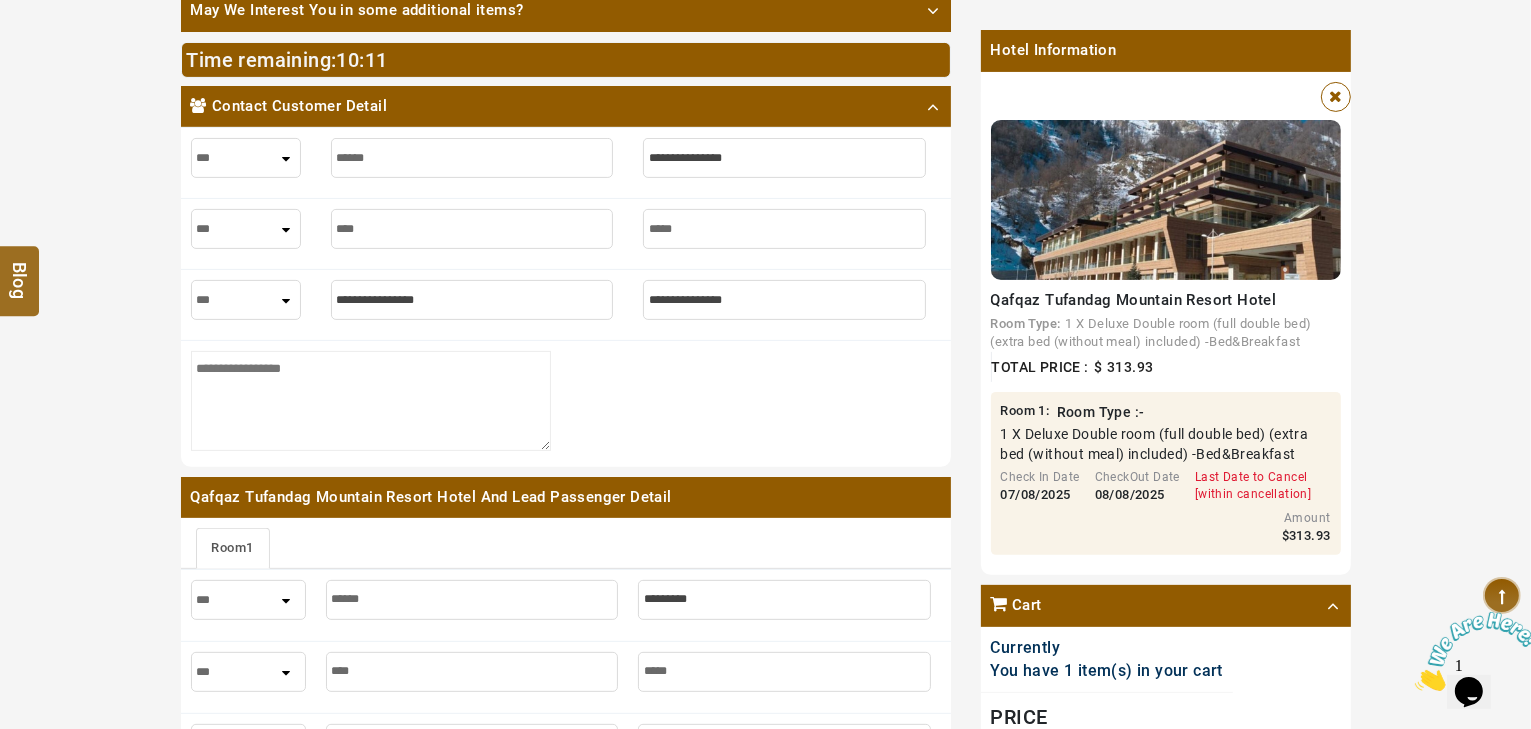 type on "*" 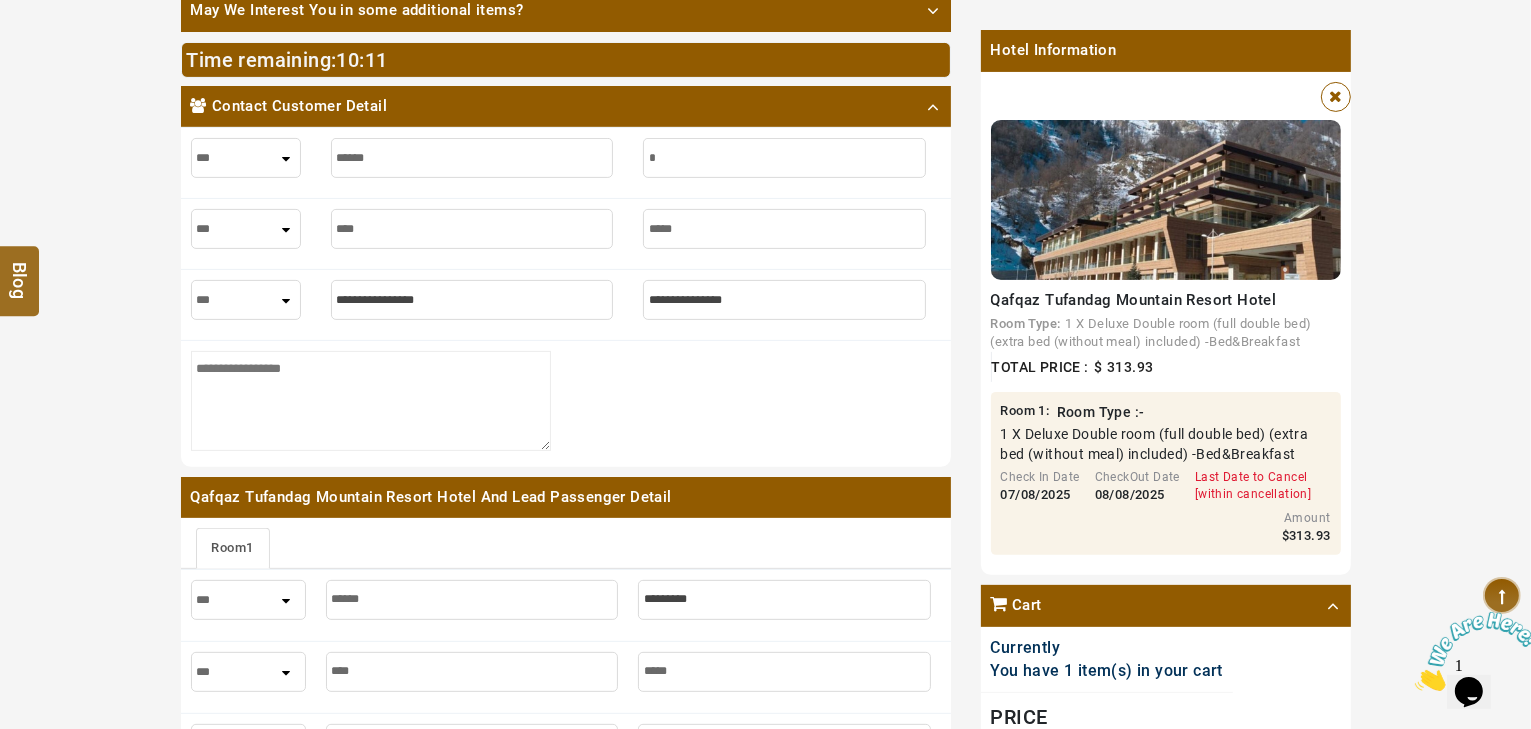 type on "*" 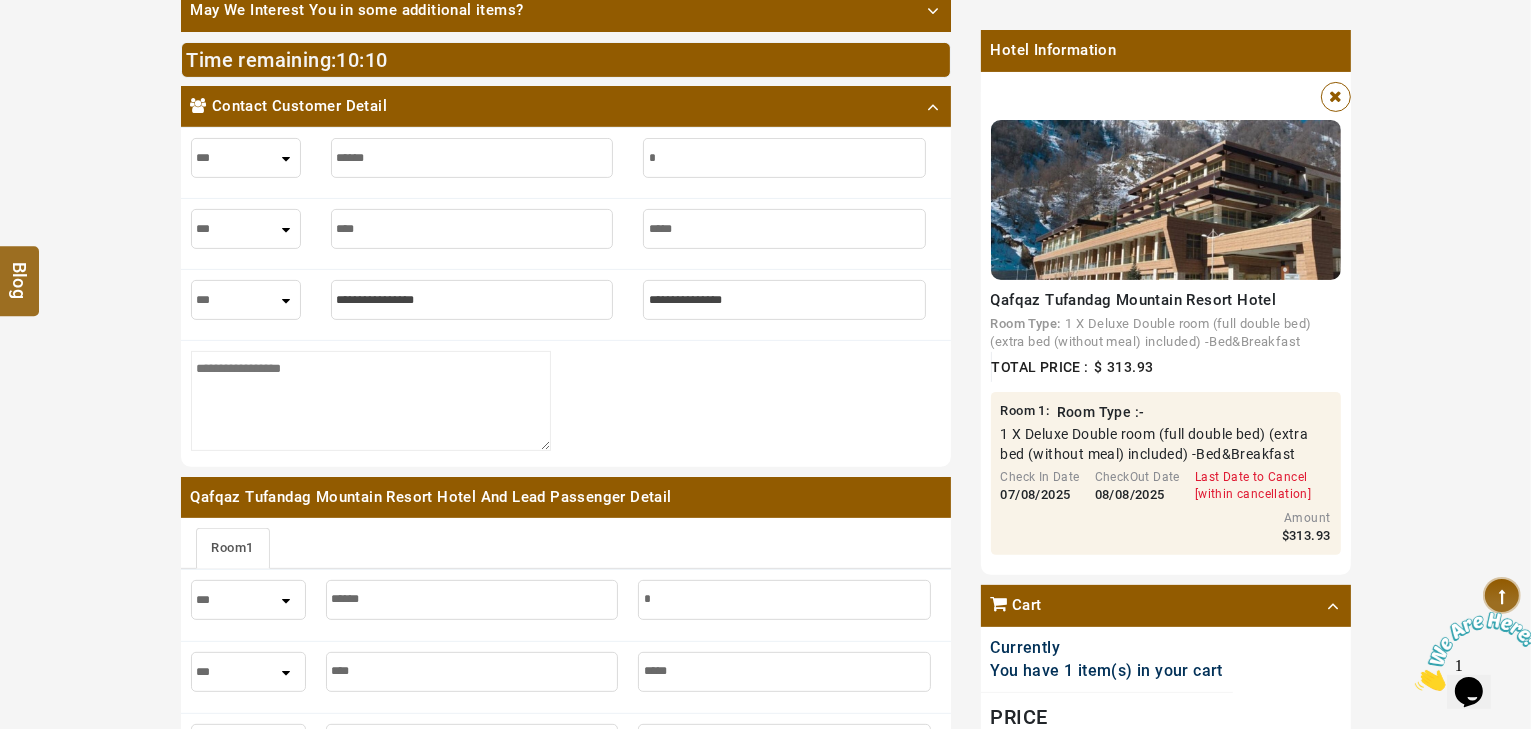 type on "**" 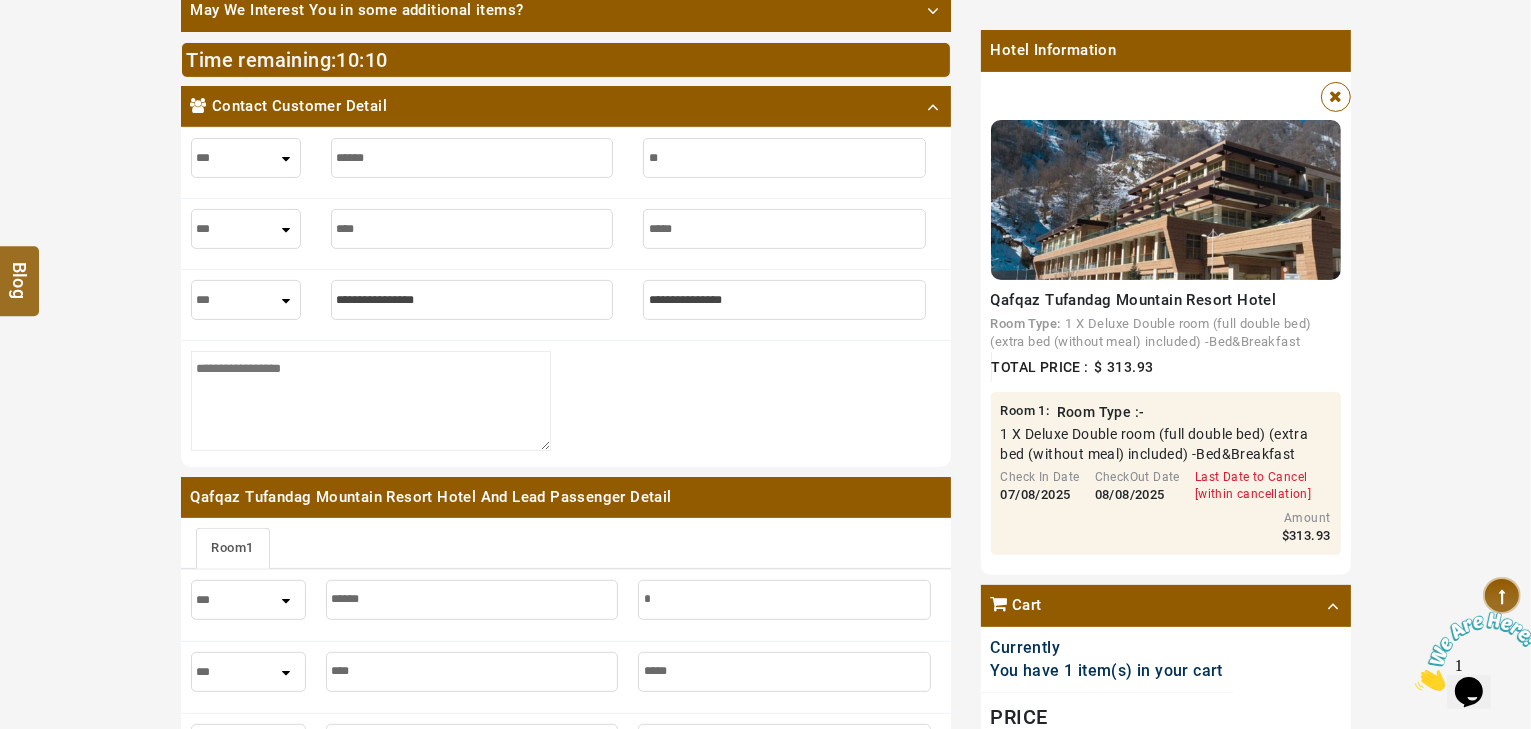 type on "**" 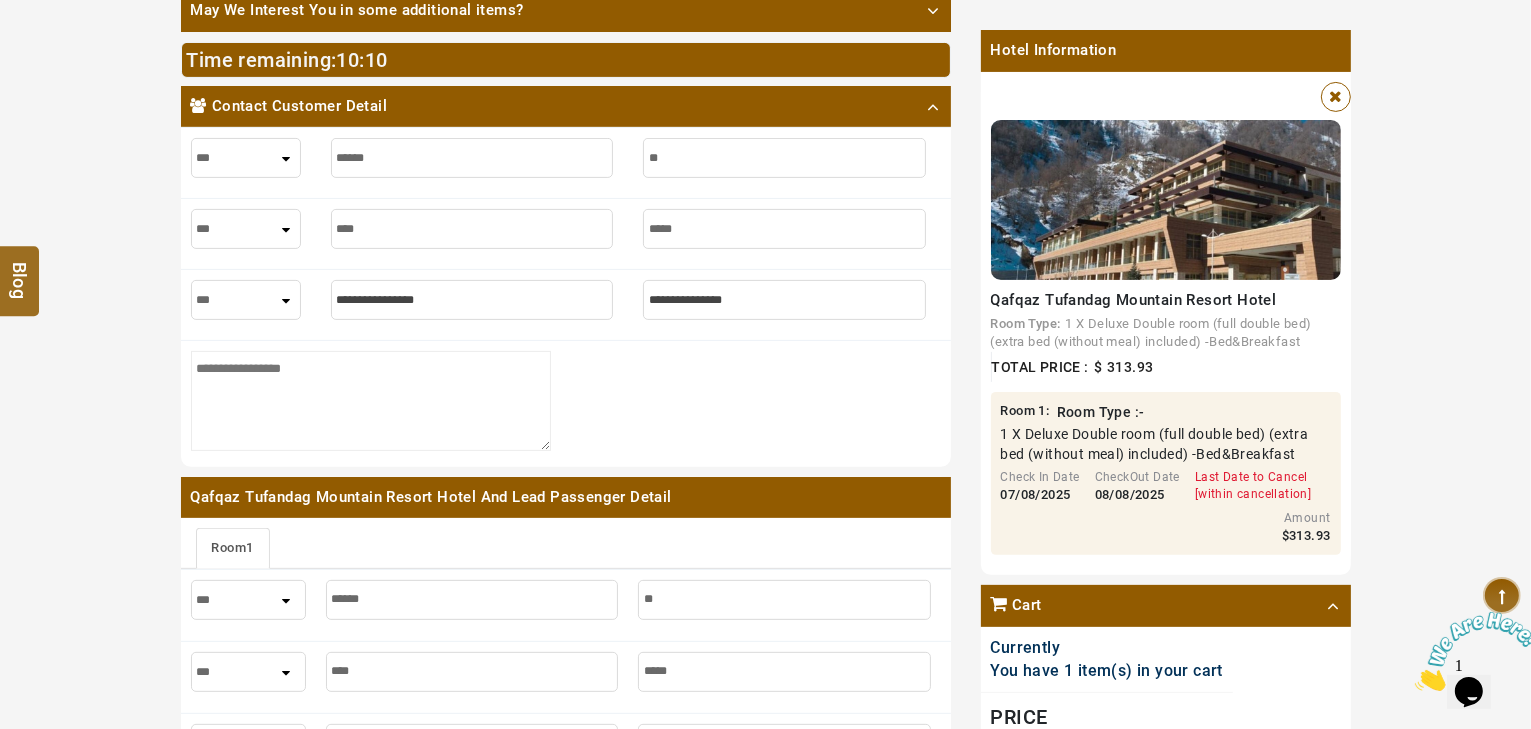 type on "***" 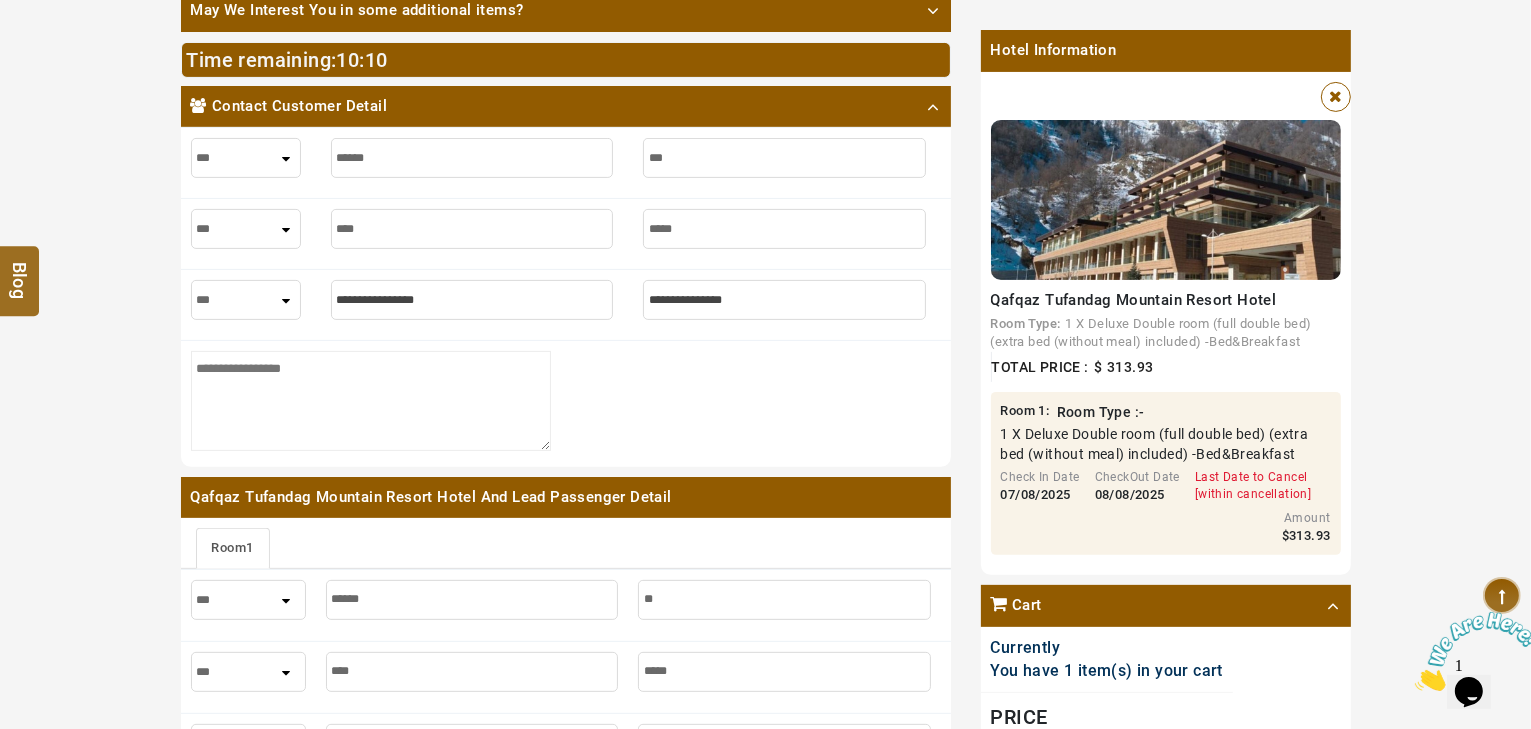 type on "***" 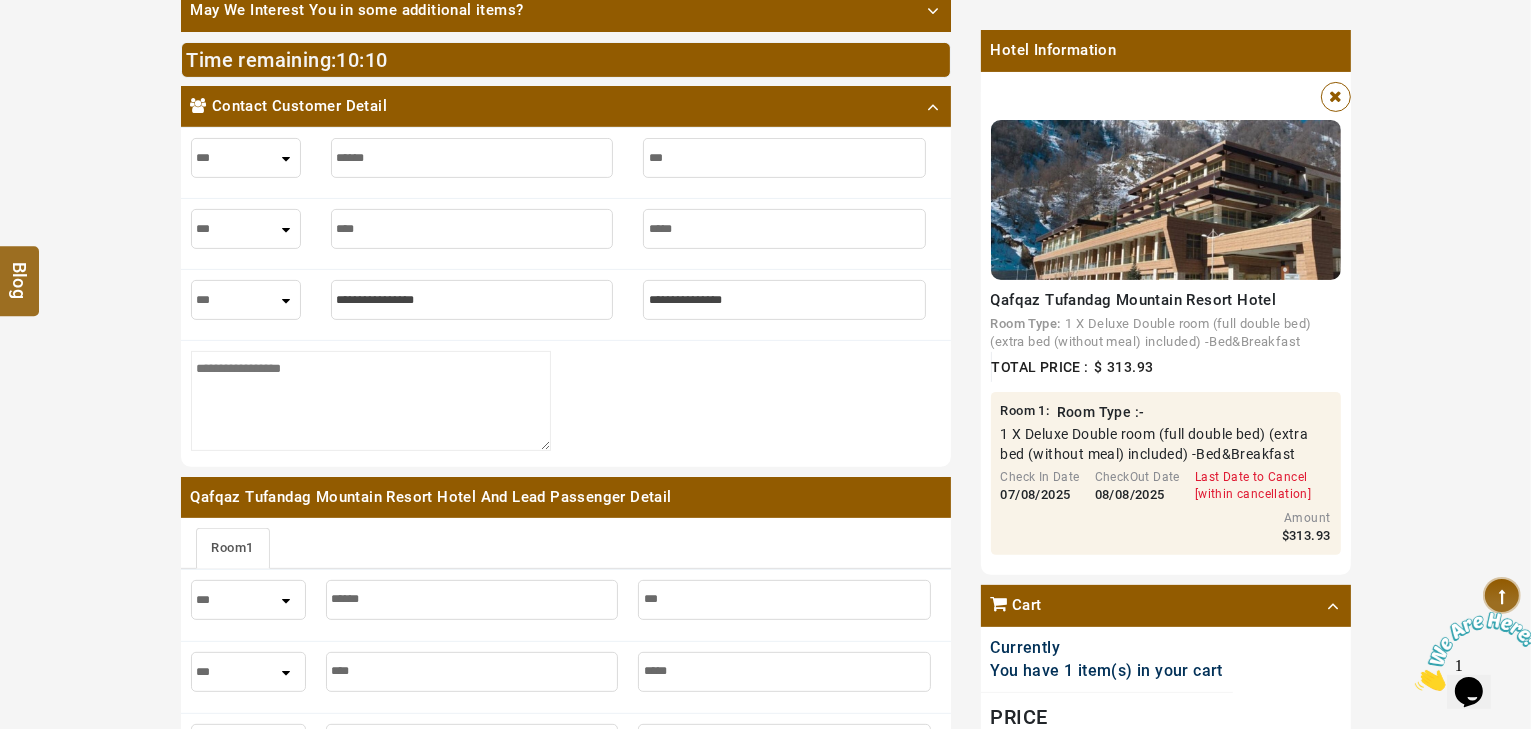 type on "****" 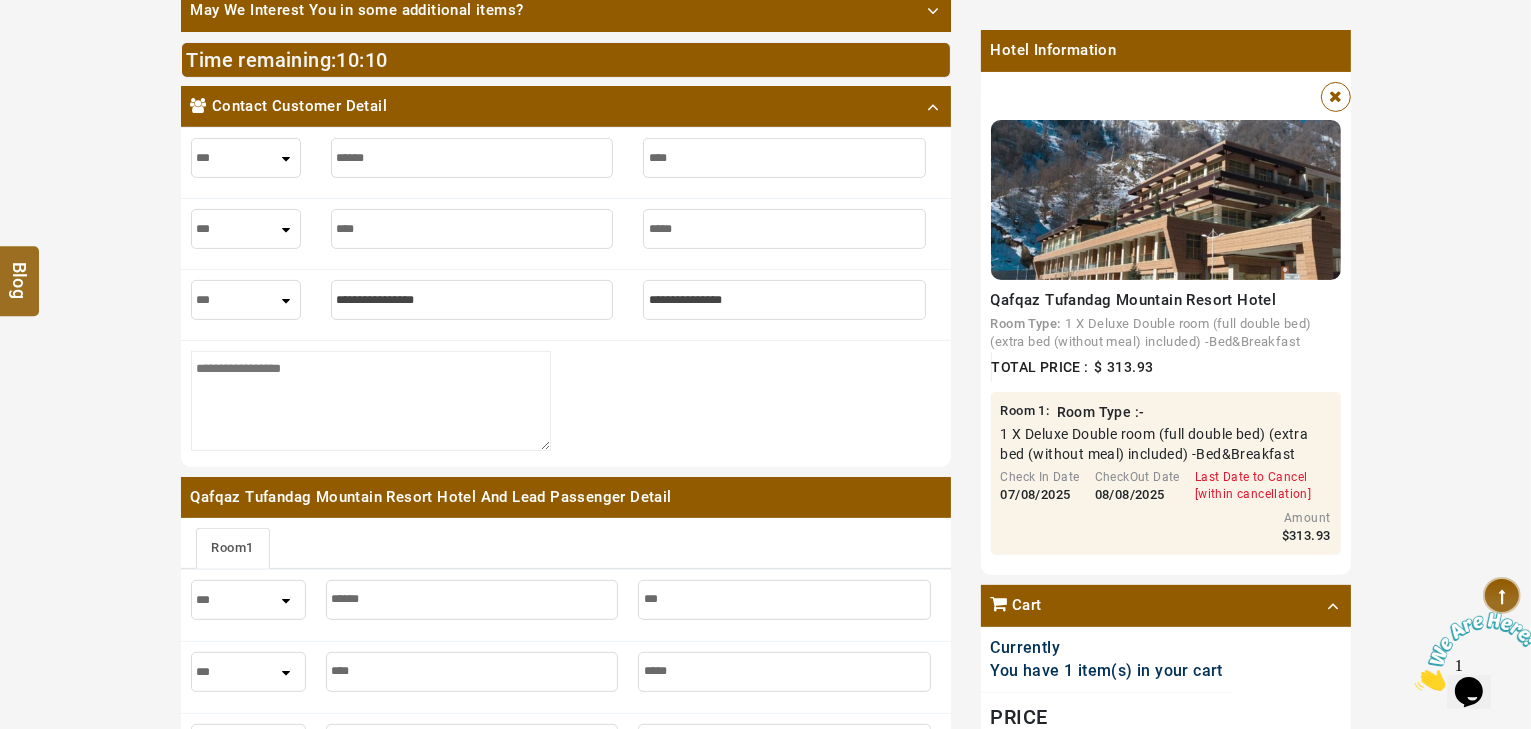 type on "****" 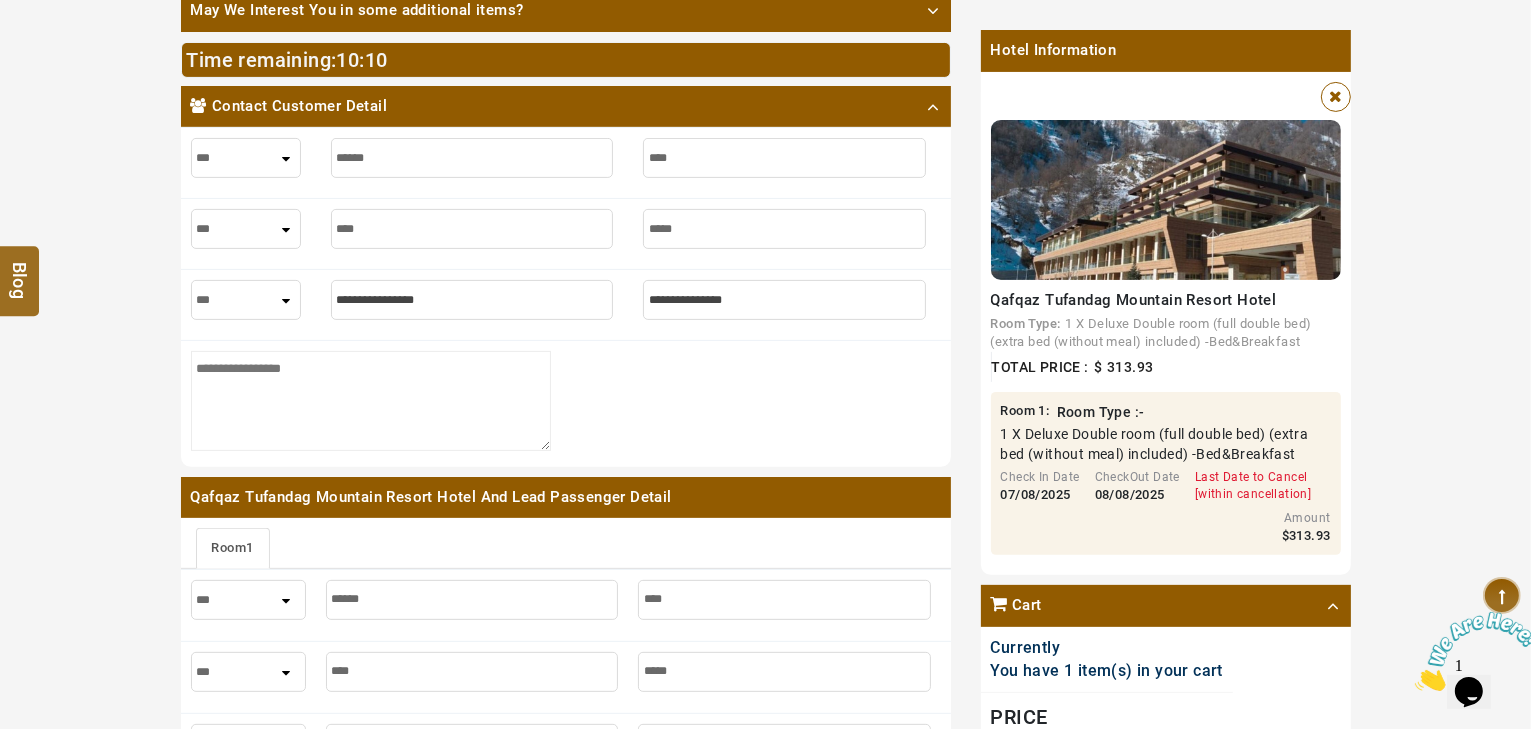 type on "****" 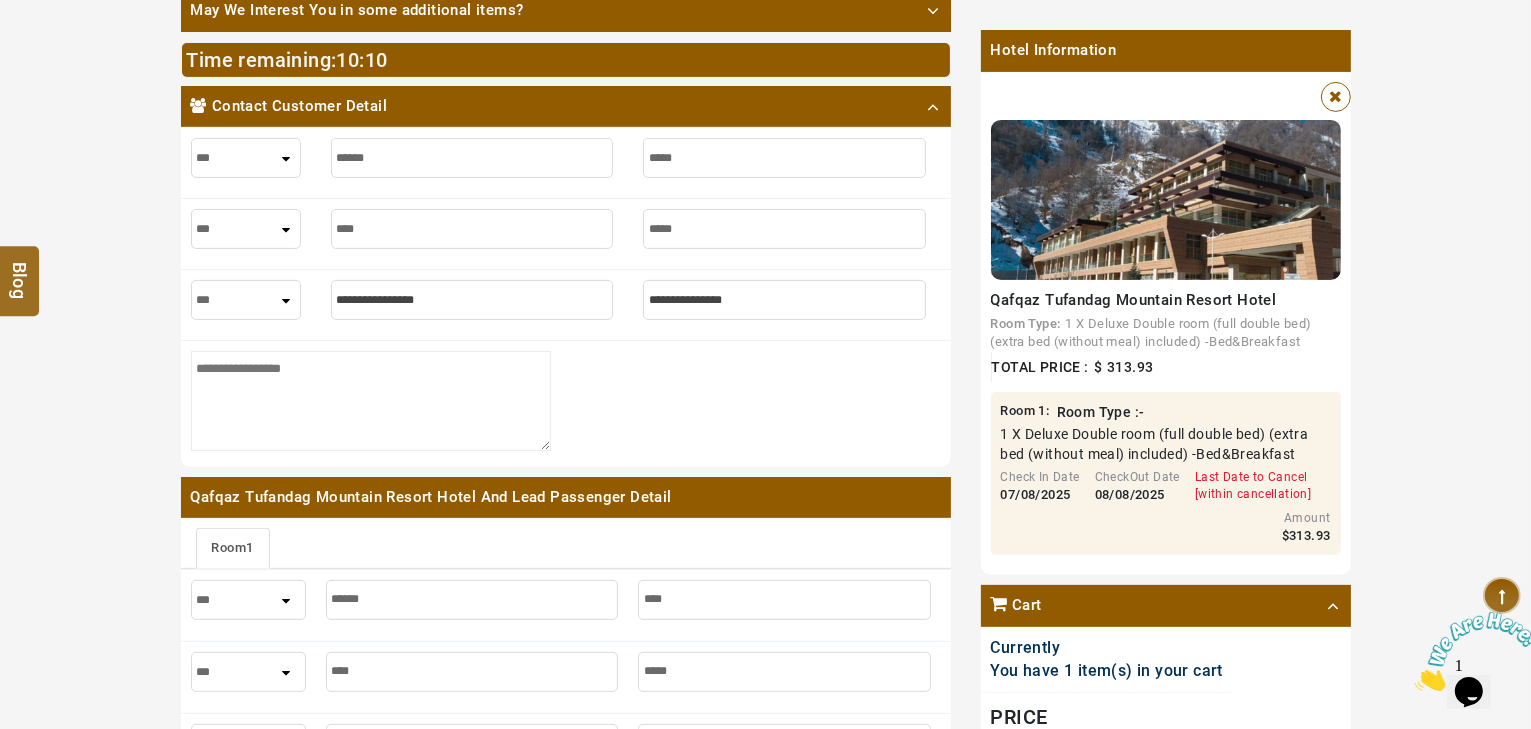 type on "****" 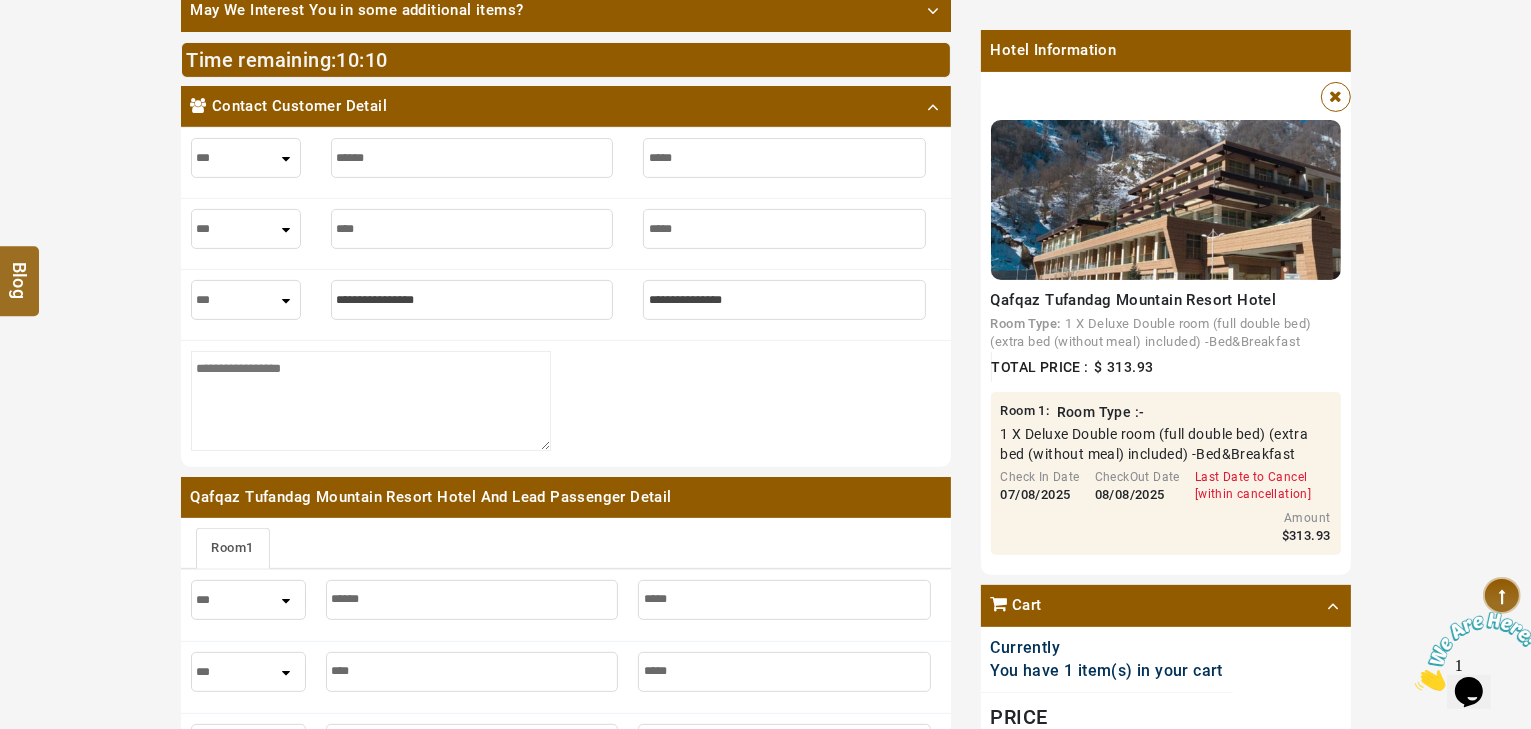type on "******" 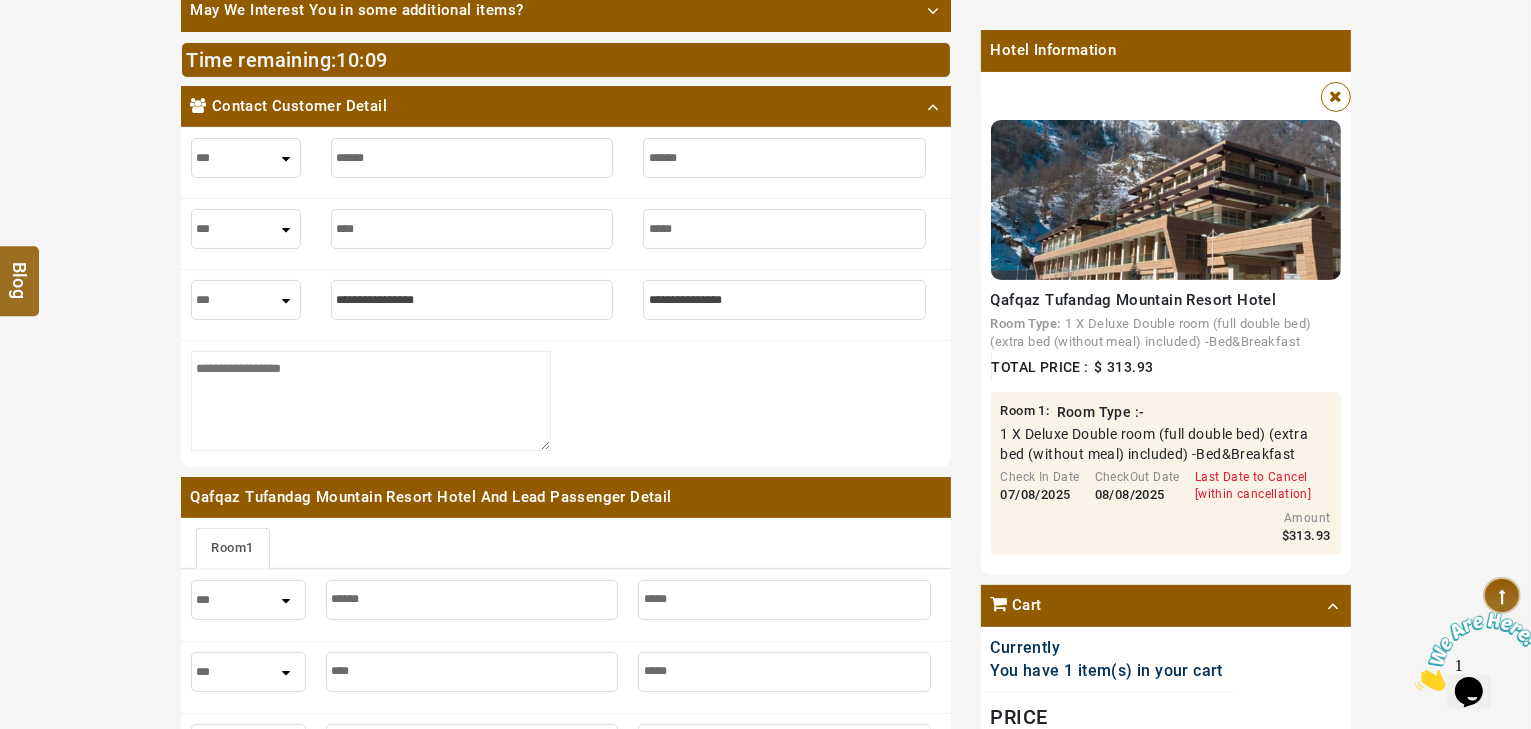 type on "******" 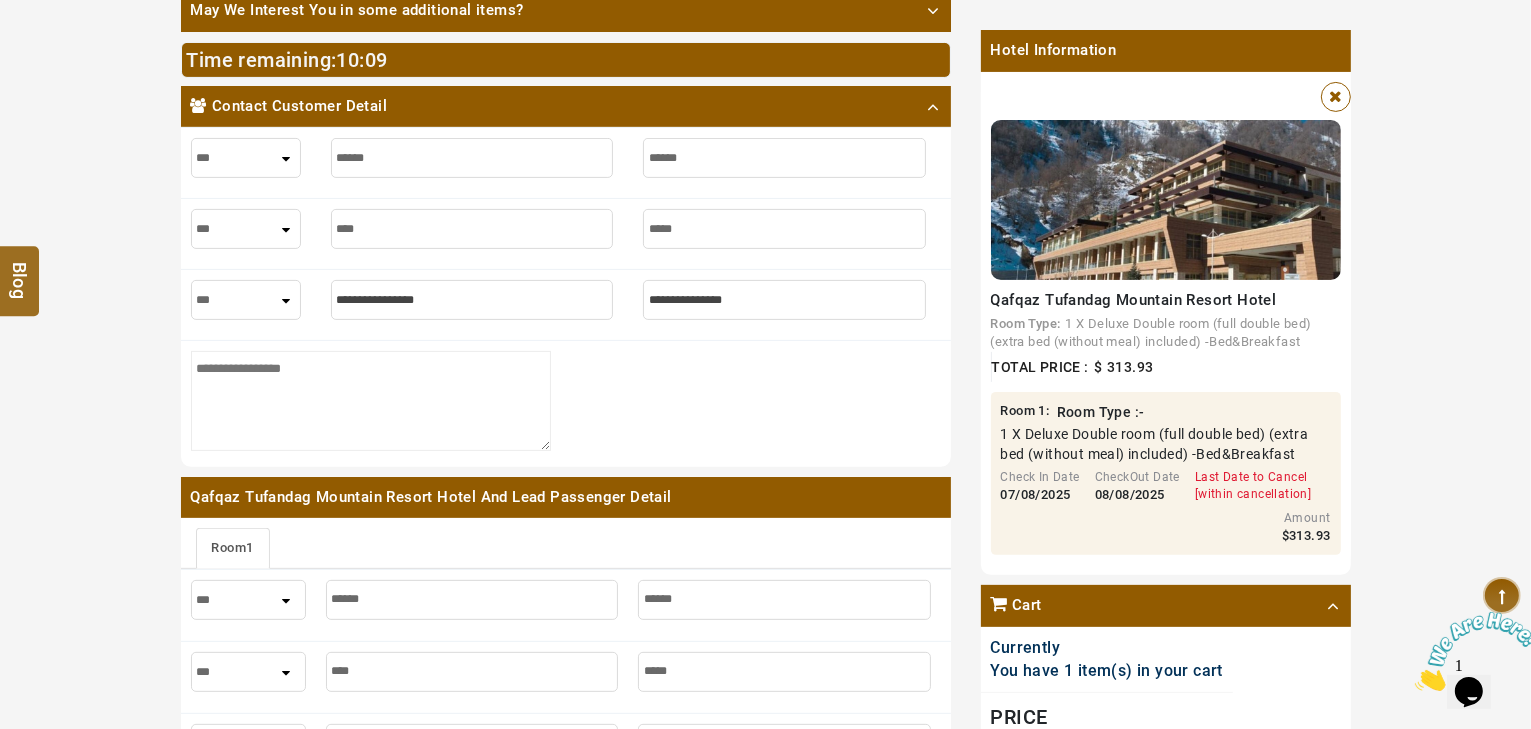 type on "*******" 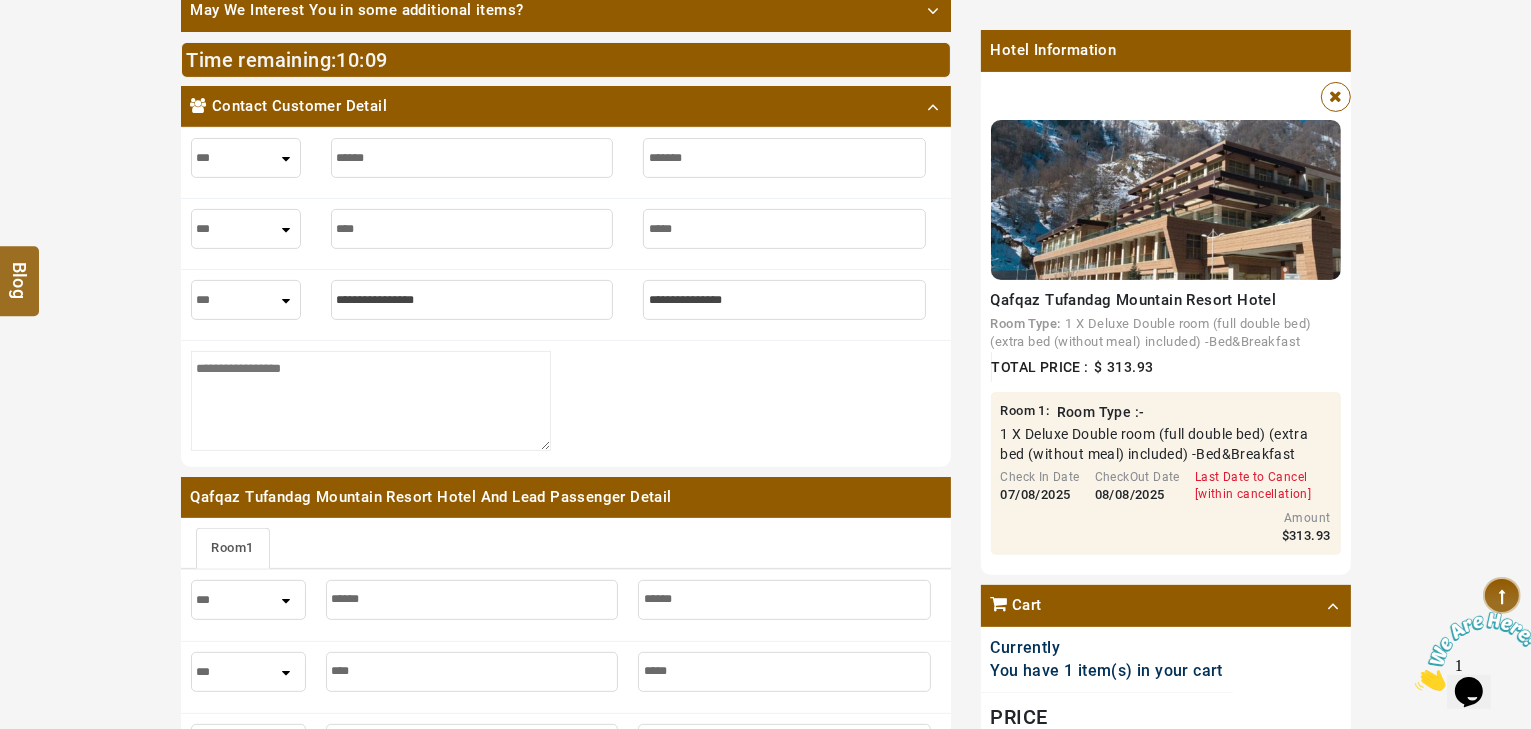 type on "*******" 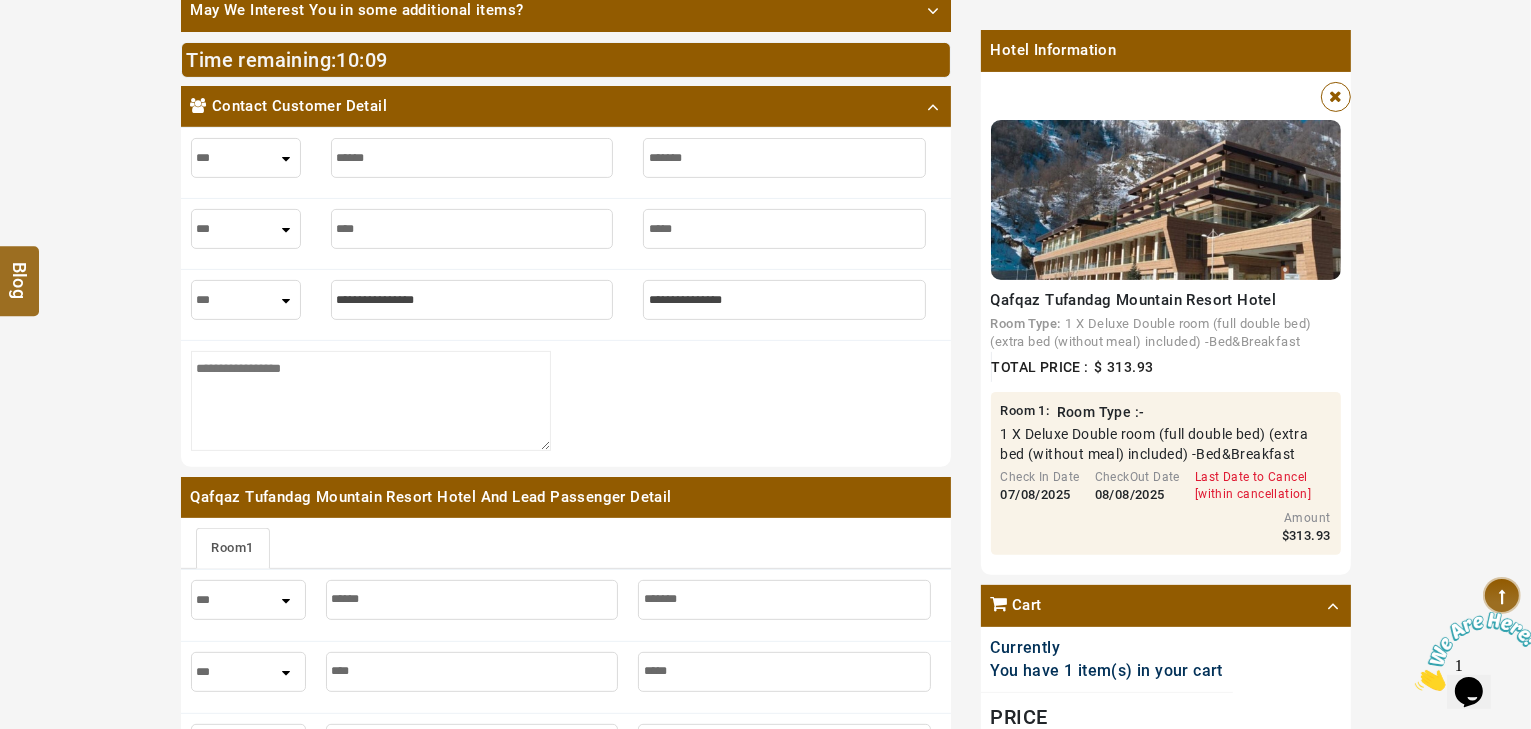 type on "********" 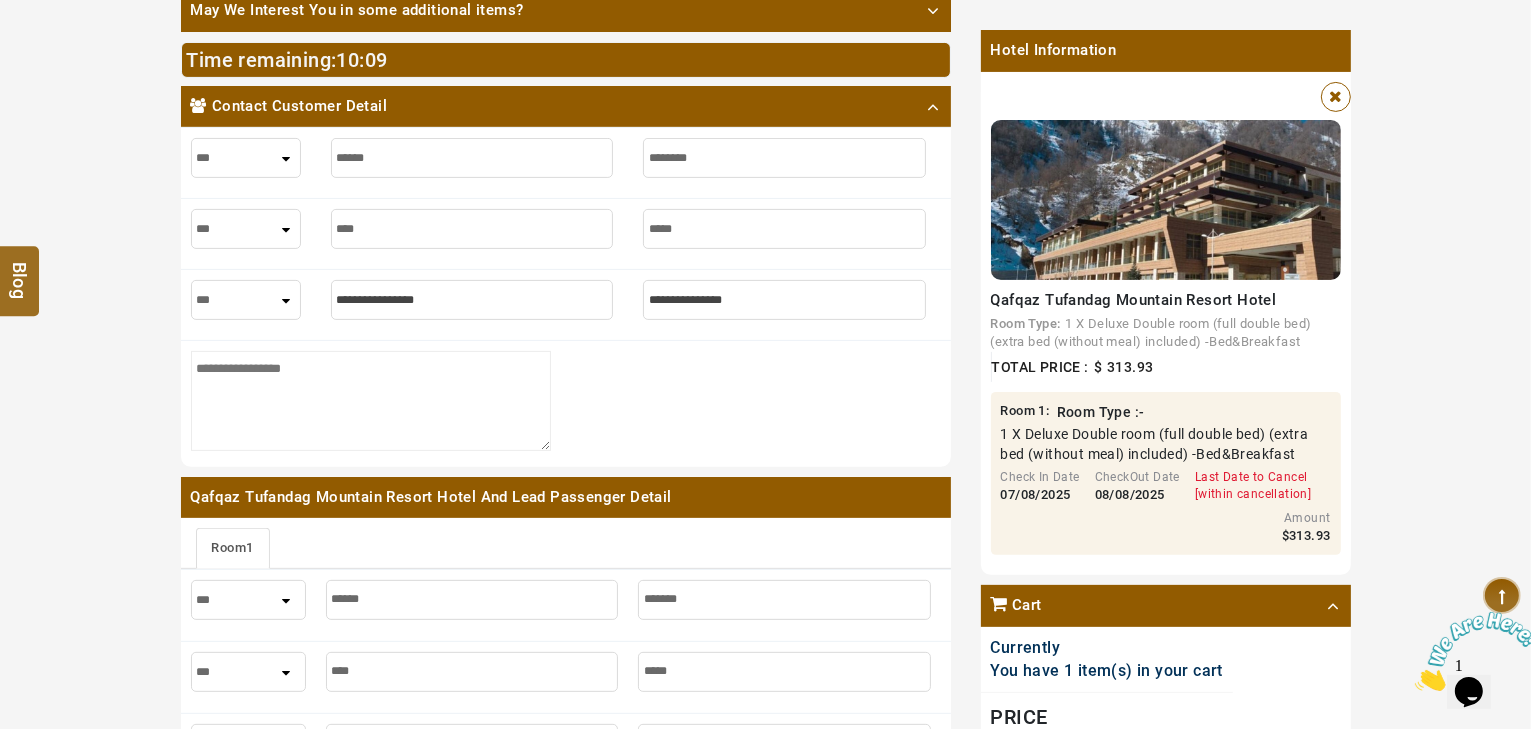 type on "********" 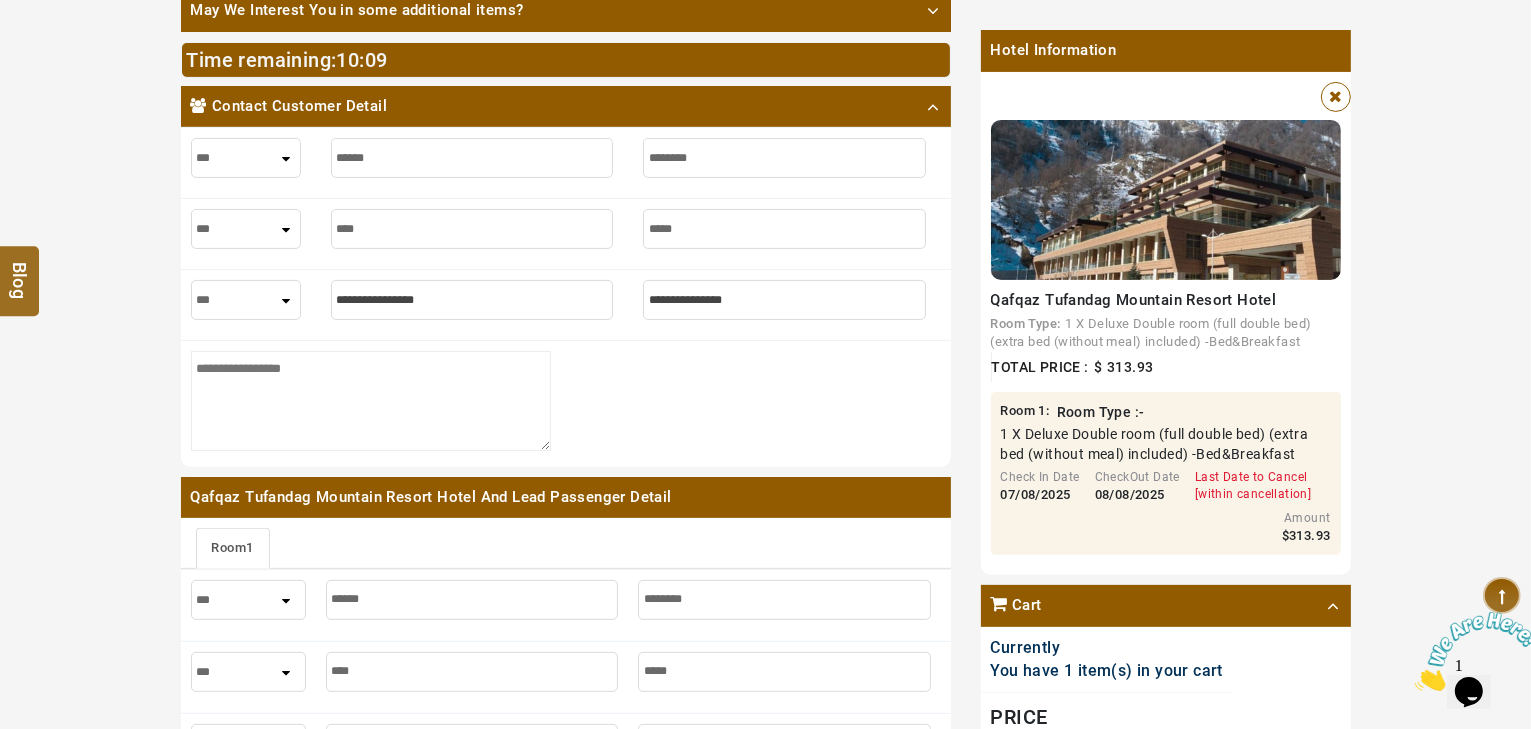 type on "*********" 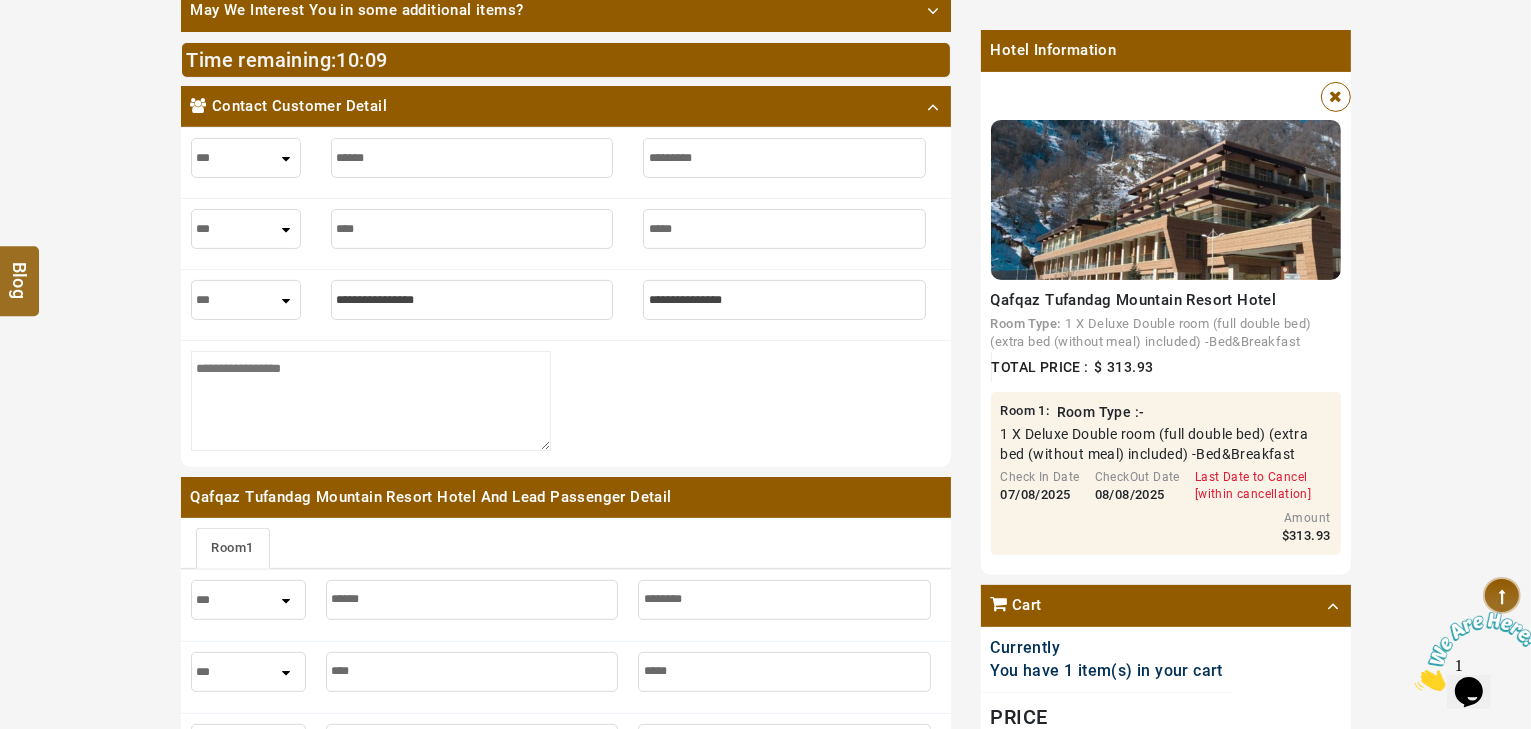 type on "*********" 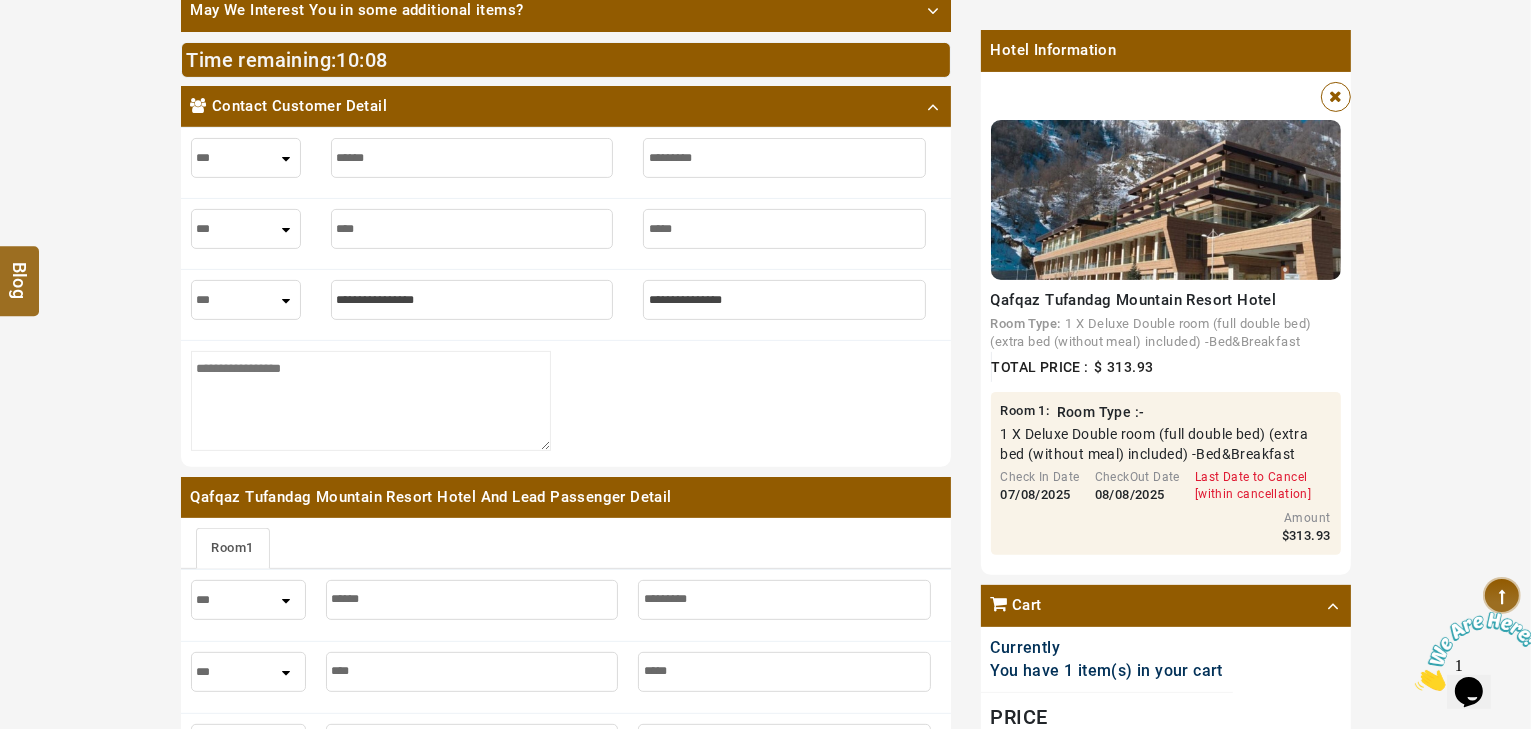 type on "**********" 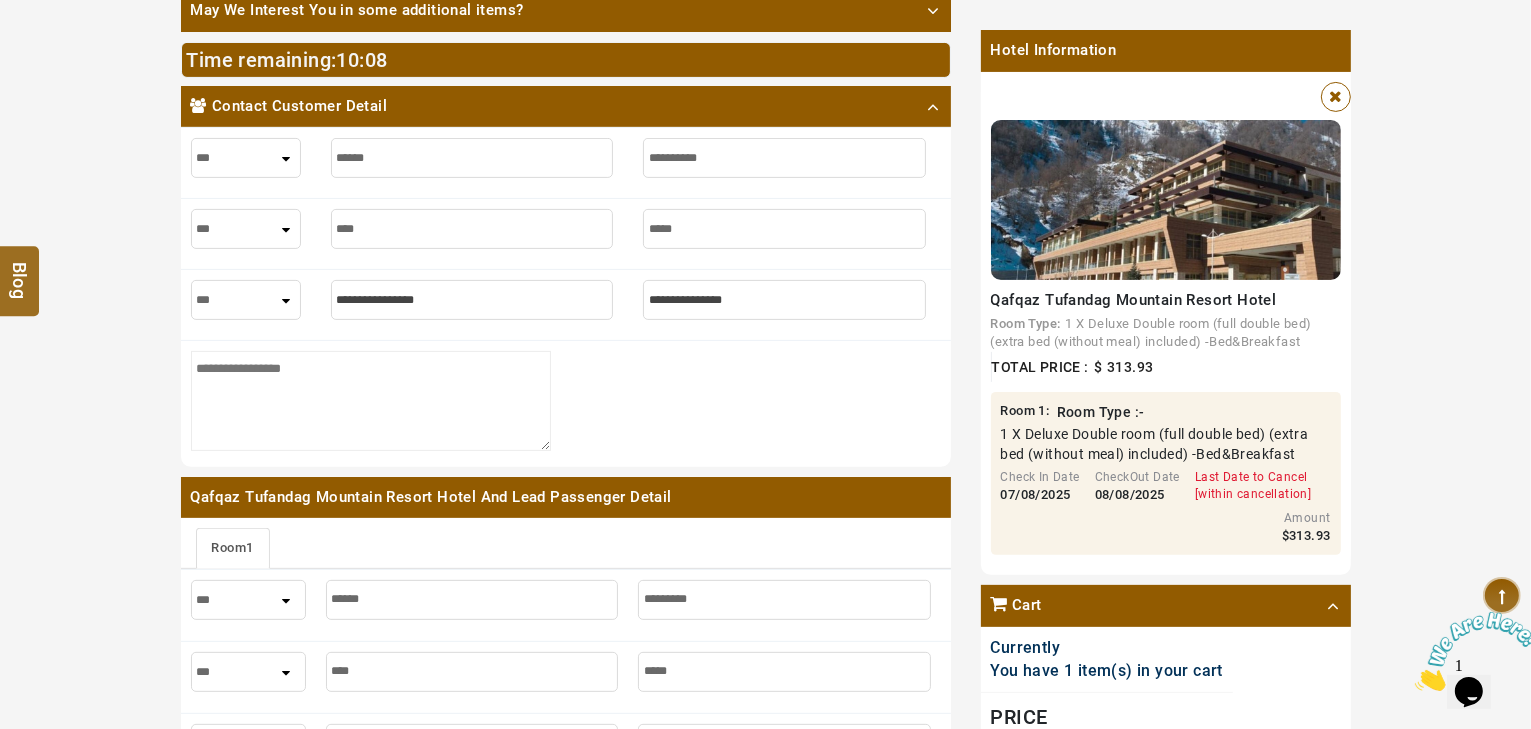 type on "**********" 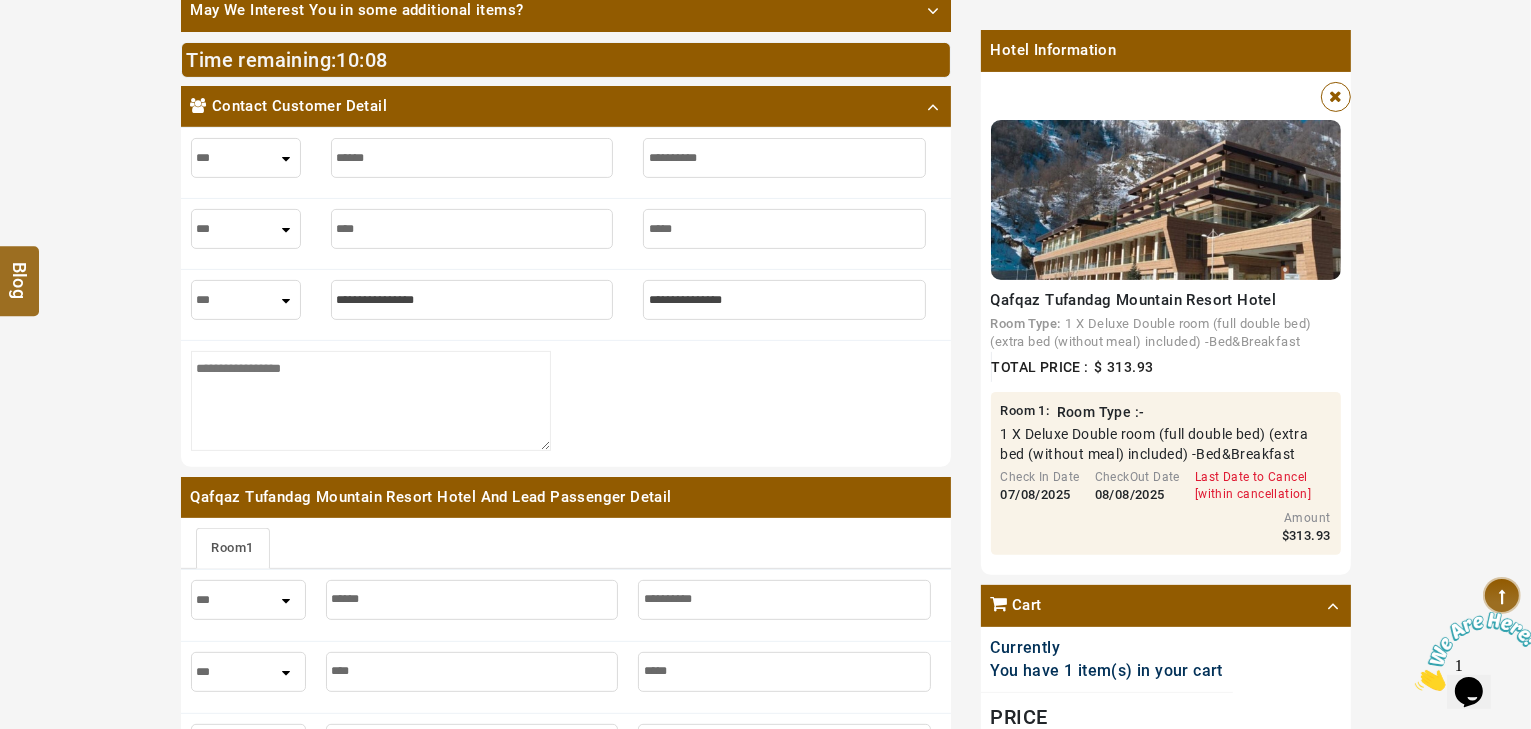 type on "**********" 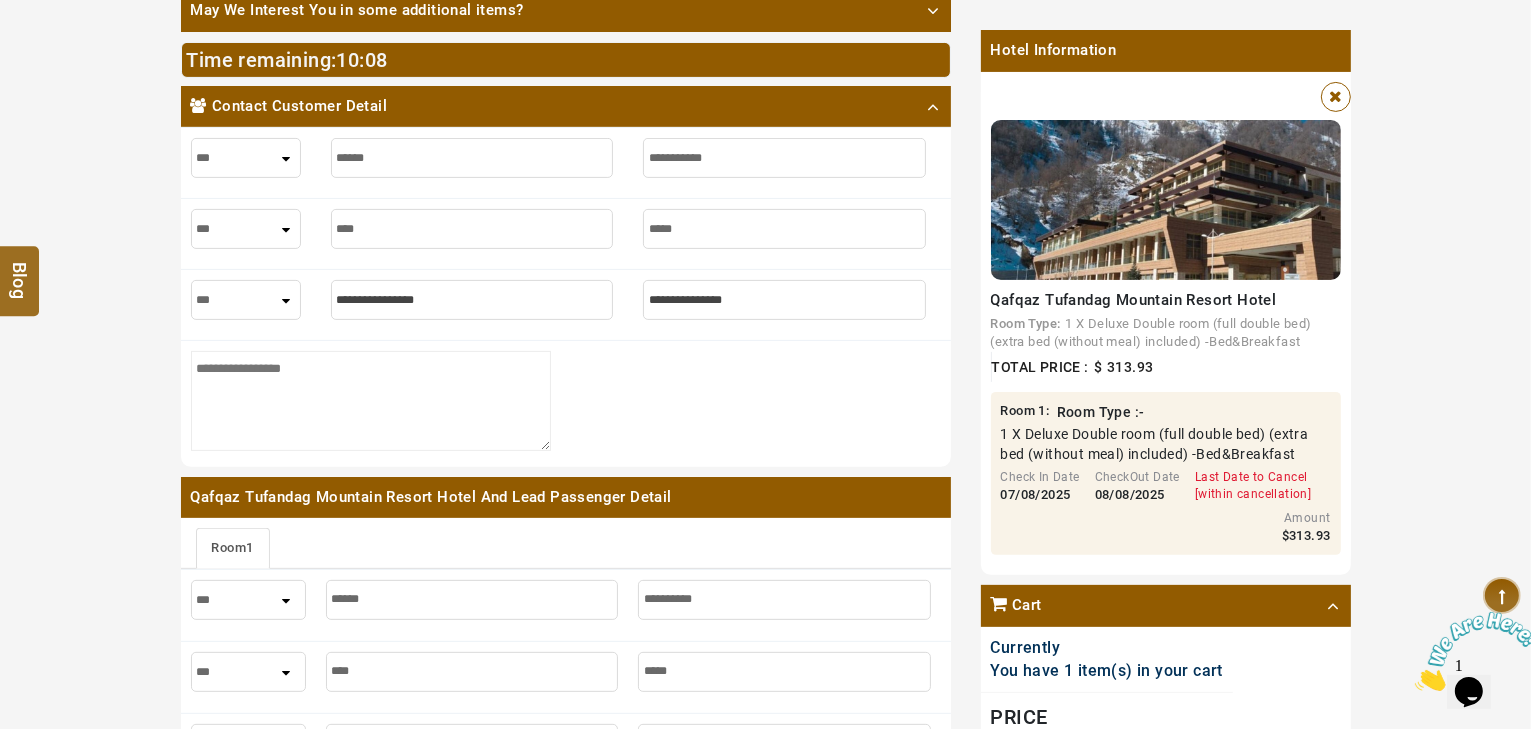 type on "**********" 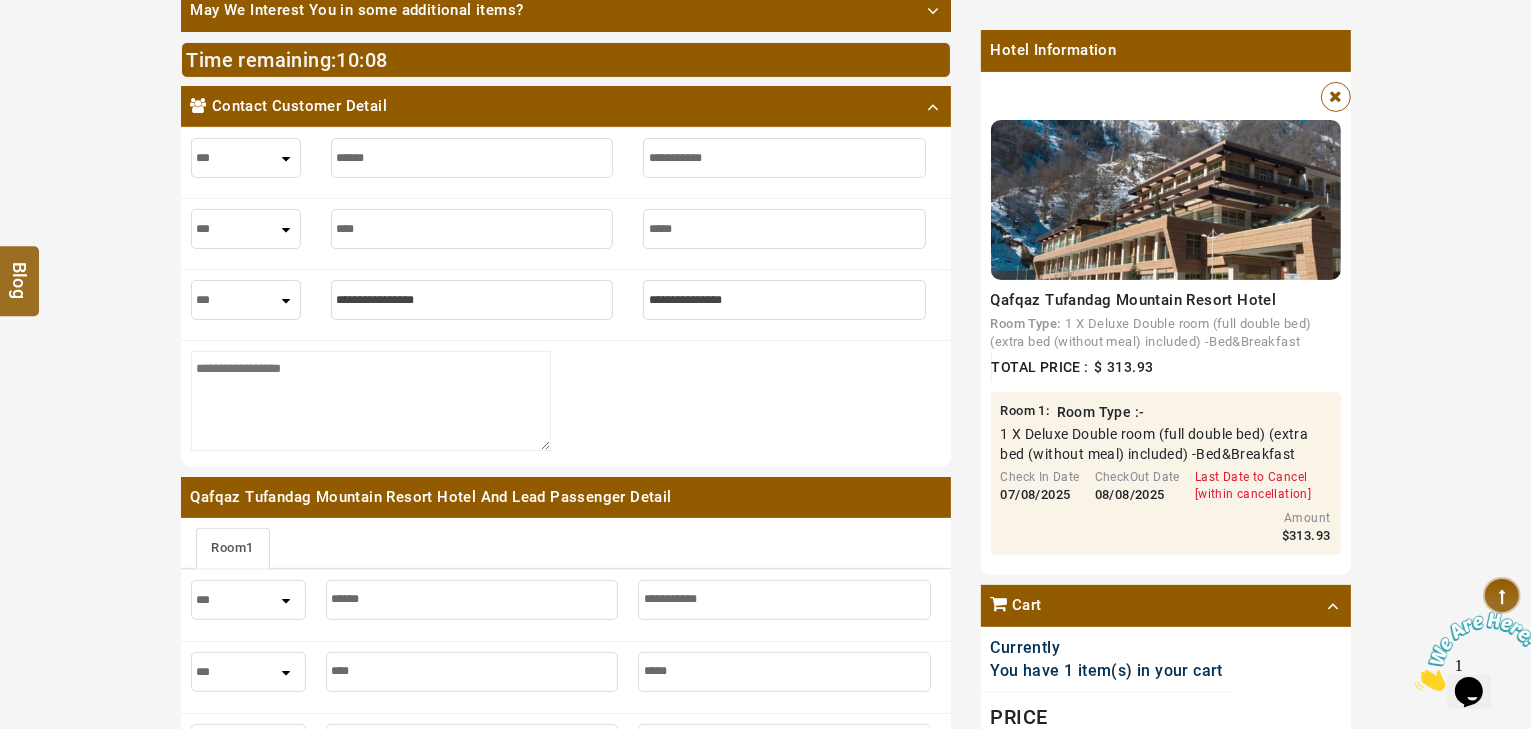 type on "**********" 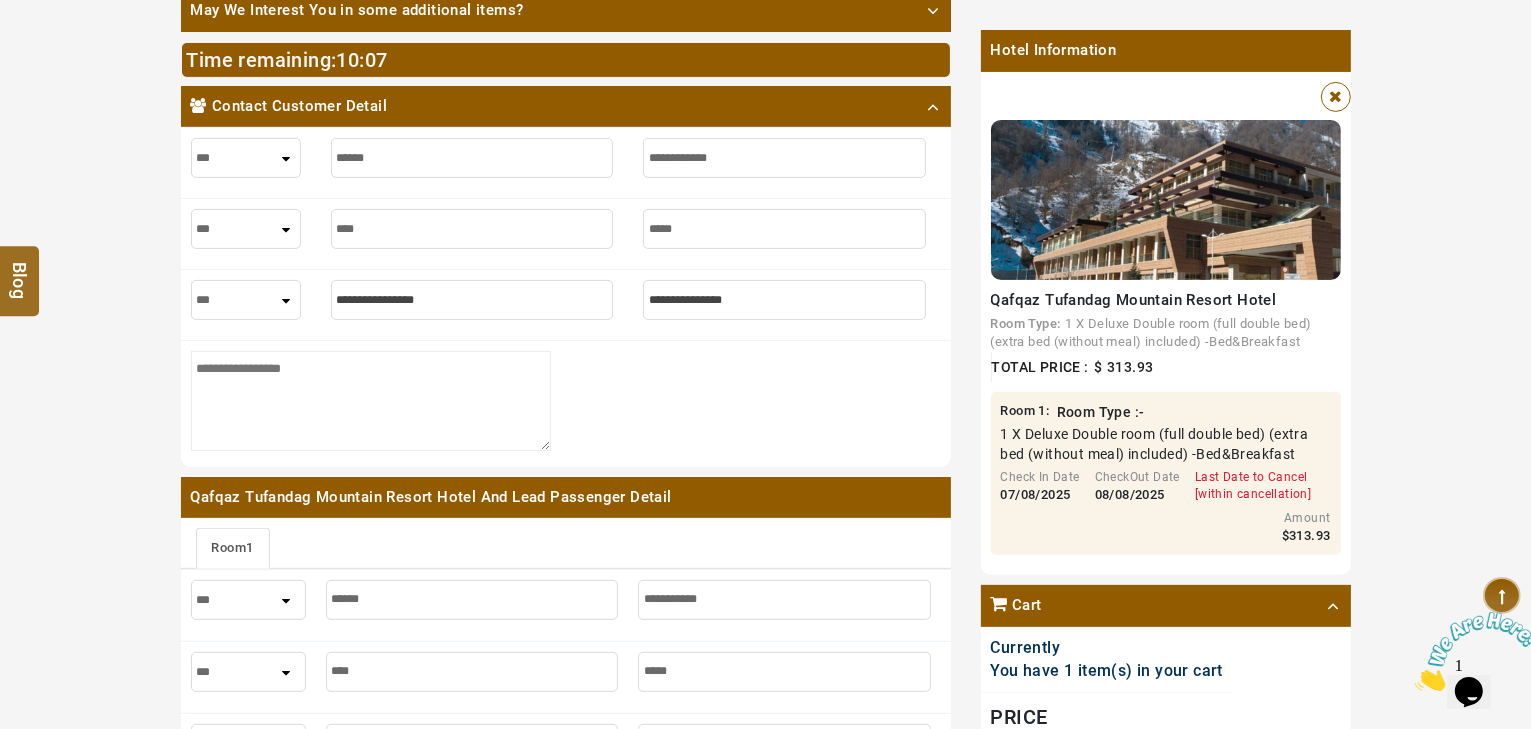 type on "**********" 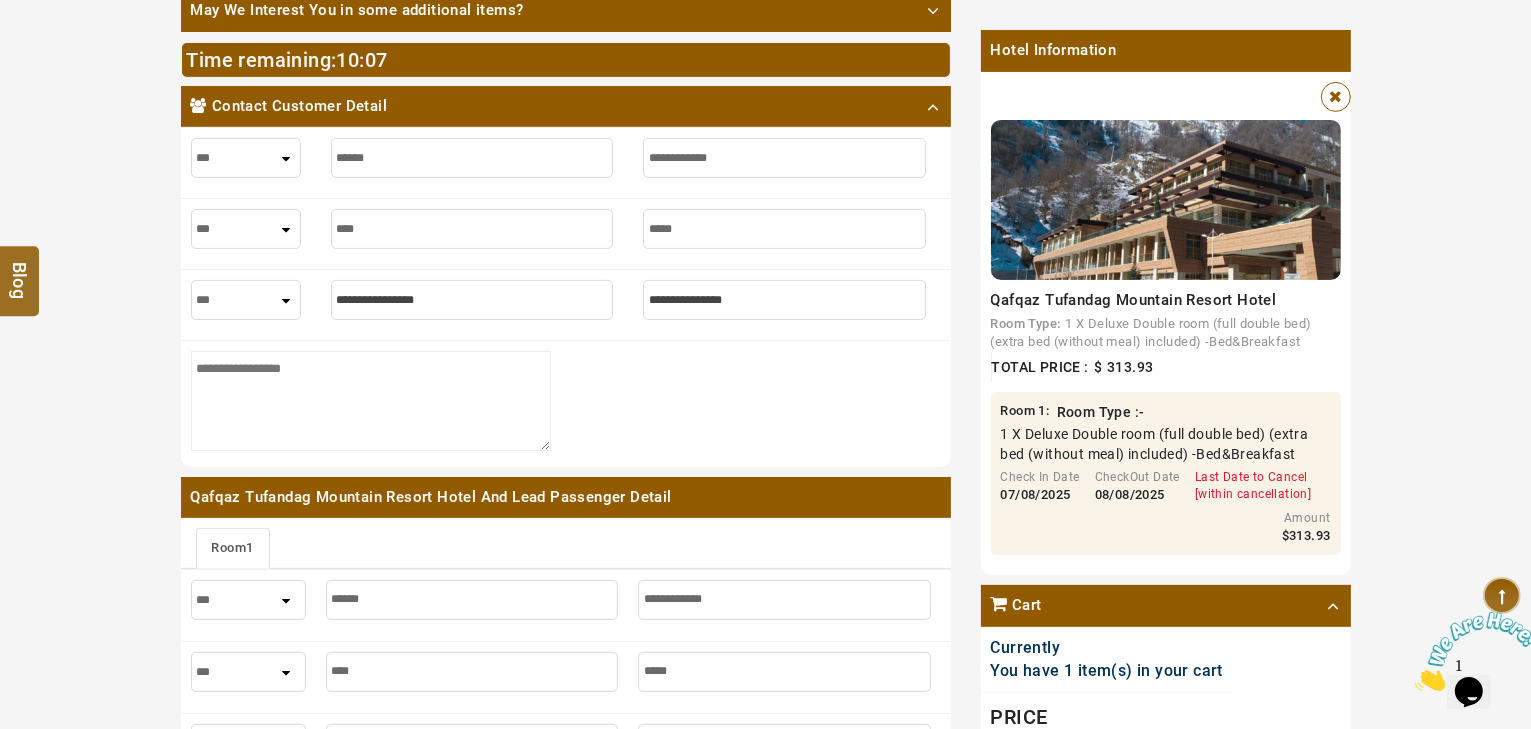 type on "**********" 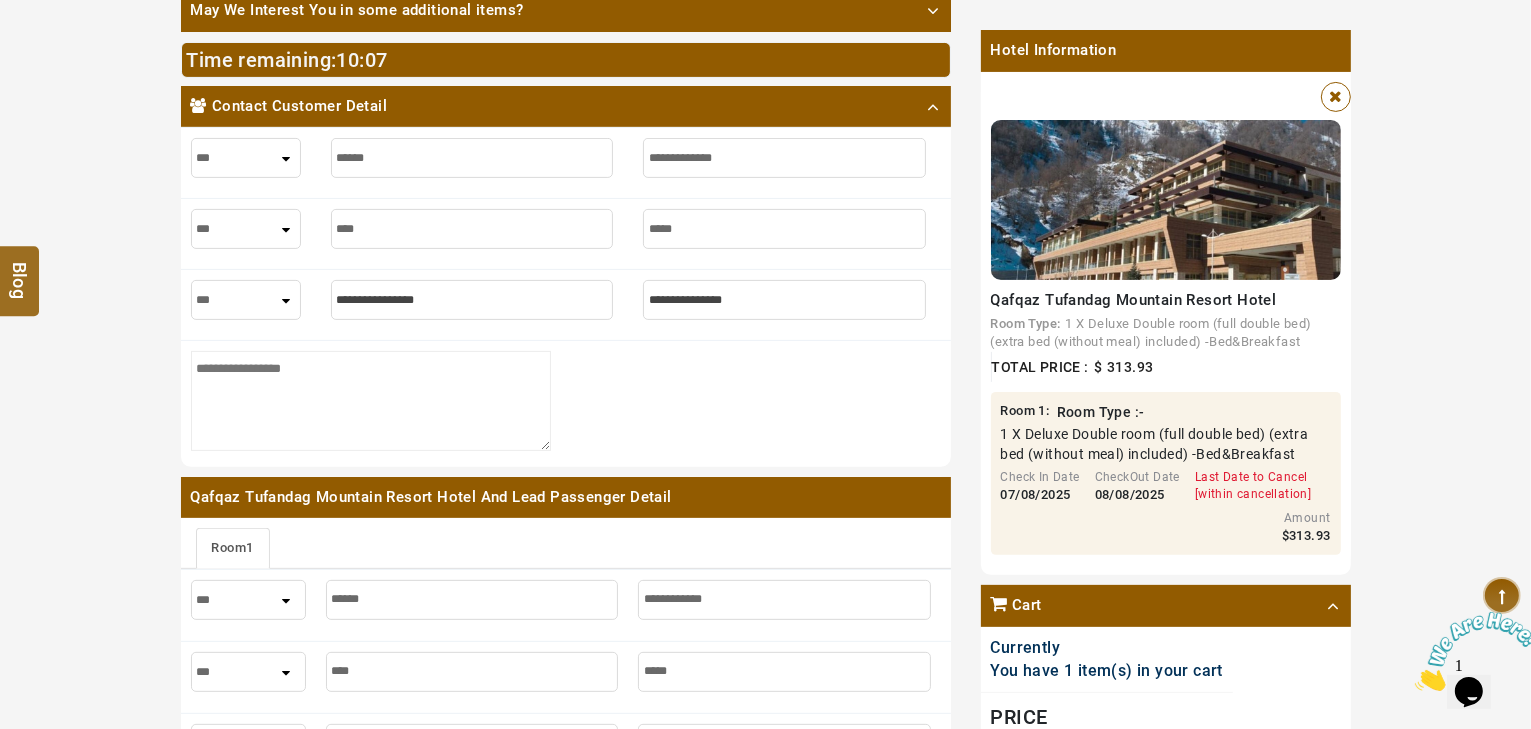 type on "**********" 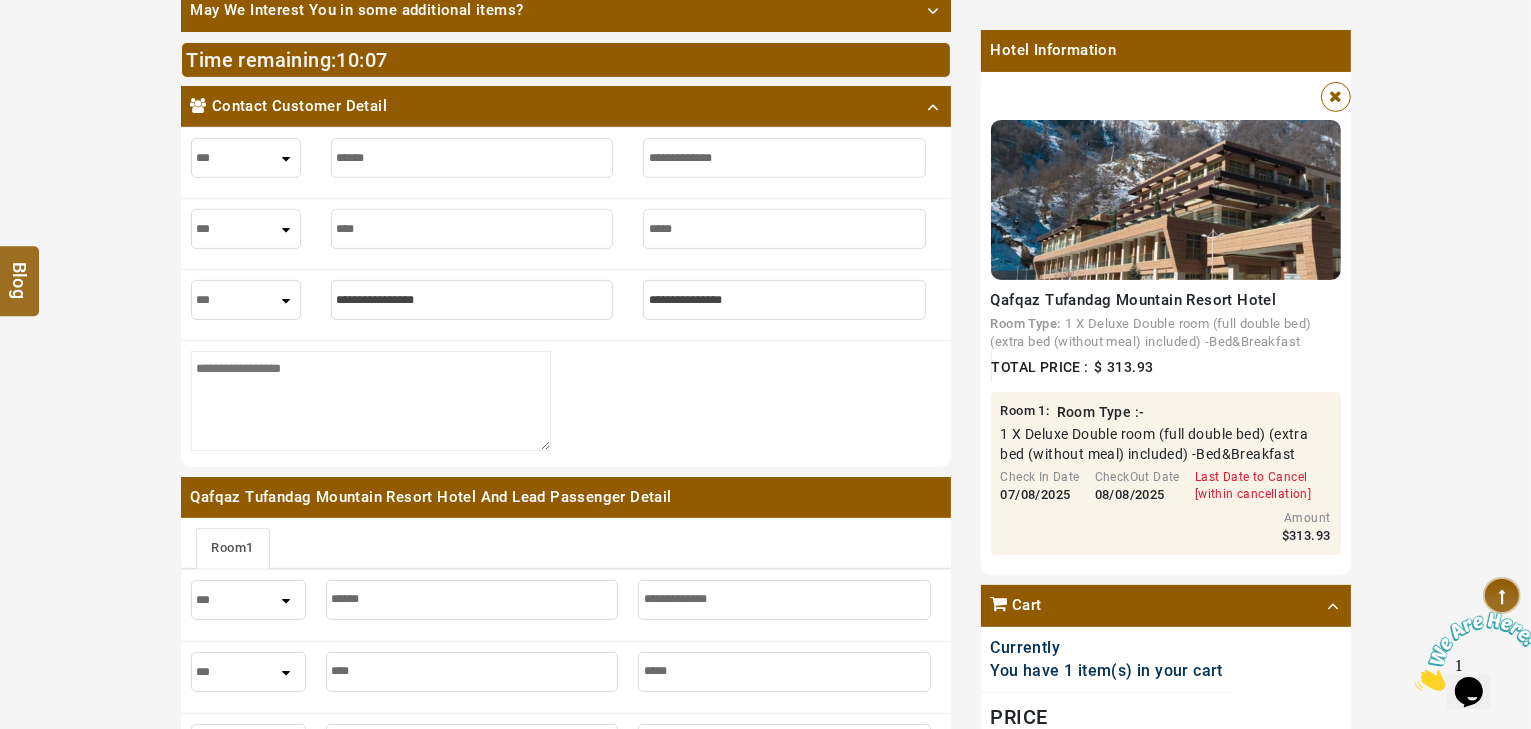 type on "**********" 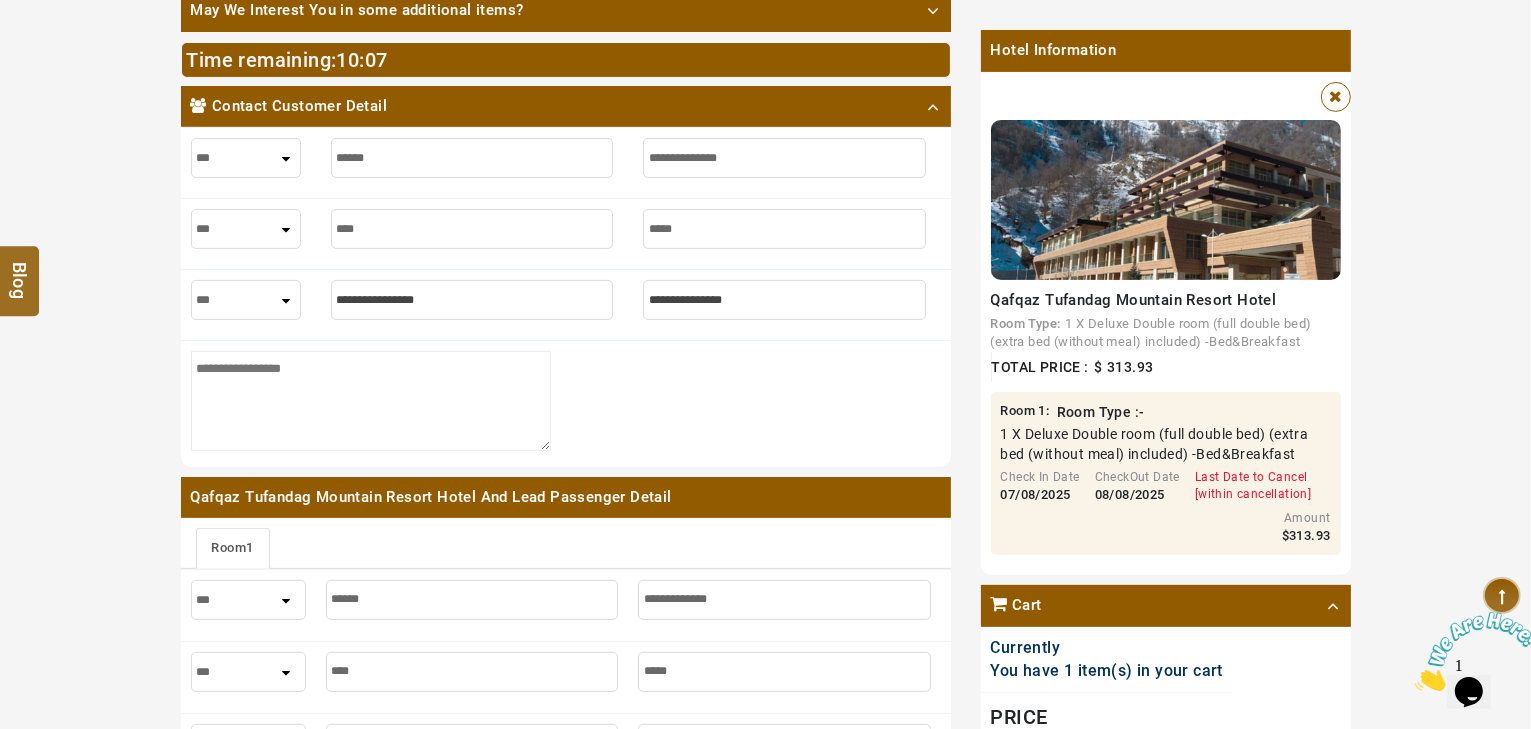 type on "**********" 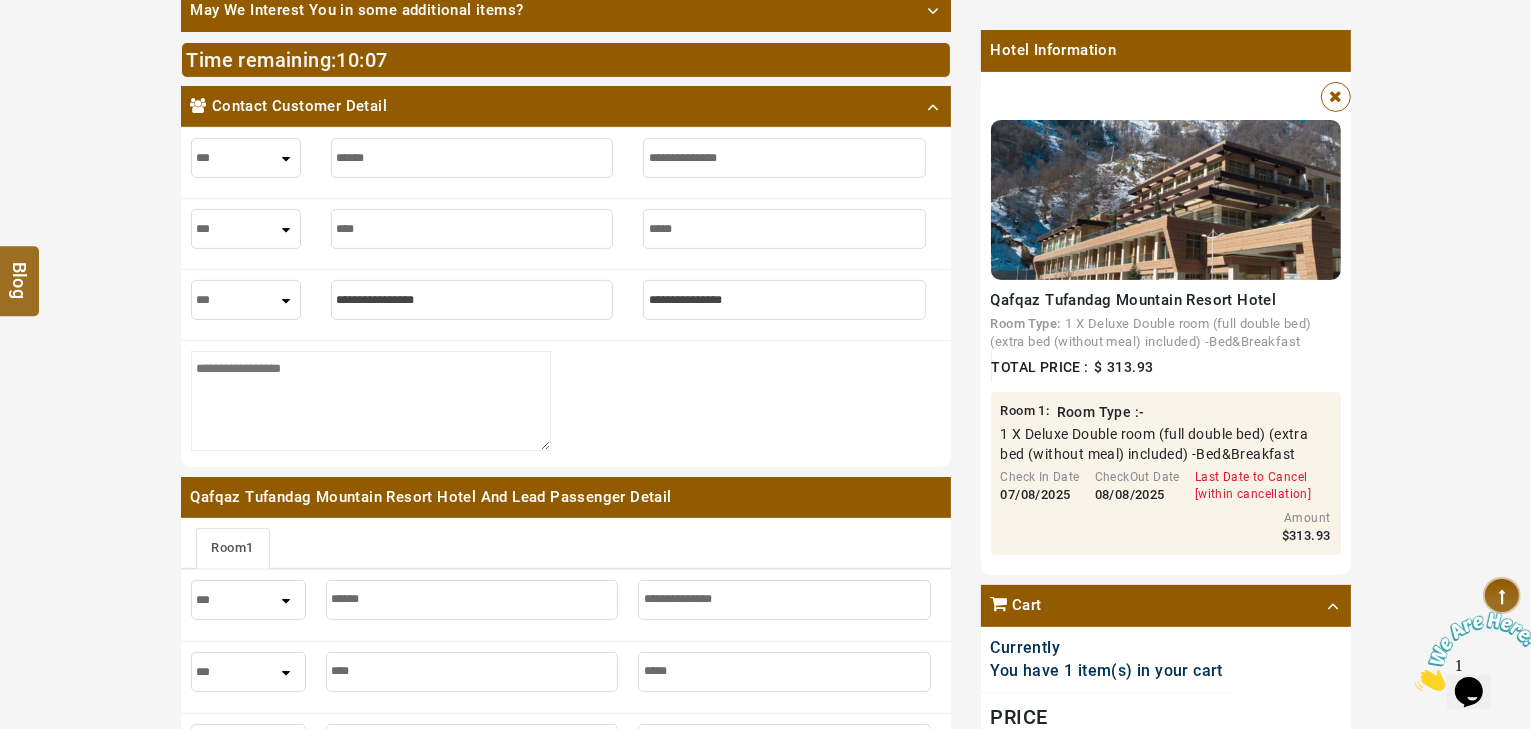 type on "**********" 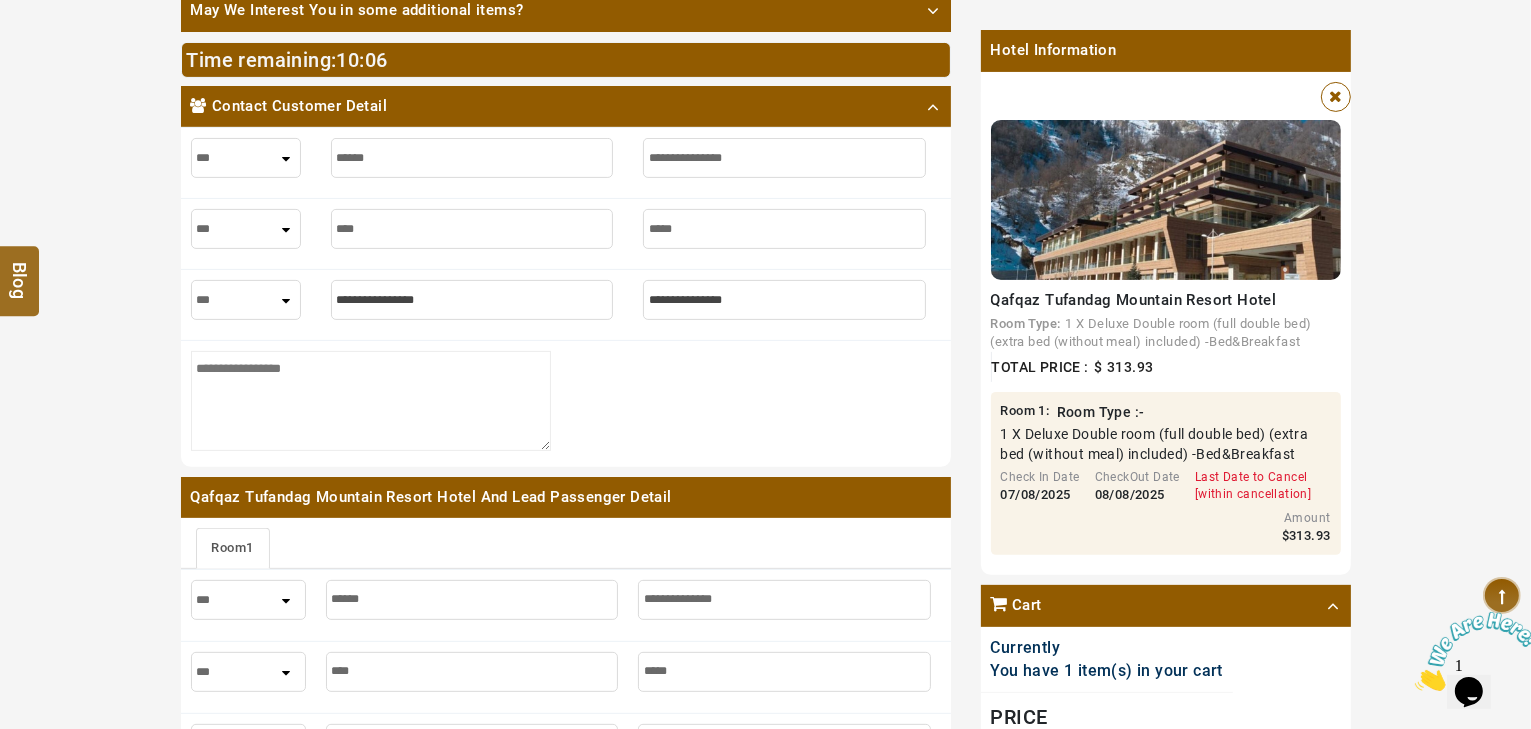 type on "**********" 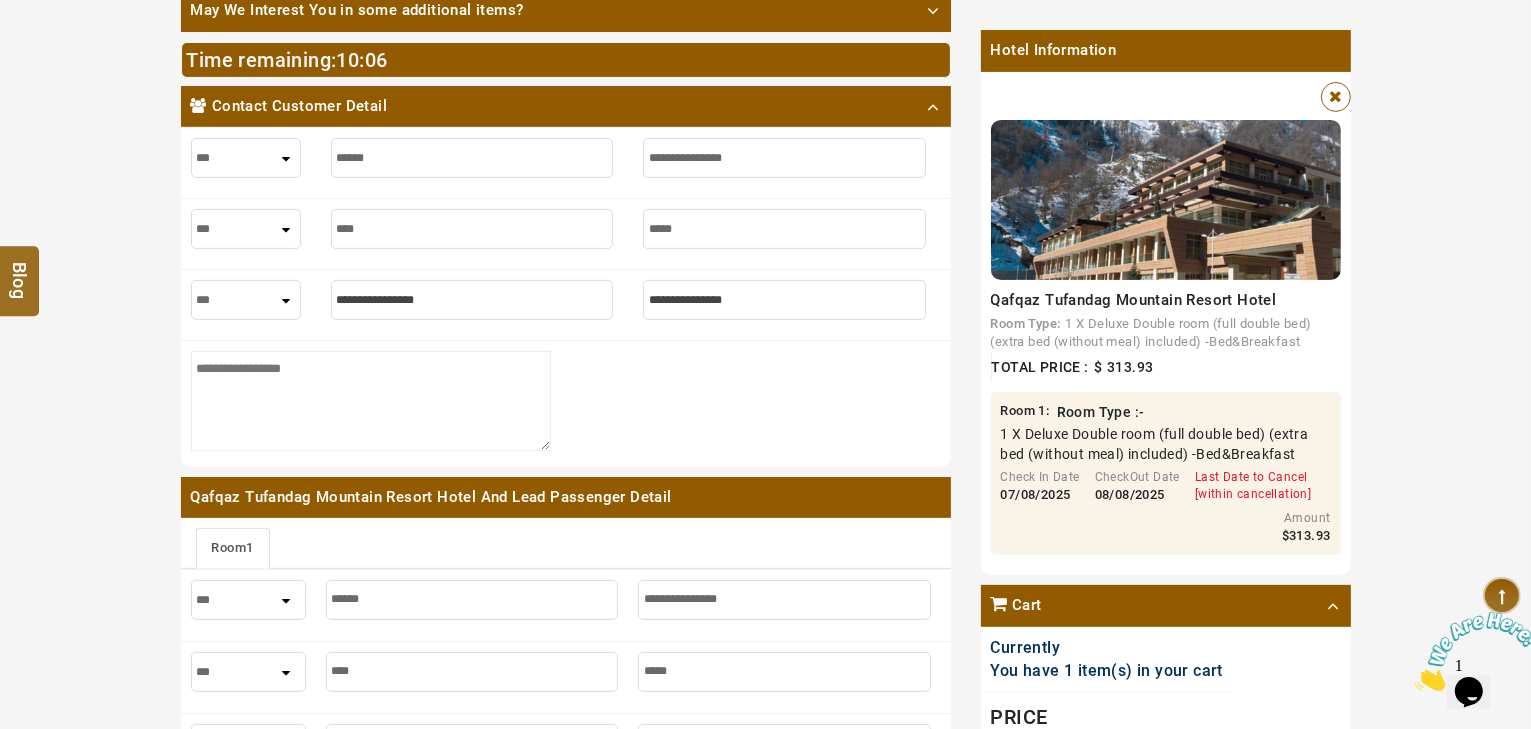 type on "**********" 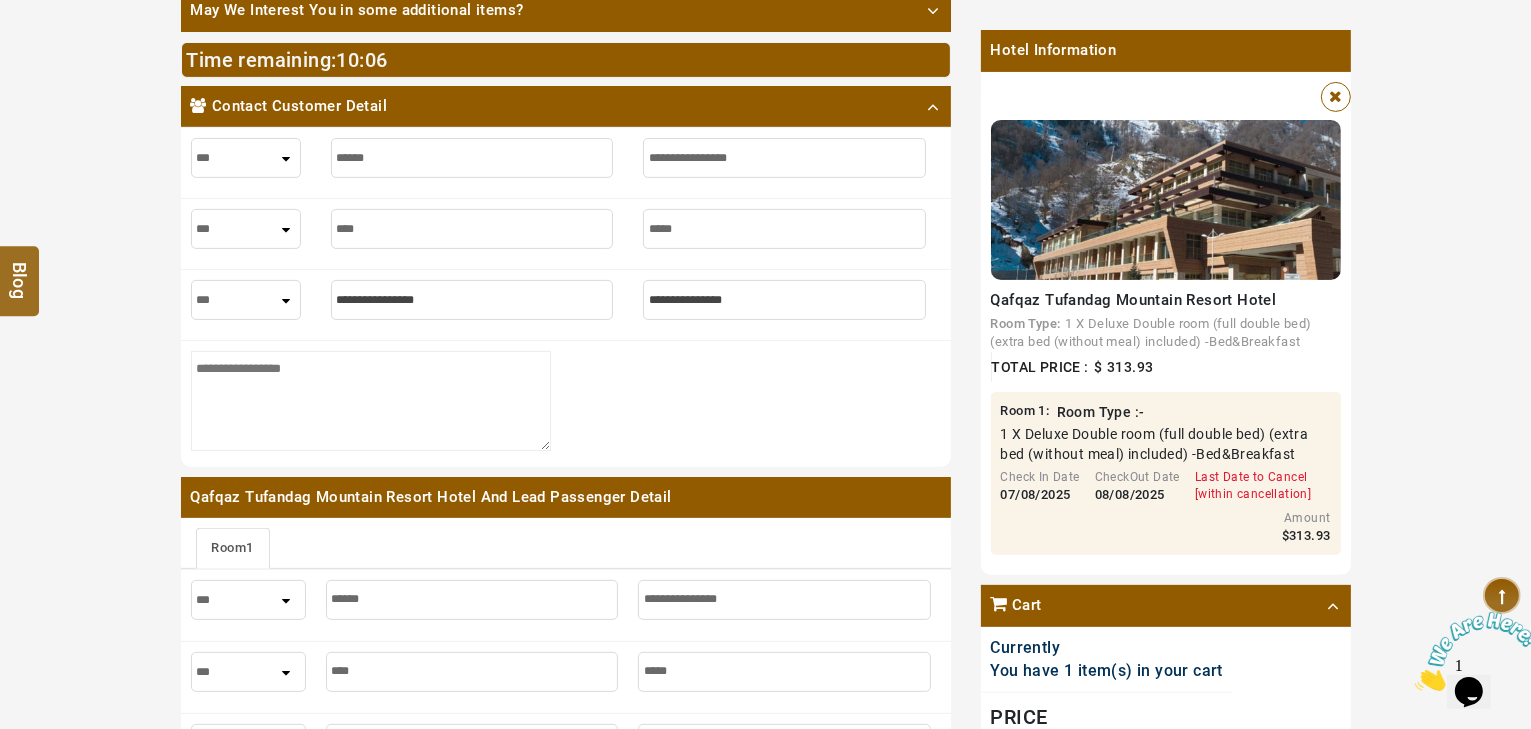 type on "**********" 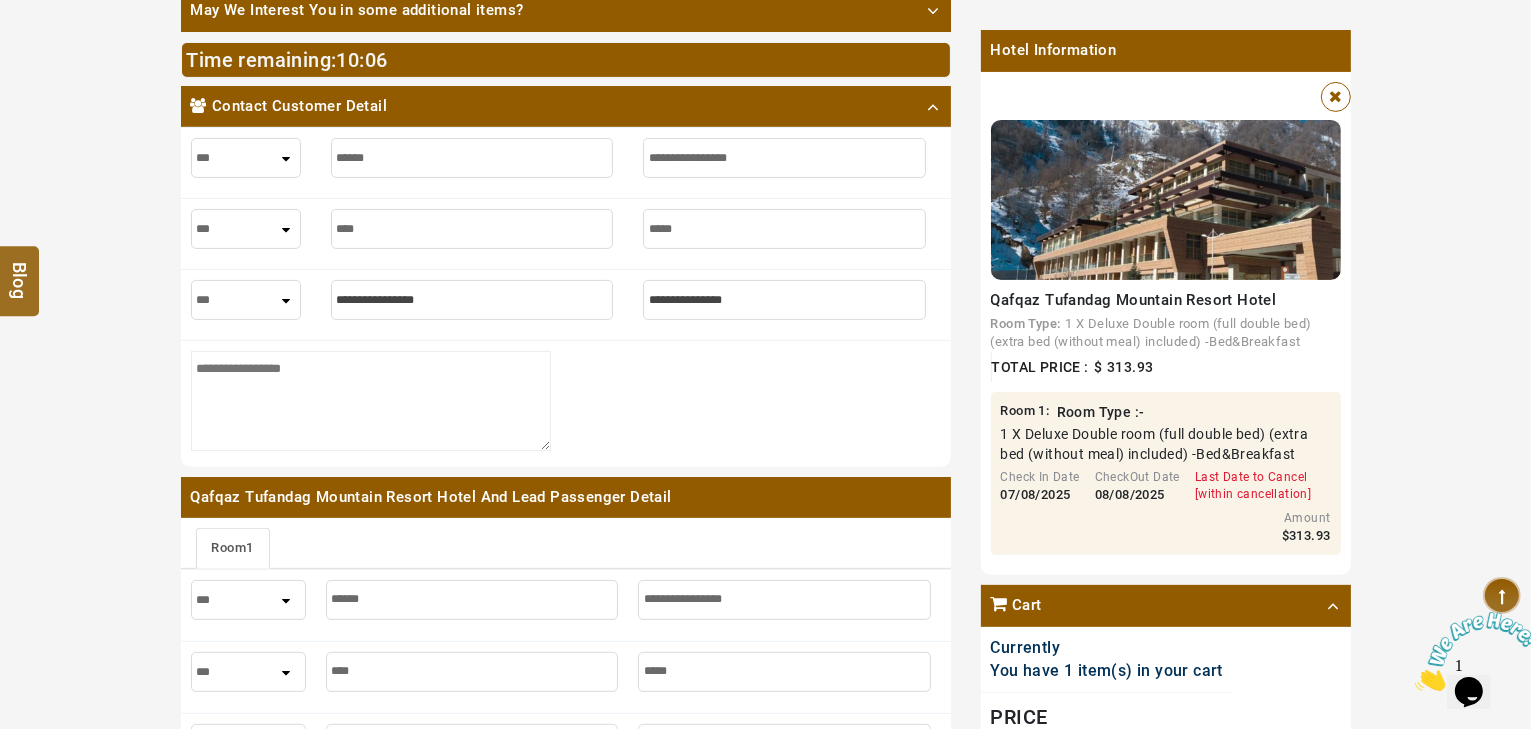 type on "**********" 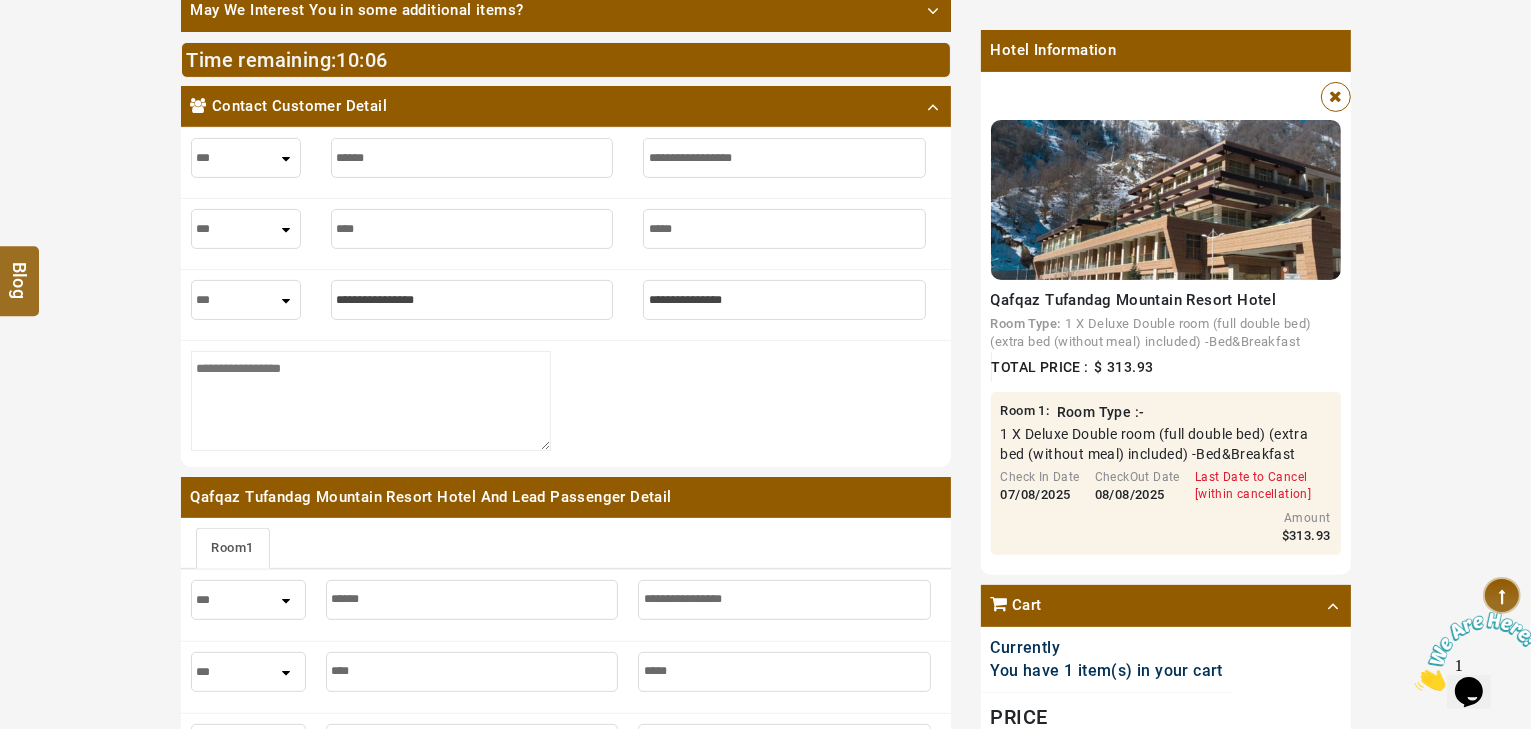 type on "**********" 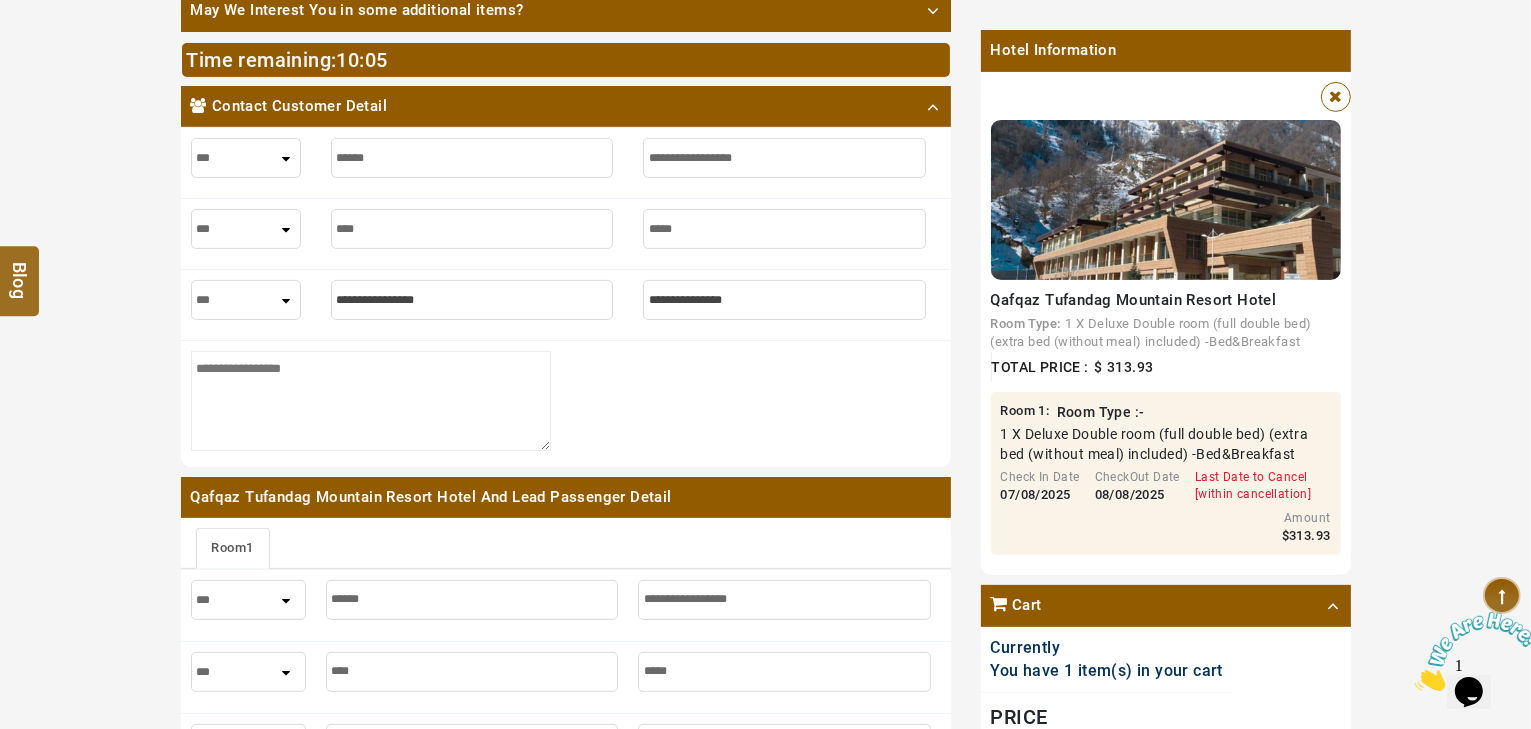 type on "**********" 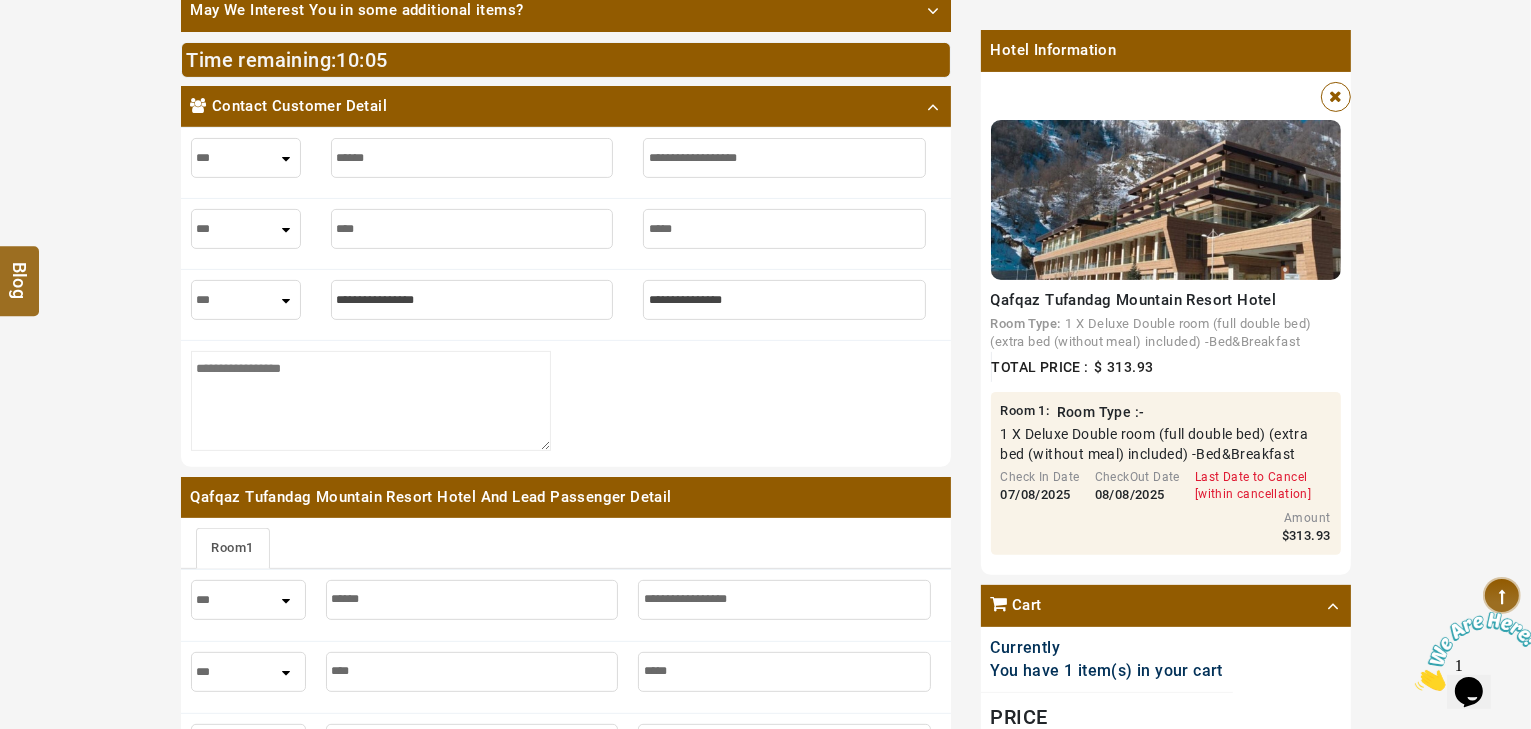 type on "**********" 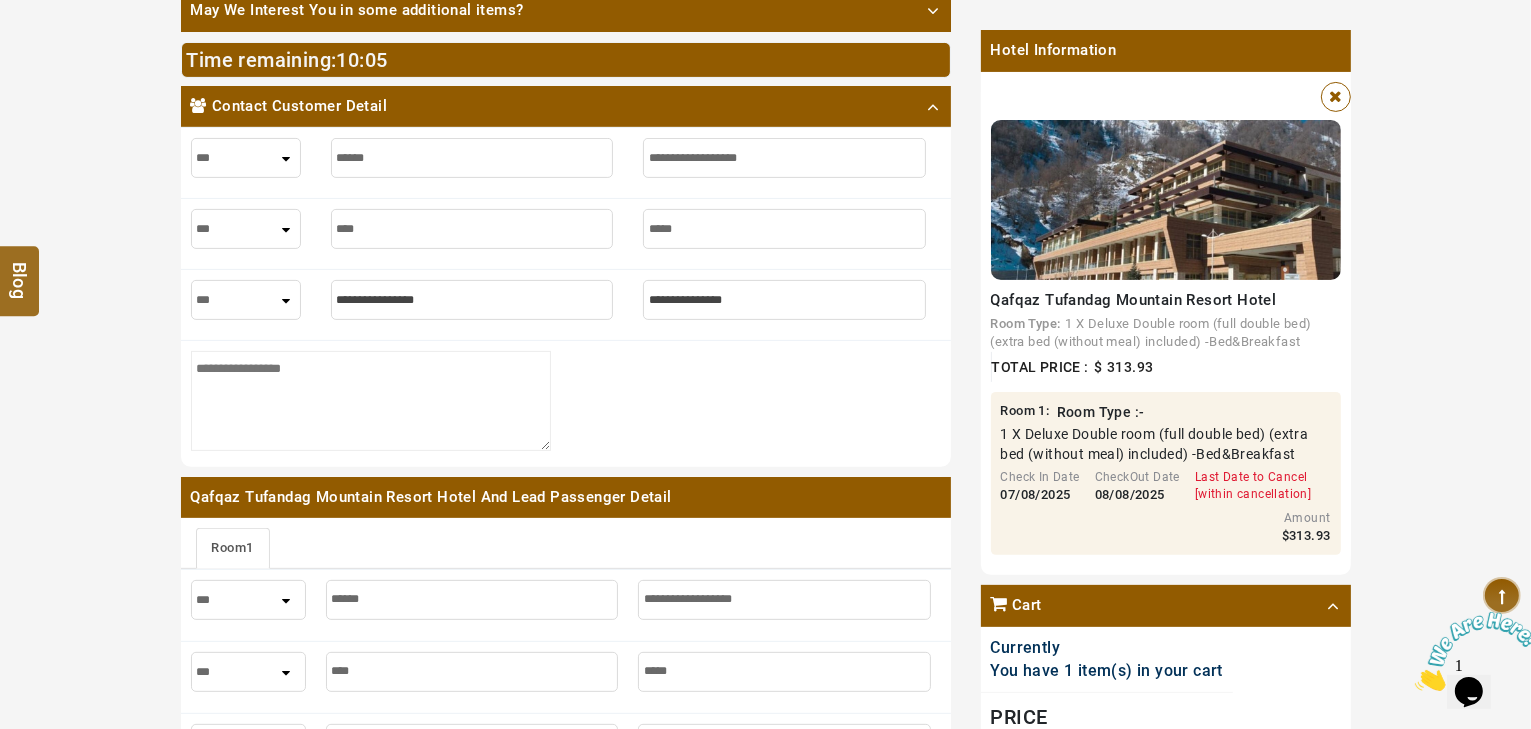 type on "**********" 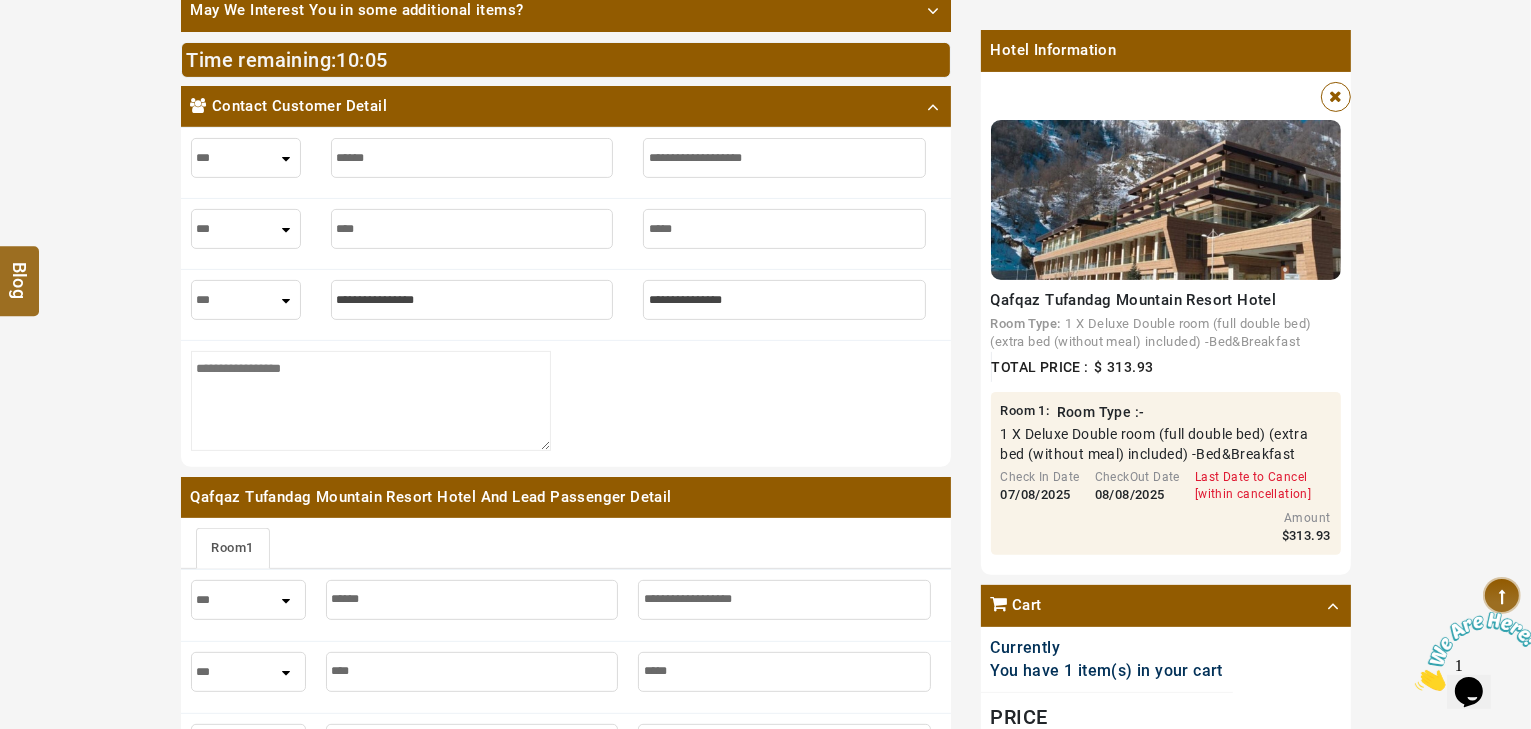 type on "**********" 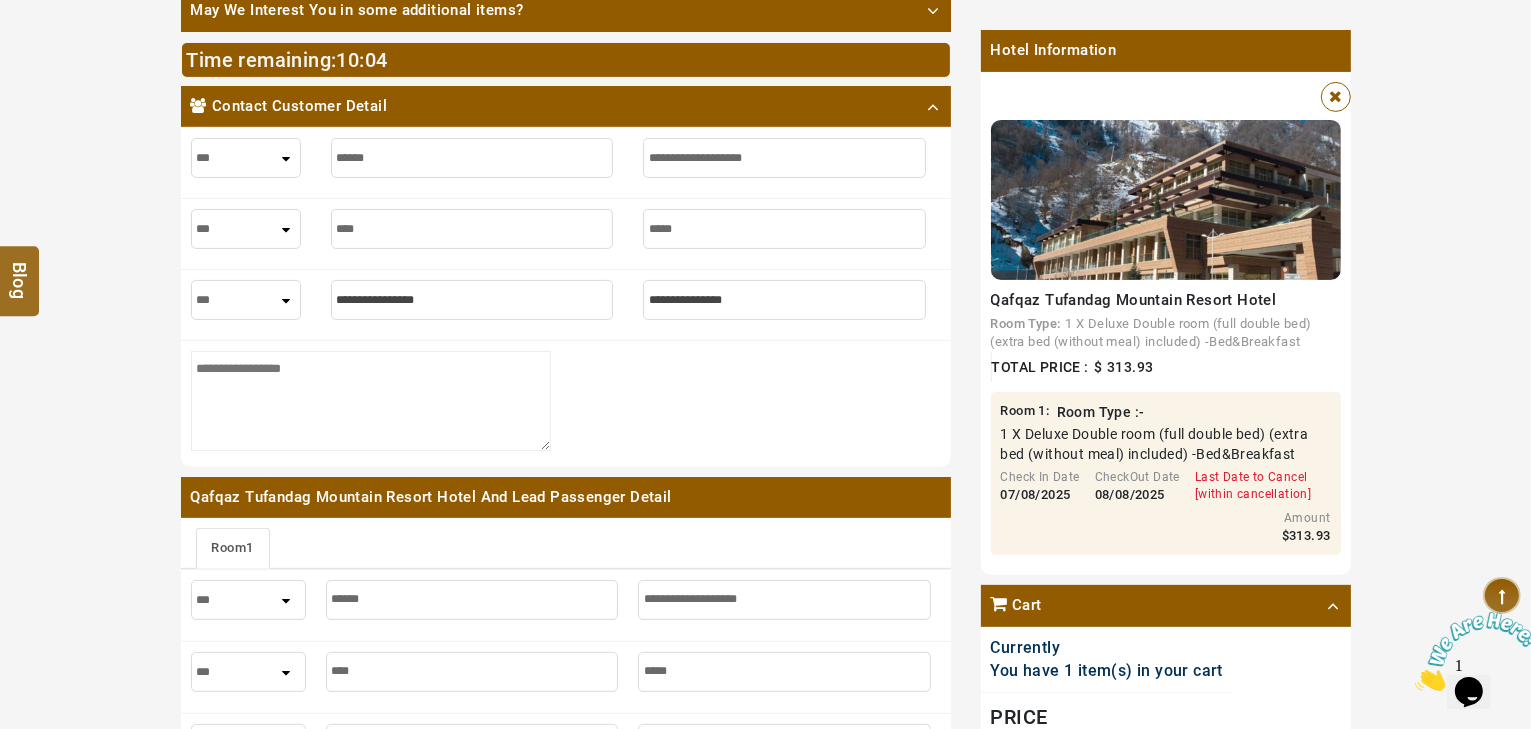 type on "**********" 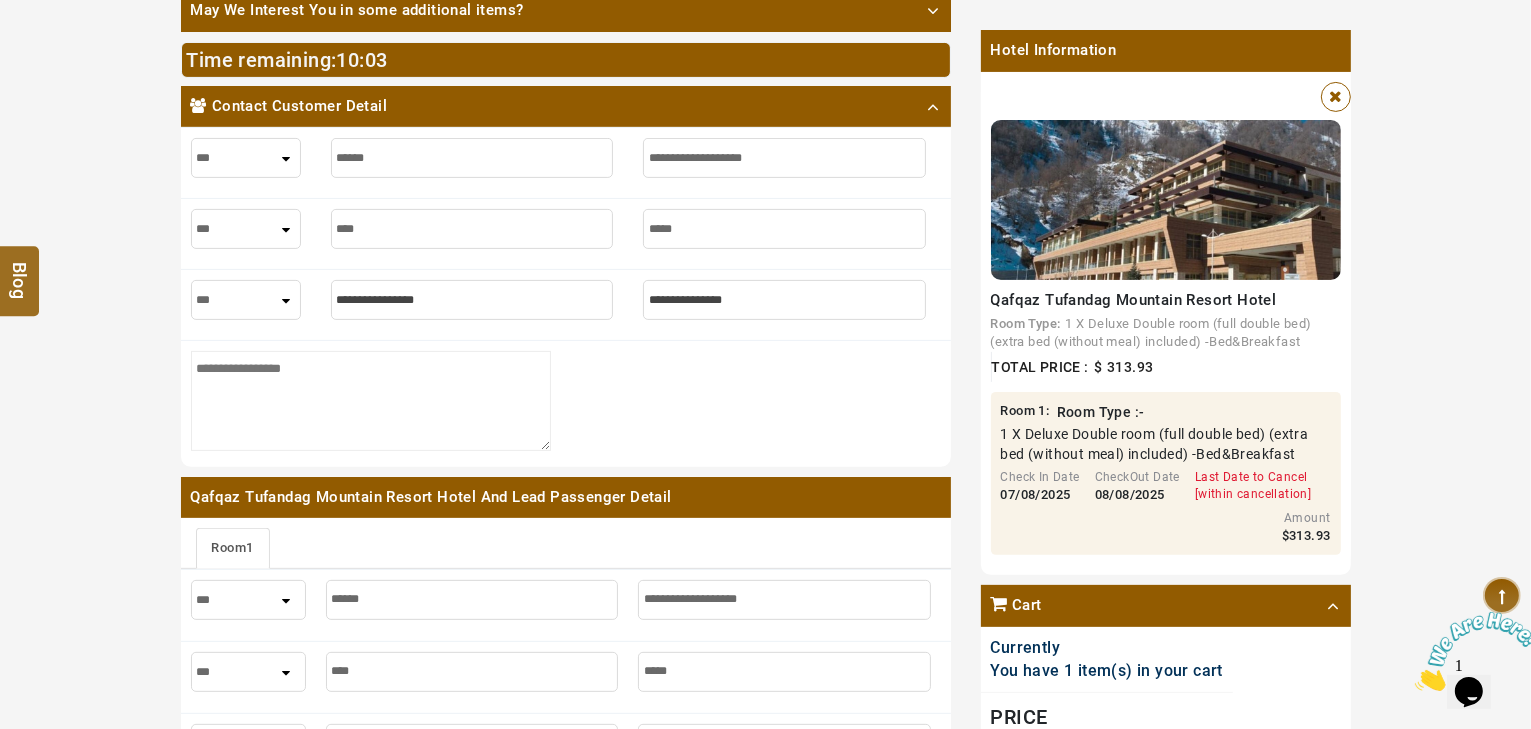 click at bounding box center (472, 300) 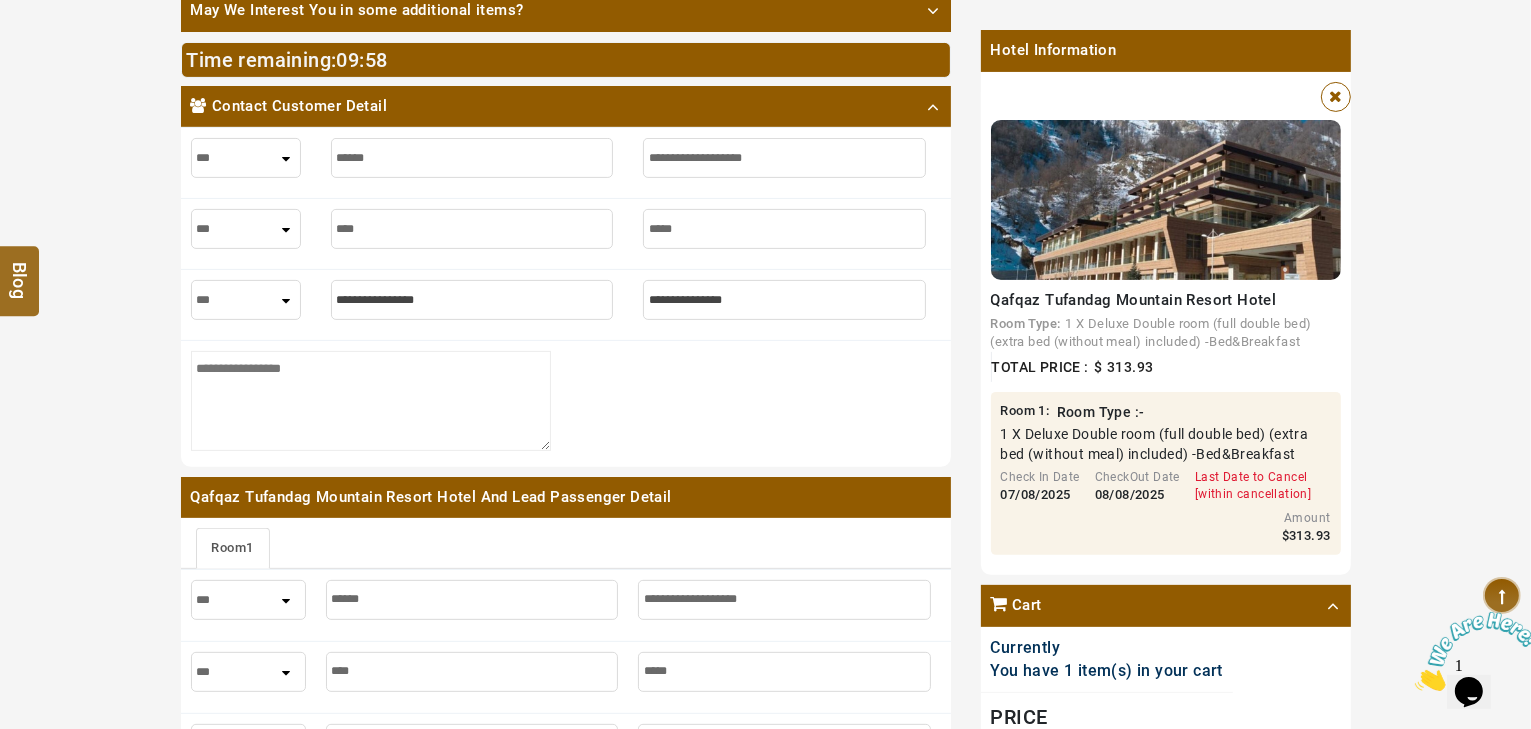 click at bounding box center [472, 300] 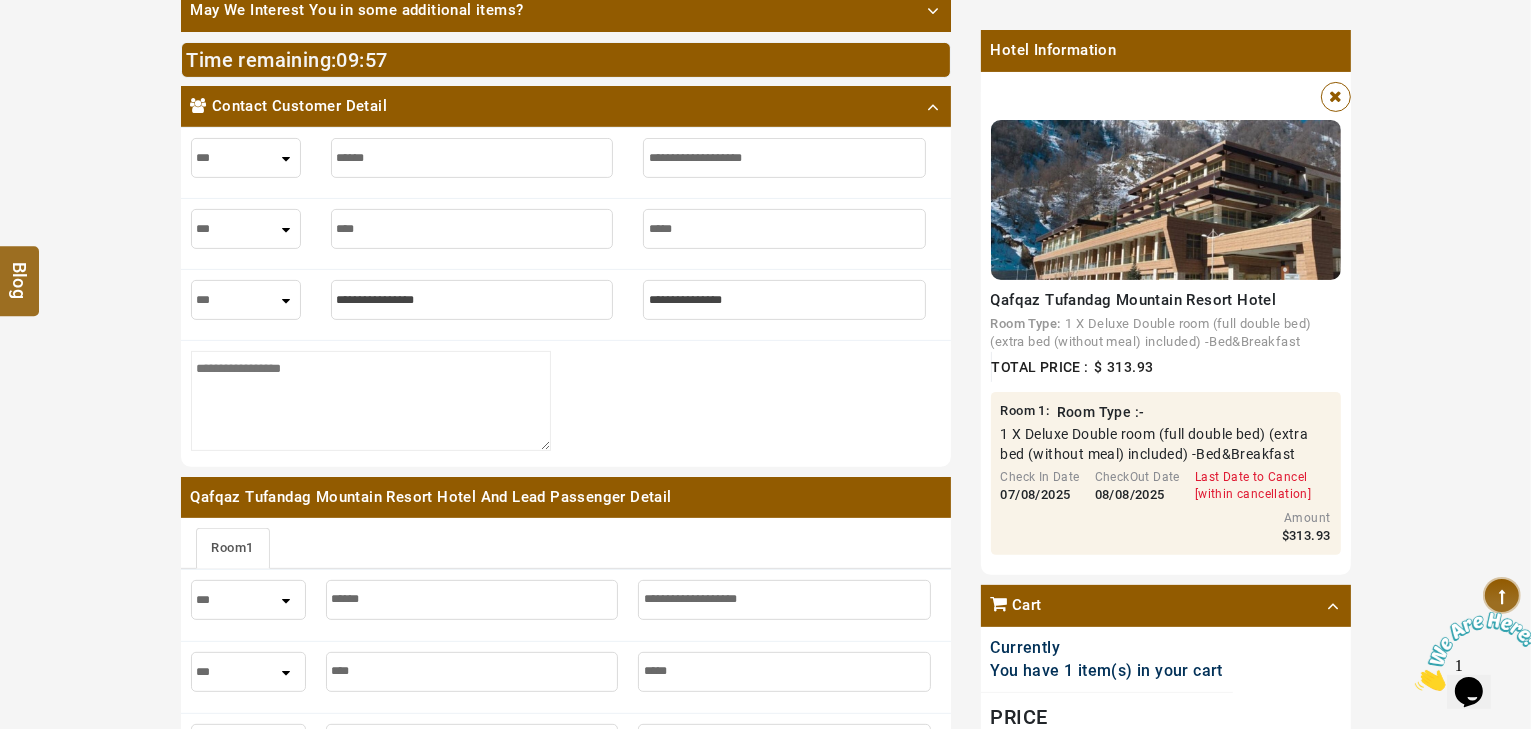 type on "*" 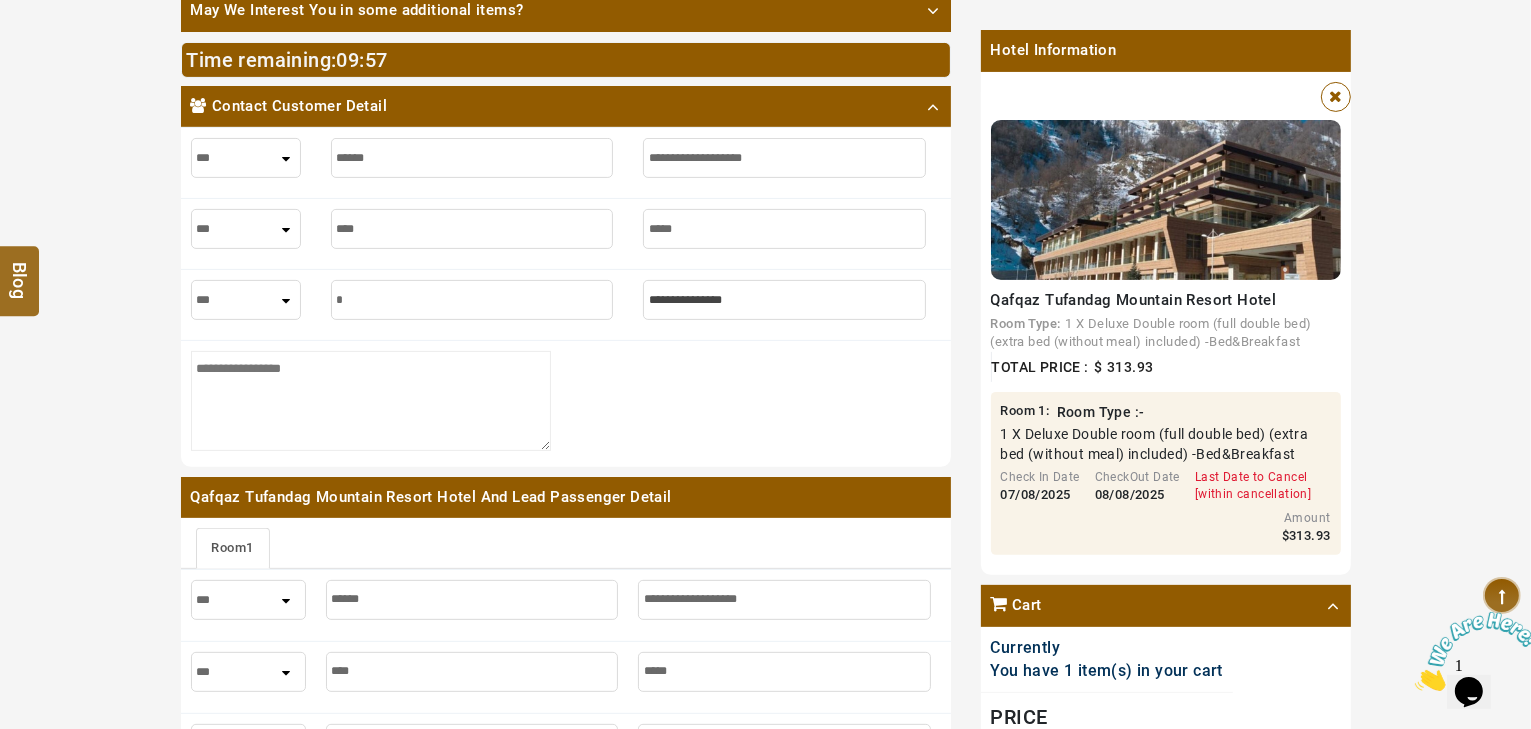 type on "*" 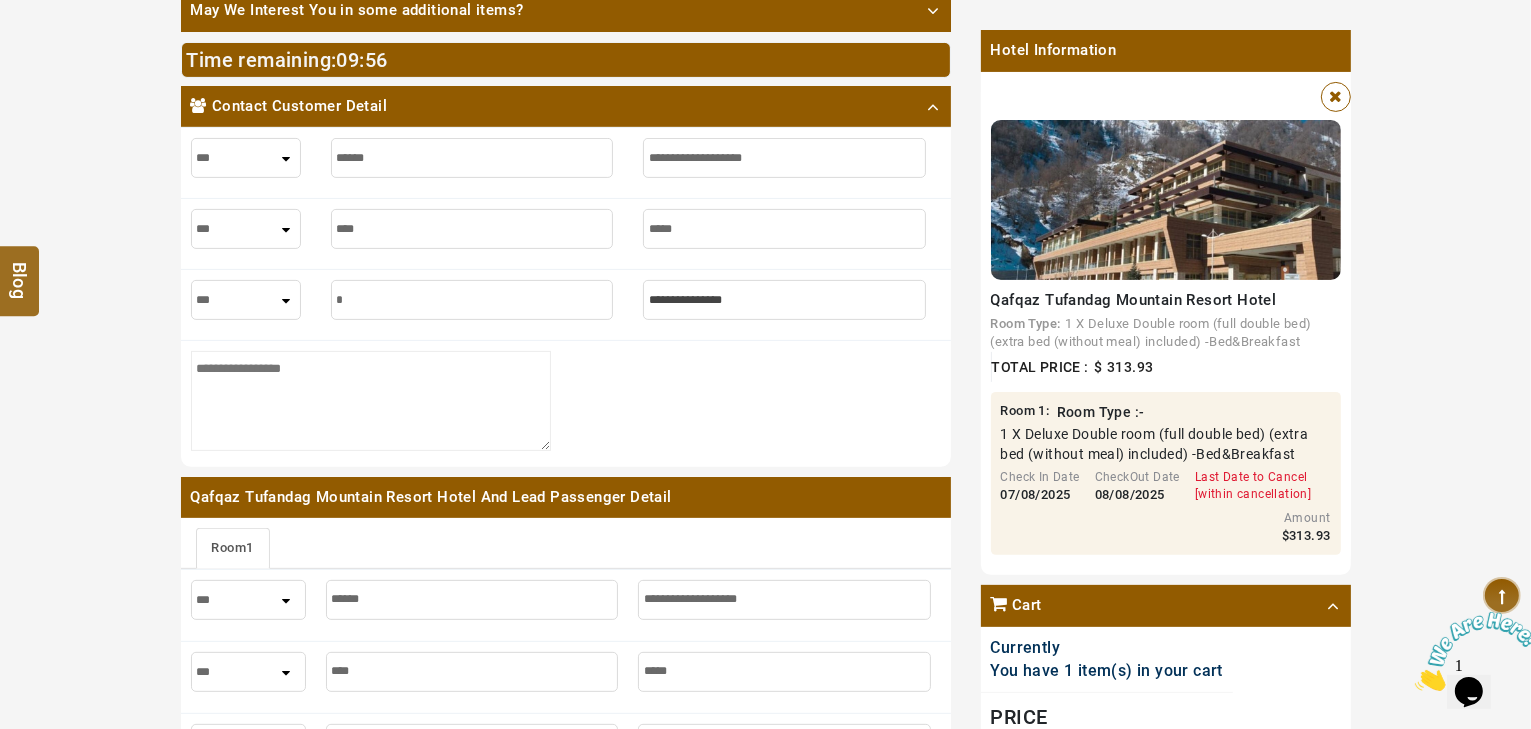 type on "**" 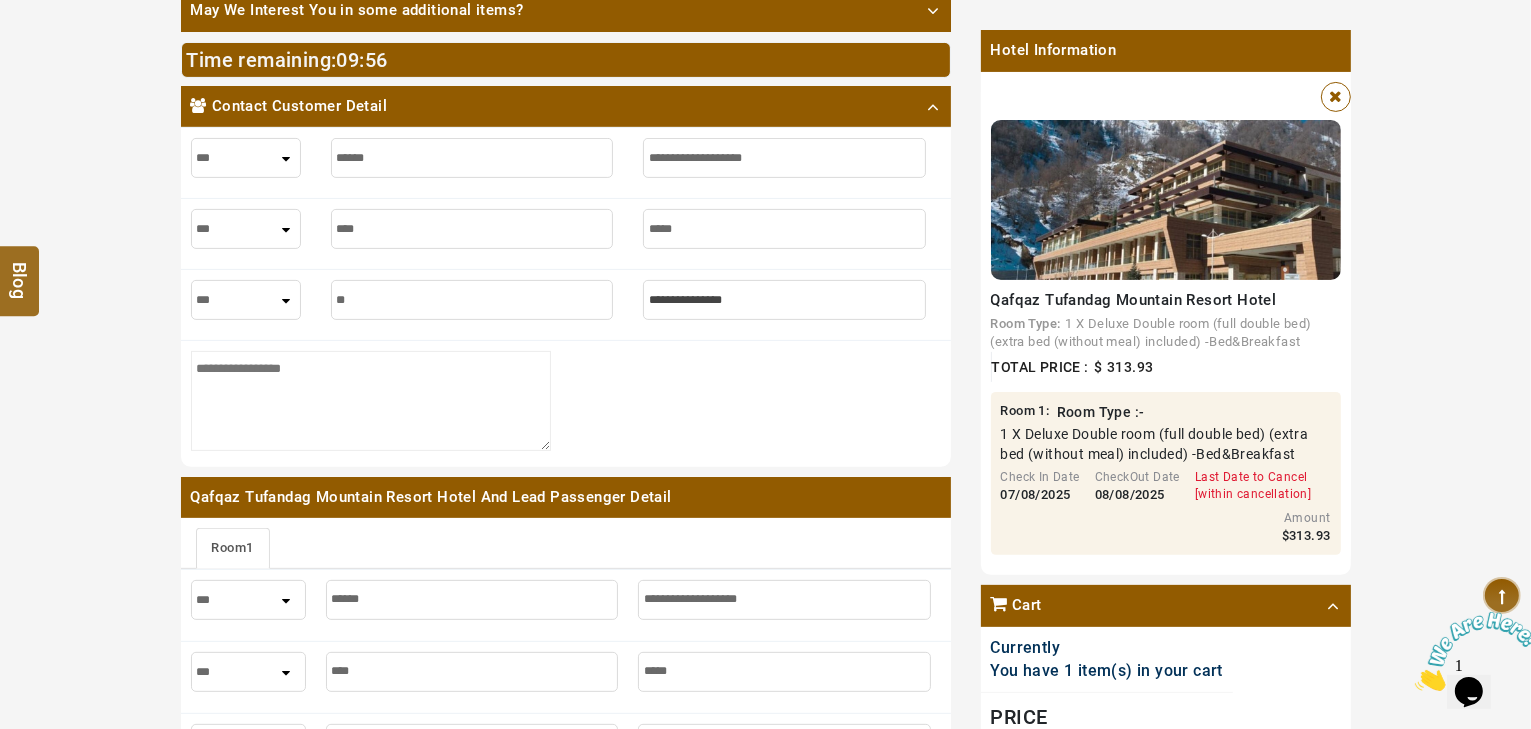 type on "**" 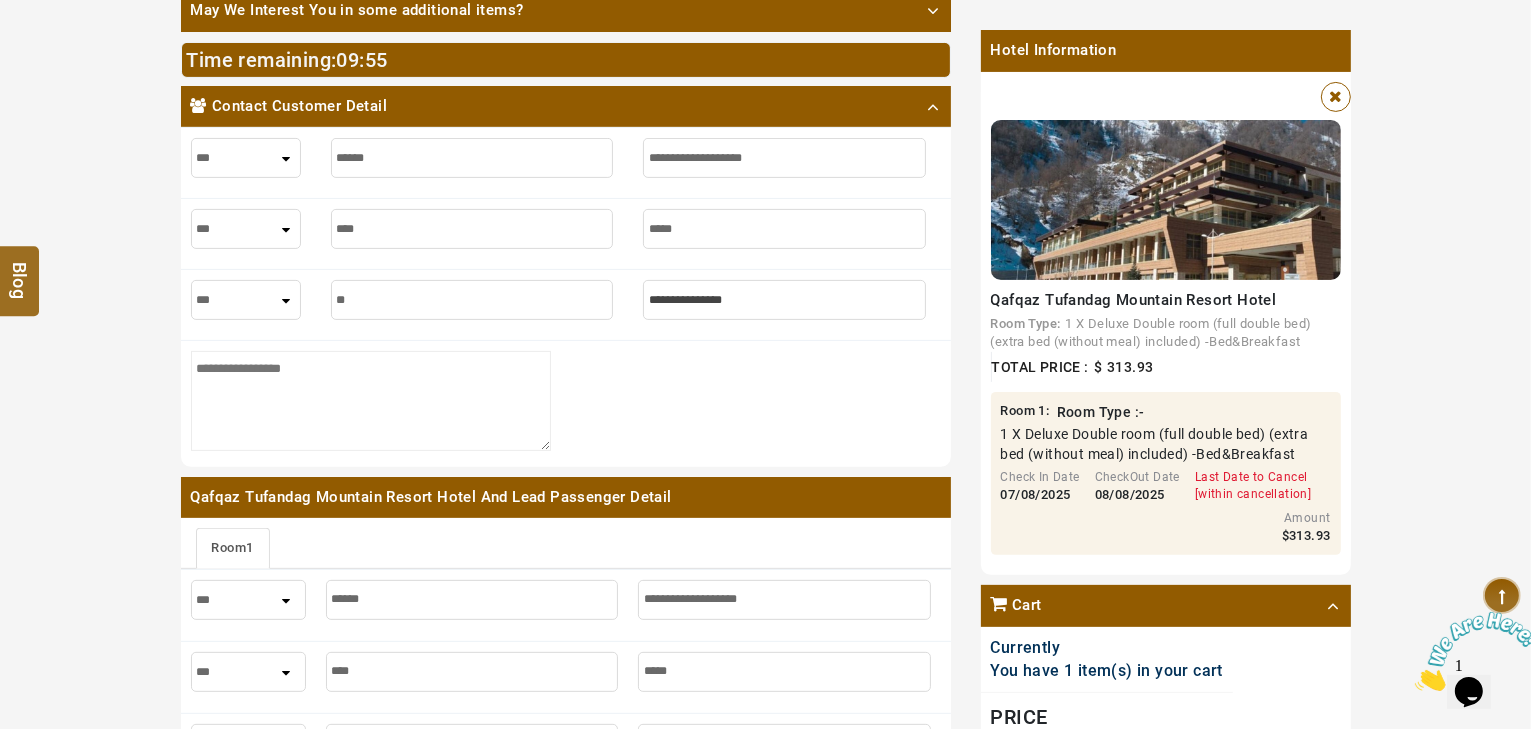 type on "***" 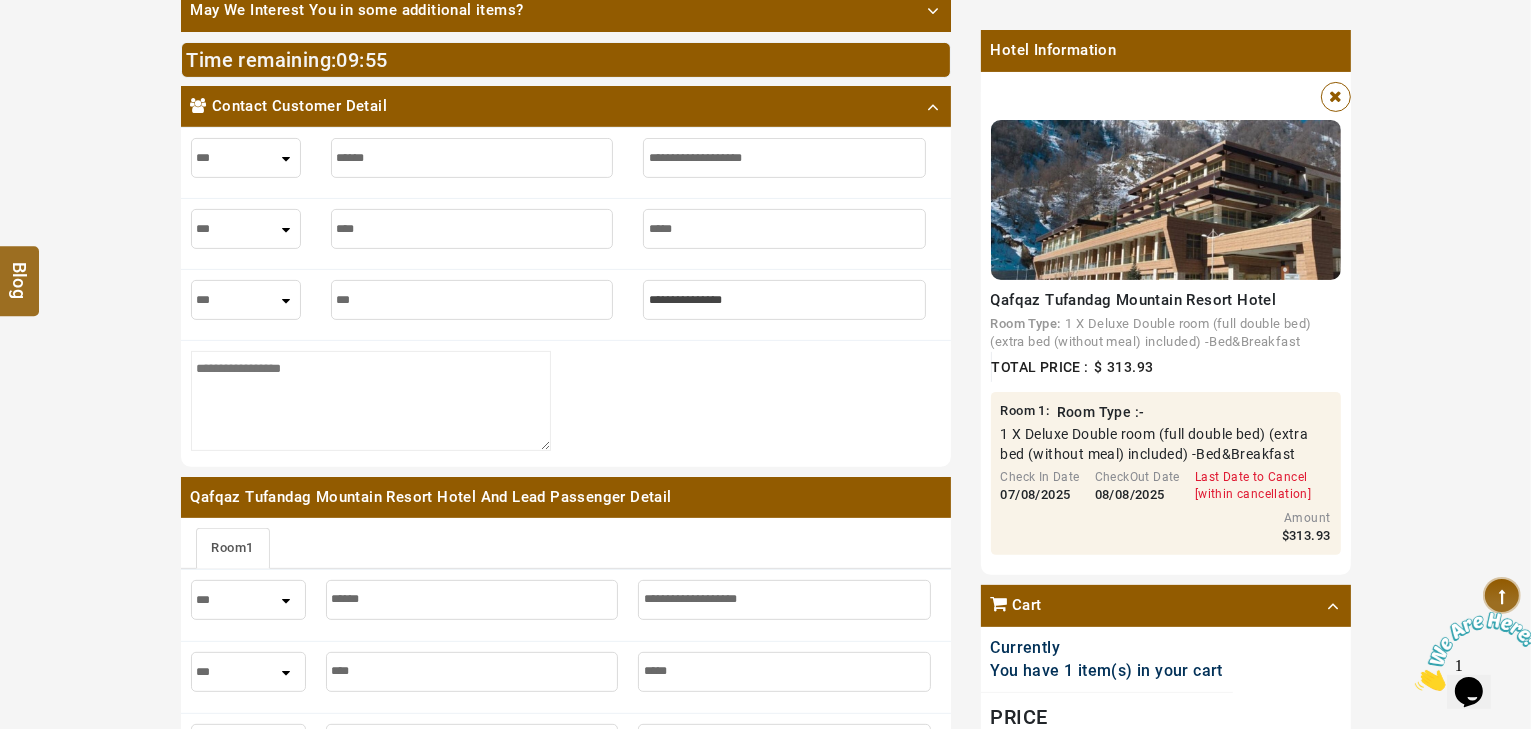 type on "***" 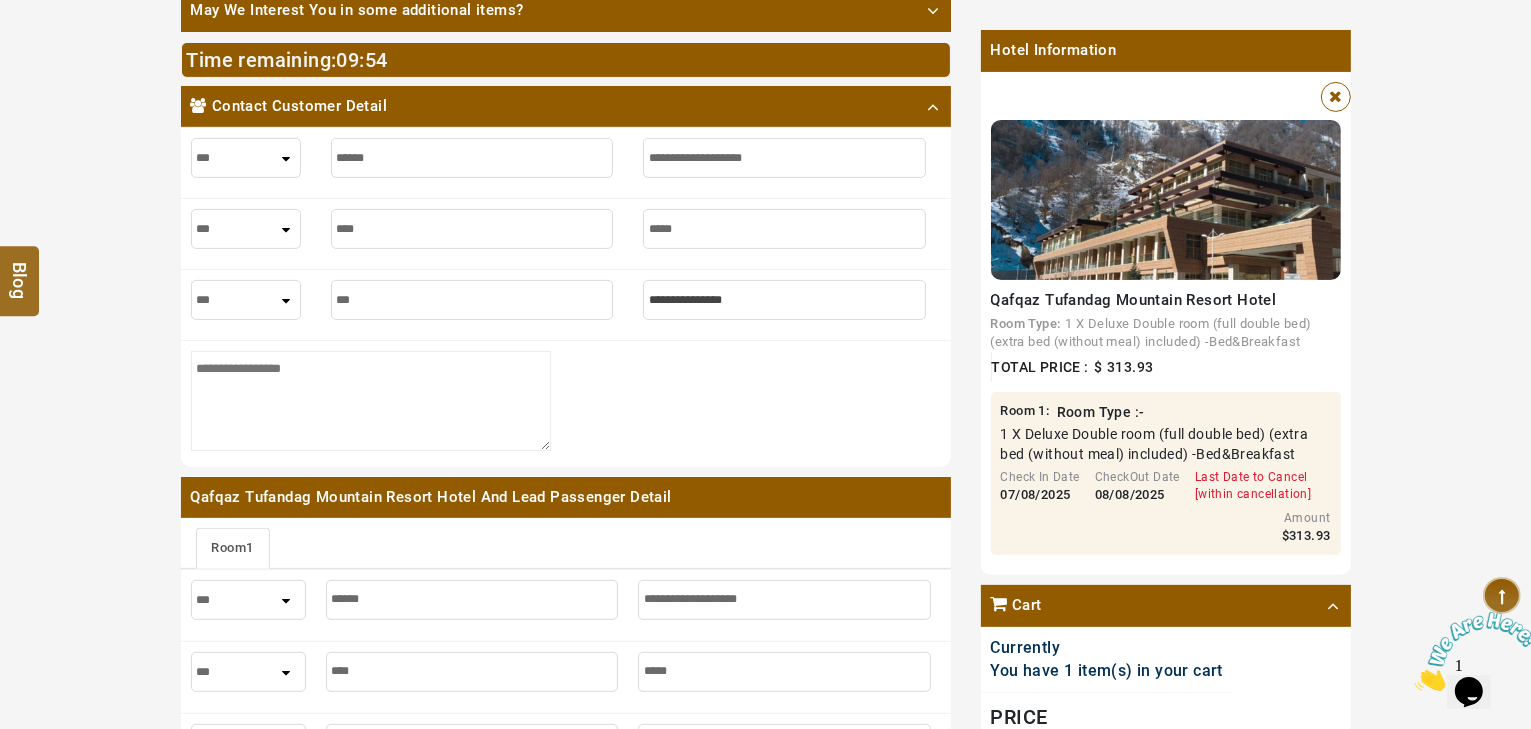 type on "****" 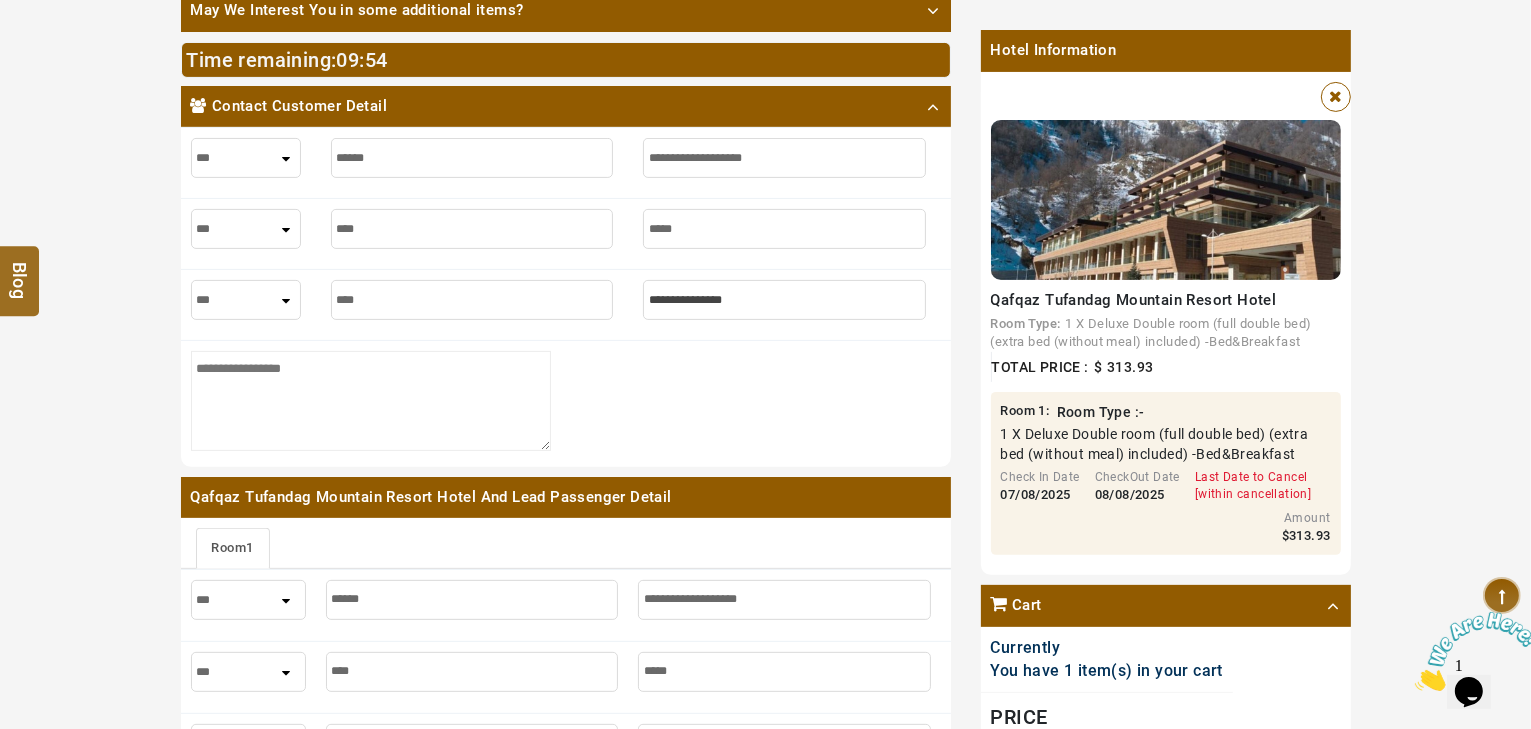 type on "****" 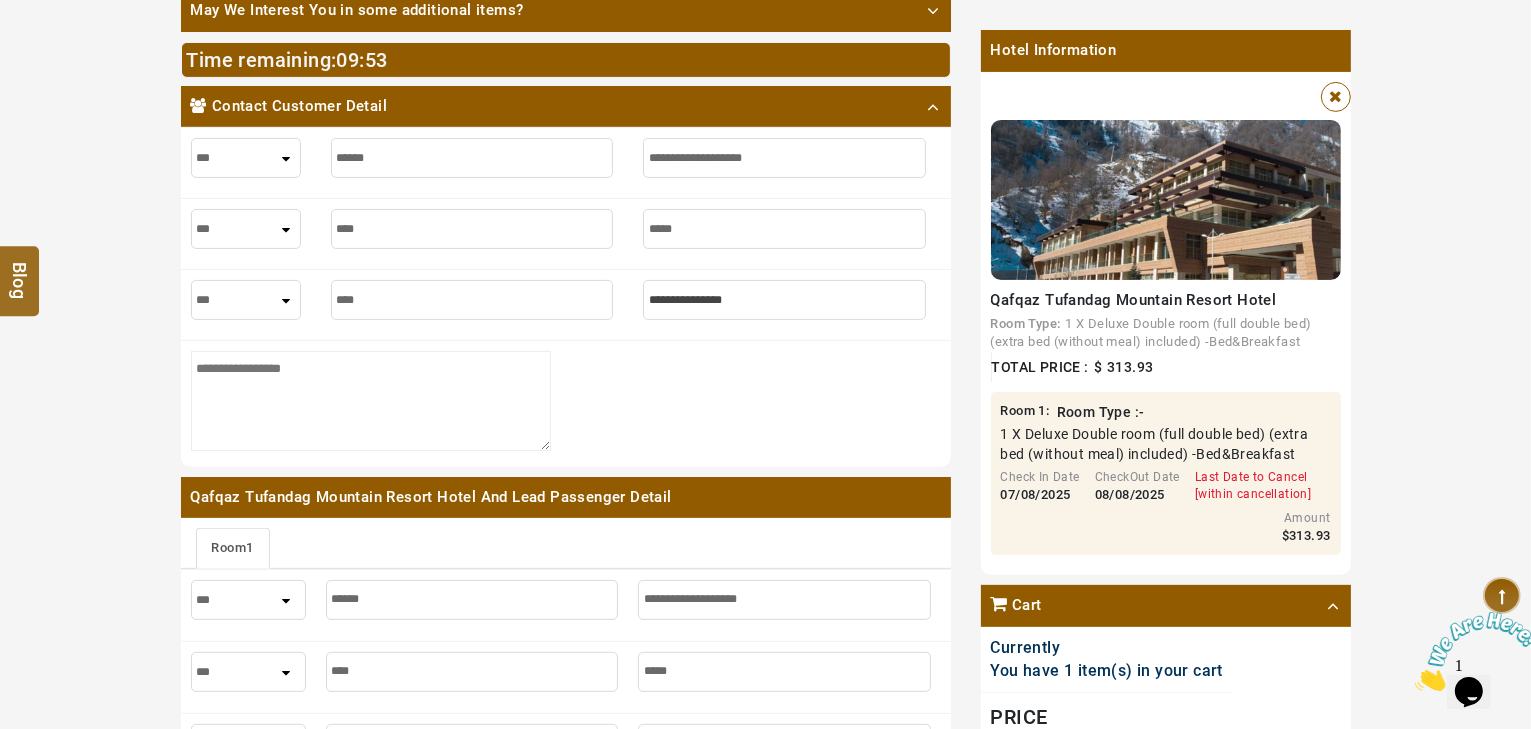 type on "*****" 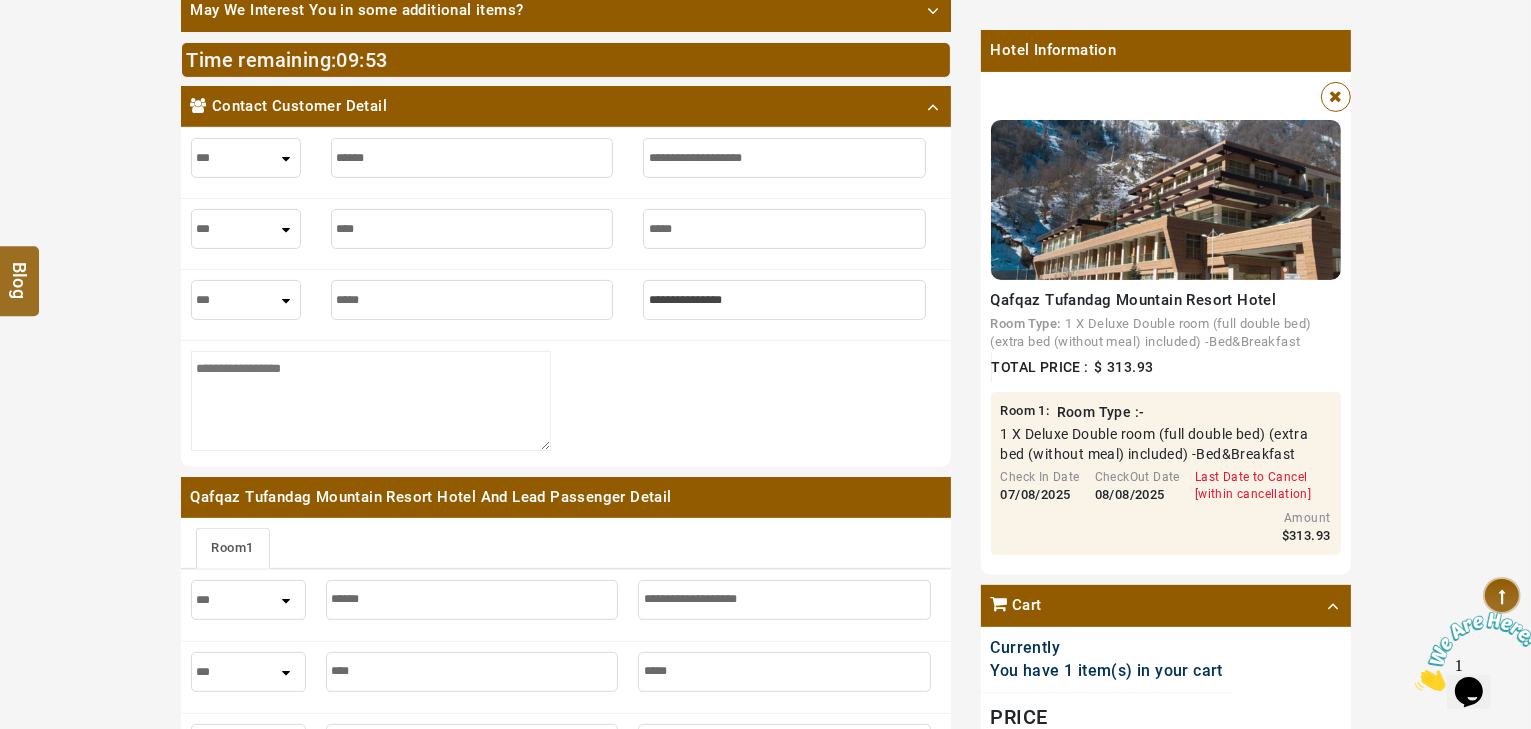type on "*****" 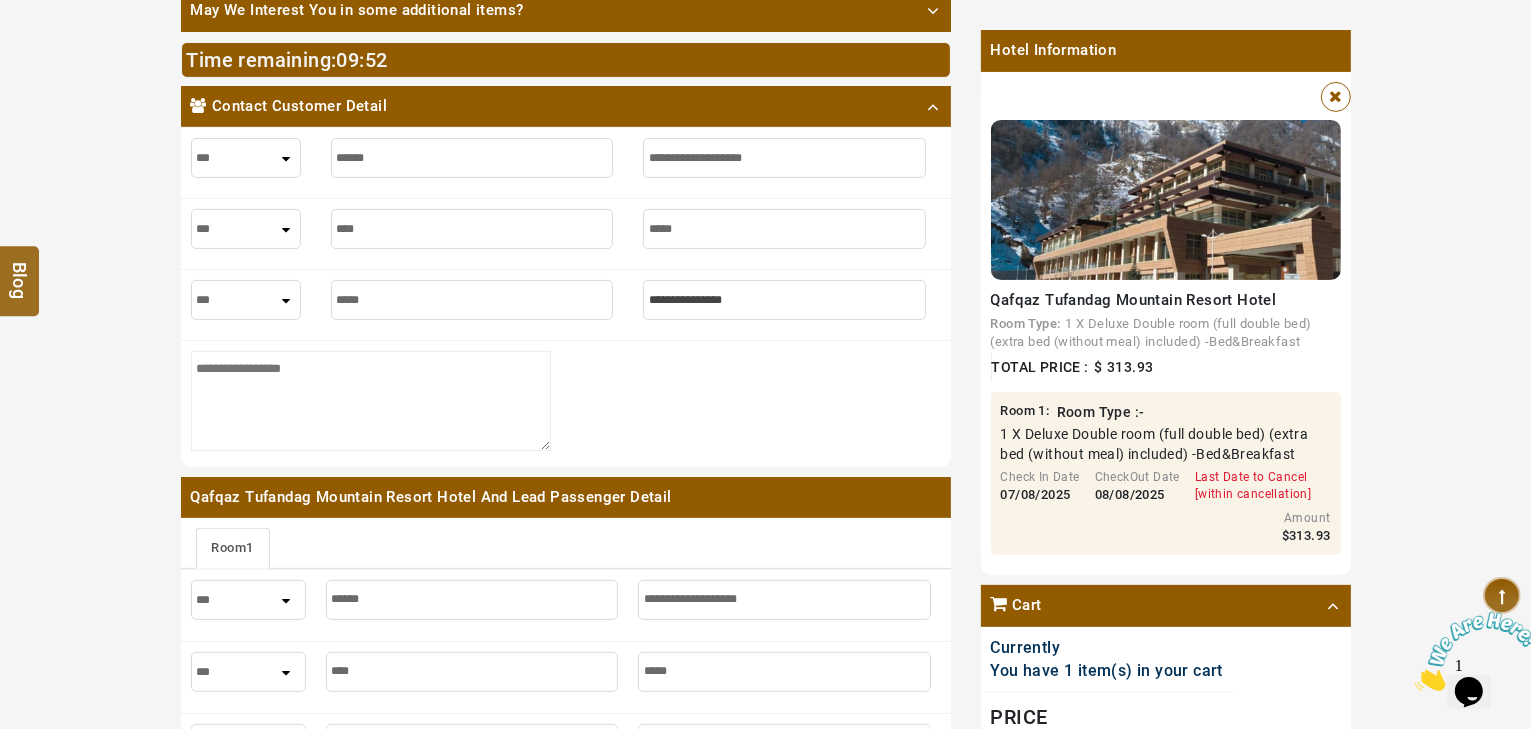 type on "******" 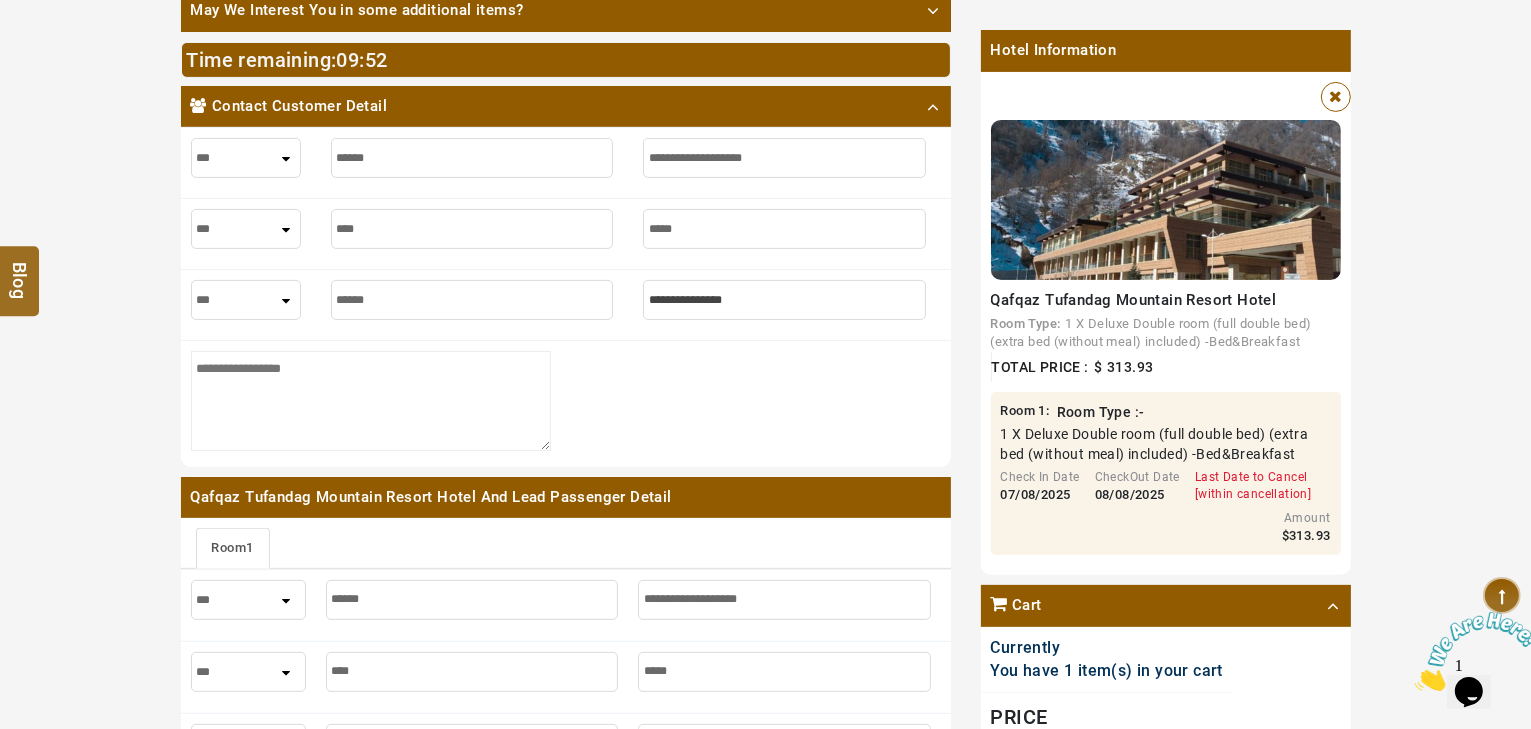 type on "******" 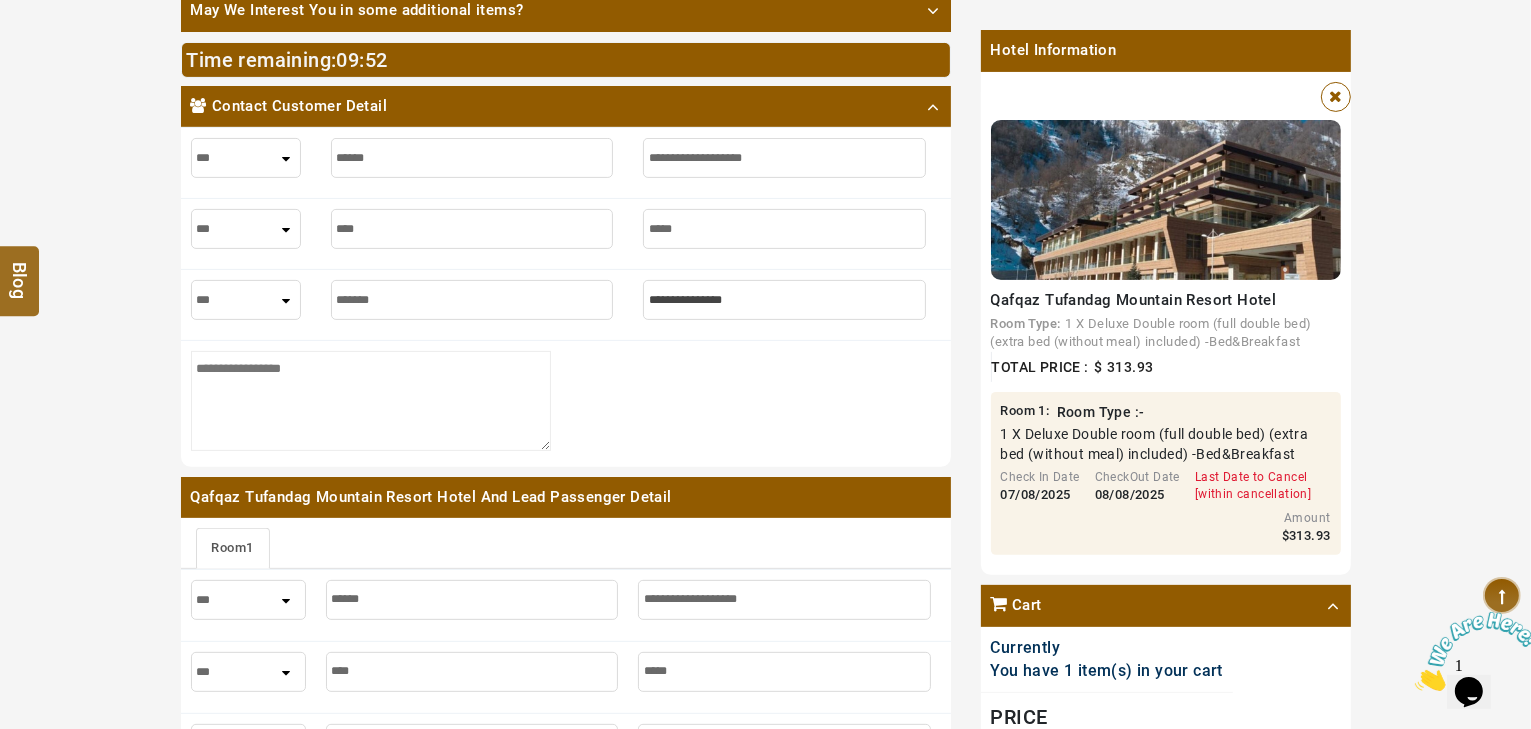type on "*******" 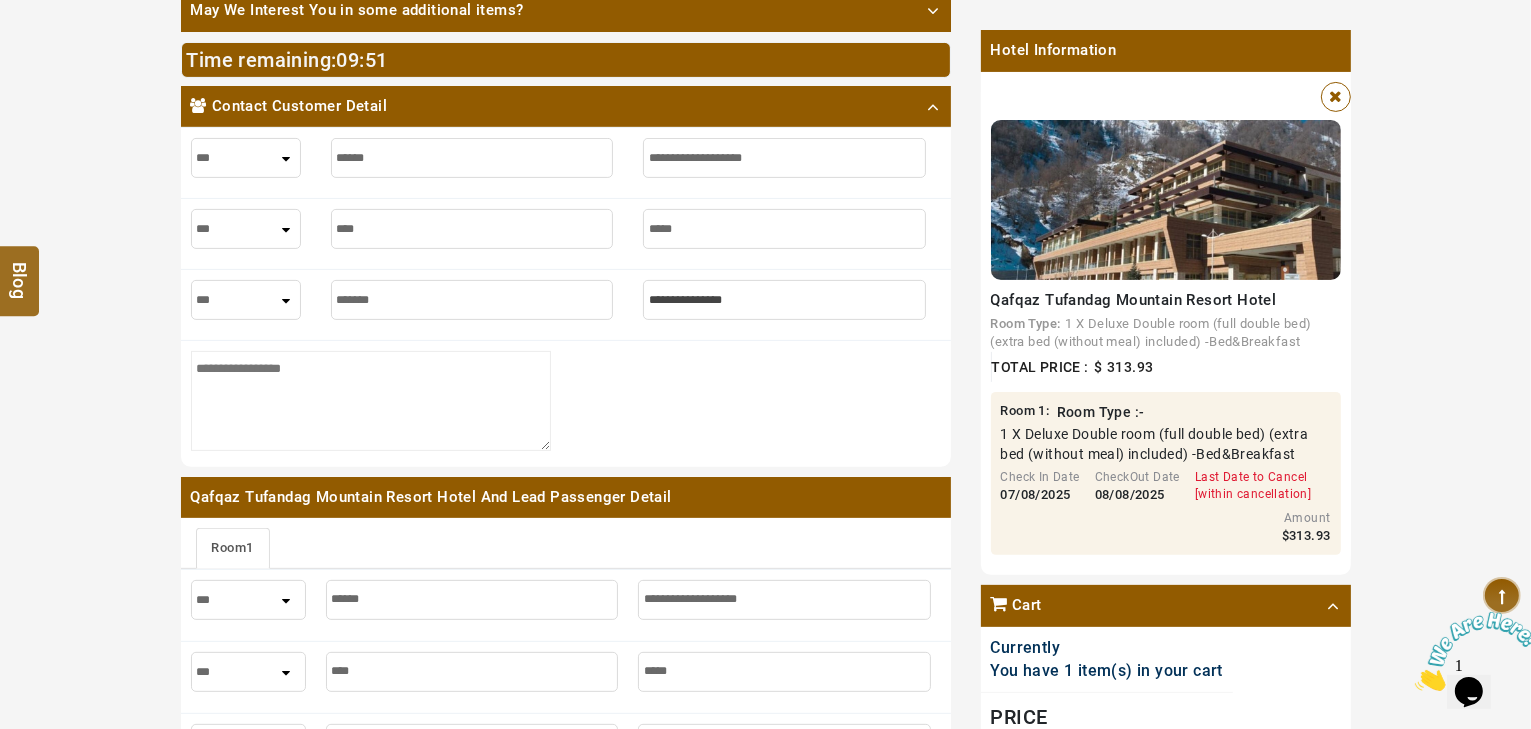 type on "*******" 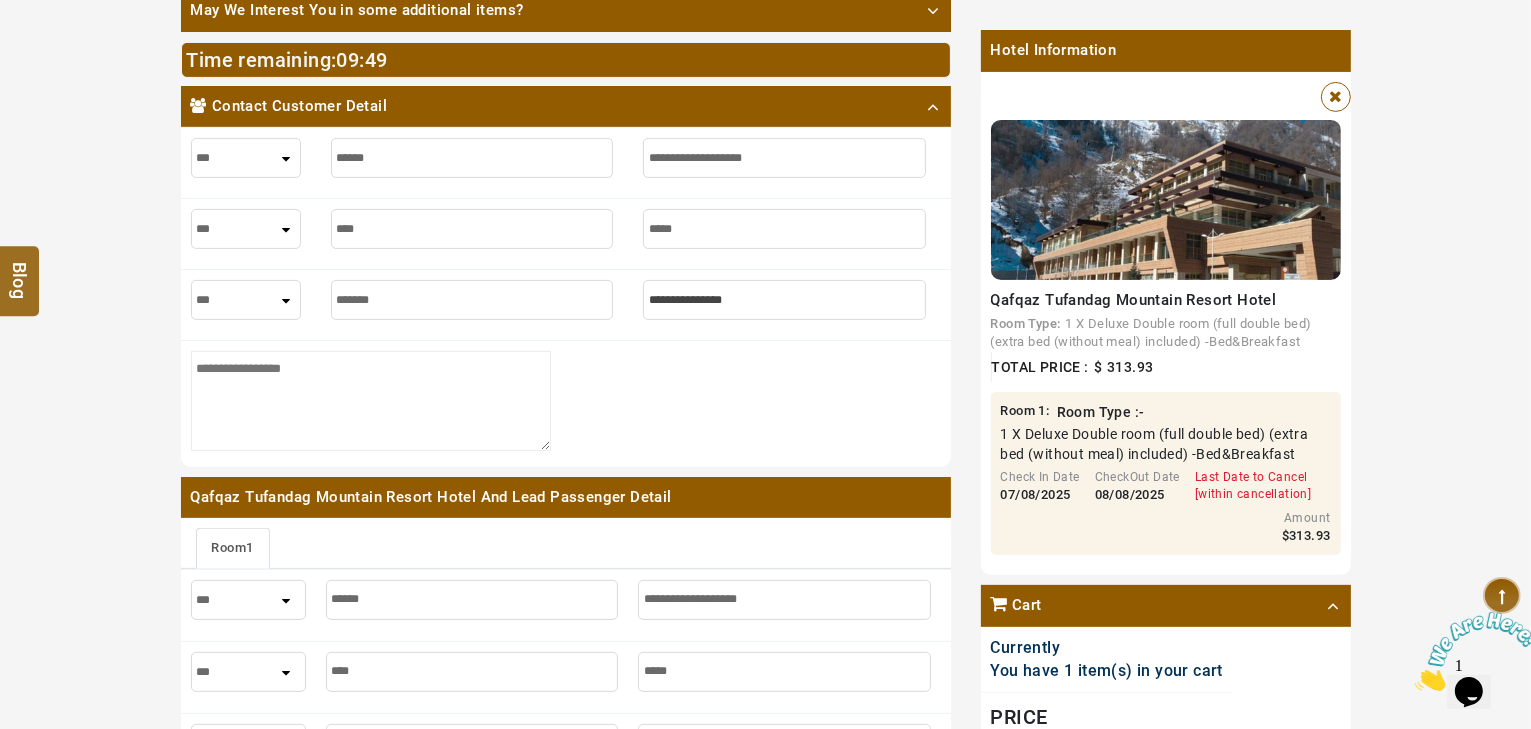 type on "*" 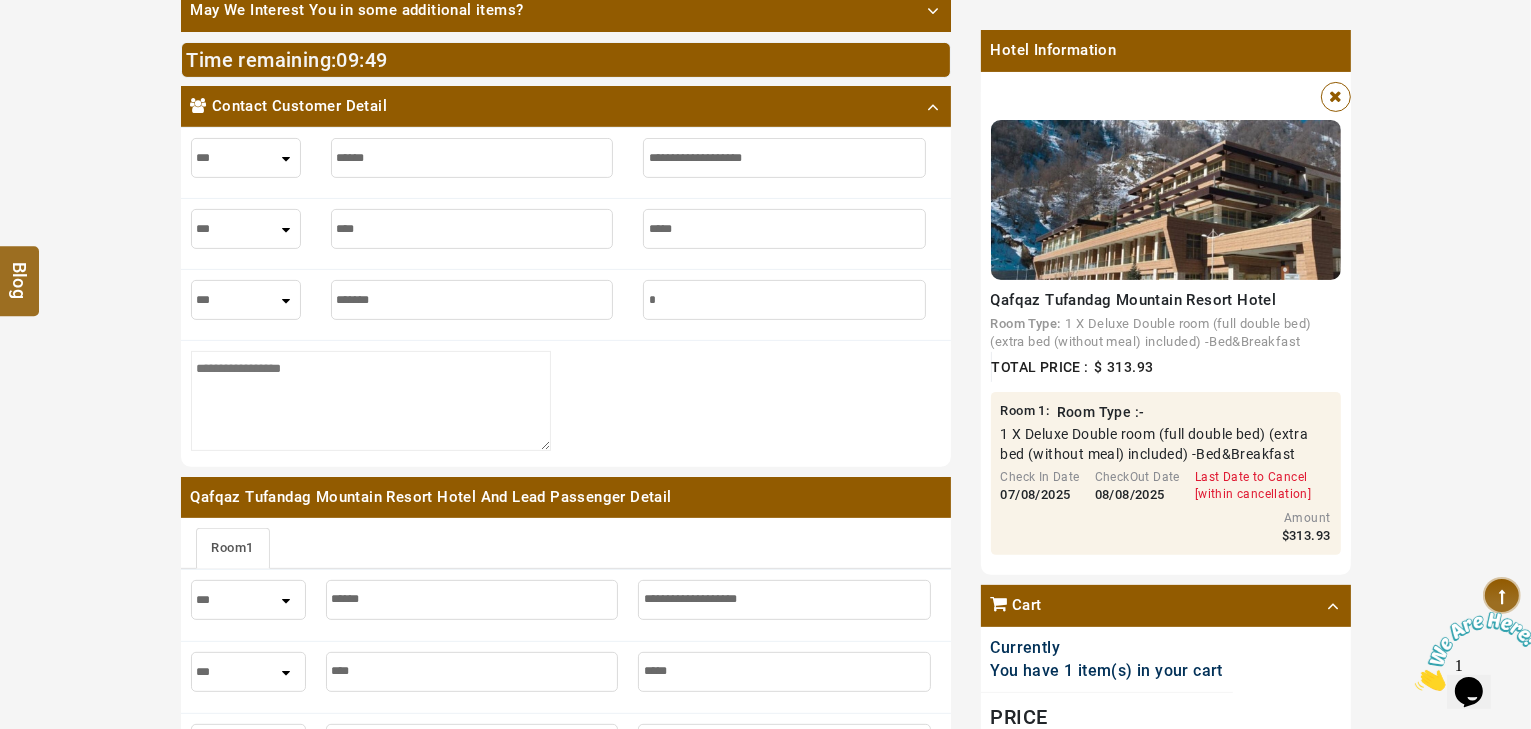 type on "*" 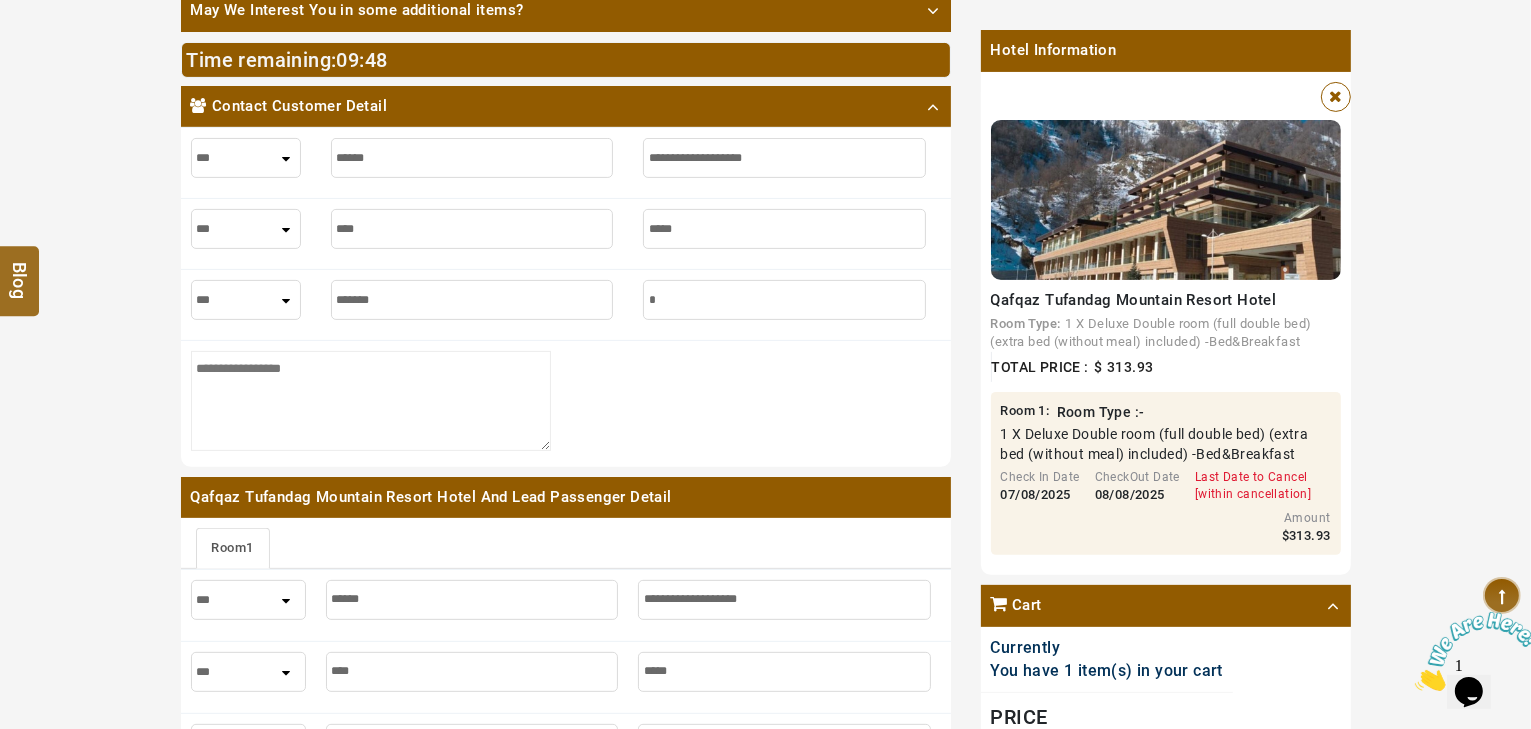 type on "**" 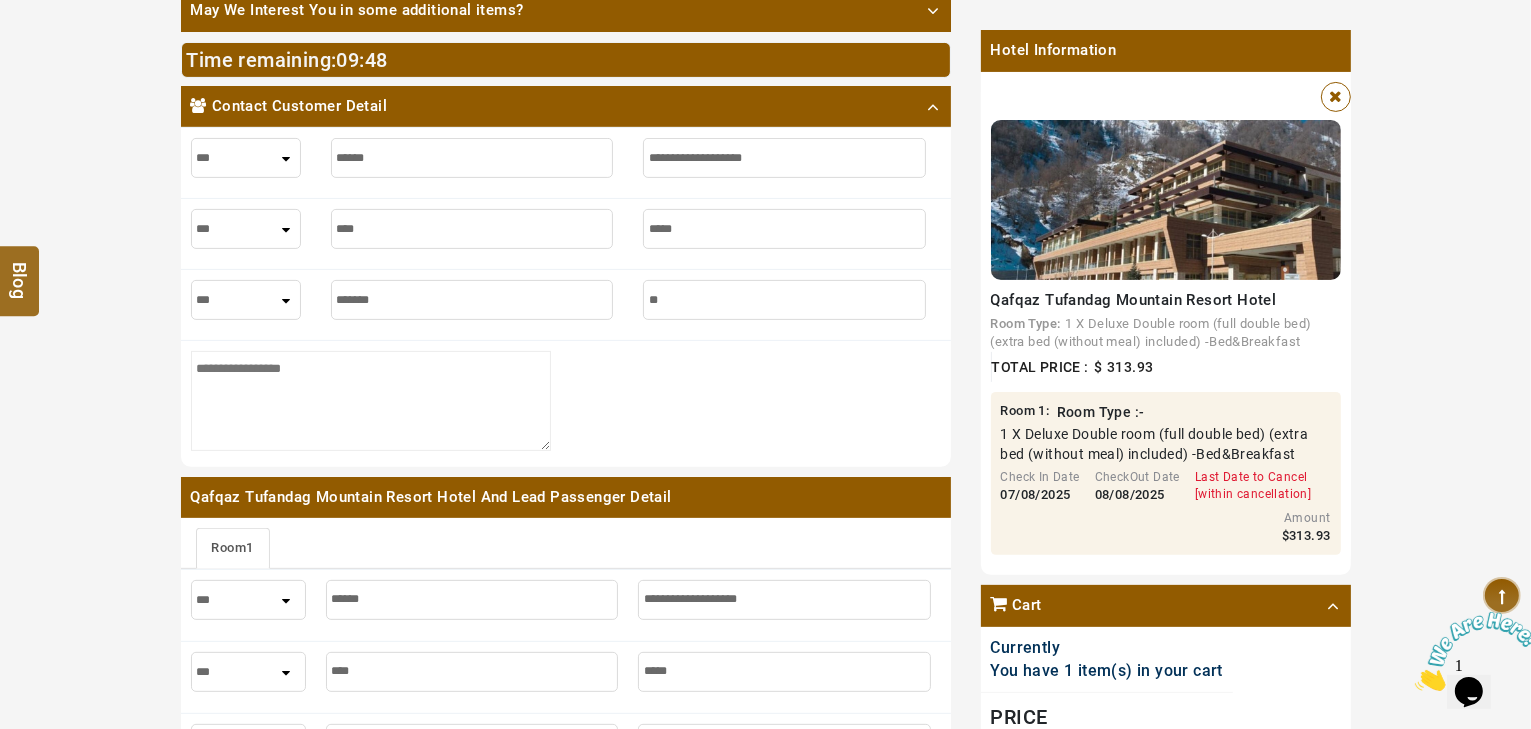 type on "**" 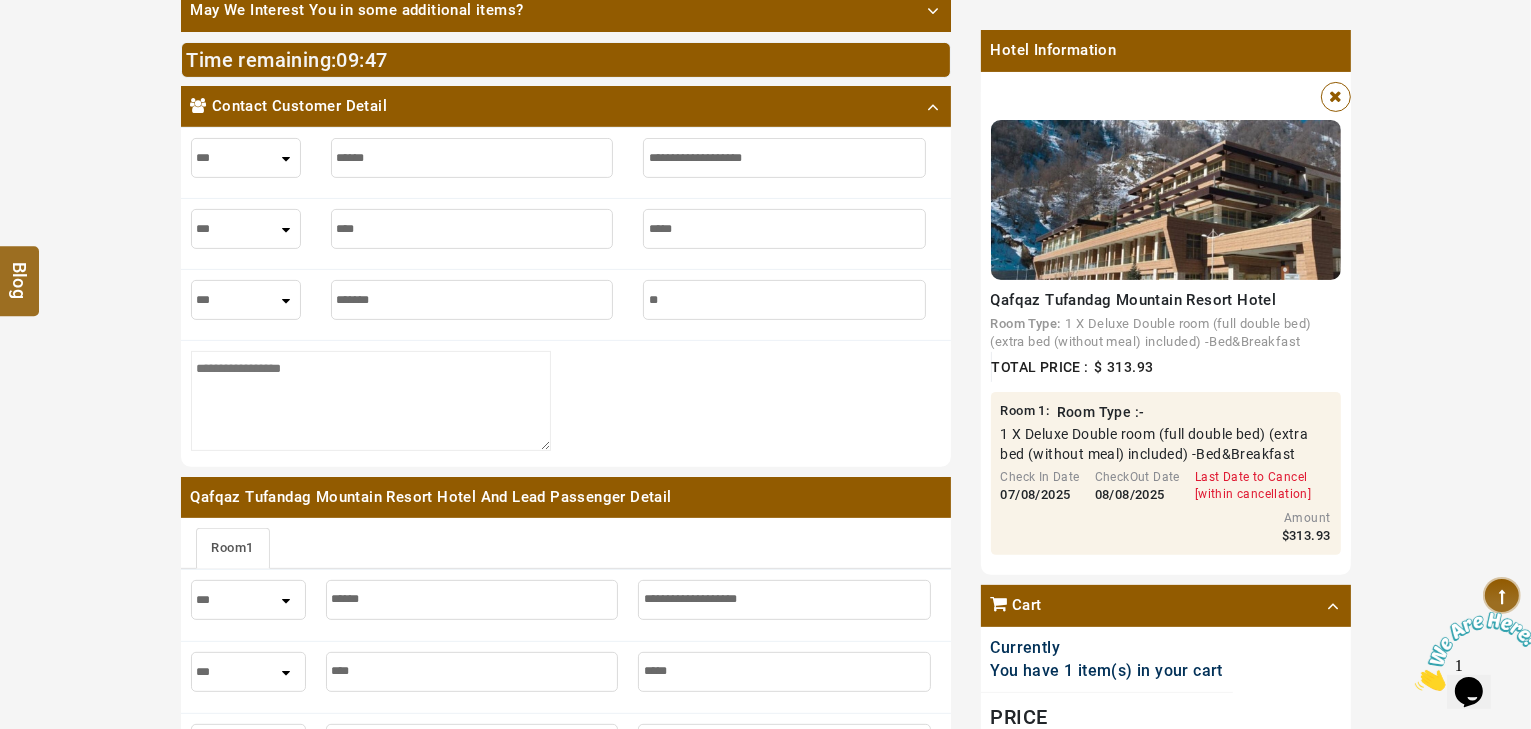 type on "***" 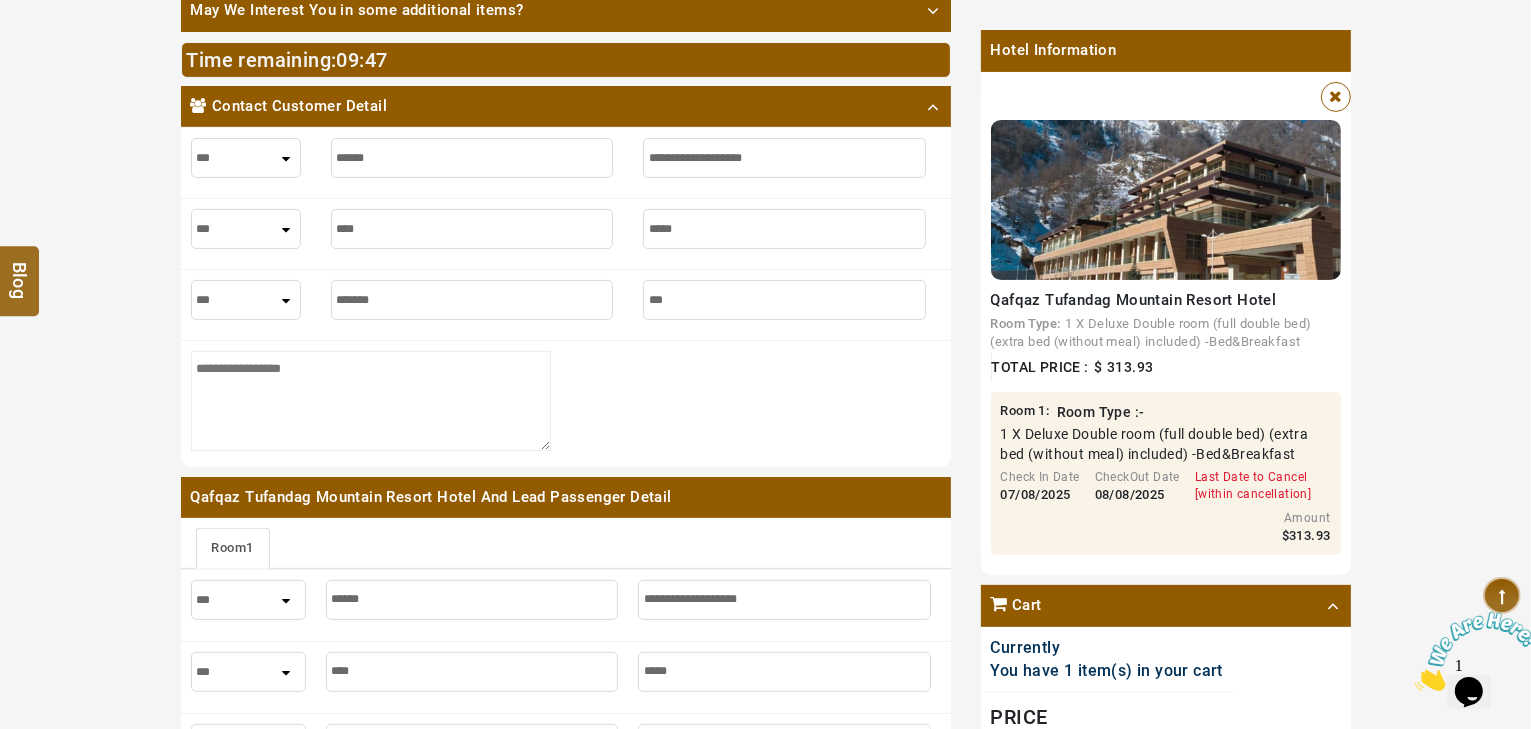 type on "***" 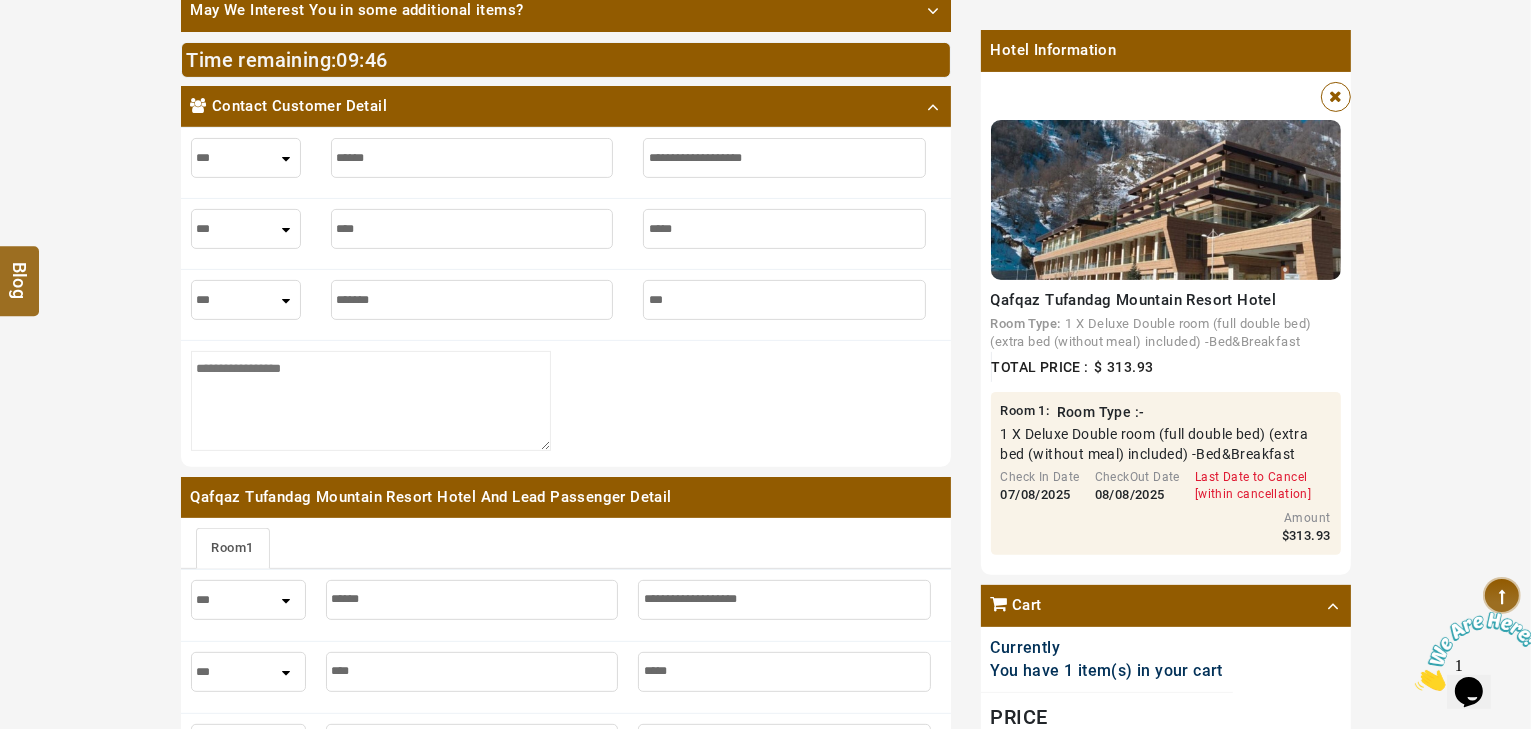 type on "****" 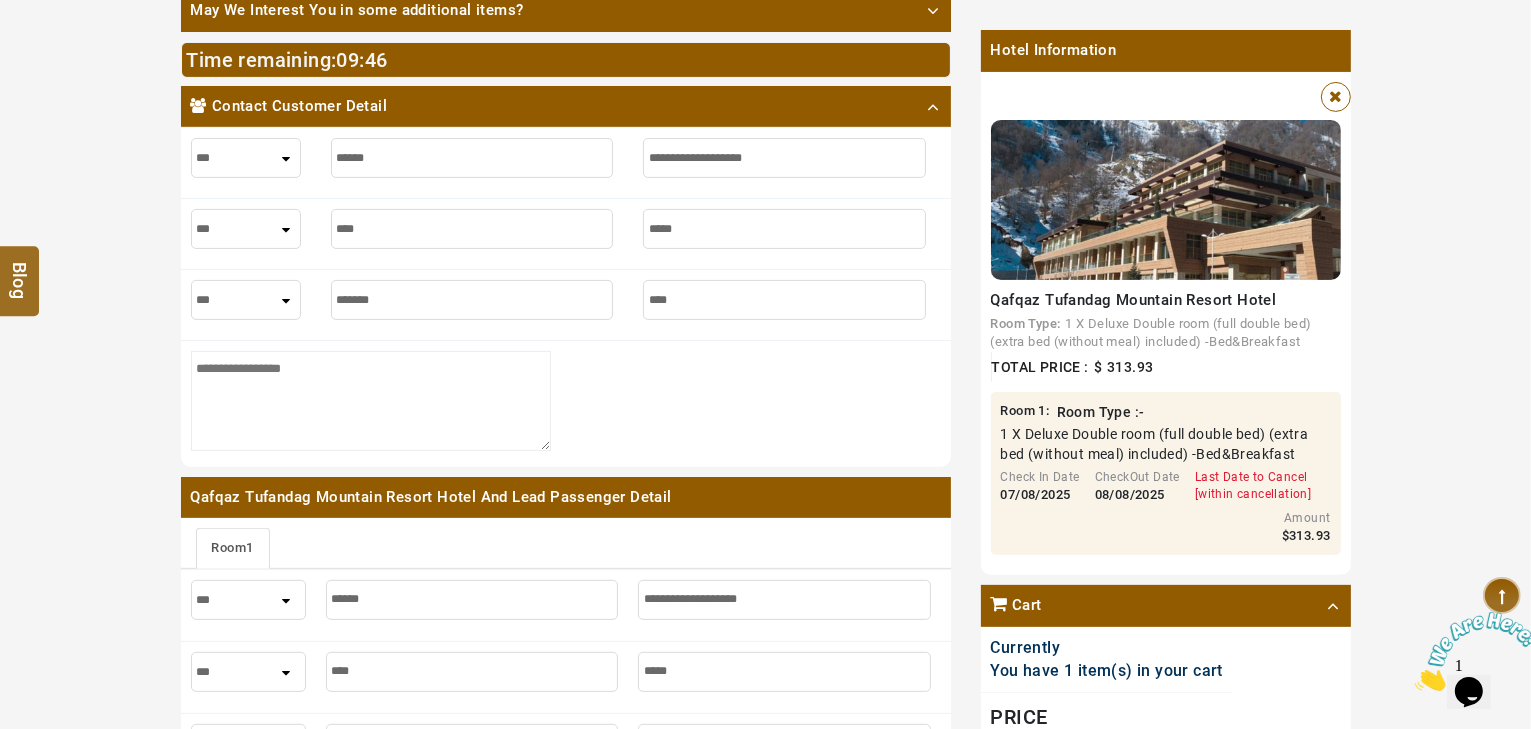 type on "****" 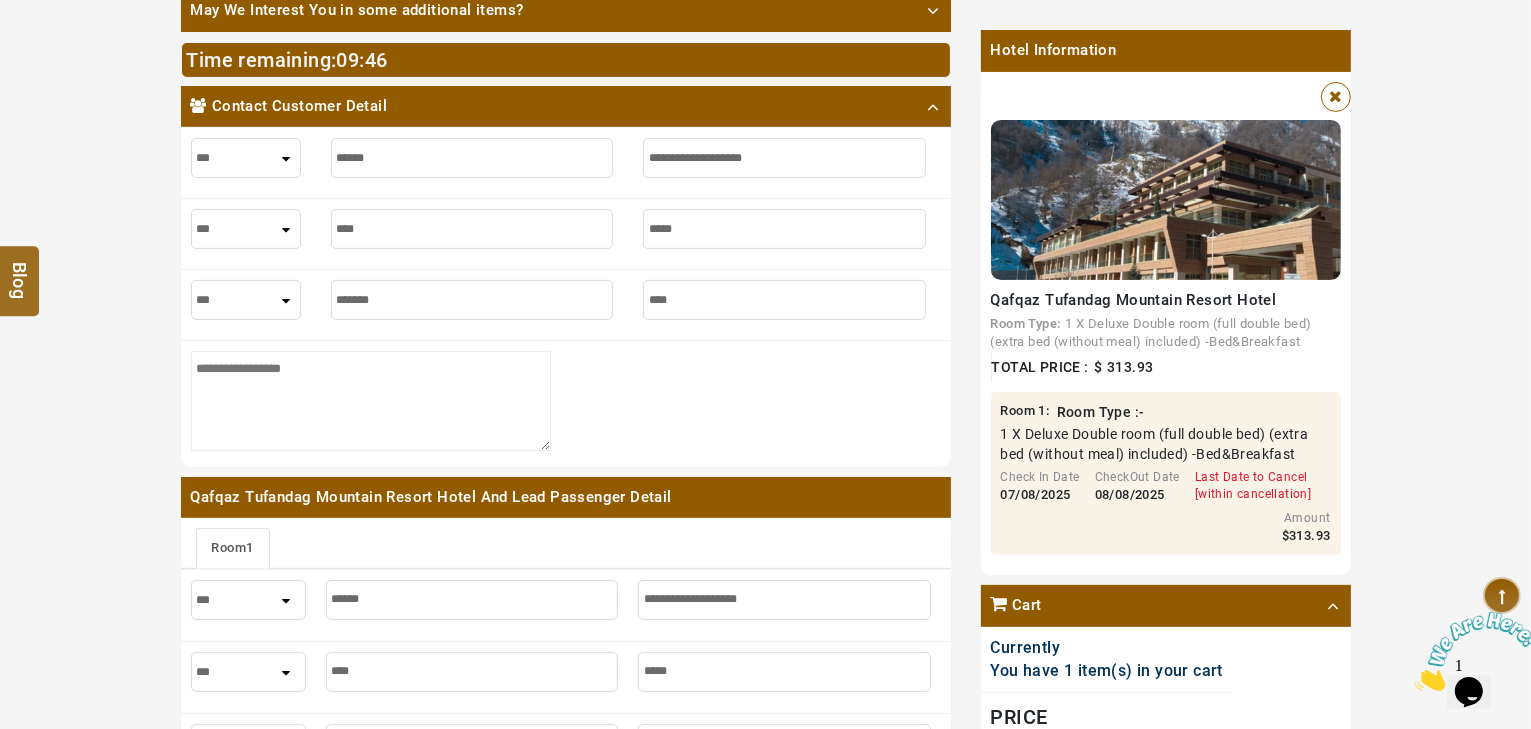 type on "*****" 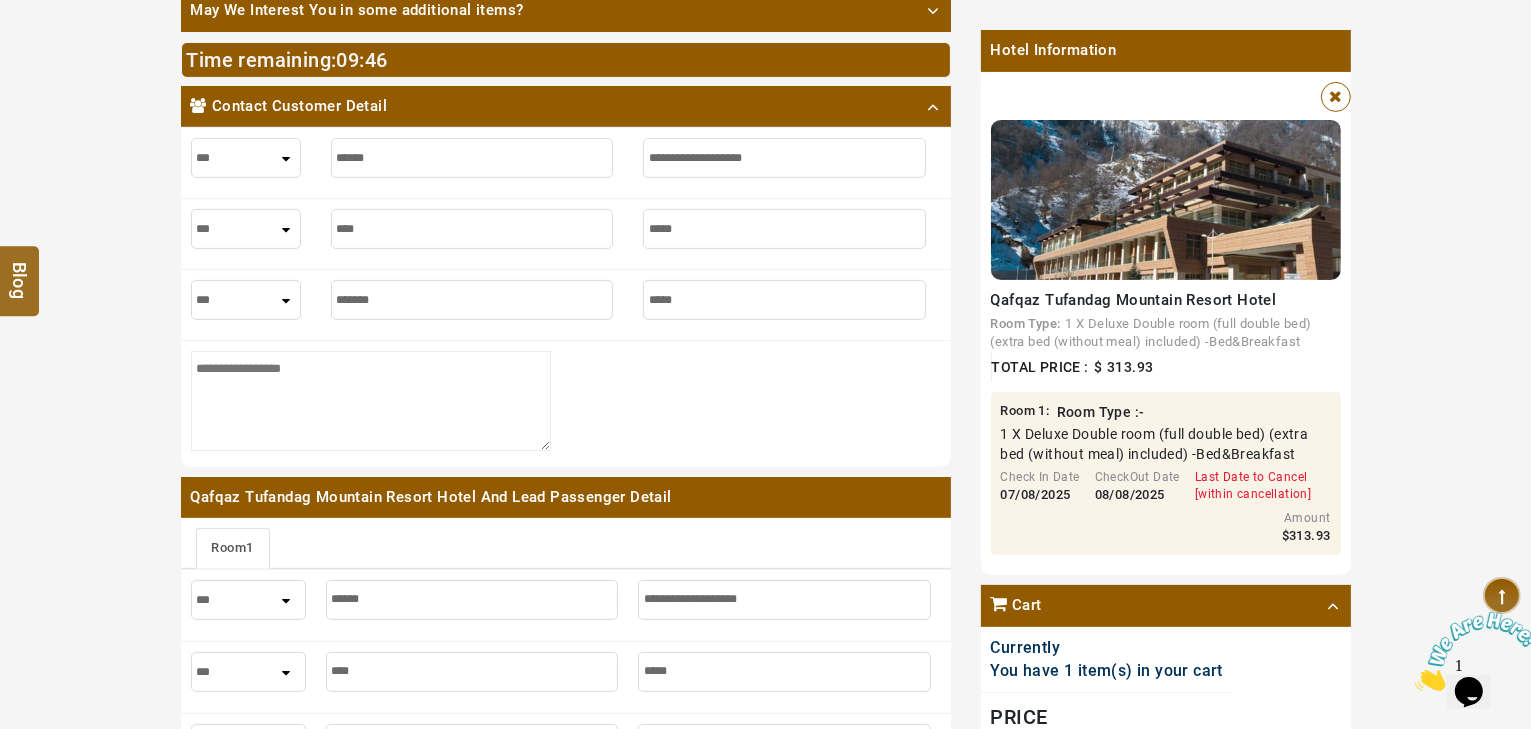 type on "*****" 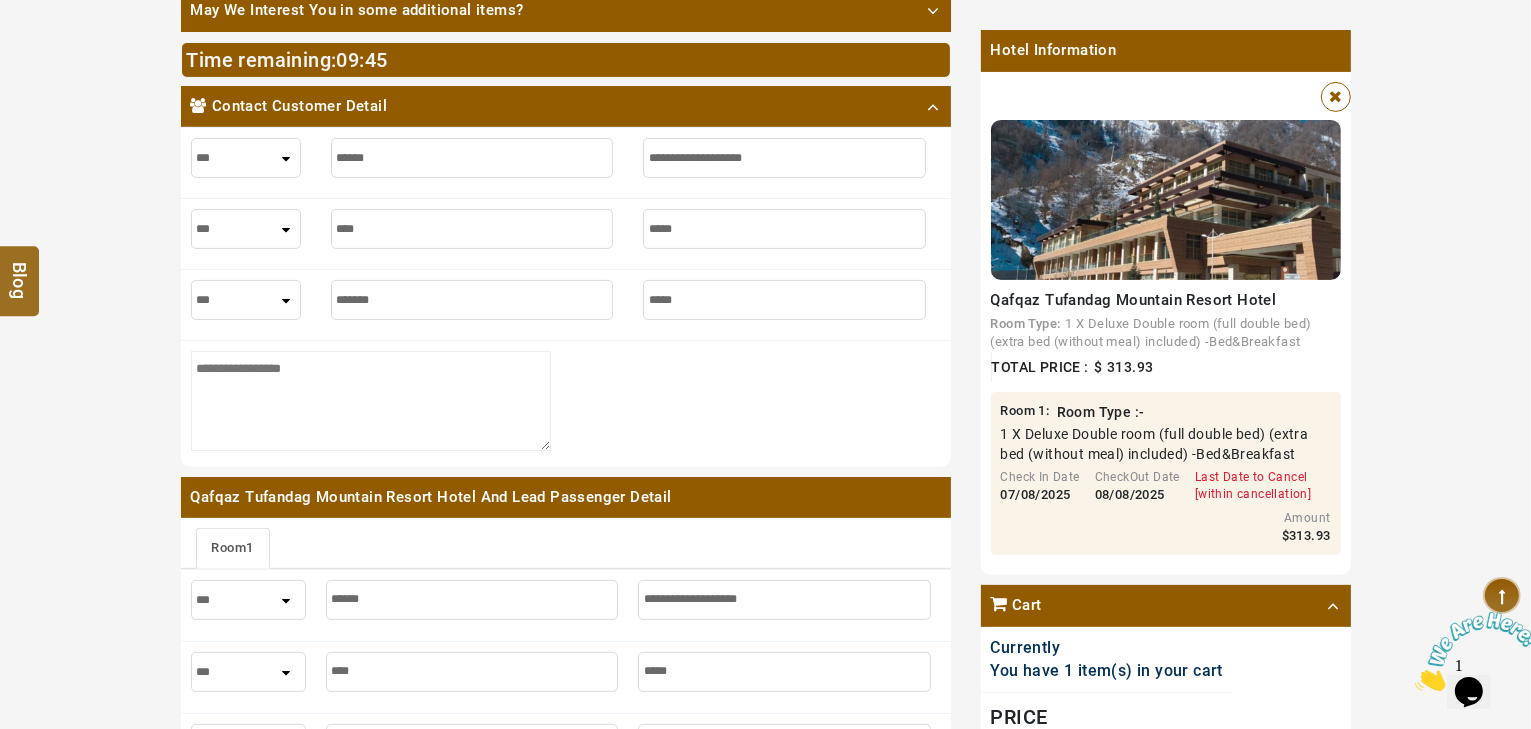 type on "*****" 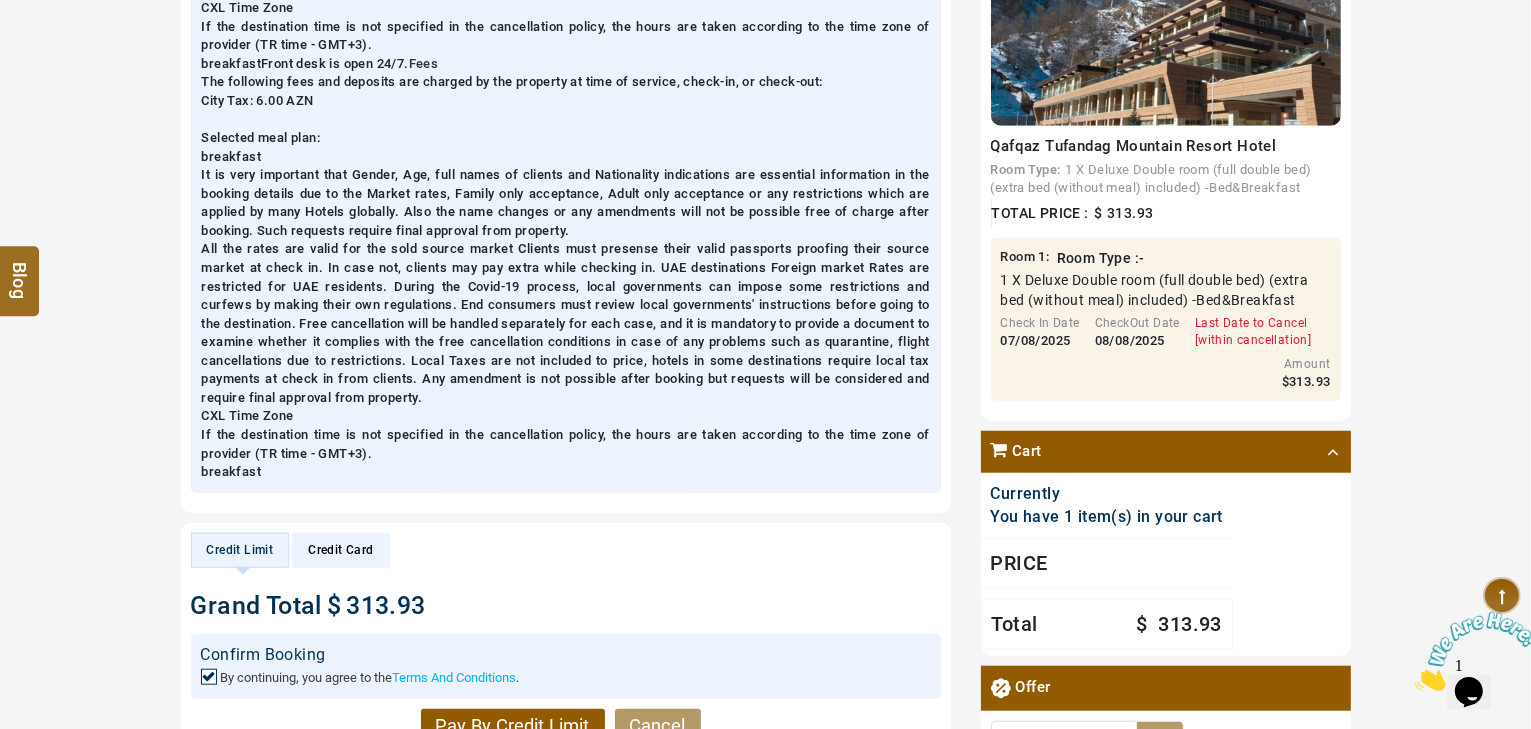 scroll, scrollTop: 2080, scrollLeft: 0, axis: vertical 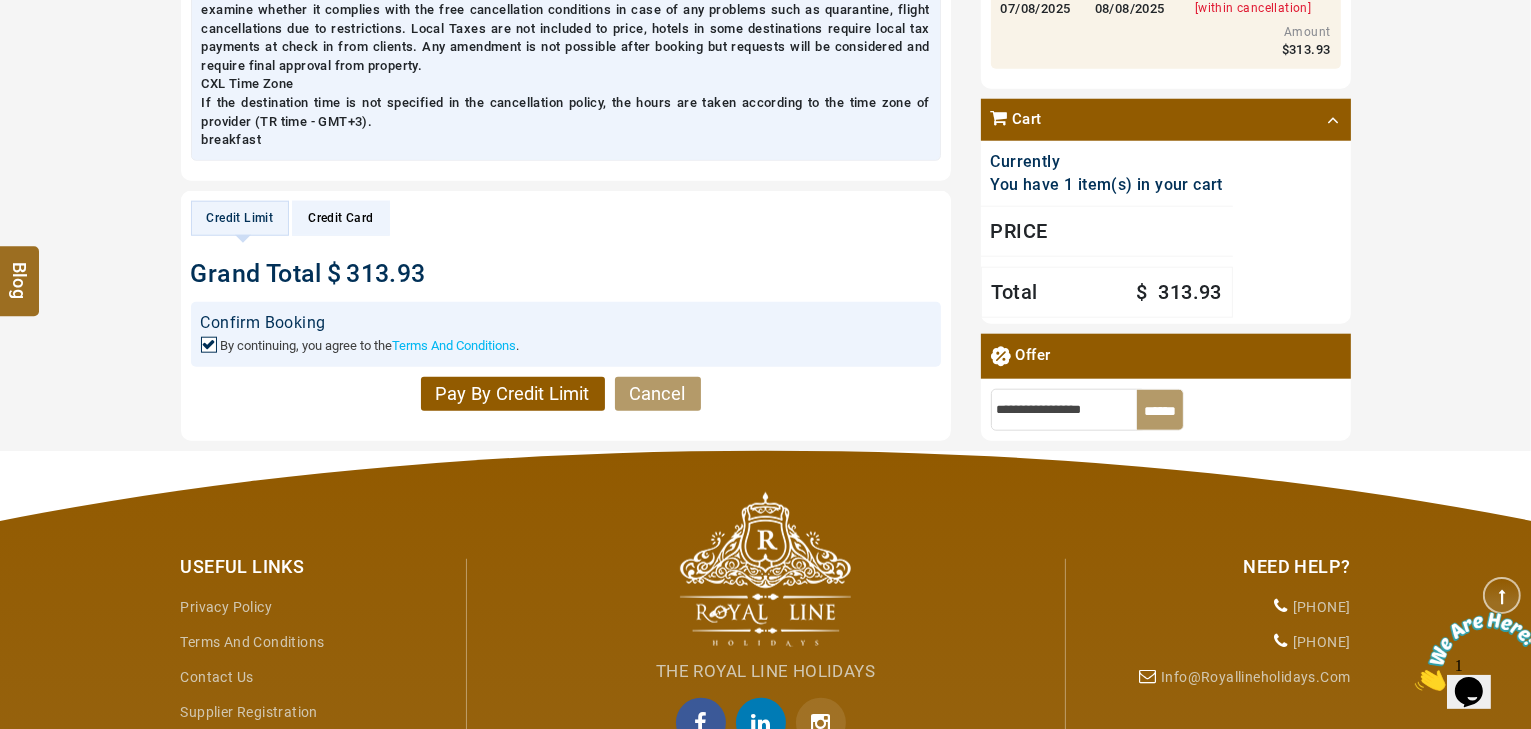 click on "Pay By Credit Limit" at bounding box center [513, 394] 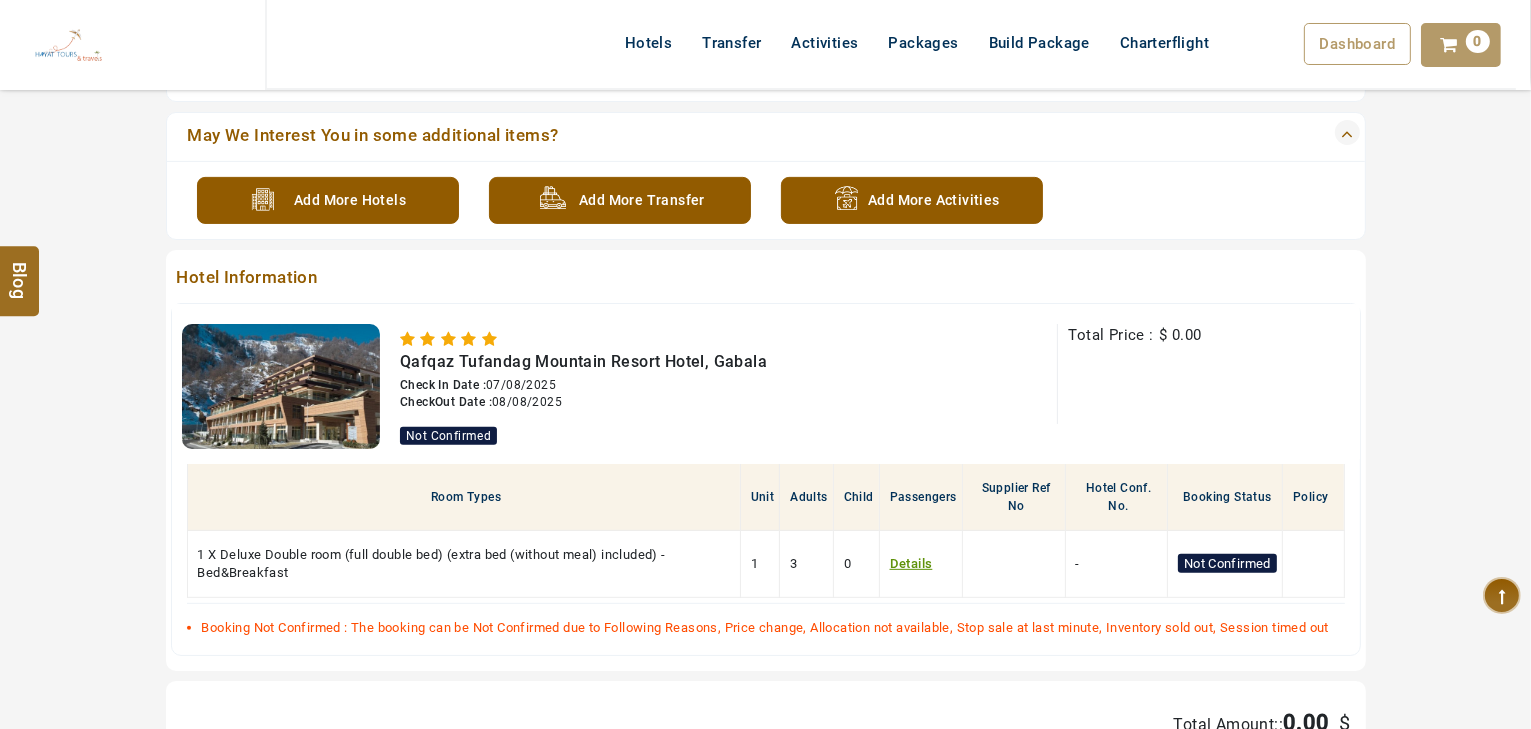scroll, scrollTop: 741, scrollLeft: 0, axis: vertical 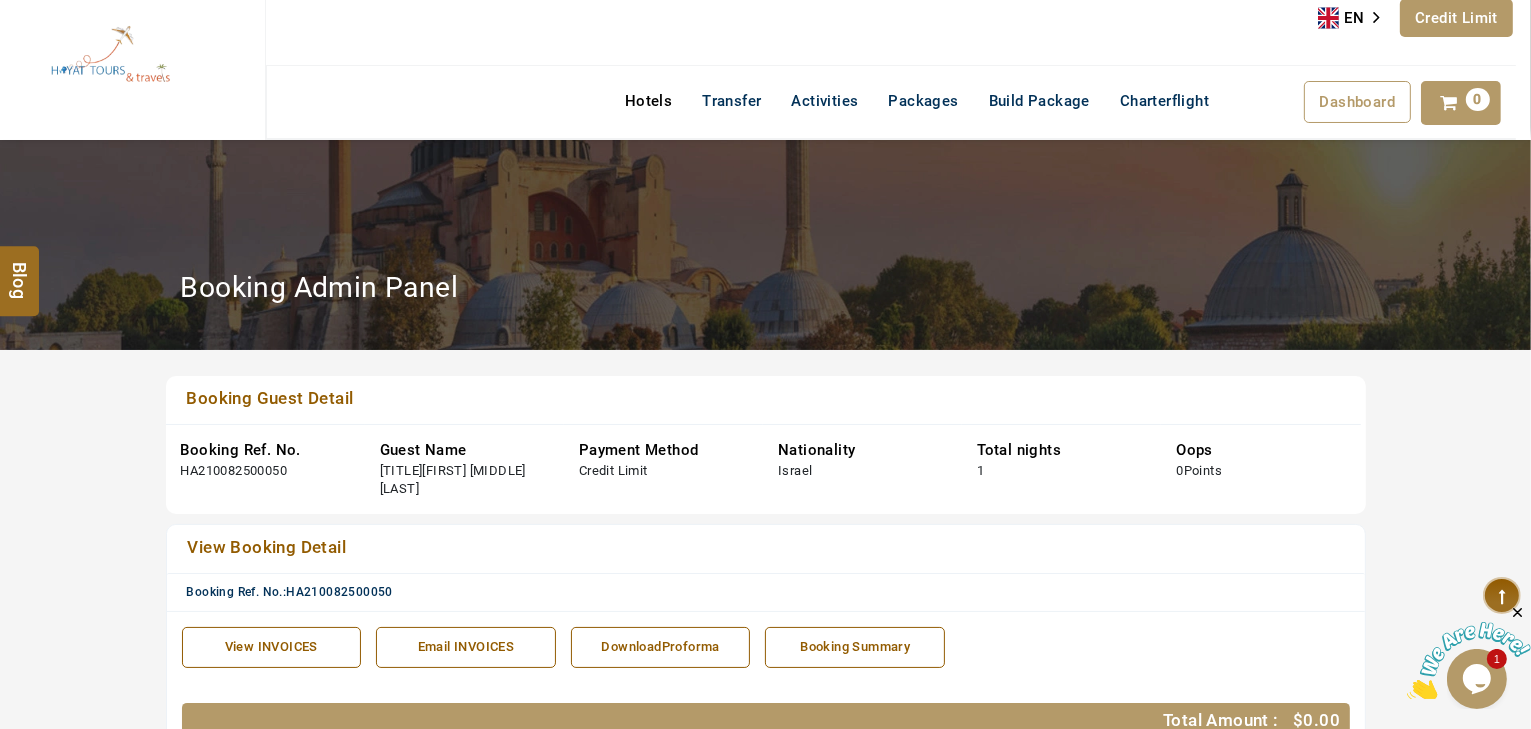 click on "Hotels" at bounding box center (648, 101) 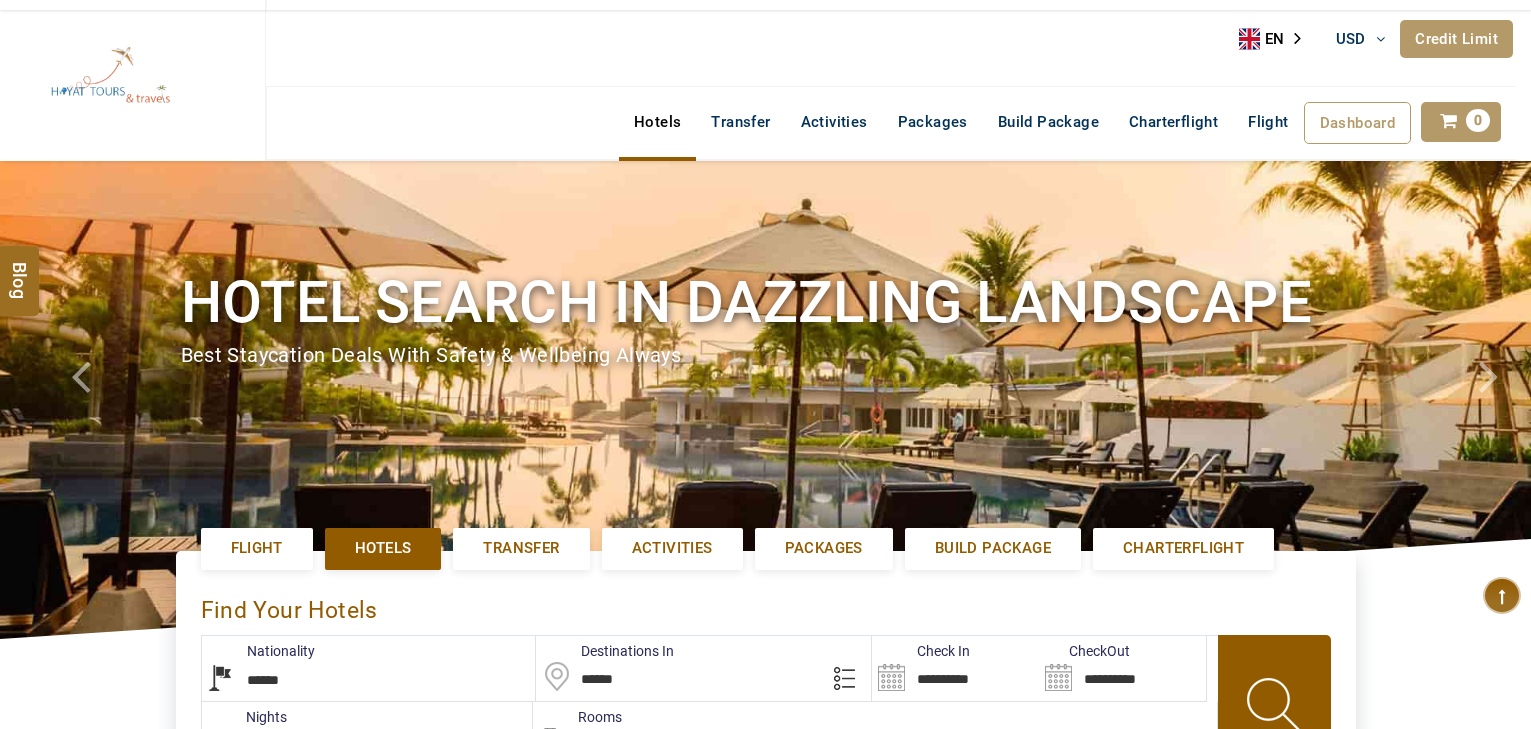 select on "******" 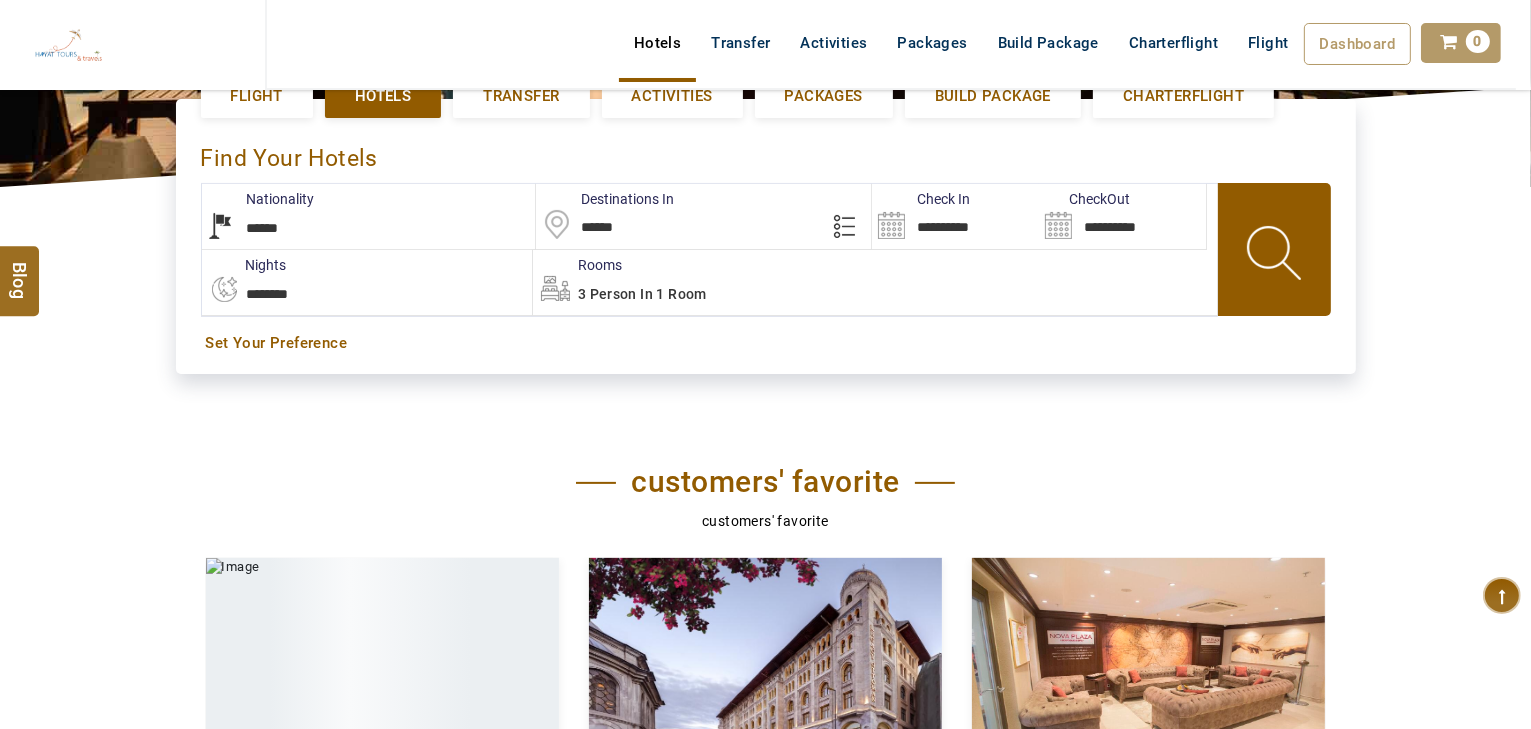 scroll, scrollTop: 480, scrollLeft: 0, axis: vertical 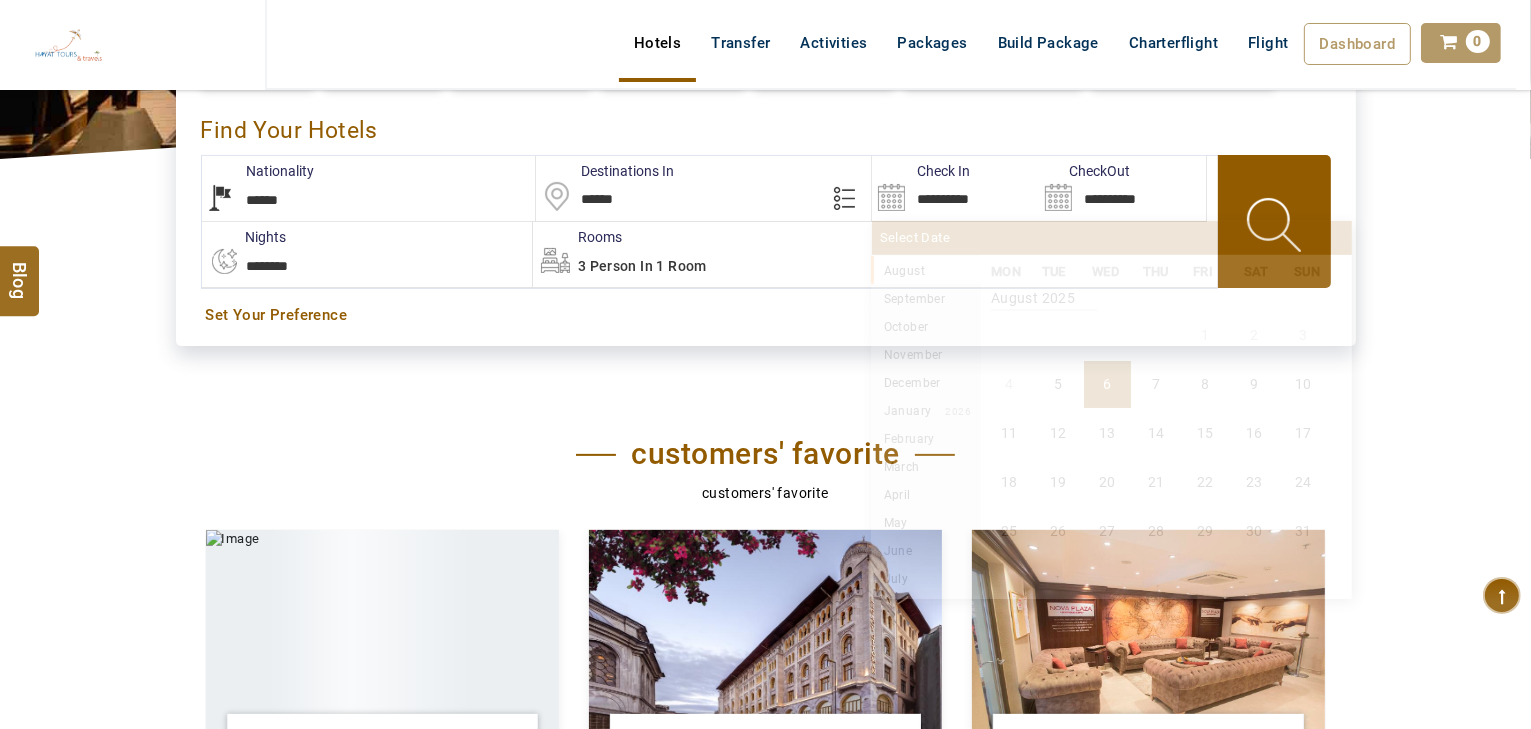 click on "**********" at bounding box center [955, 188] 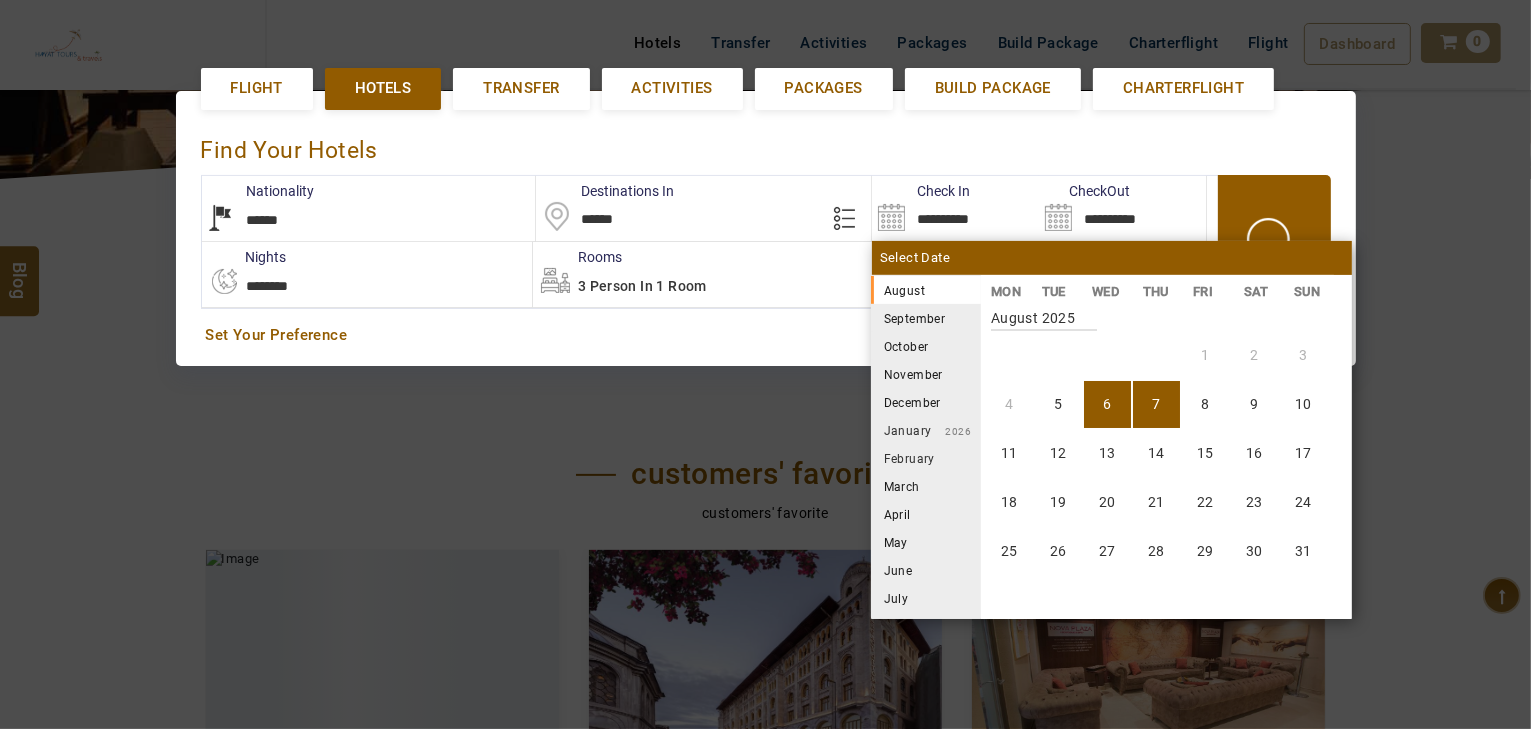 click on "1 2 3 4 5 6 7 8 9 10 11 12 13 14 15 16 17 18 19 20 21 22 23 24 25 26 27 28 29 30 31" at bounding box center [1166, 488] 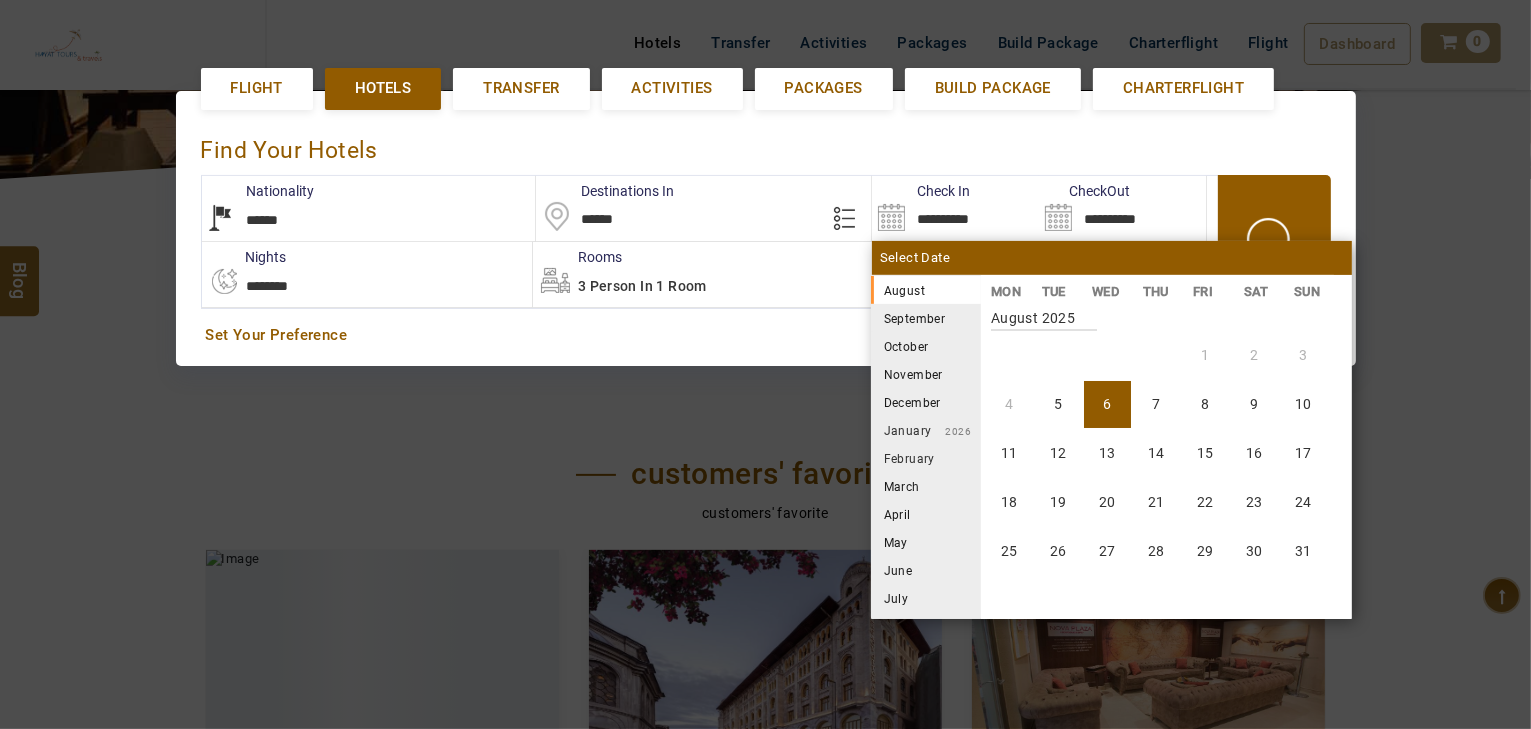 scroll, scrollTop: 460, scrollLeft: 0, axis: vertical 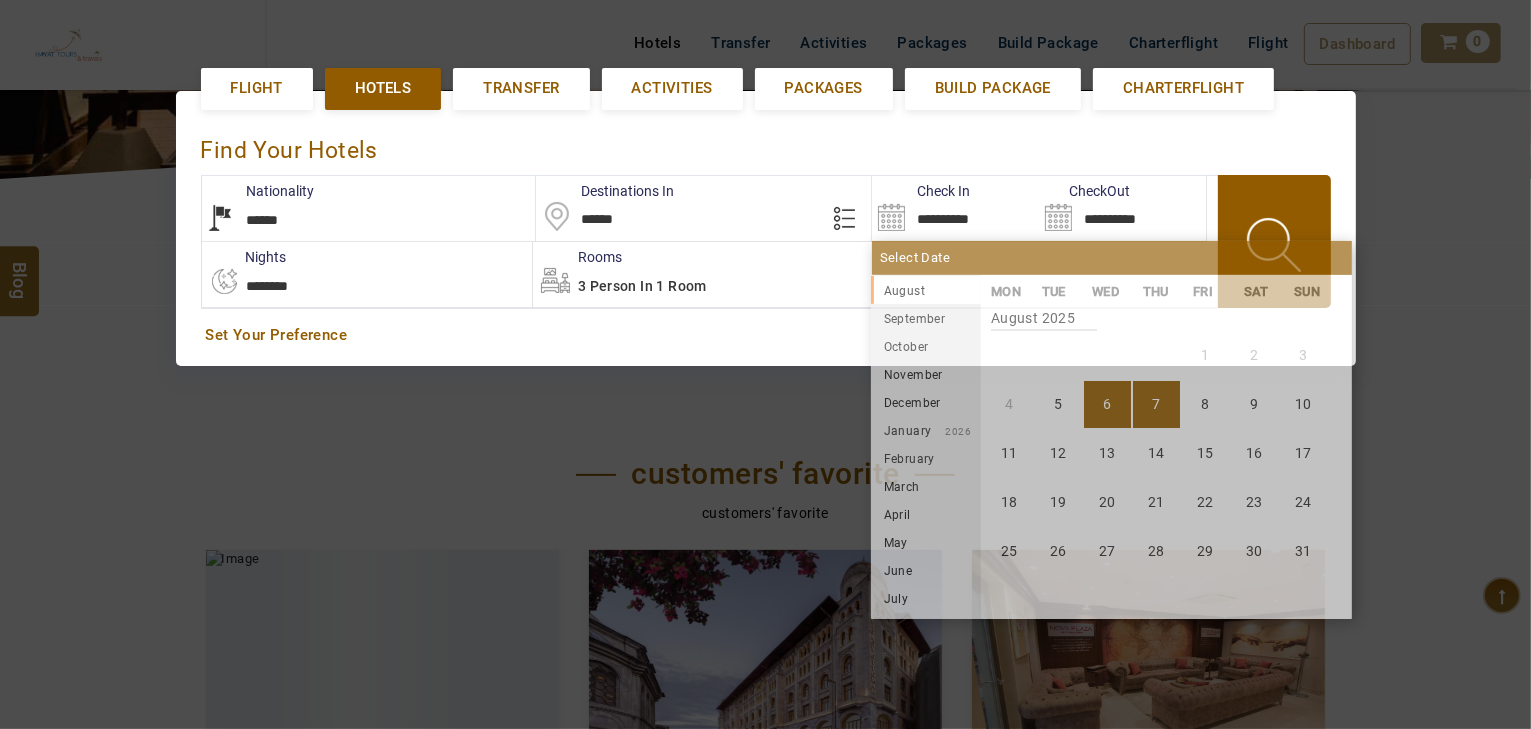 click on "7" at bounding box center [1156, 404] 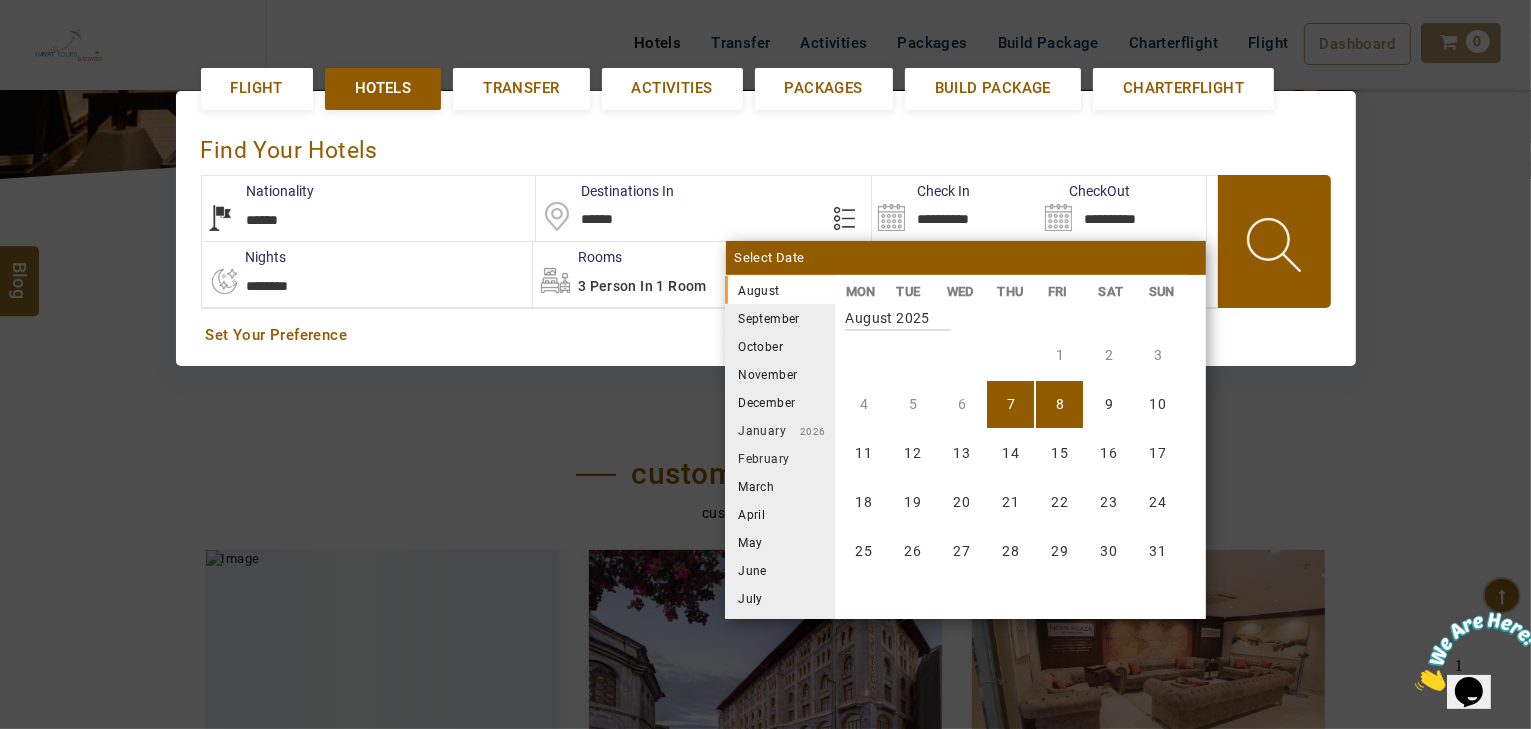 scroll, scrollTop: 0, scrollLeft: 0, axis: both 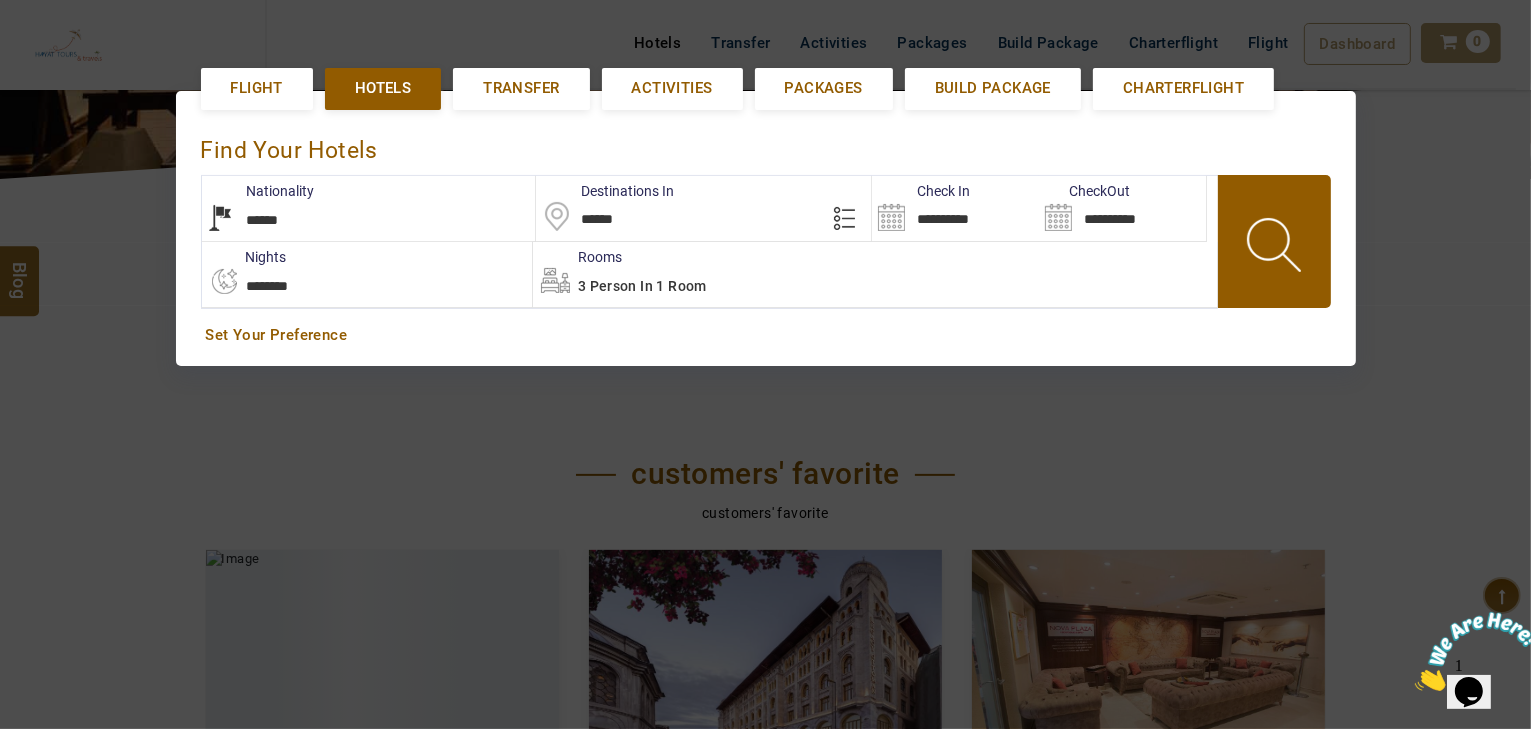 click at bounding box center (1276, 248) 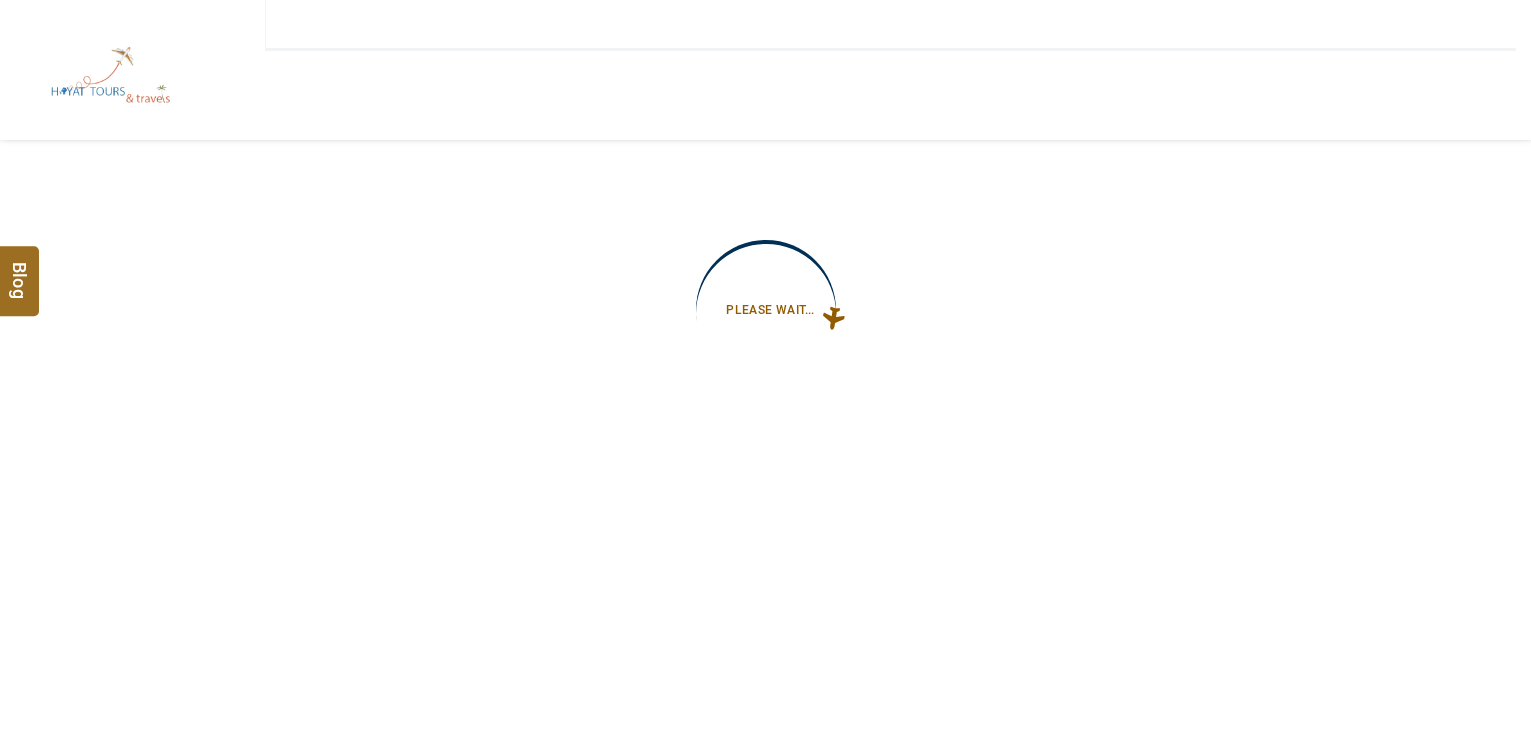 type on "**********" 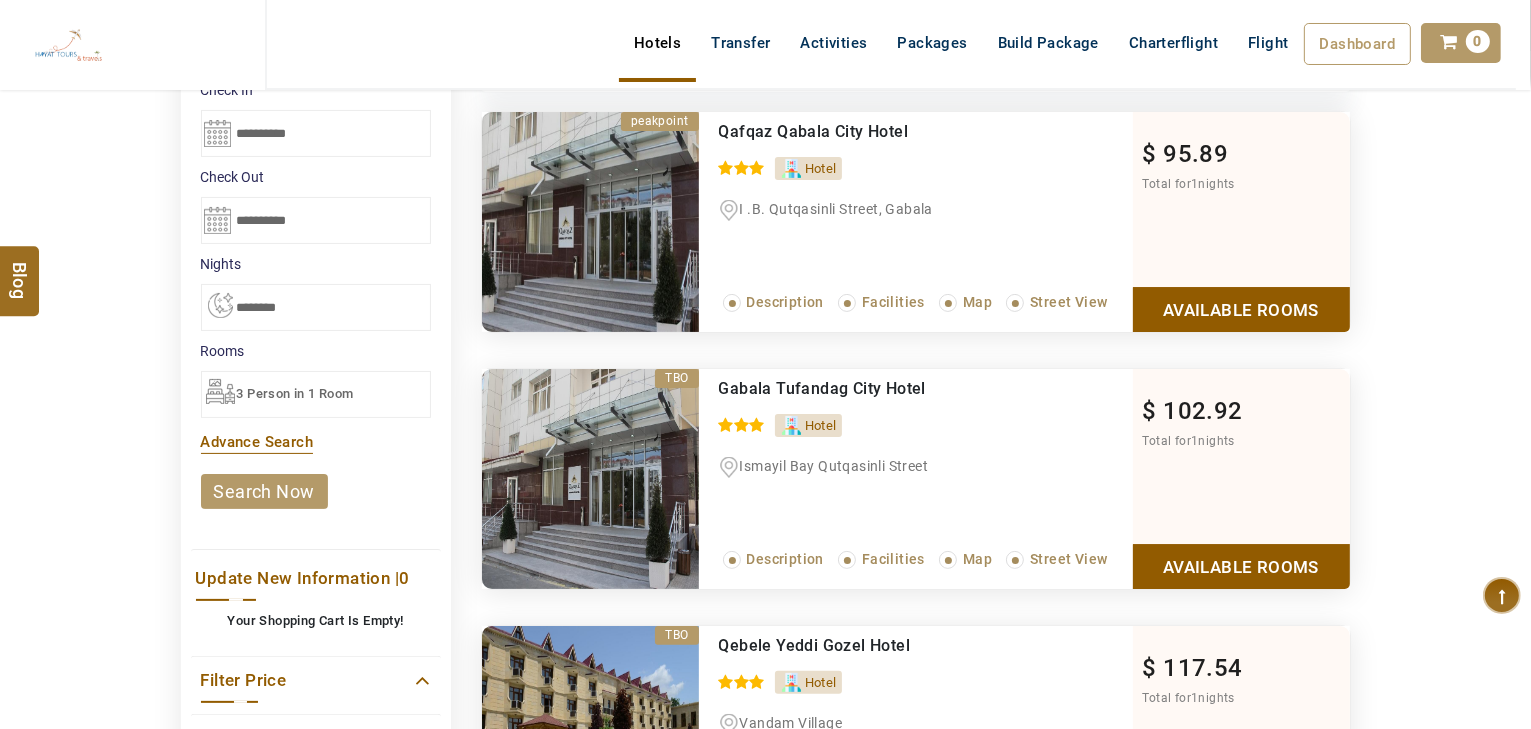scroll, scrollTop: 400, scrollLeft: 0, axis: vertical 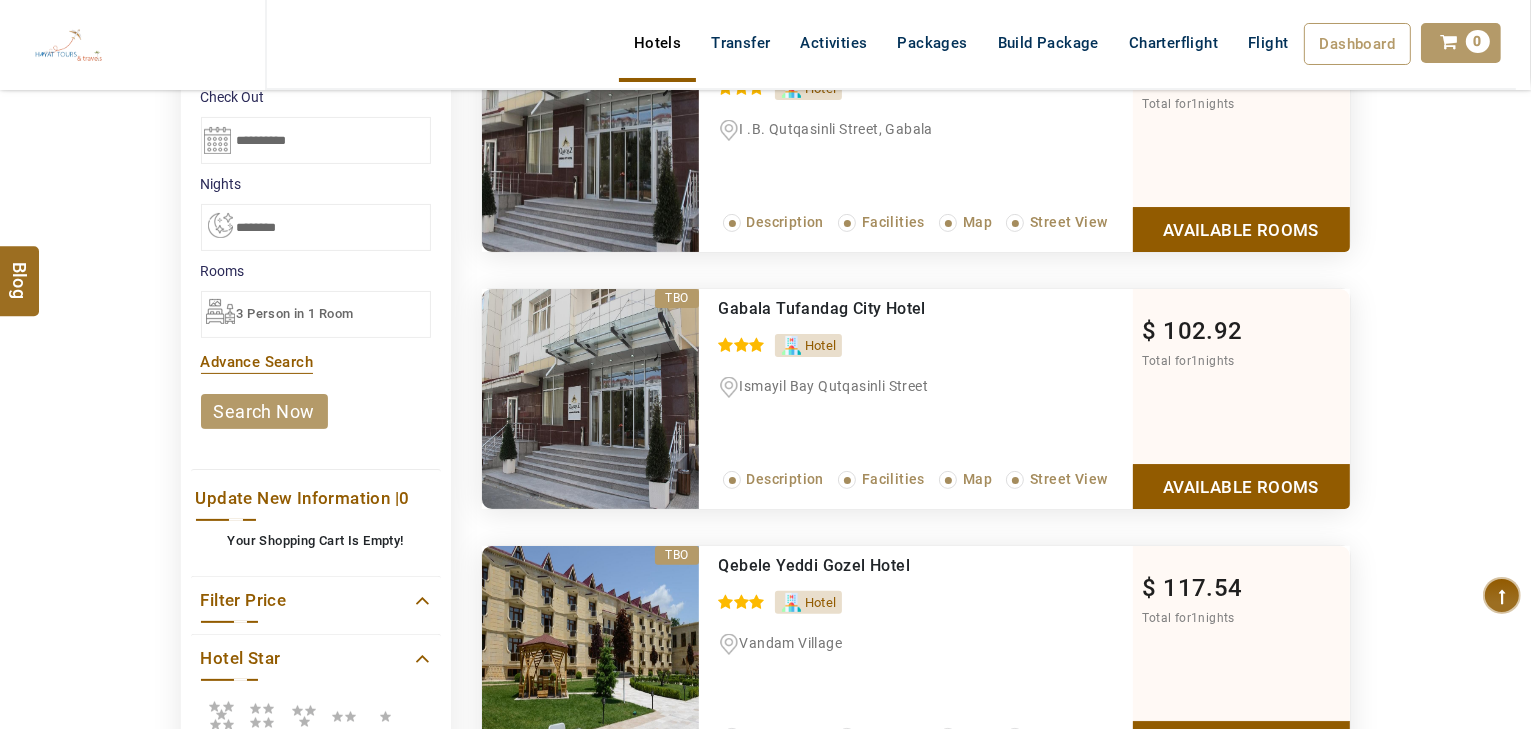 click at bounding box center [221, 715] 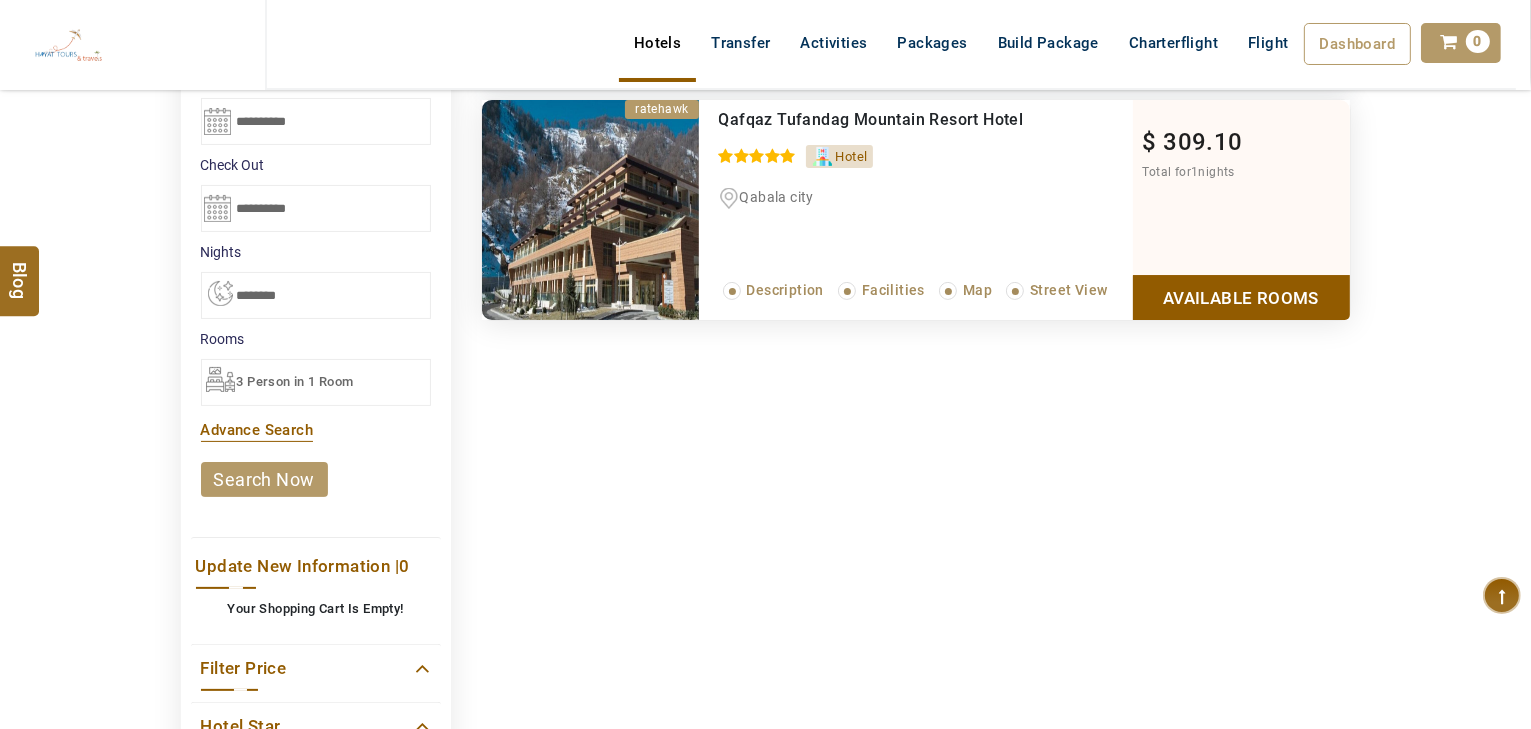 scroll, scrollTop: 240, scrollLeft: 0, axis: vertical 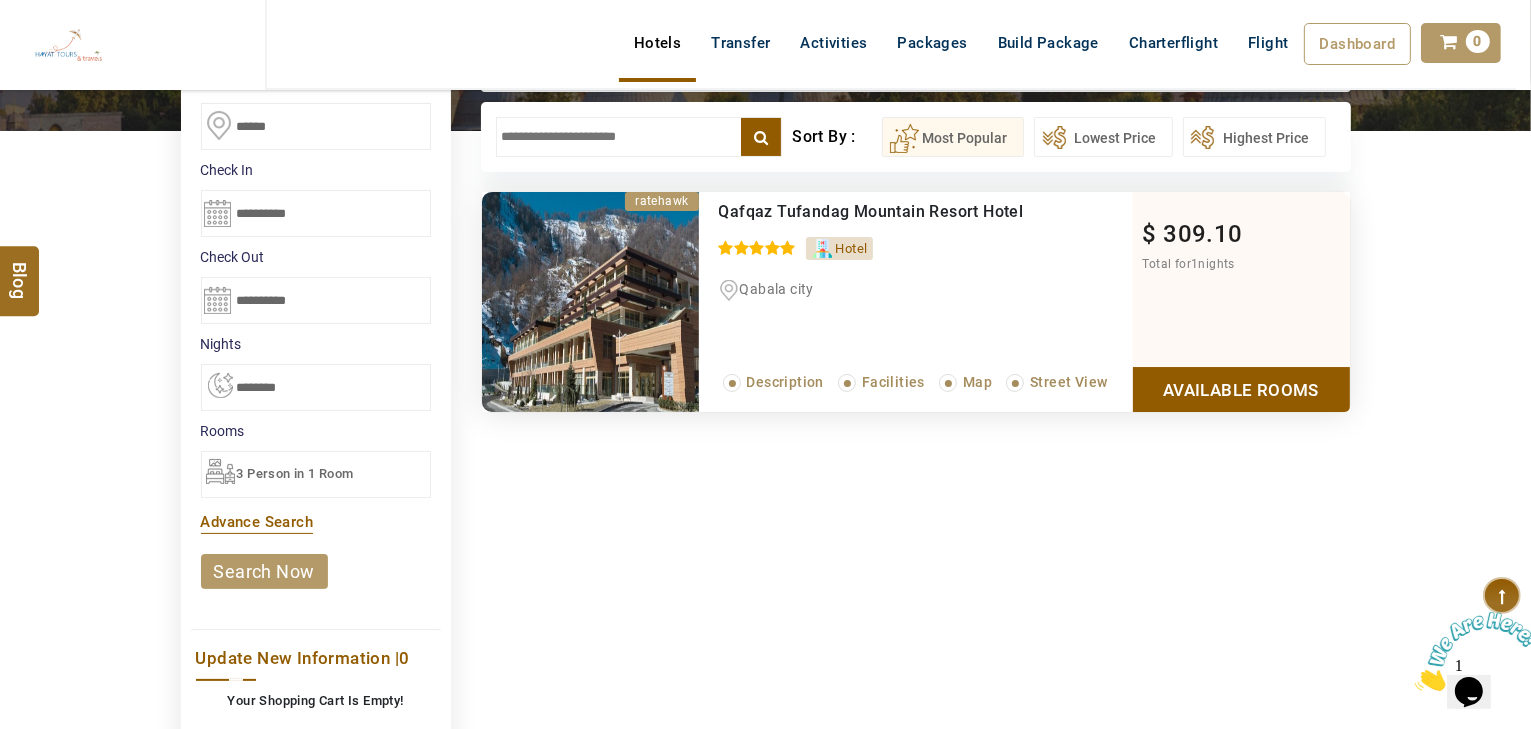 click on "Available Rooms" at bounding box center [1241, 389] 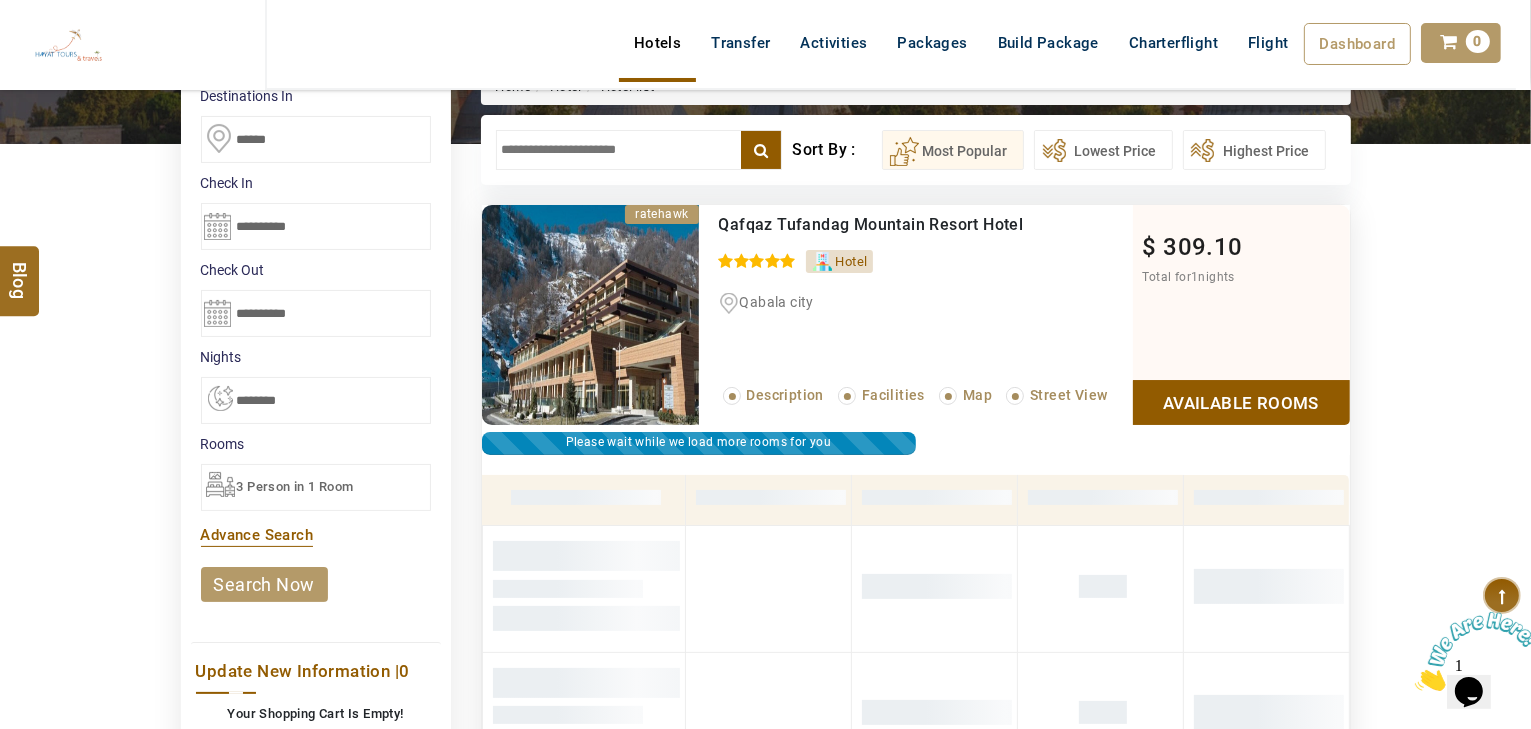 scroll, scrollTop: 220, scrollLeft: 0, axis: vertical 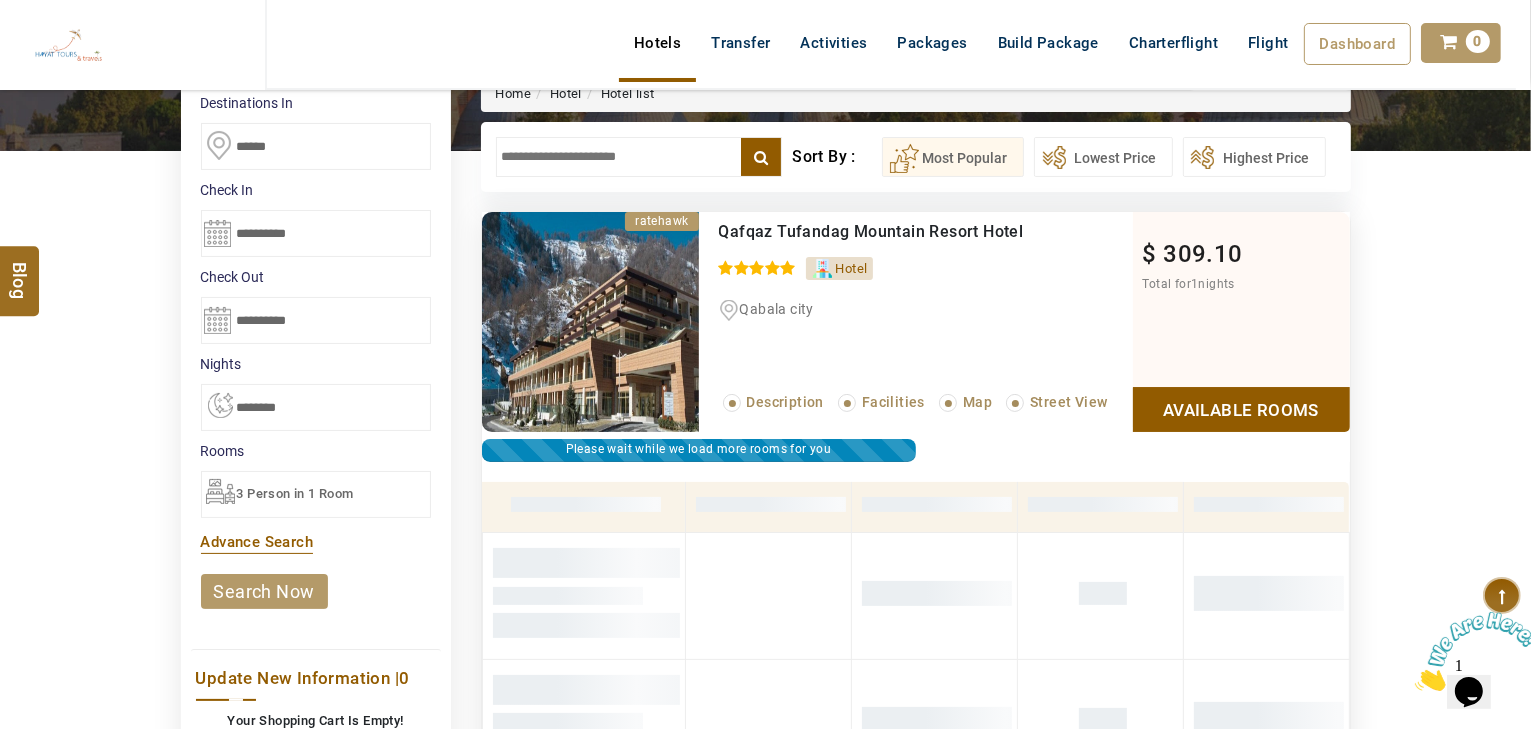 click on "3 Person in    1 Room" at bounding box center [316, 494] 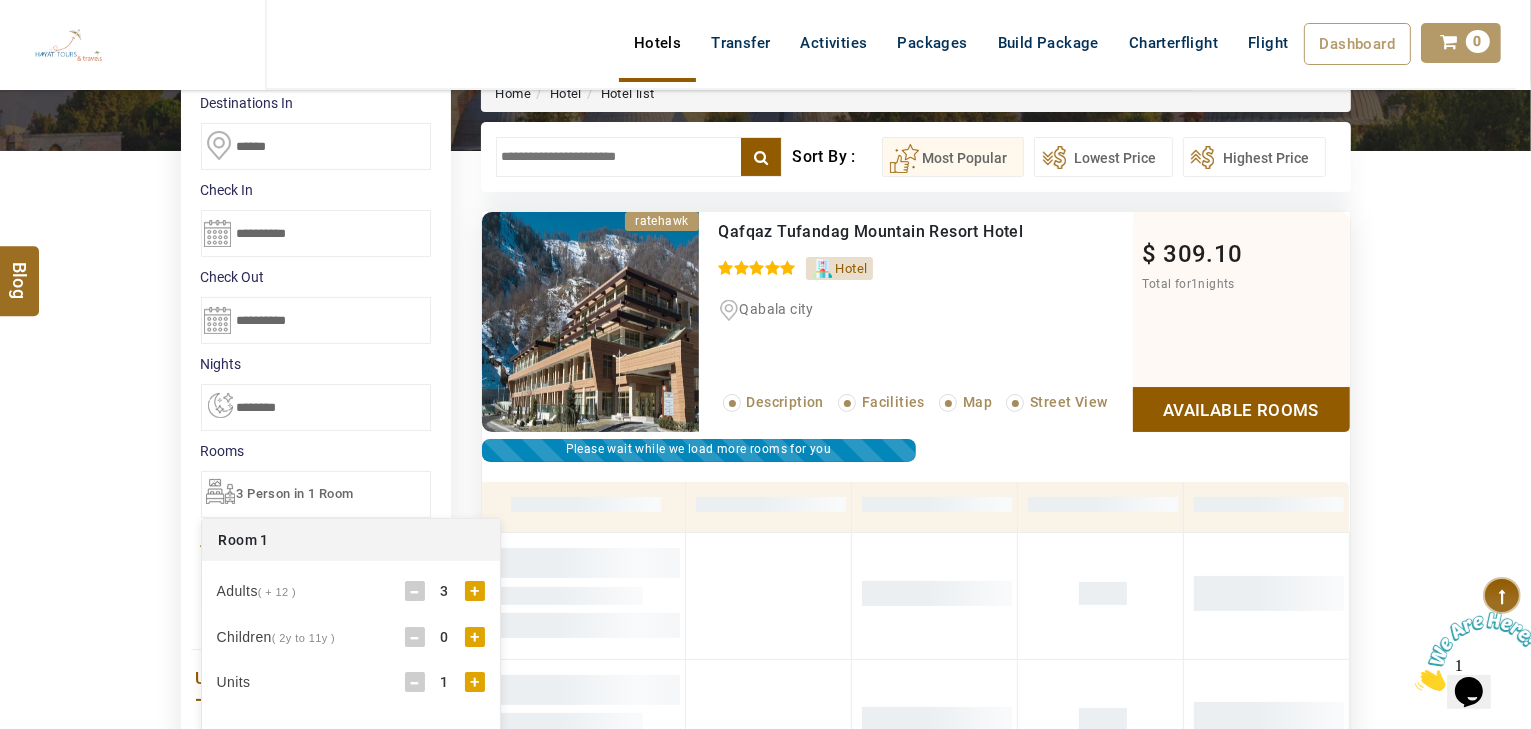 click on "-" at bounding box center [415, 591] 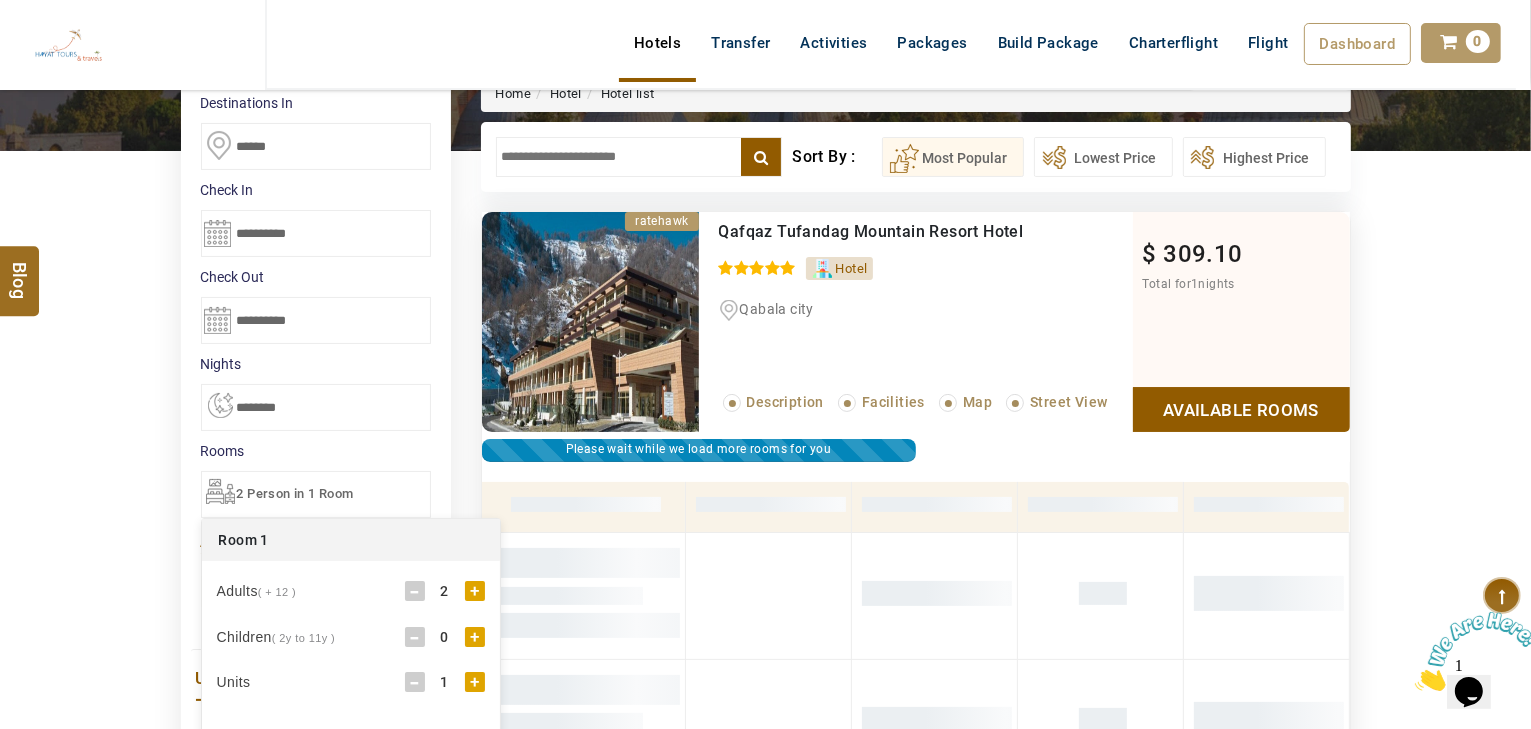 click on "DESTINATION + Add Destination  Nationality Afghanistan Albania Algeria American Samoa Andorra Angola Anguilla Antigua And Barbuda Argentina Armenia Aruba Australia Austria Azerbaijan Bahamas Bahrain Bangladesh Barbados Belarus Belgium Belize Benin Bermuda Bhutan Bolivia Bosnia Herzegovina Botswana Brazil British Indian Ocean Territory British Virgin Islands Brunei Darussalam Bulgaria Burkina Faso Burundi Cambodia Cameroon Canada Cape Verde Caribbean Cayman Islands Central African Republic Chad Chile China Christmas Island Cocos (Keeling) Islands Colombia Comoros Congo (Democratic Republic) Congo (Republic Of) Cook Islands Costa Rica Croatia Cuba Cyprus Czech Republic Denmark Djibouti Dominica Dominican Republic East Timor Ecuador Egypt El Salvador Equatorial Guinea Eritrea Estonia Ethiopia Falkland Islands(Malvinas) Faroe Islands Fiji Finland France French Guiana French Polynesia French Southern Territories Gabon Gambia Georgia Germany Ghana Gibraltar Greece Greenland Grenada Guadeloupe Guam Guatemala Guinea" at bounding box center [765, 618] 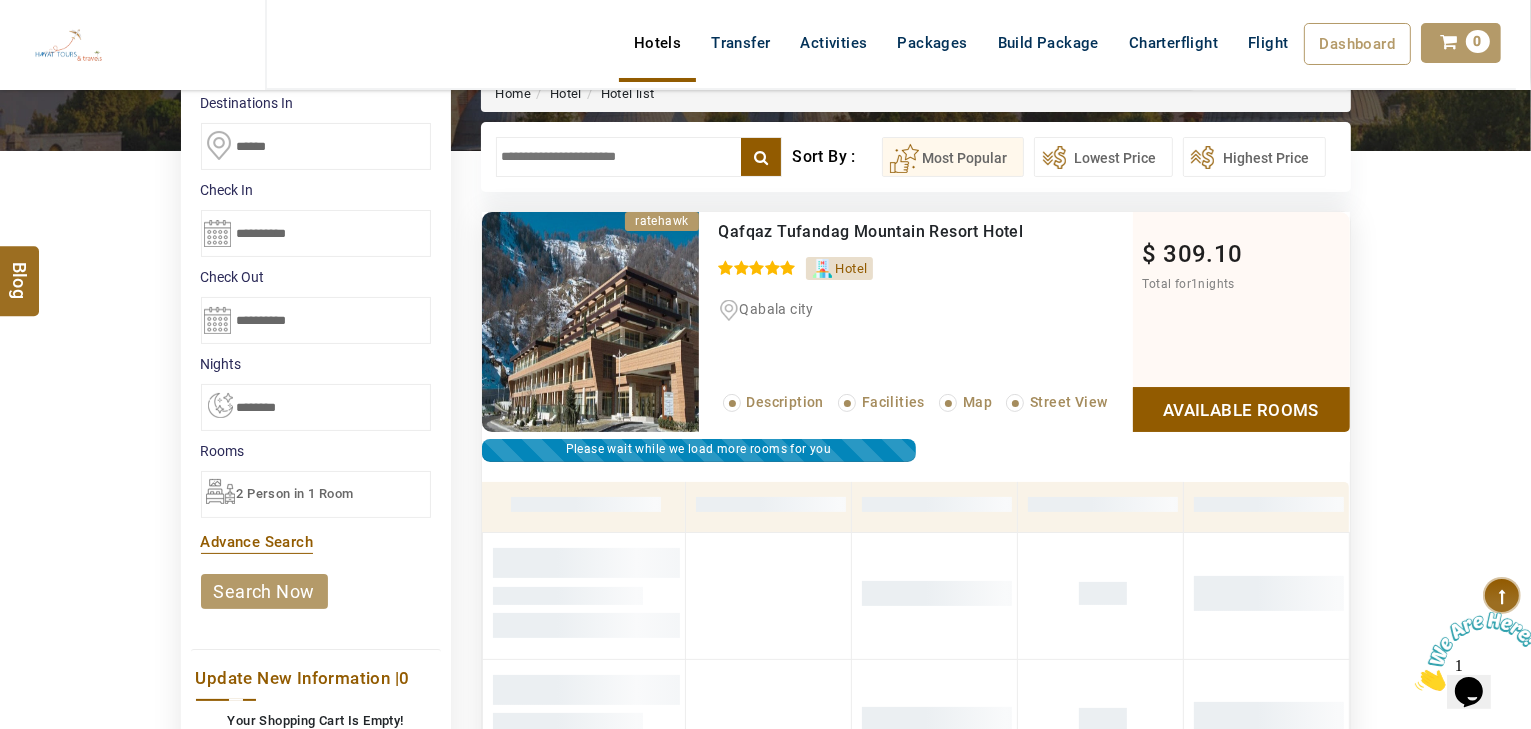 click on "search now" at bounding box center [264, 591] 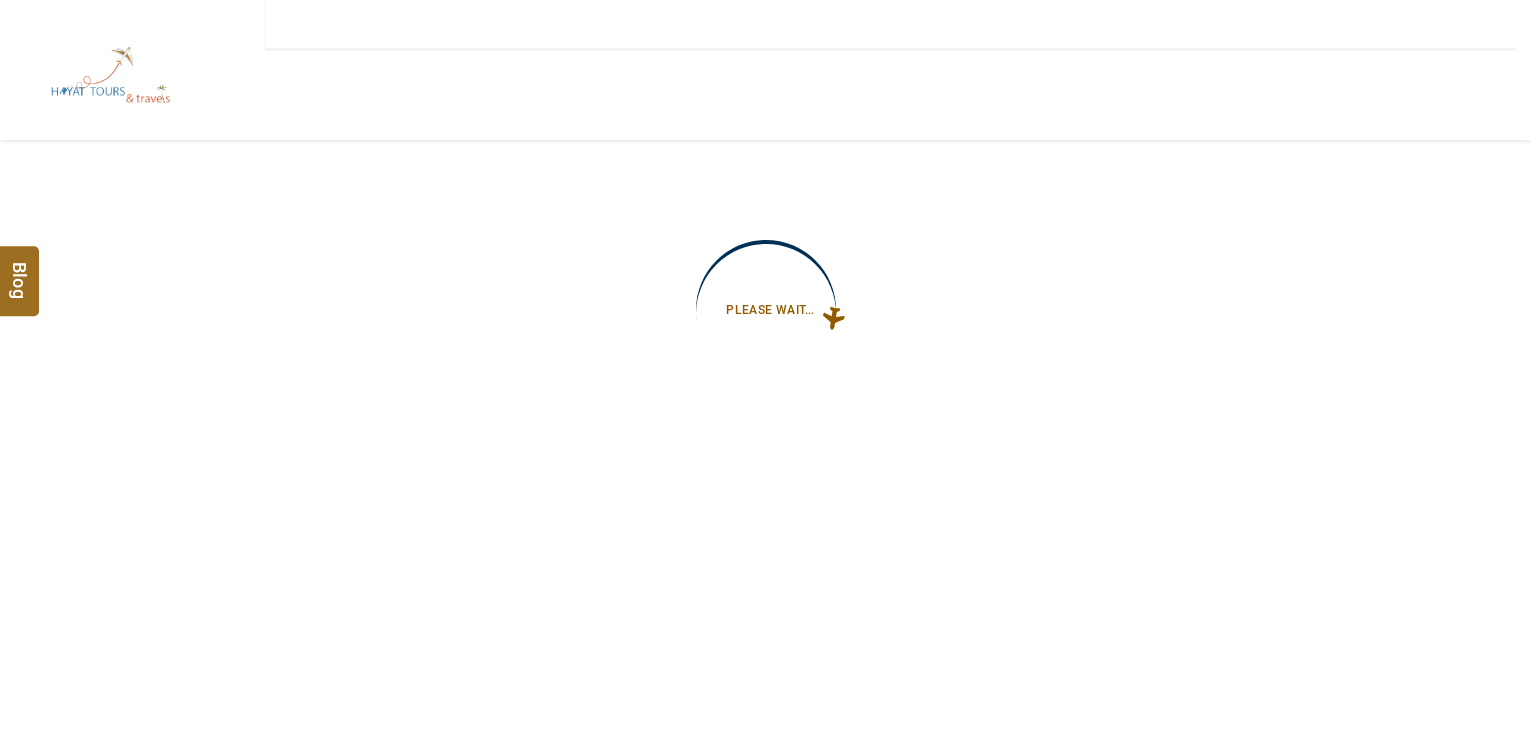 type on "**********" 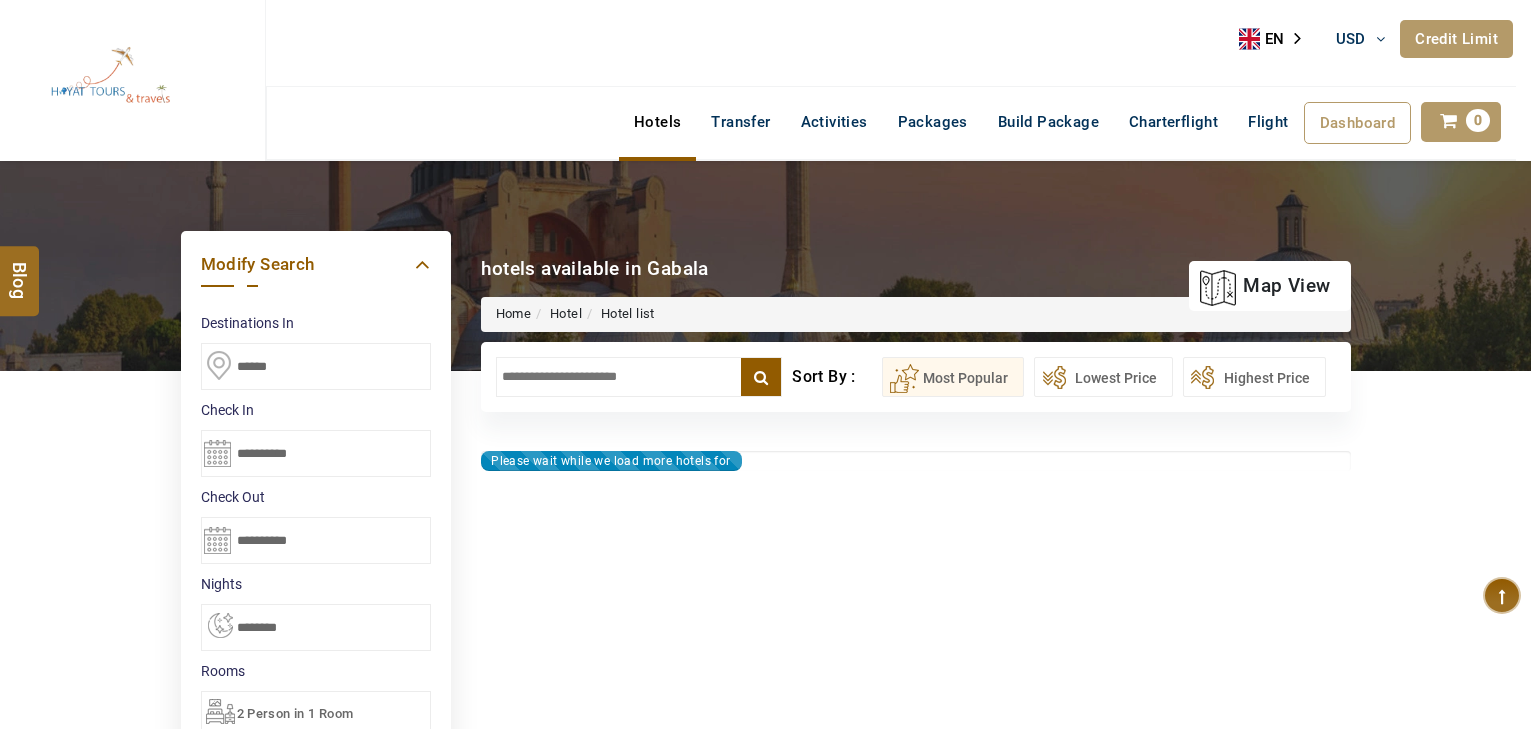 scroll, scrollTop: 0, scrollLeft: 0, axis: both 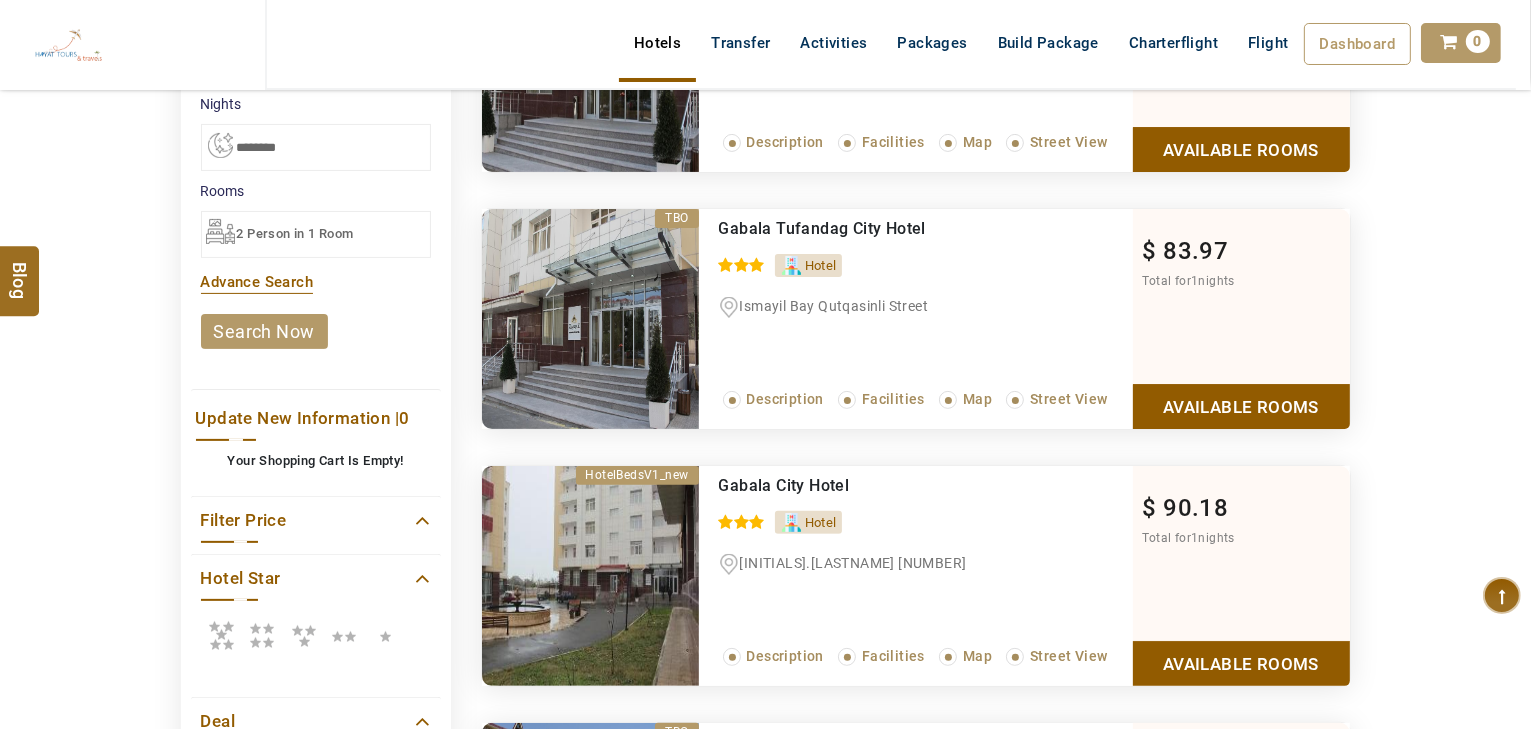drag, startPoint x: 216, startPoint y: 628, endPoint x: 286, endPoint y: 600, distance: 75.39231 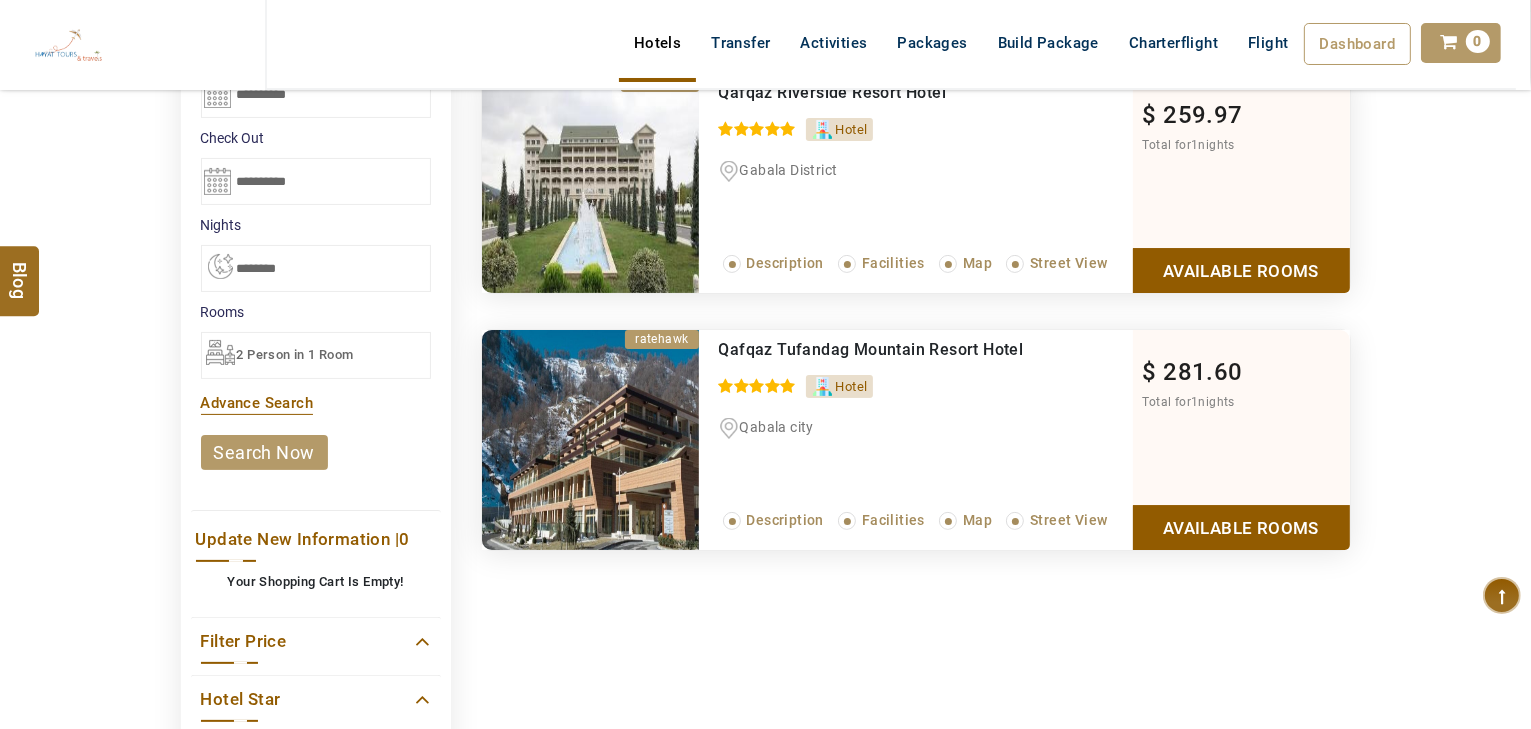 scroll, scrollTop: 240, scrollLeft: 0, axis: vertical 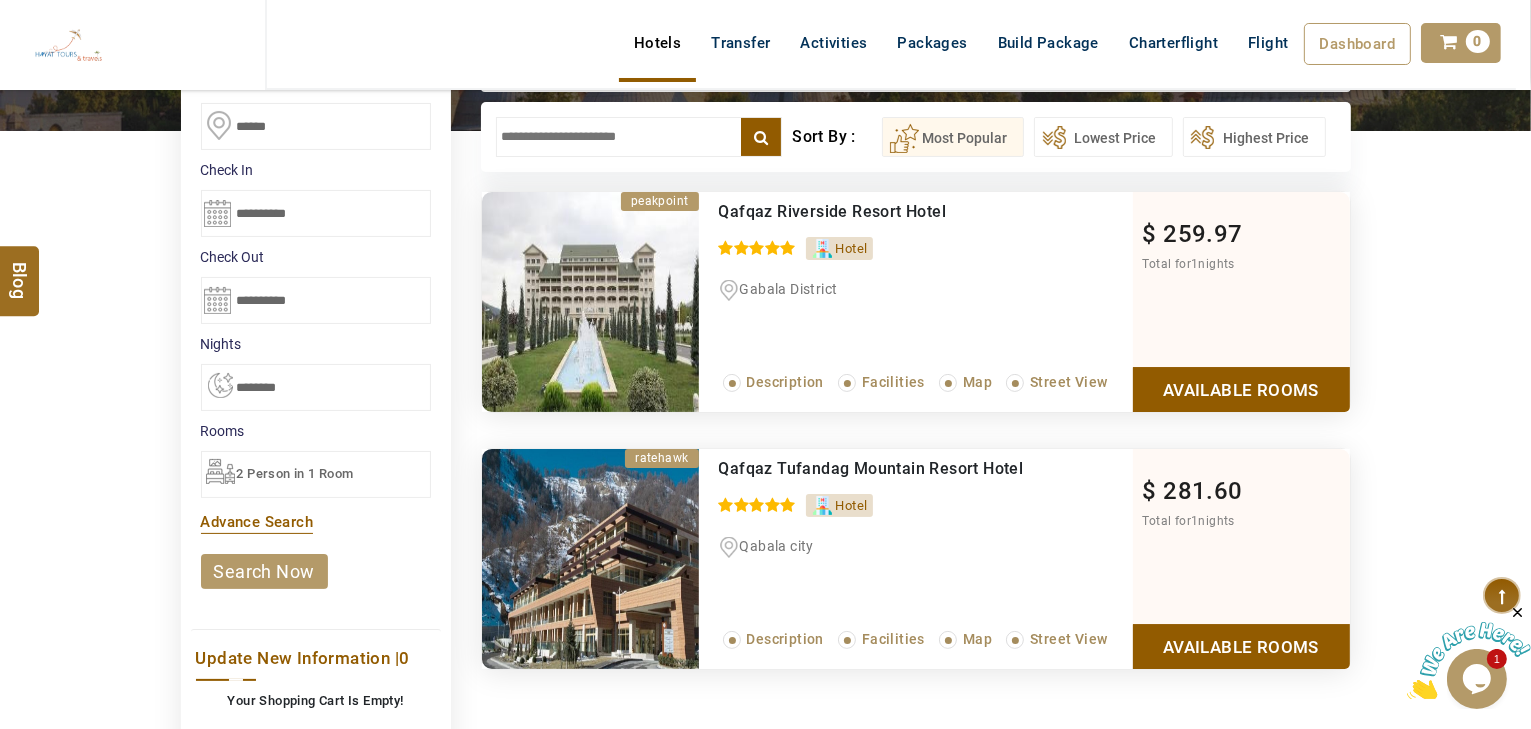 click on "Available Rooms" at bounding box center [1241, 646] 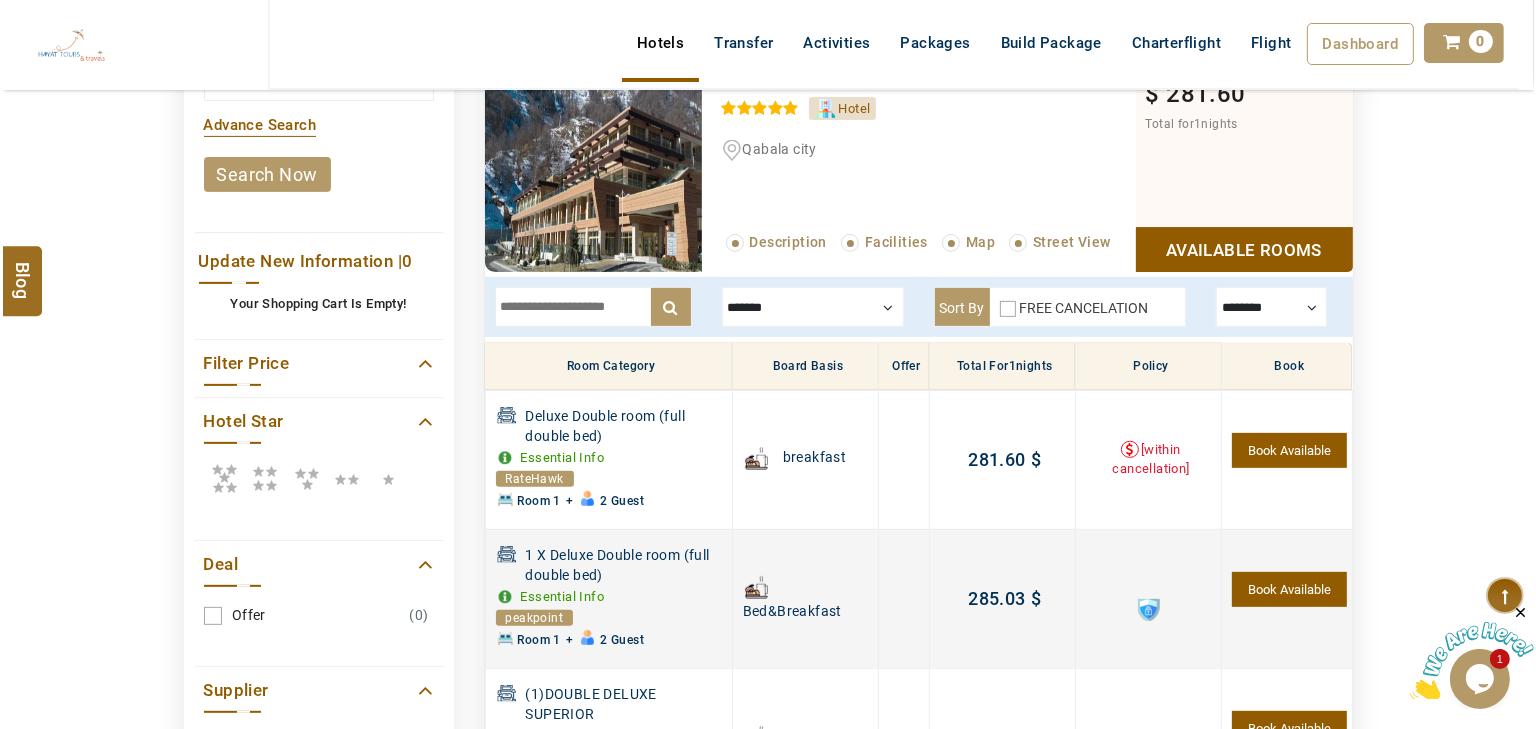scroll, scrollTop: 717, scrollLeft: 0, axis: vertical 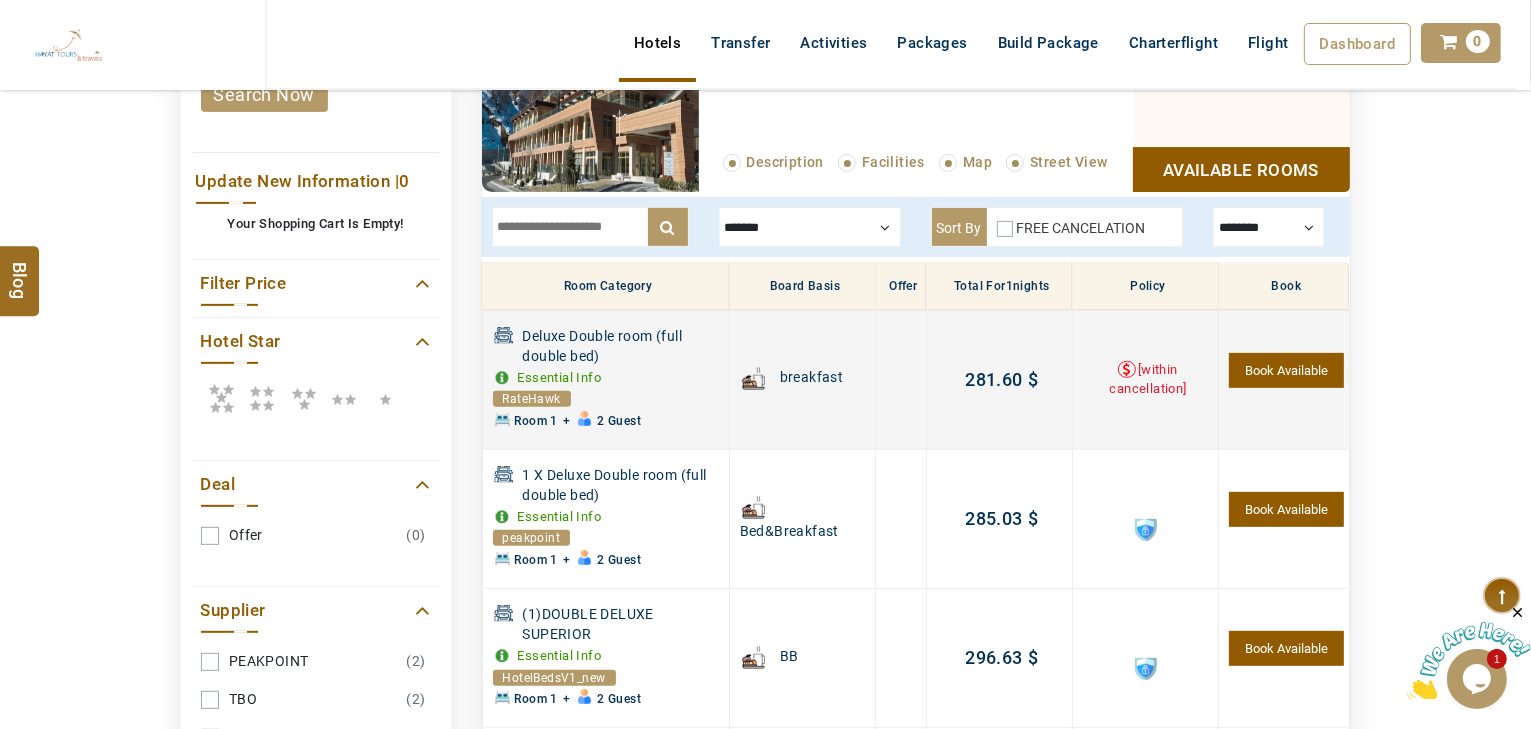 click on "Book Available" at bounding box center (1284, 379) 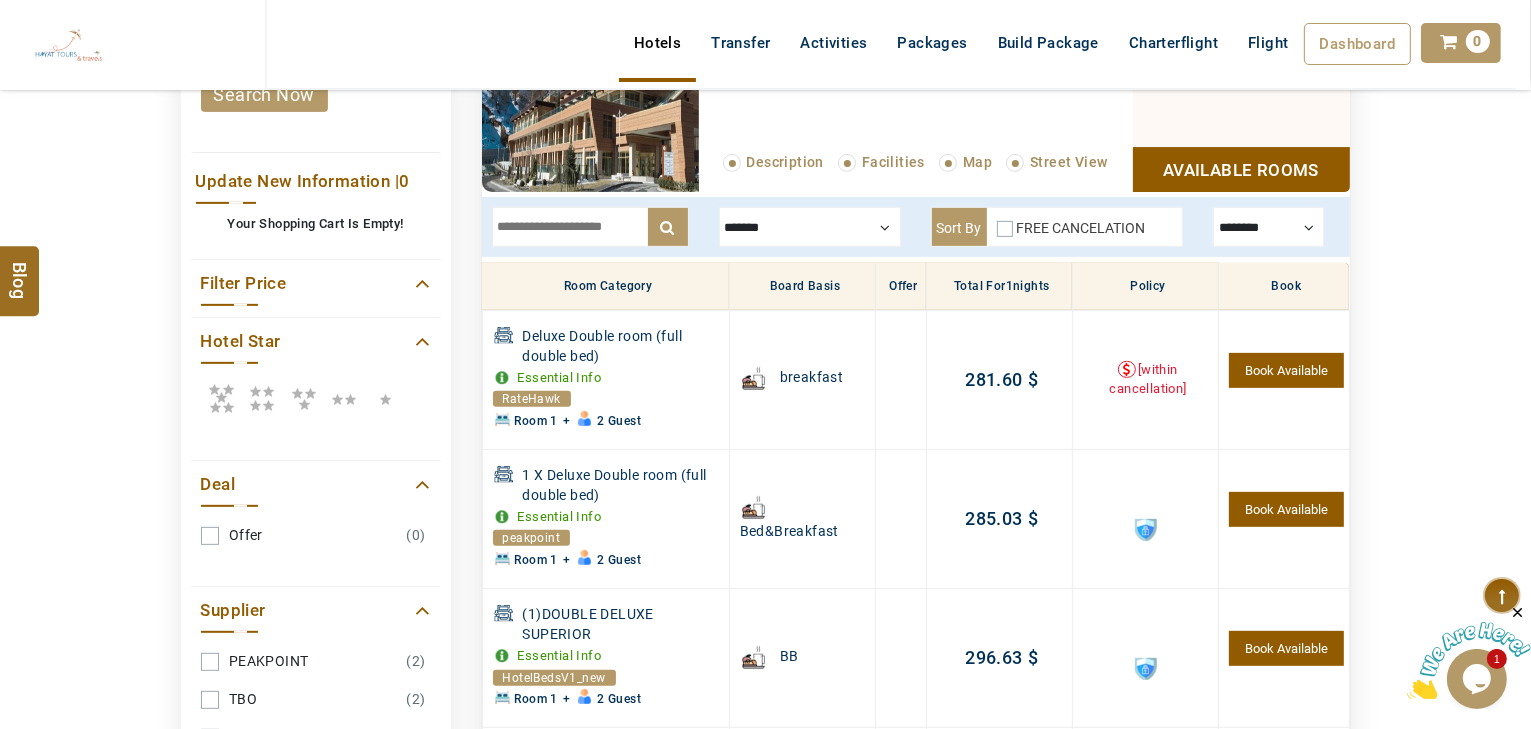 click on "Book Available" at bounding box center [1286, 370] 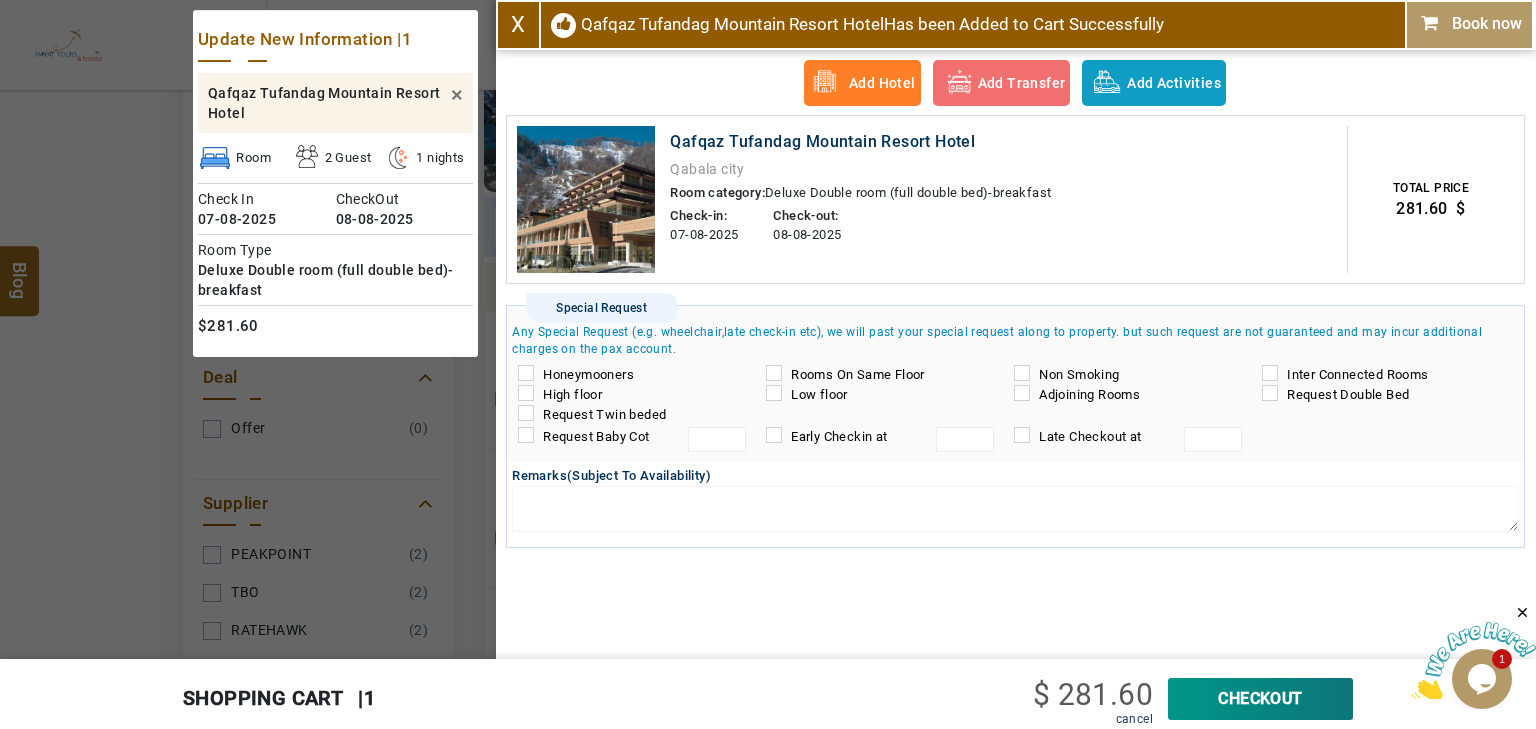 click on "CheckOut" at bounding box center (1260, 699) 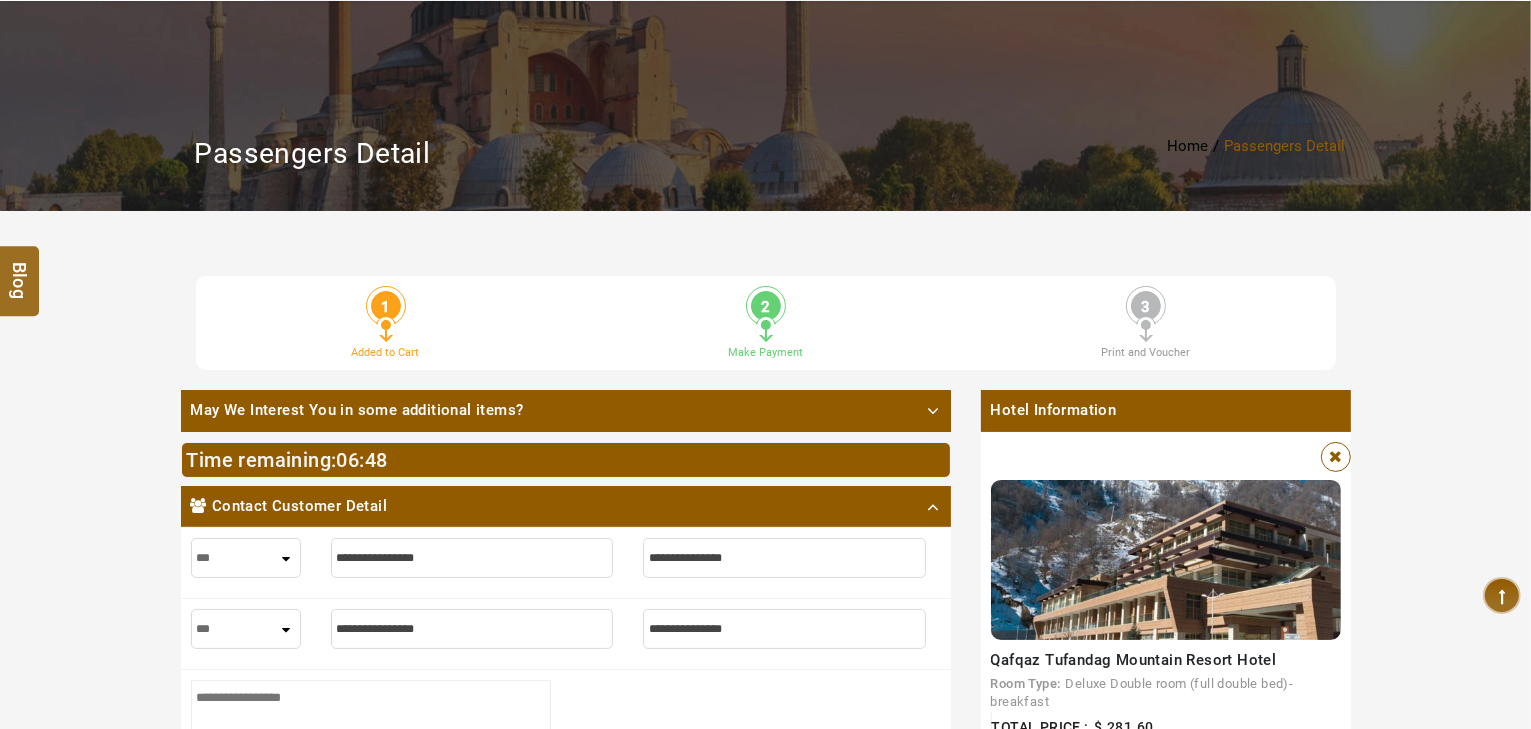 scroll, scrollTop: 320, scrollLeft: 0, axis: vertical 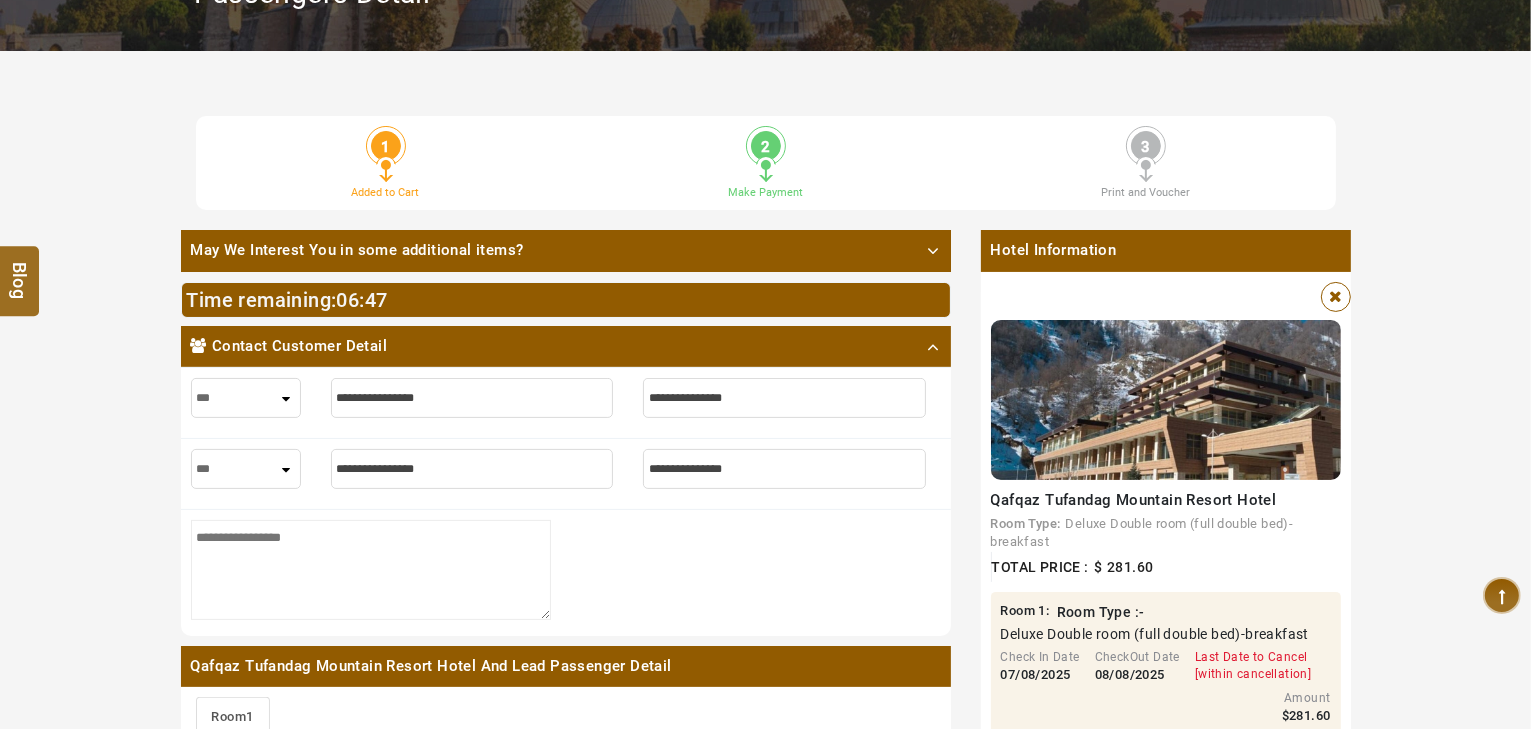 click at bounding box center (472, 398) 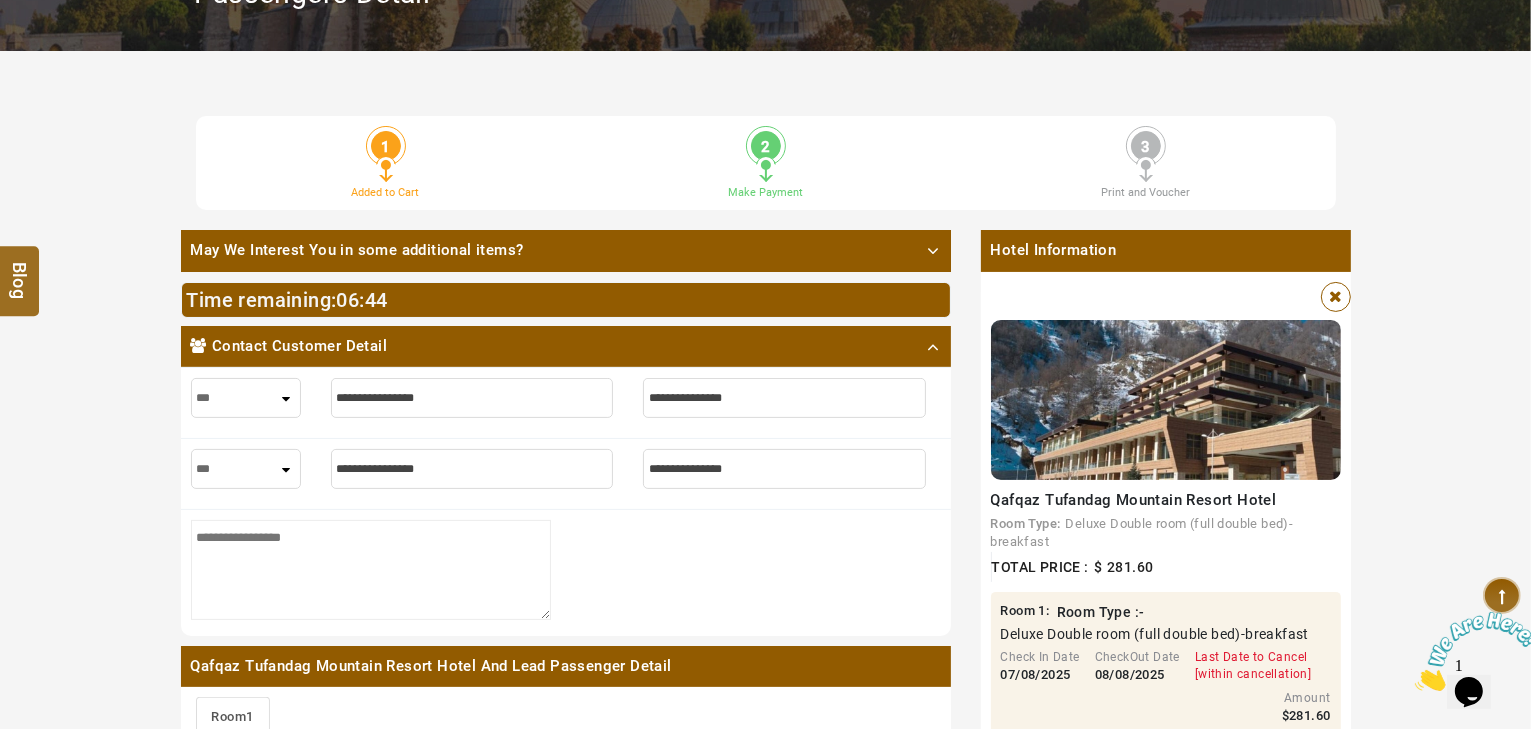 scroll, scrollTop: 0, scrollLeft: 0, axis: both 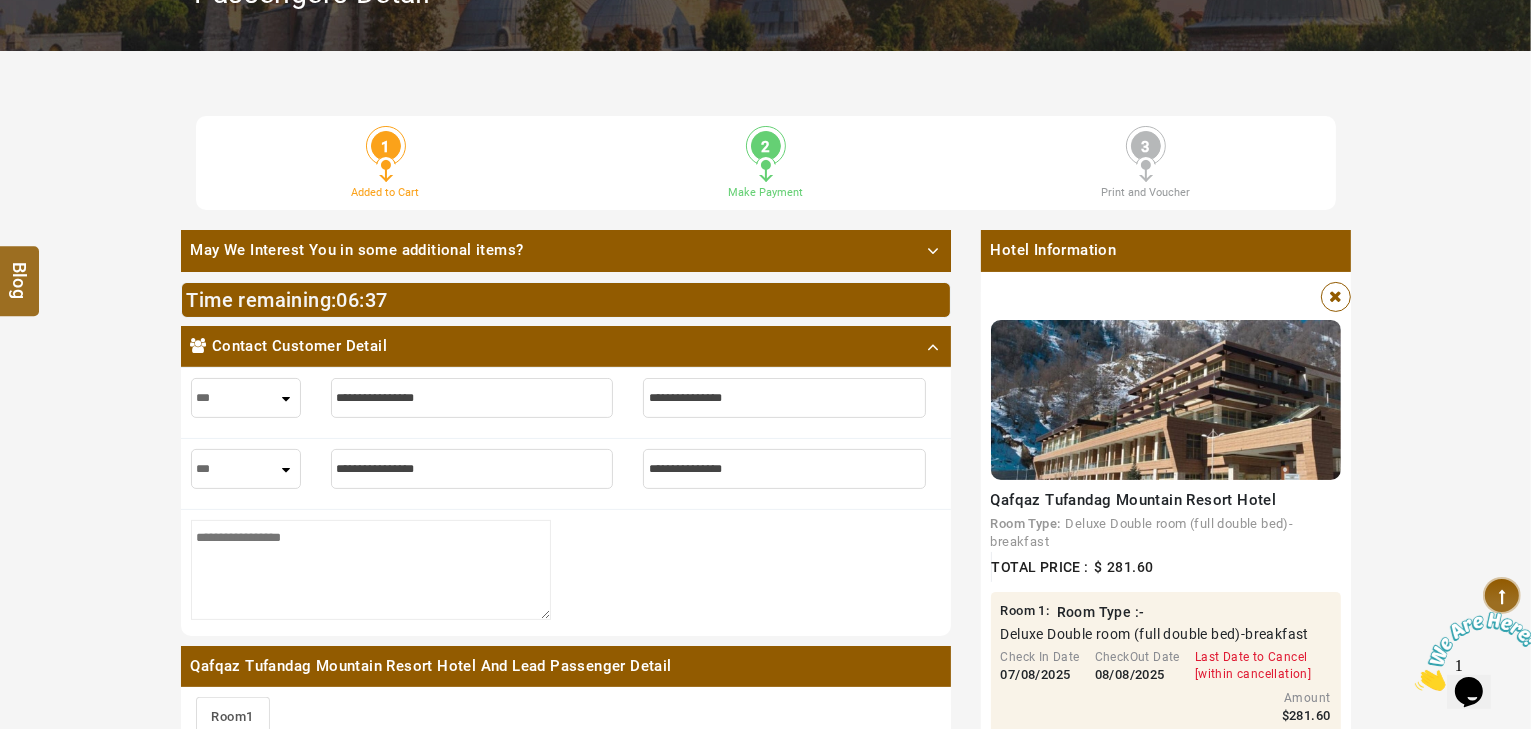 type on "*" 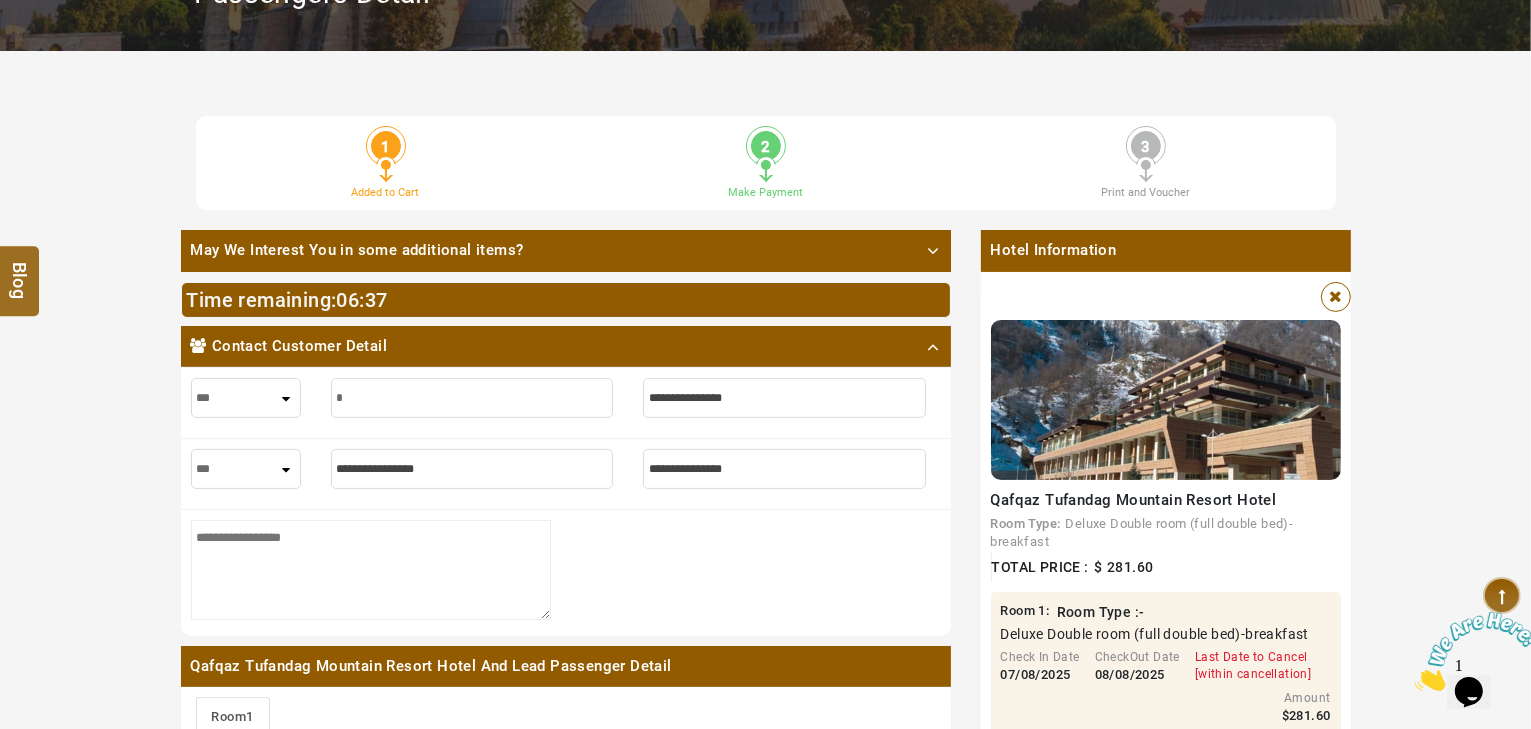 type on "*" 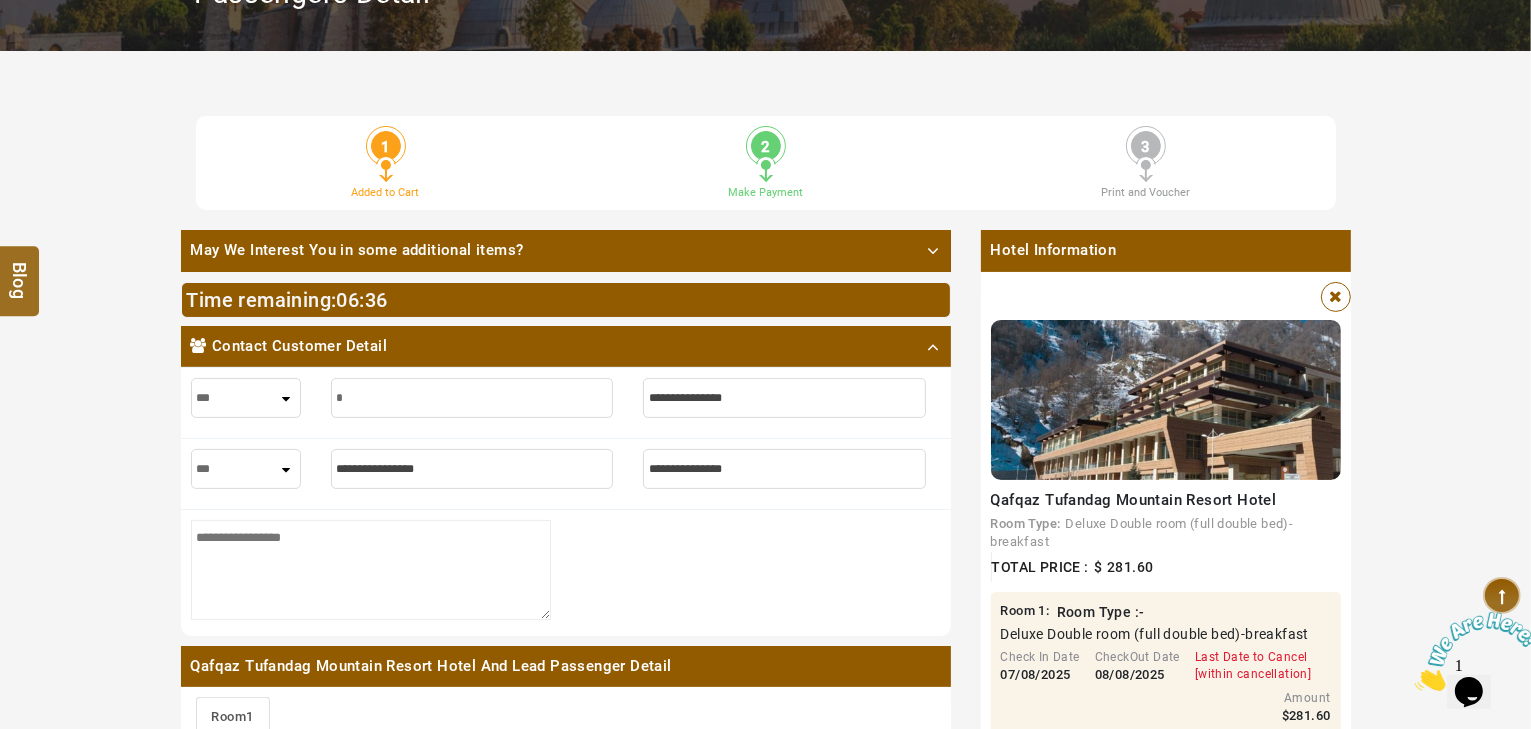 type on "**" 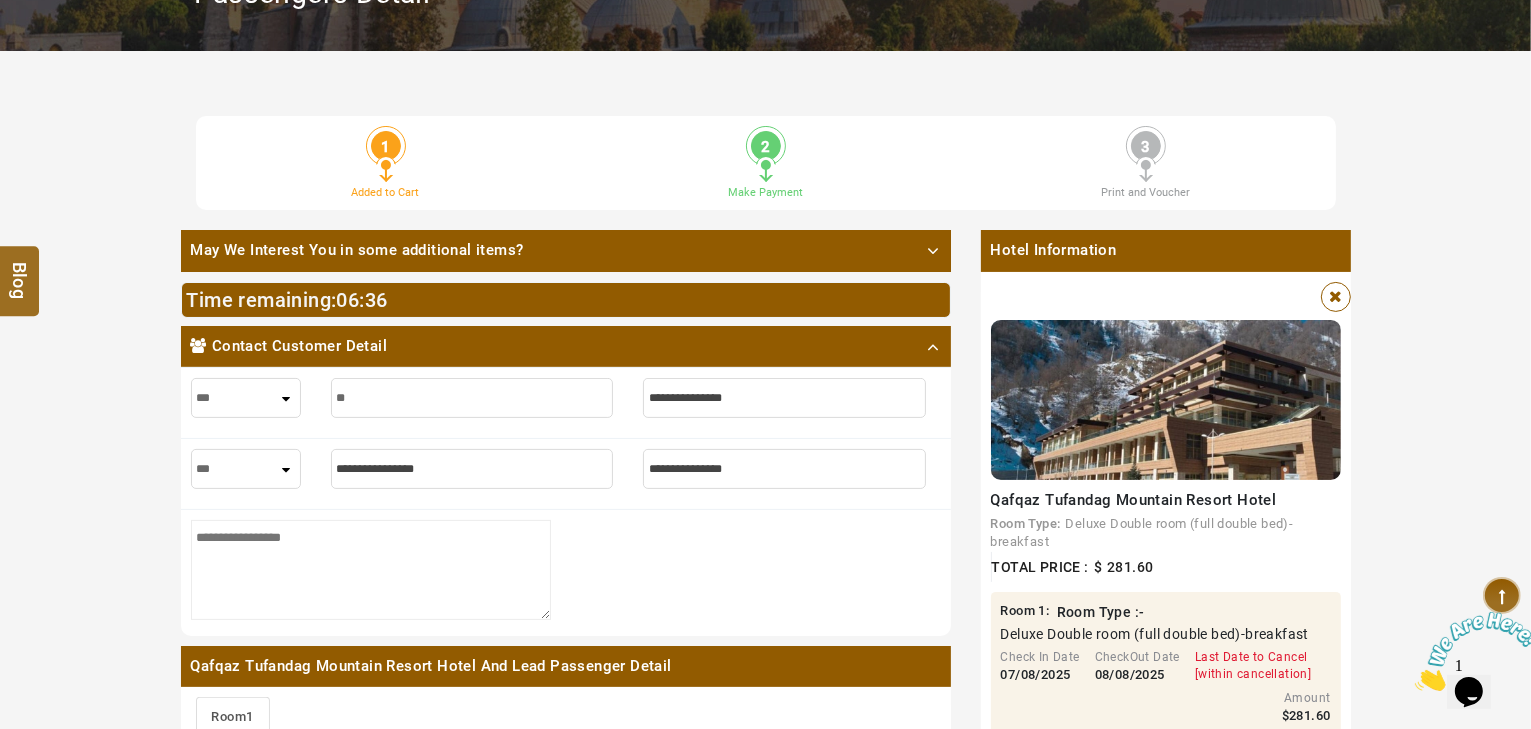 type on "**" 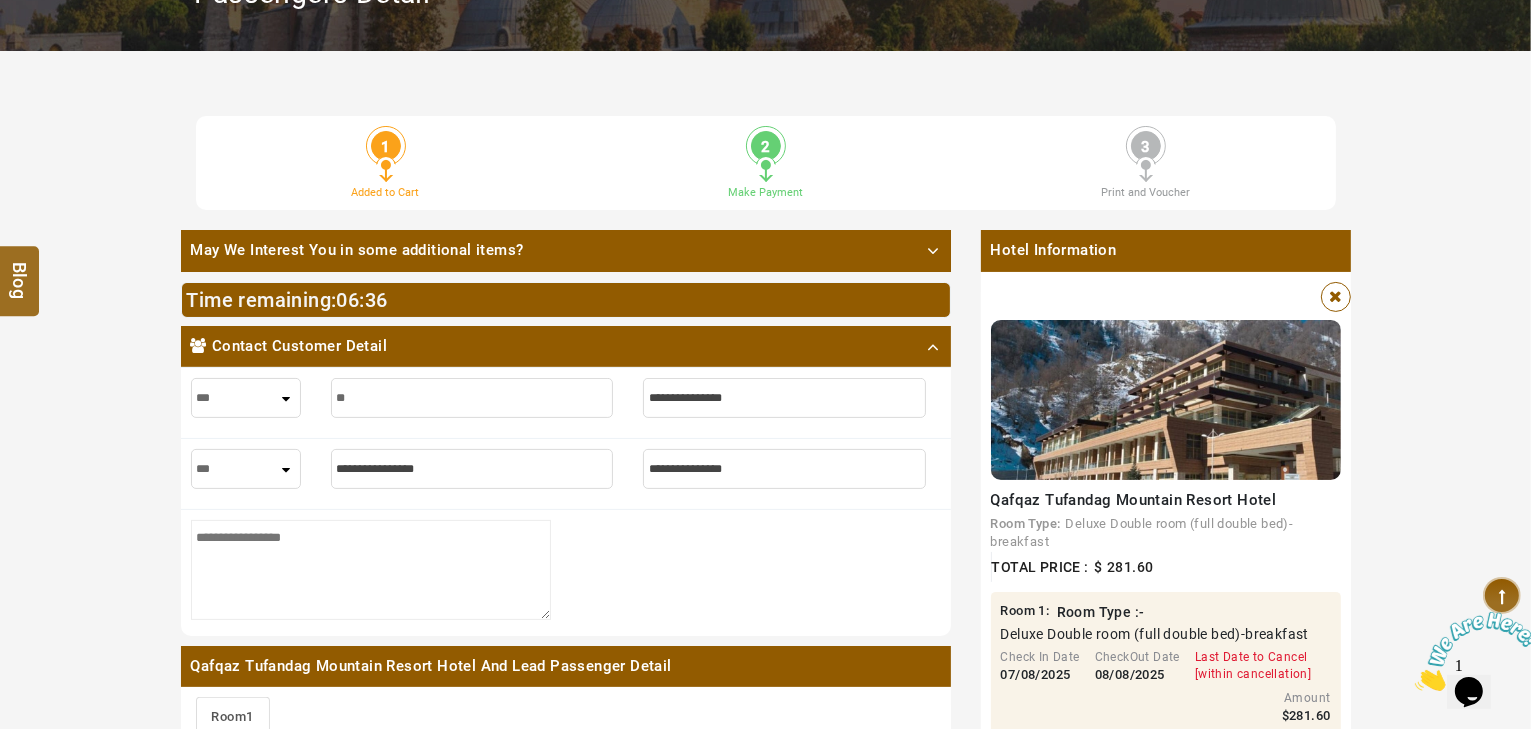 type on "***" 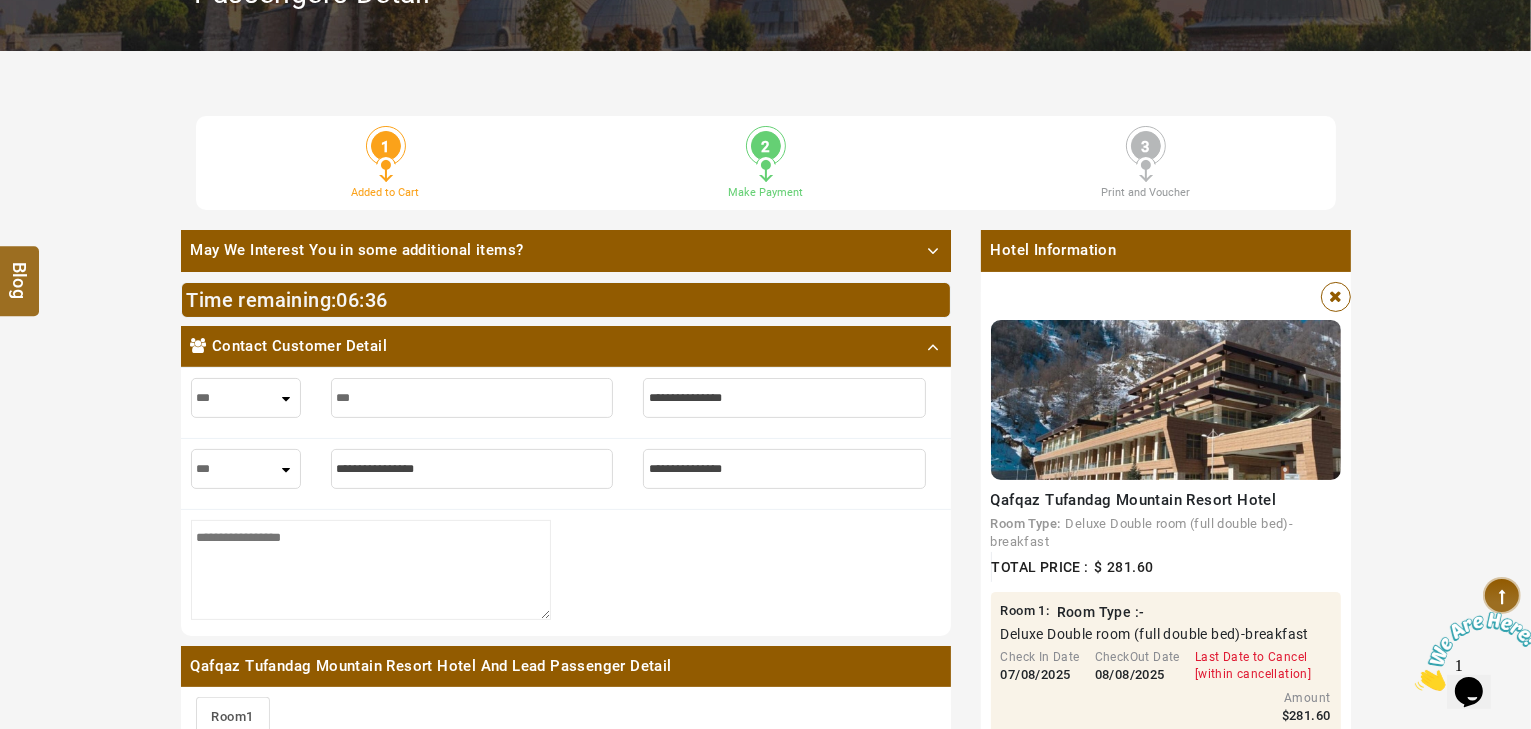 type on "***" 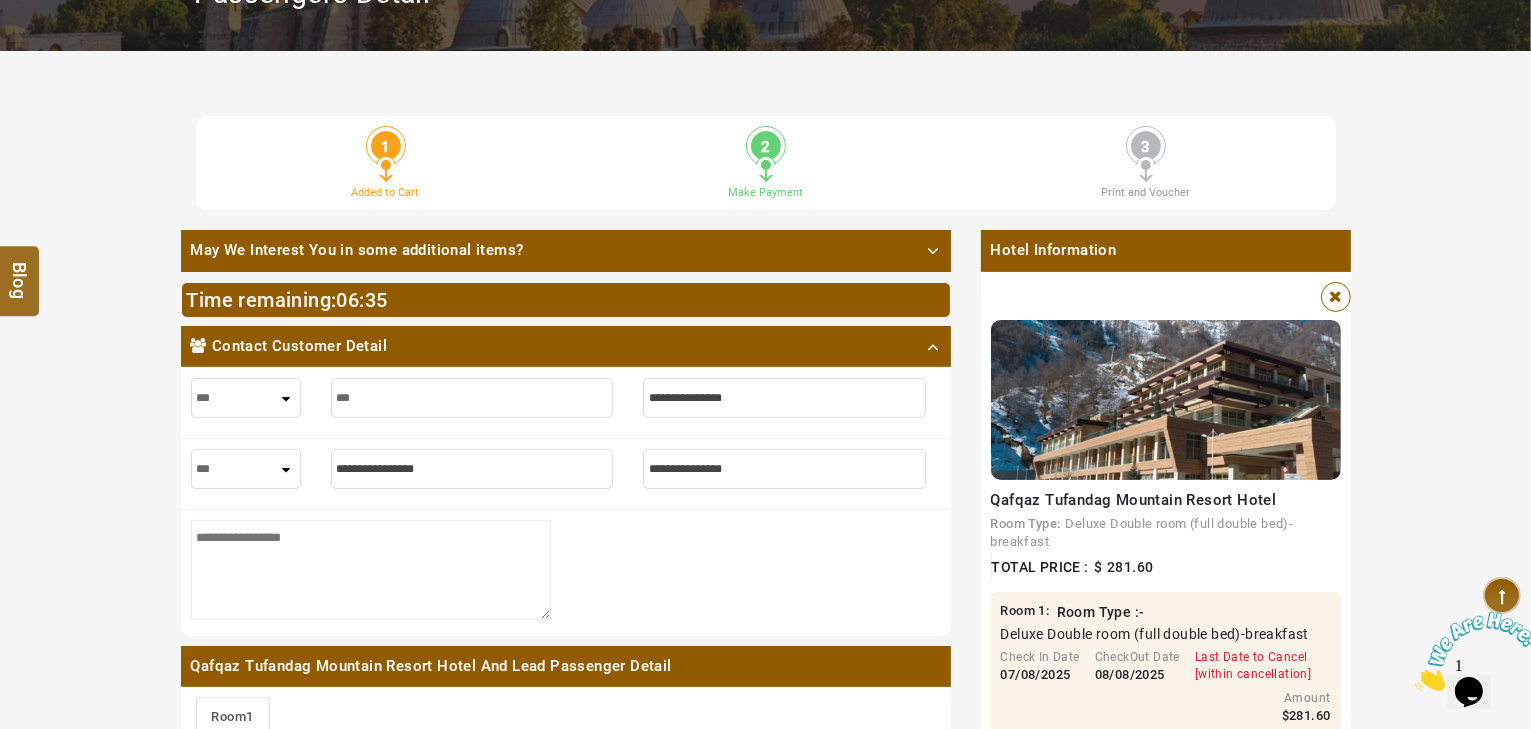 type on "****" 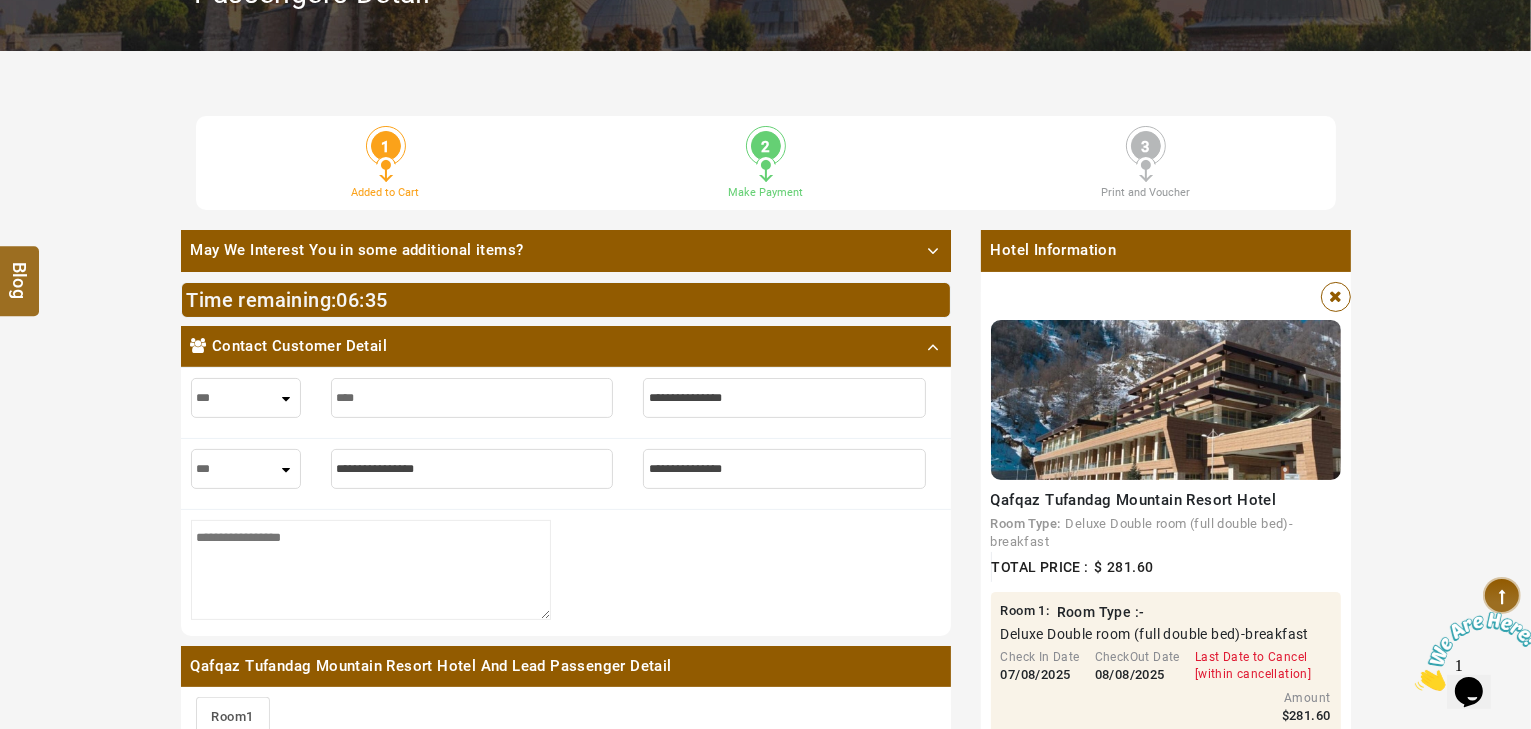 type on "****" 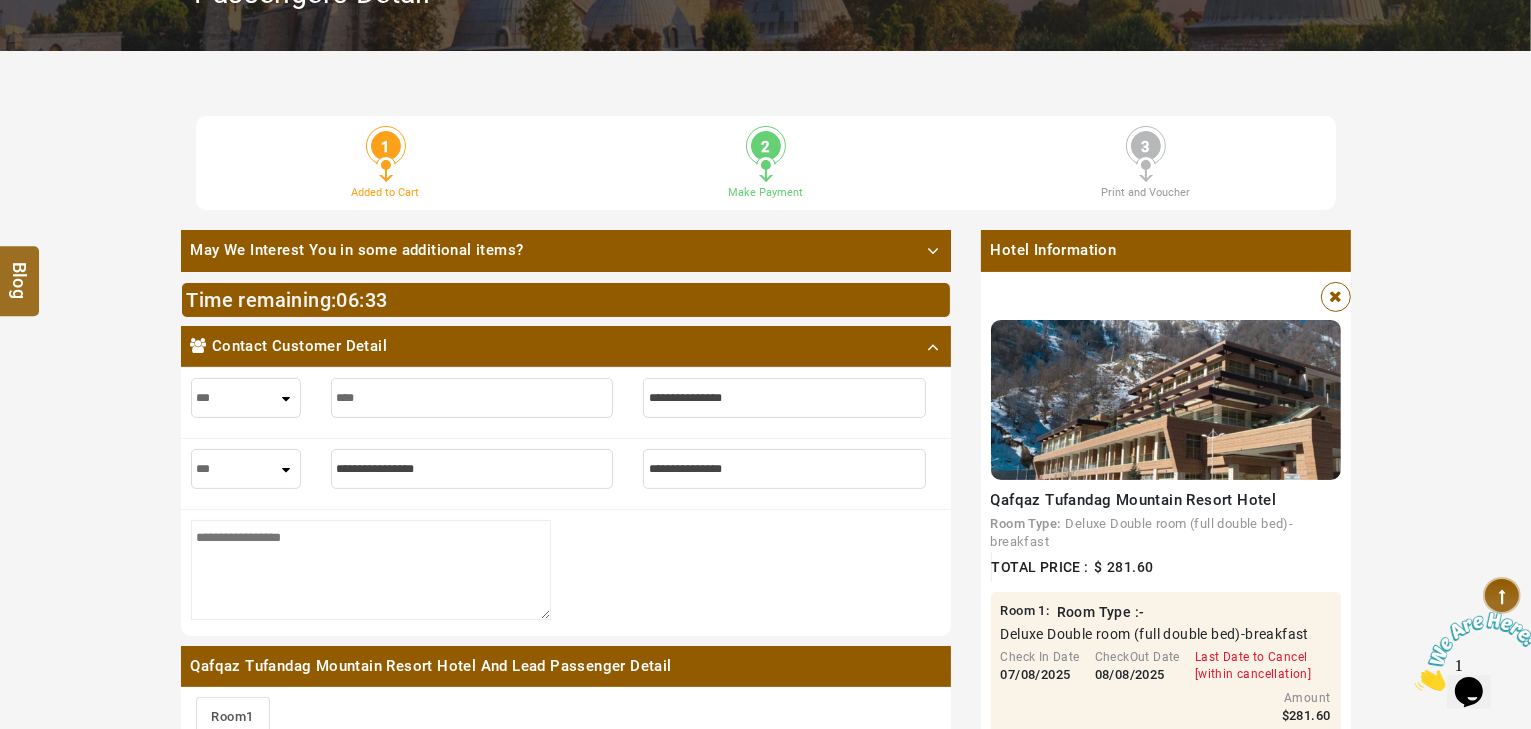 type on "*****" 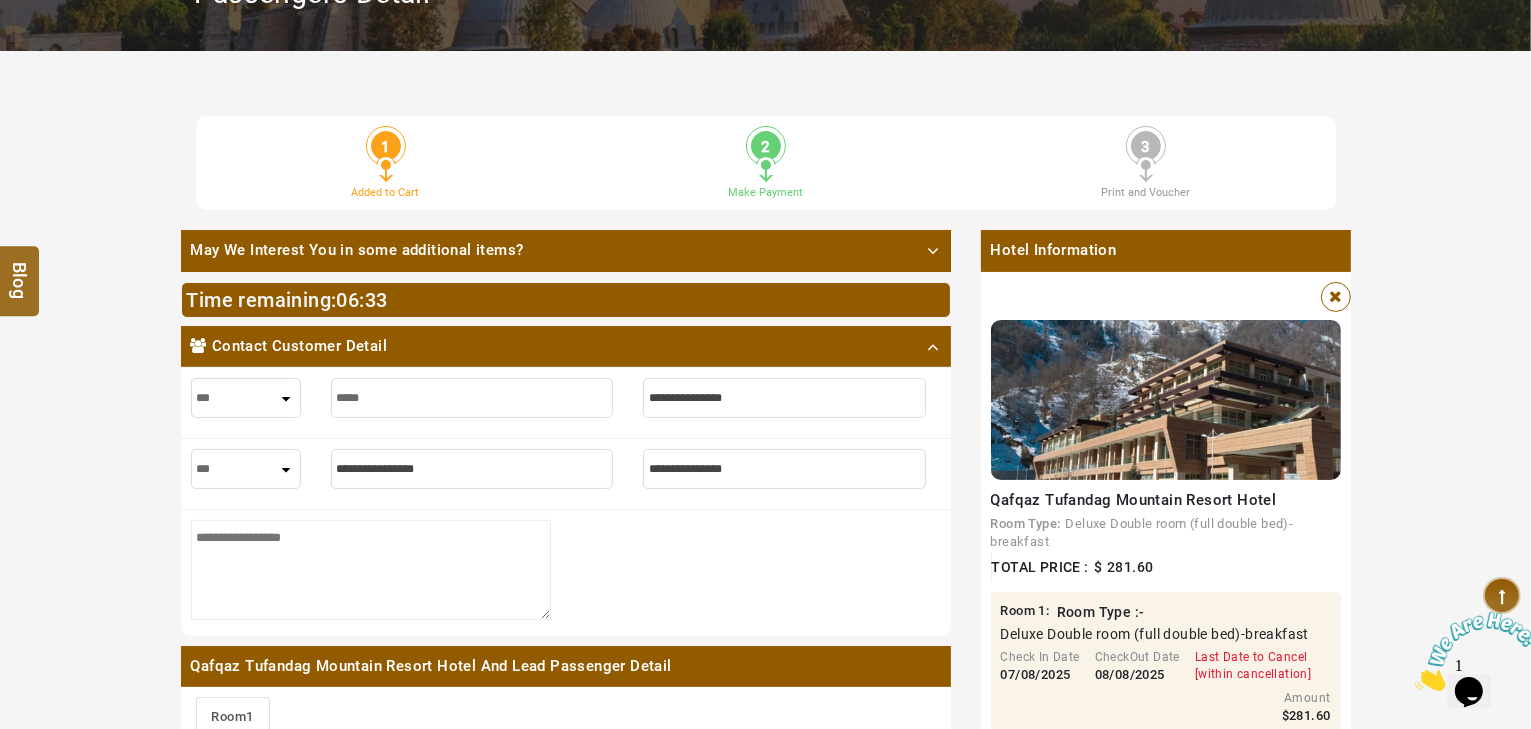 type on "*****" 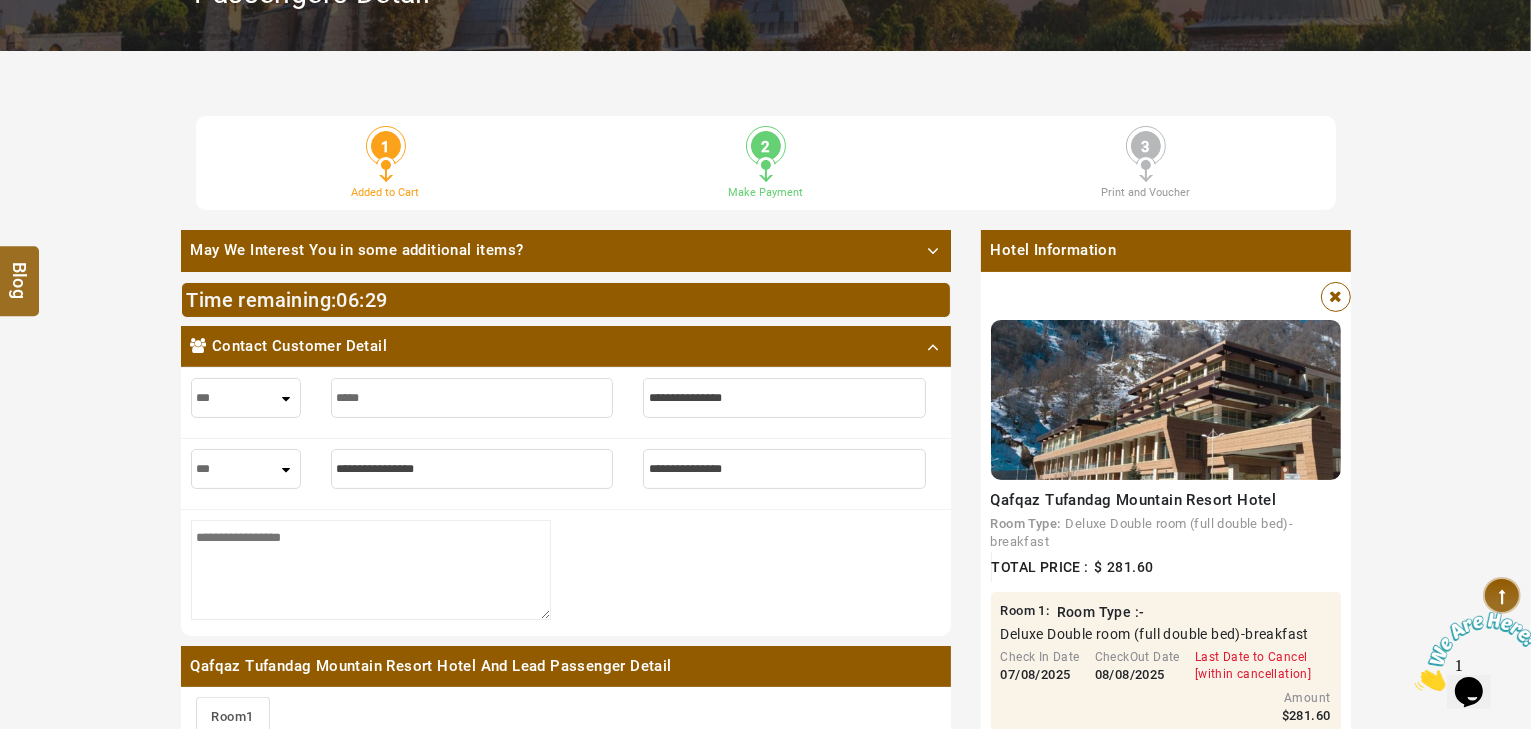 type on "******" 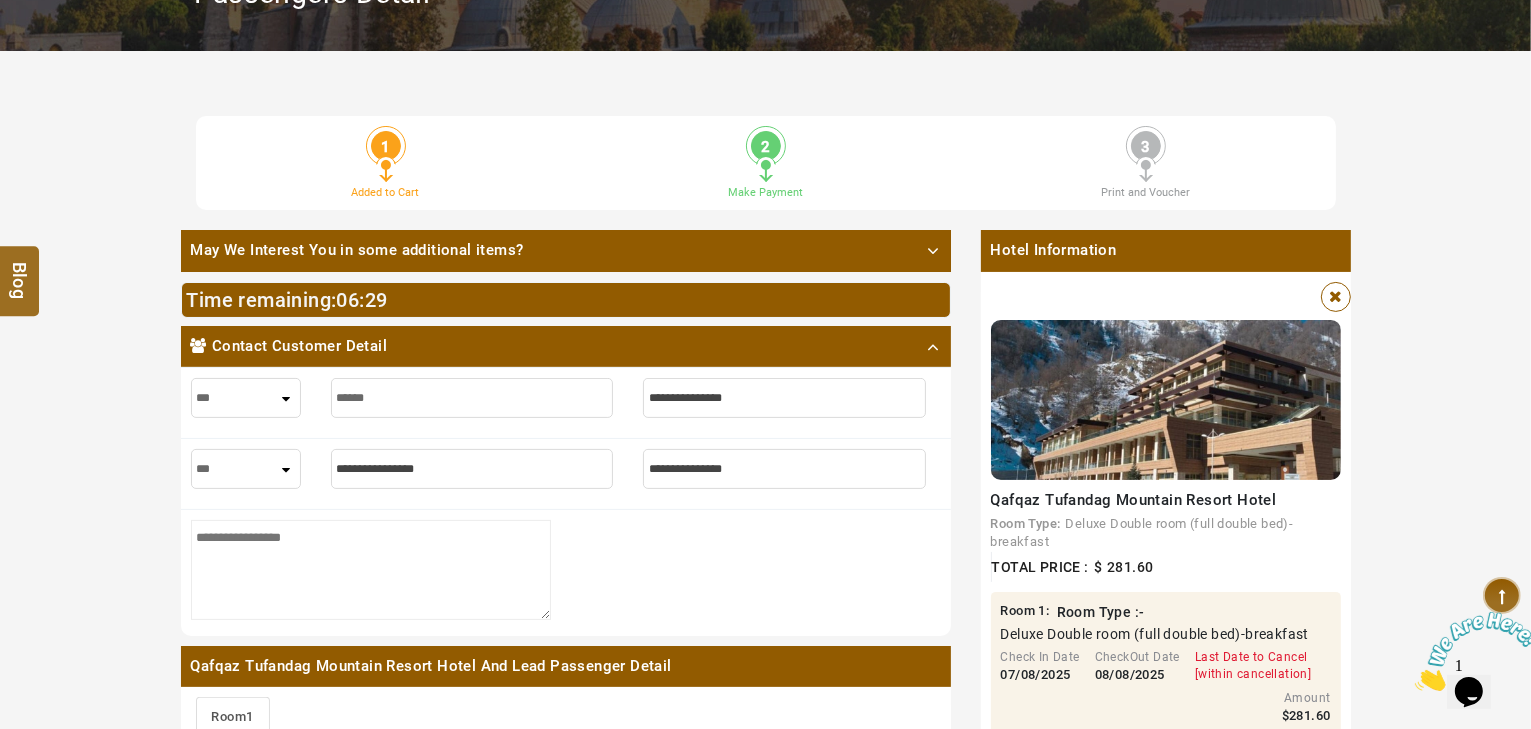 type on "******" 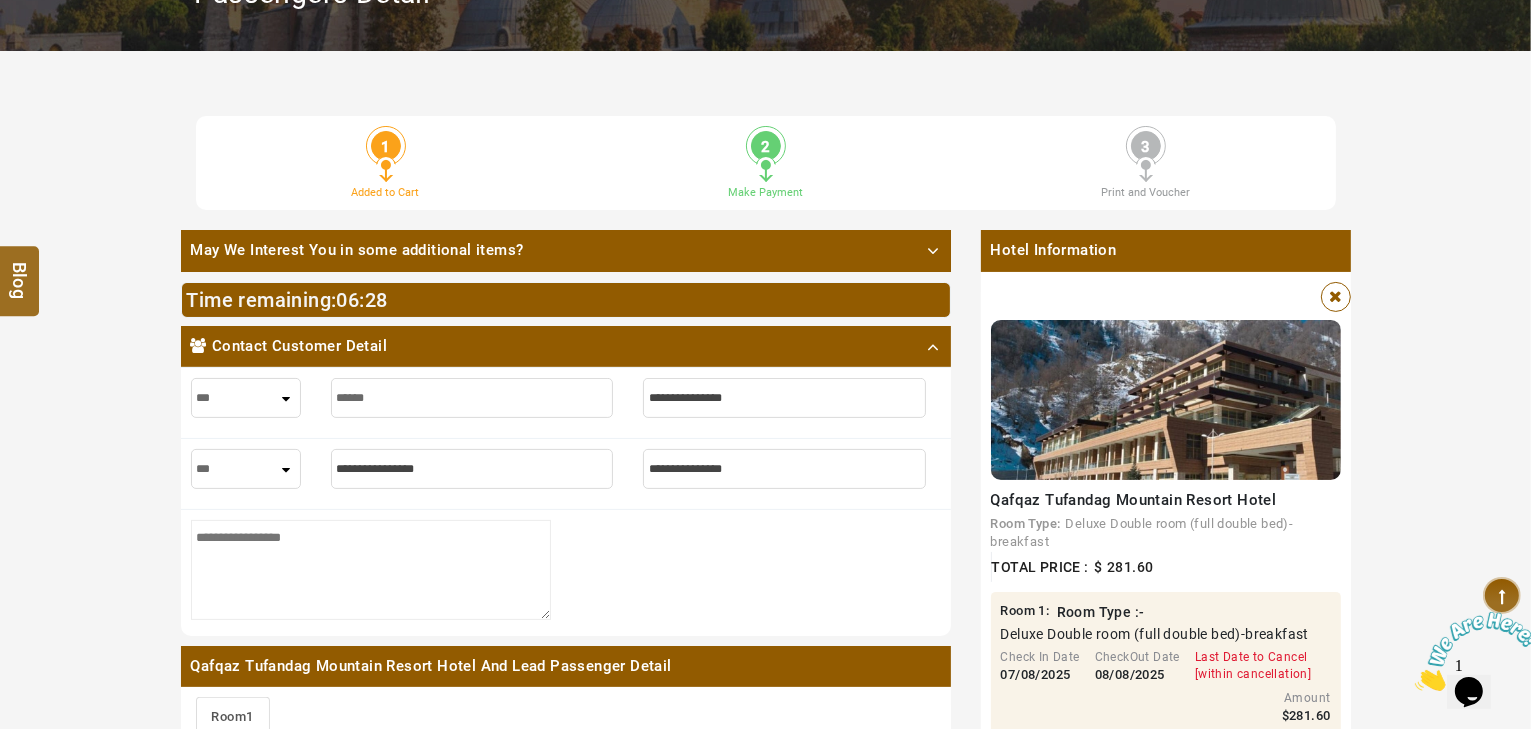 type on "******" 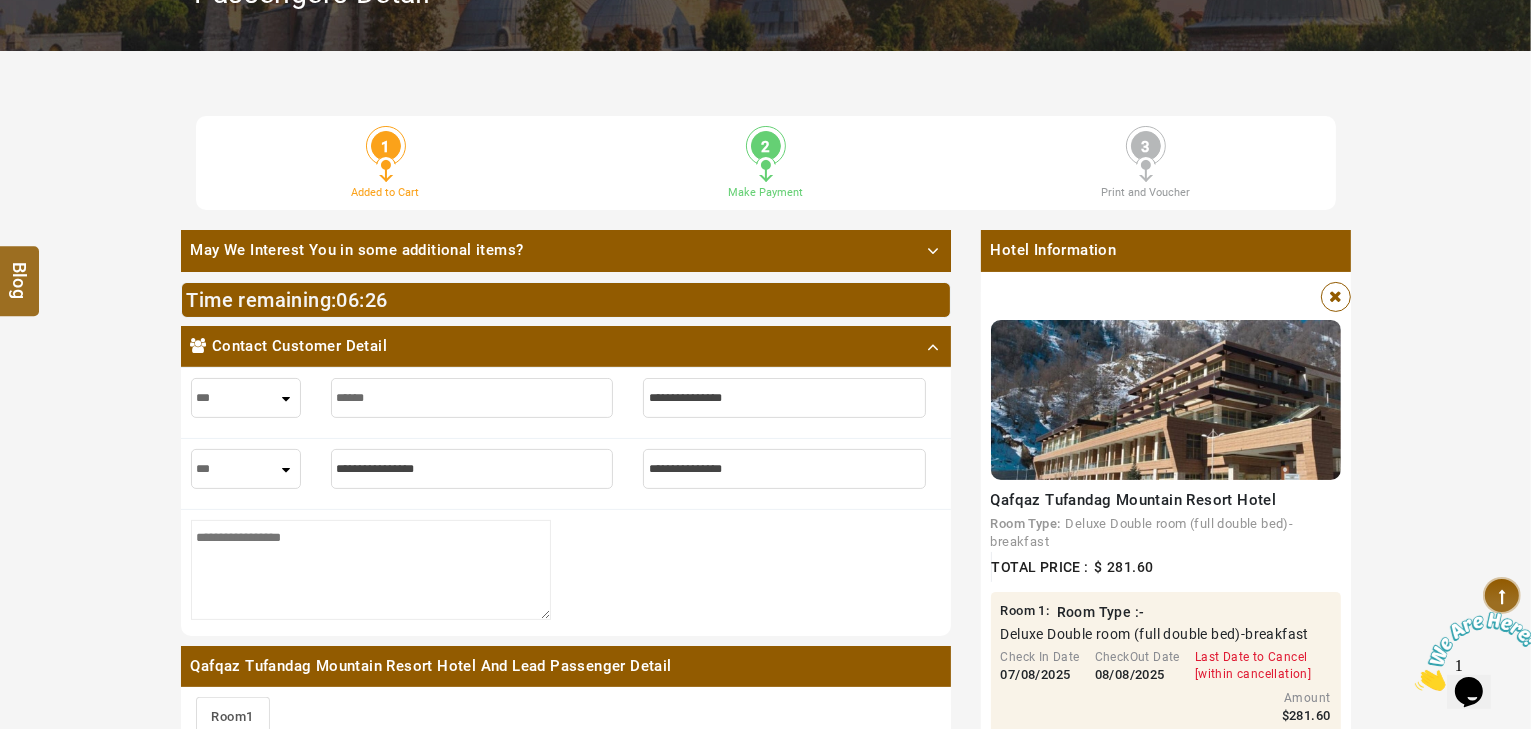 type on "*" 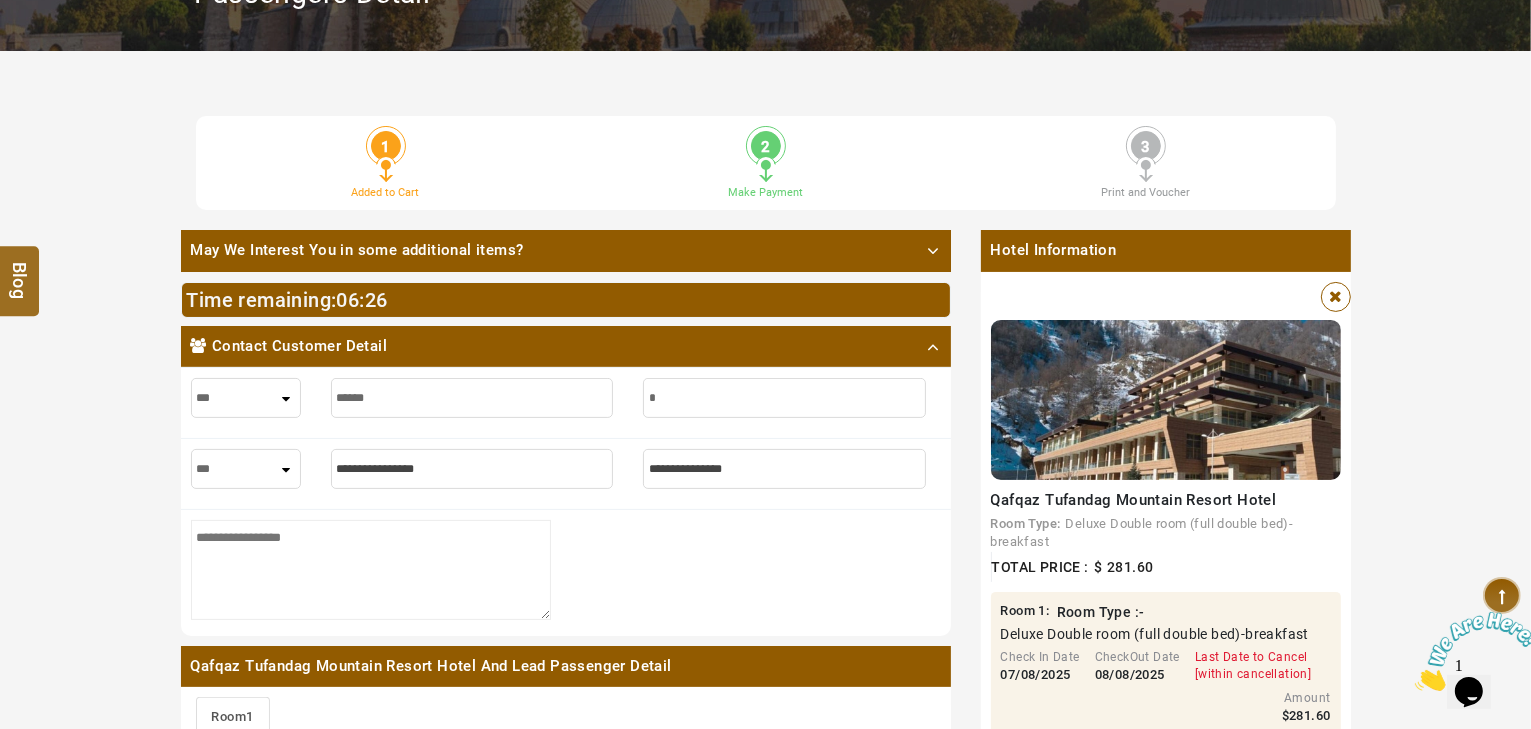 type on "*" 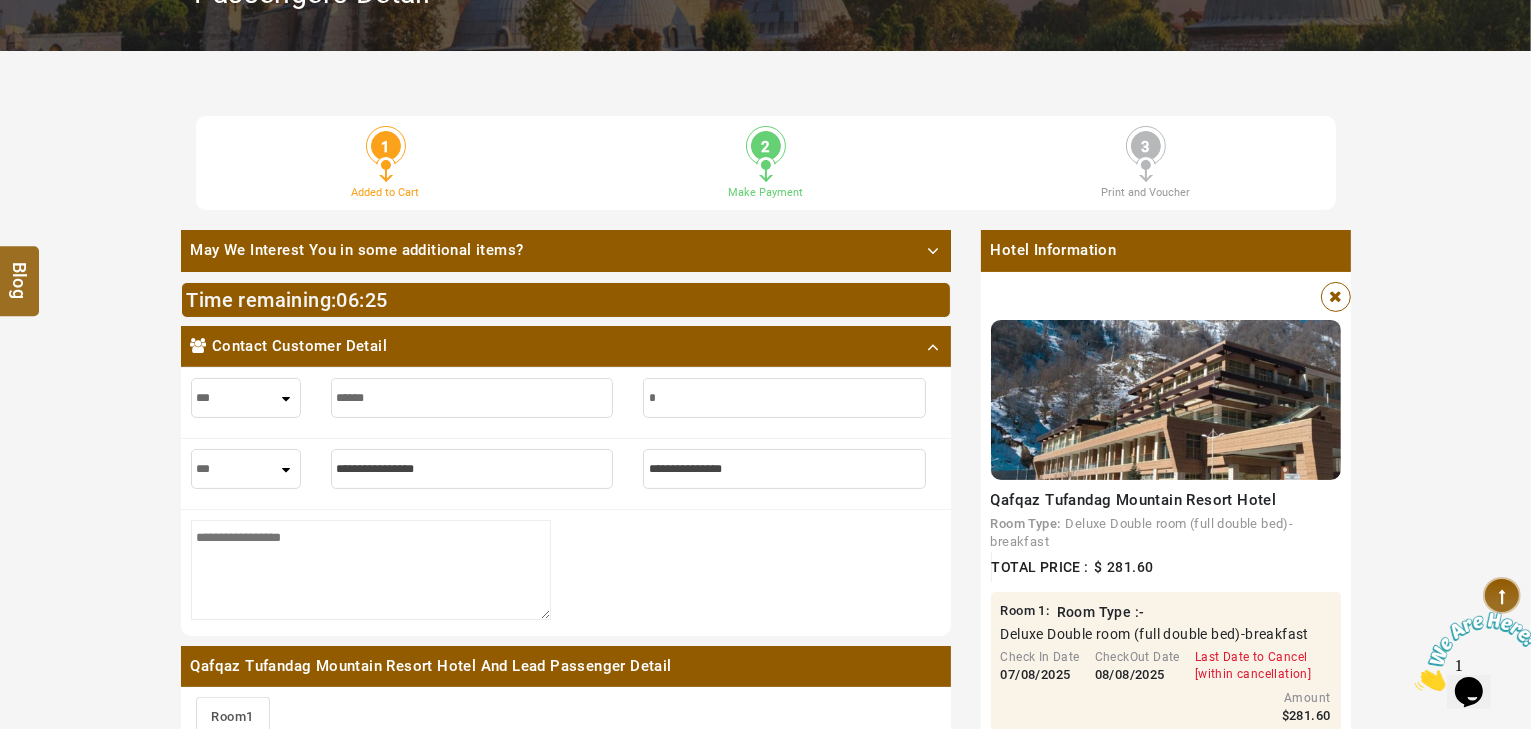 type on "**" 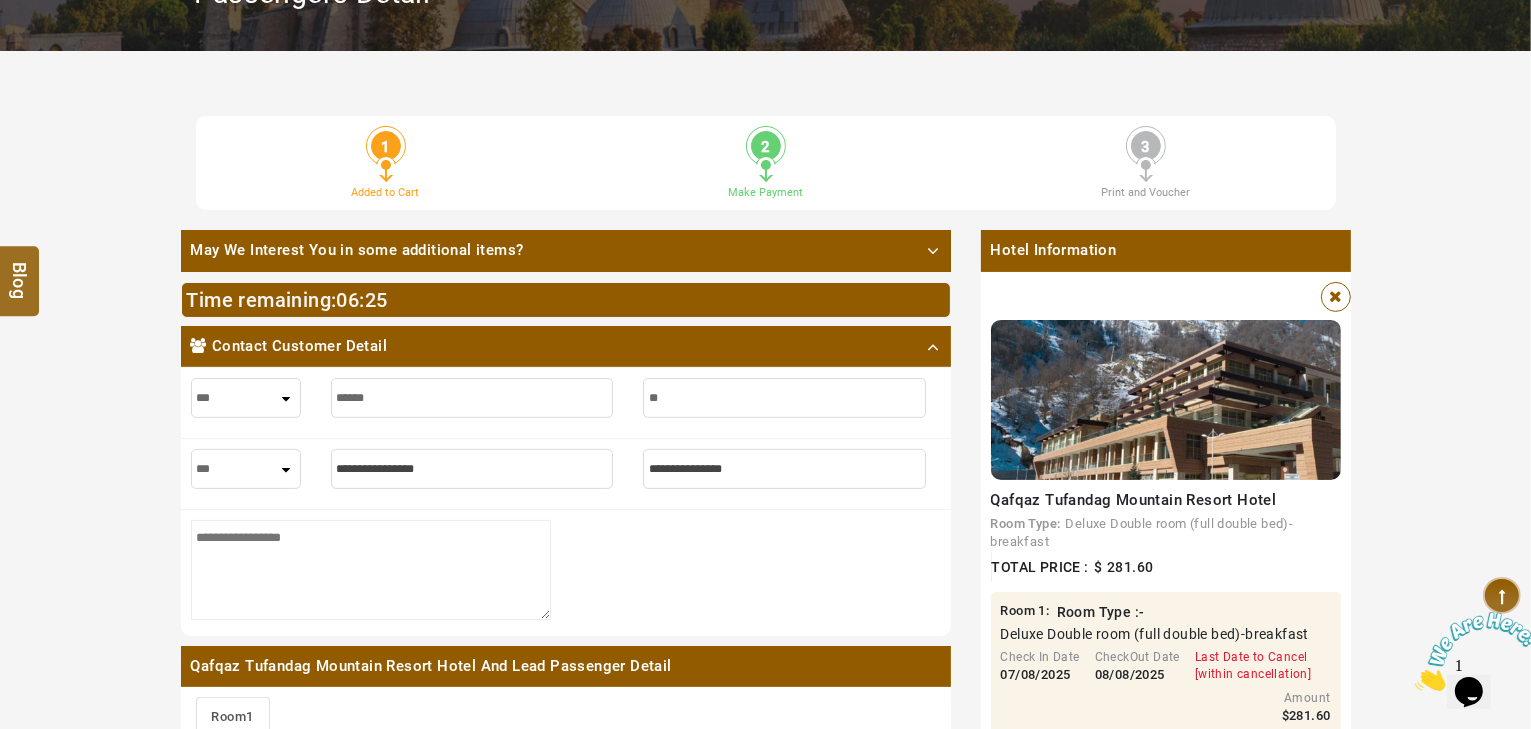 type on "**" 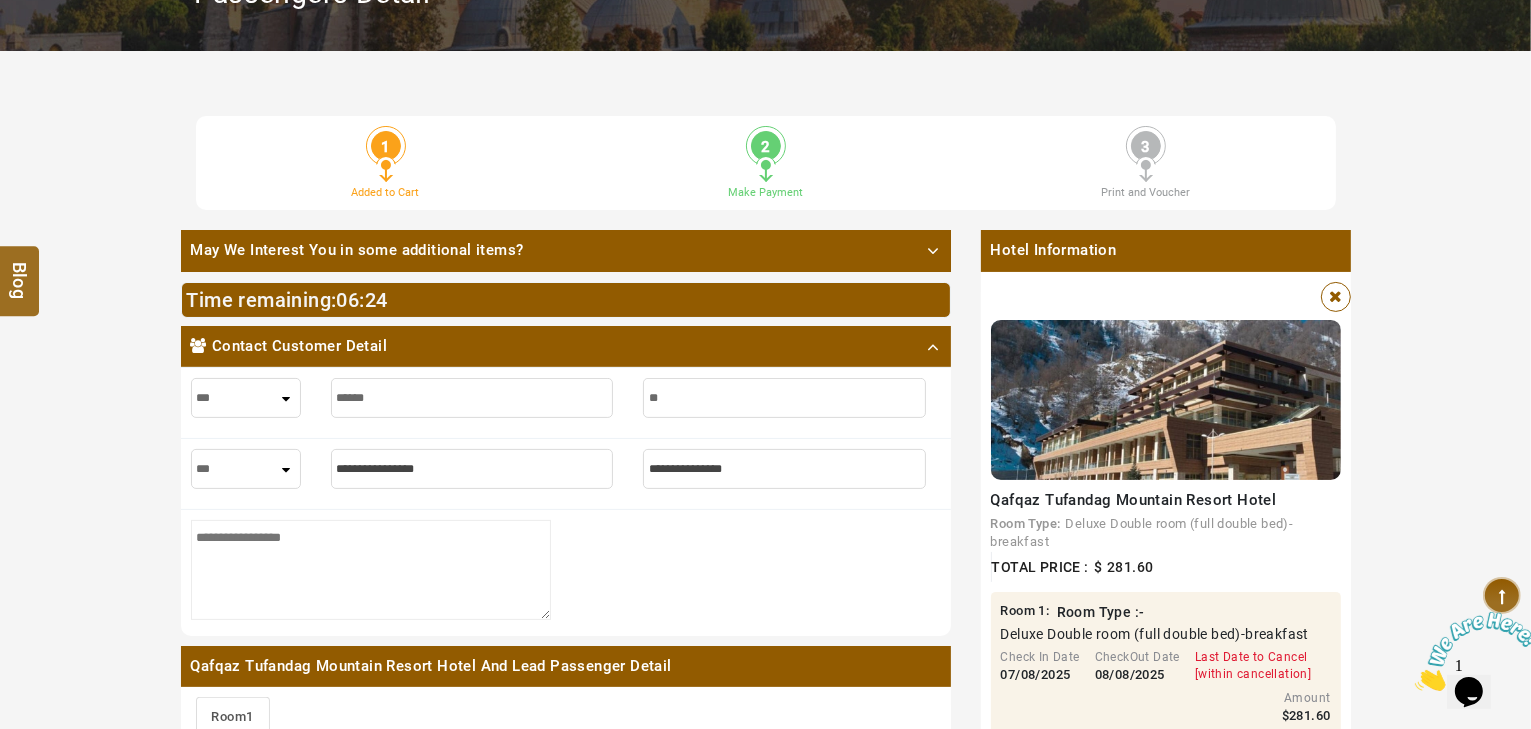 type on "***" 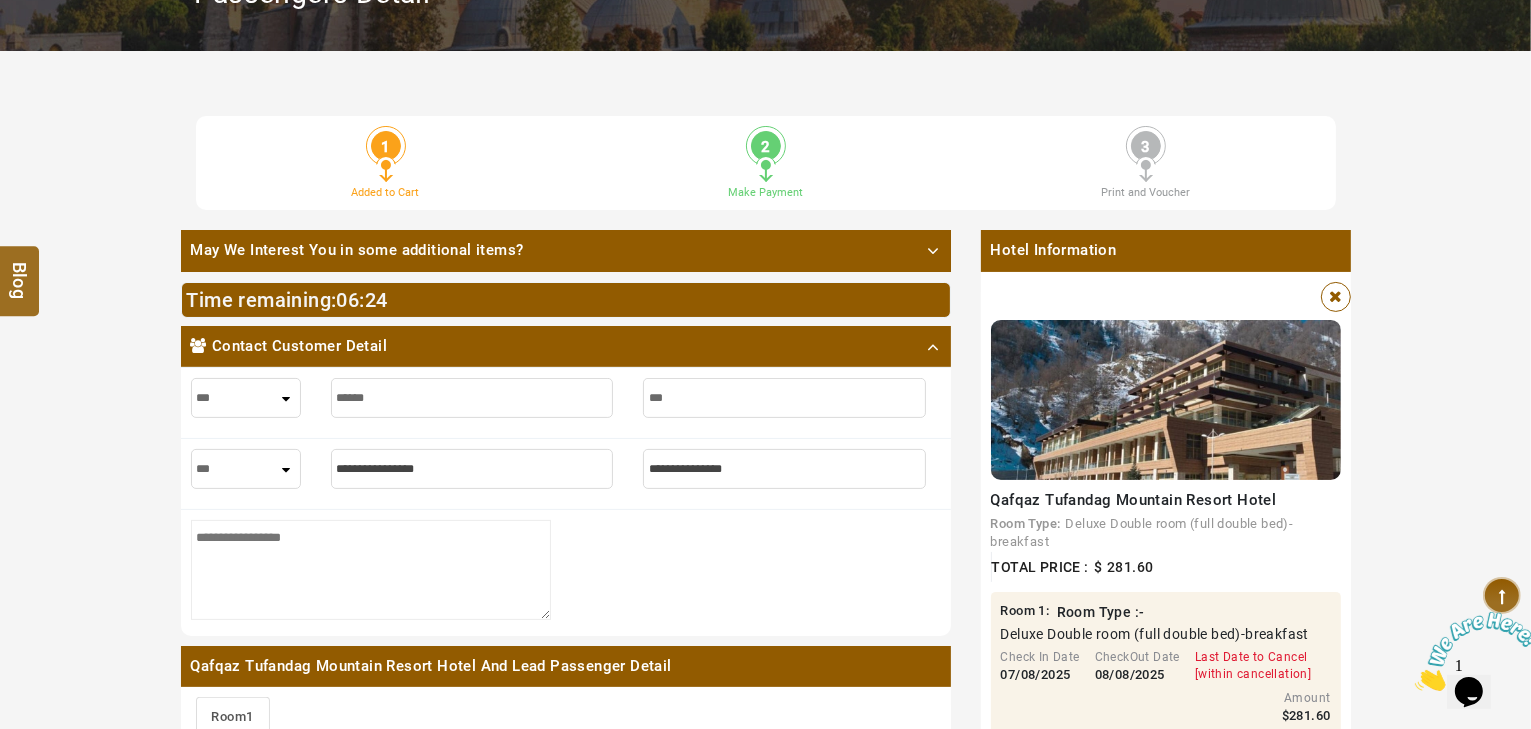 type on "***" 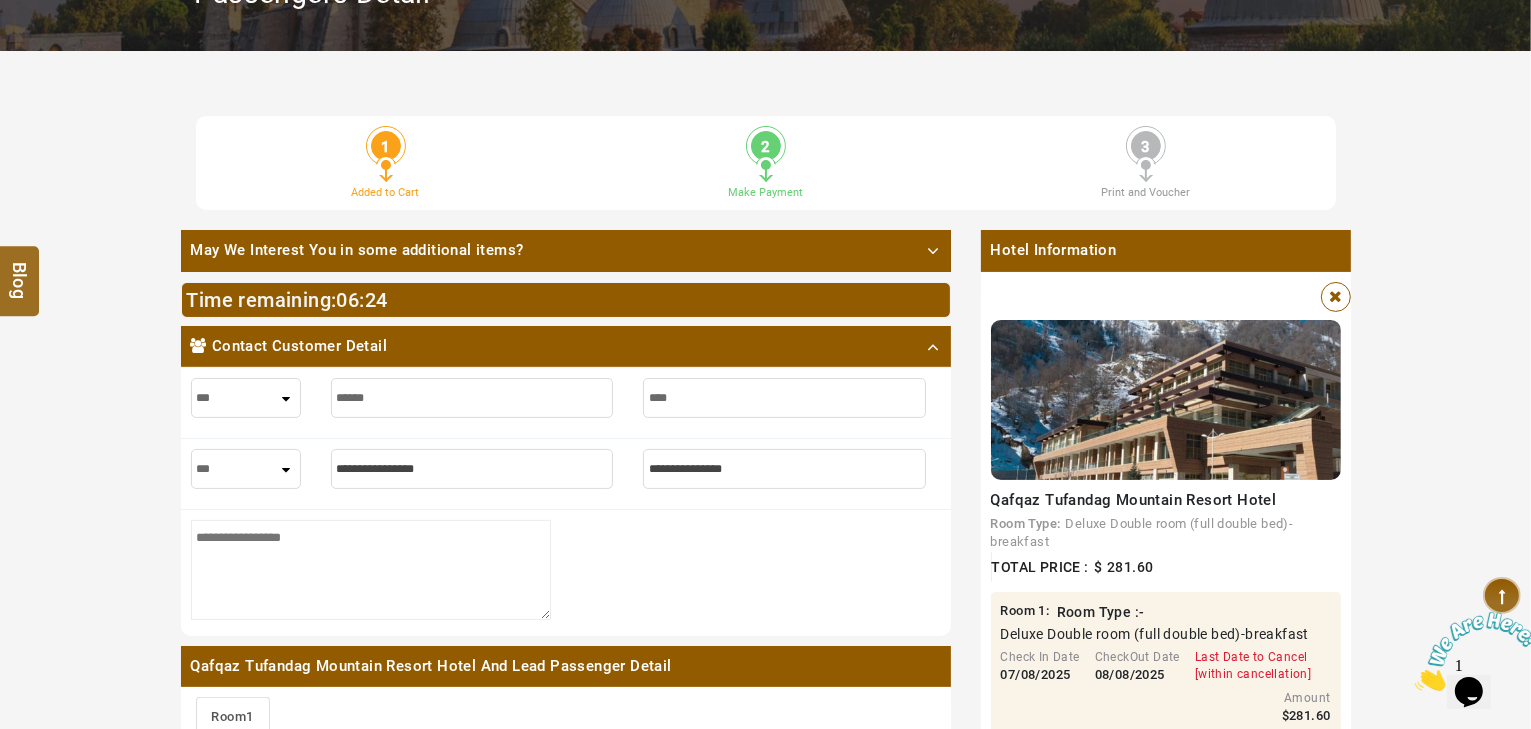 type on "****" 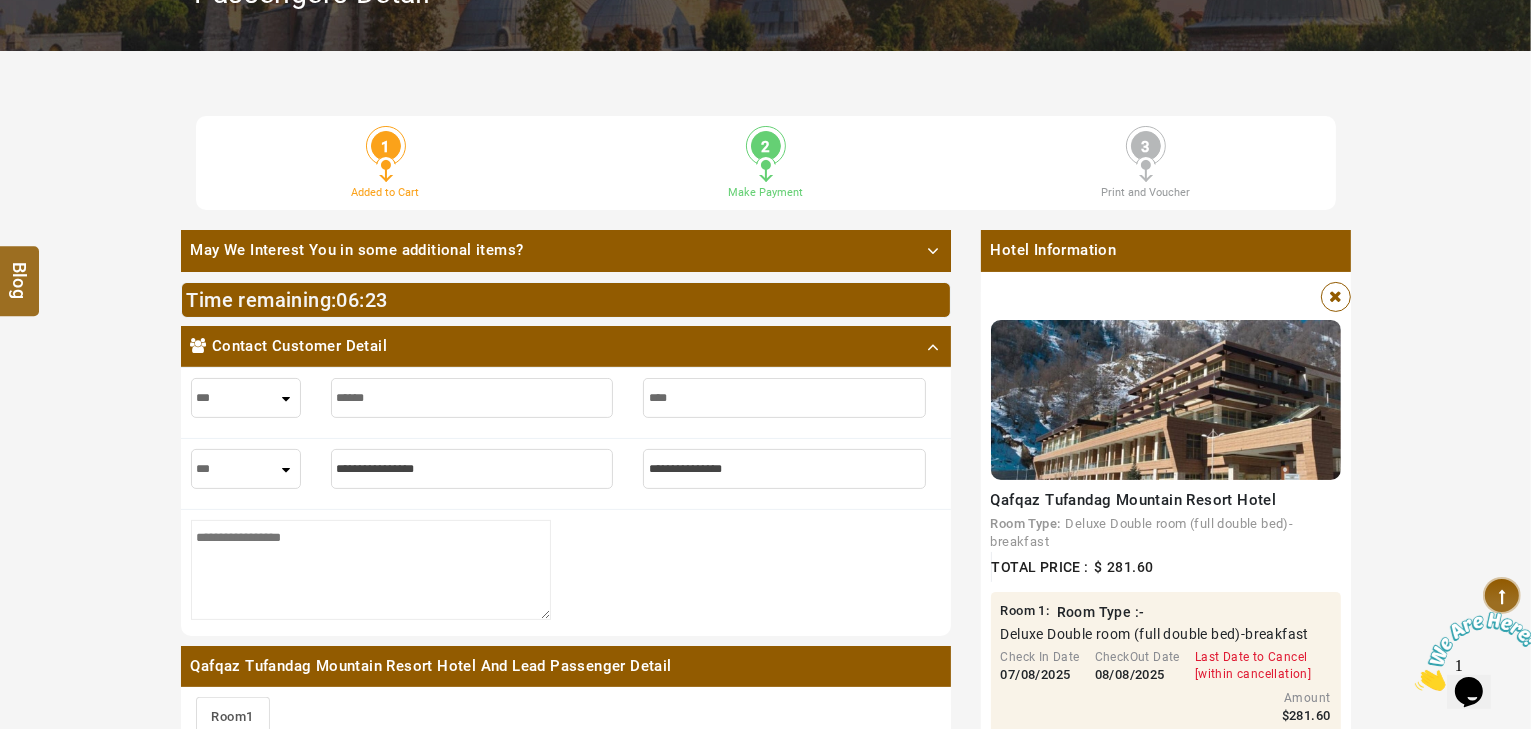 type on "*****" 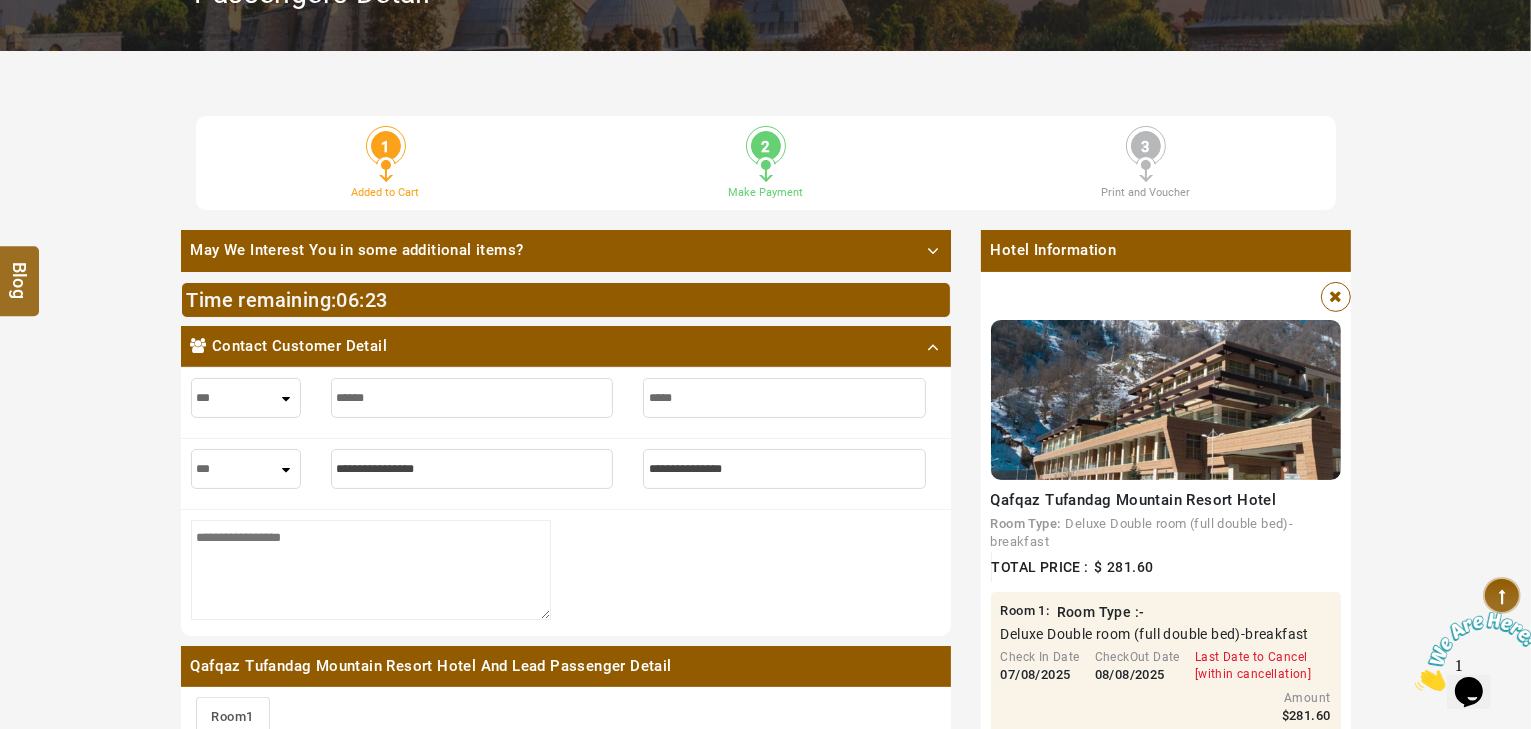 type on "*****" 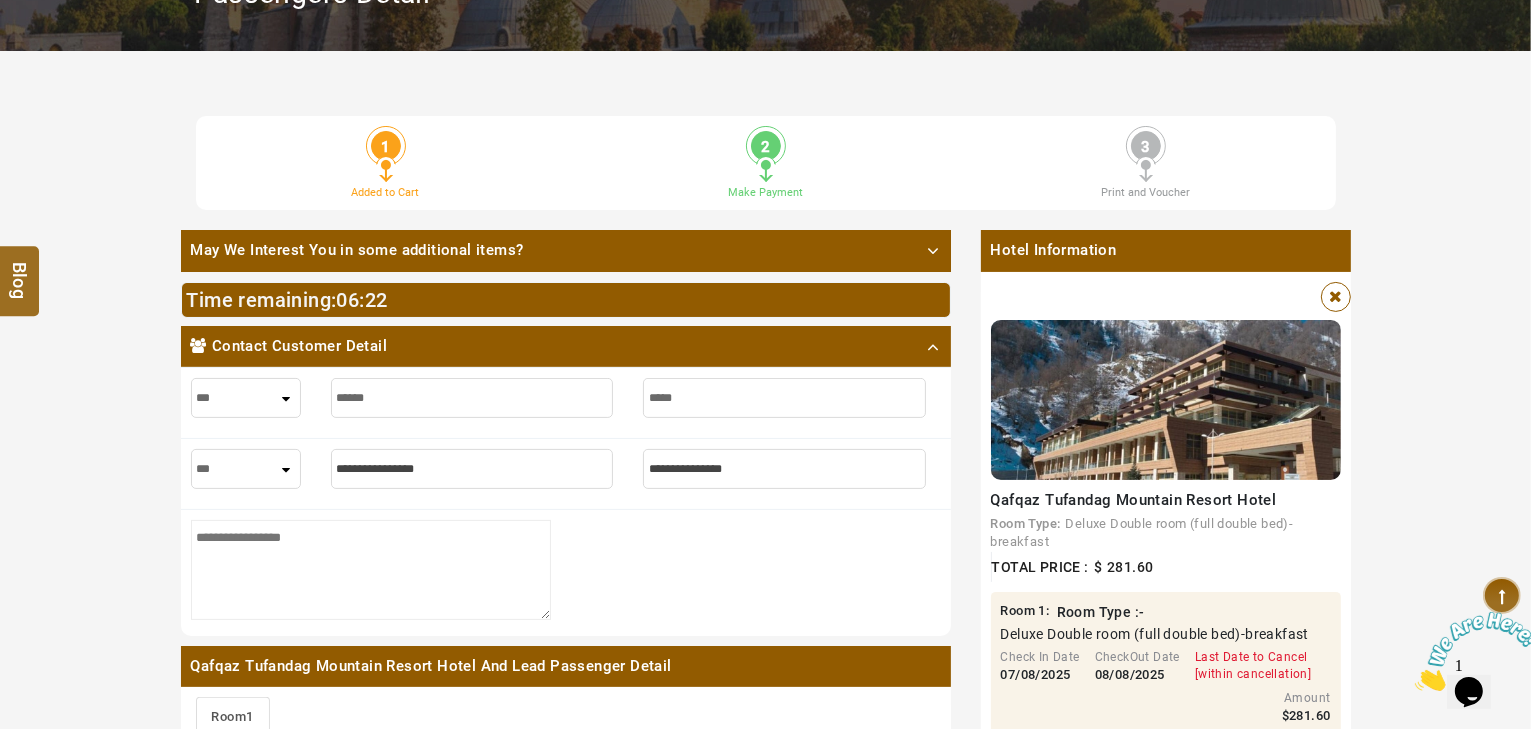 type on "*****" 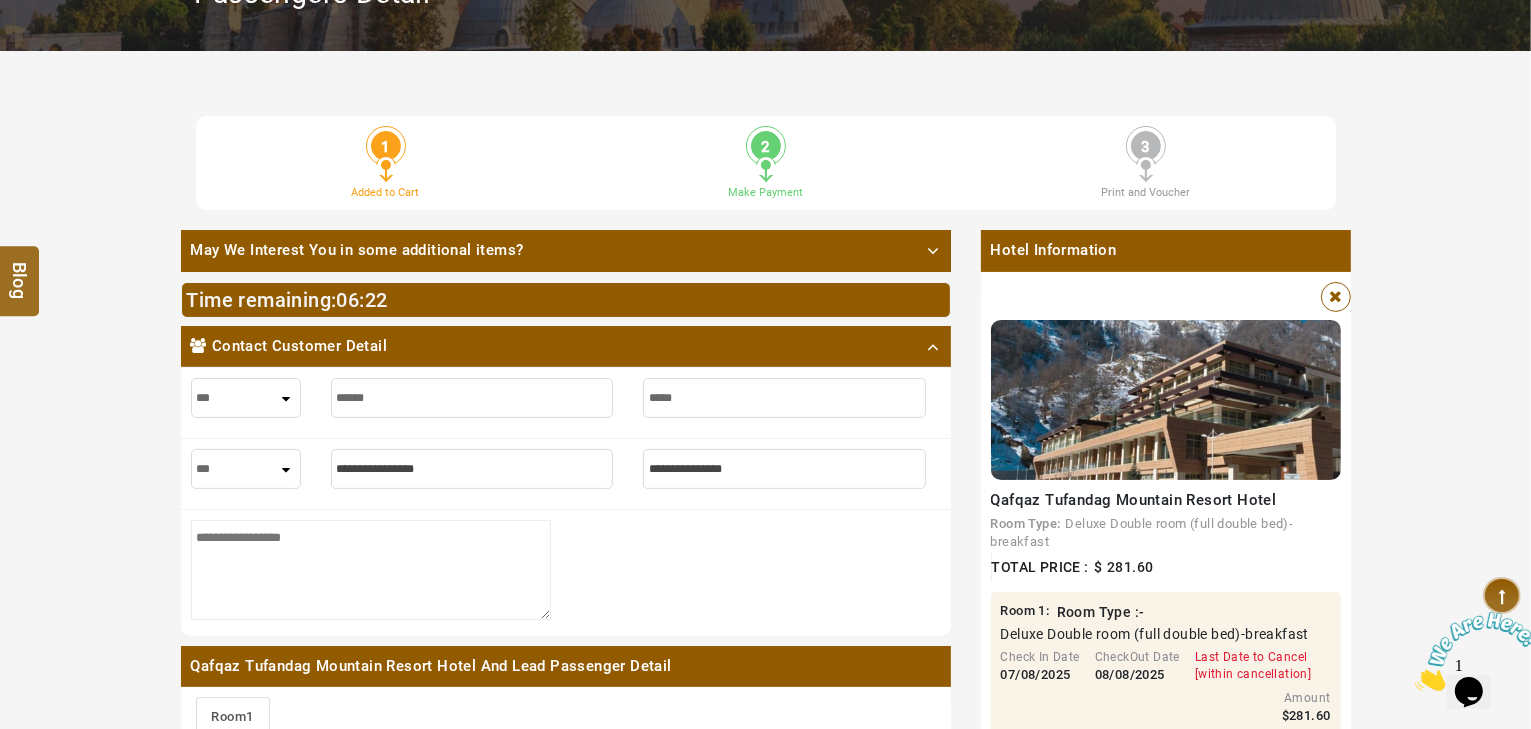 click on "*** **** ***" at bounding box center [246, 469] 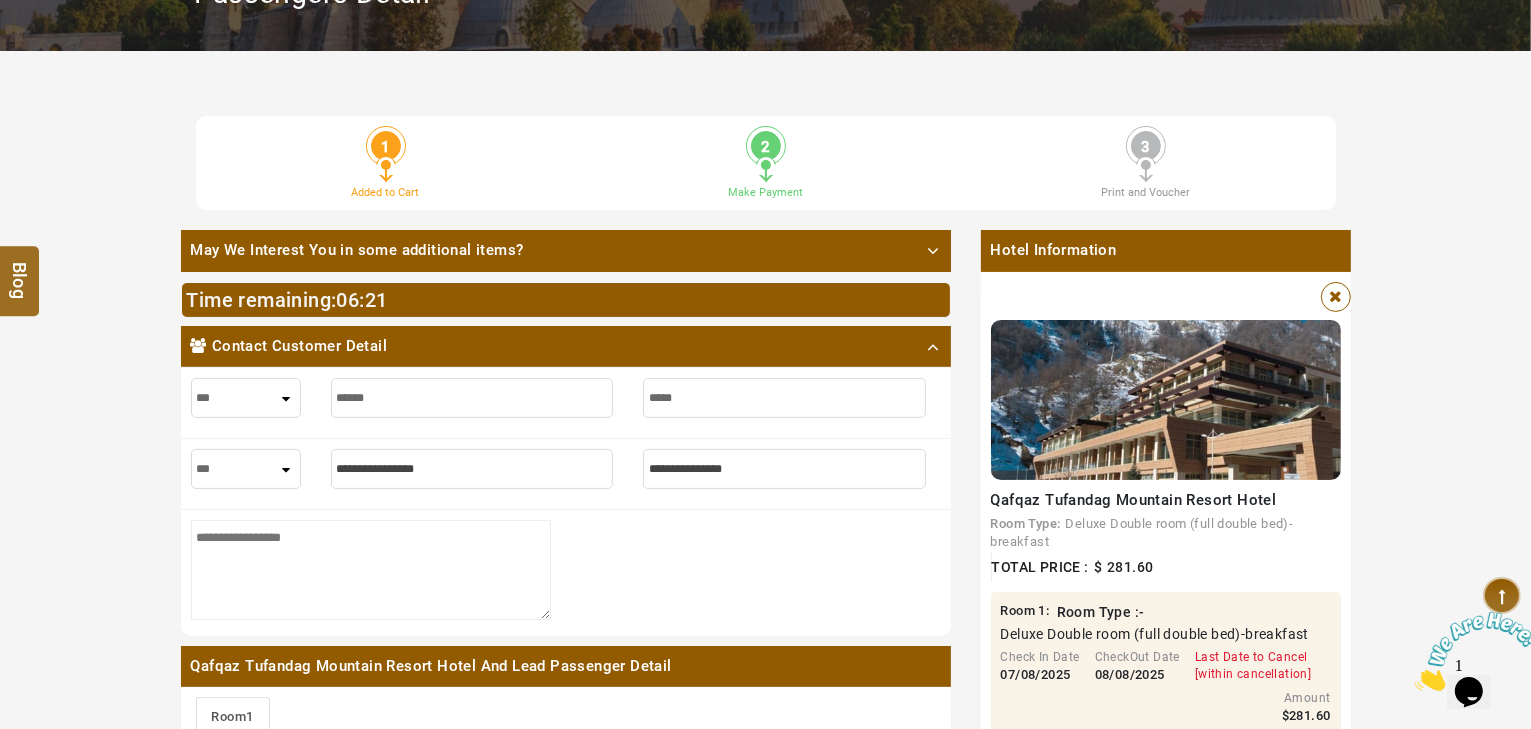 select on "****" 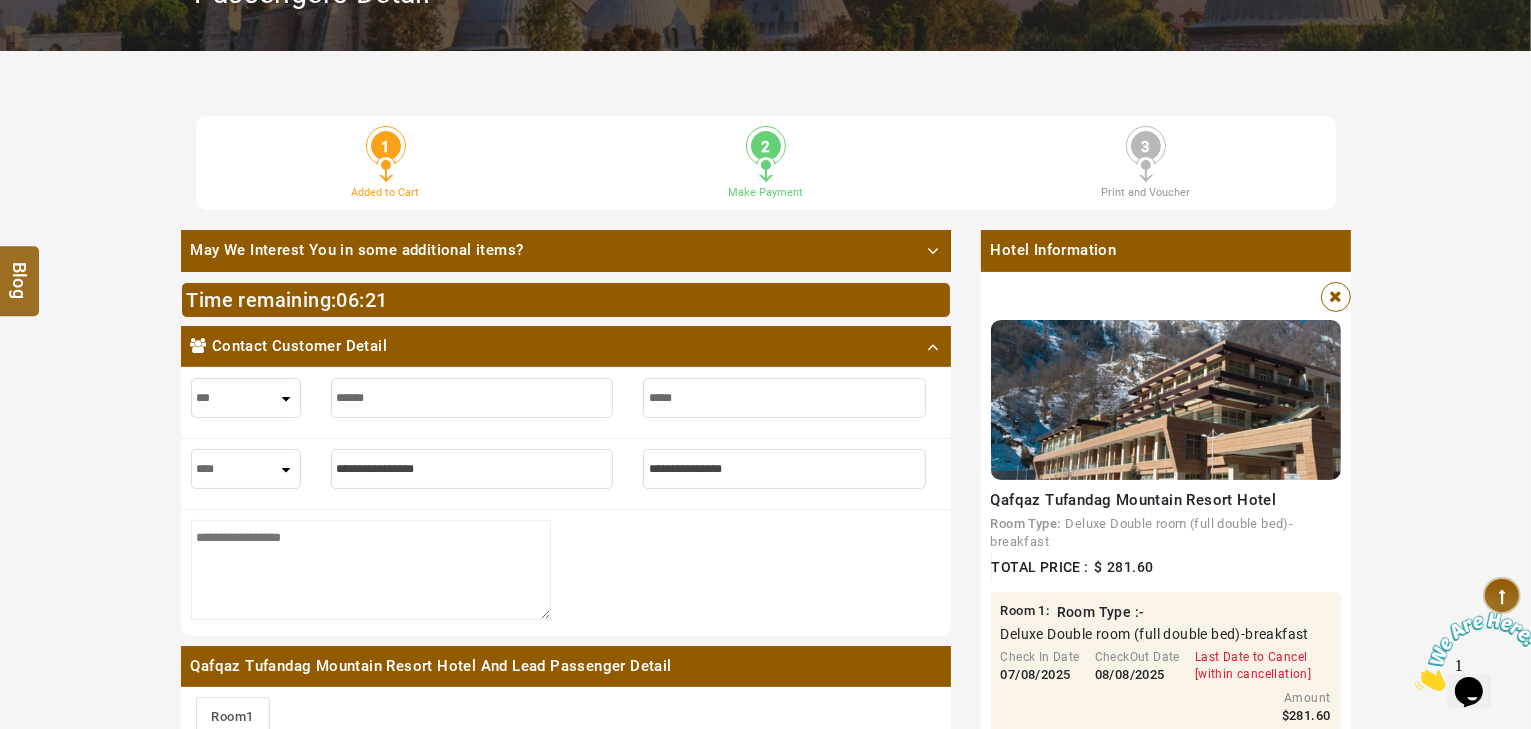click on "*** **** ***" at bounding box center (246, 469) 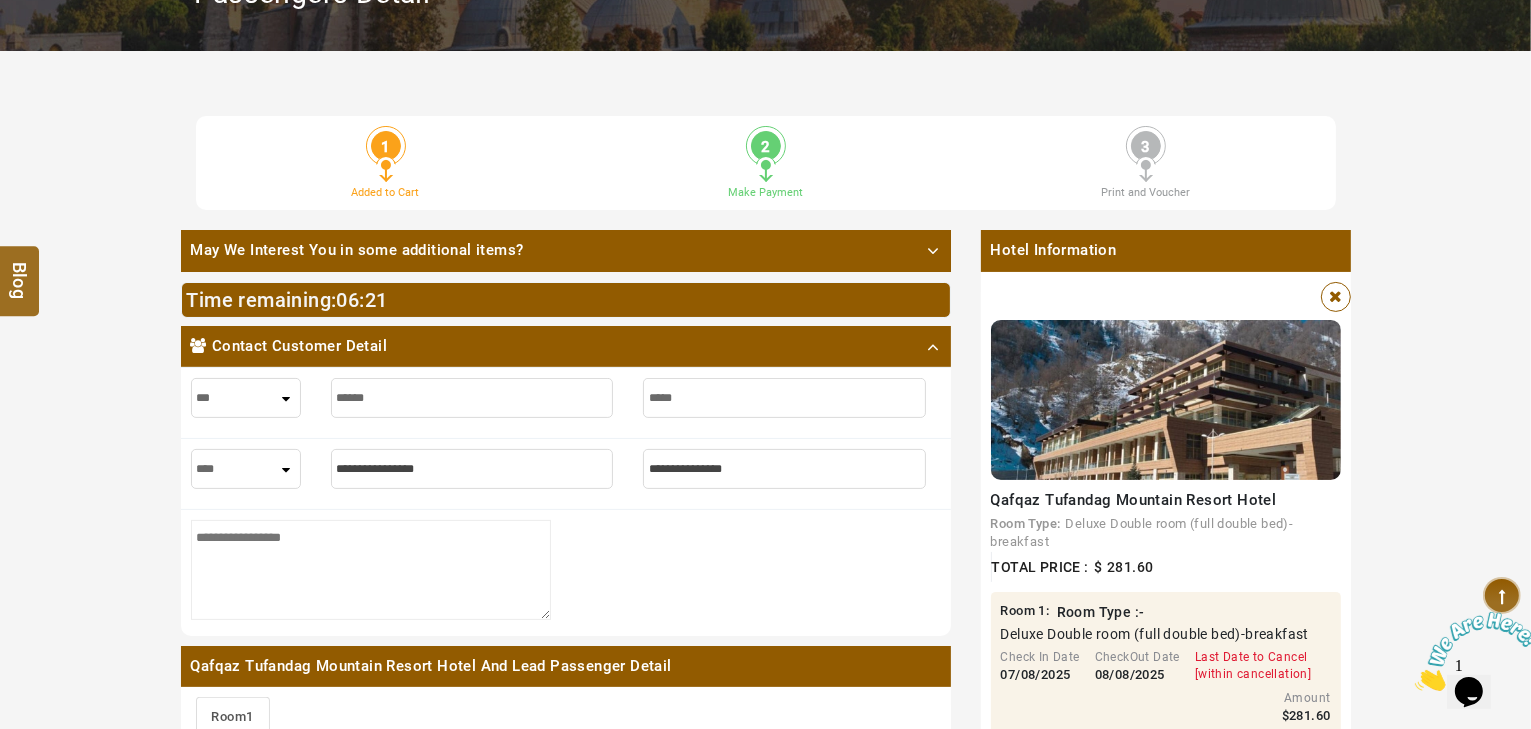 select on "****" 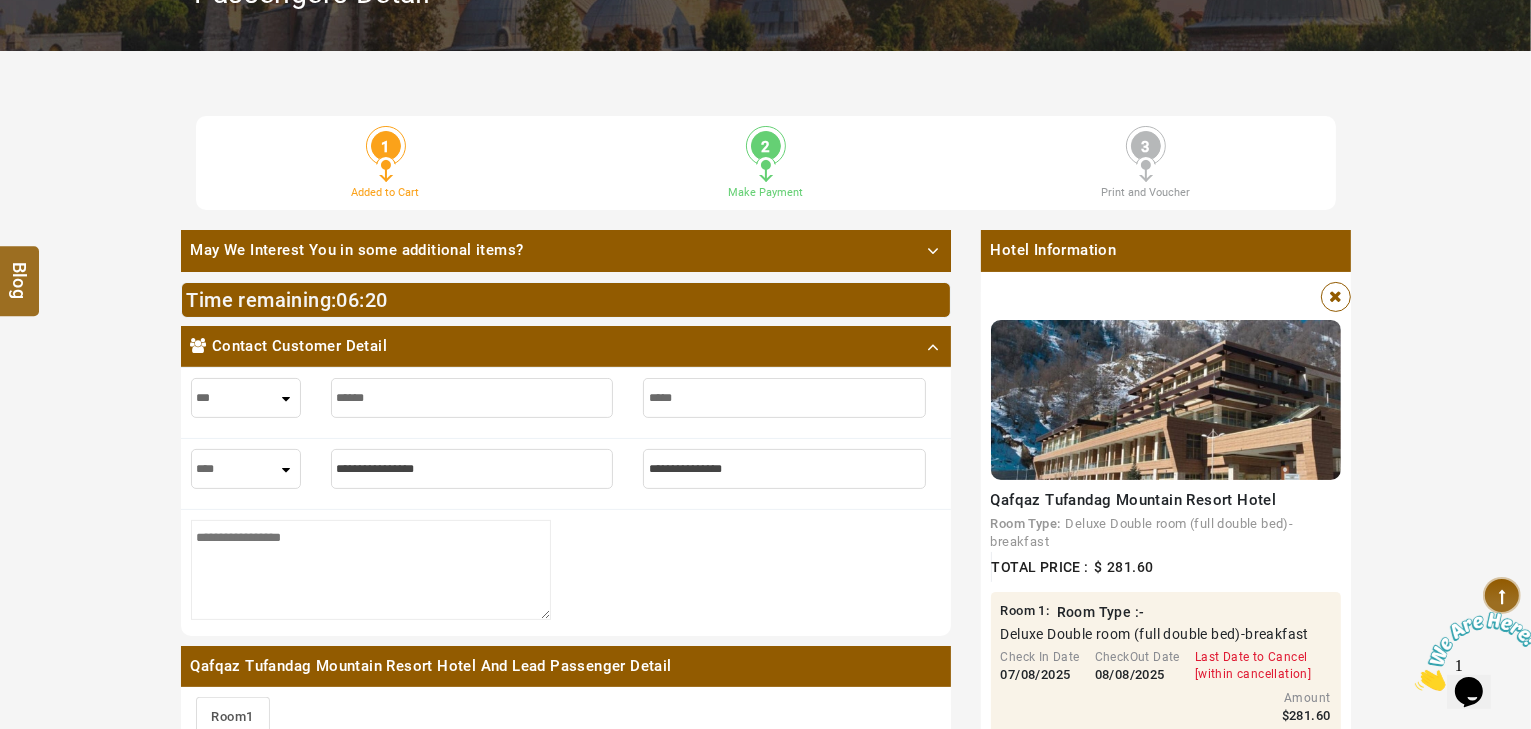 click at bounding box center [472, 469] 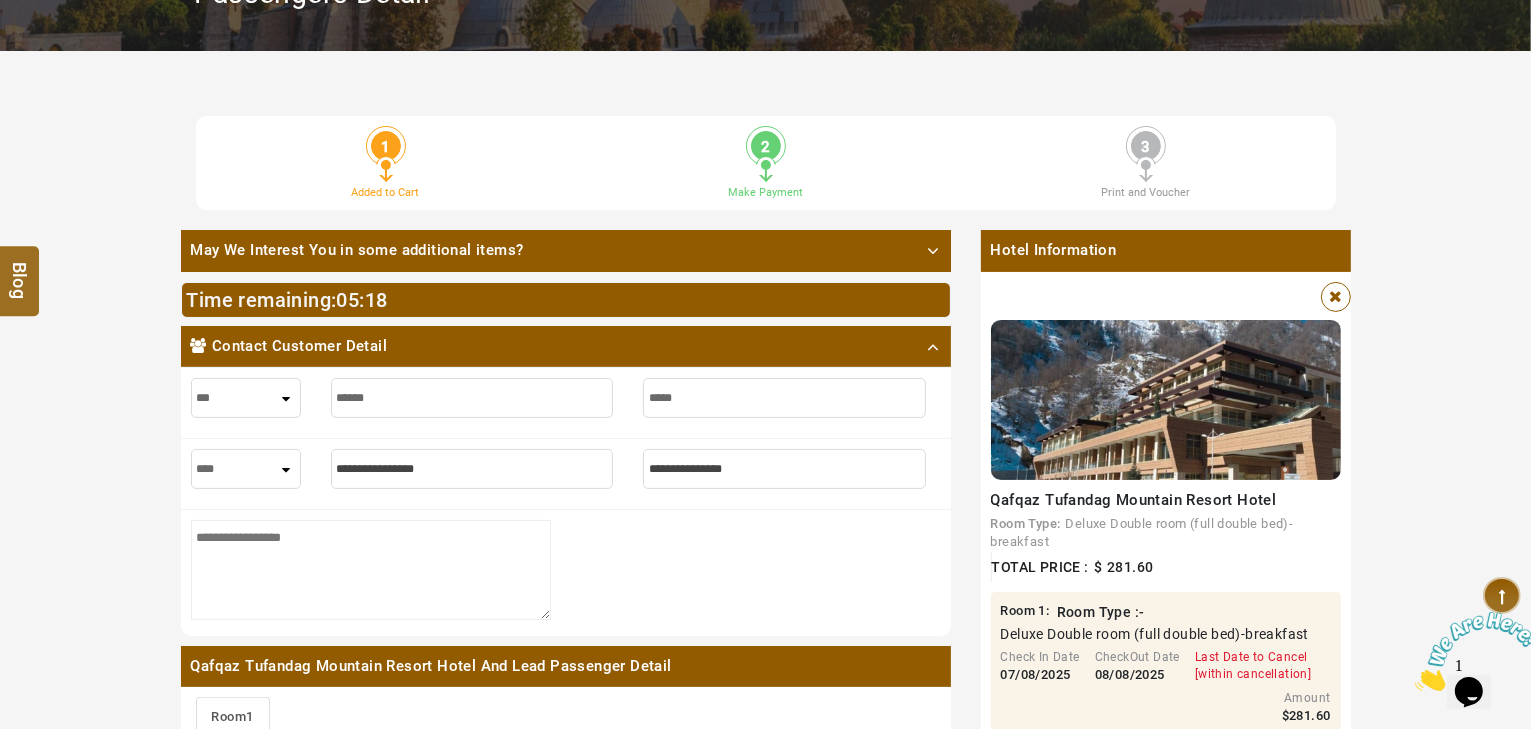click at bounding box center [472, 469] 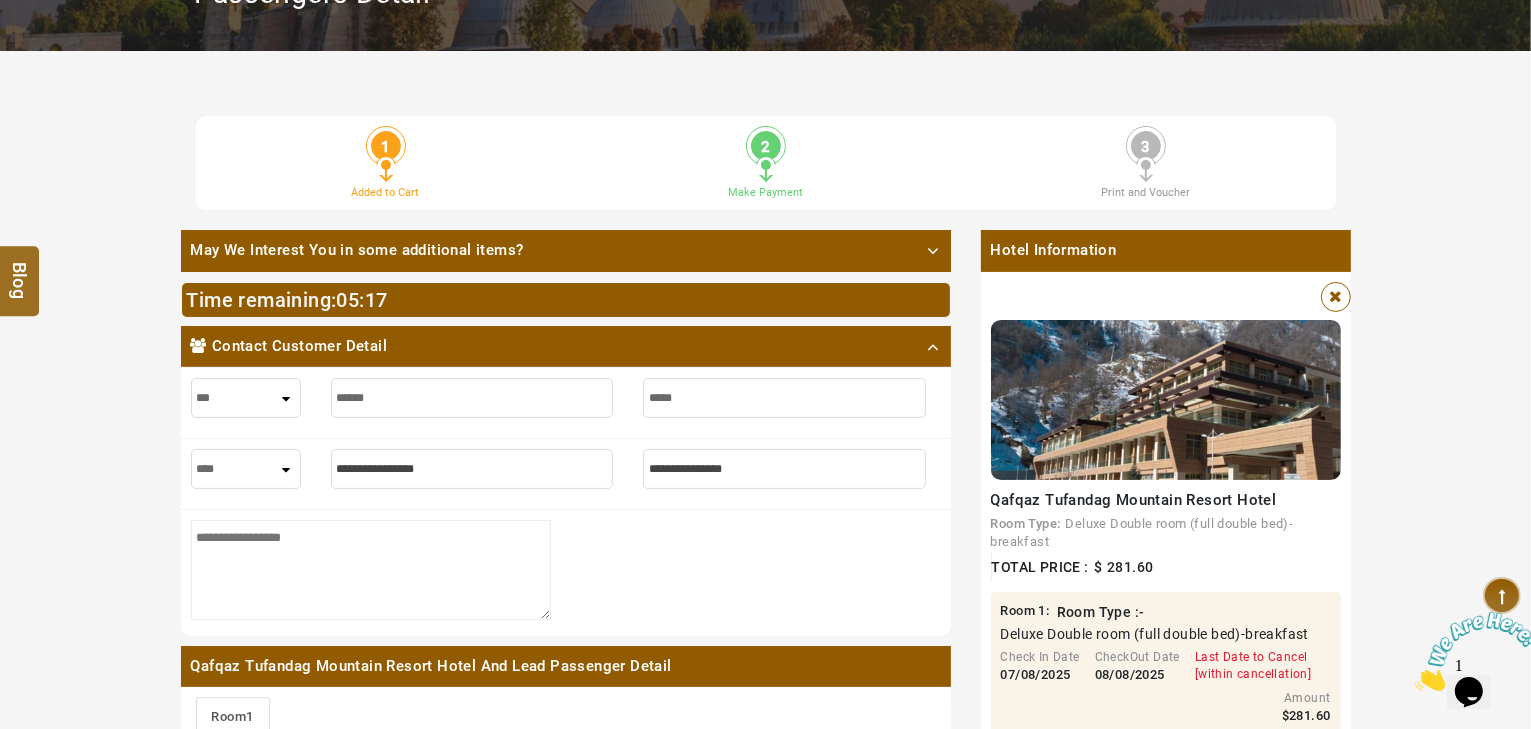 click at bounding box center (472, 469) 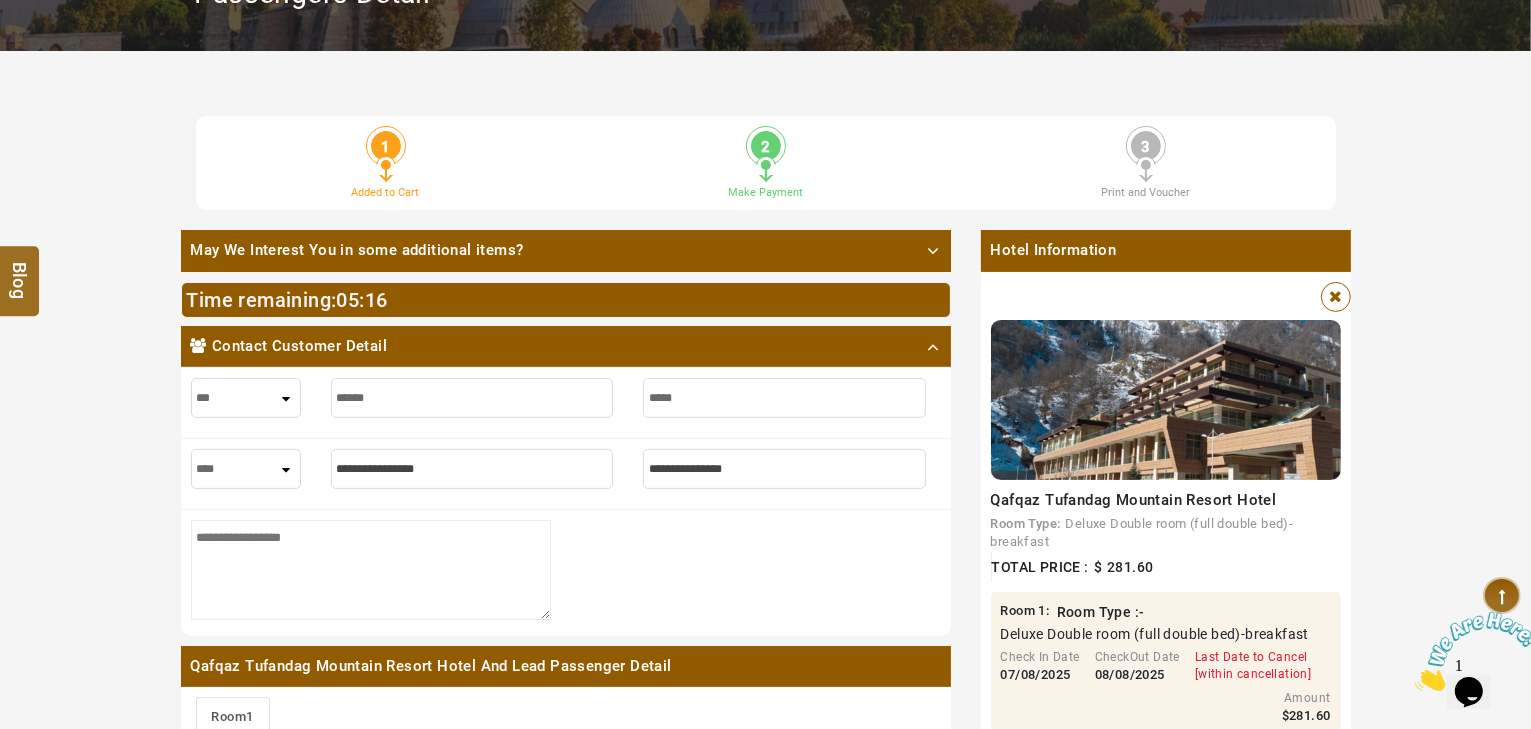 type on "*" 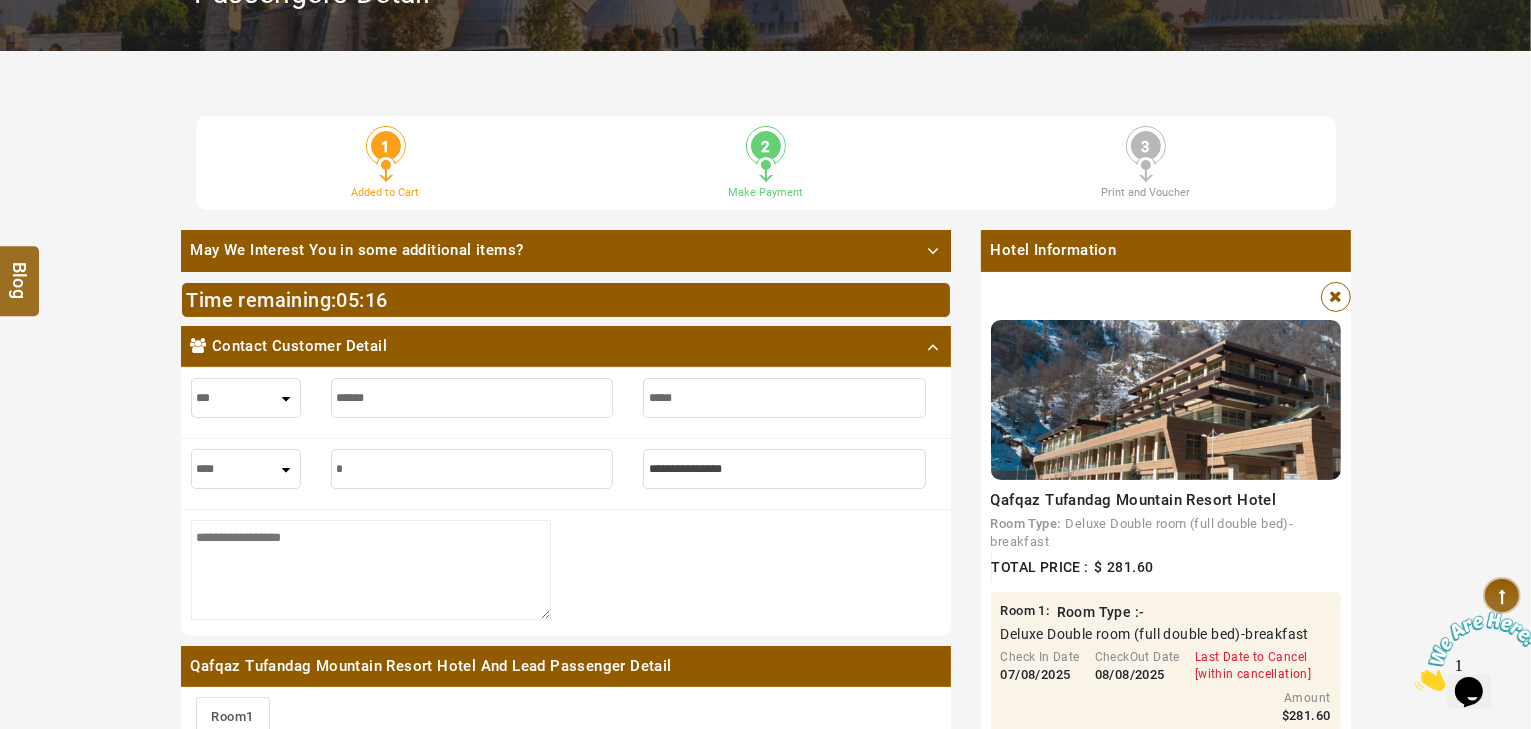 type on "*" 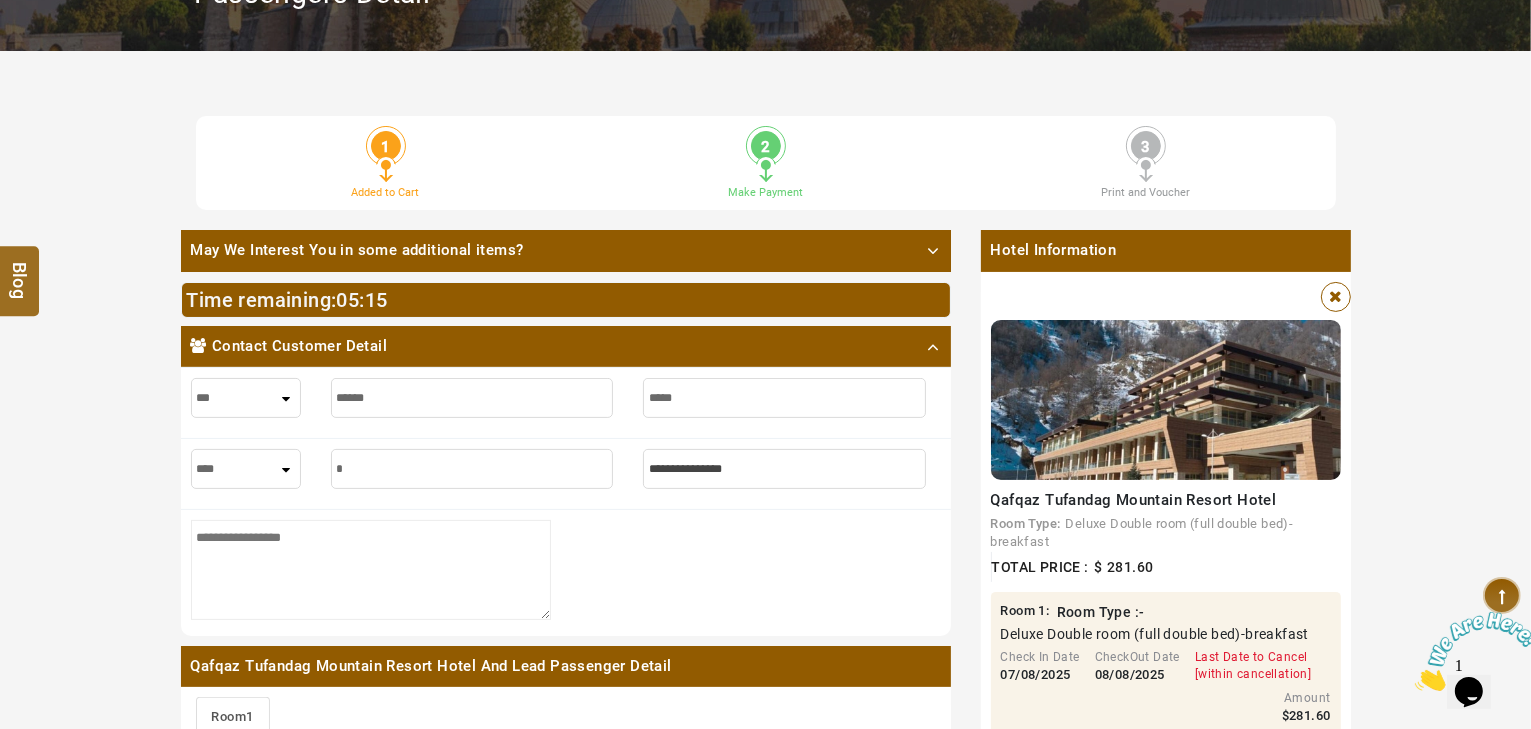 type on "**" 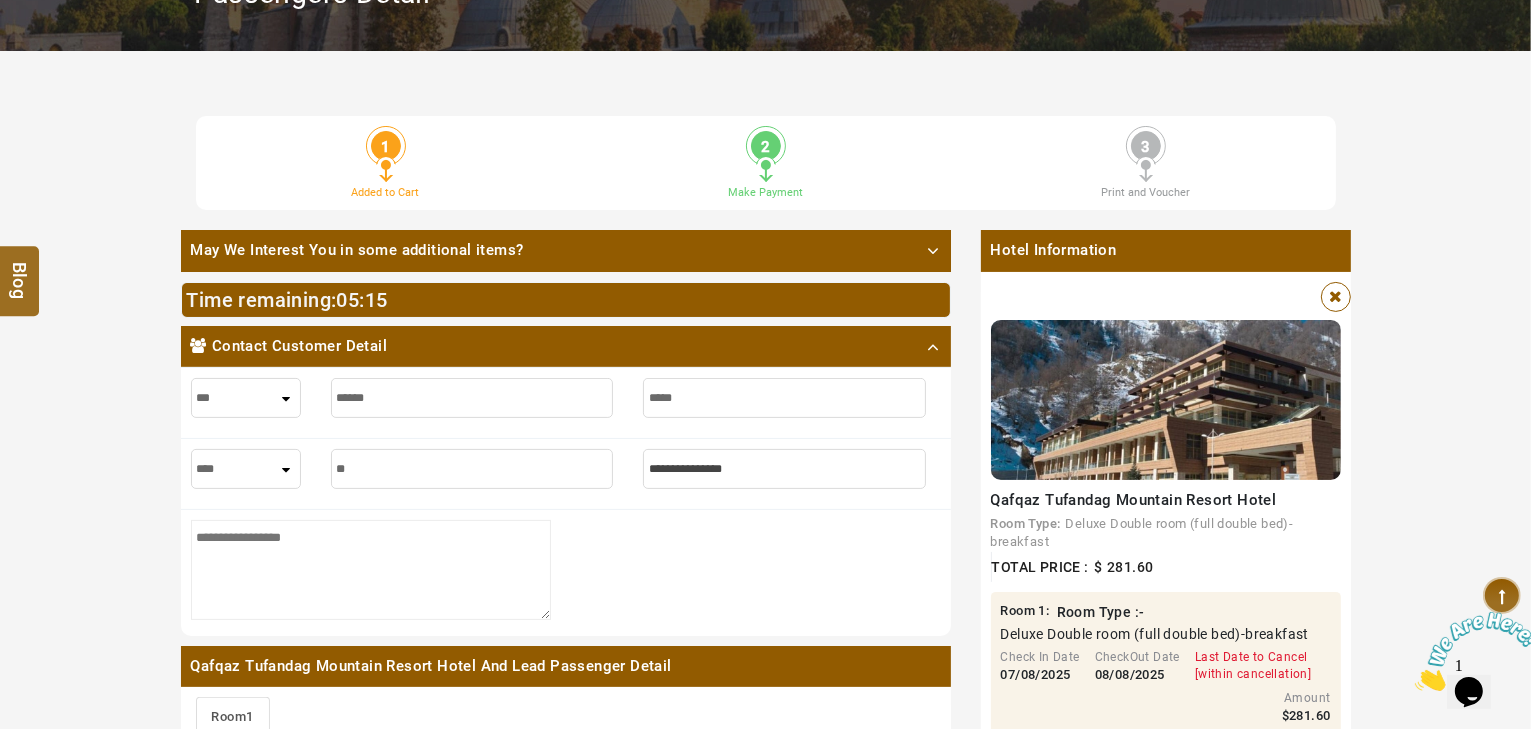 type on "**" 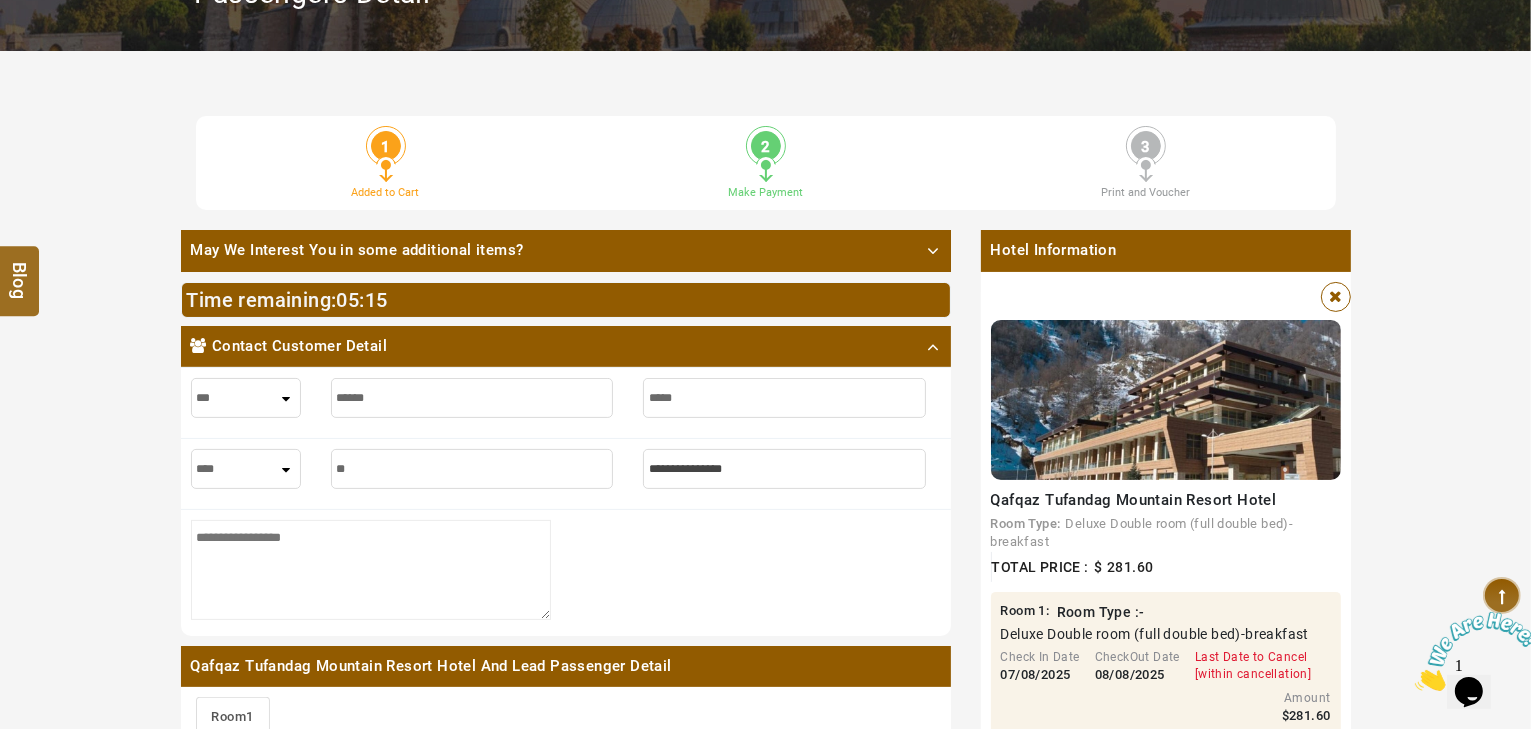 type on "***" 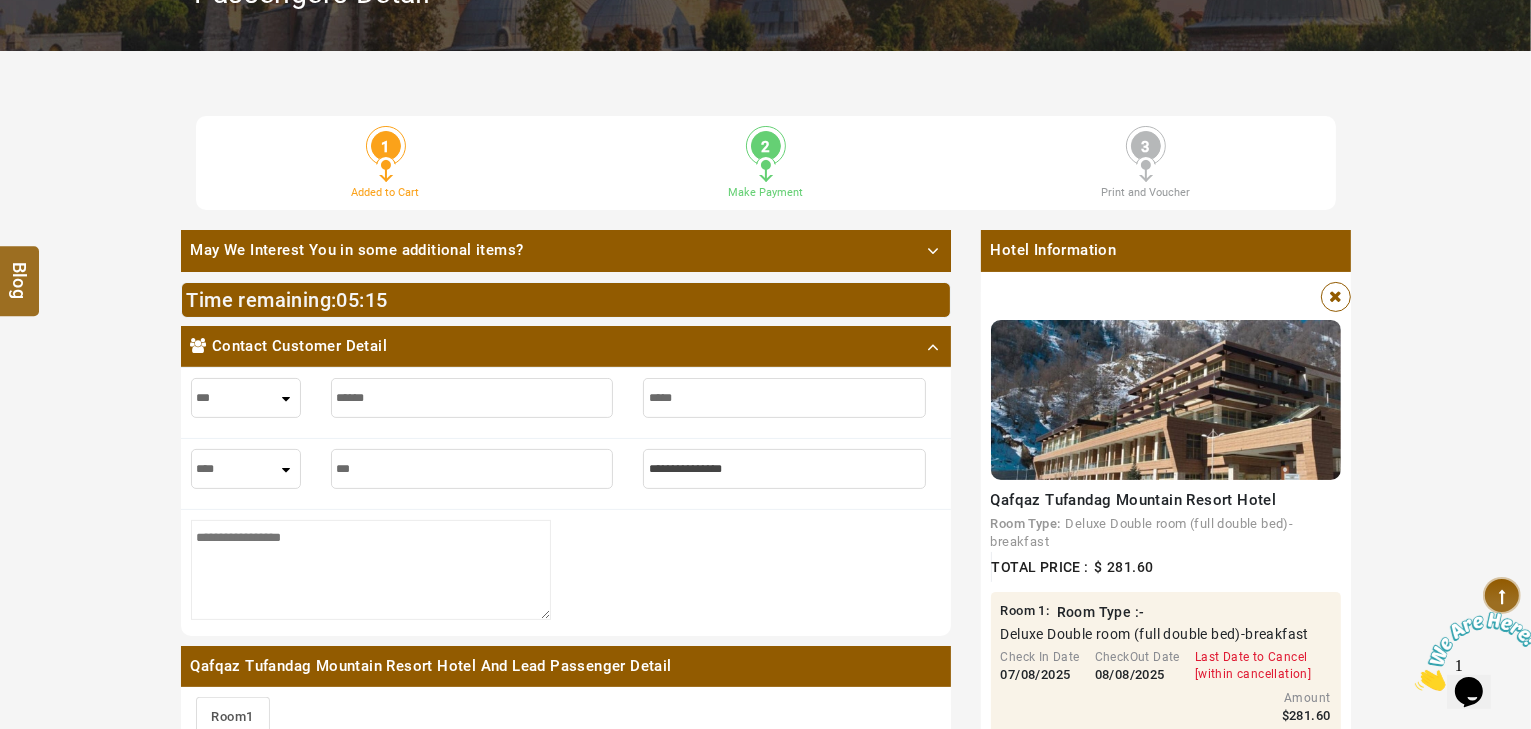 type on "***" 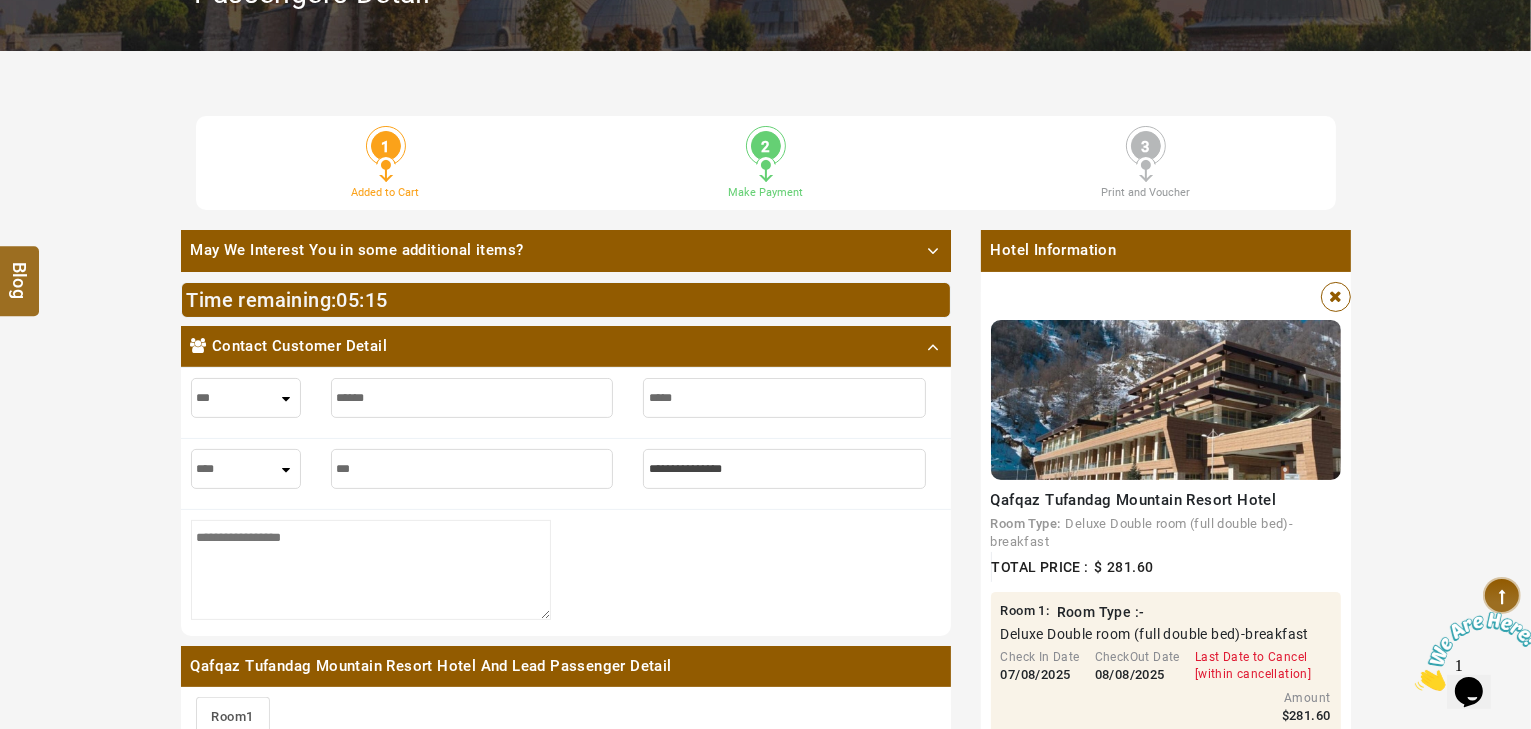 type on "****" 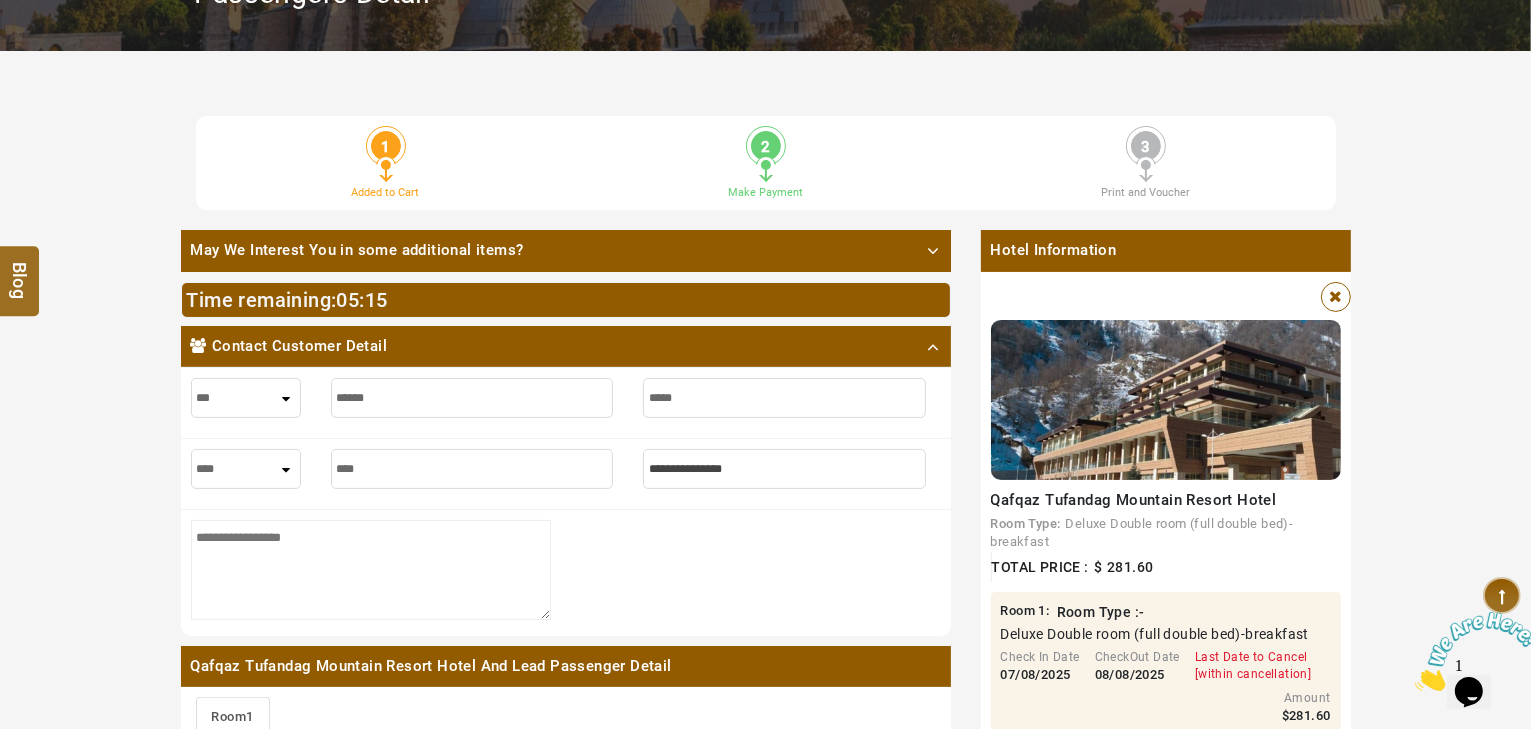 type on "****" 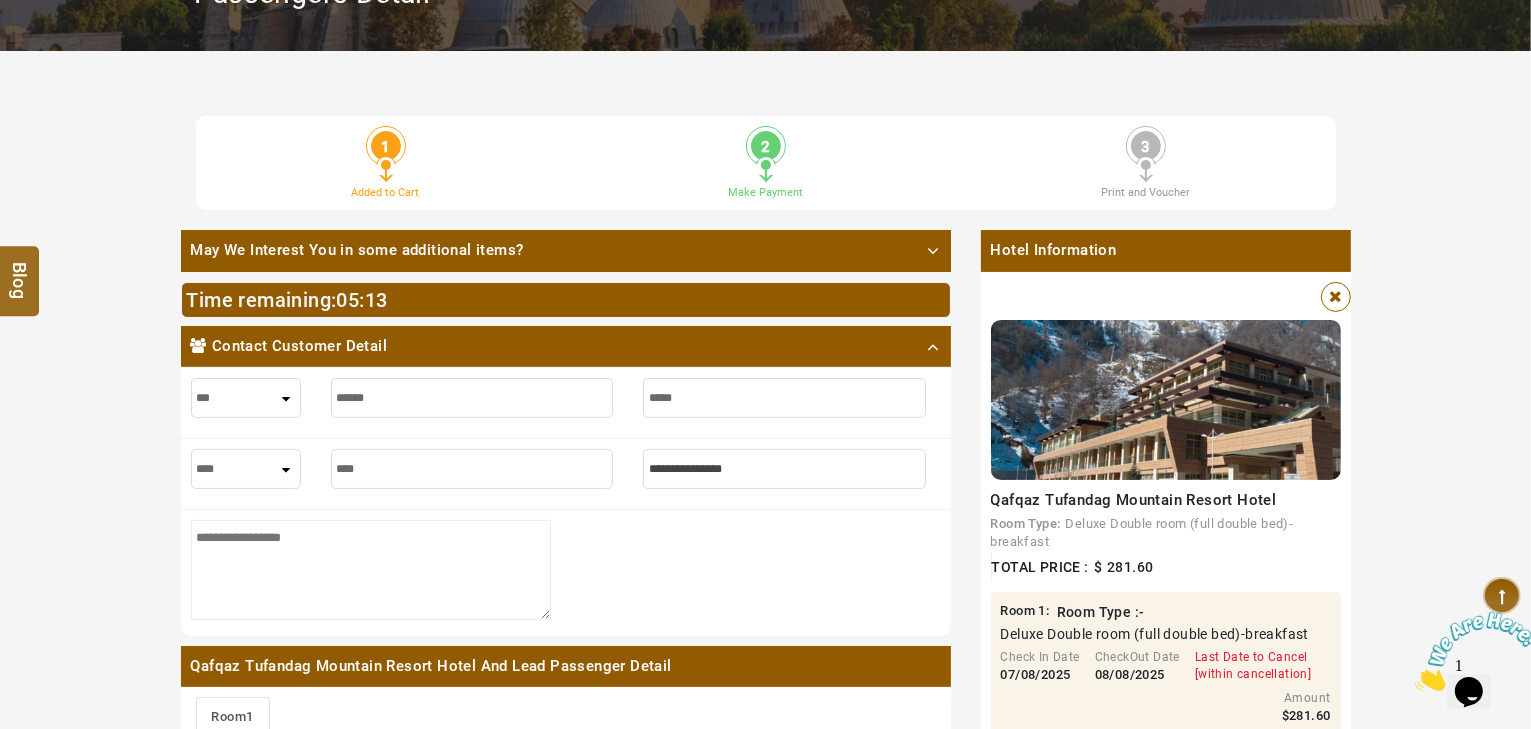 type on "****" 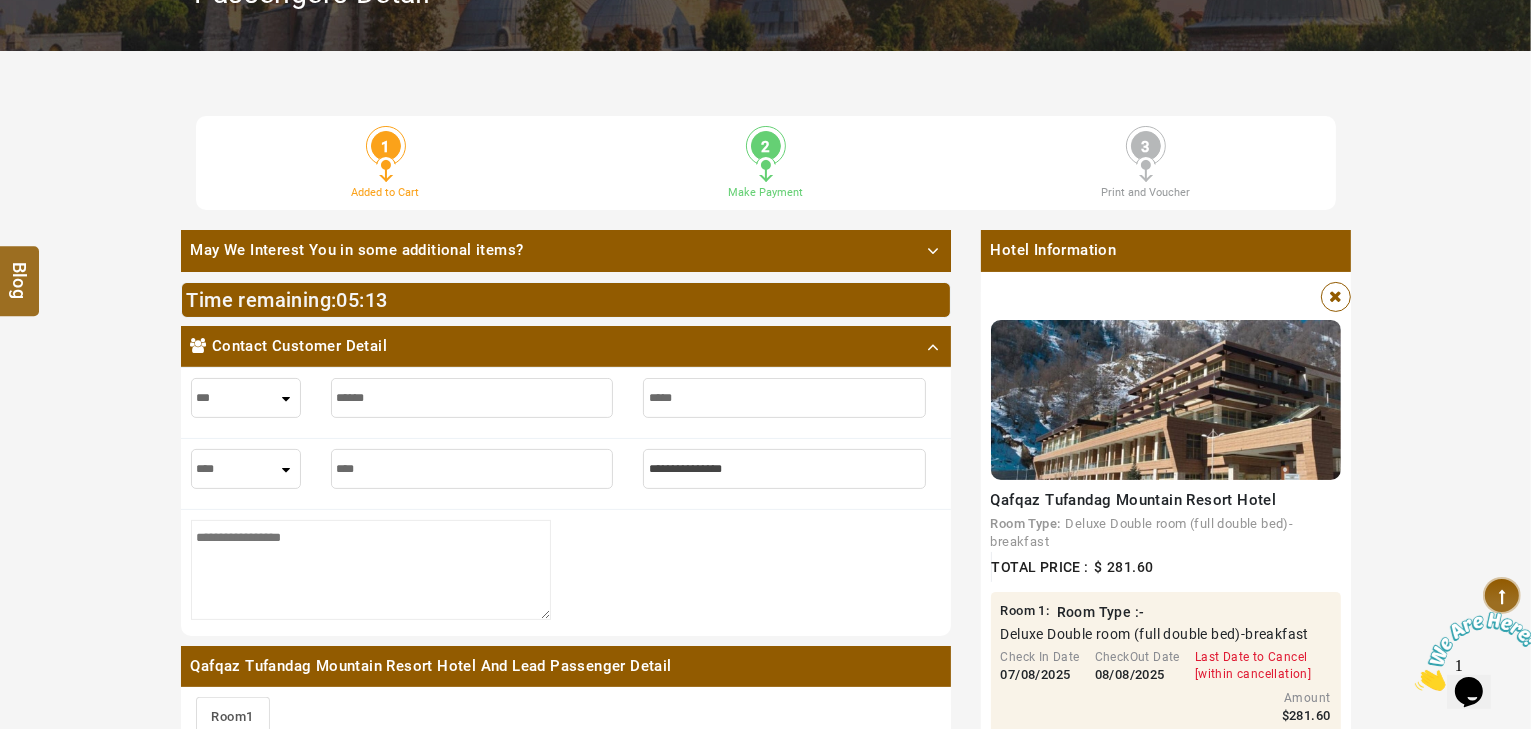 click at bounding box center (784, 469) 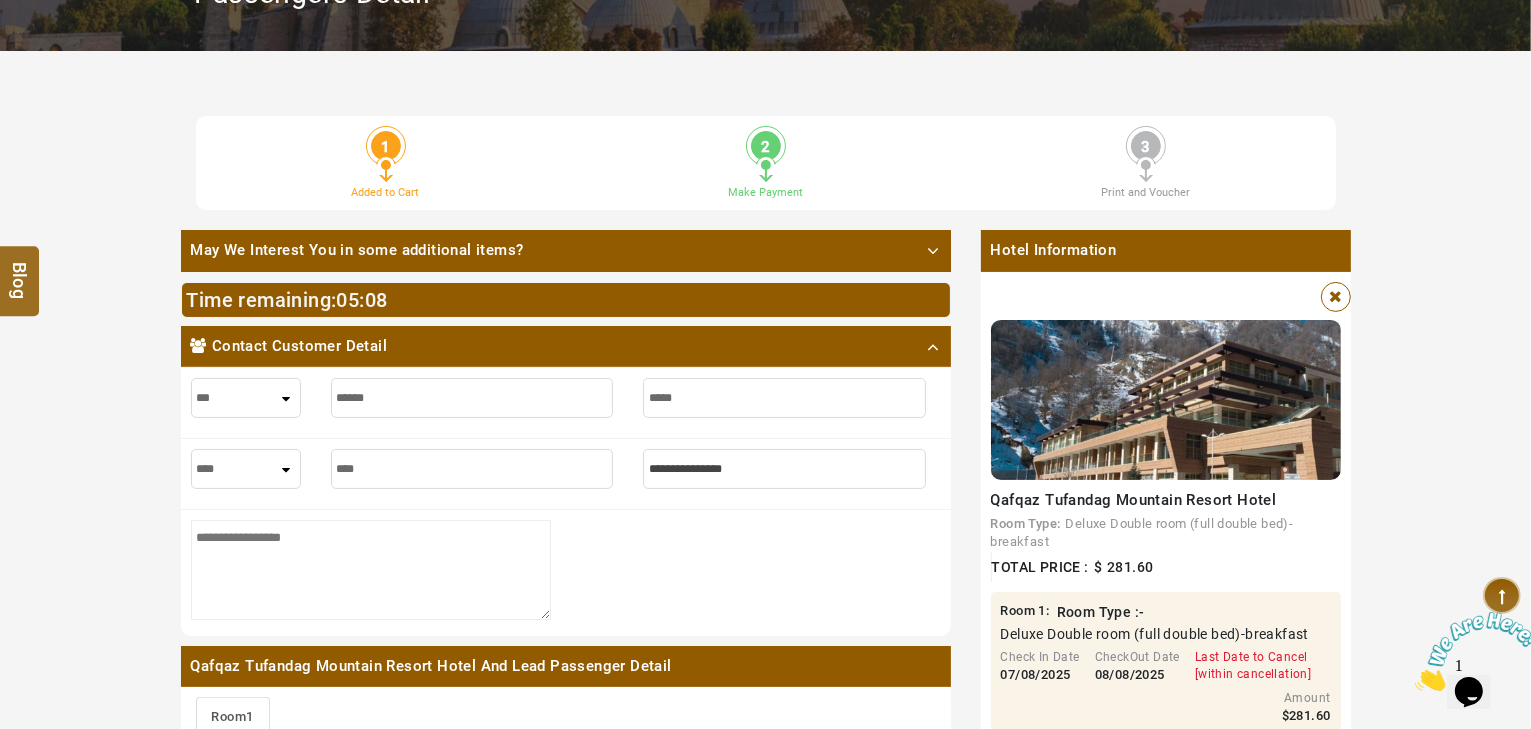 type on "*" 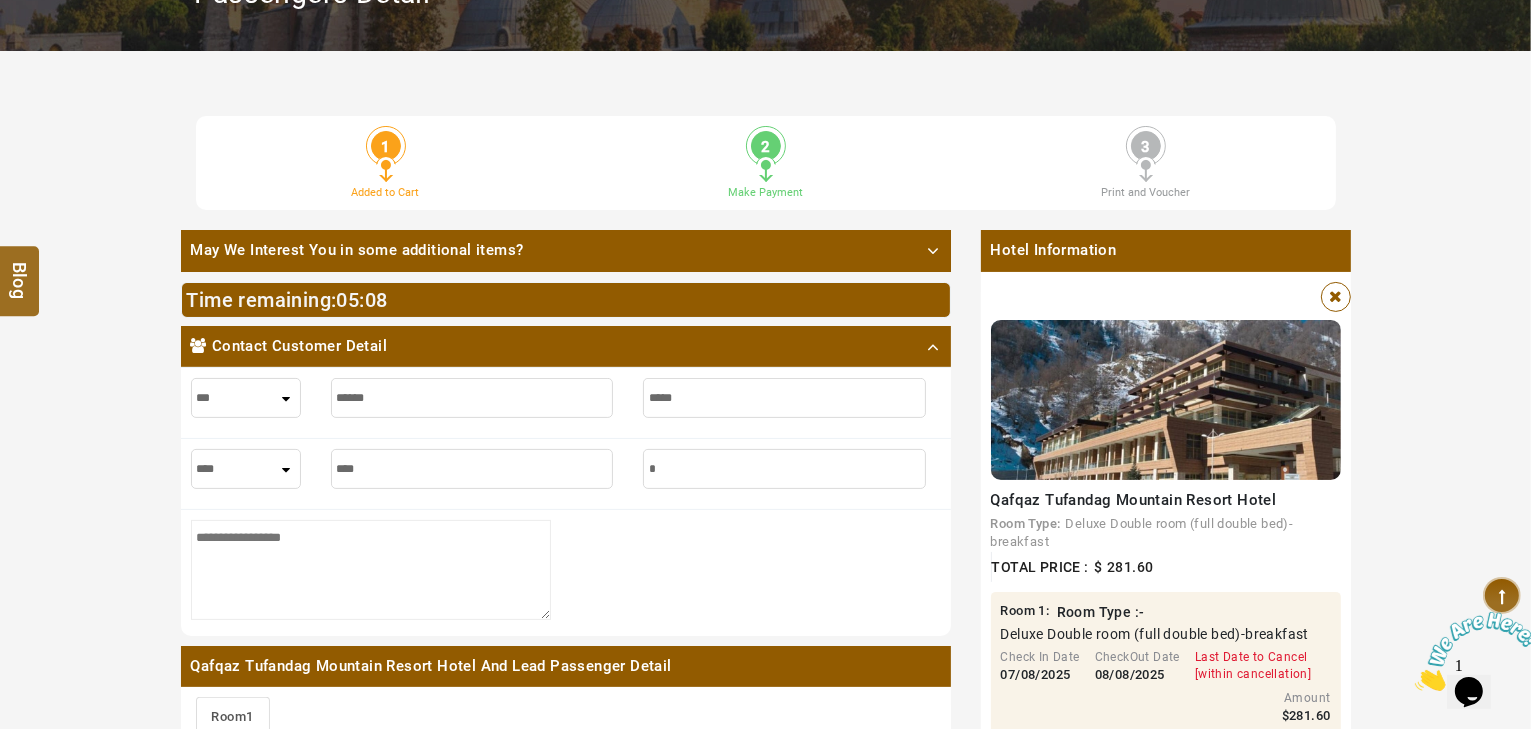 type on "*" 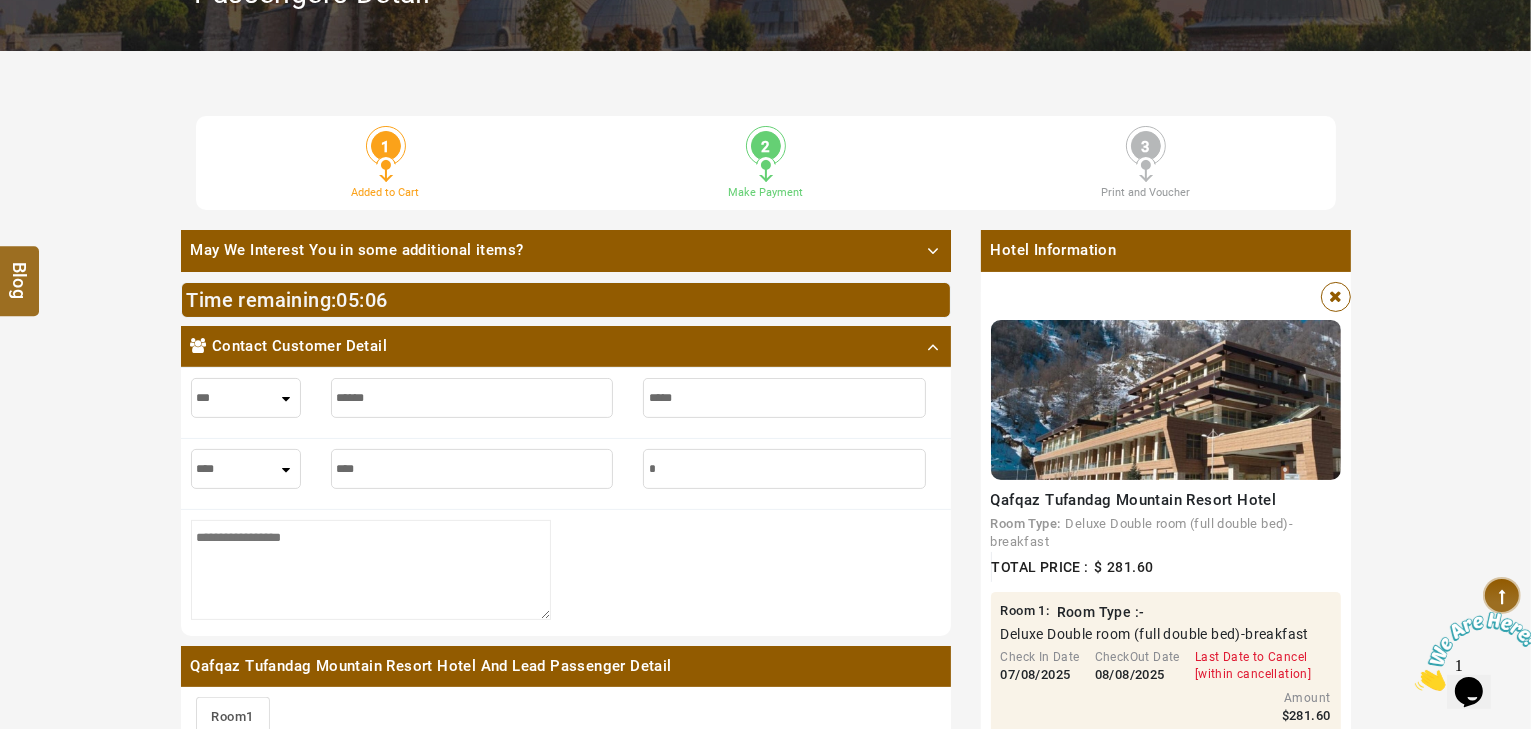 type on "**" 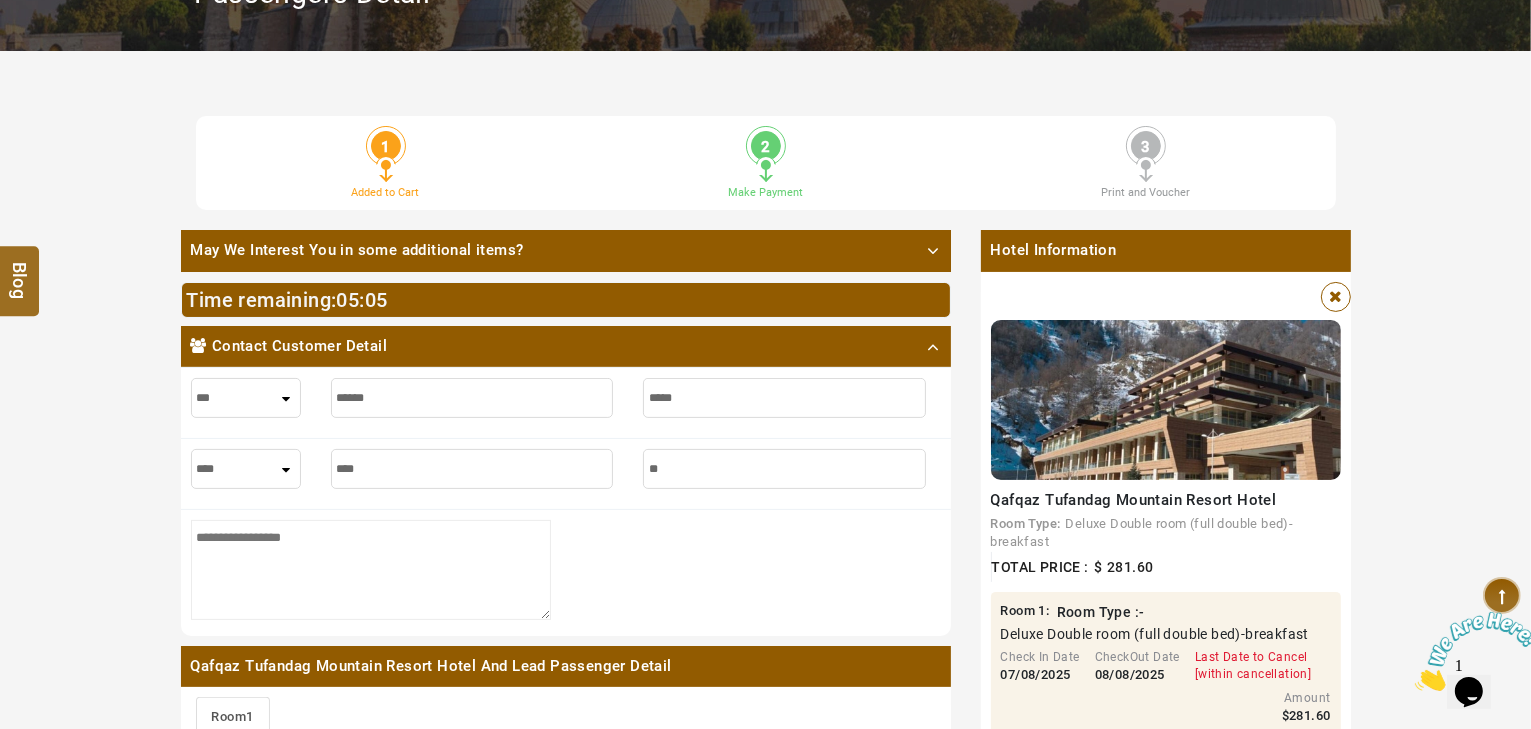 type on "**" 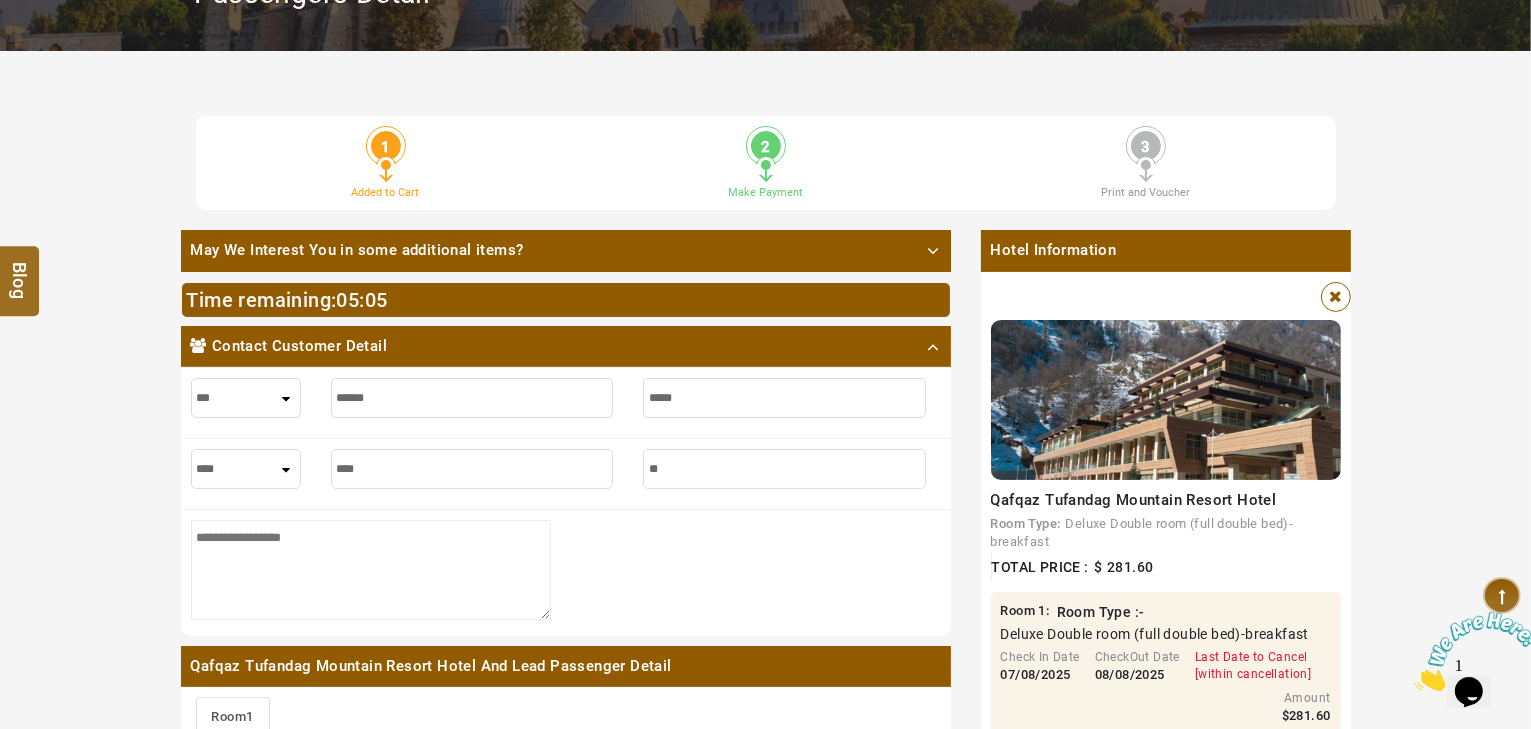 type on "***" 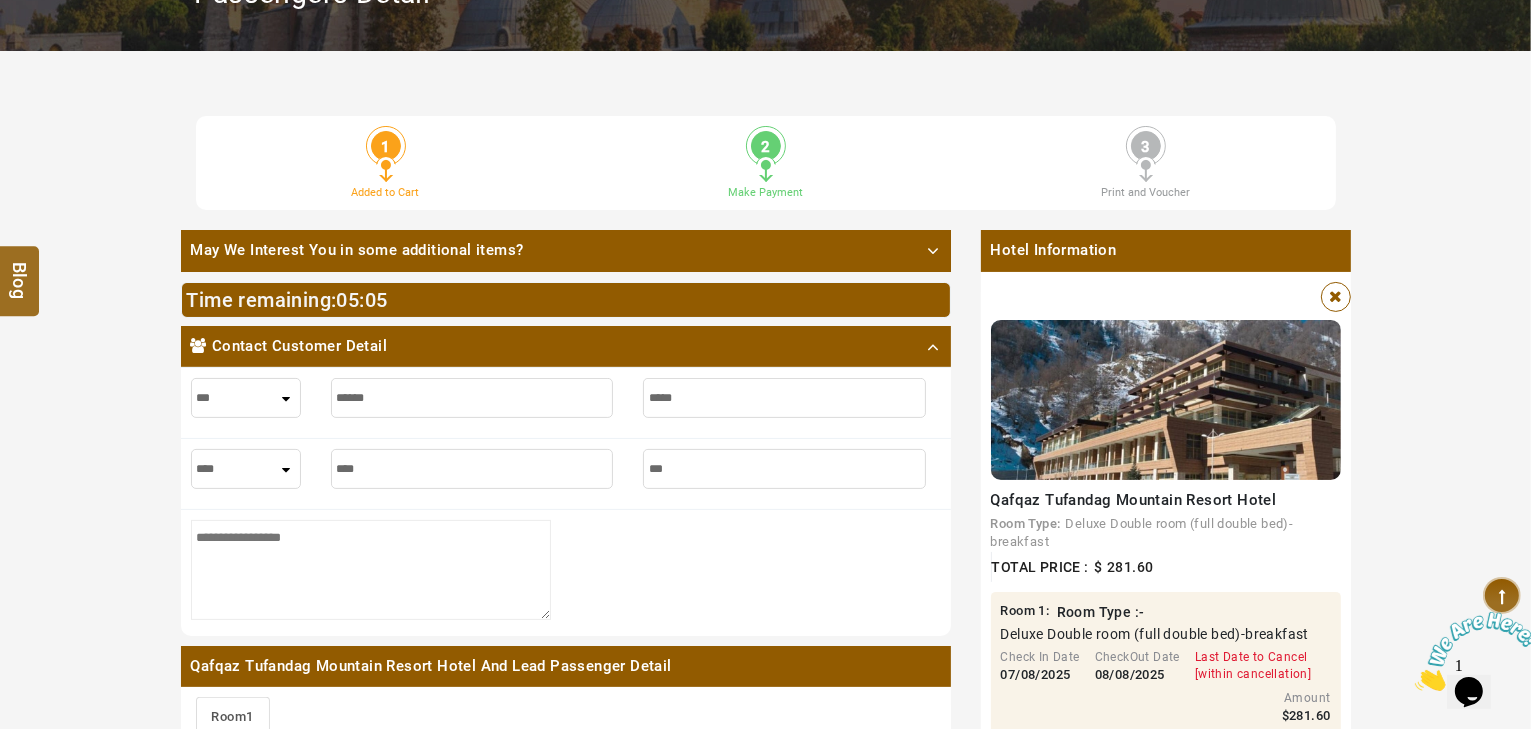 type on "***" 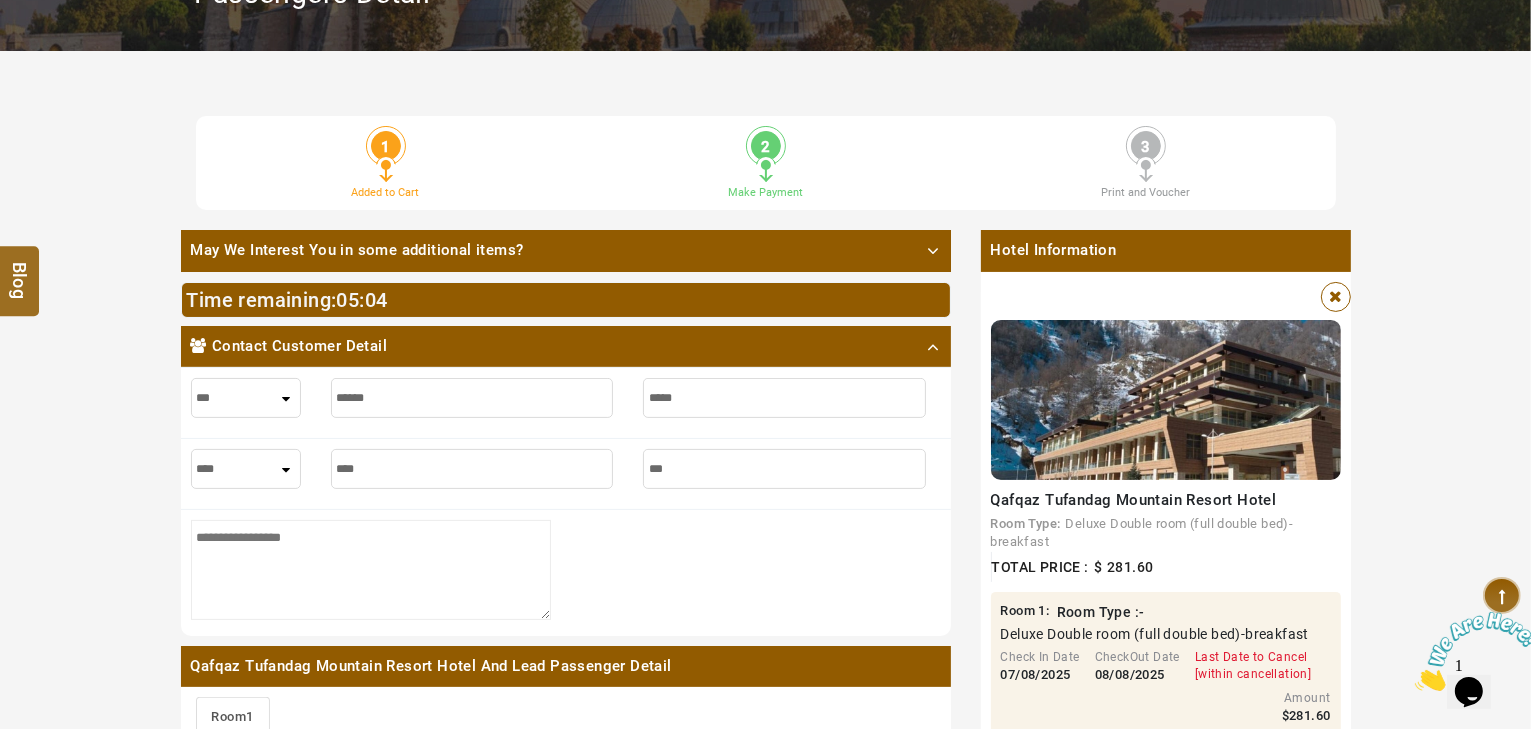 type on "****" 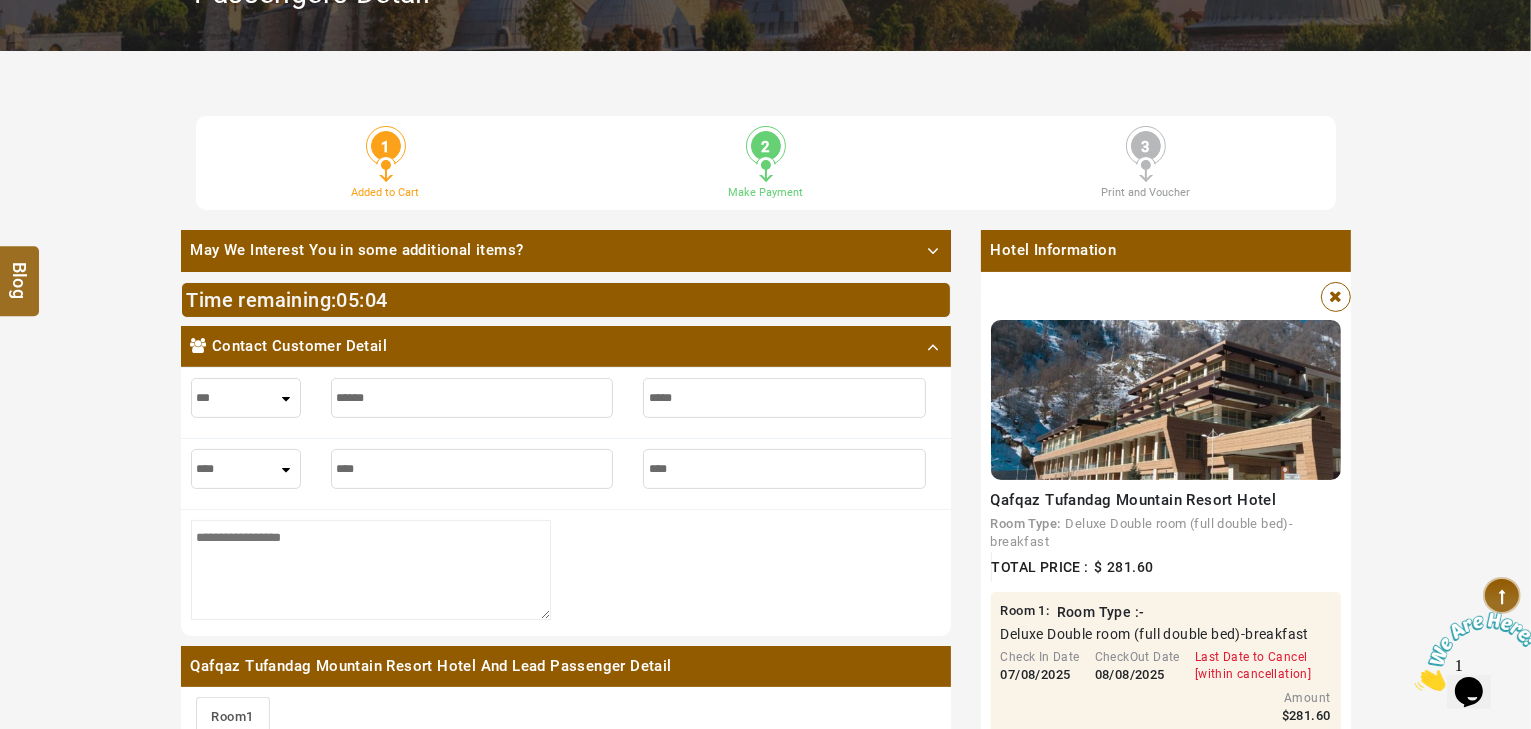 type on "****" 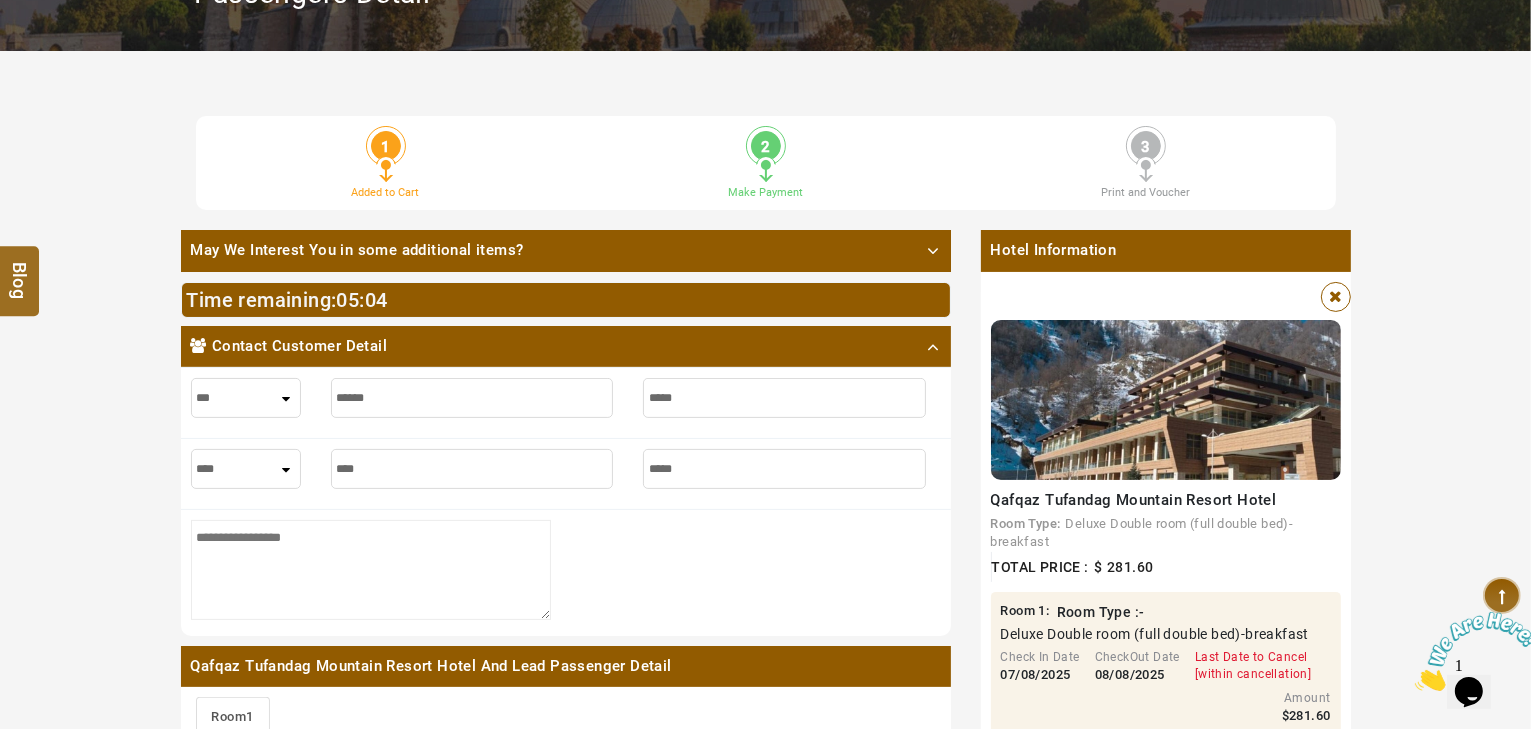 type on "*****" 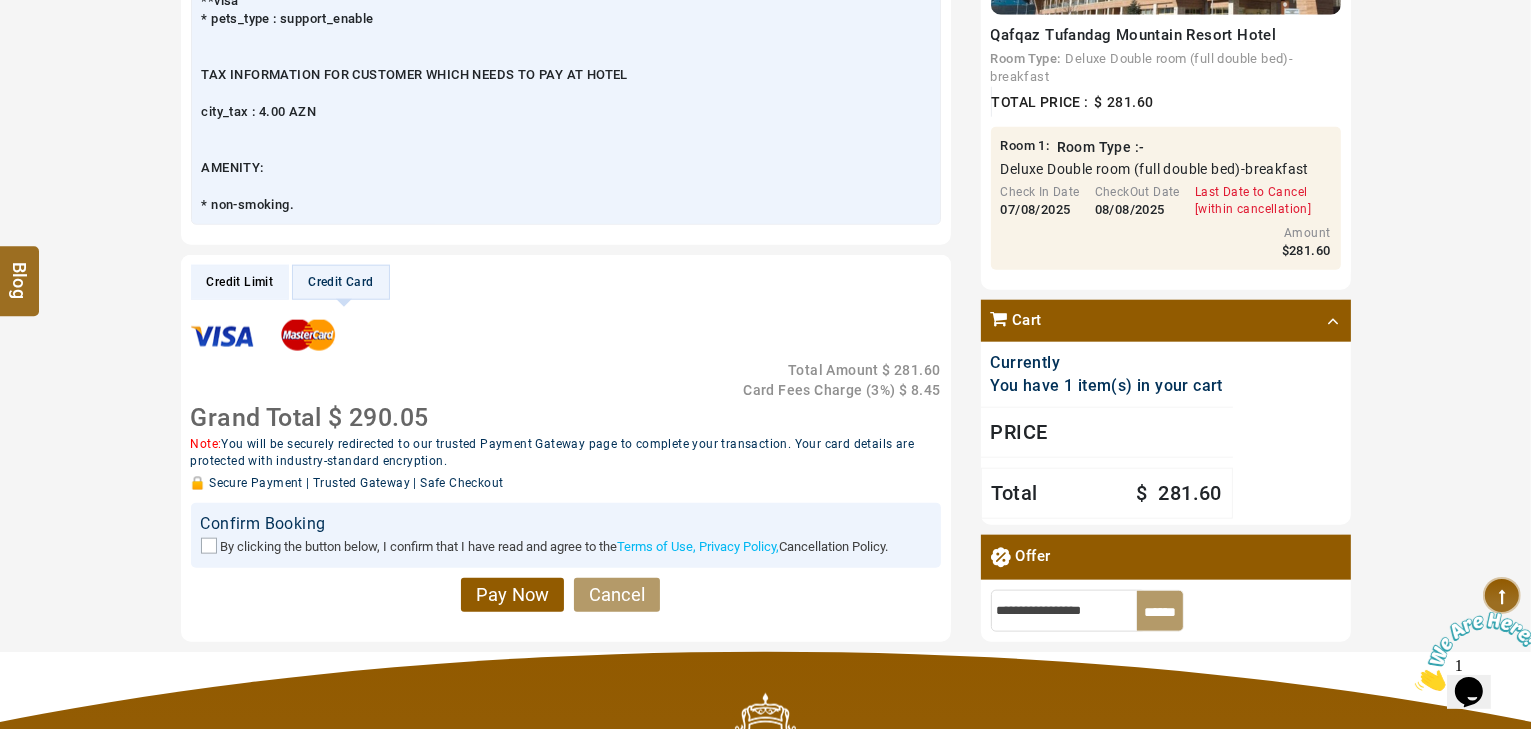 scroll, scrollTop: 2160, scrollLeft: 0, axis: vertical 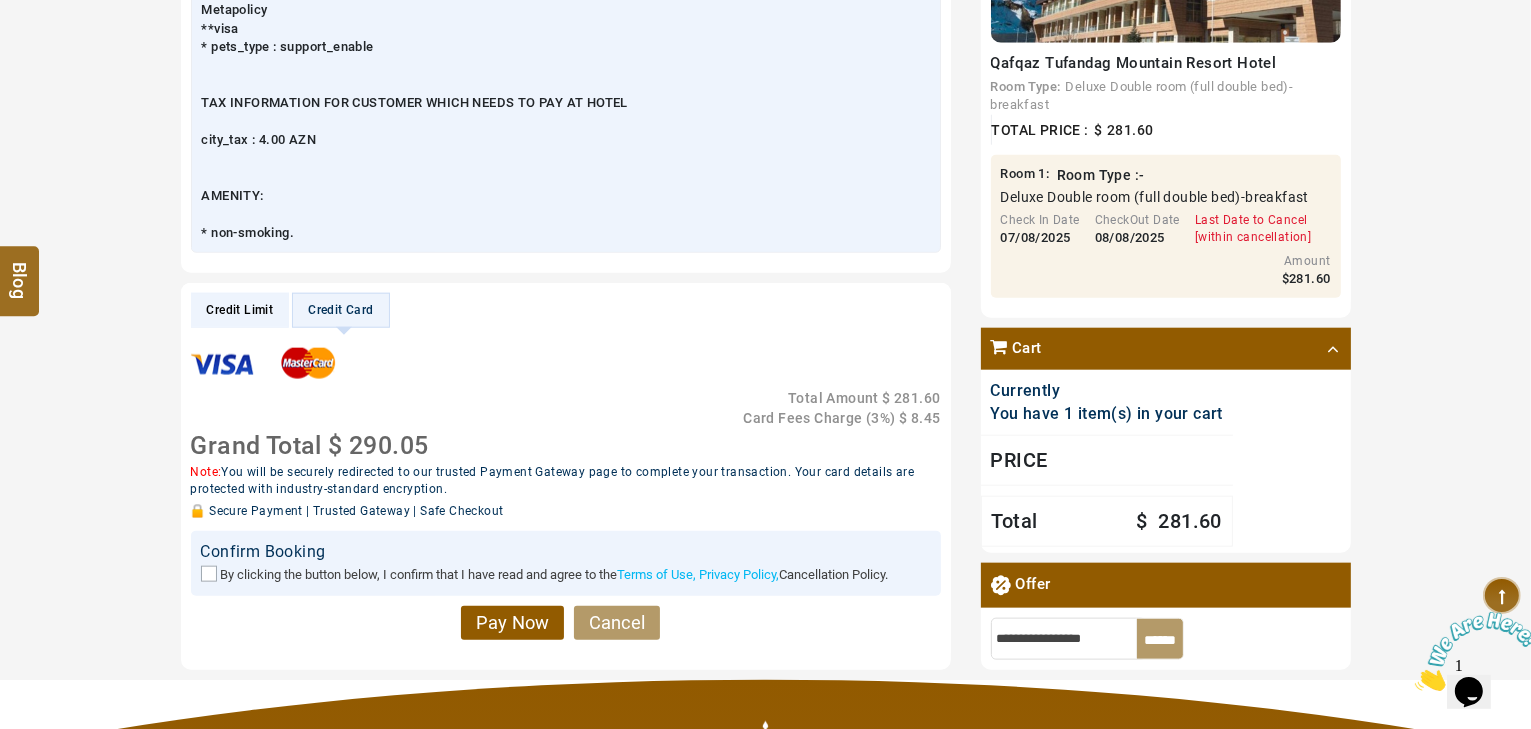 type on "*****" 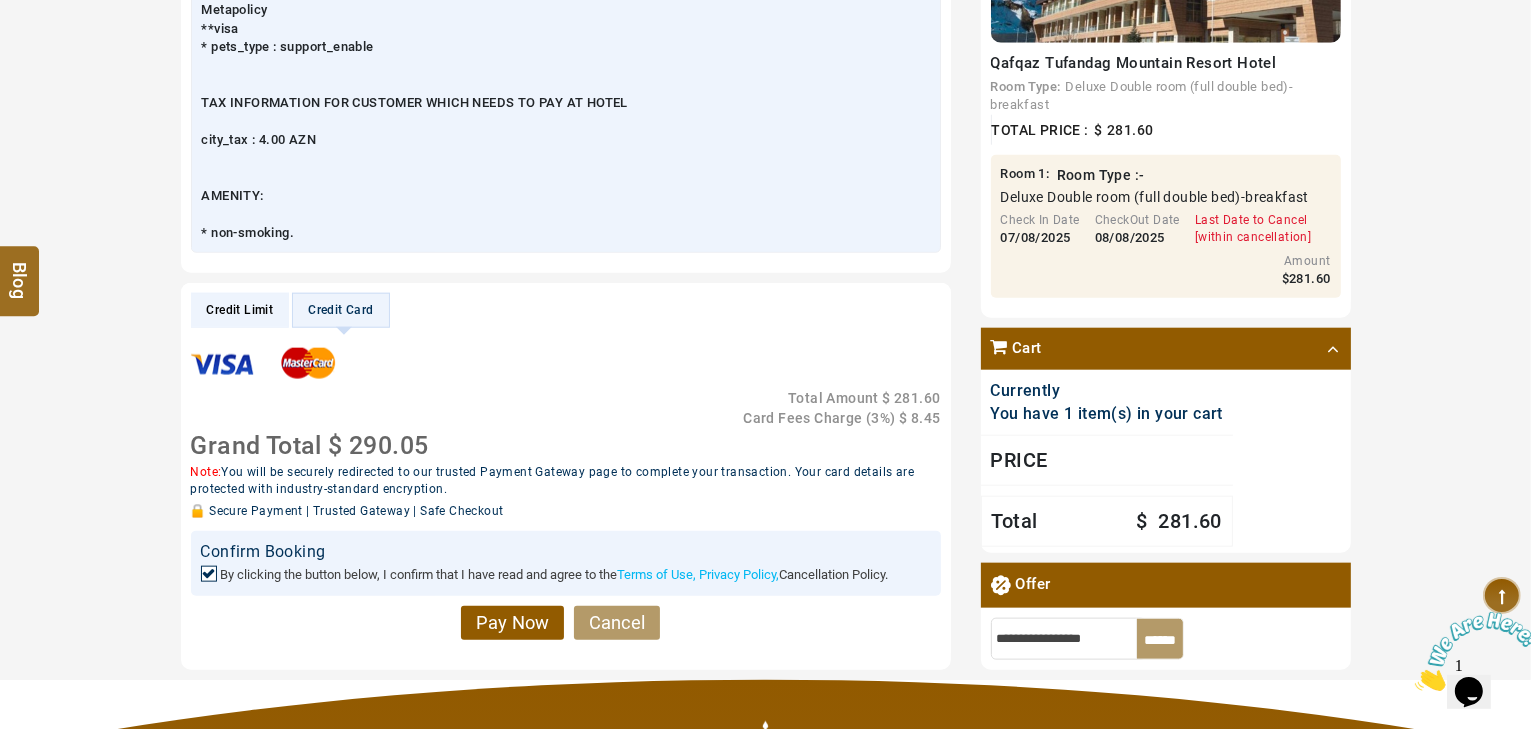 click on "Pay Now" at bounding box center (512, 622) 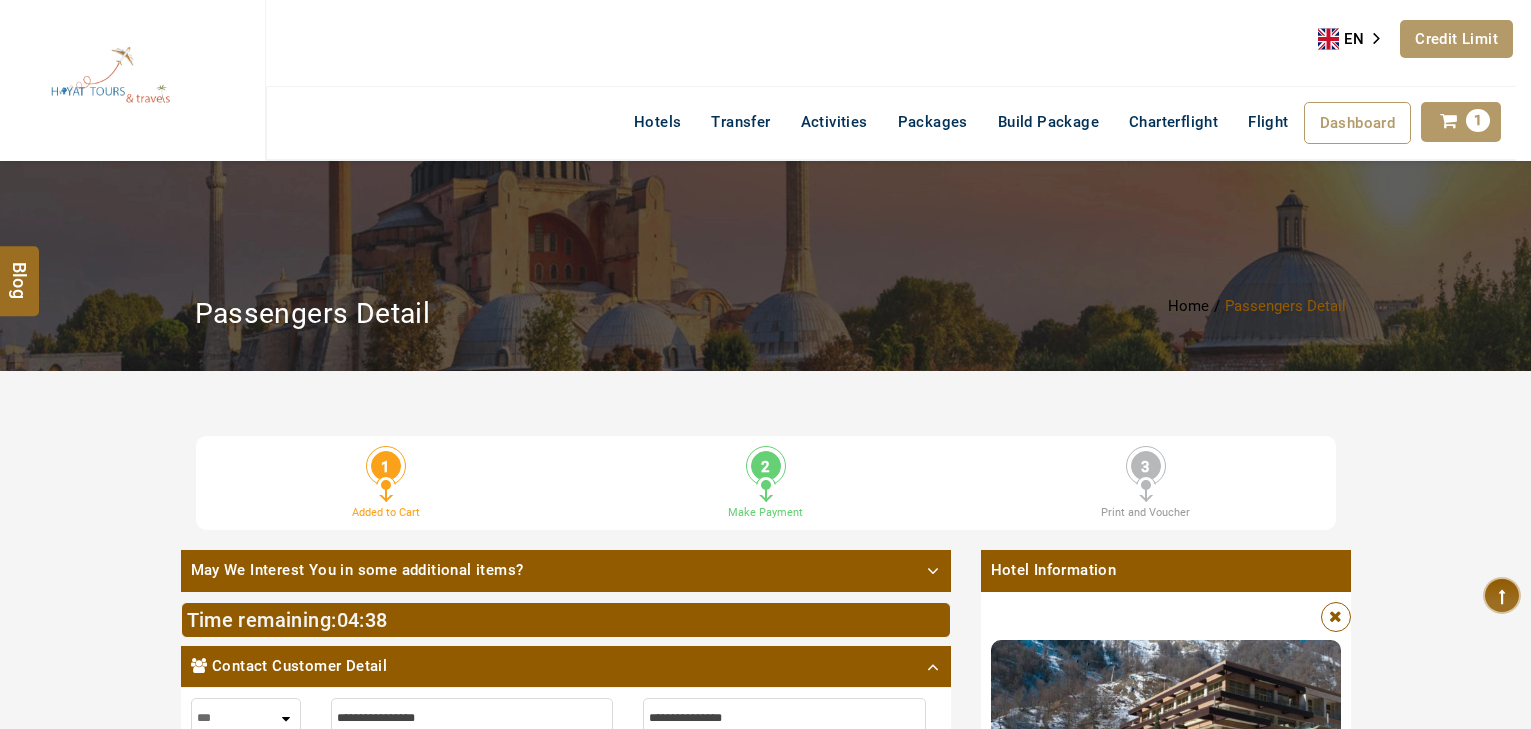 select on "****" 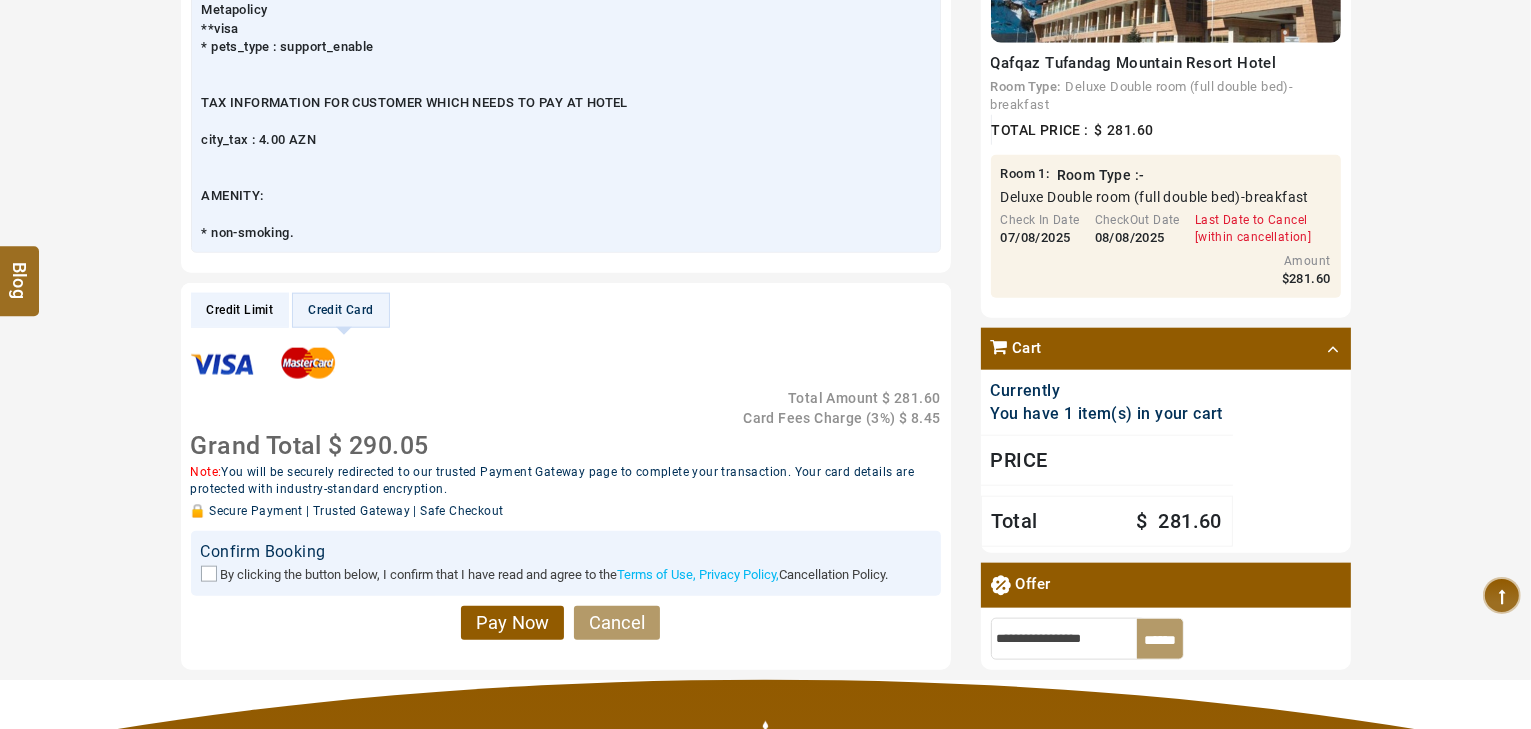 click on "Credit Limit" at bounding box center [240, 310] 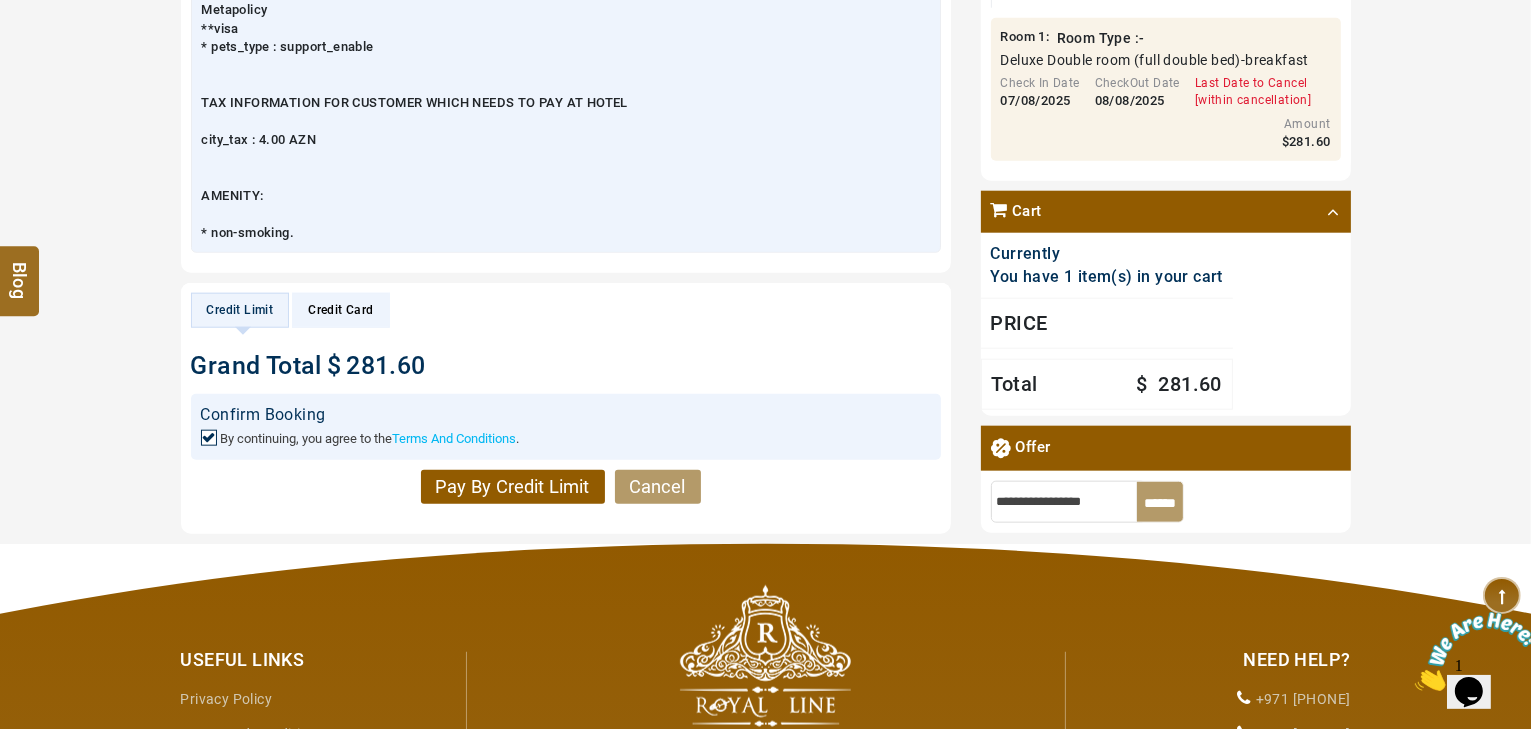 scroll, scrollTop: 0, scrollLeft: 0, axis: both 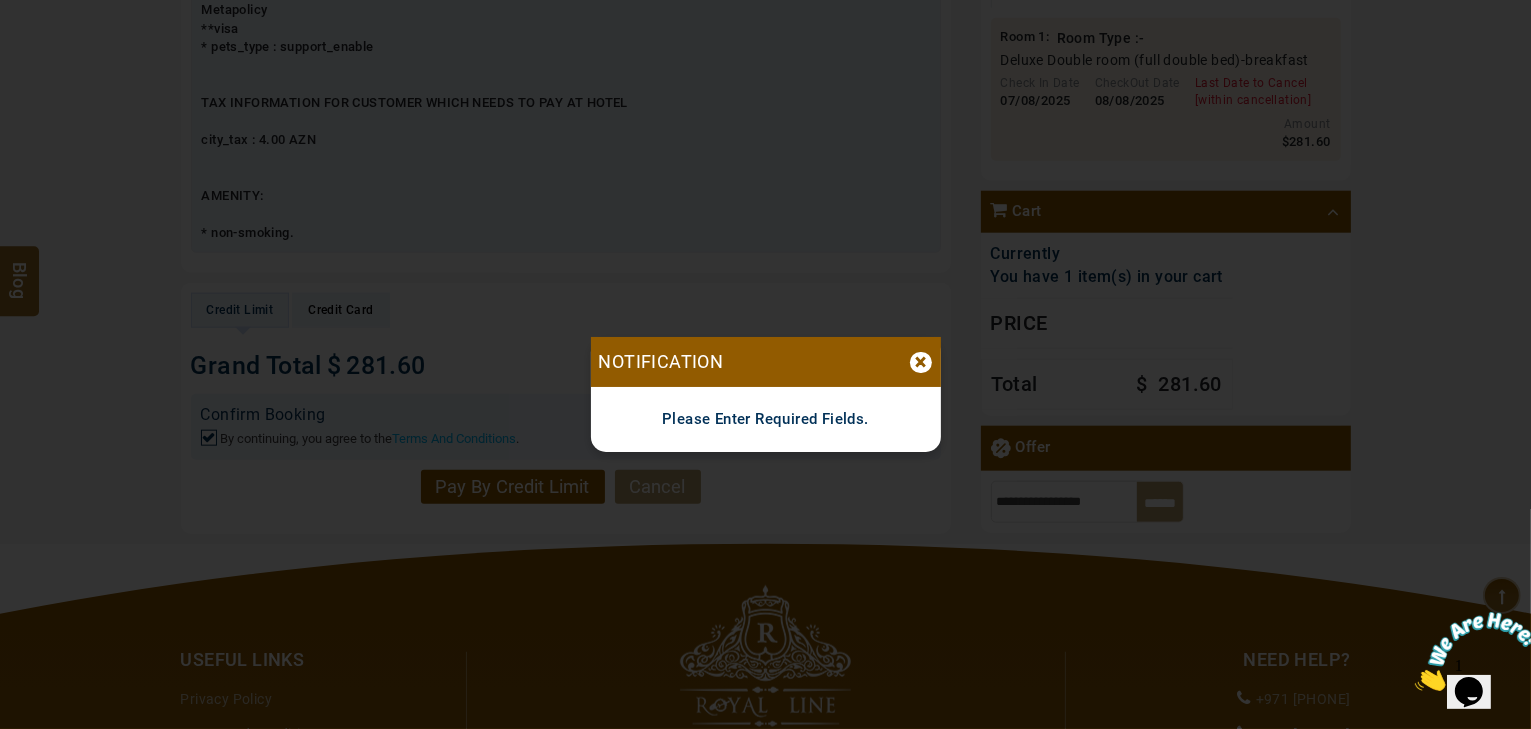 click on "Notification ×" at bounding box center [766, 362] 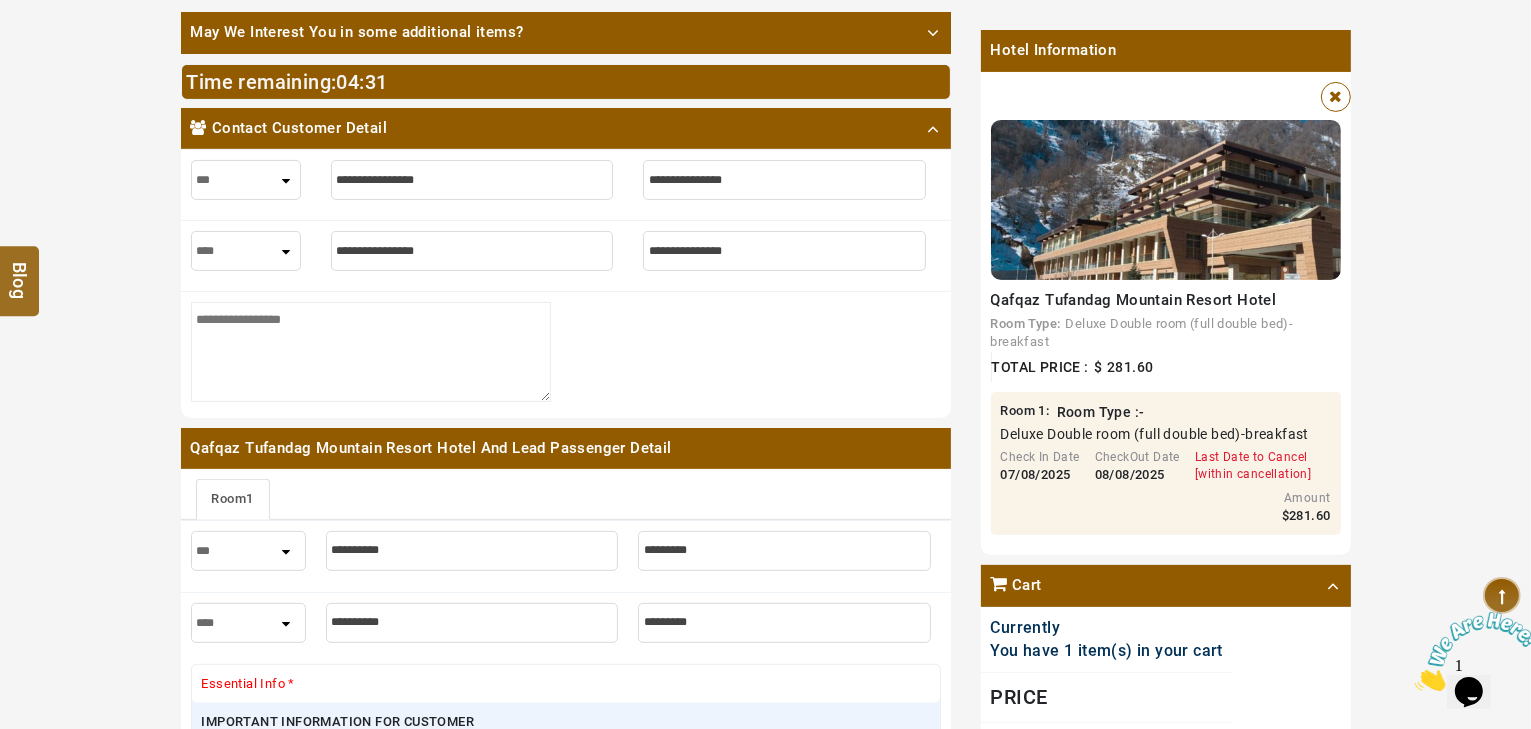 scroll, scrollTop: 320, scrollLeft: 0, axis: vertical 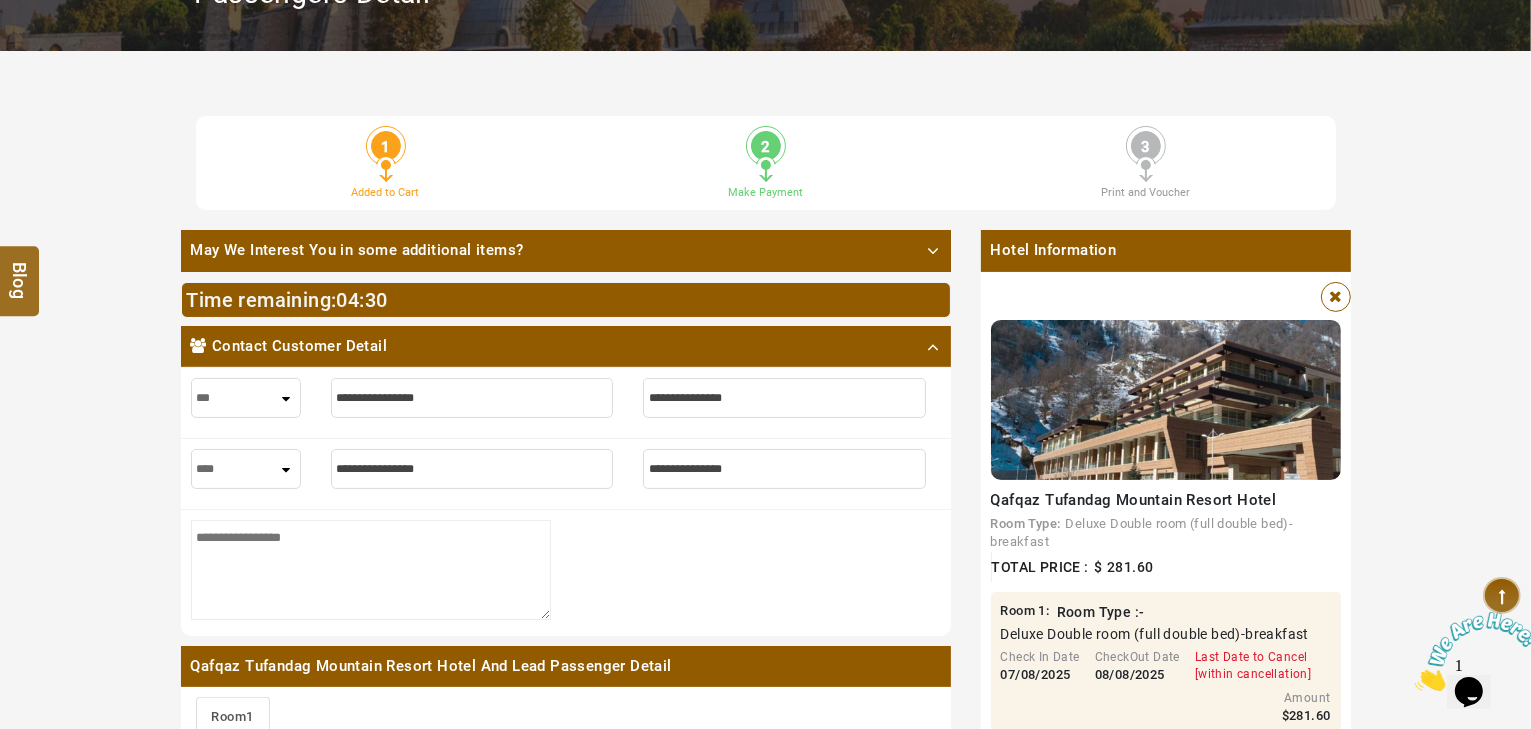 click at bounding box center [472, 398] 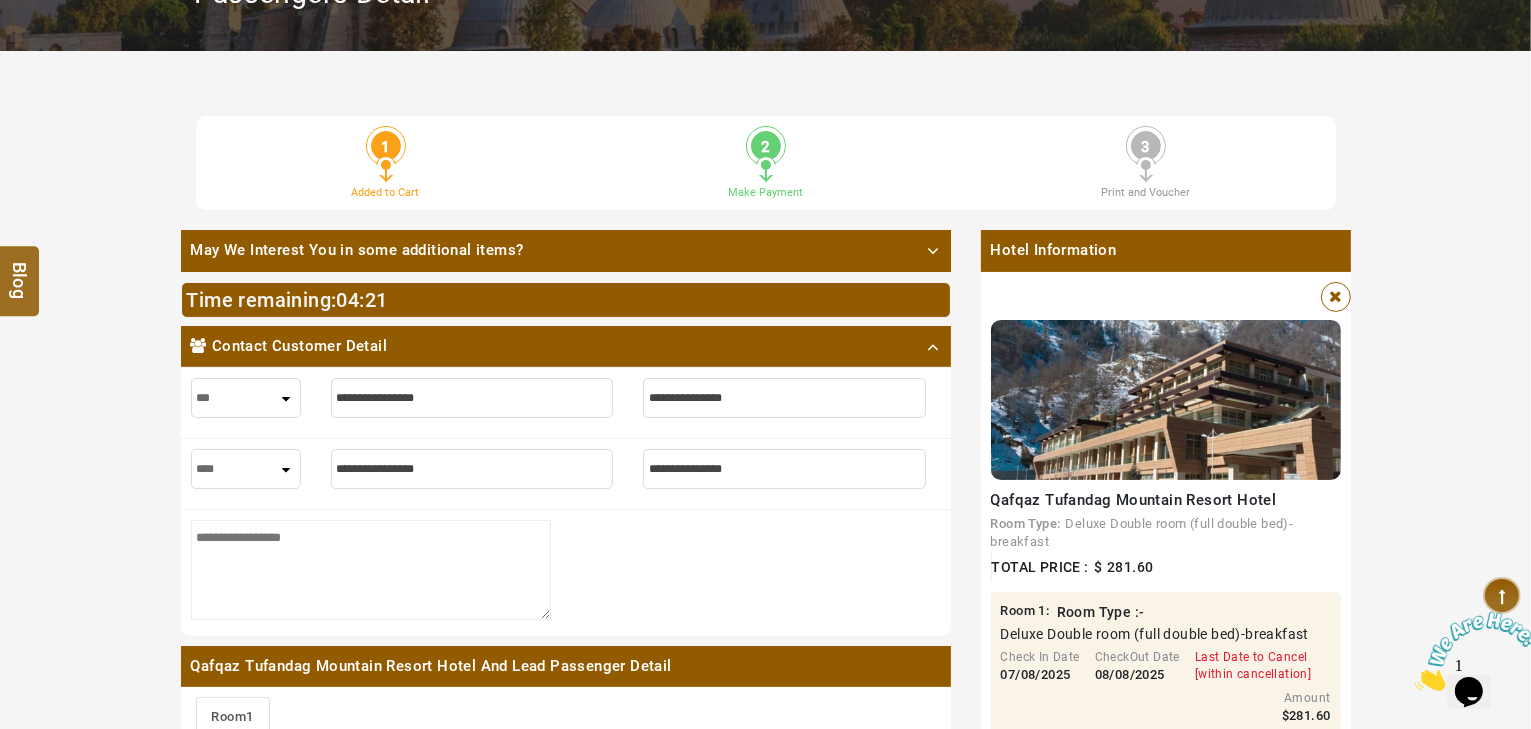click at bounding box center (472, 398) 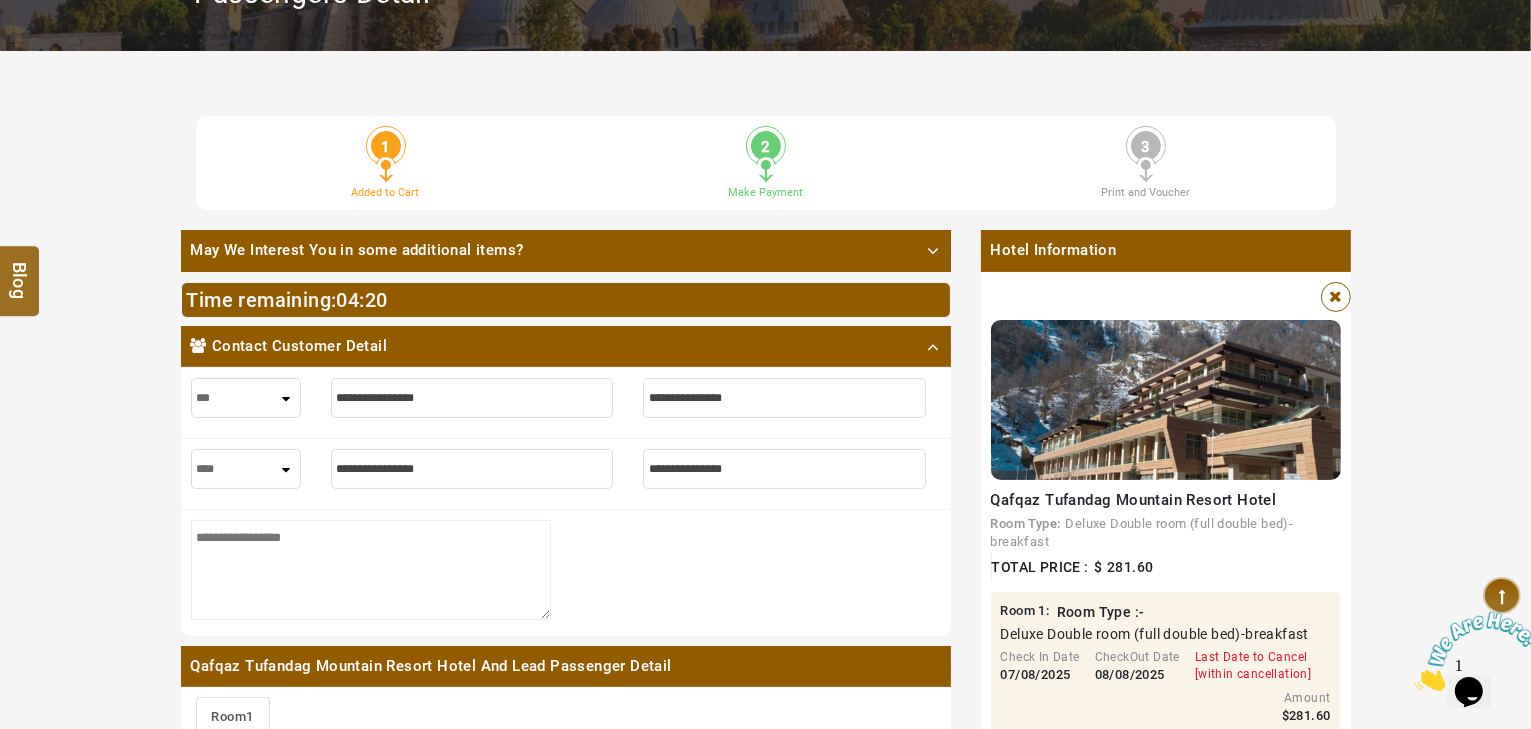type on "*" 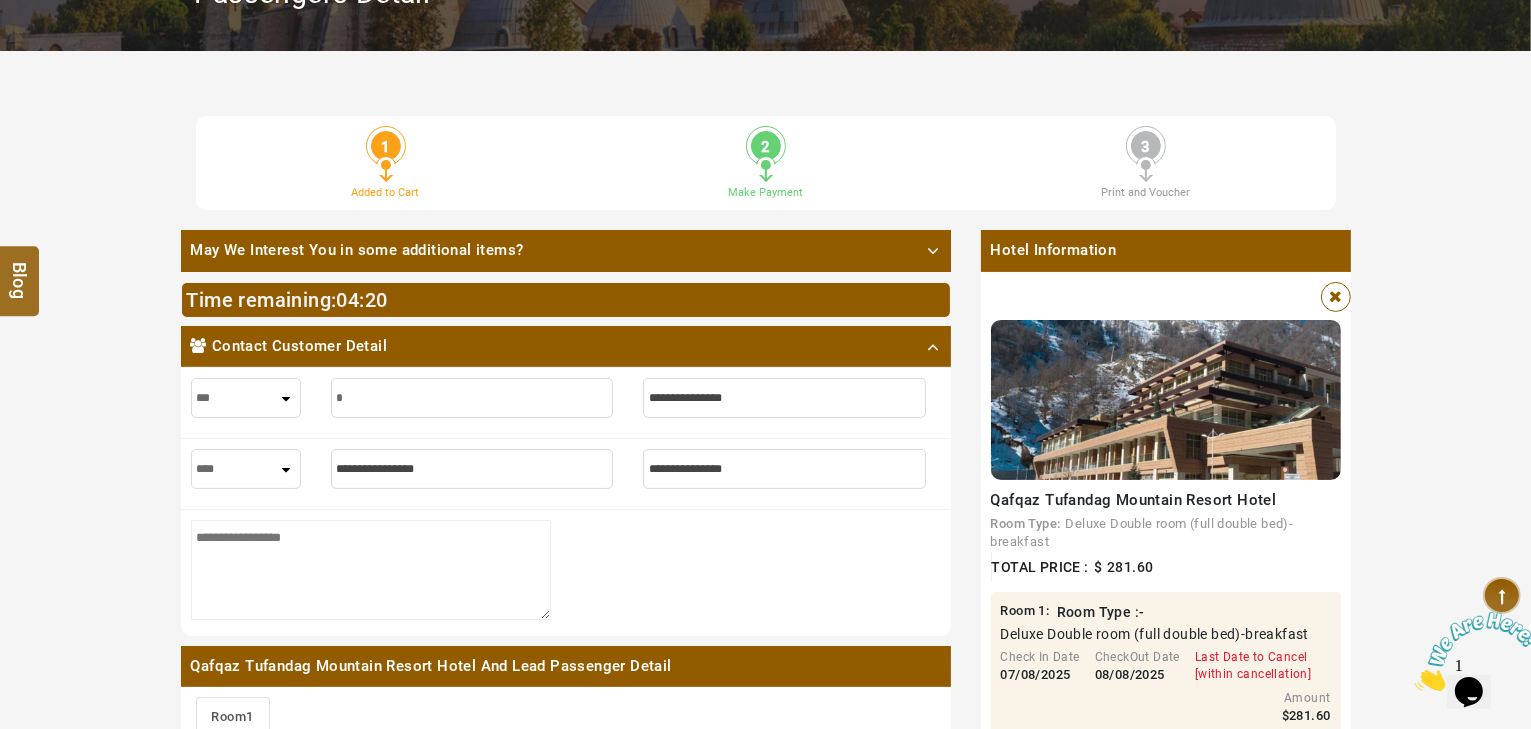 type on "*" 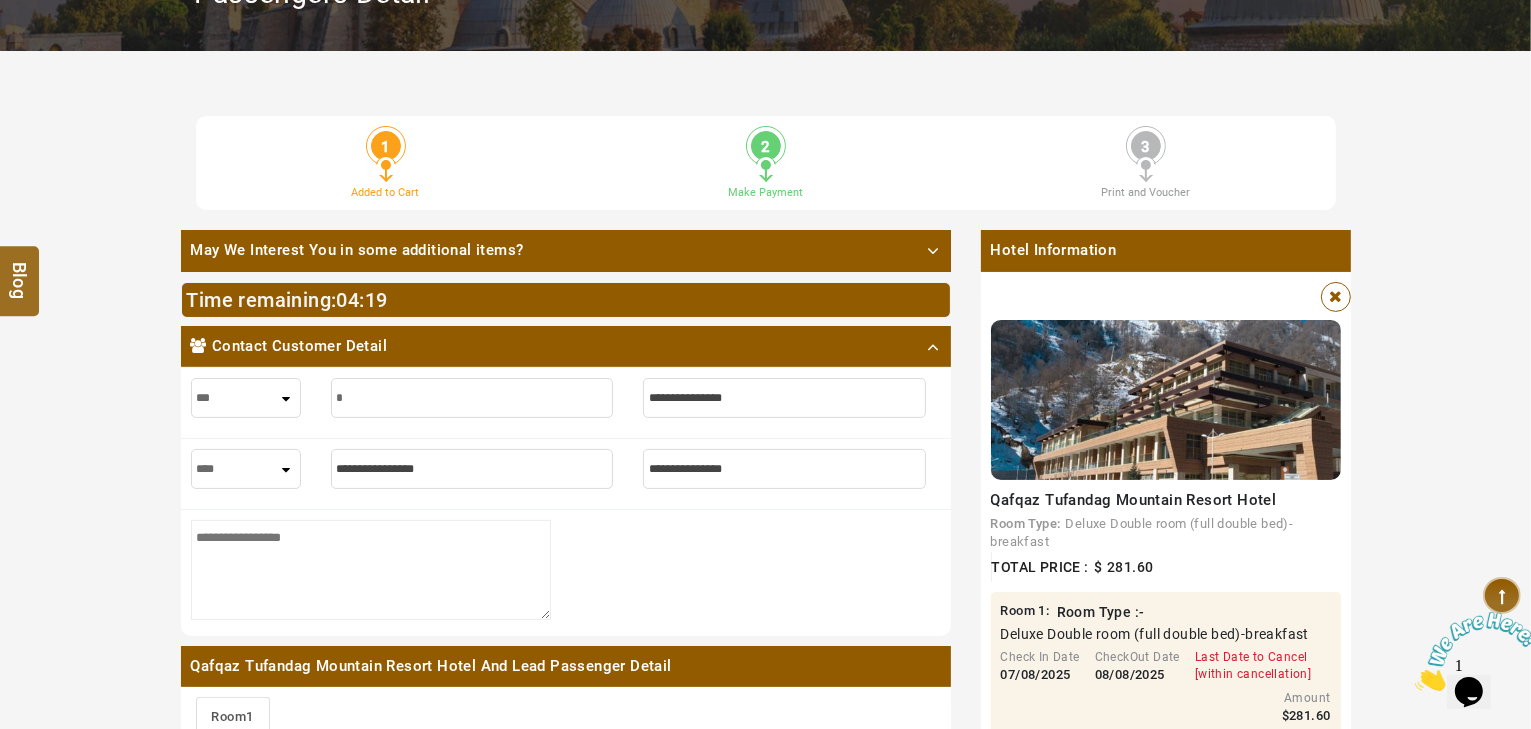 type on "**" 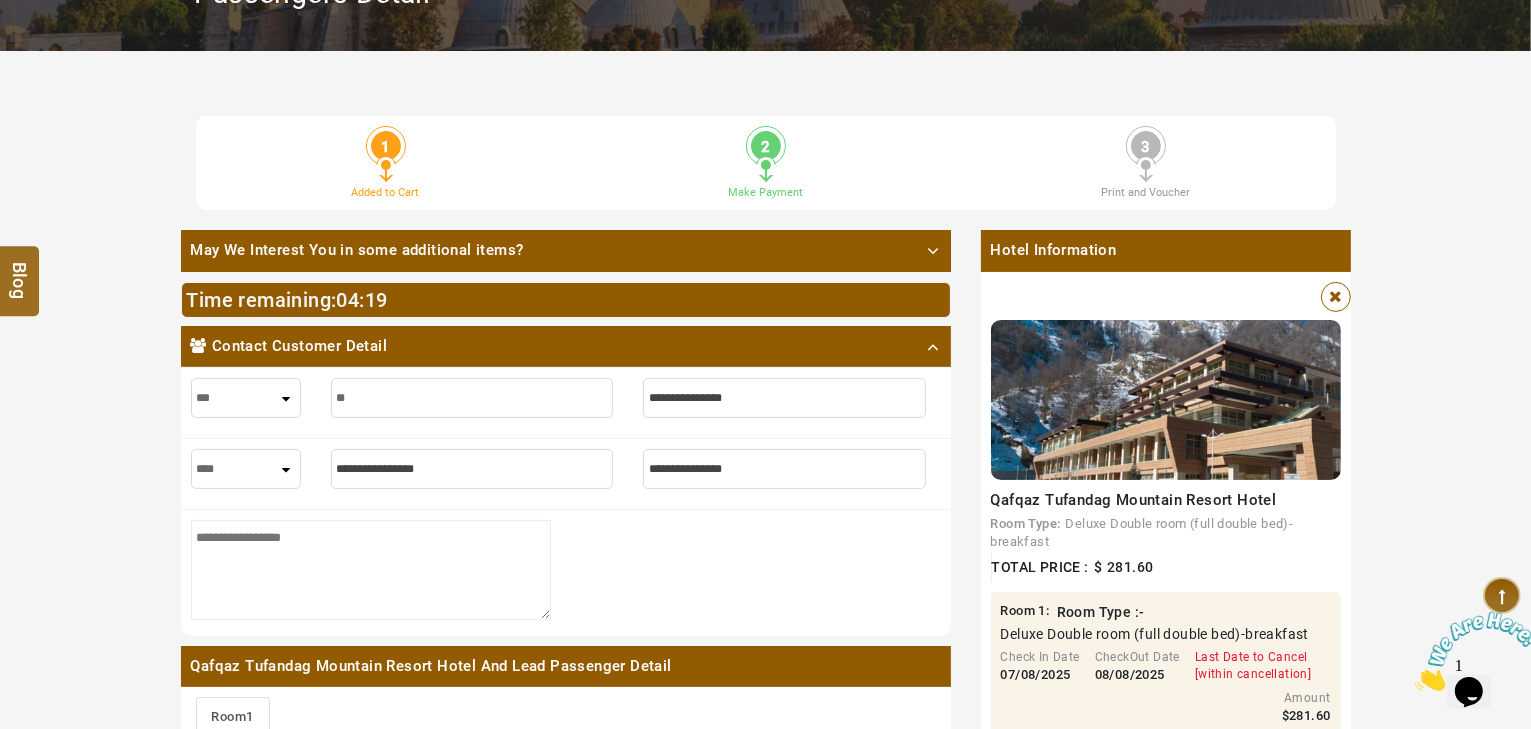 type on "**" 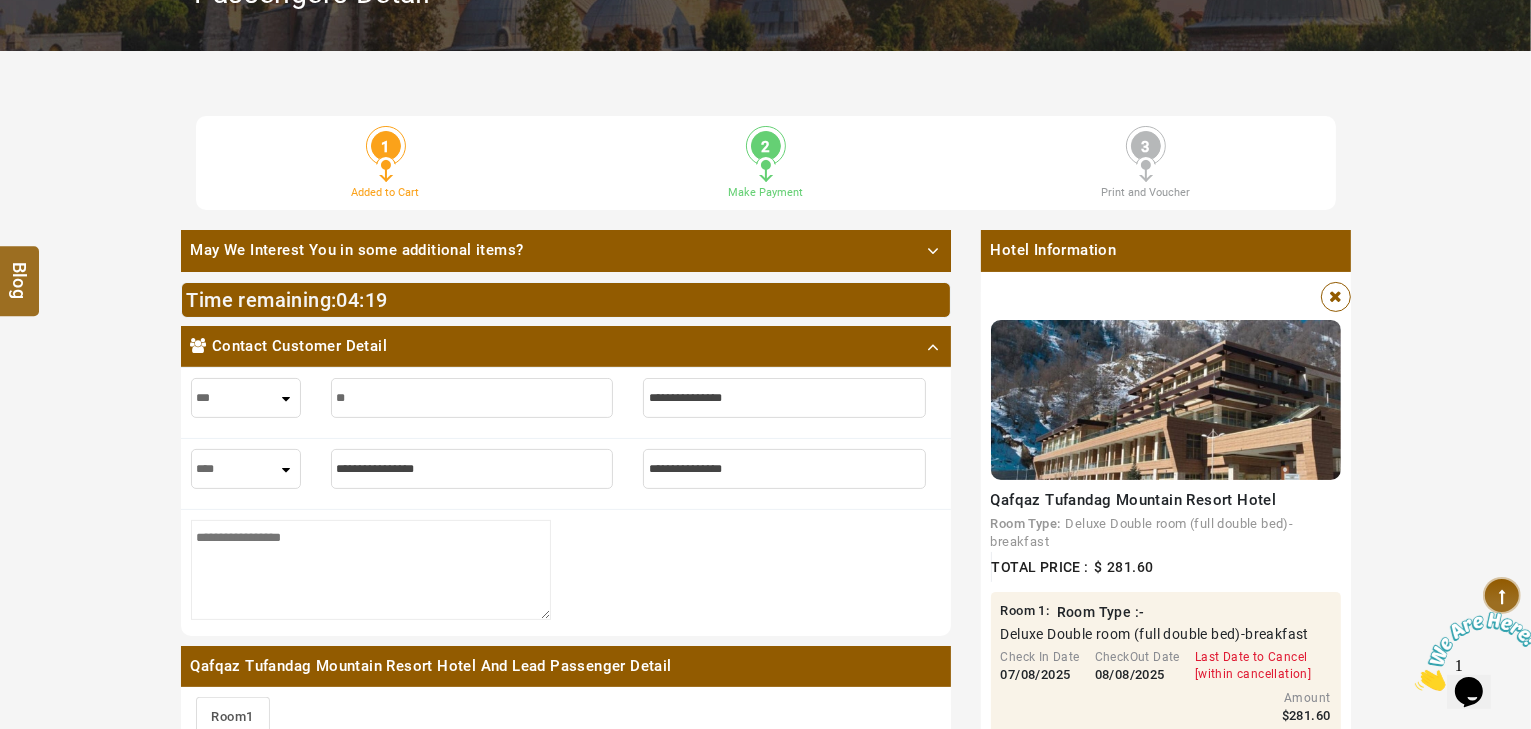 type on "***" 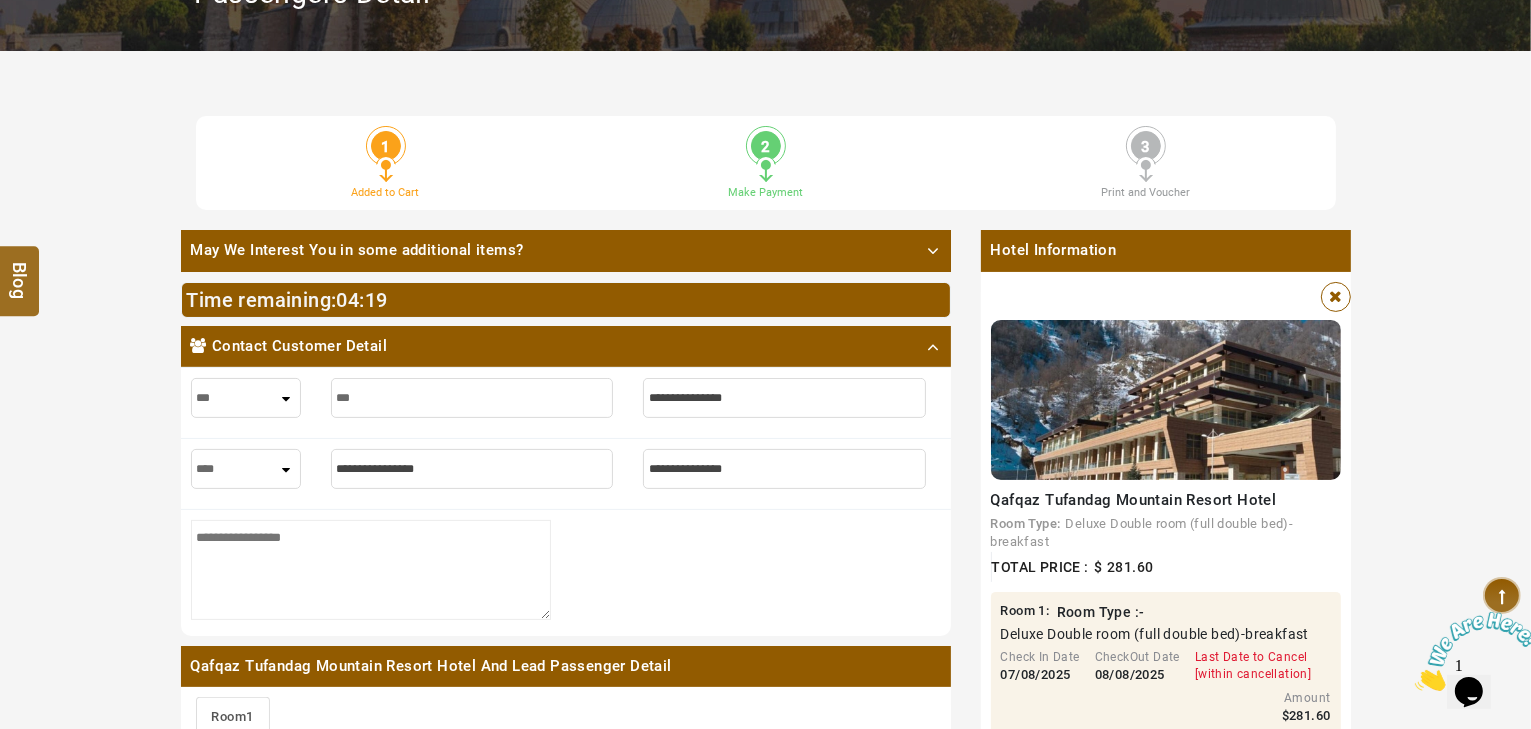 type on "***" 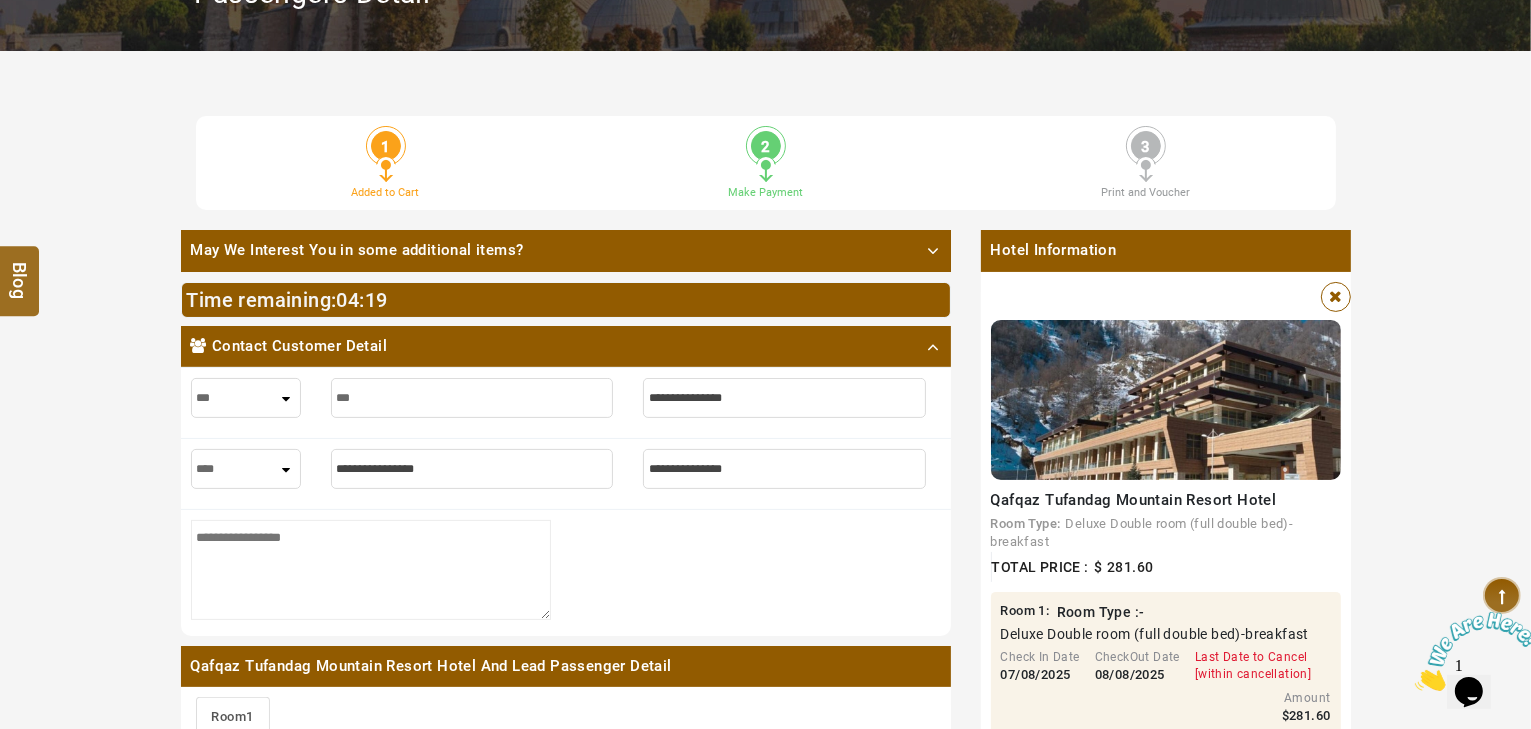 type on "****" 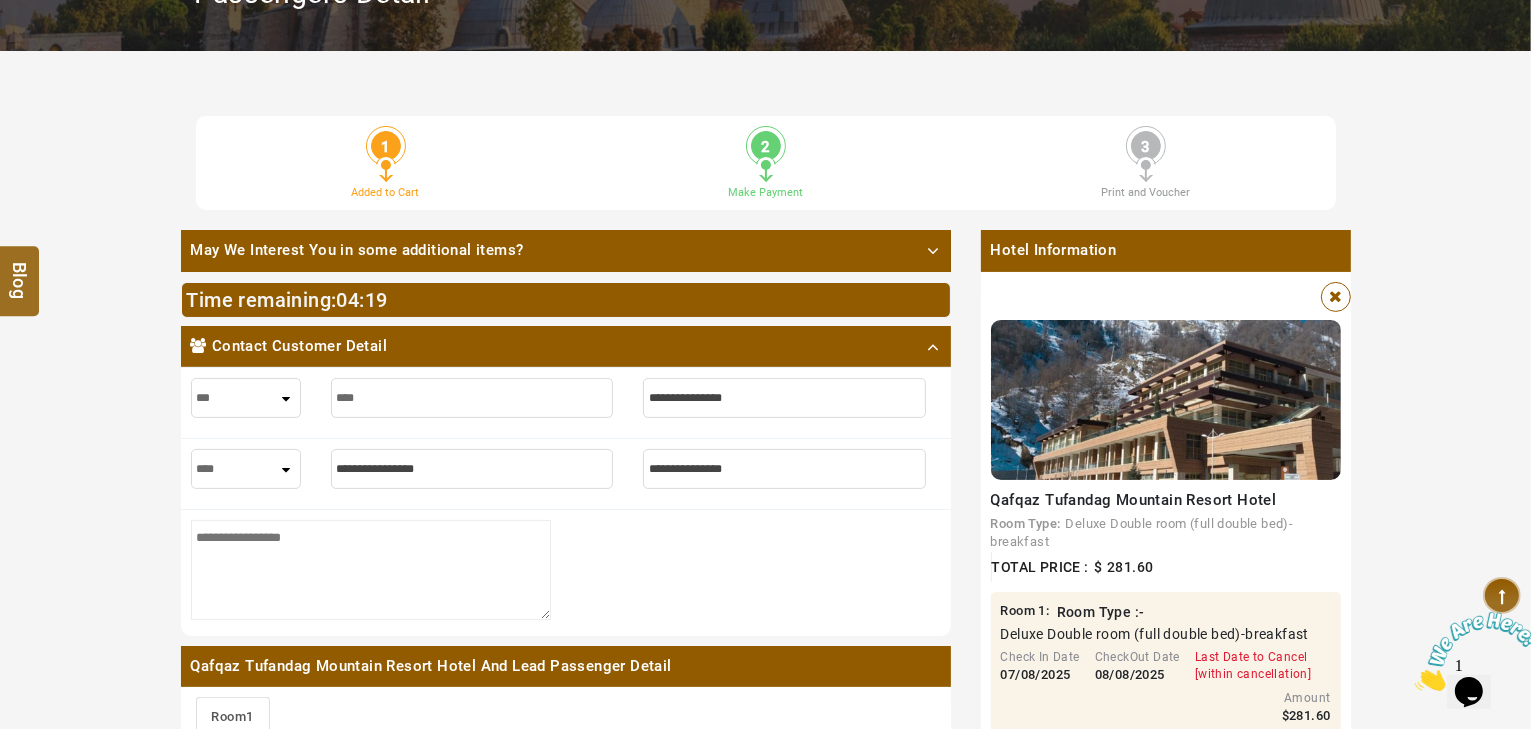 type on "****" 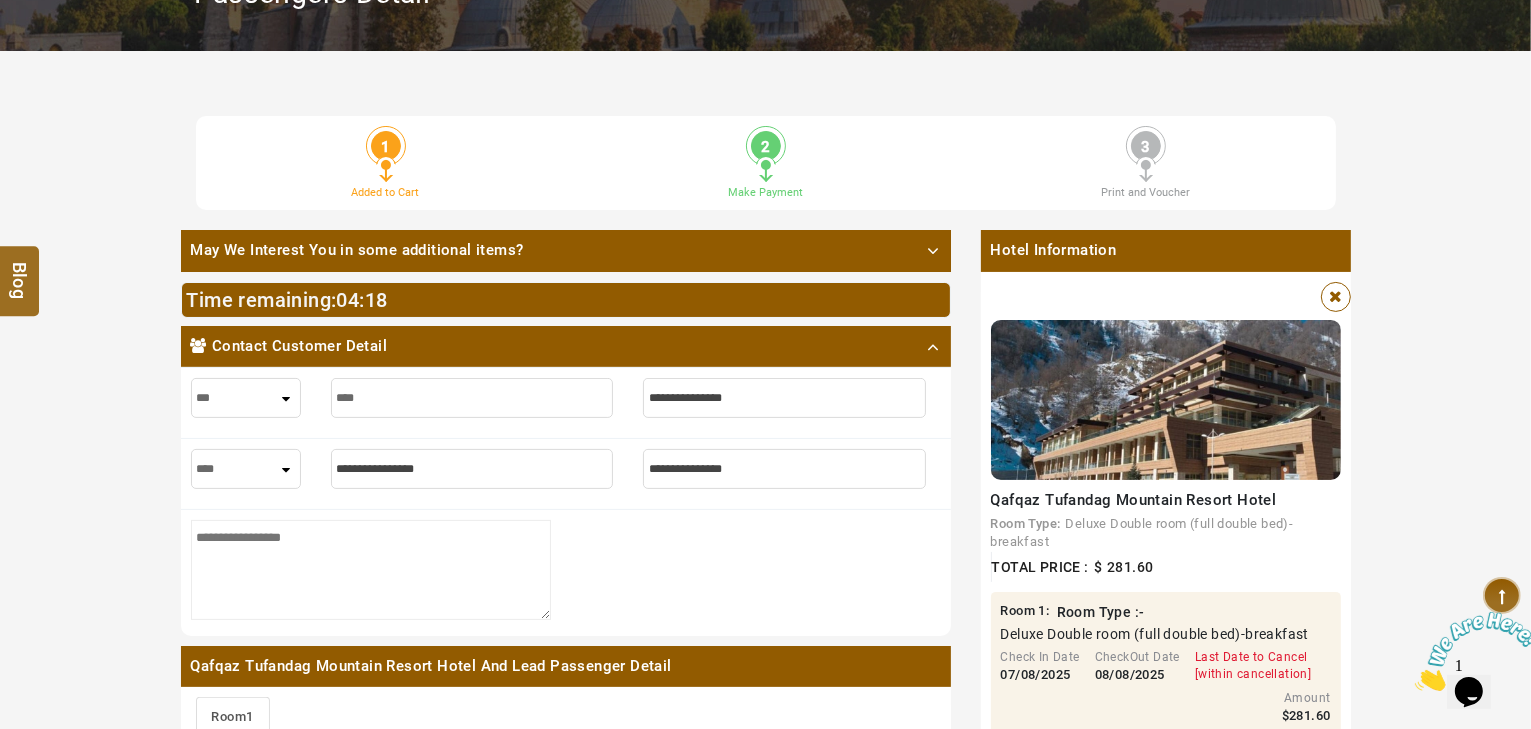 type on "*****" 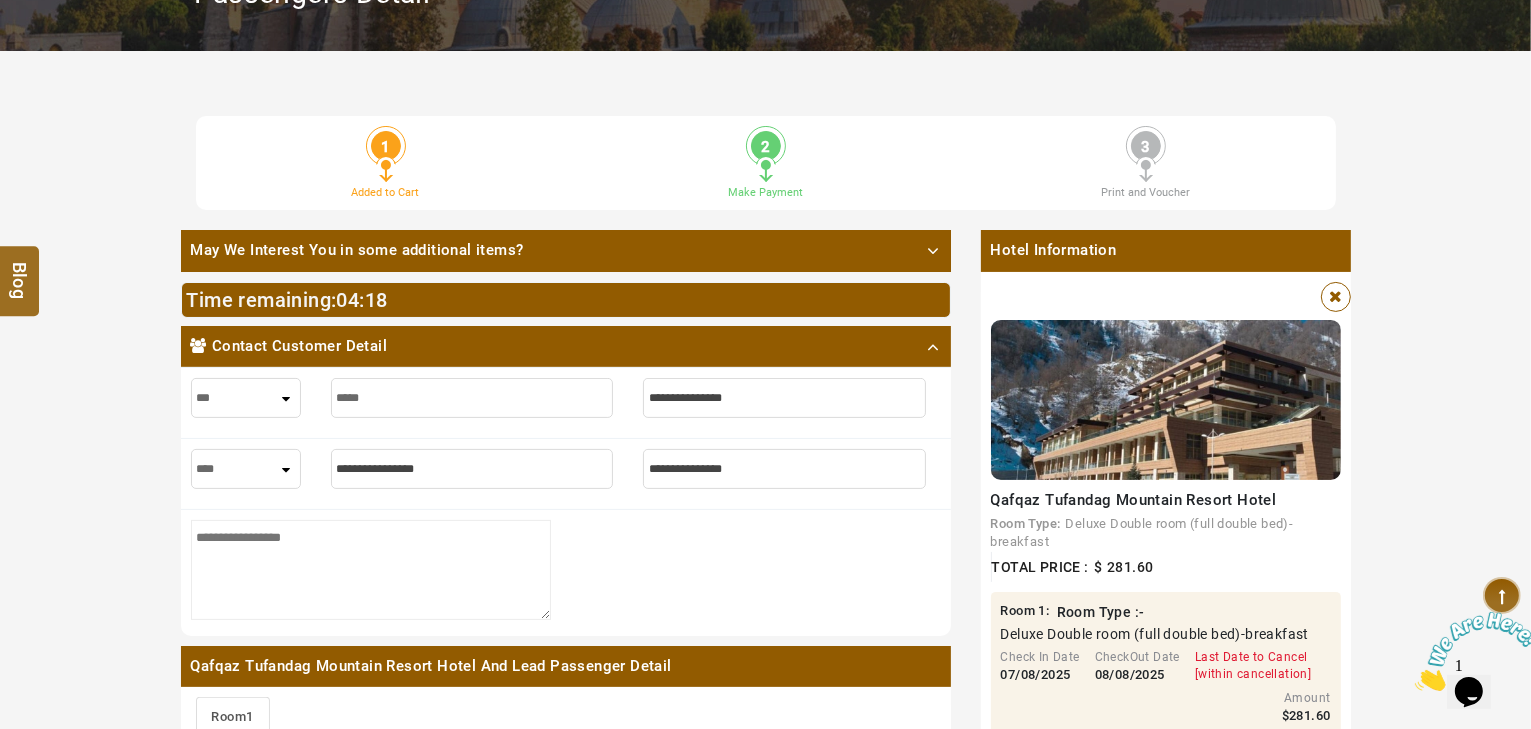 type on "*****" 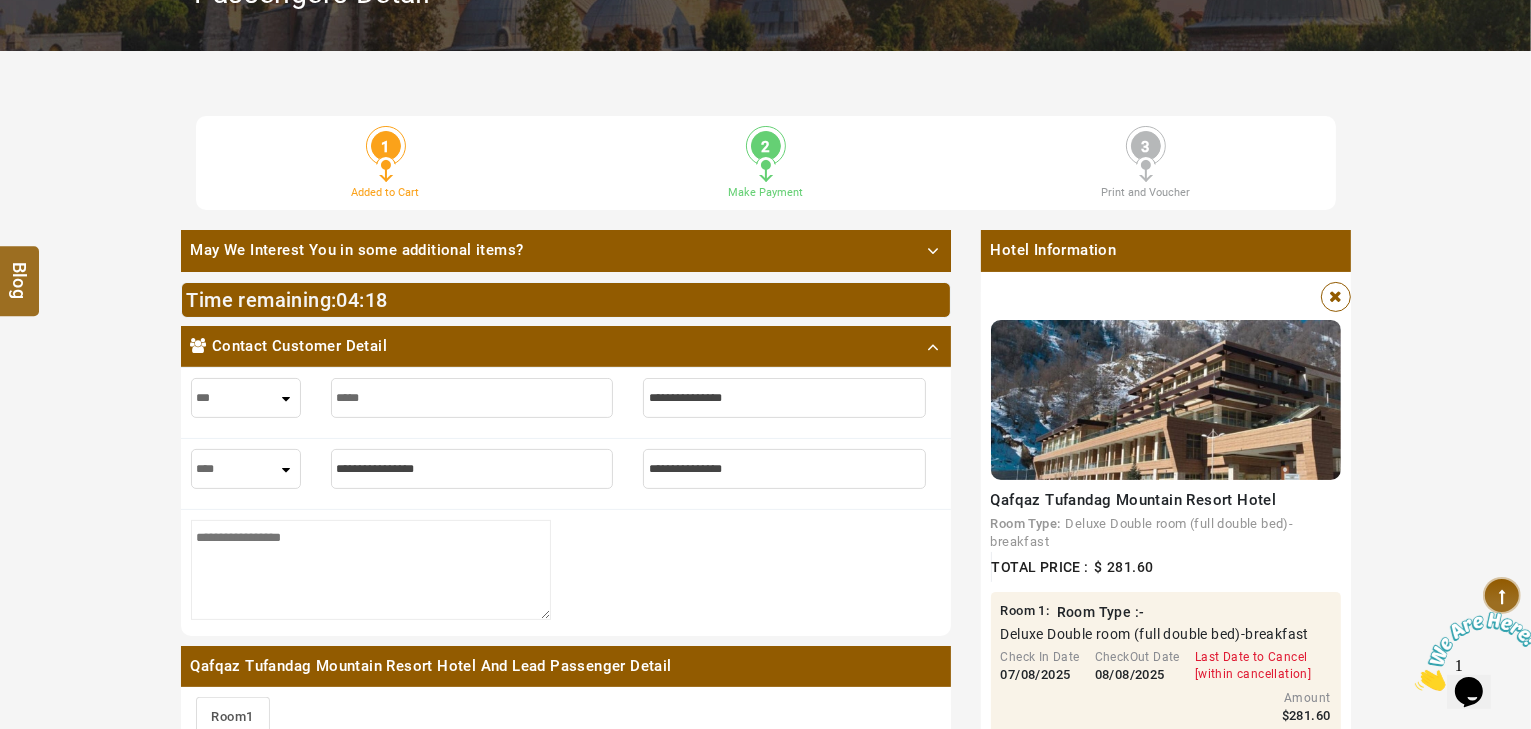 type on "******" 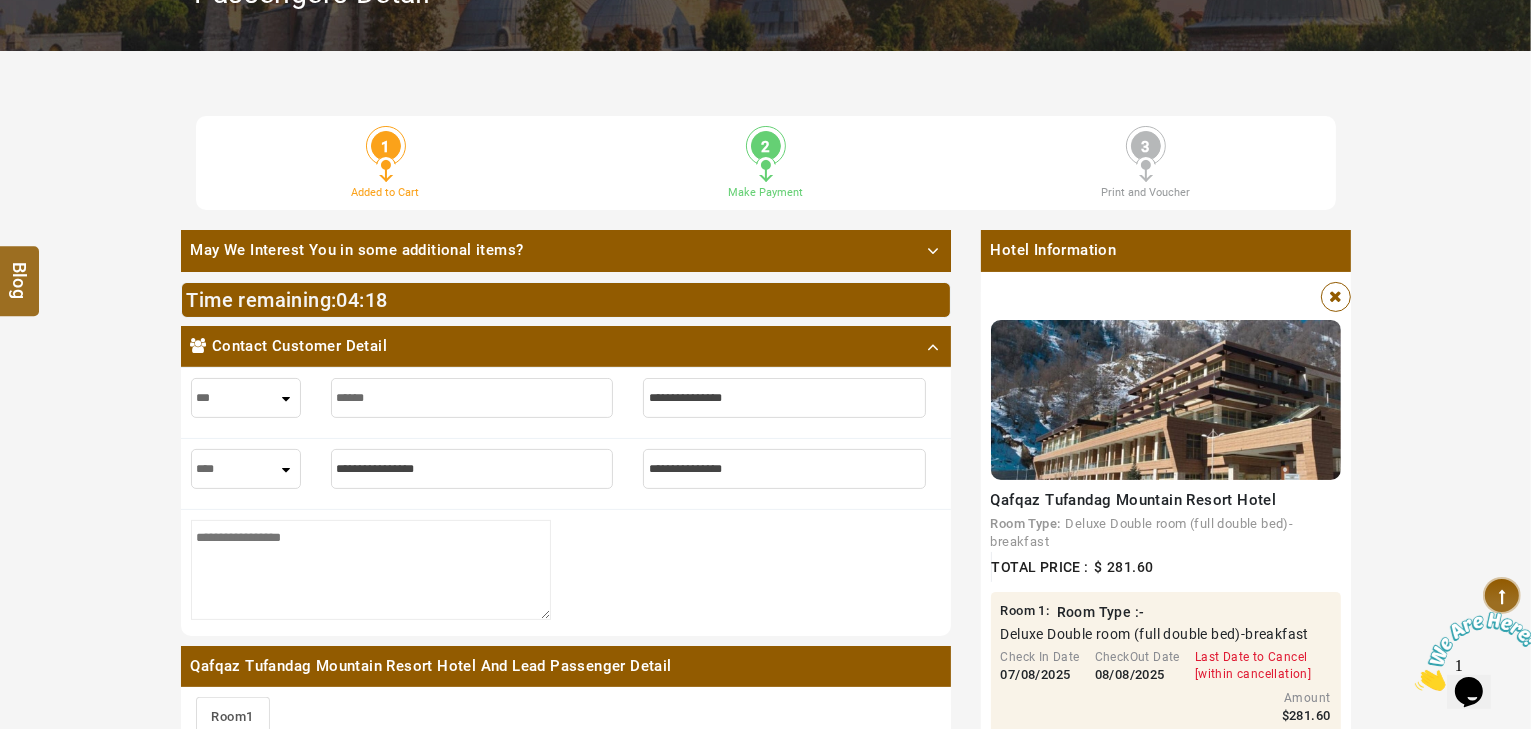 type on "******" 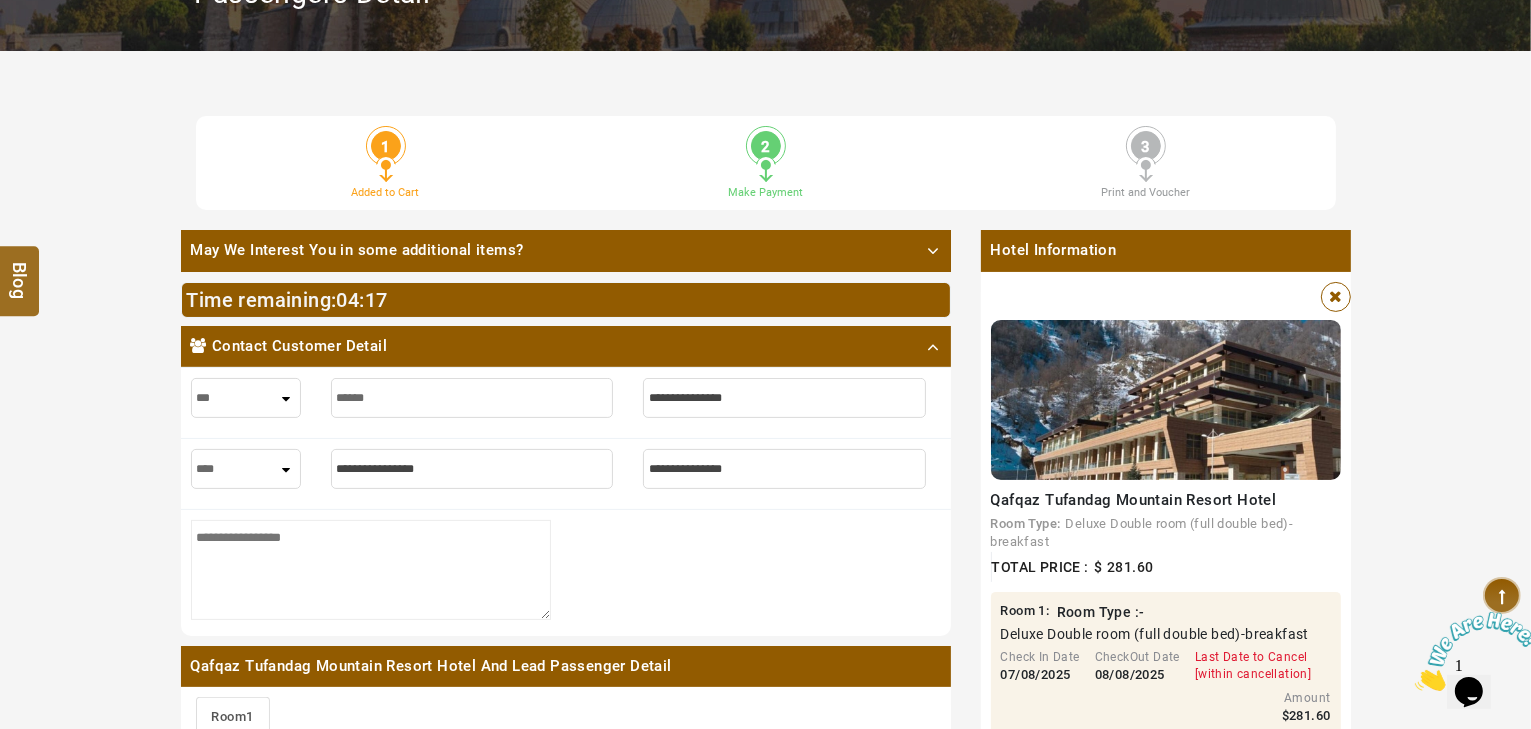type on "******" 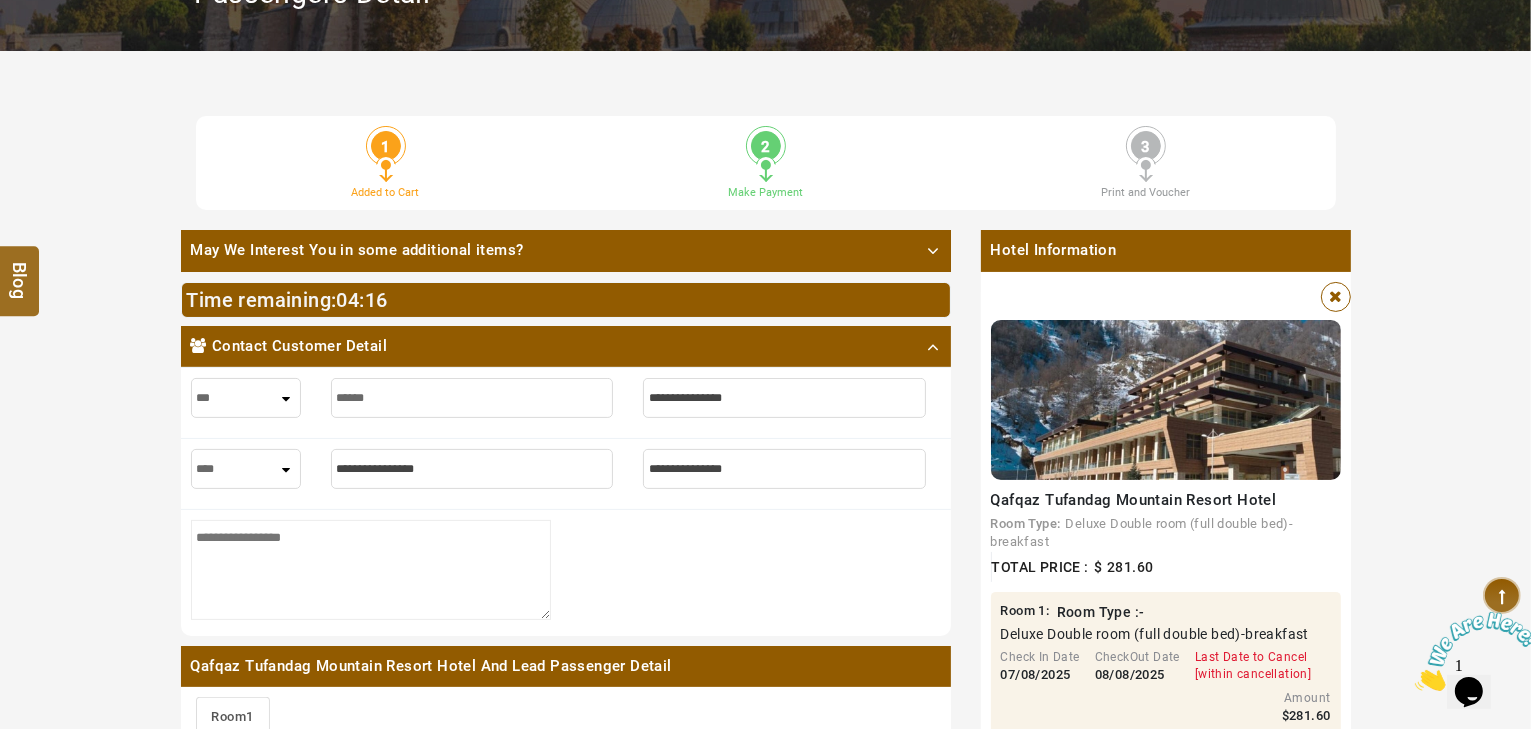 type on "*" 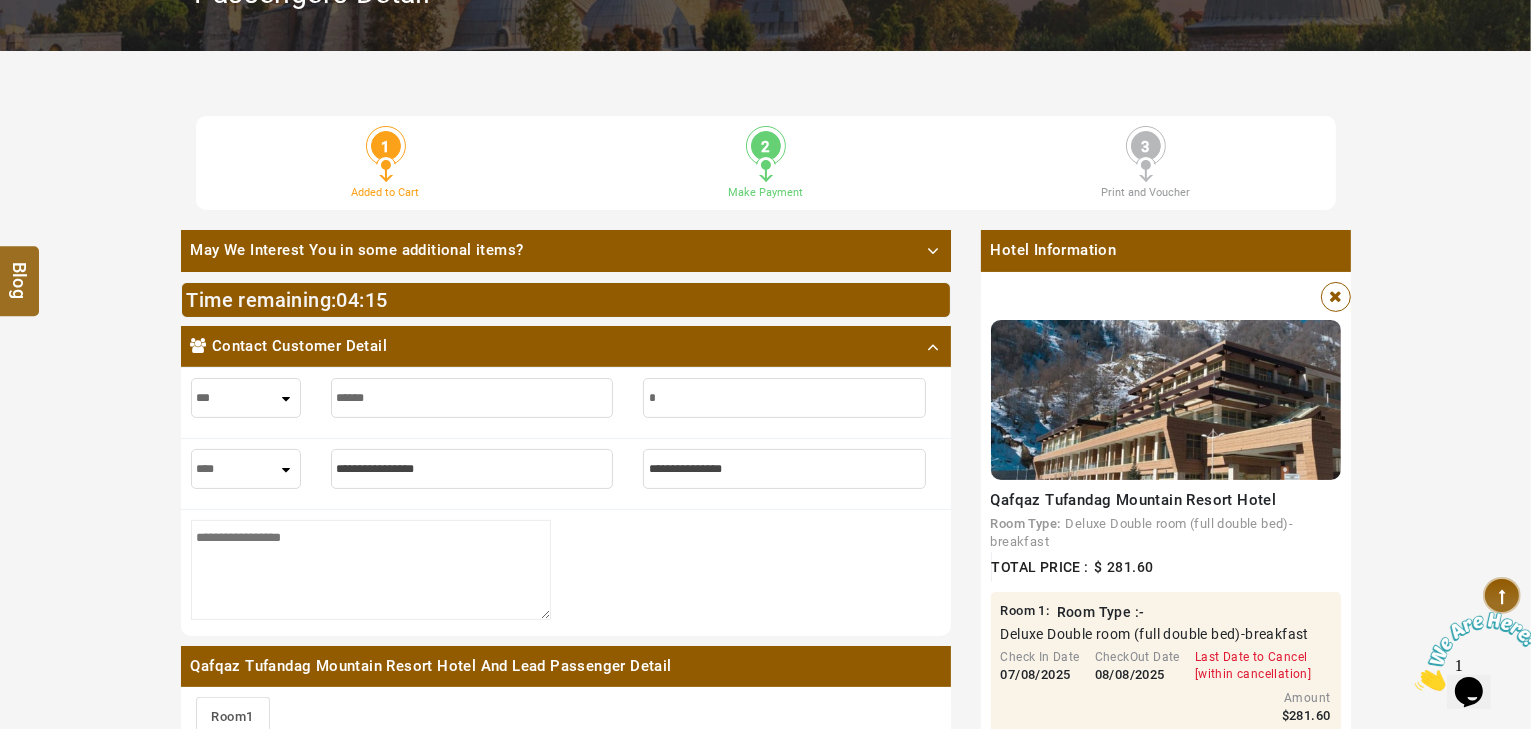 type on "*" 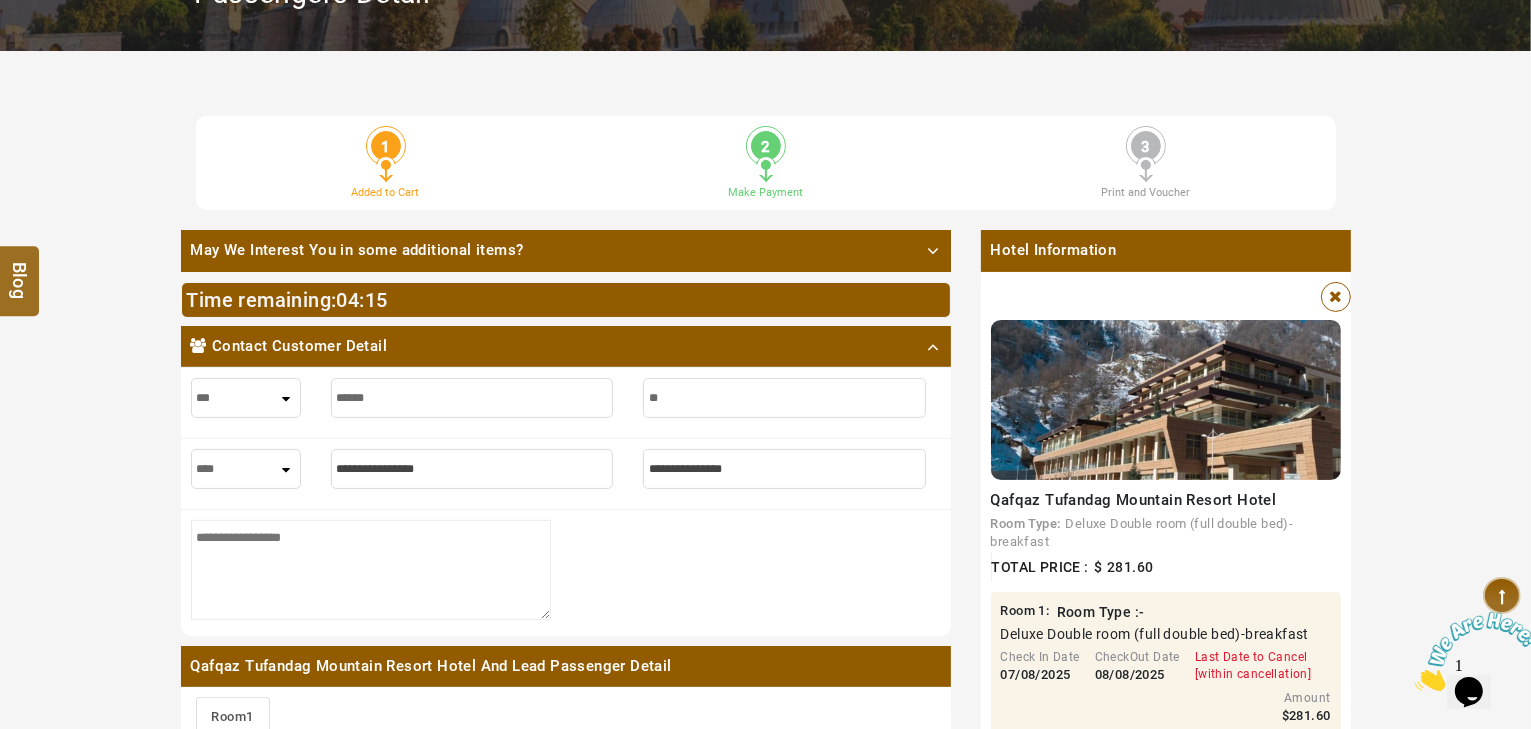 type on "**" 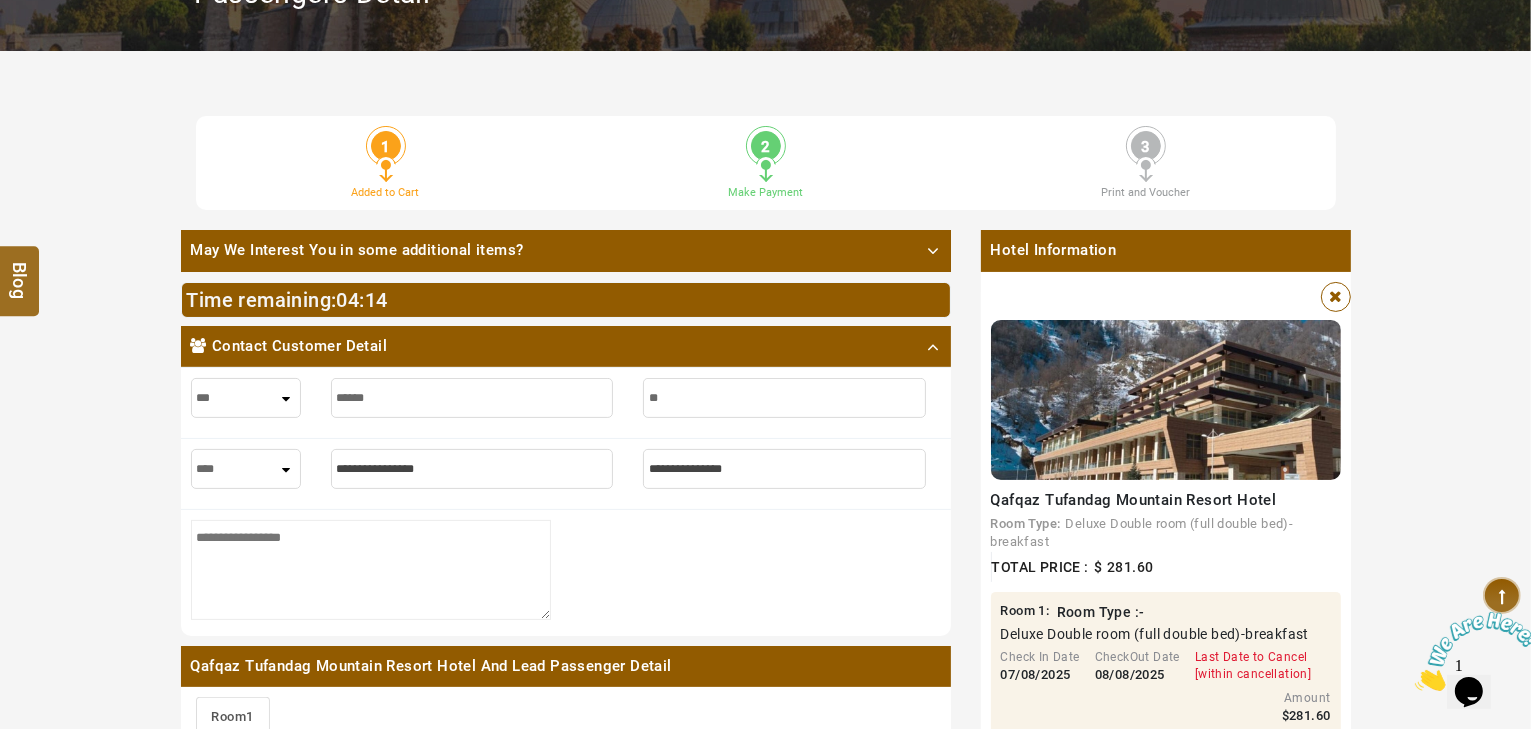 type on "***" 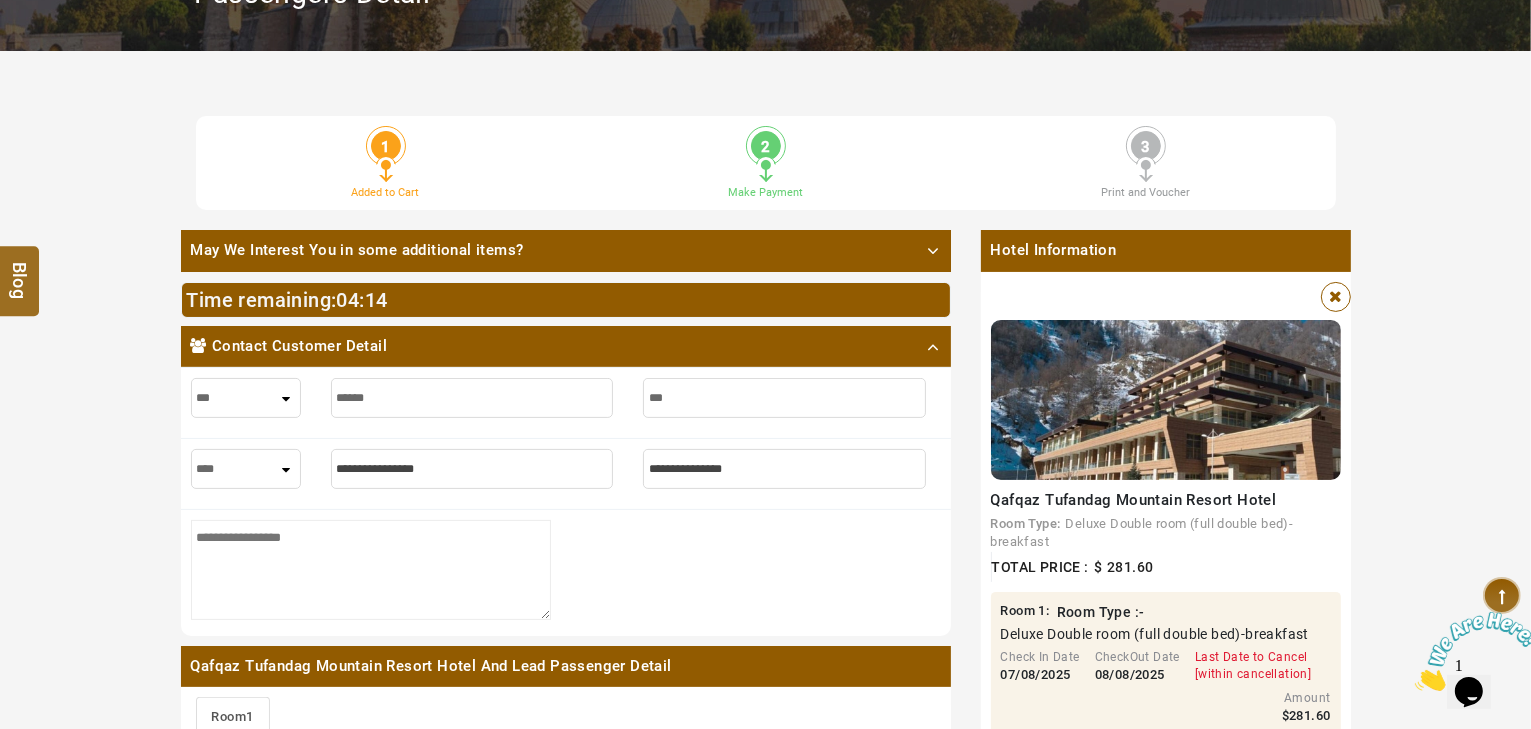 type on "***" 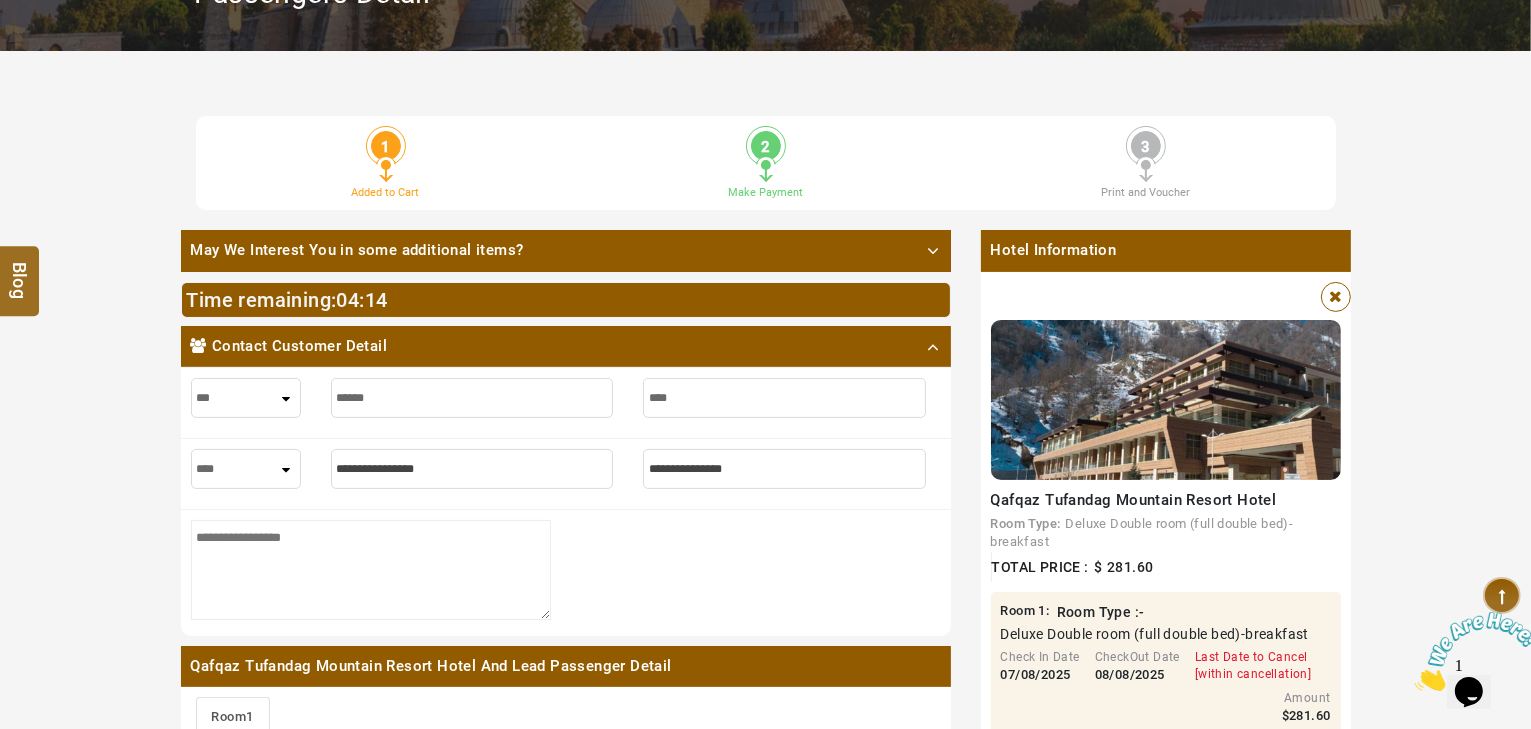 type on "****" 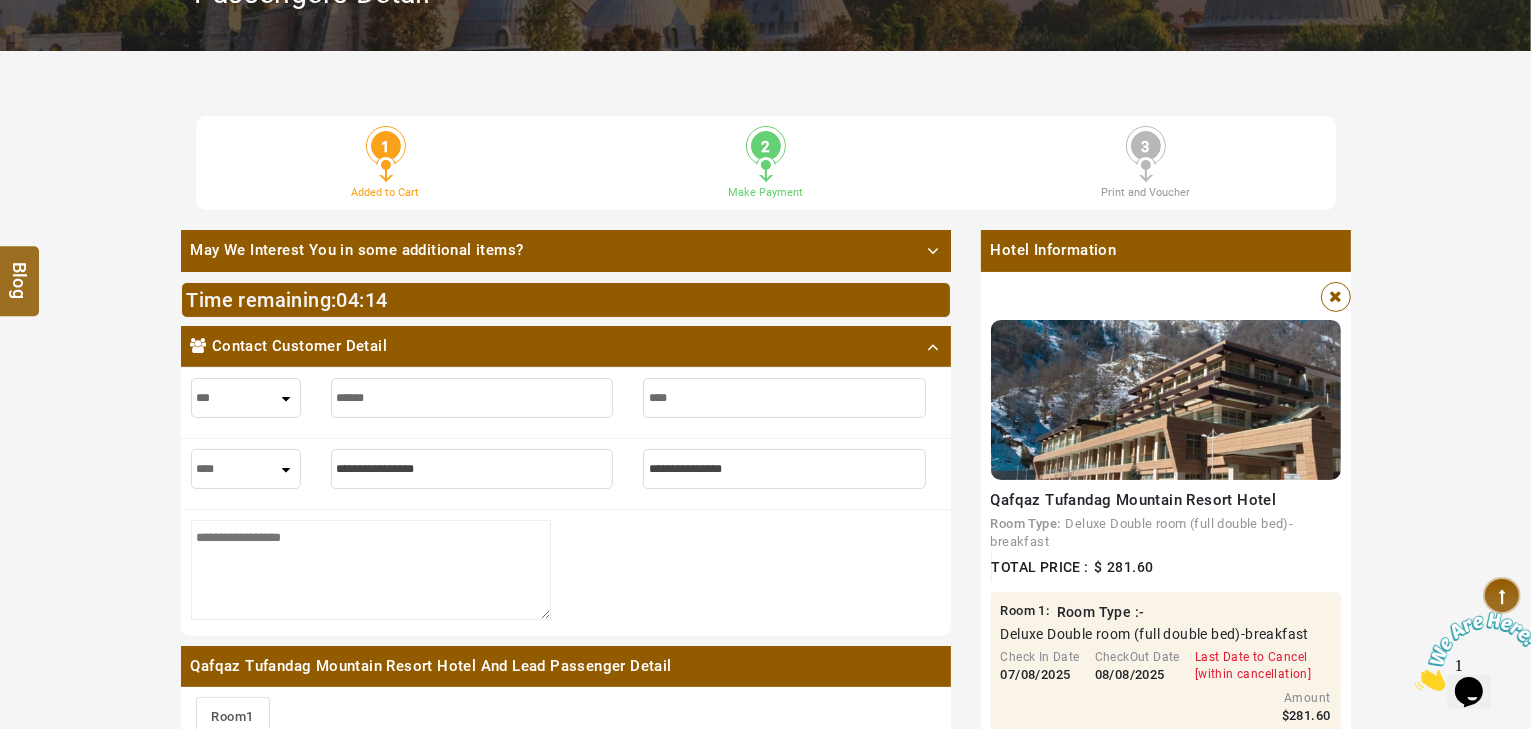 type on "*****" 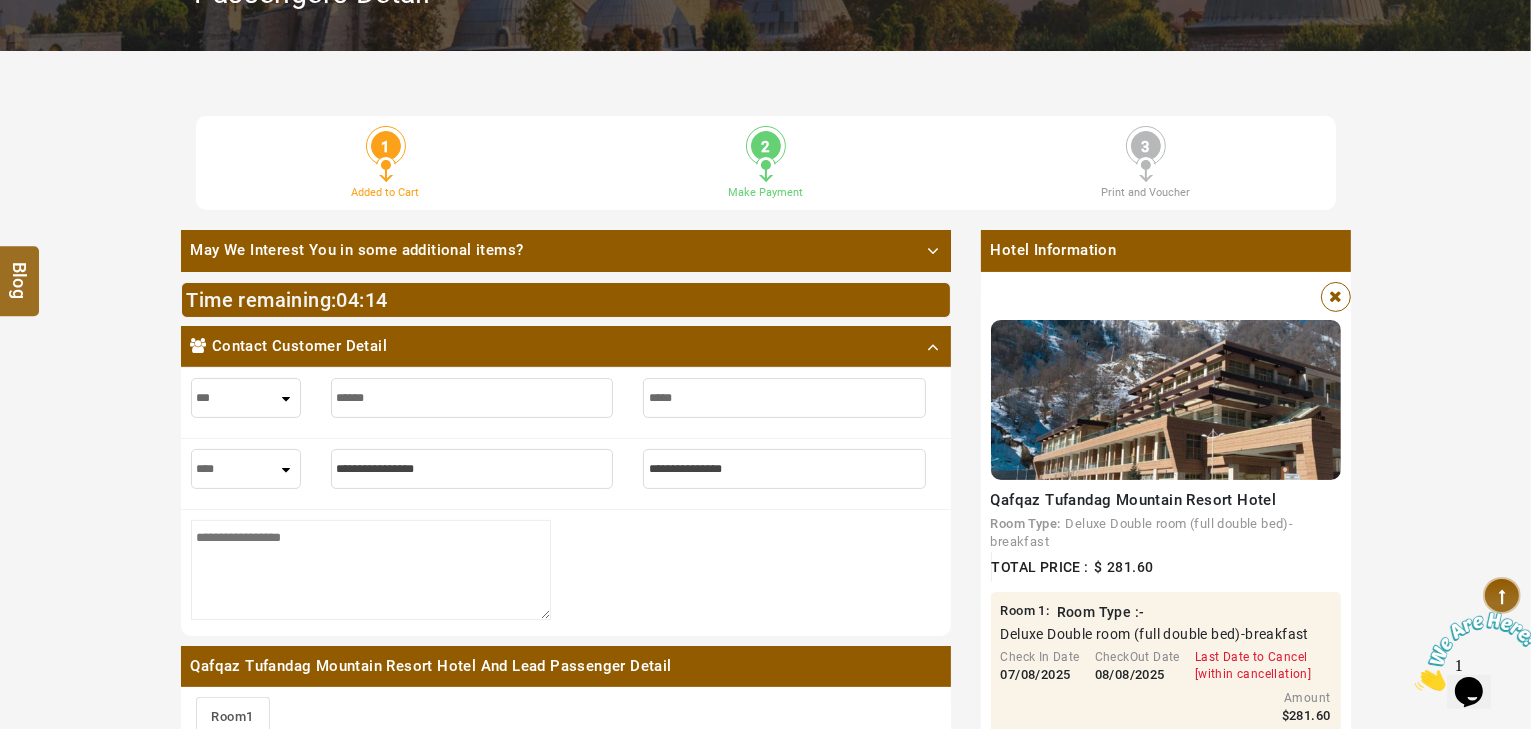 type on "*****" 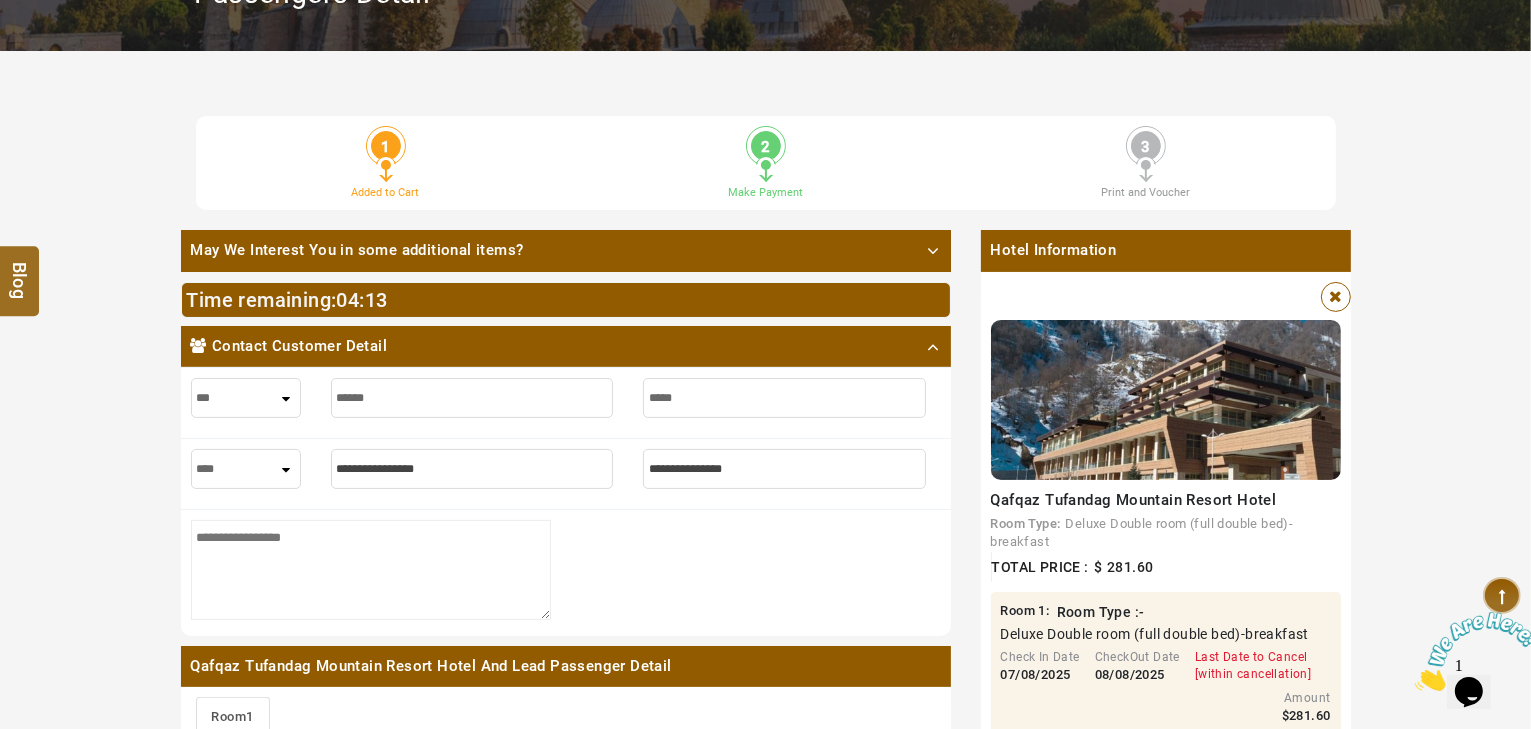 type on "*****" 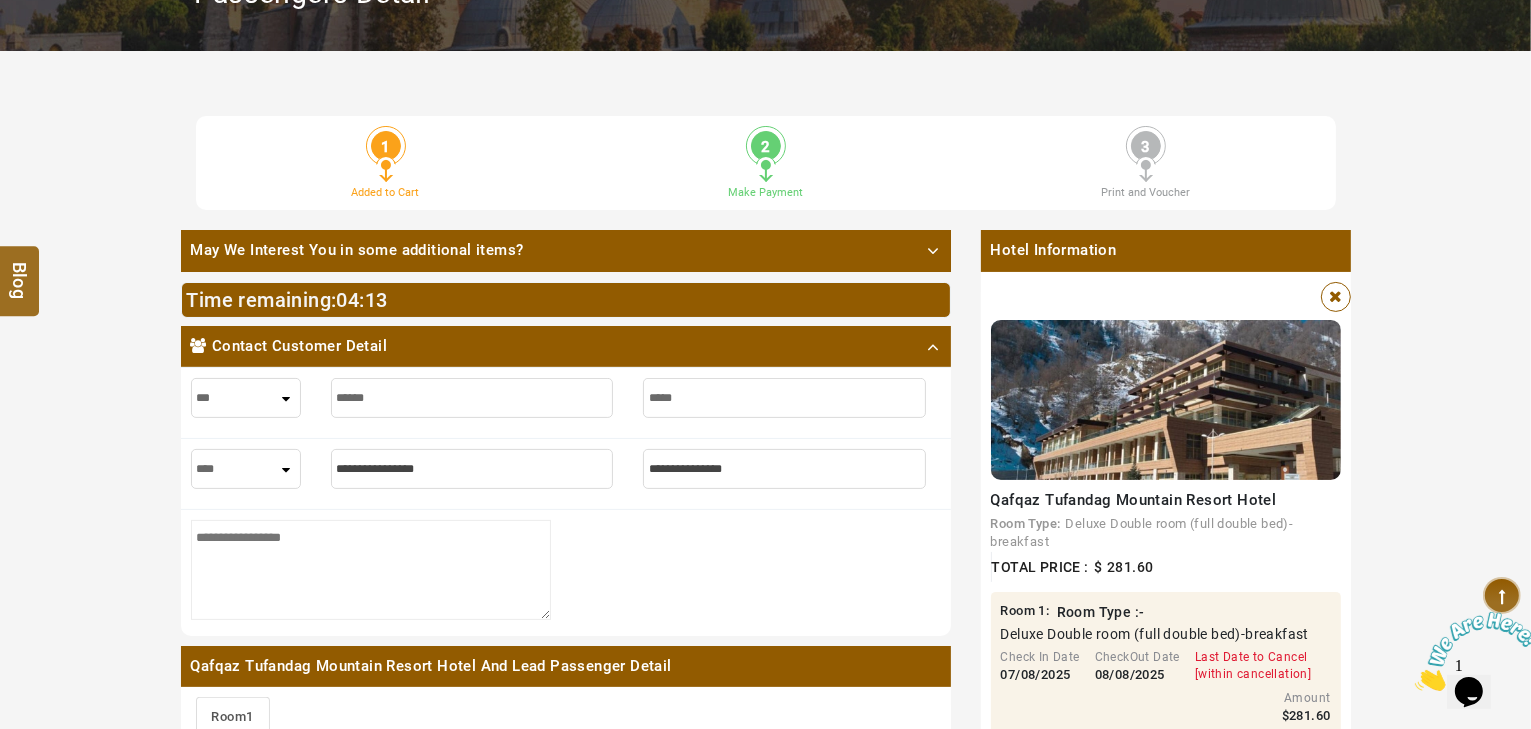 click at bounding box center (472, 469) 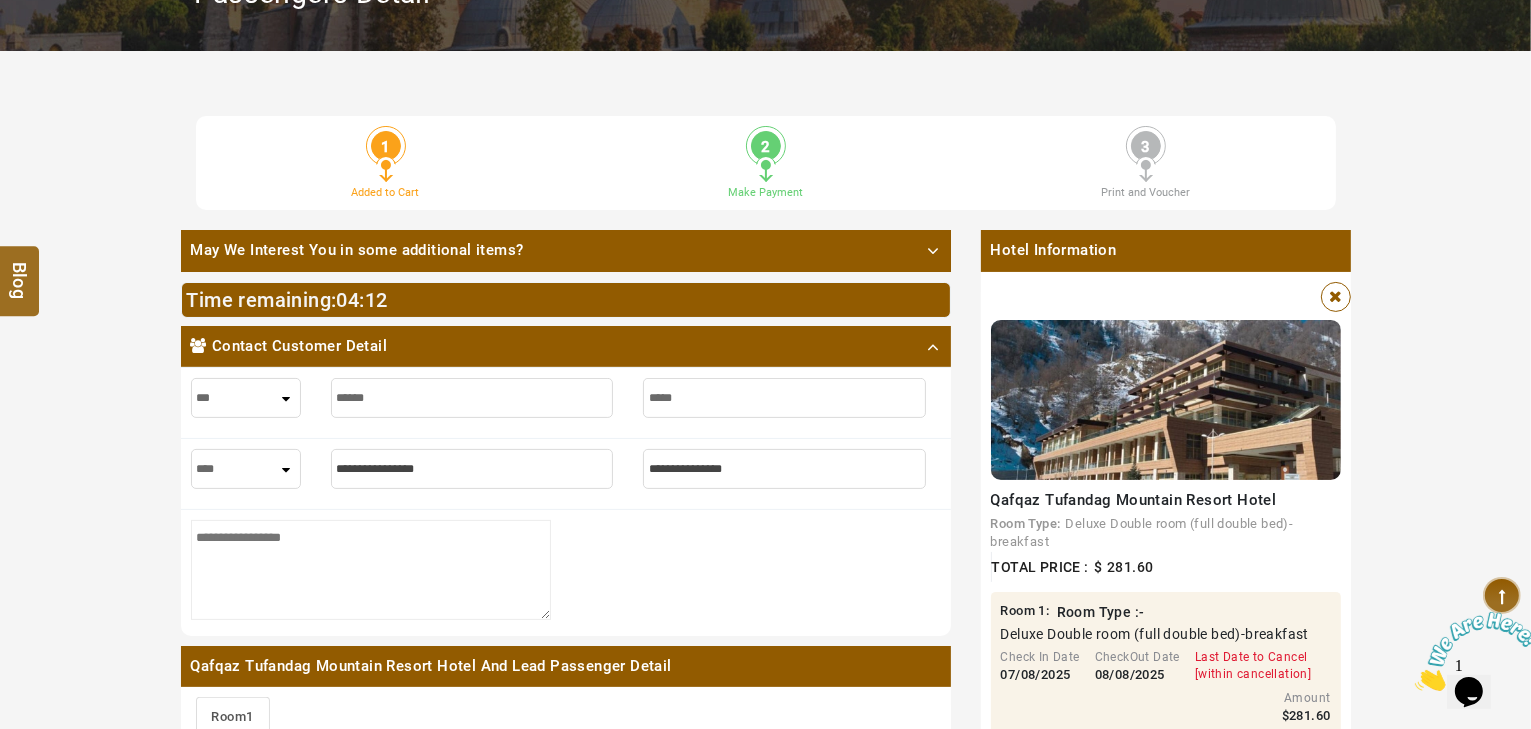 click at bounding box center (472, 469) 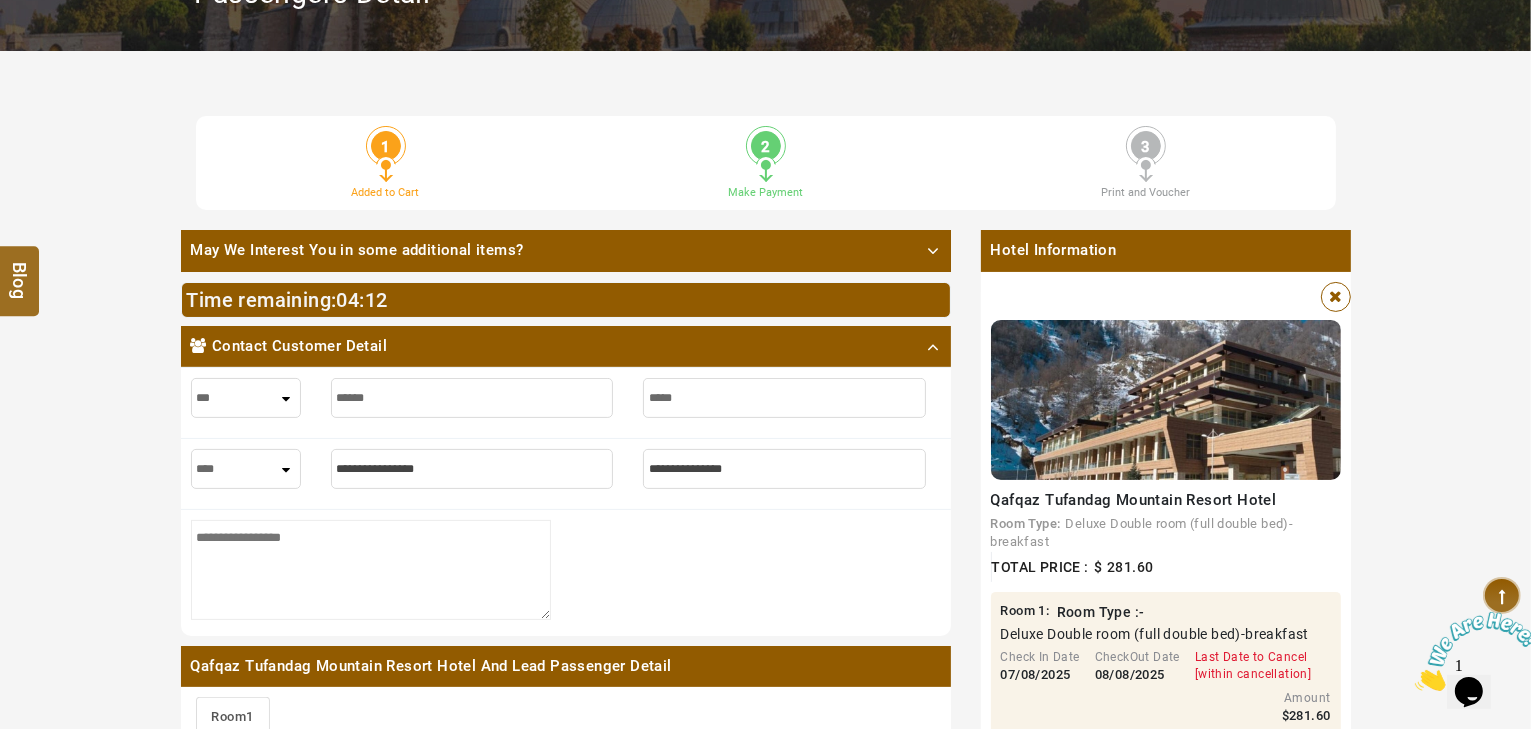 click at bounding box center (472, 469) 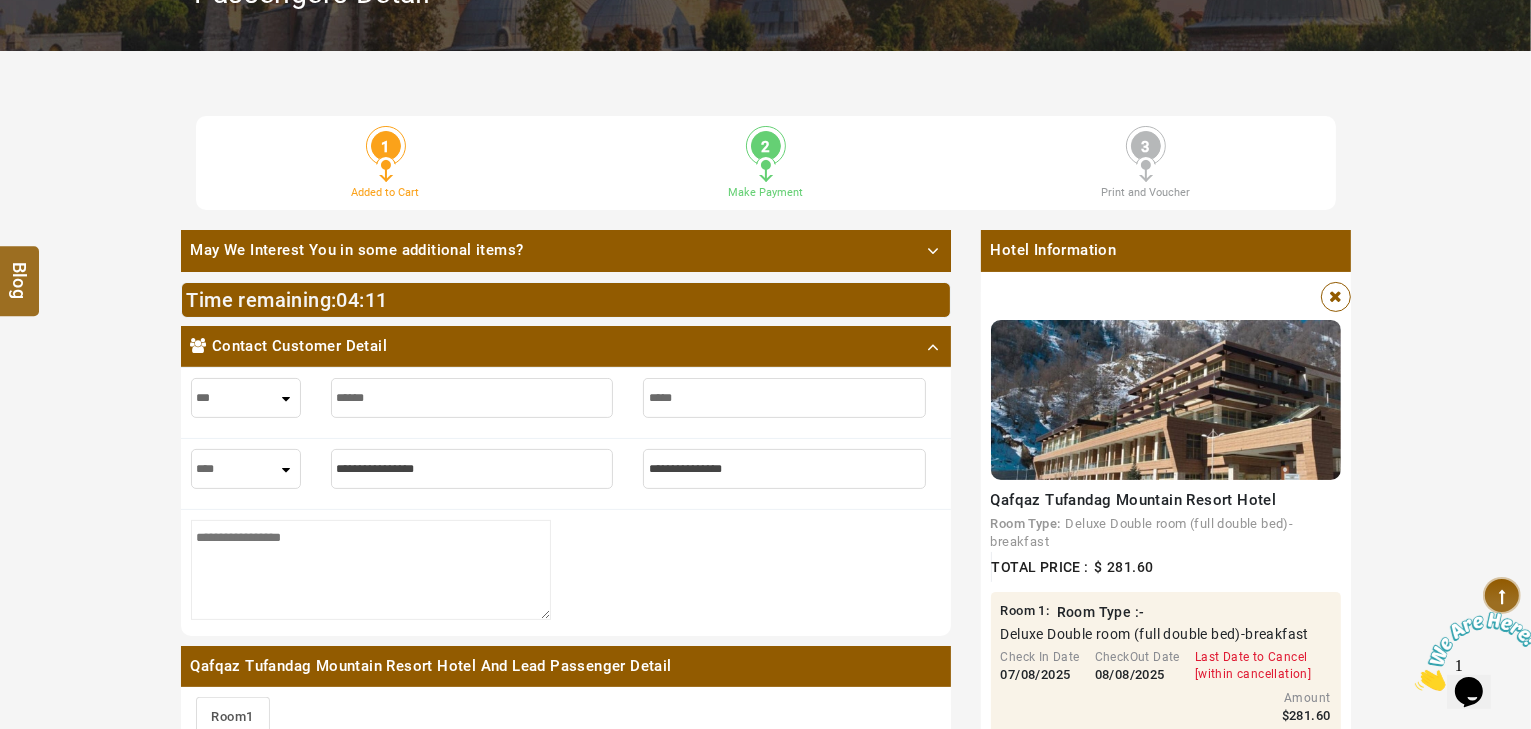 type on "*" 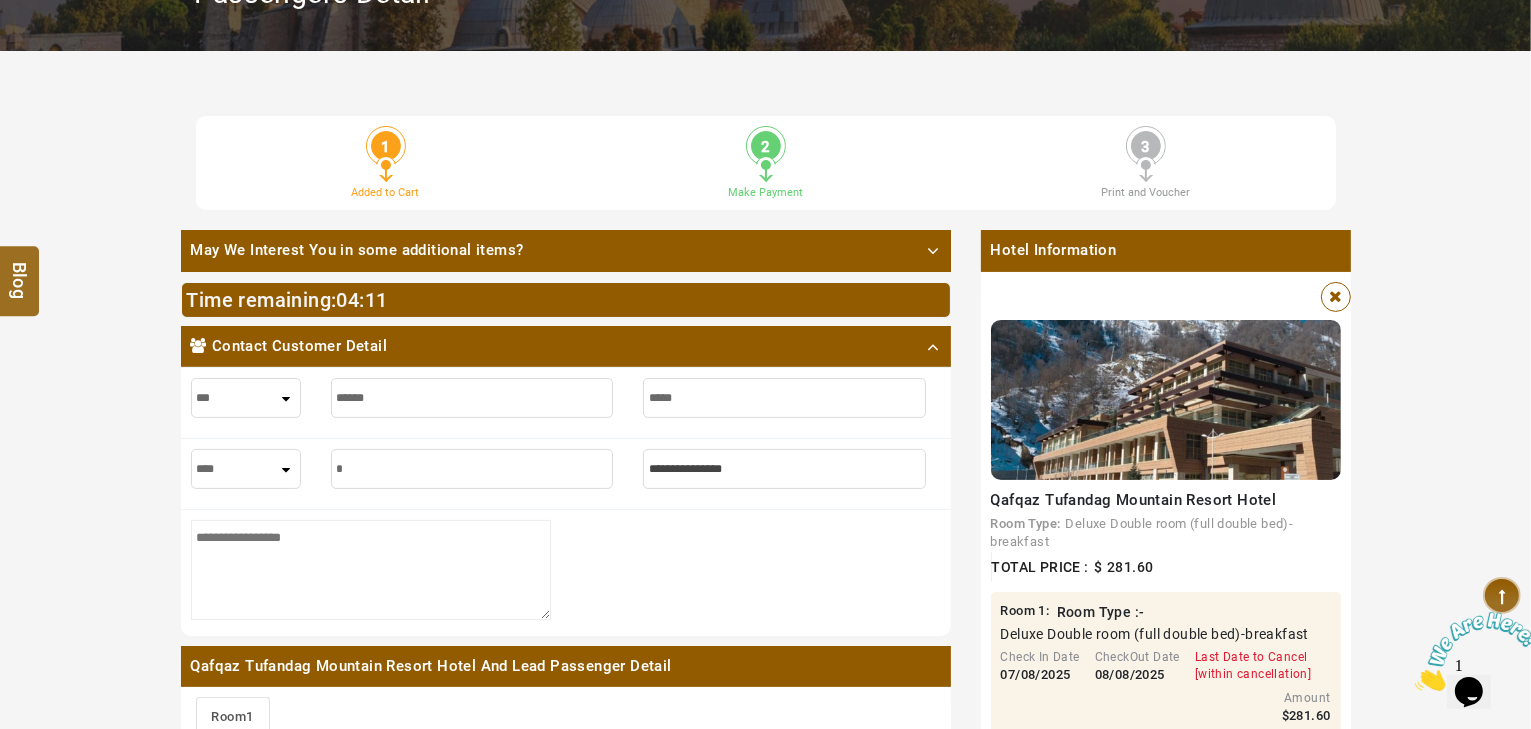 type on "*" 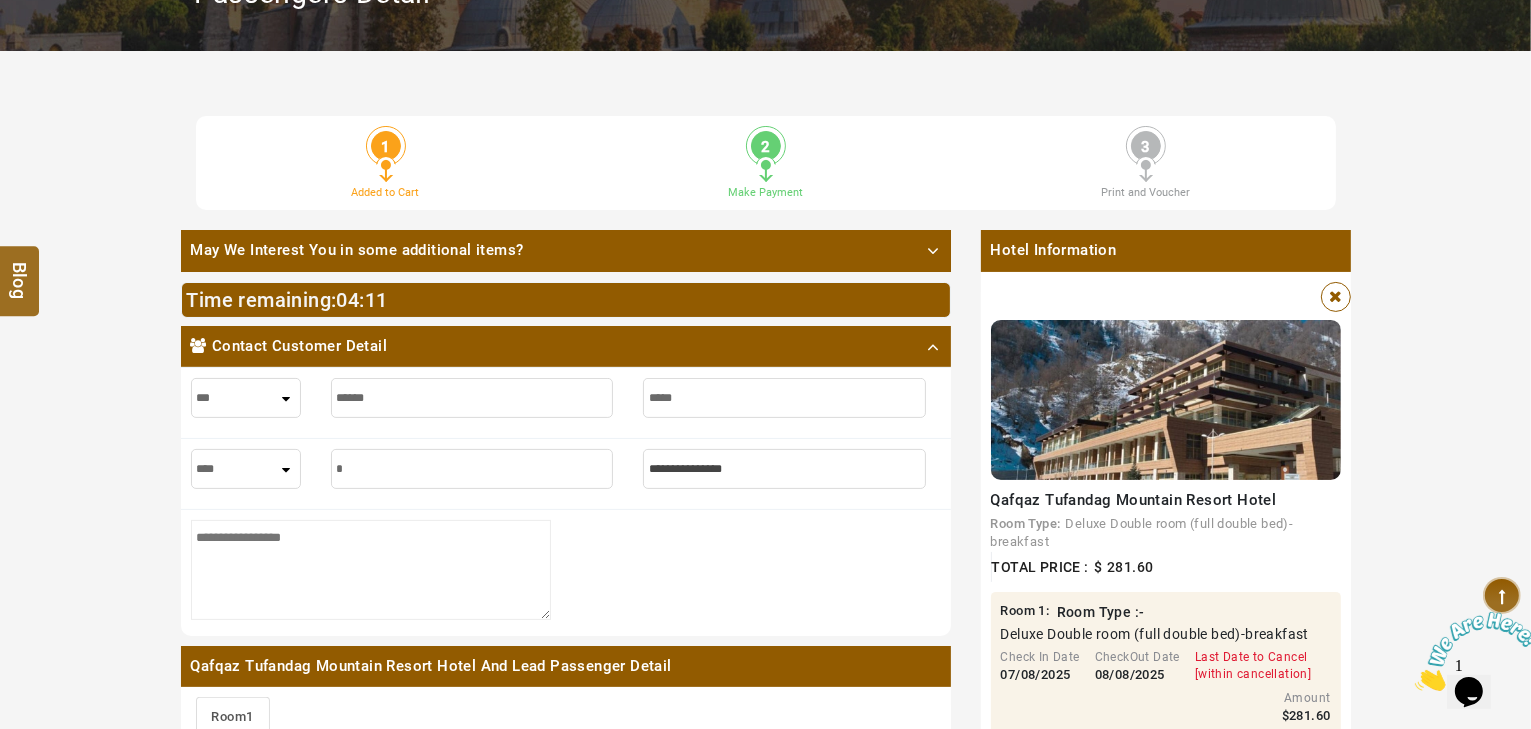 type on "**" 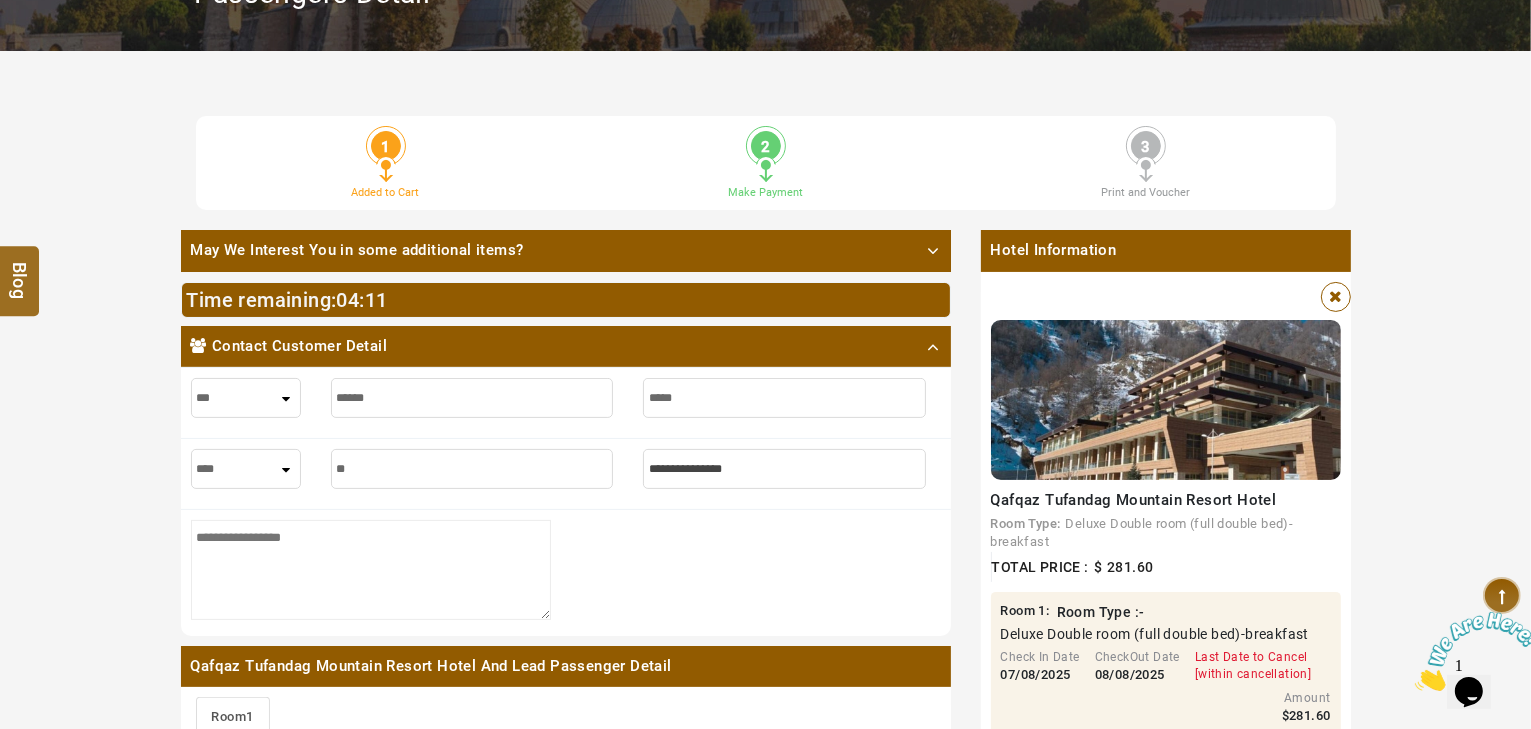 type on "**" 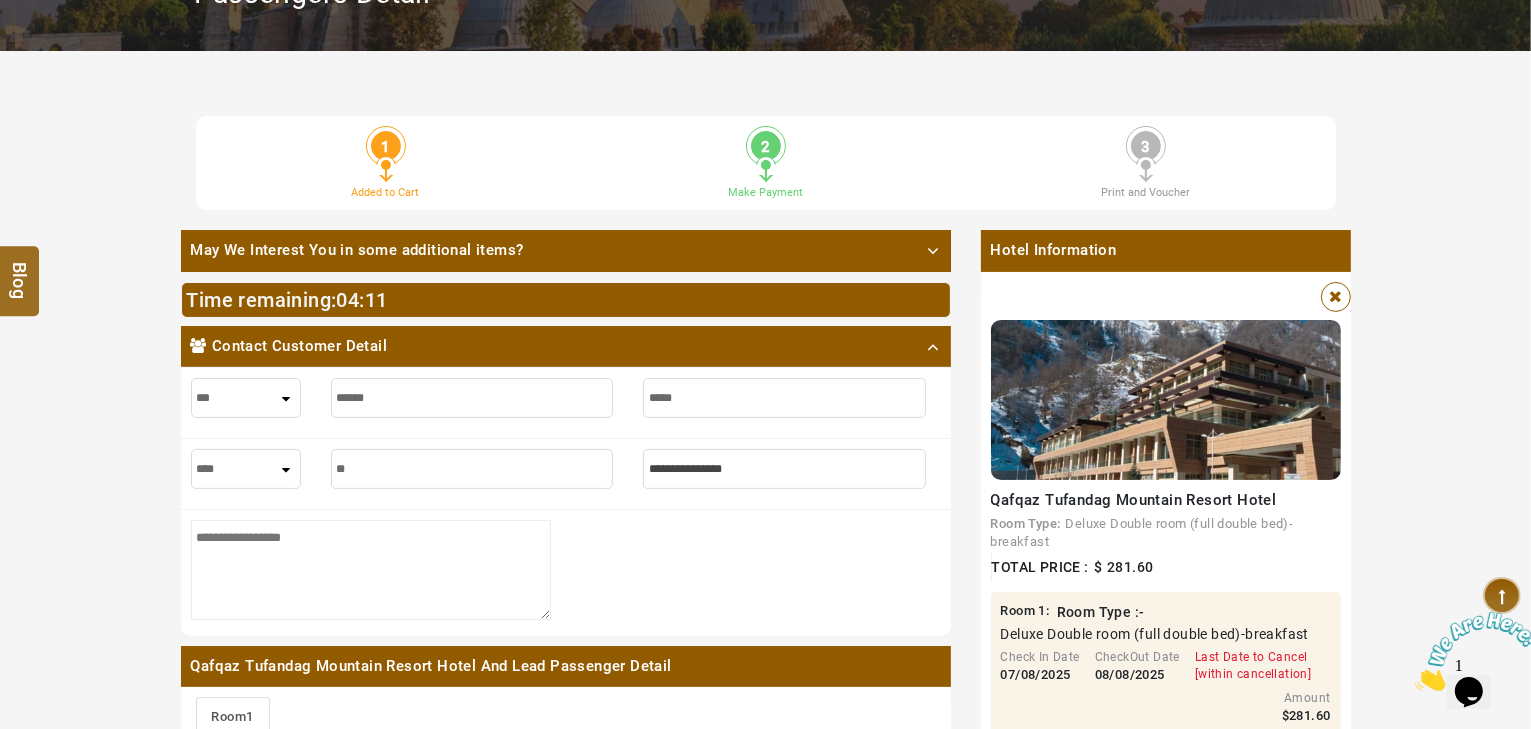 type on "***" 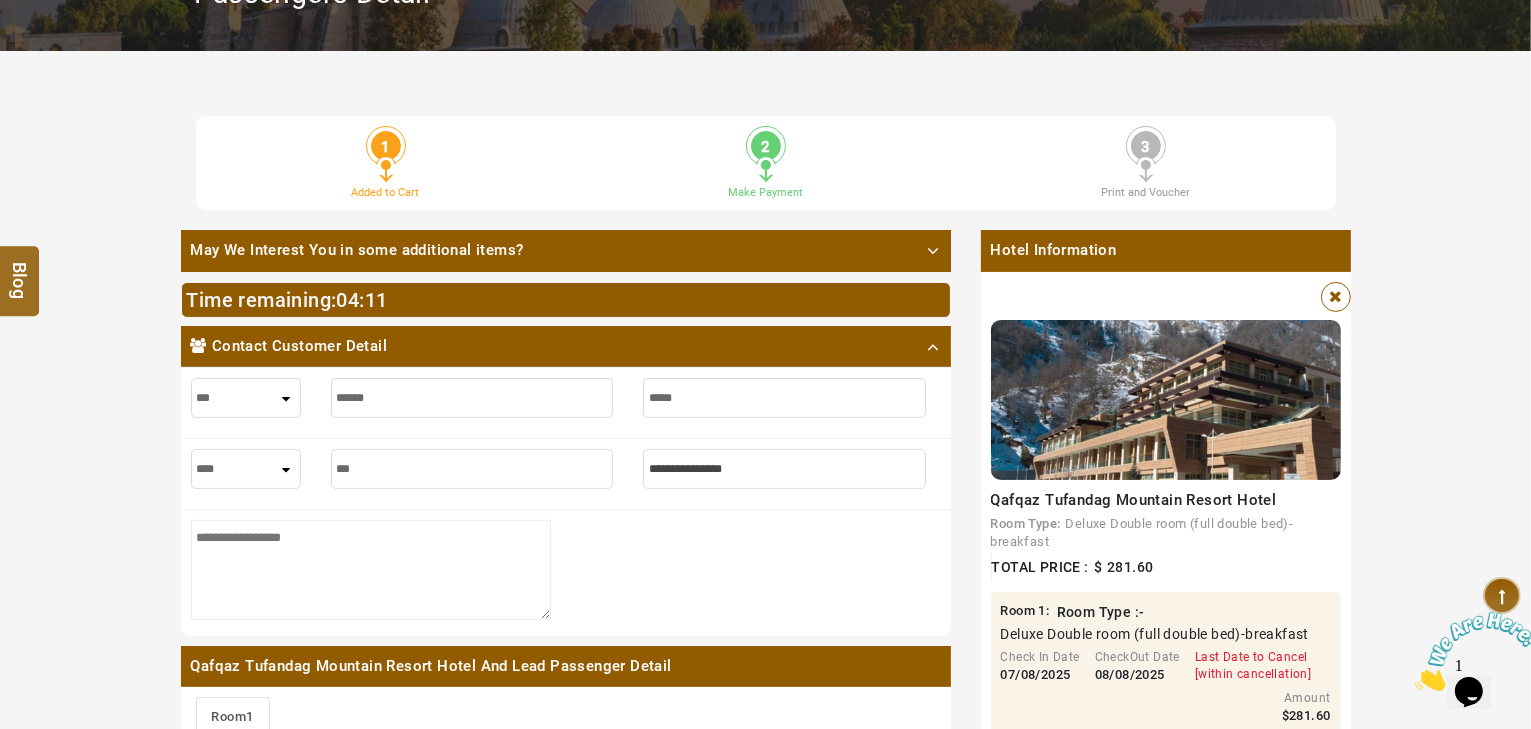 type on "***" 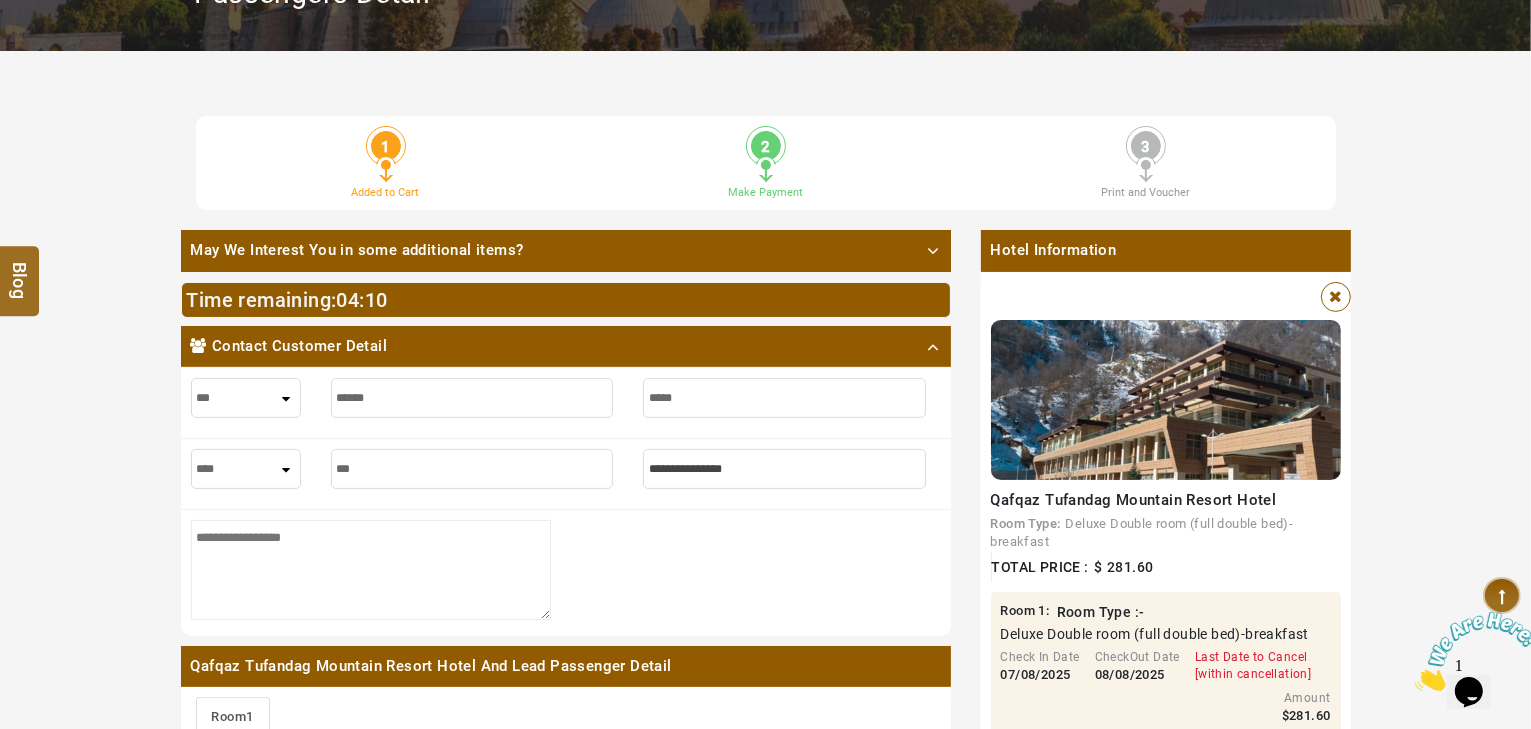 type on "****" 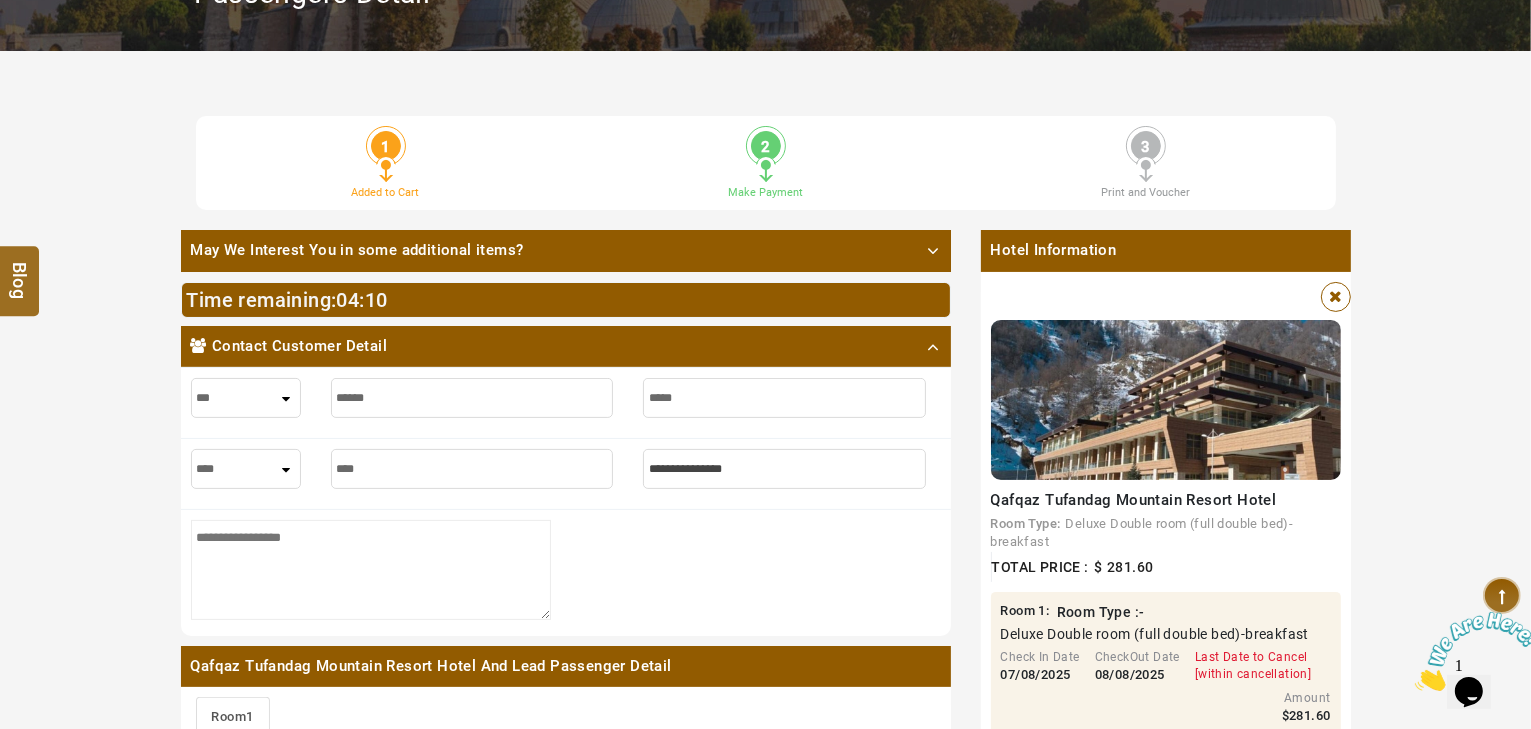type on "****" 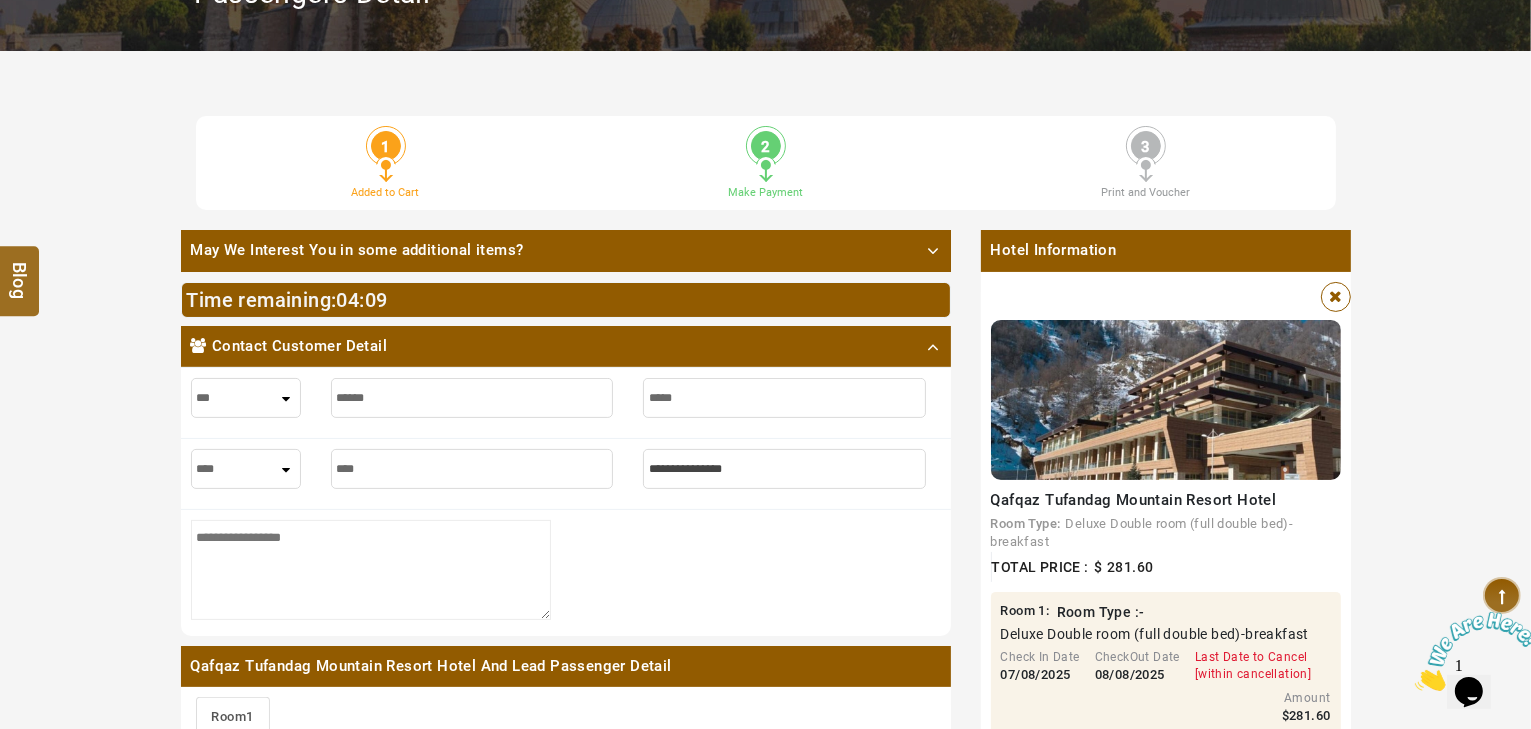 type on "*" 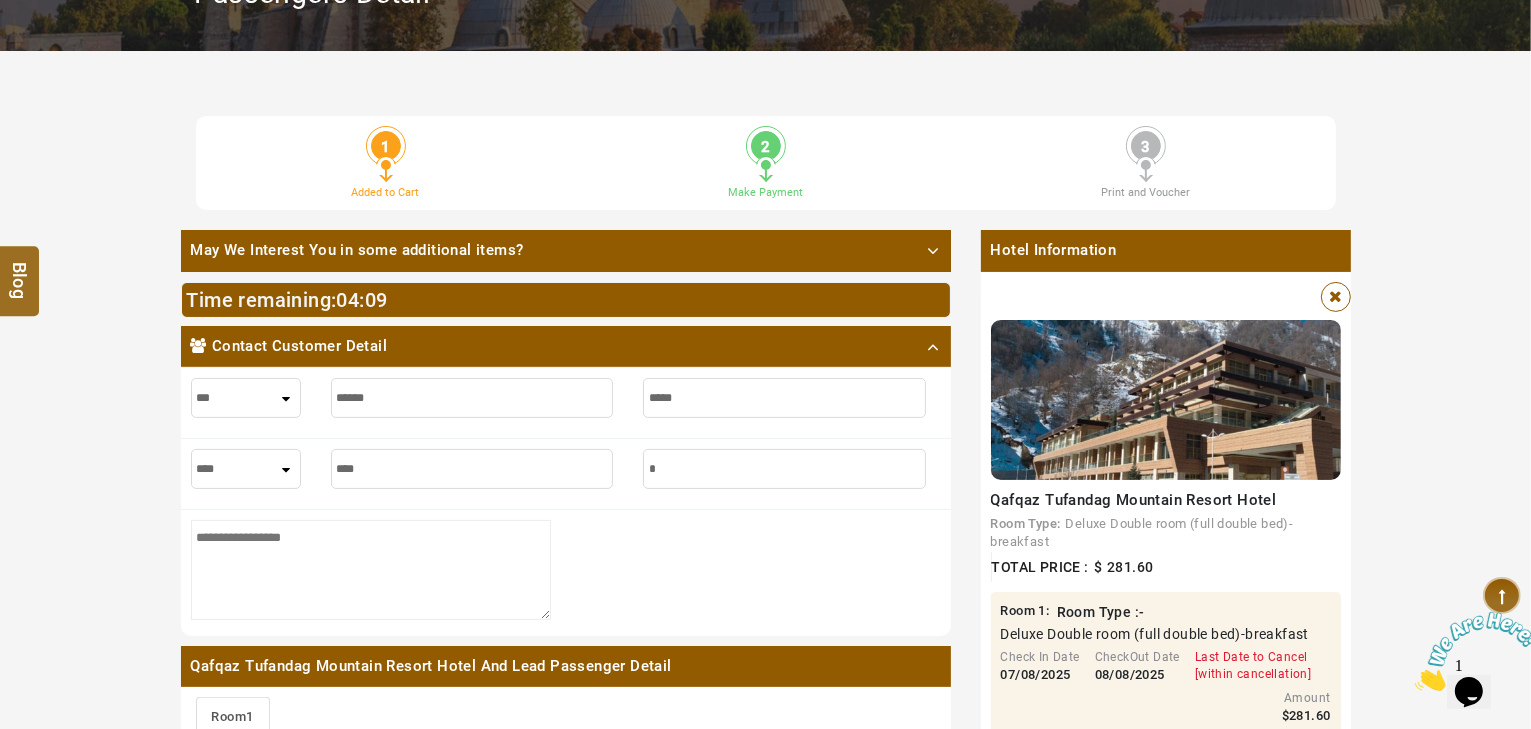 type on "*" 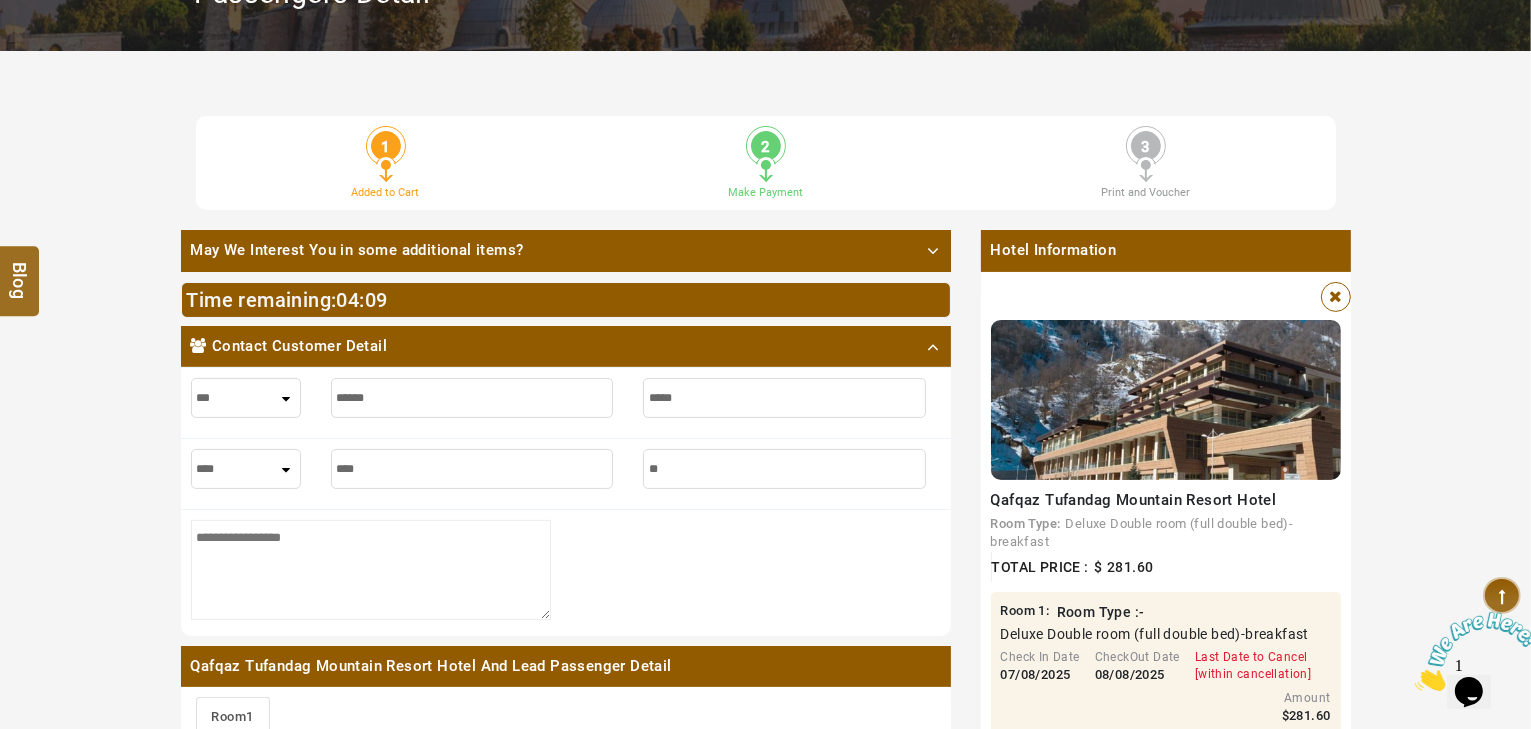 type on "***" 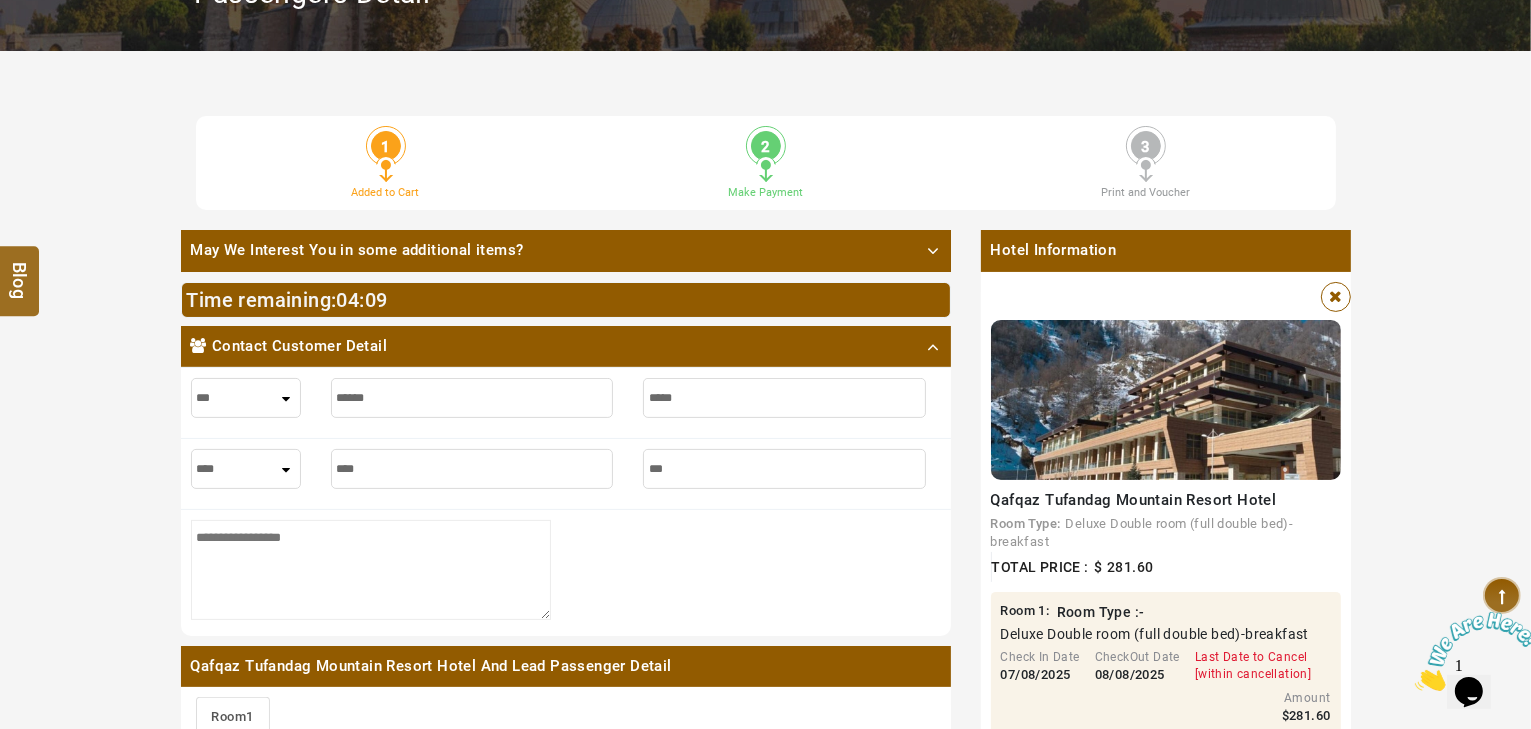 type on "***" 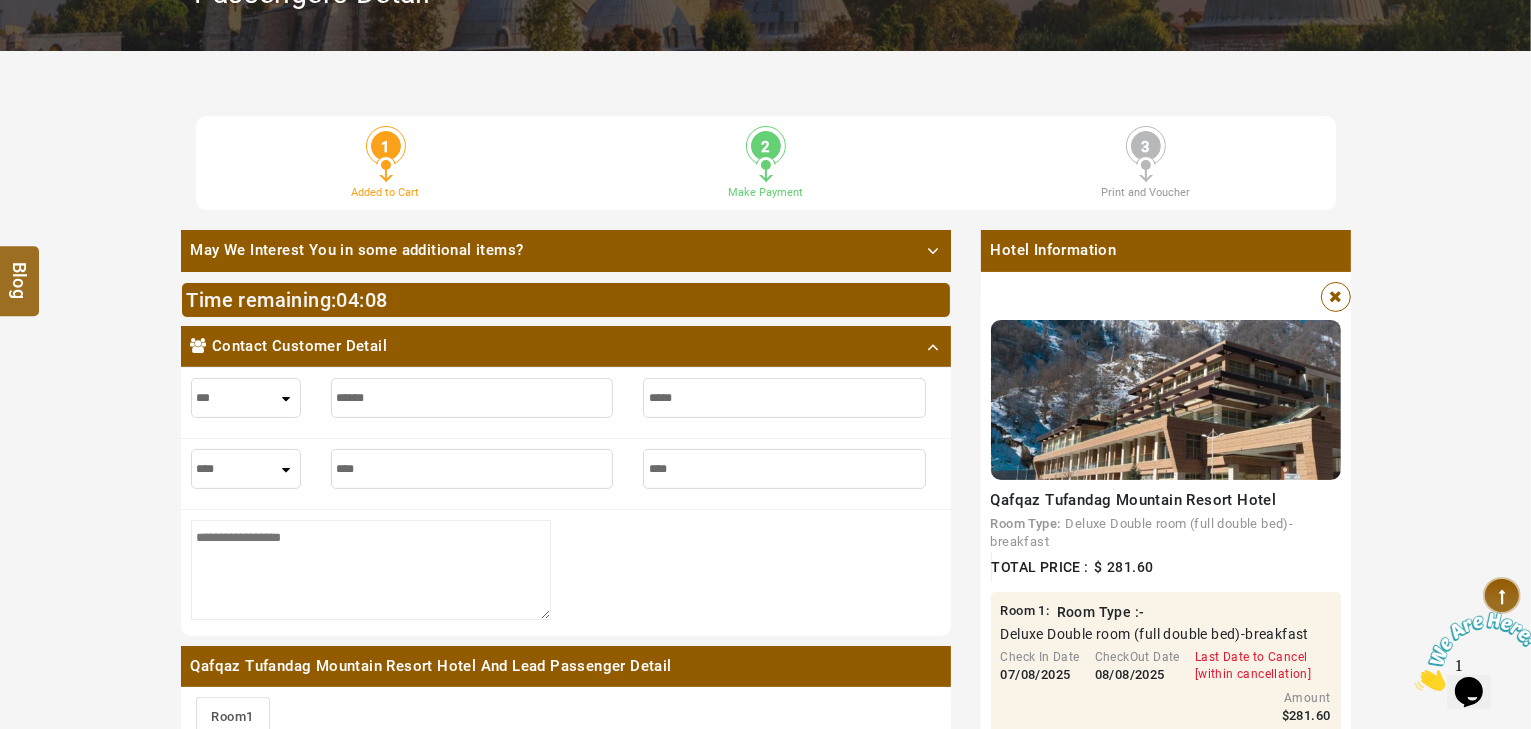 type on "****" 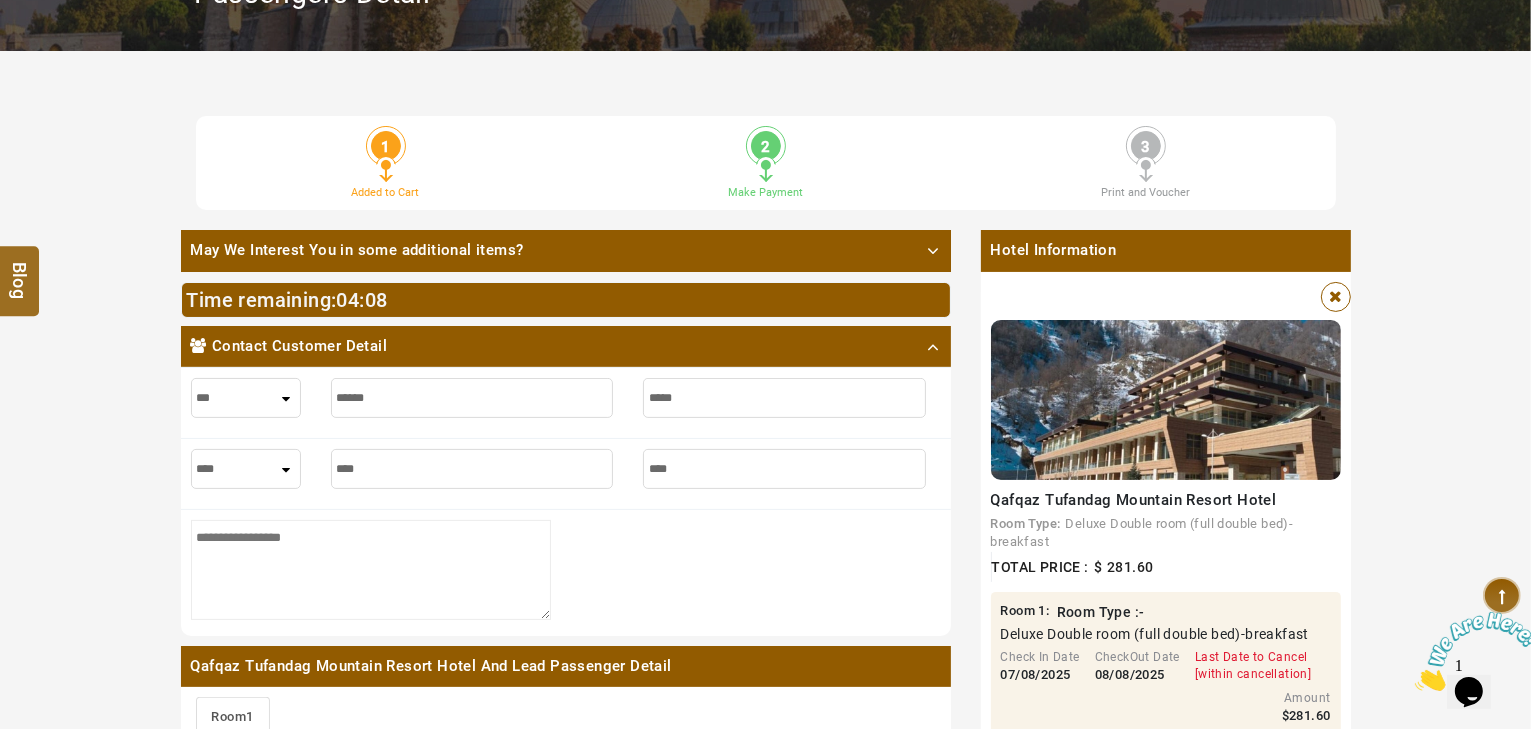 type on "*****" 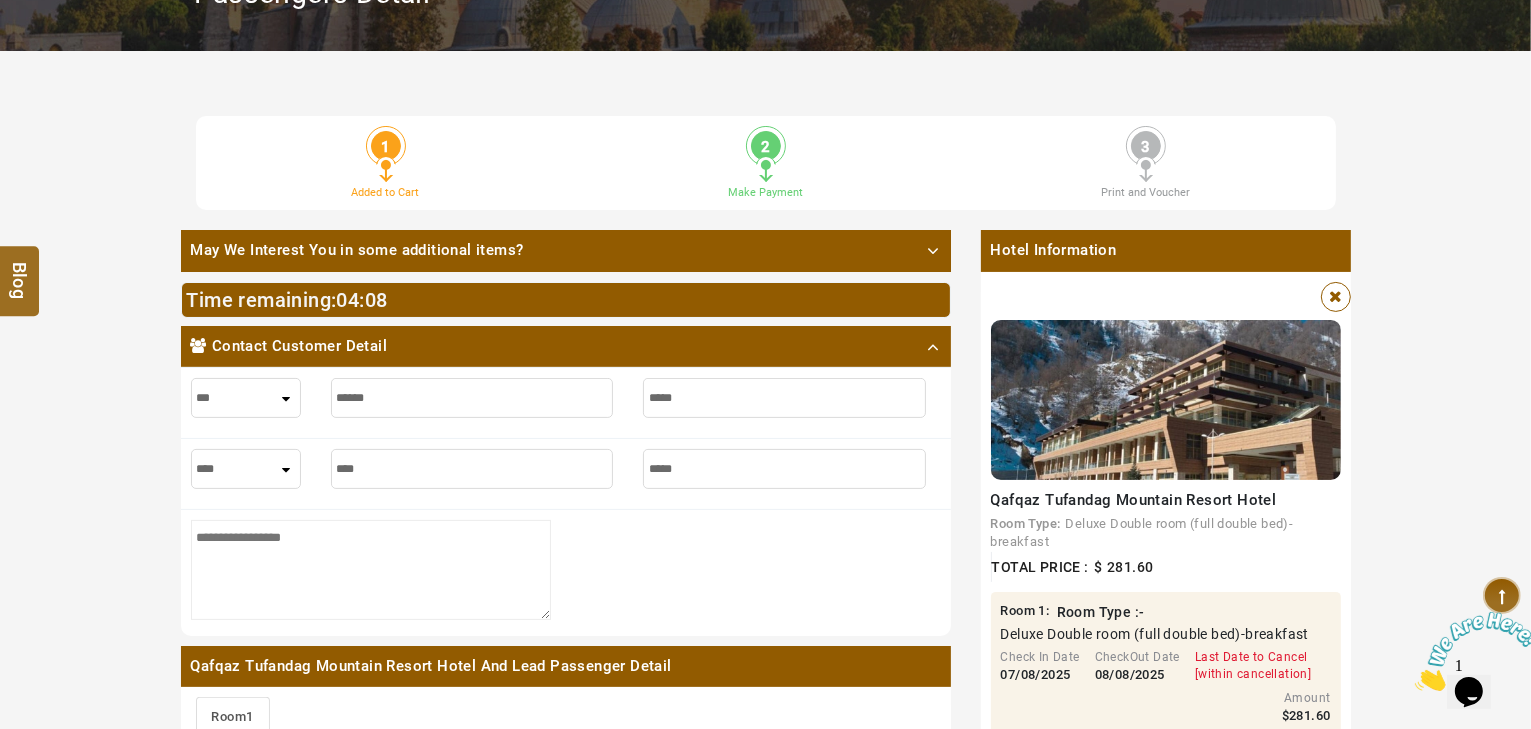type on "*****" 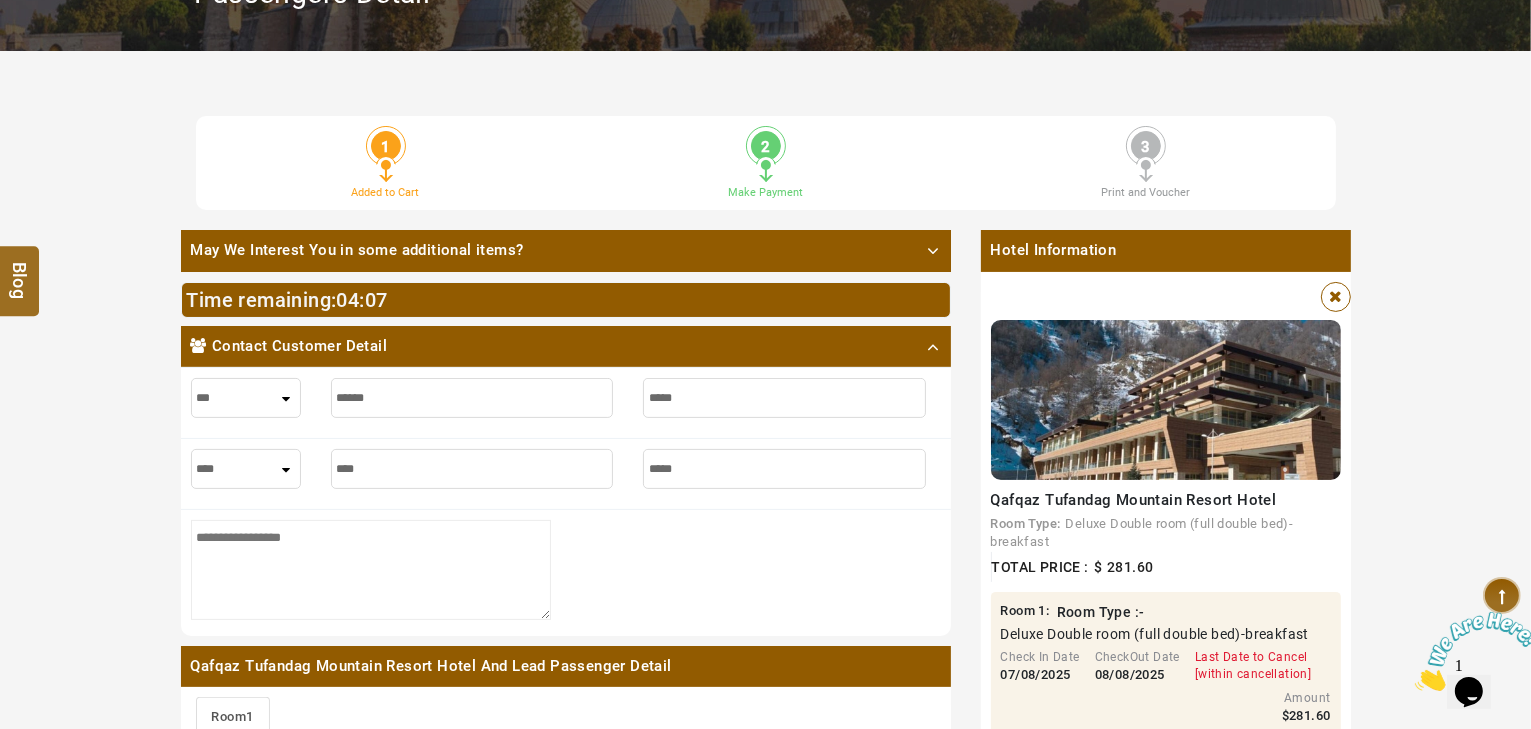click on "1 Added to Cart 2 Make Payment 3 Print and Voucher May We Interest You in some additional items? Add Optional Hotels Add Optional Transfer Add Optional Tours Add Optional Restaurants Time remaining: 04 : 07 Contact Customer Detail *** **** *** *** **** *** Qafqaz Tufandag Mountain Resort Hotel And Lead Passenger Detail Room  1 *** **** *** *** **** *** Essential Info *   IMPORTANT INFORMATION FOR CUSTOMER Meals * Information about the type of meals included in the price is indicated in the rate details. * Meals may be limited during Ramadan. Children and information about extra beds * Fee for an extra bed: 51.30 AZN per night. * The number of extra beds depends on the room category. You must take a look at the information about the size of the selected room. Special living conditions * A deposit of 100.00 AZN per stay will be required at check-in to cover any potential damages.   Metapolicy **cot * amount : 1 * inclusion : not_included * price_unit:  per_room_per_night * price: 0 AZN  Metapolicy **deposit" at bounding box center [765, 1162] 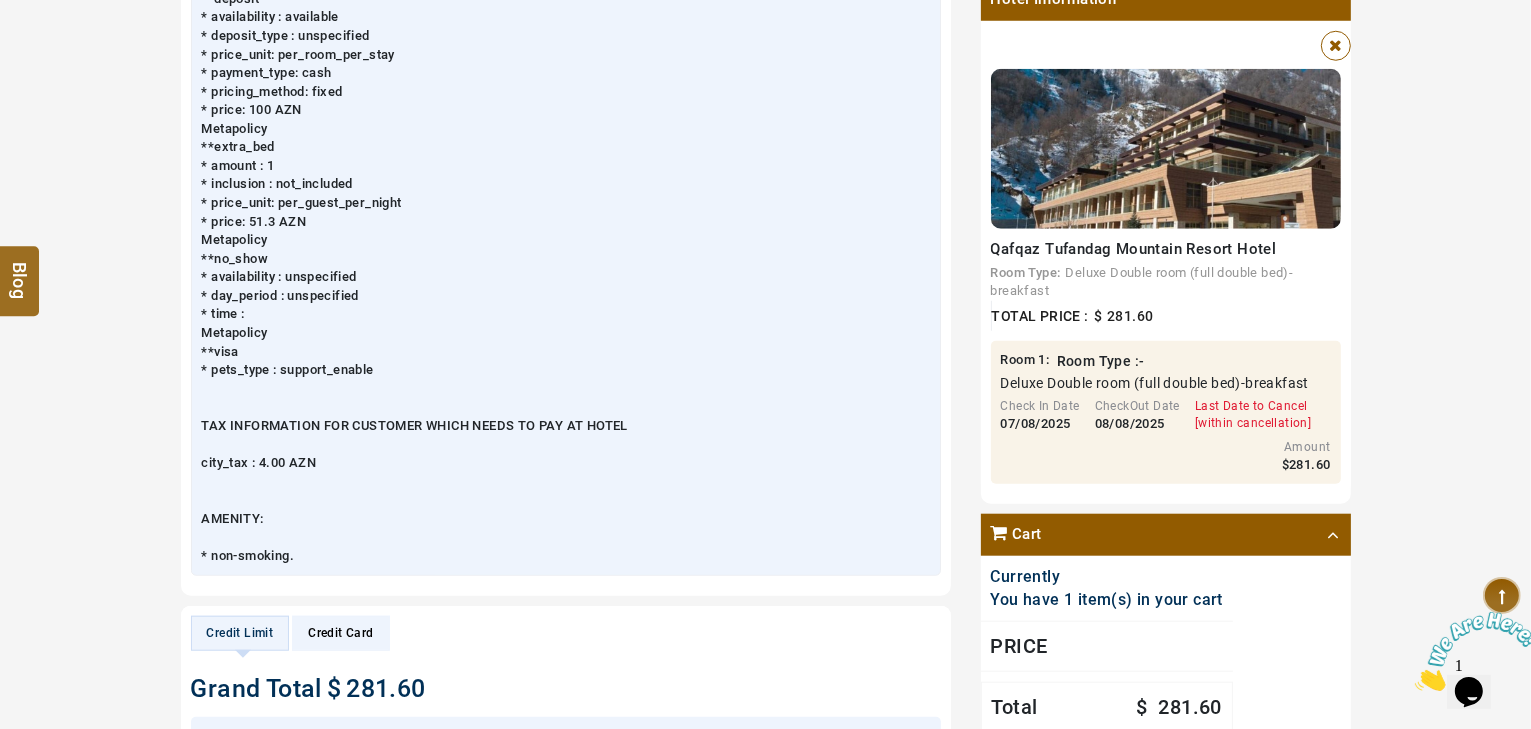 scroll, scrollTop: 2320, scrollLeft: 0, axis: vertical 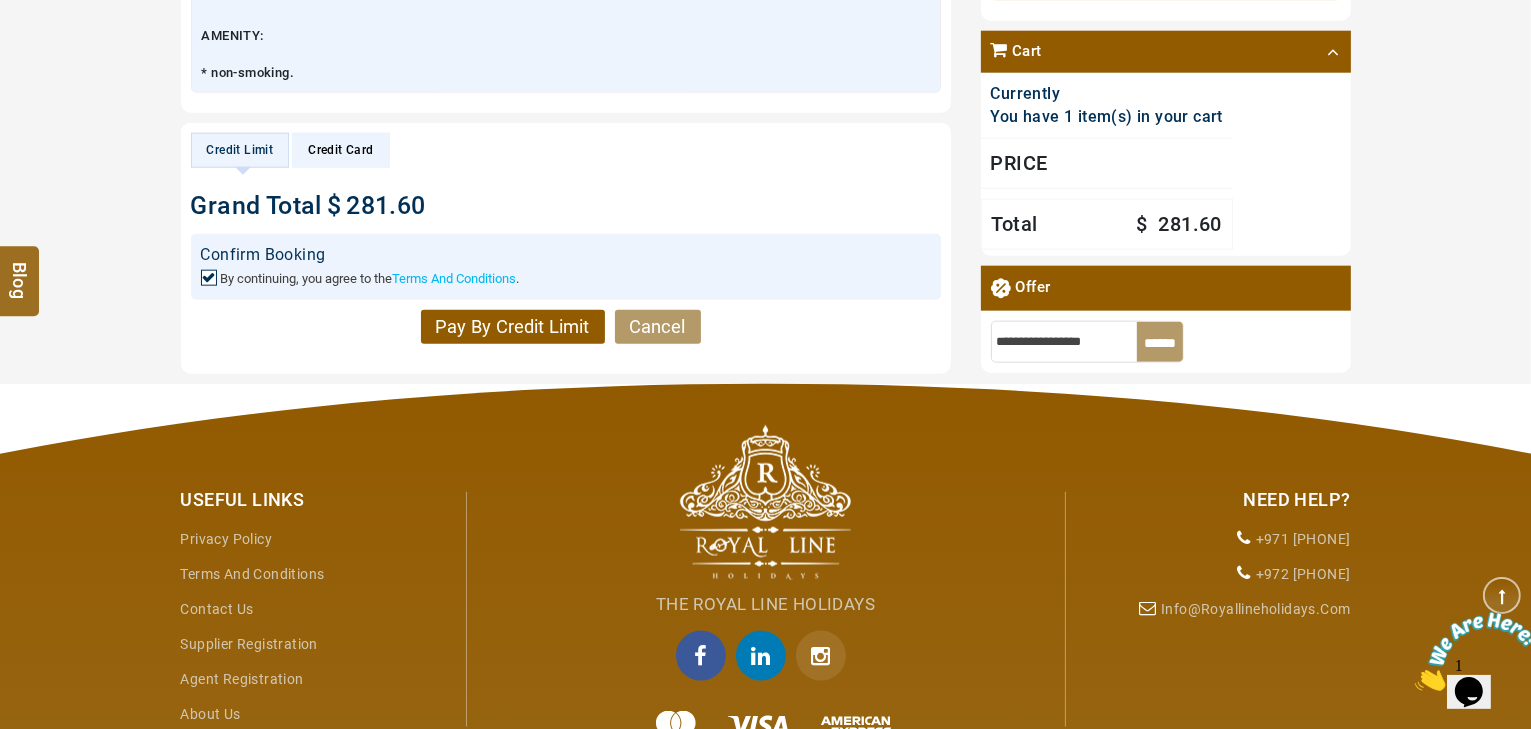 drag, startPoint x: 471, startPoint y: 332, endPoint x: 361, endPoint y: 346, distance: 110.88733 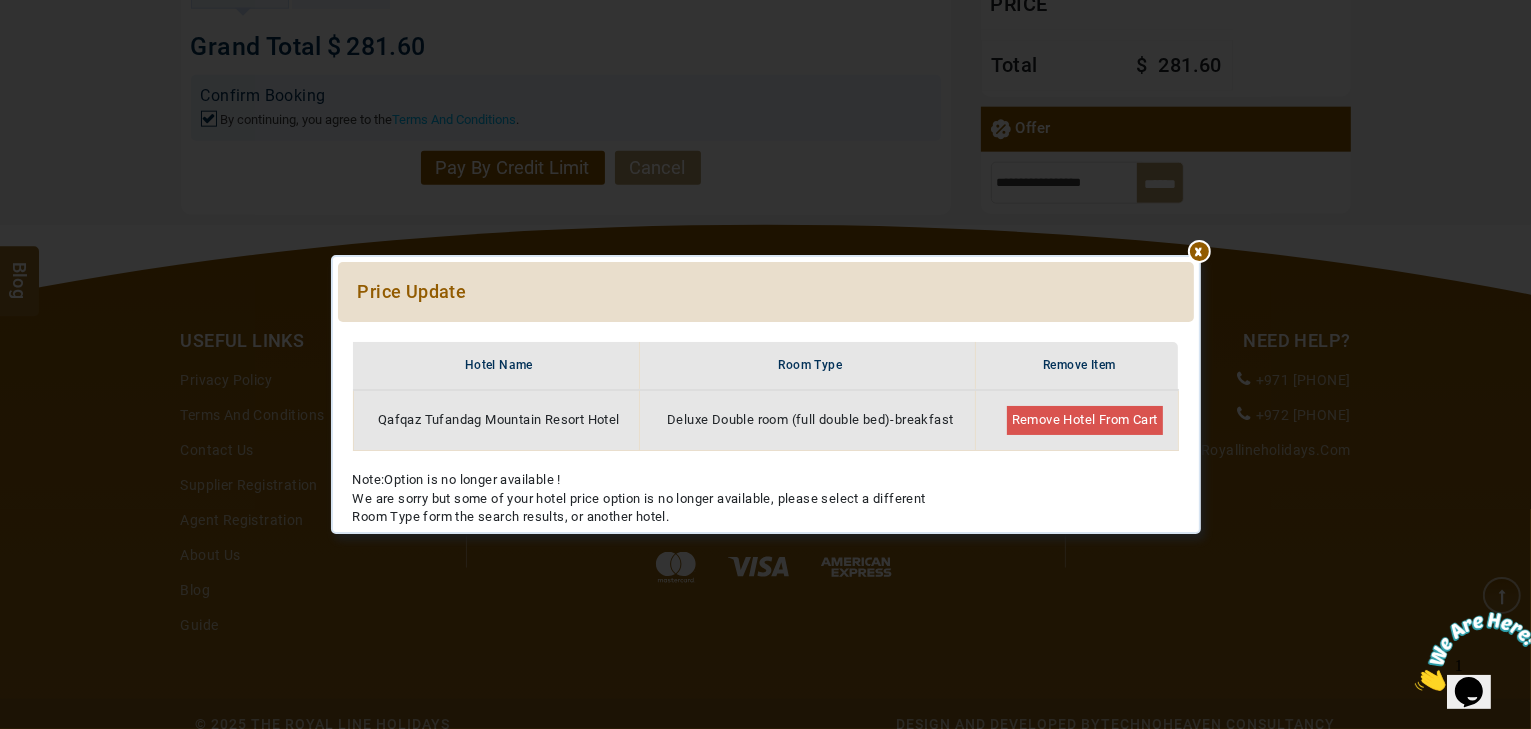 scroll, scrollTop: 2480, scrollLeft: 0, axis: vertical 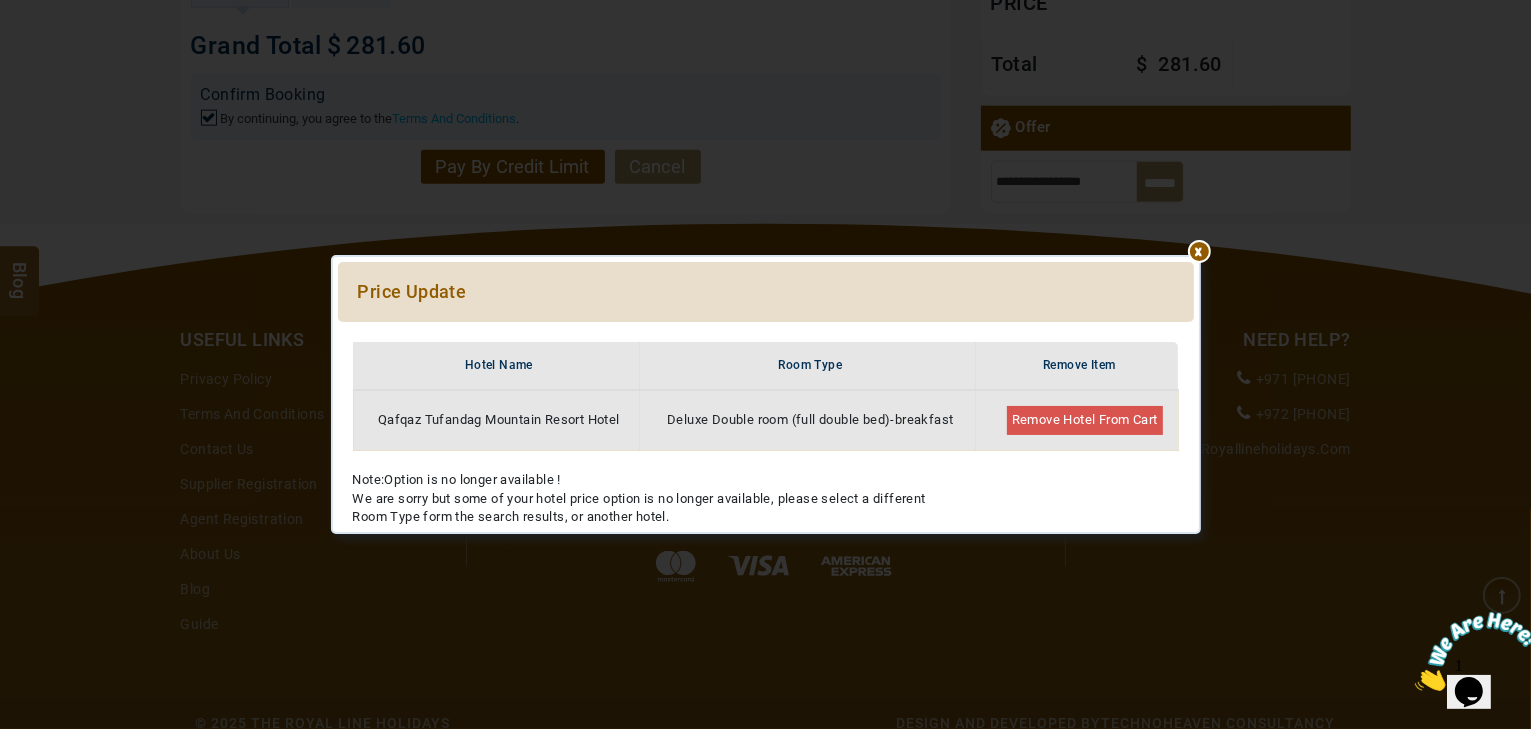 click on "Remove Hotel From Cart" at bounding box center (1085, 420) 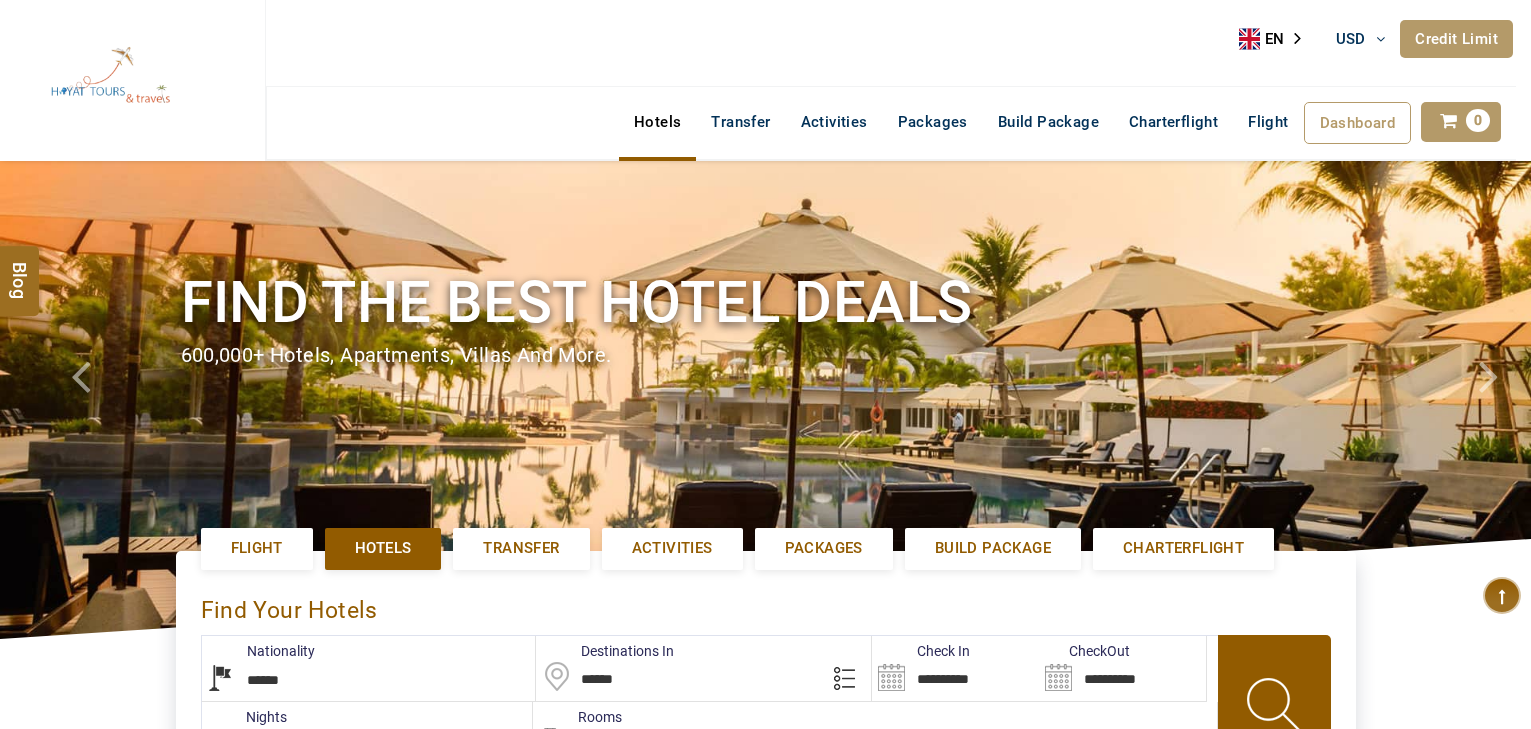 select on "******" 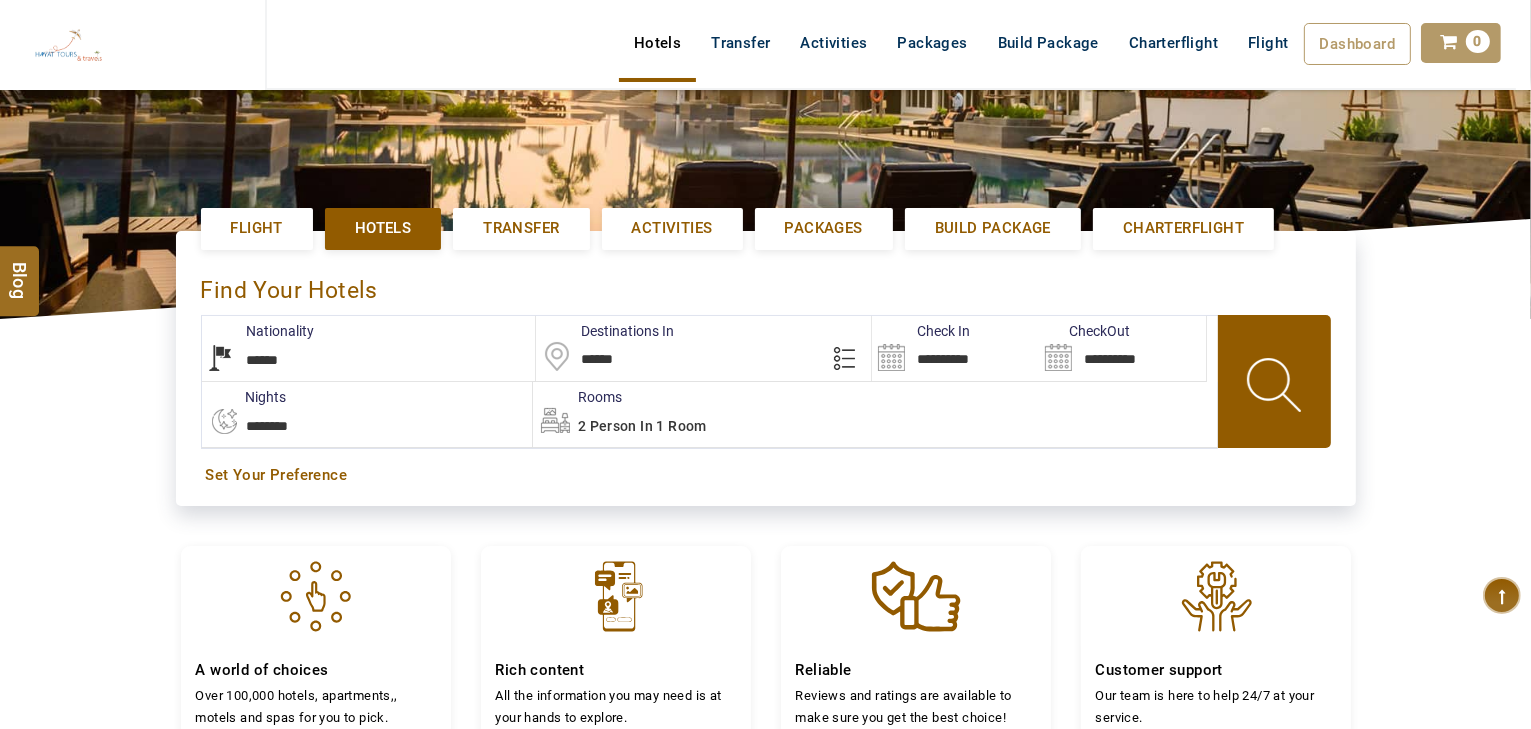 click on "**********" at bounding box center (955, 348) 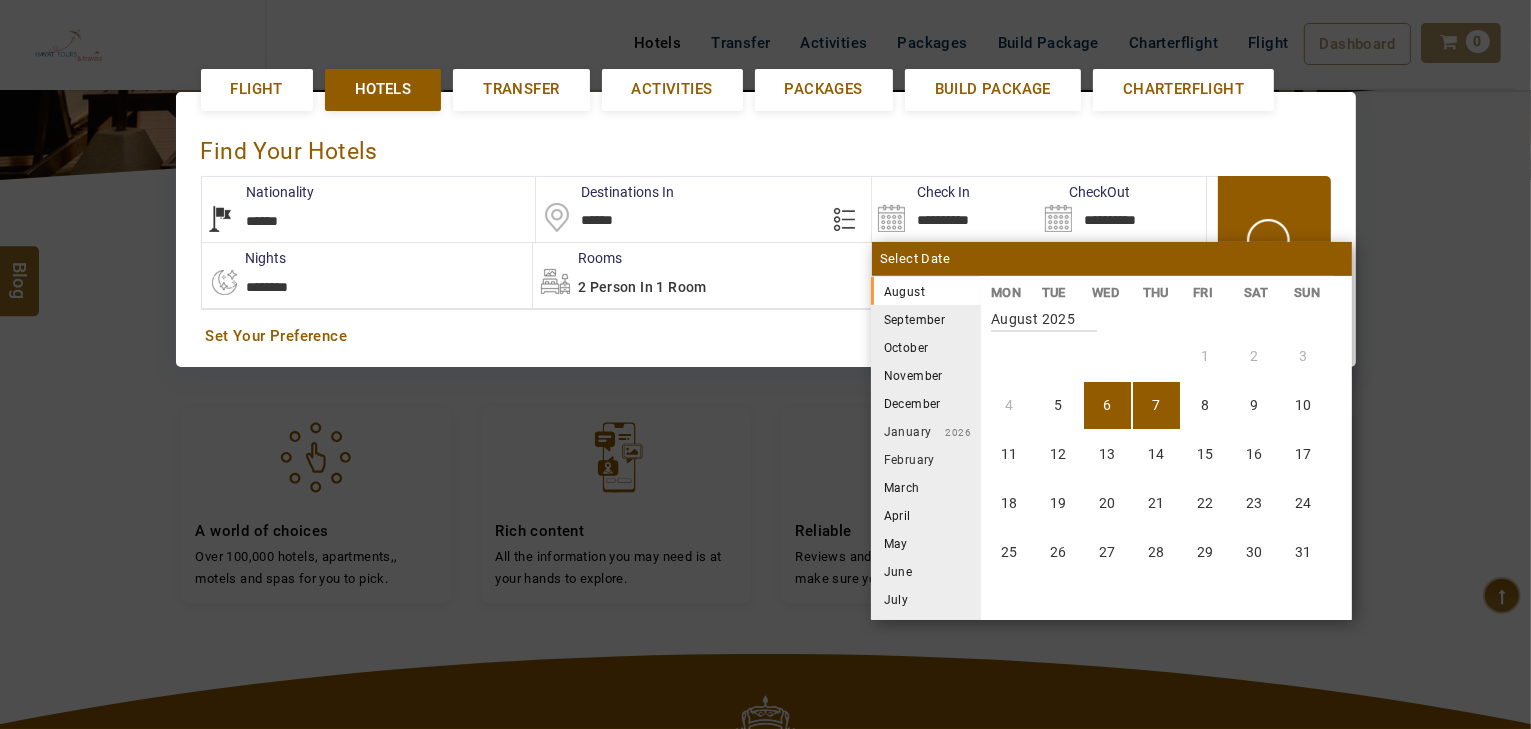scroll, scrollTop: 460, scrollLeft: 0, axis: vertical 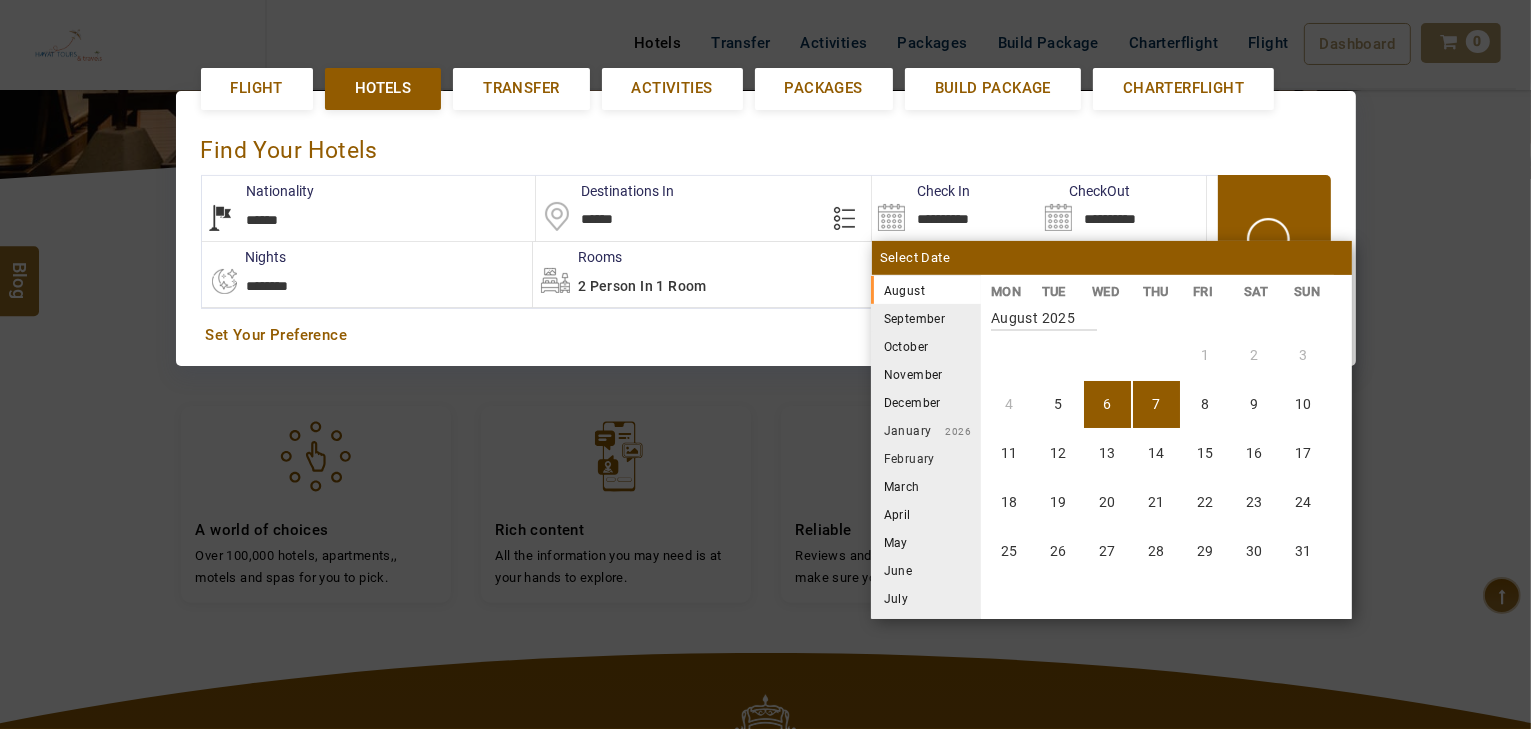 click on "7" at bounding box center (1156, 404) 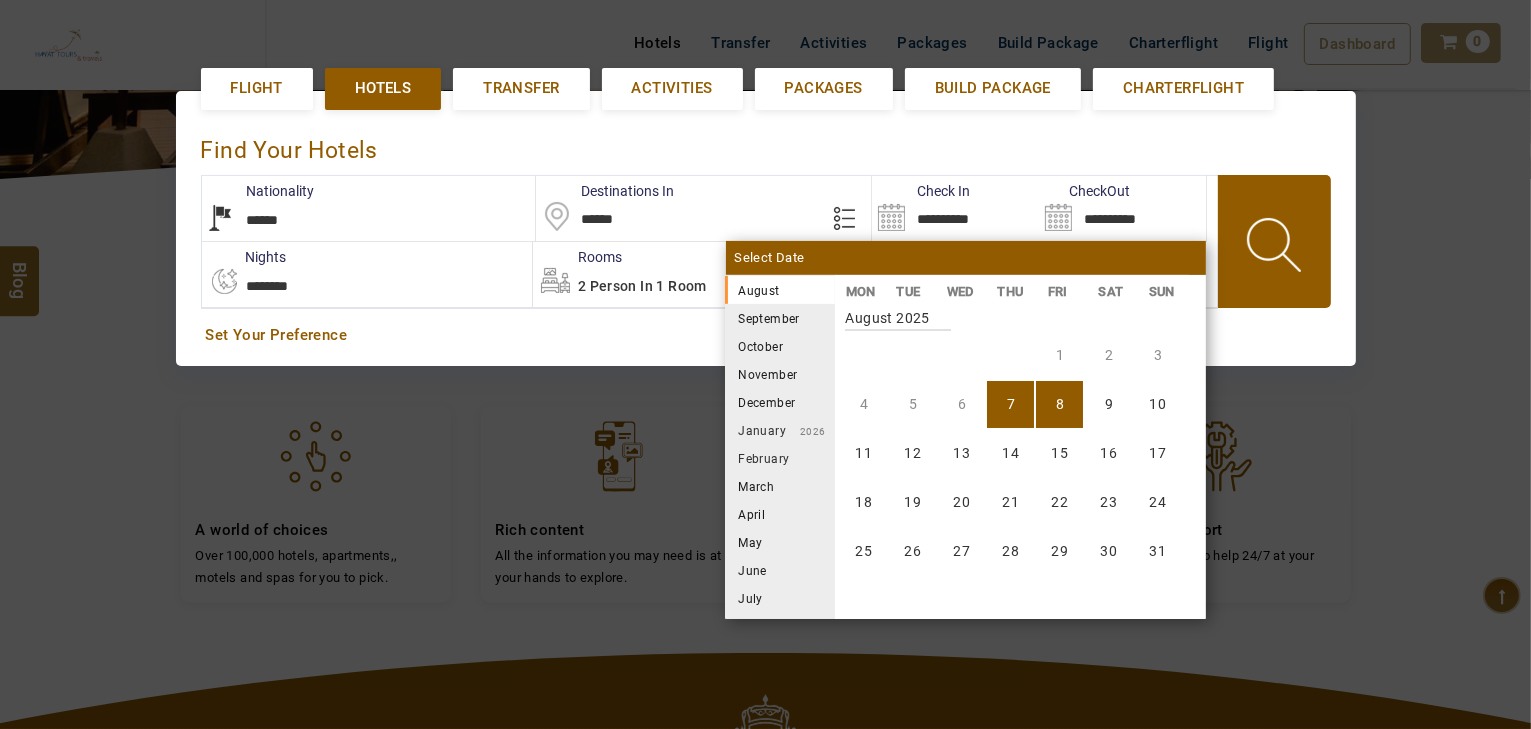 click on "8" at bounding box center [1059, 404] 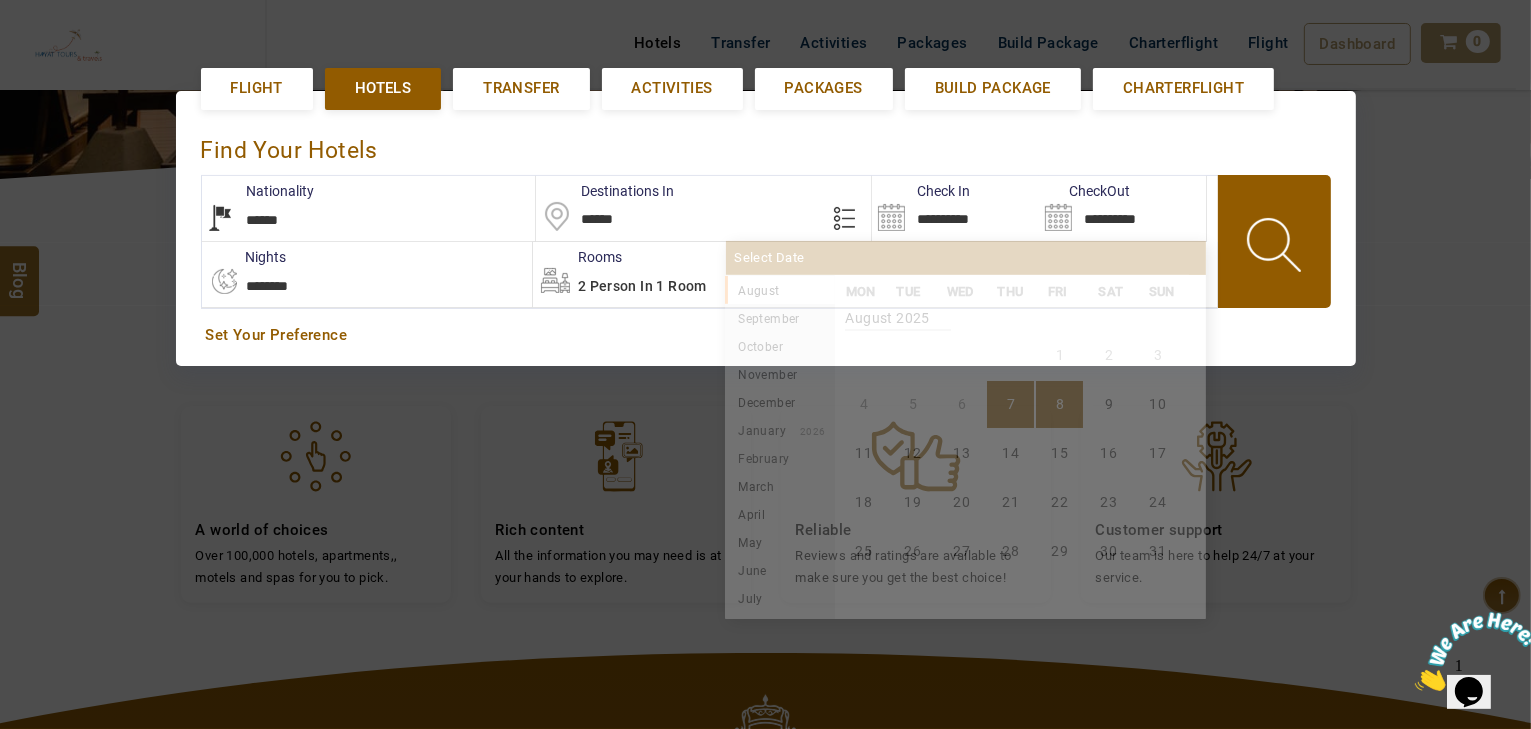 scroll, scrollTop: 0, scrollLeft: 0, axis: both 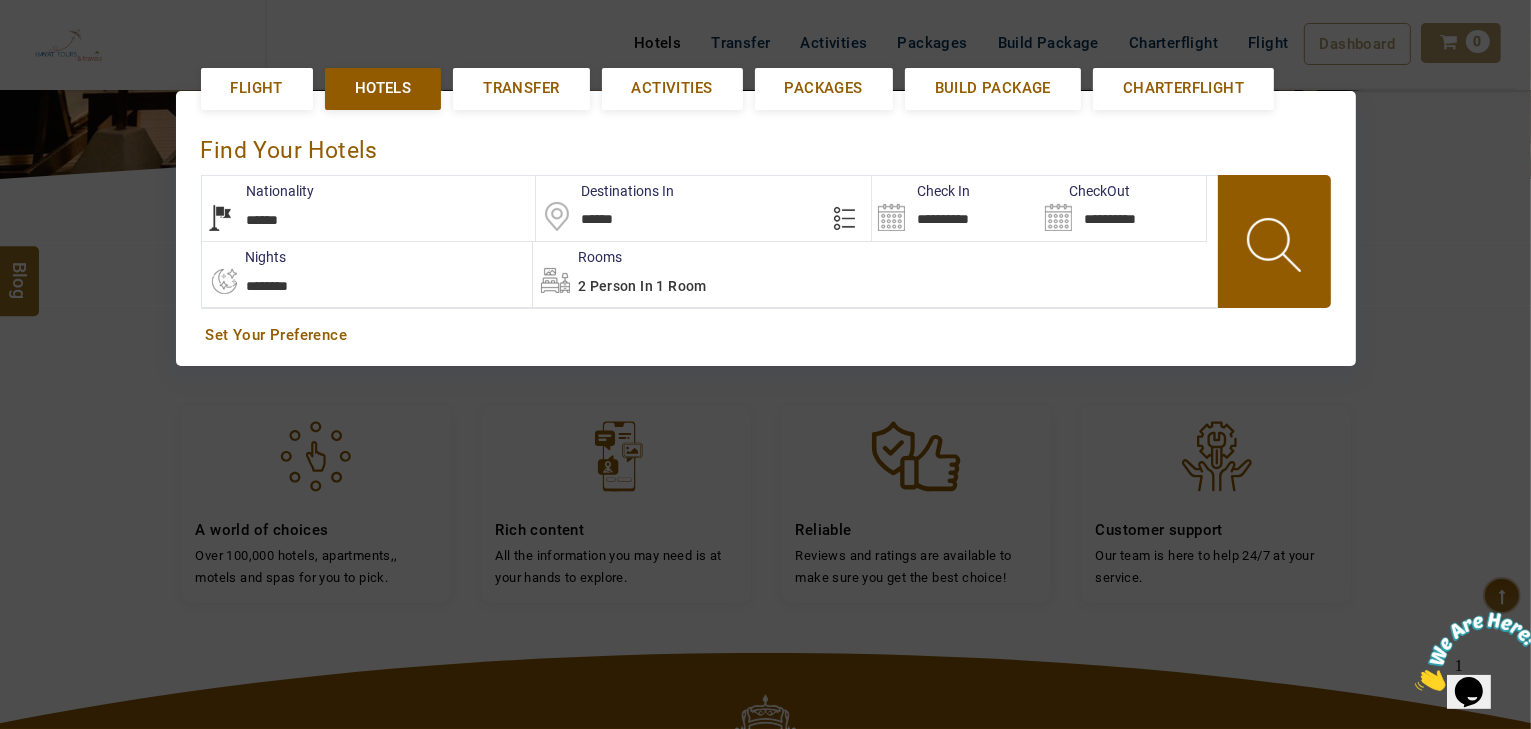 click at bounding box center (1276, 248) 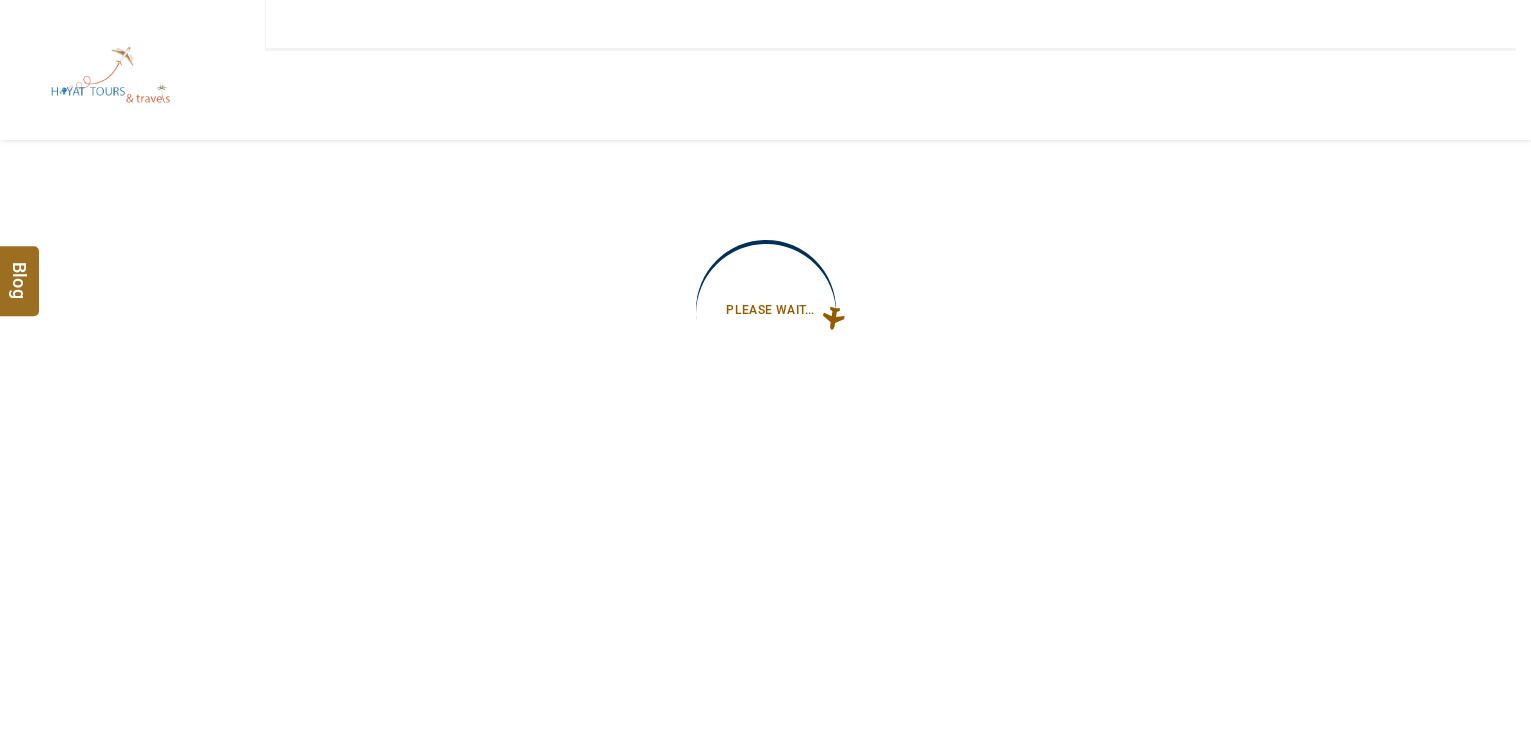 scroll, scrollTop: 0, scrollLeft: 0, axis: both 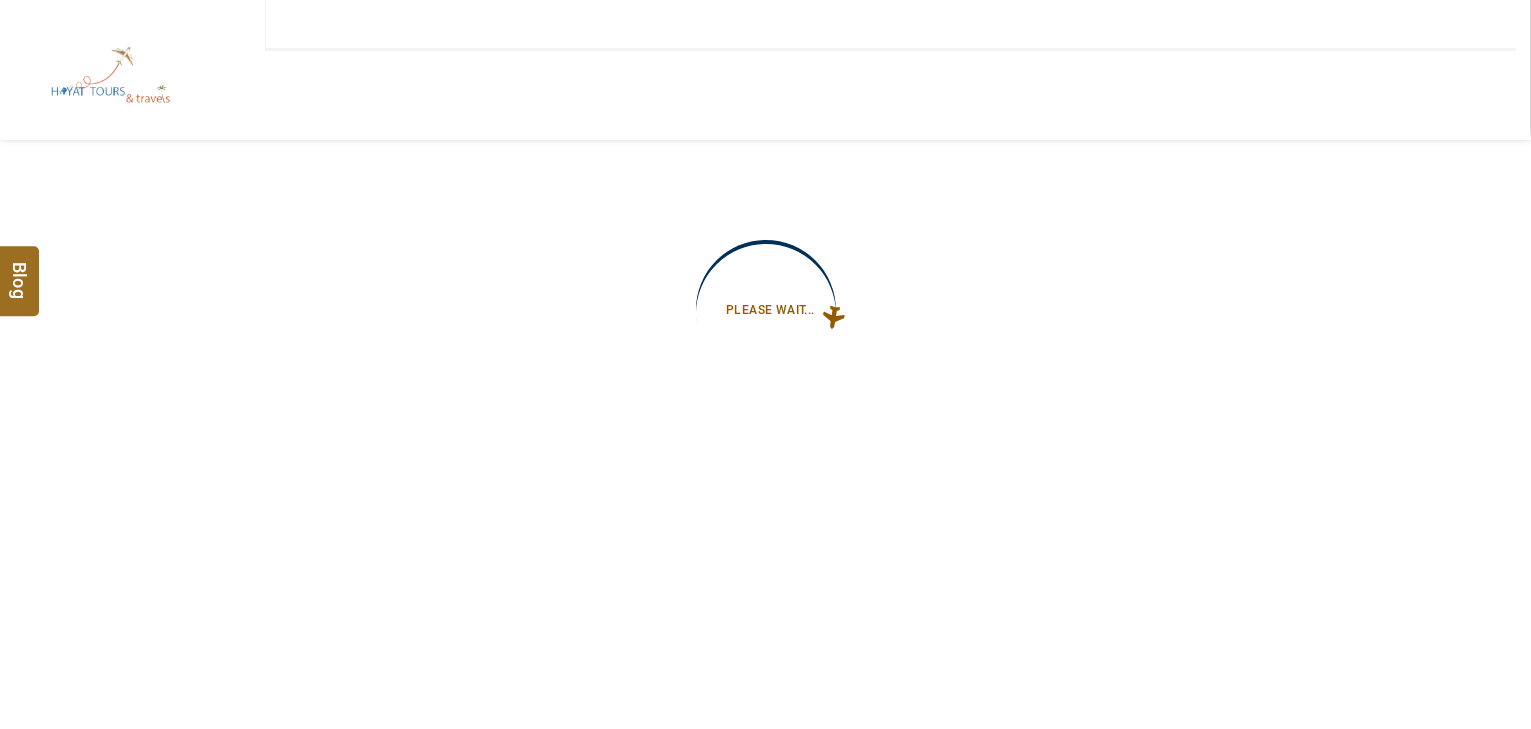 type on "**********" 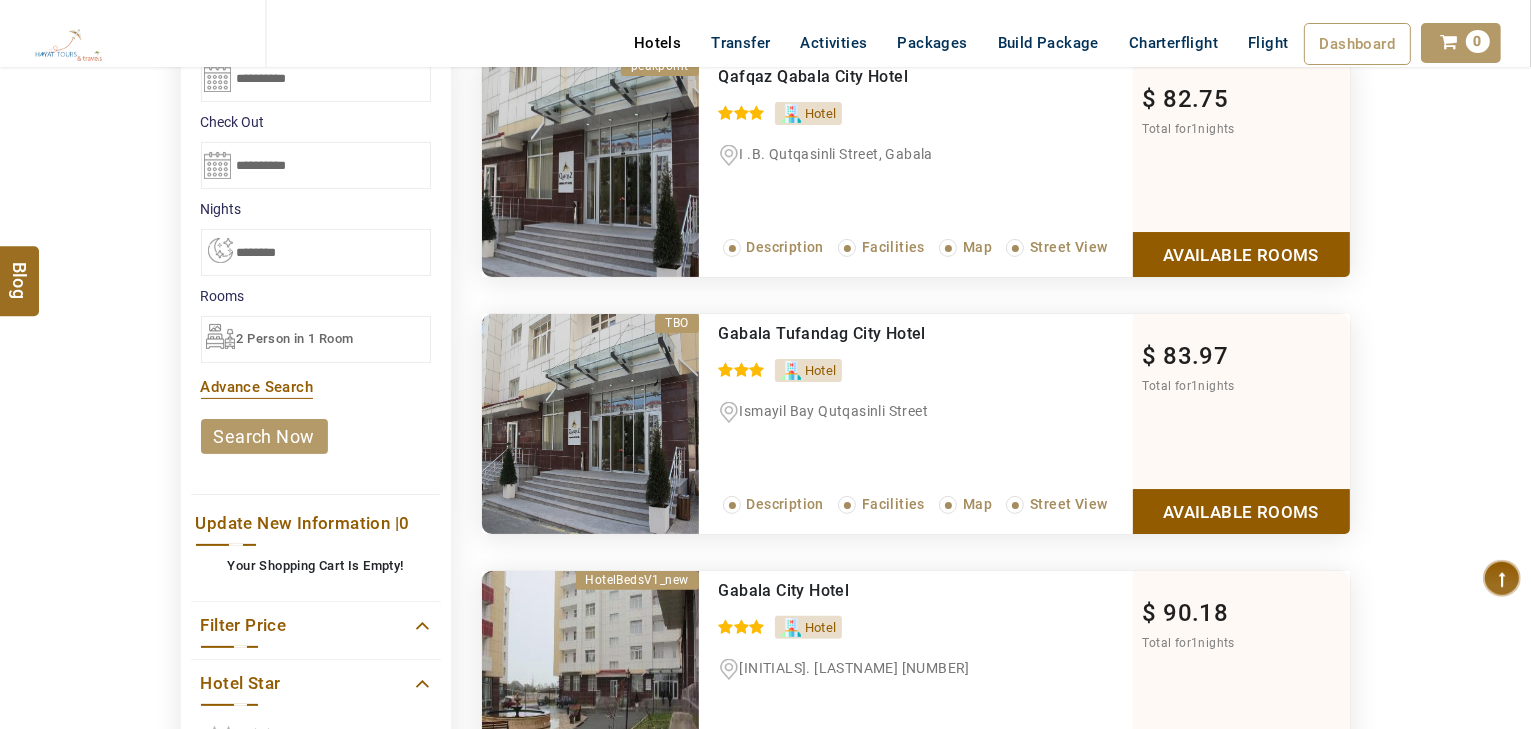 scroll, scrollTop: 480, scrollLeft: 0, axis: vertical 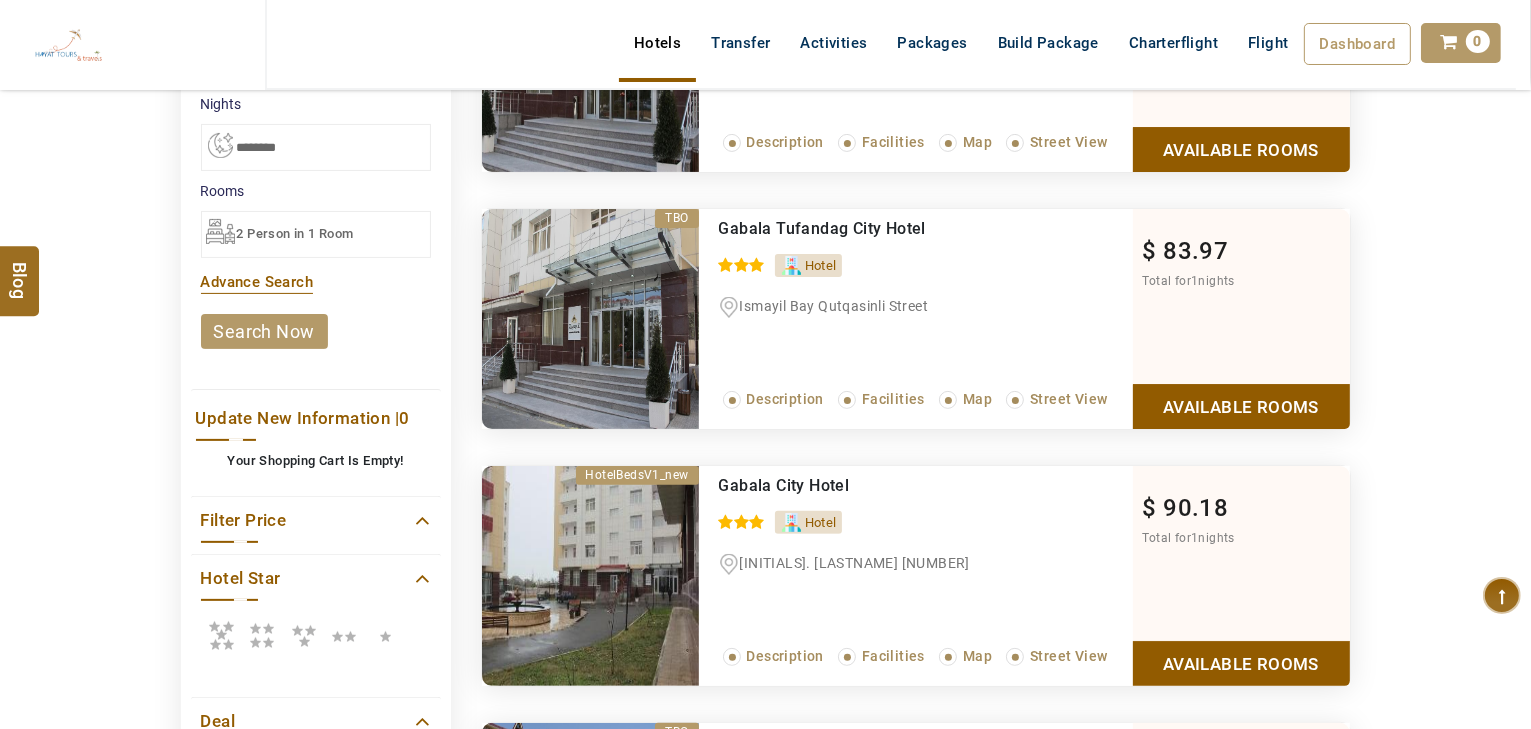 click at bounding box center (221, 636) 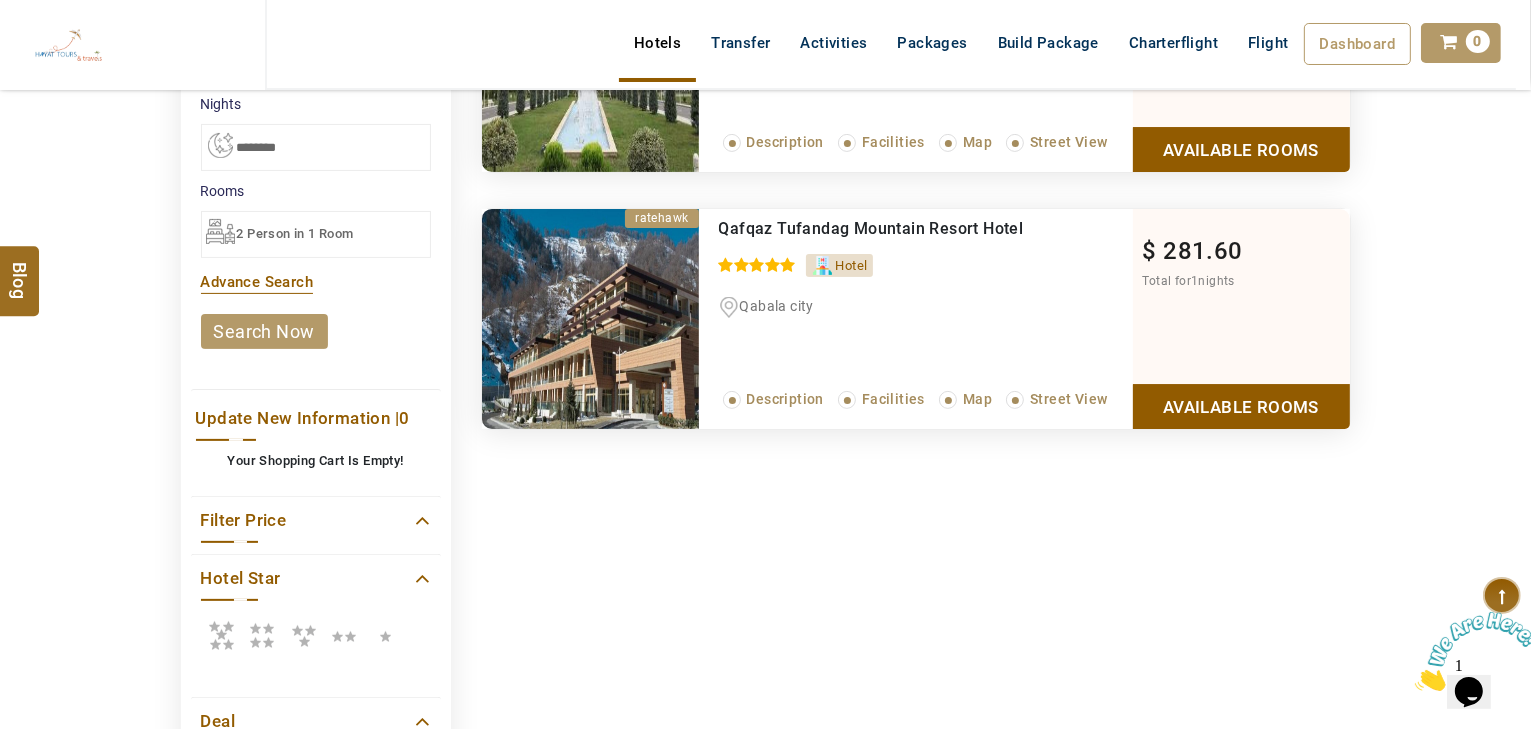 scroll, scrollTop: 0, scrollLeft: 0, axis: both 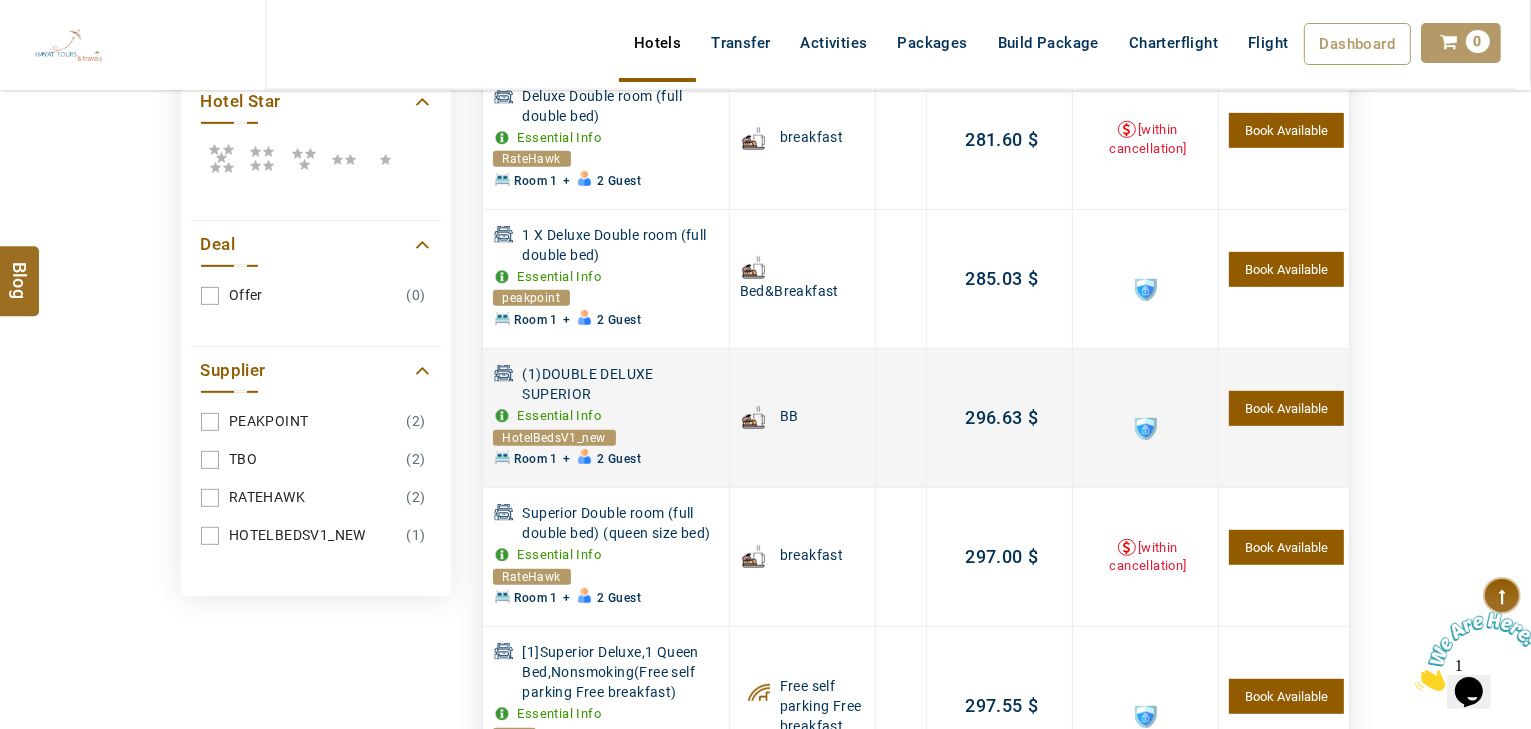 click on "Book Available" at bounding box center (1286, 408) 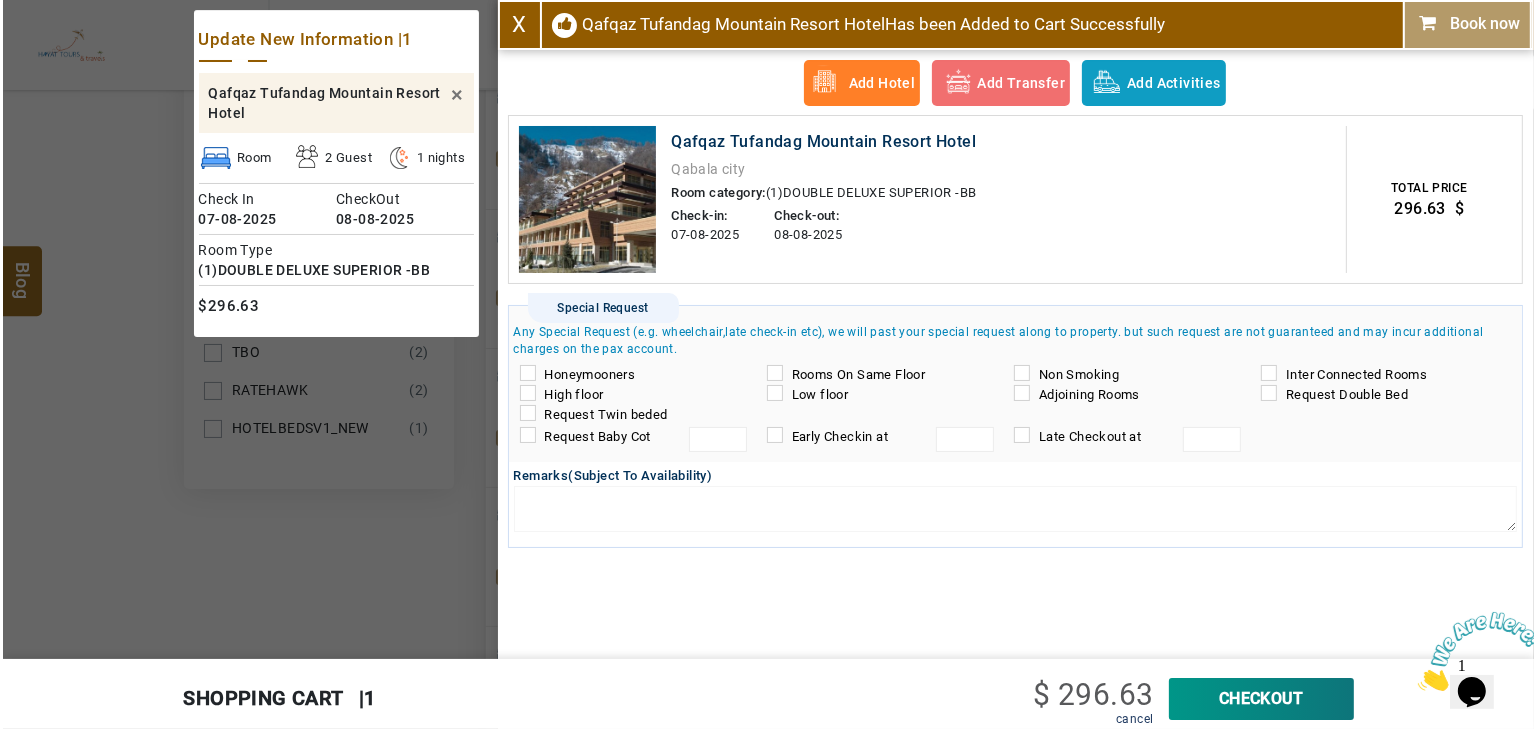 scroll, scrollTop: 890, scrollLeft: 0, axis: vertical 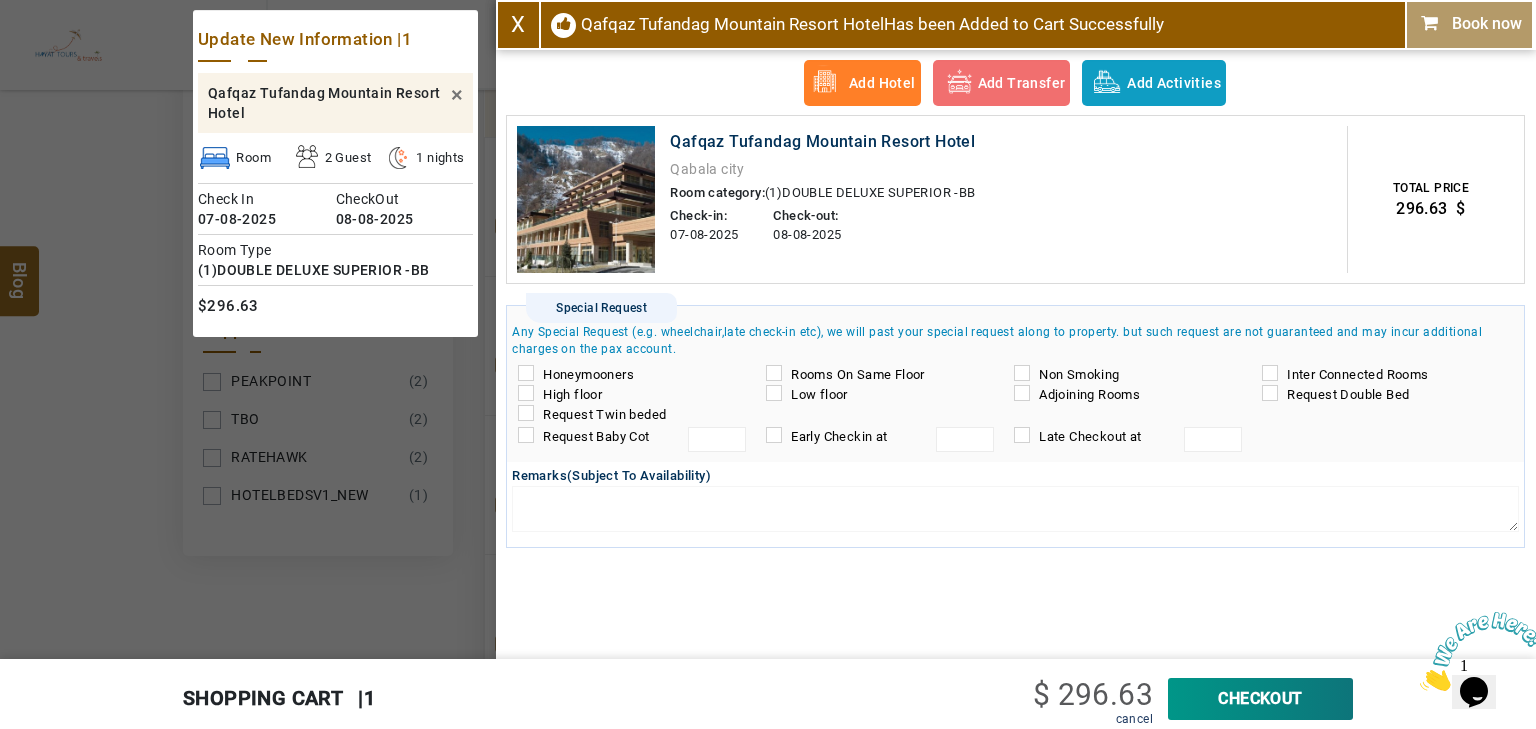 click on "CheckOut" at bounding box center [1260, 699] 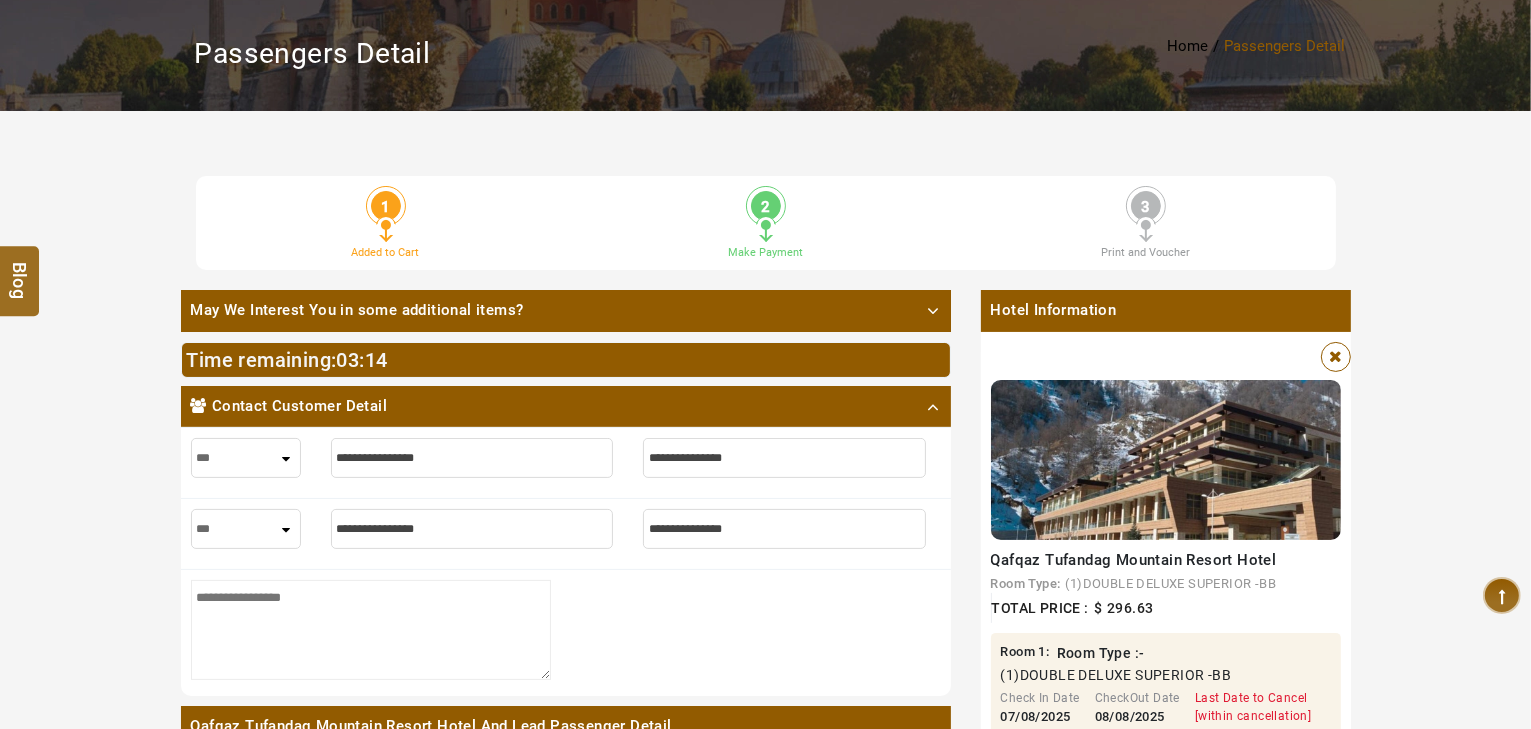 scroll, scrollTop: 260, scrollLeft: 0, axis: vertical 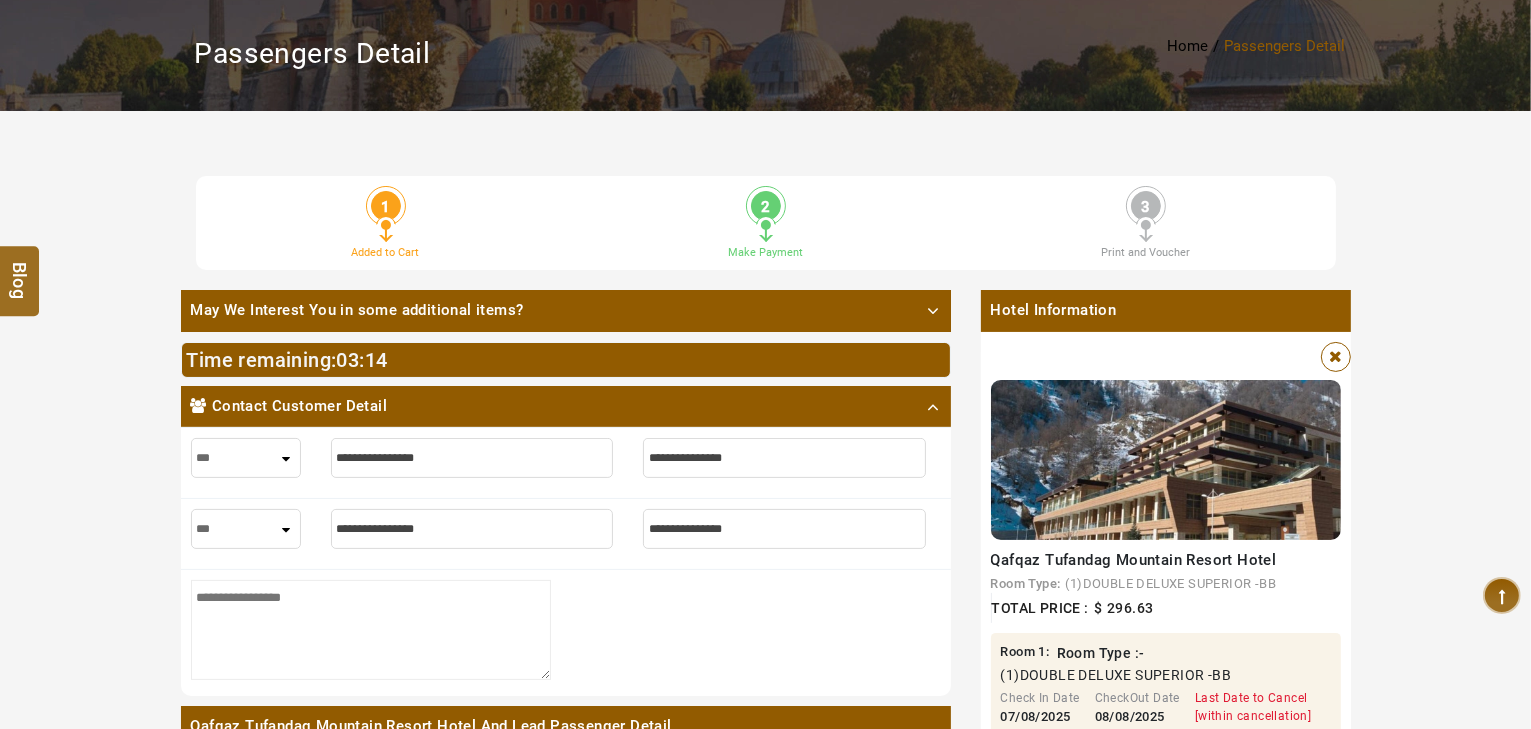 drag, startPoint x: 474, startPoint y: 476, endPoint x: 476, endPoint y: 453, distance: 23.086792 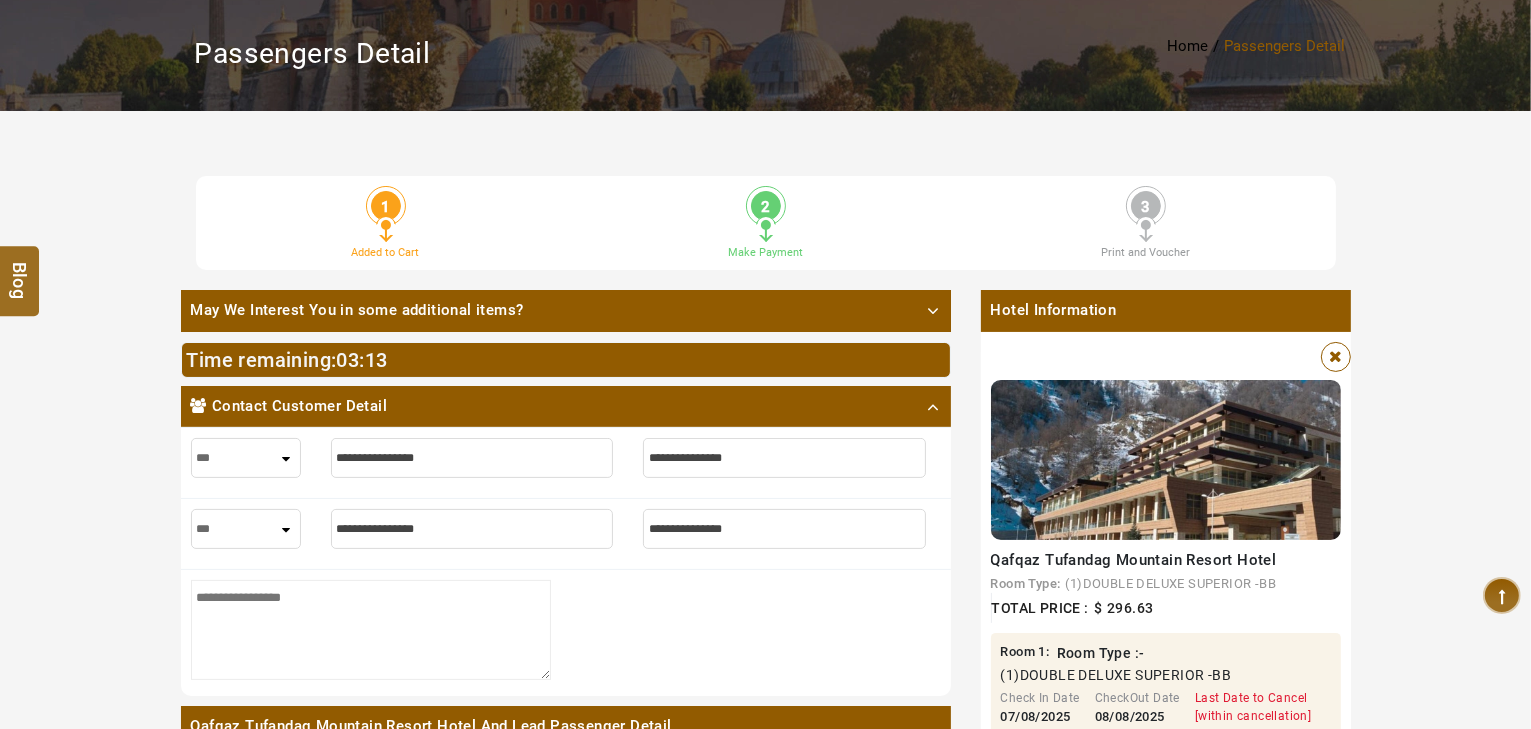 click at bounding box center [472, 458] 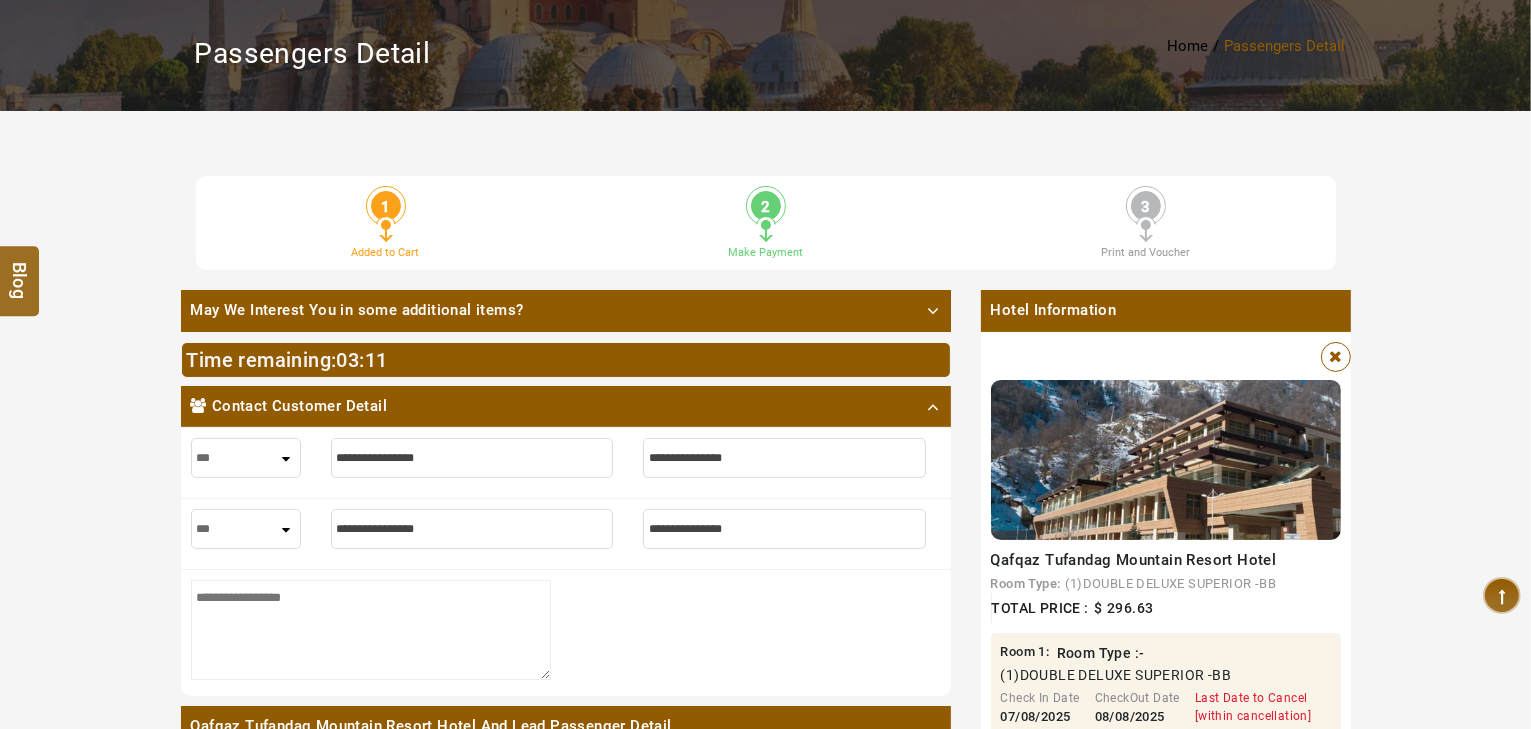 click at bounding box center [472, 458] 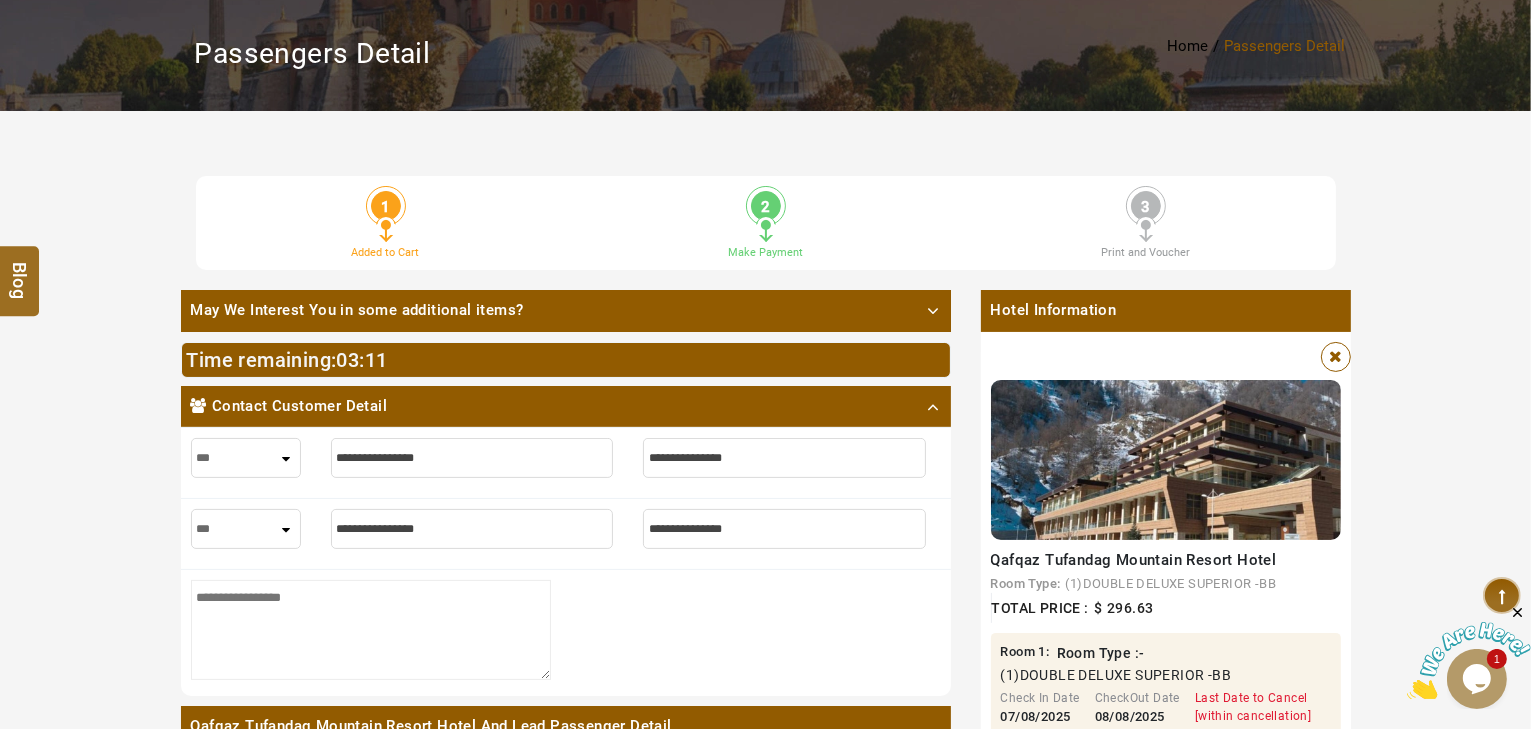 scroll, scrollTop: 0, scrollLeft: 0, axis: both 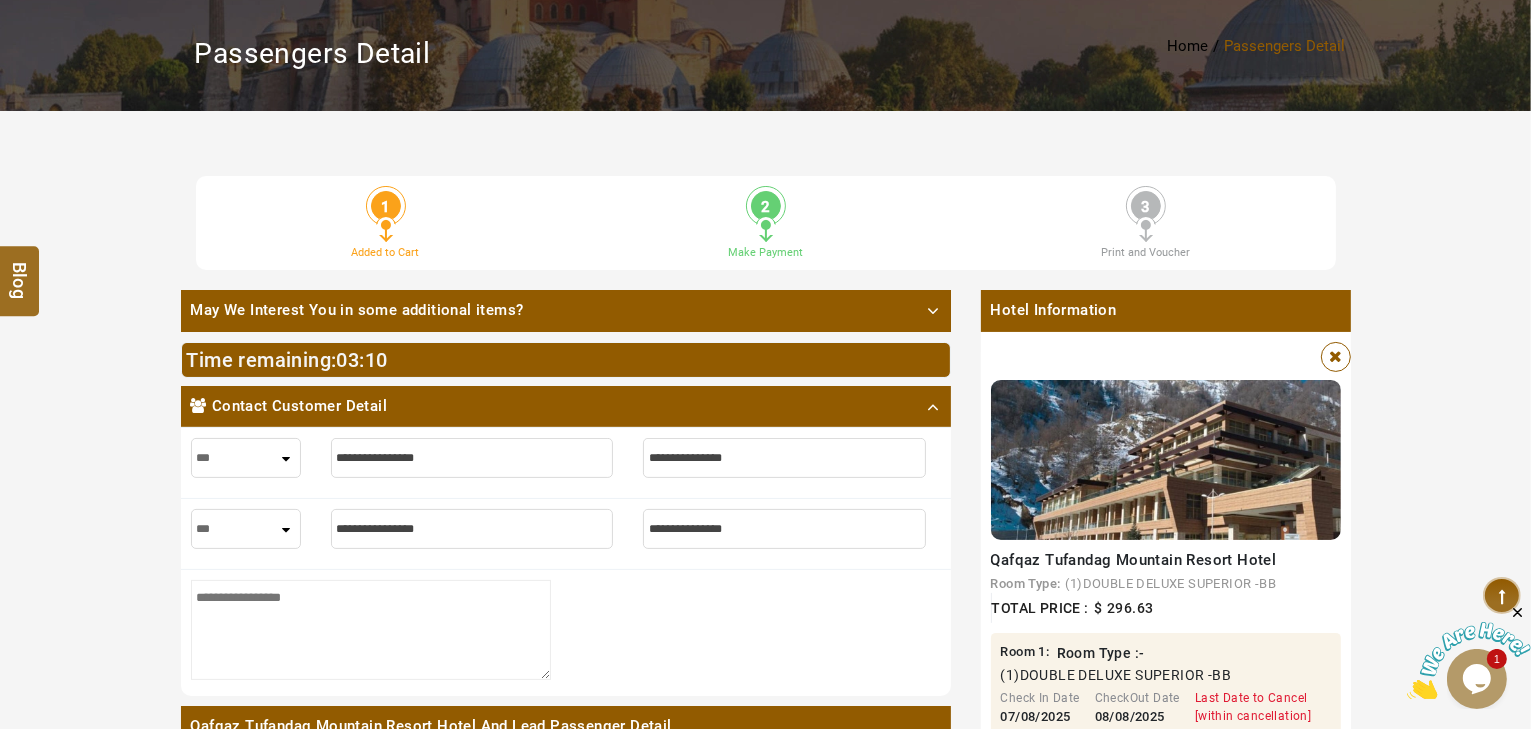 type on "*" 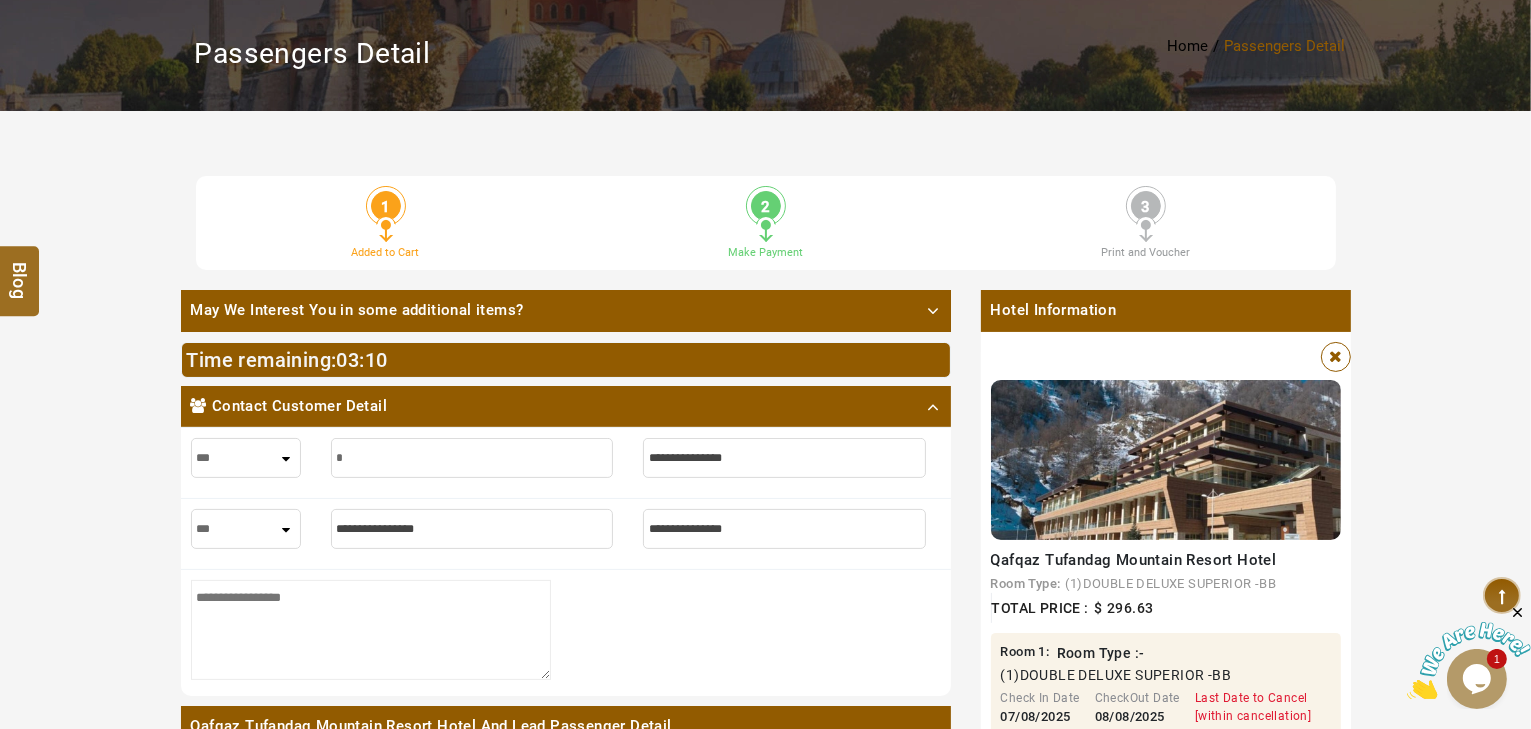 type on "*" 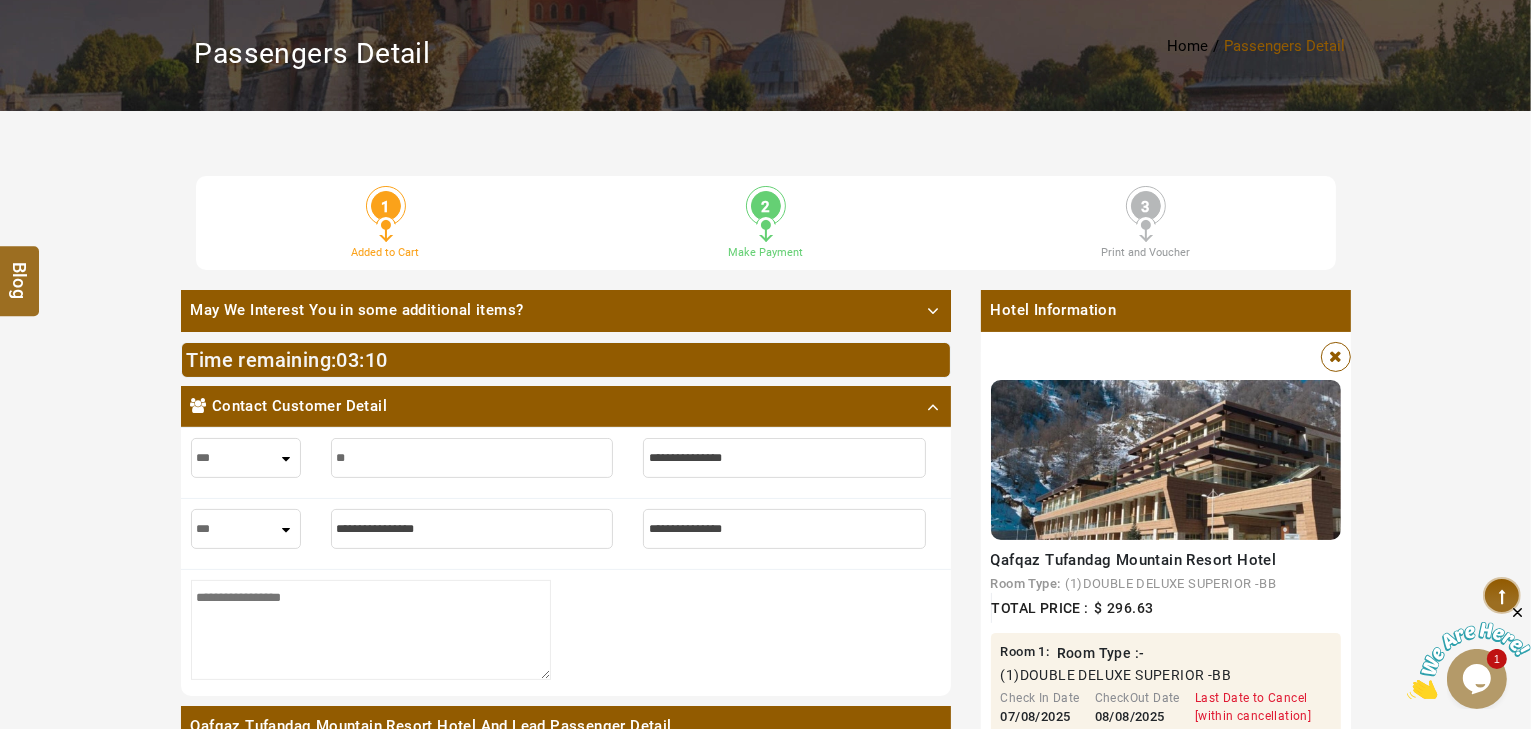 type on "***" 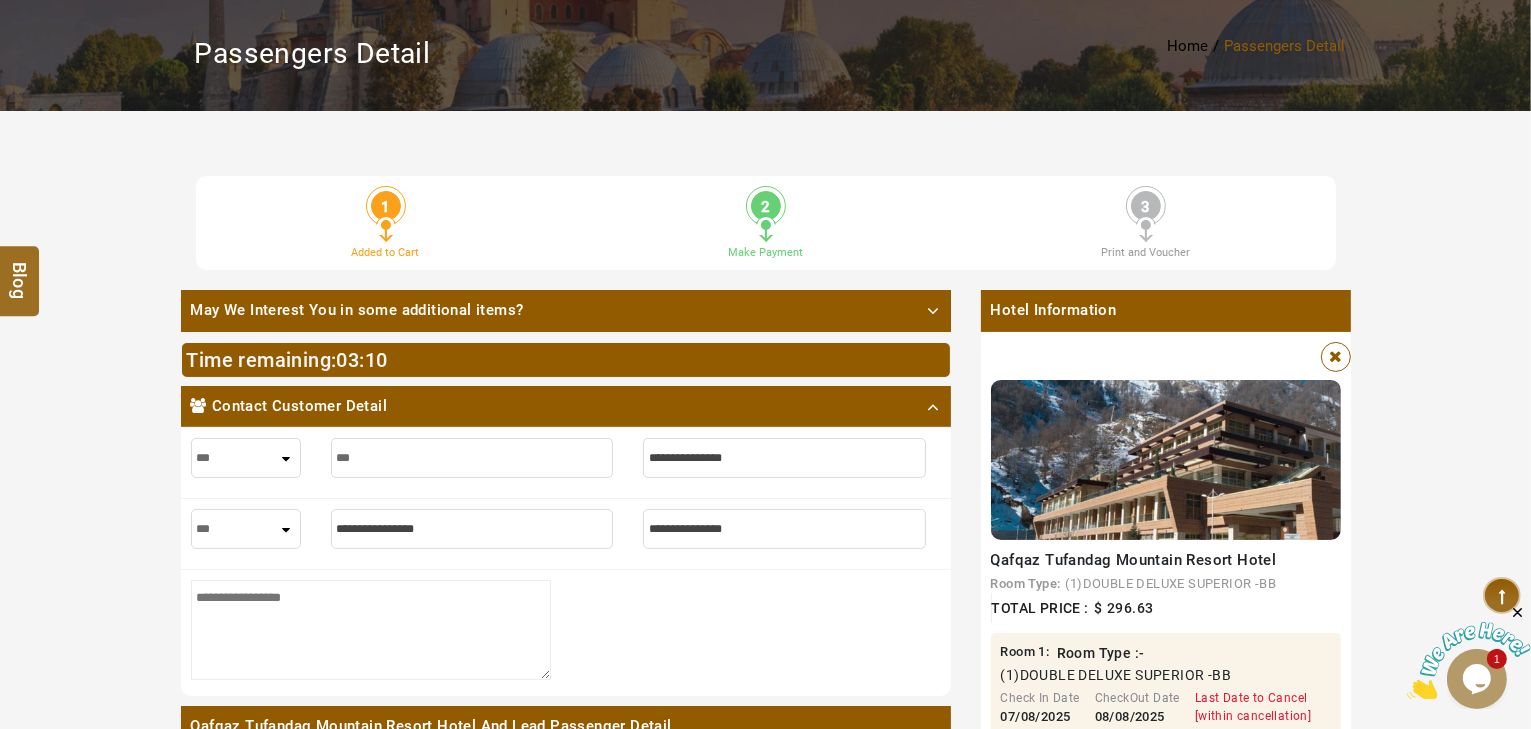 type on "***" 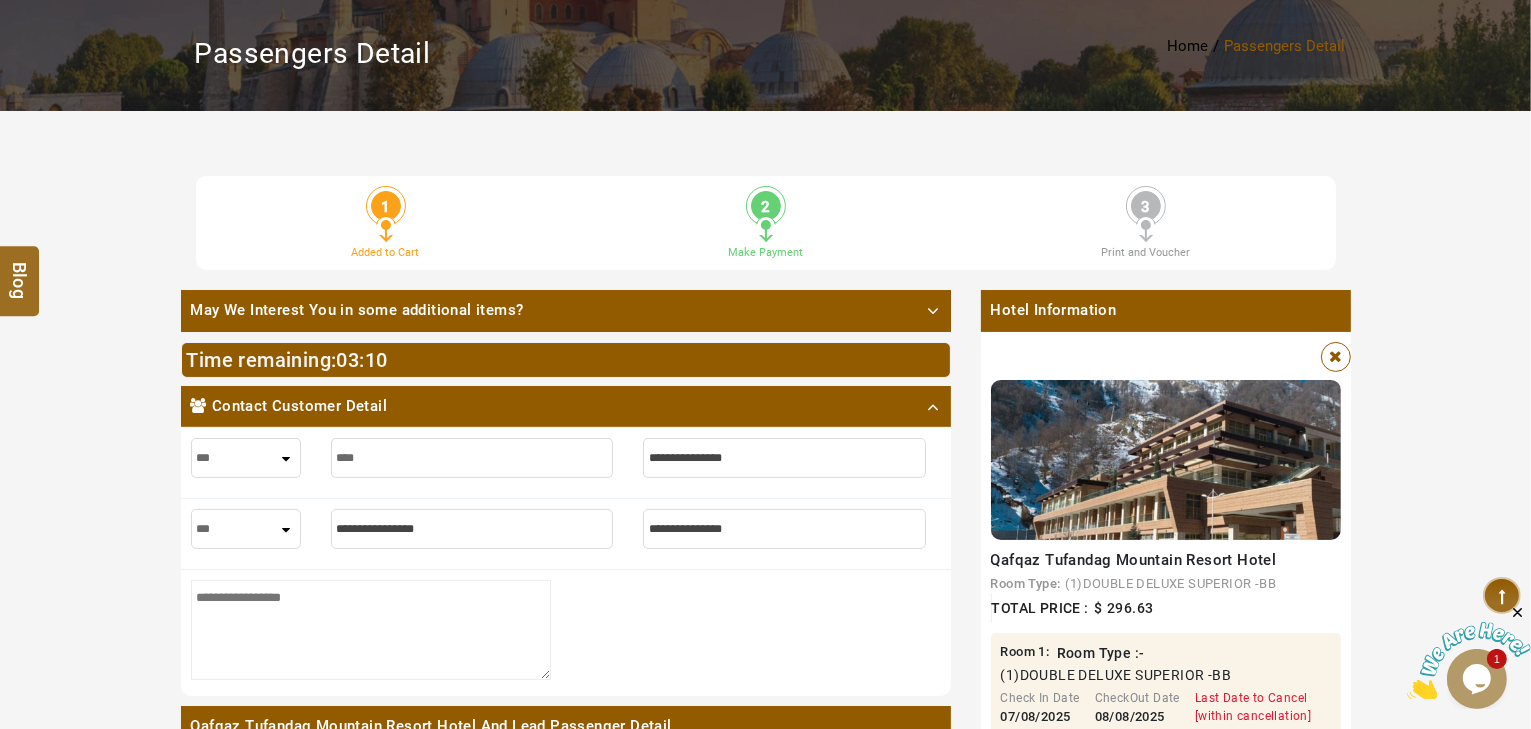 type on "*****" 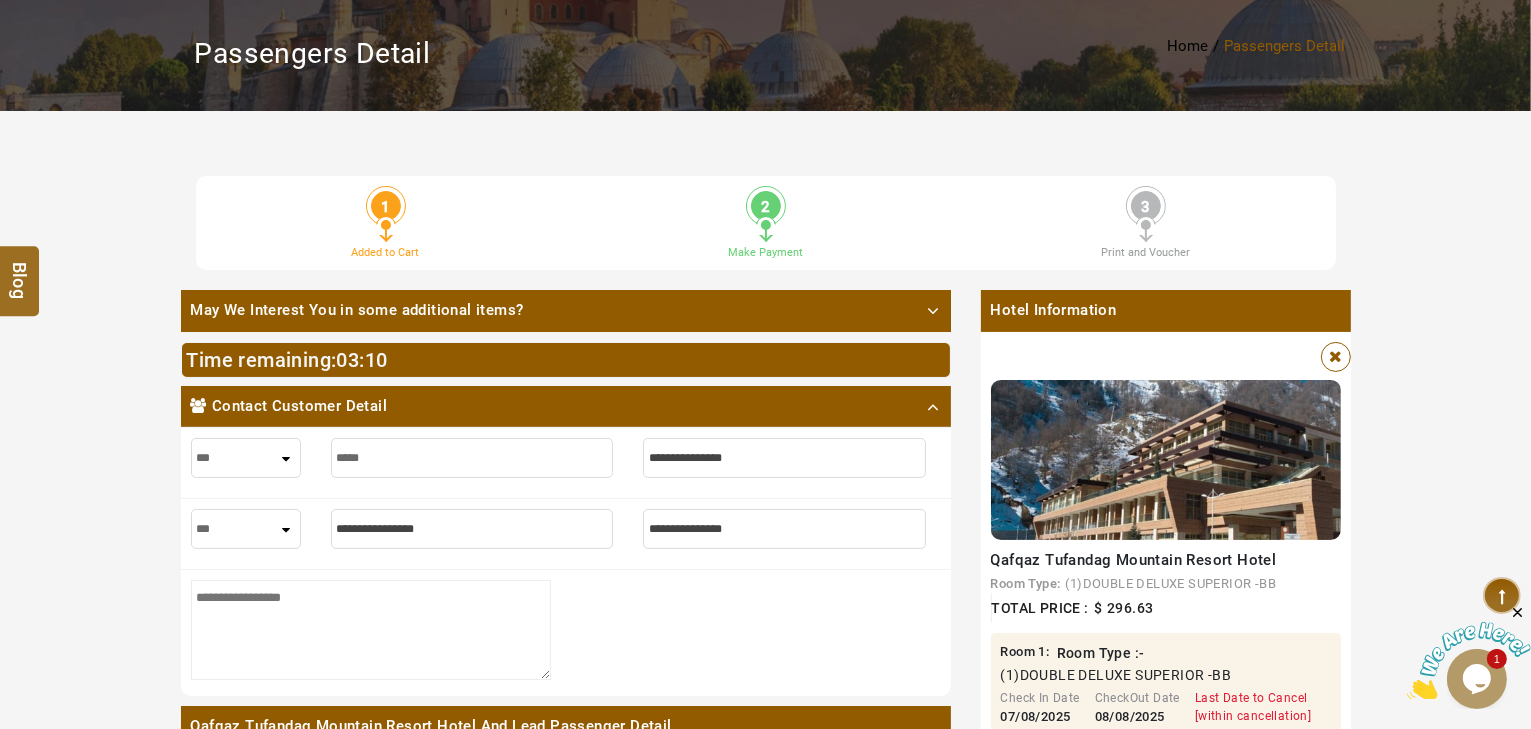 type on "*****" 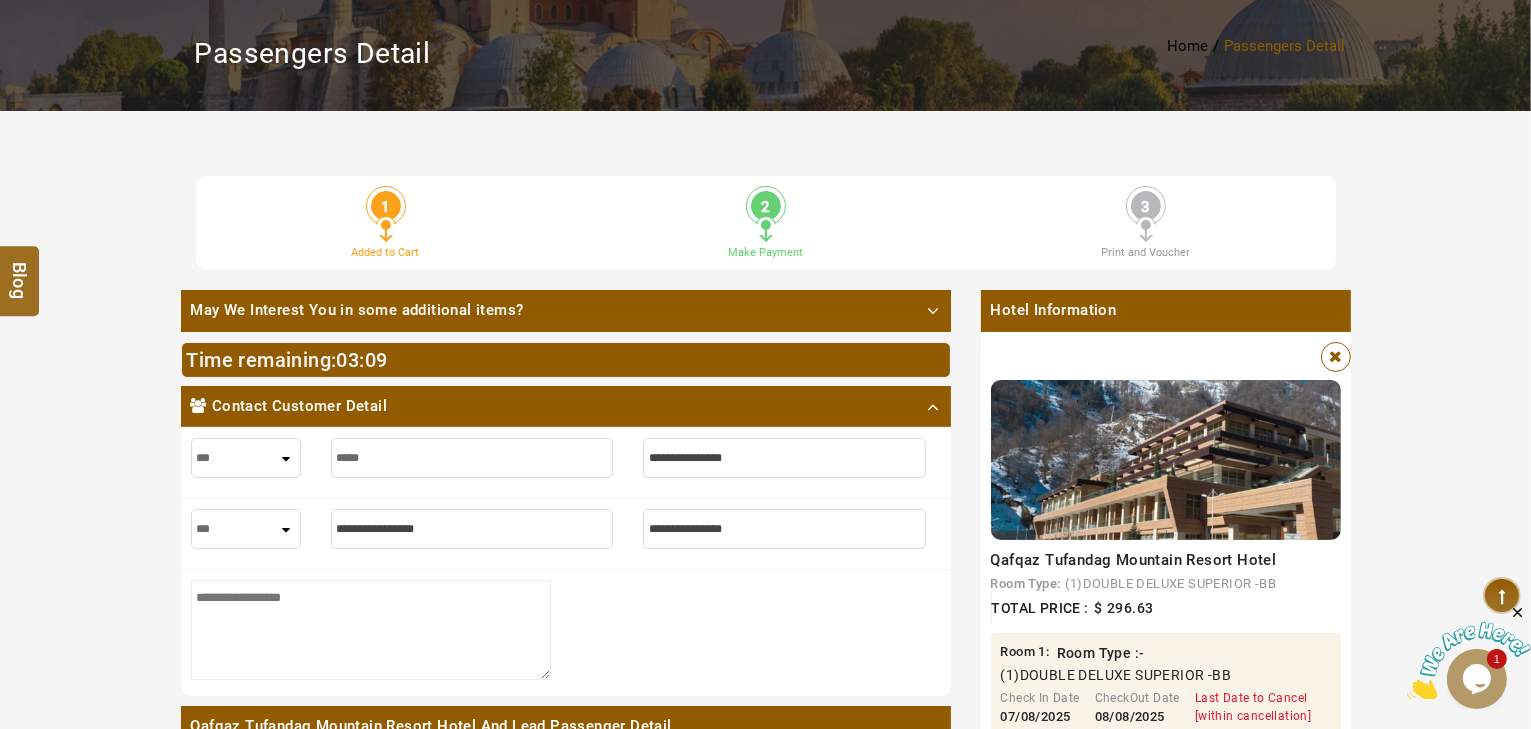 type on "******" 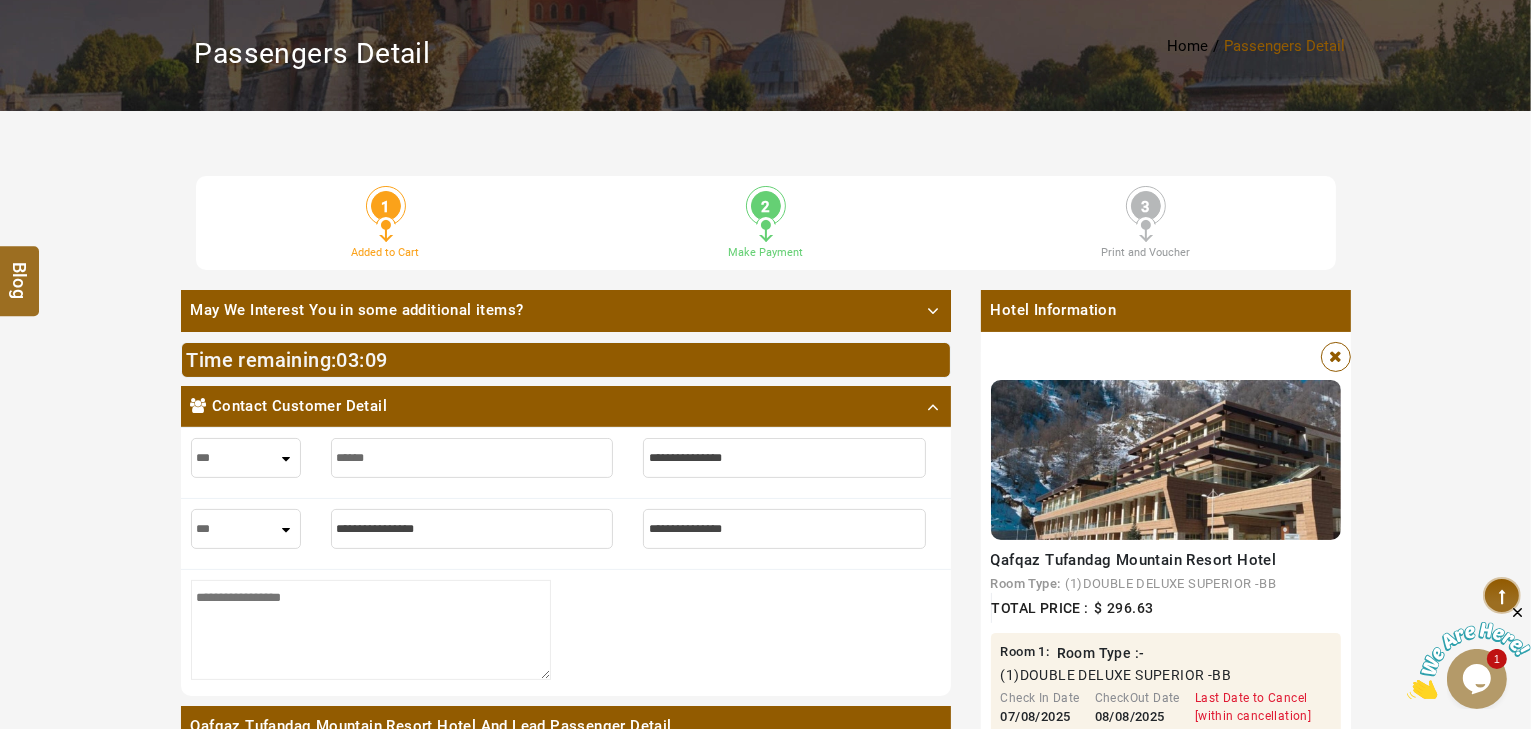 type on "******" 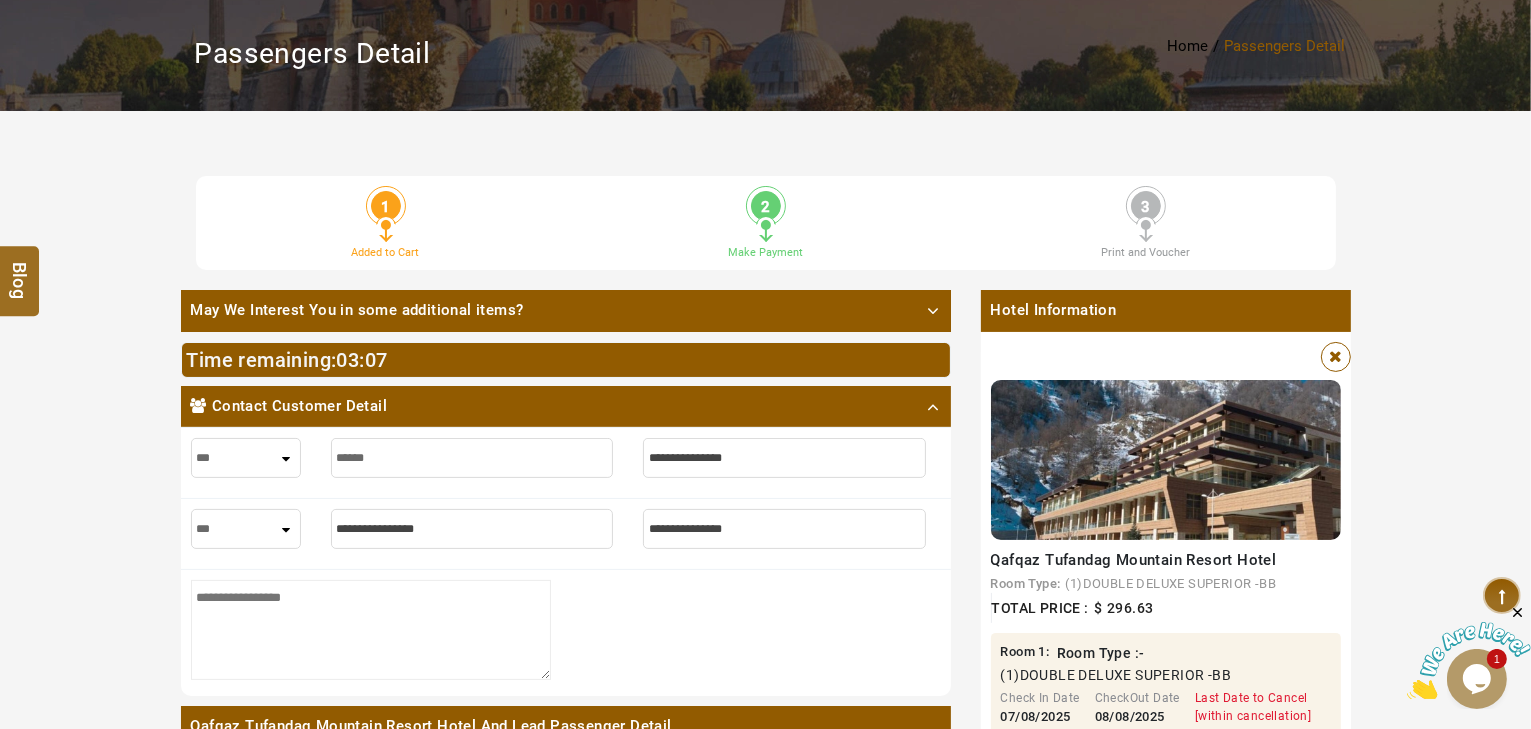 type on "******" 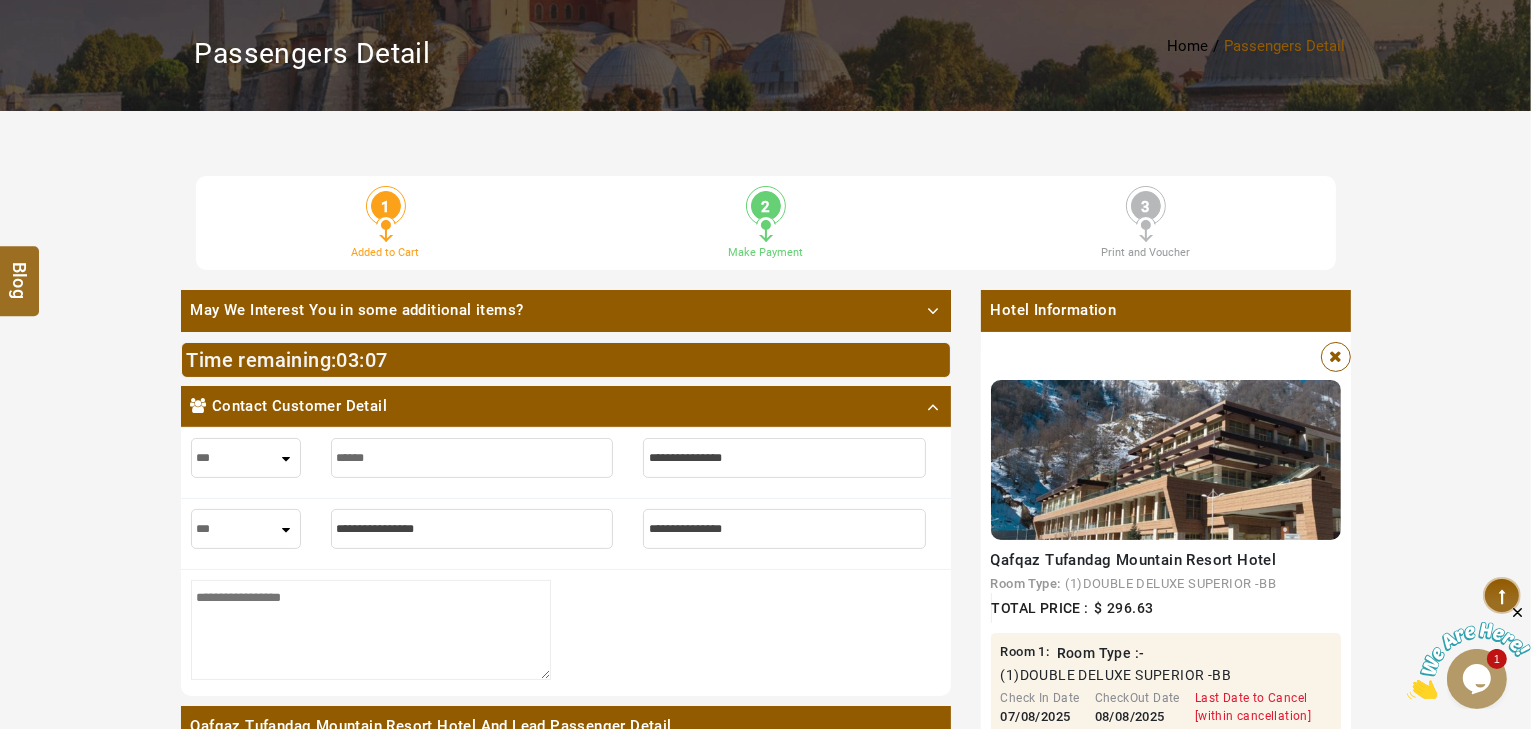 type on "*" 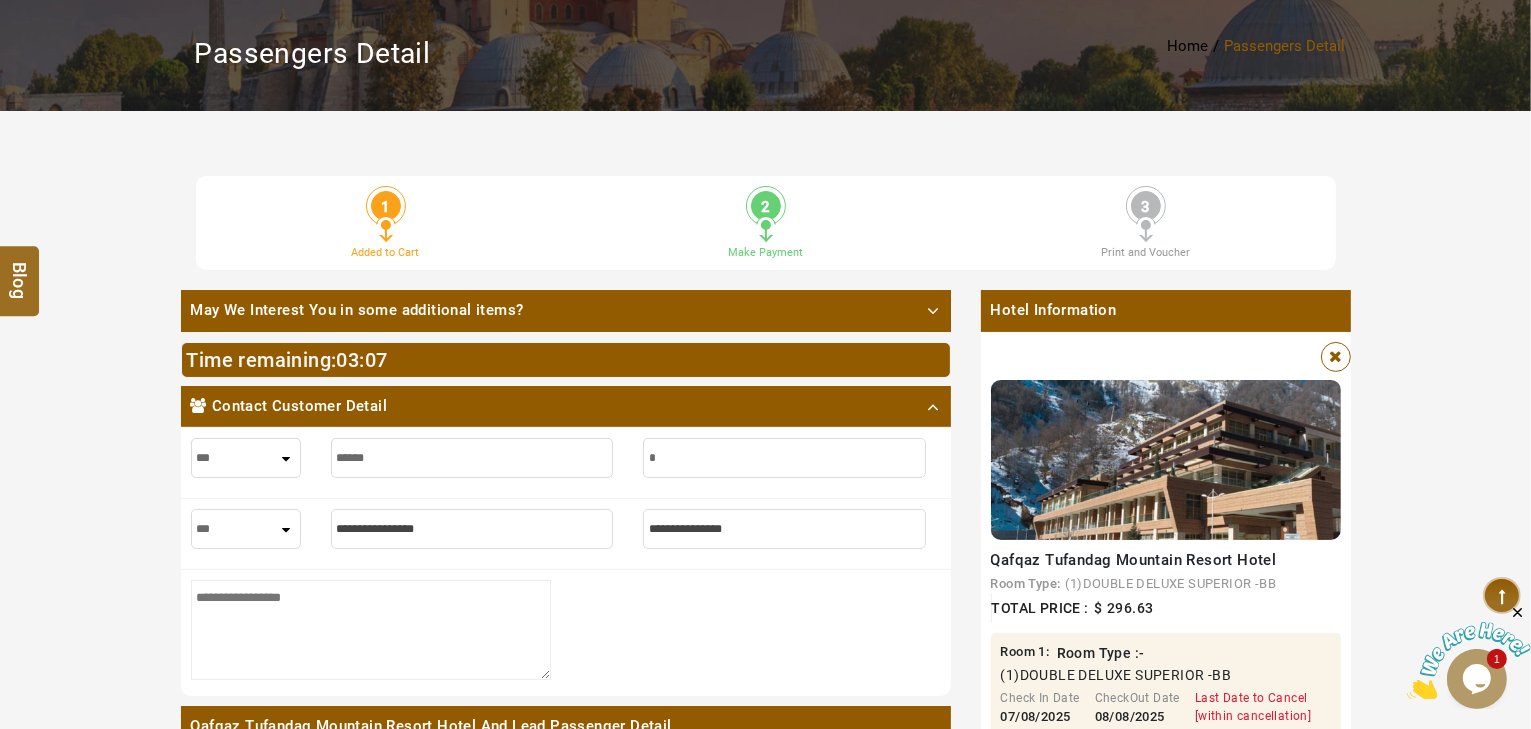 type on "*" 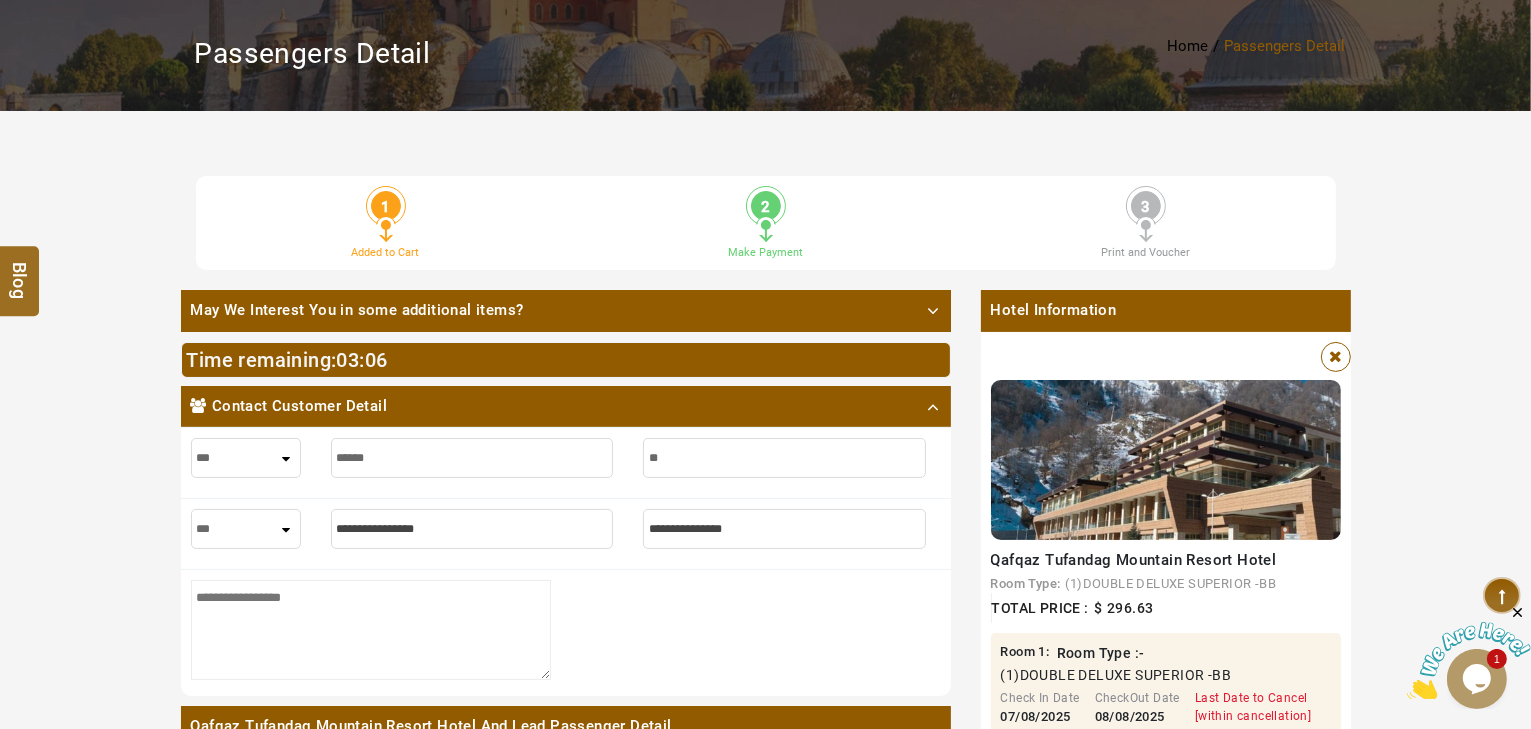 type on "***" 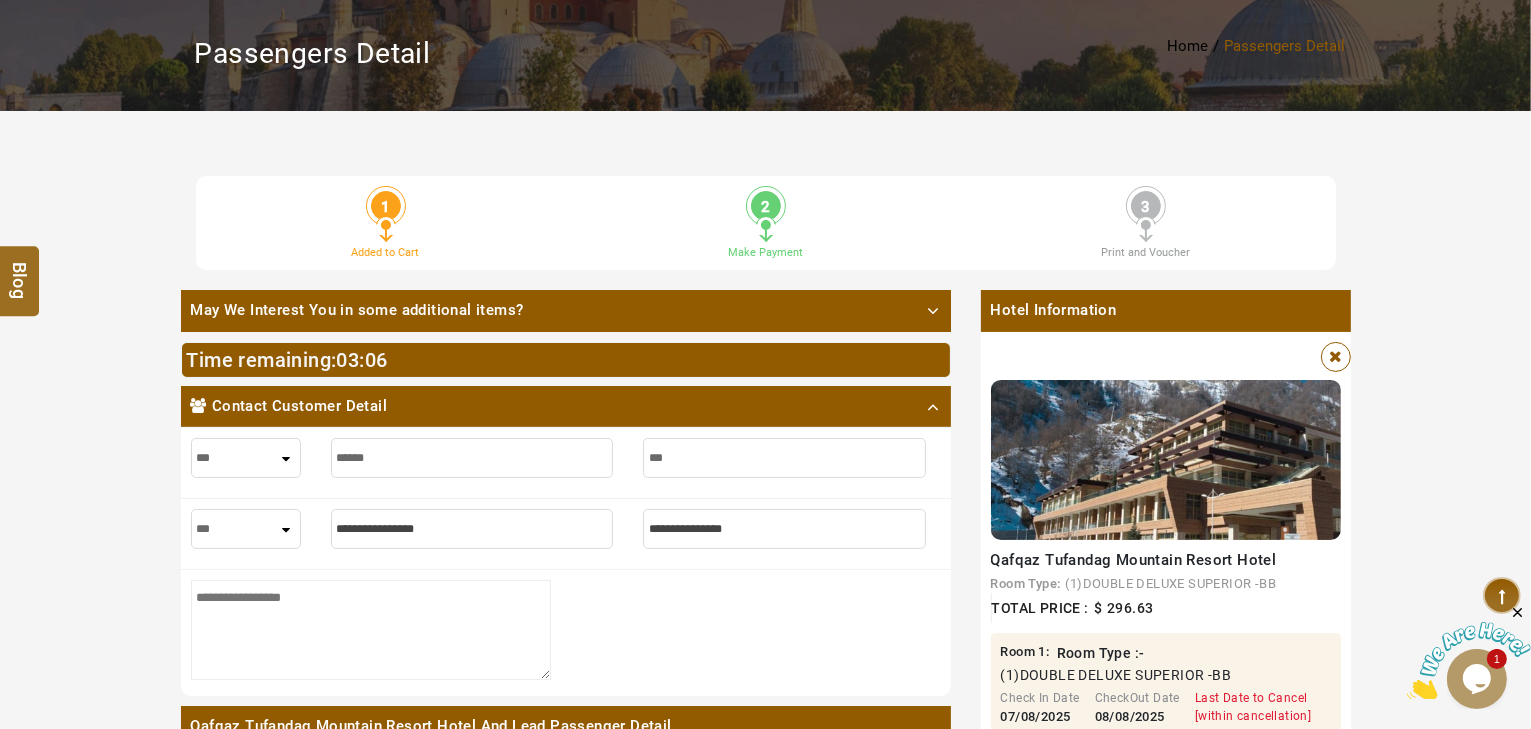 type on "***" 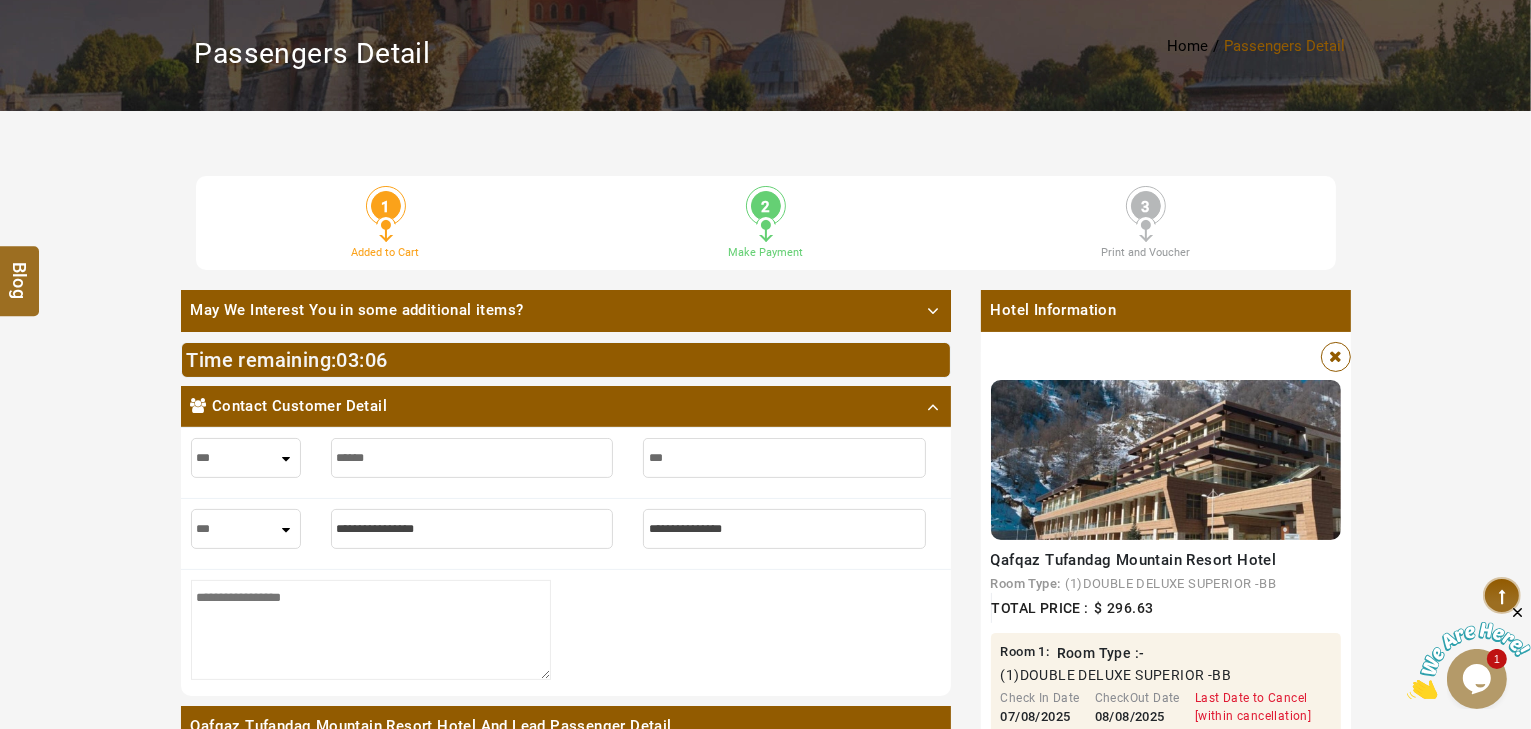 type on "****" 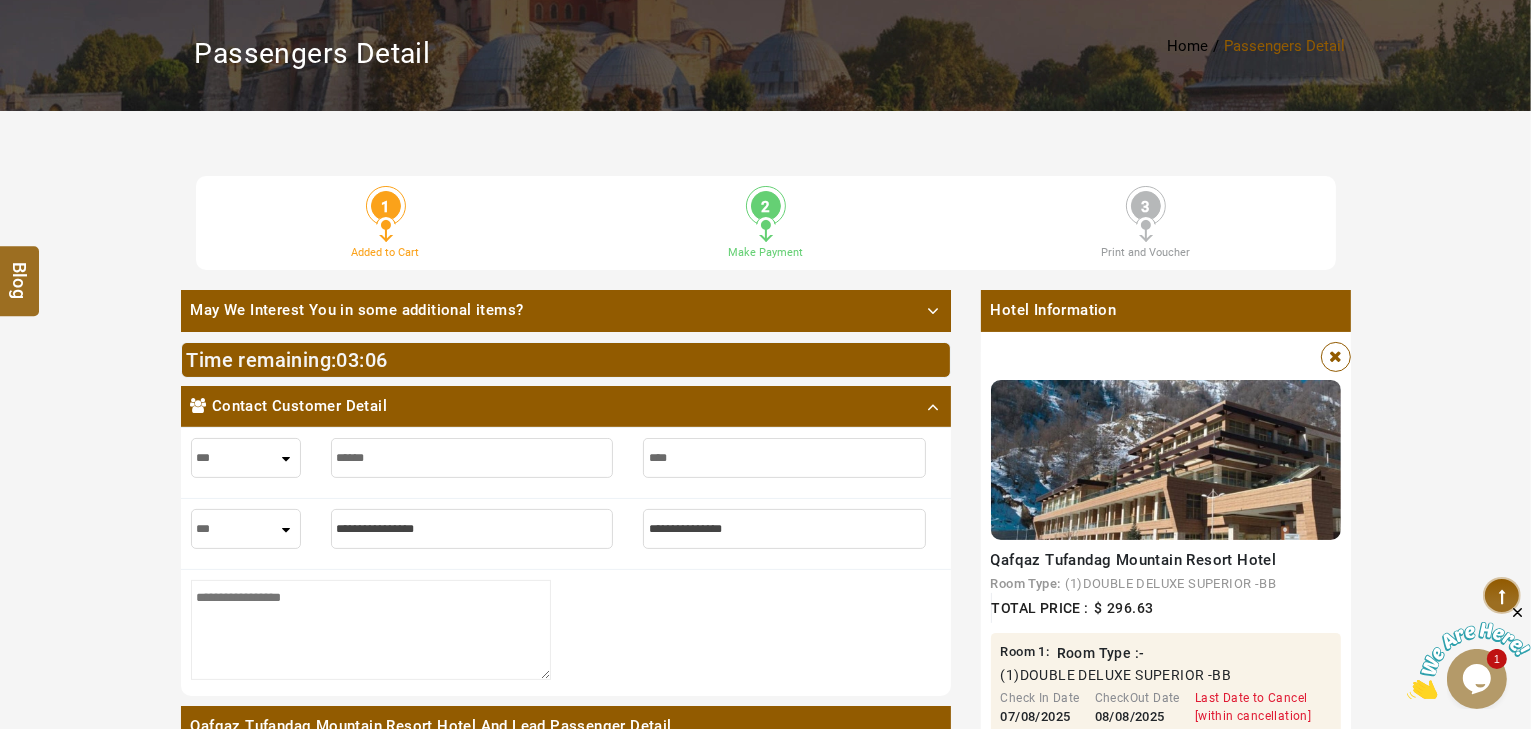 type on "****" 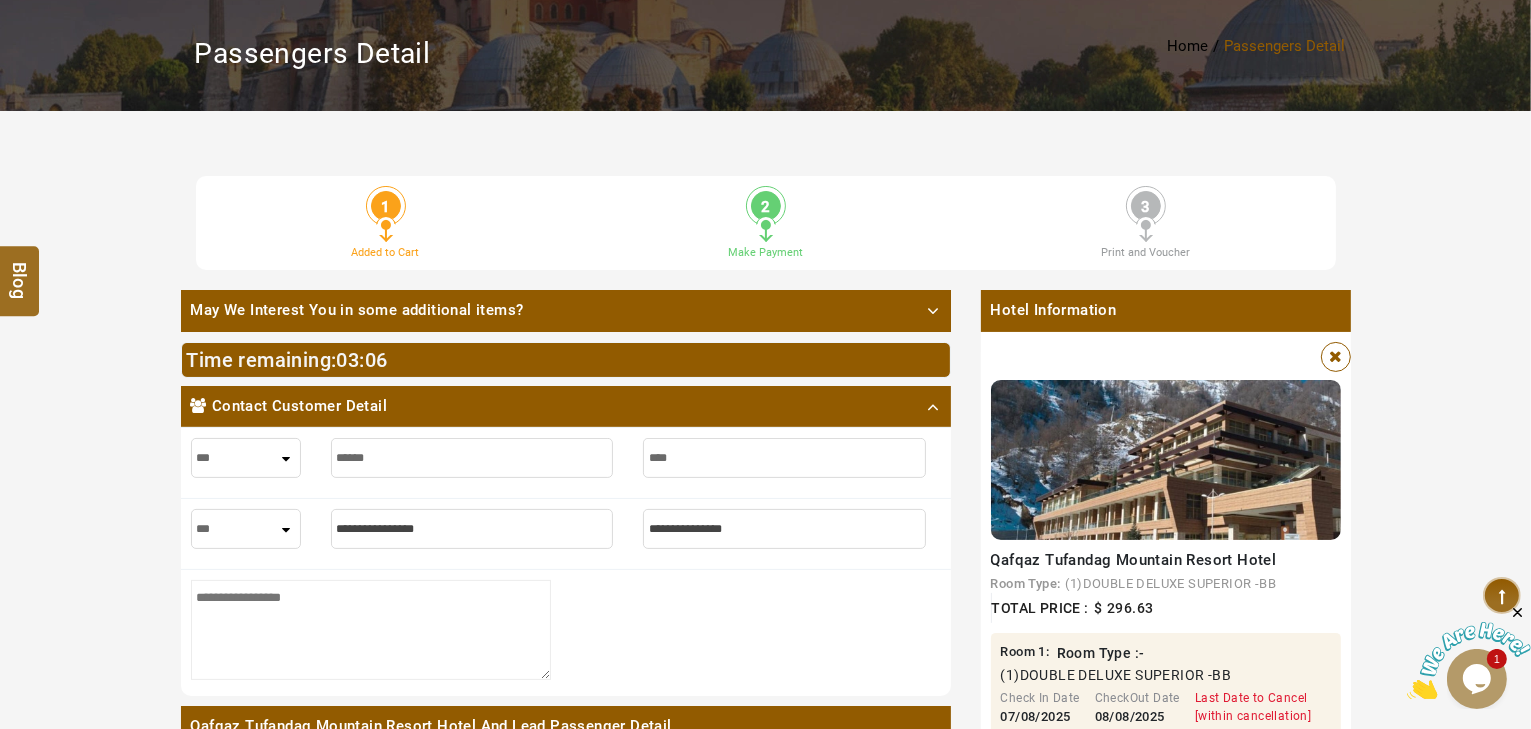type on "*****" 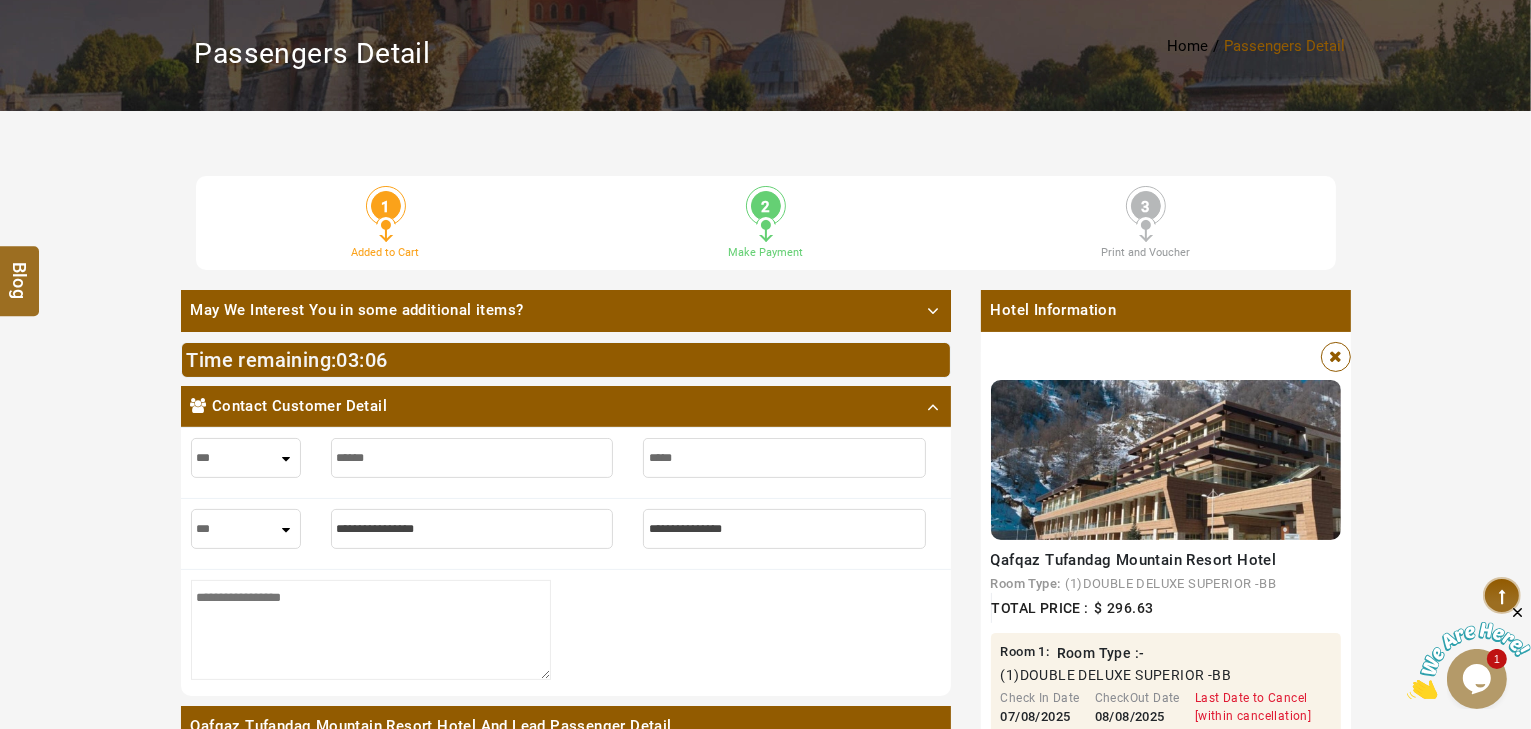type on "*****" 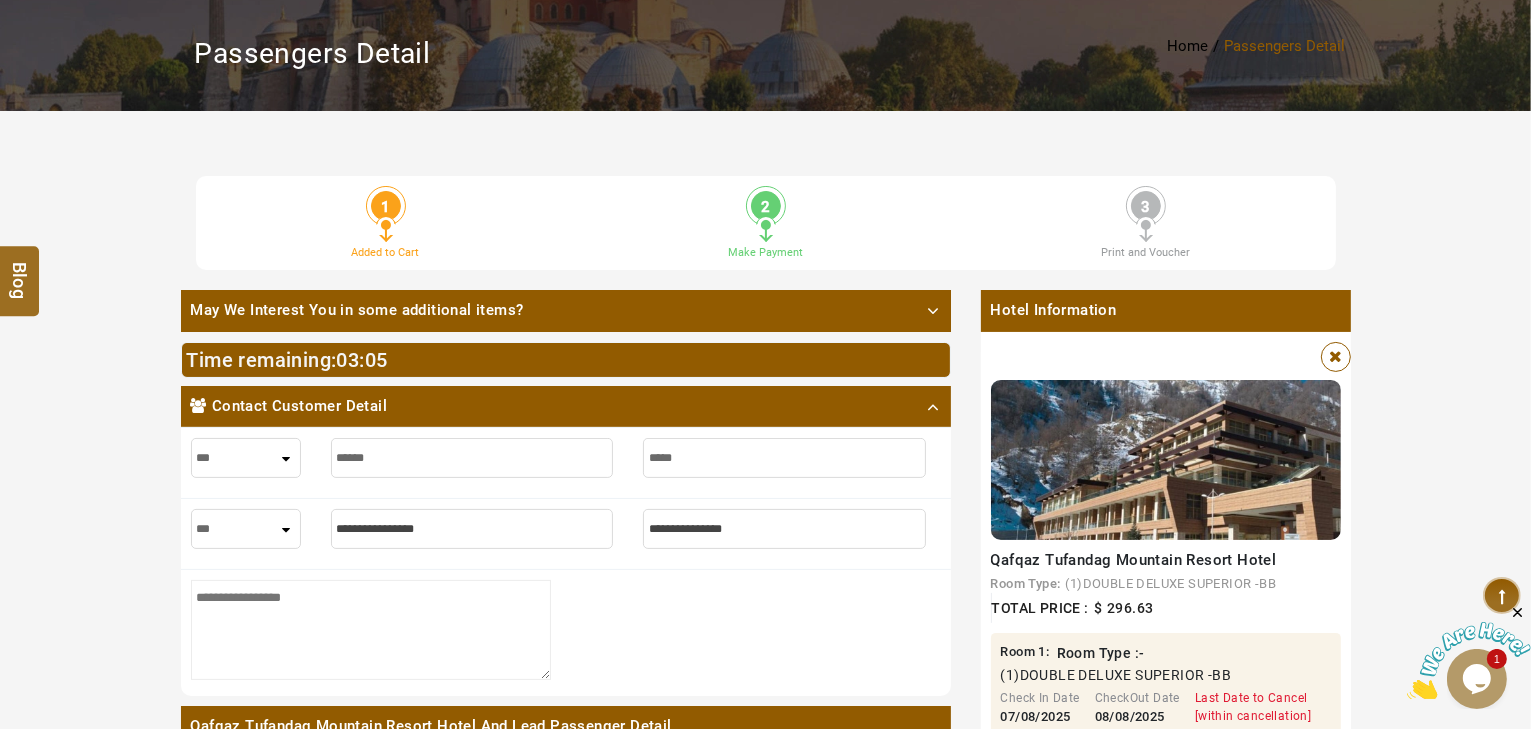 type on "*****" 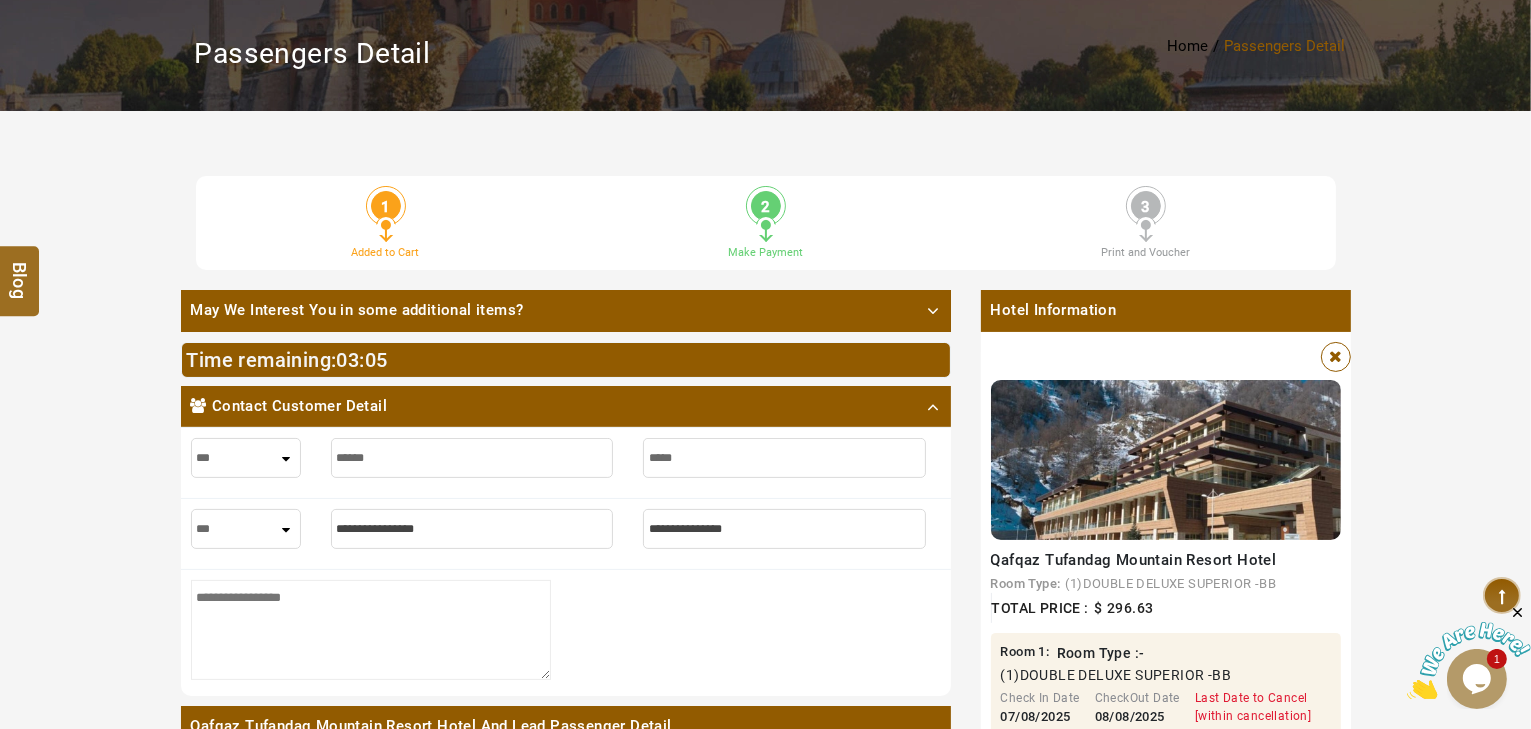 click at bounding box center (472, 529) 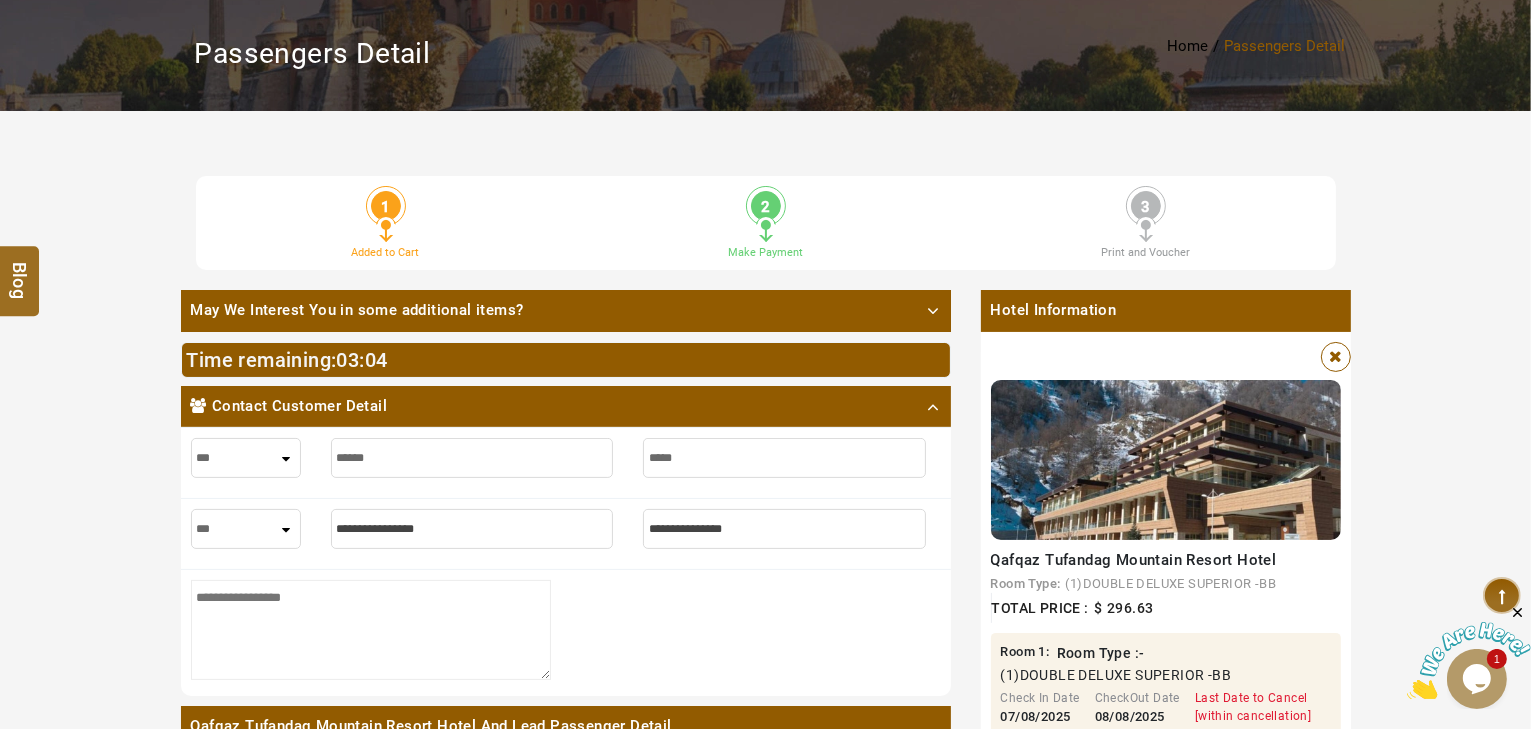 type on "*" 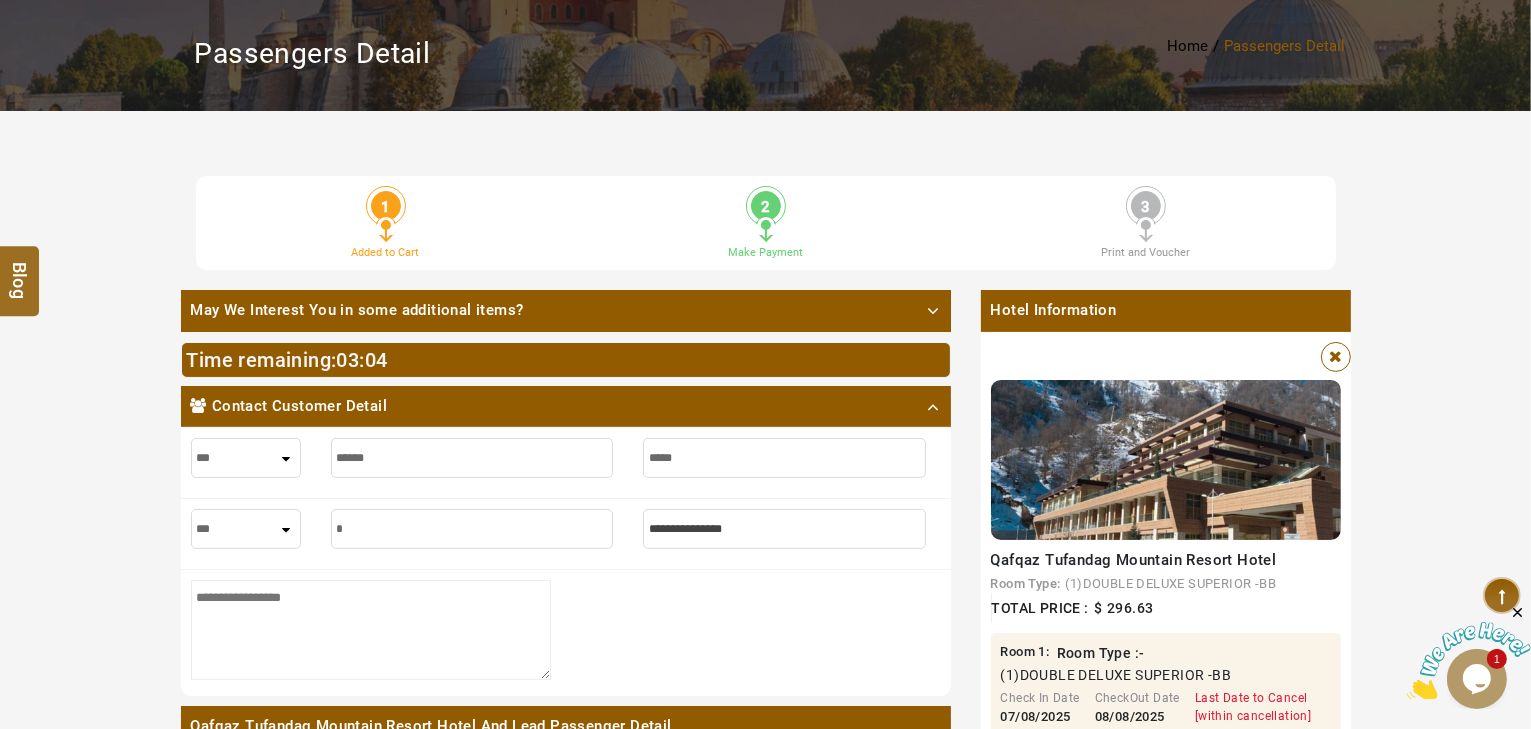 type on "*" 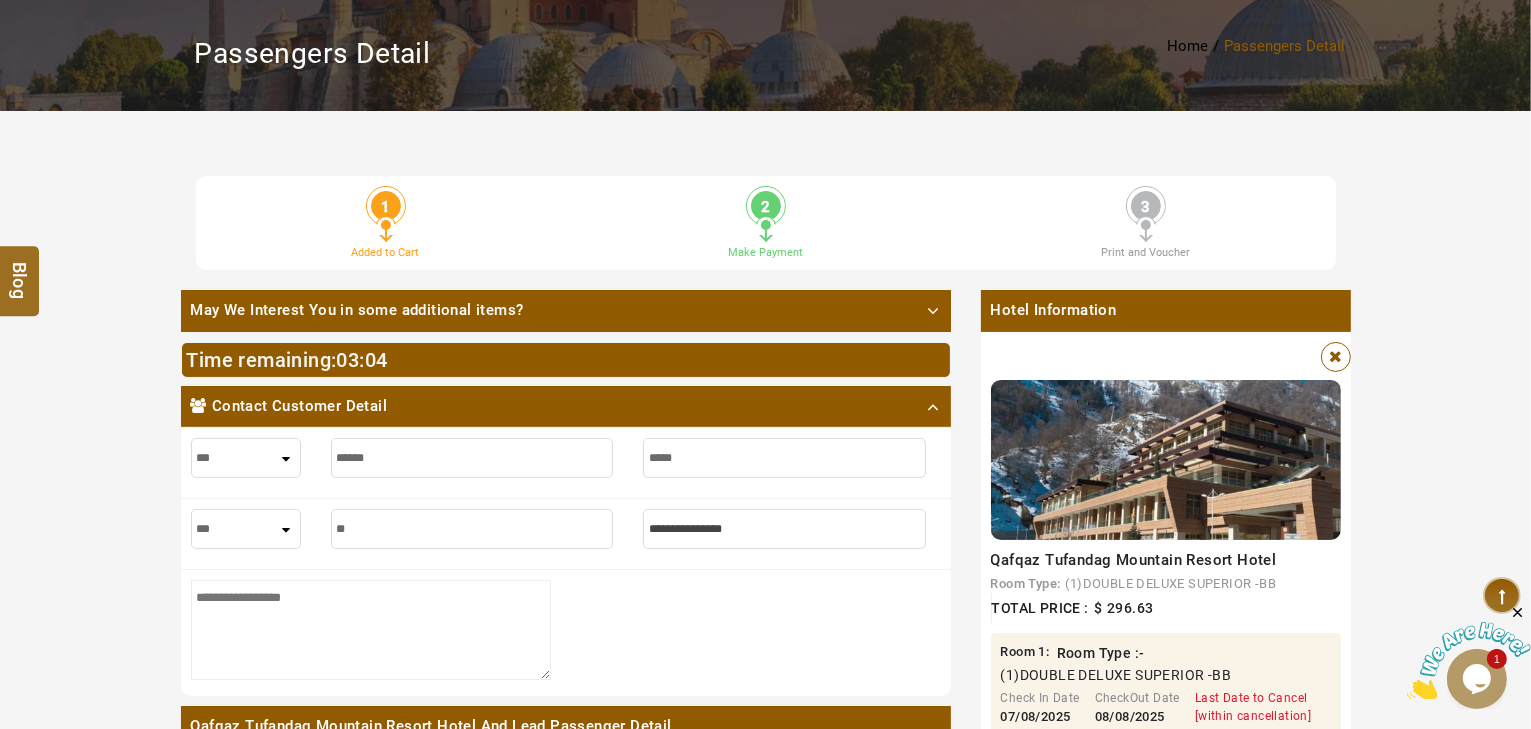 type on "**" 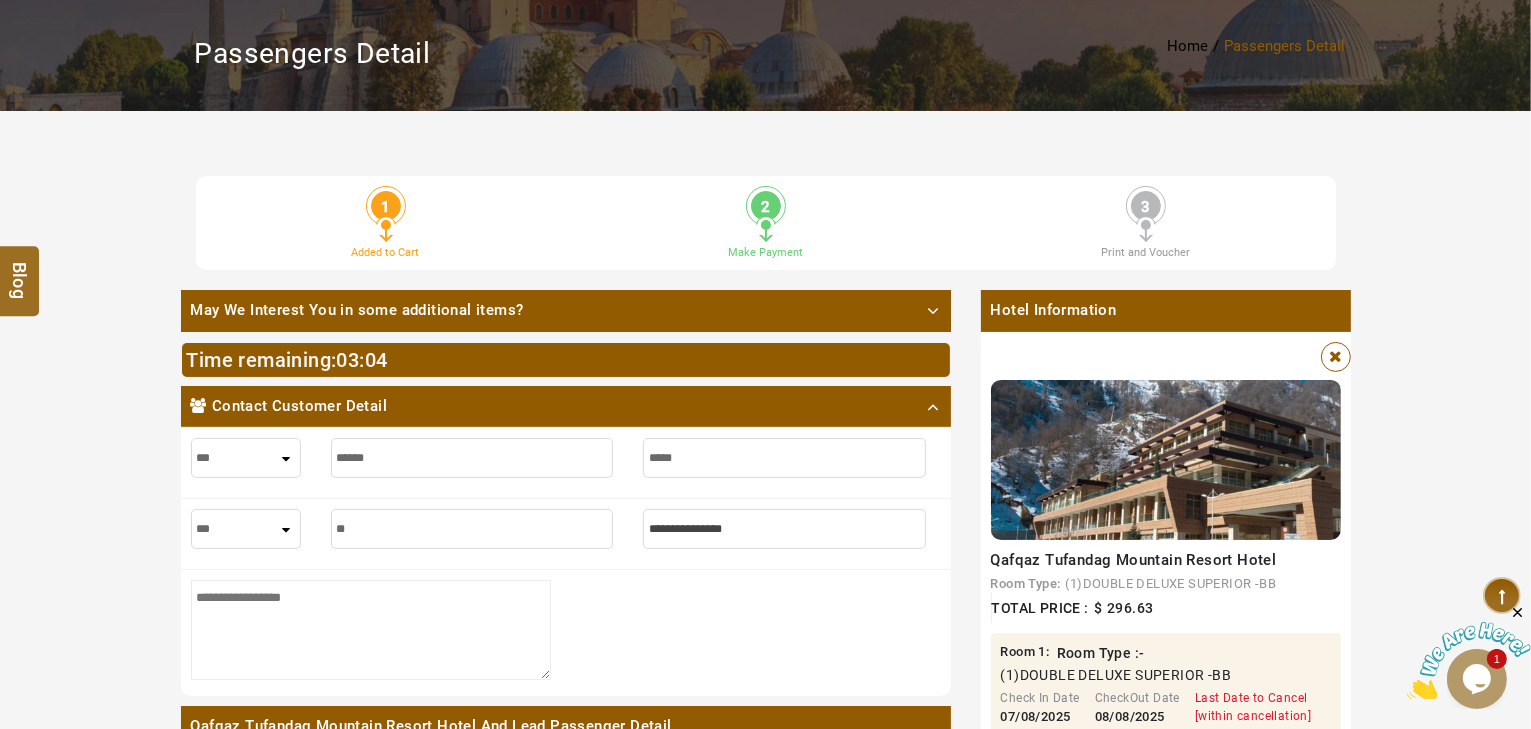 type on "***" 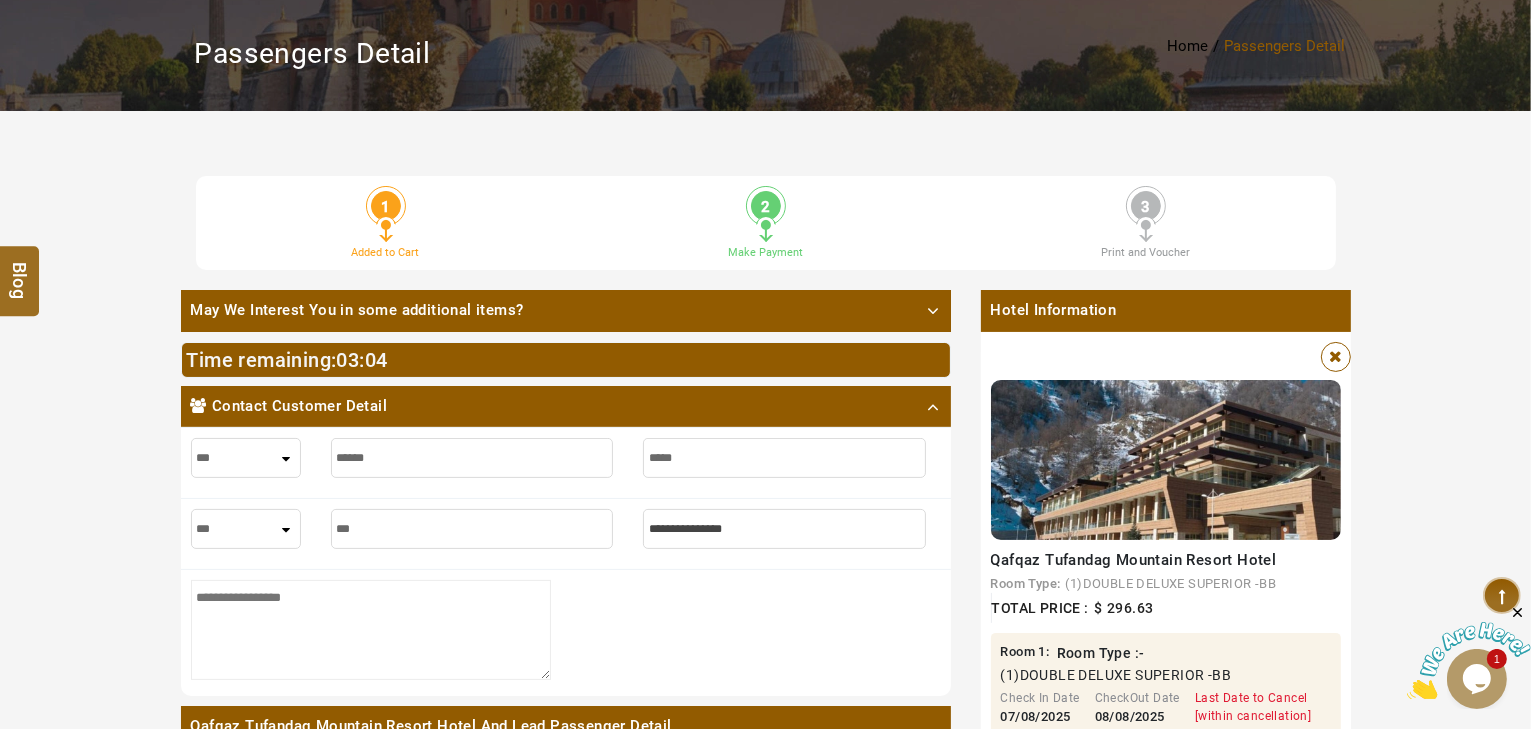 type on "***" 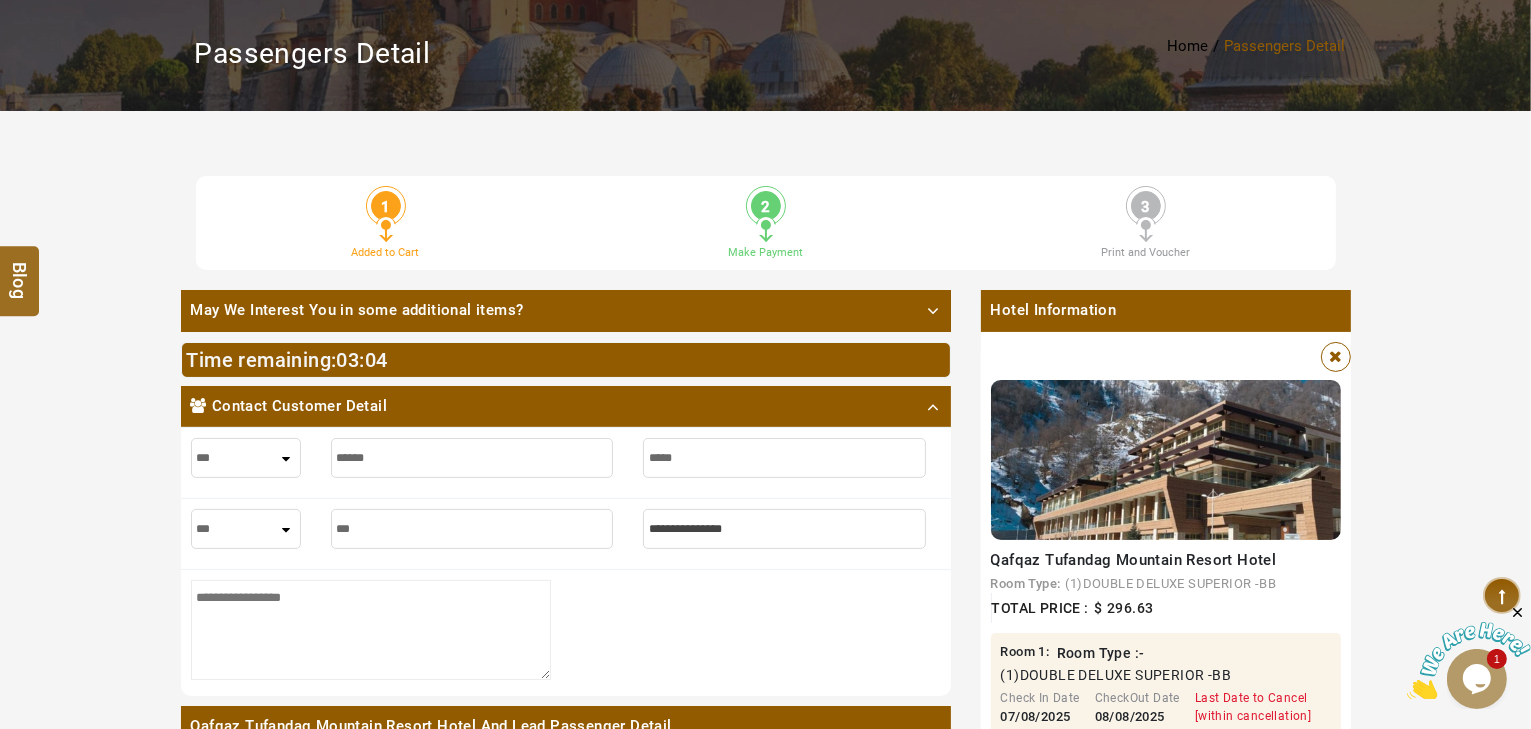 type on "****" 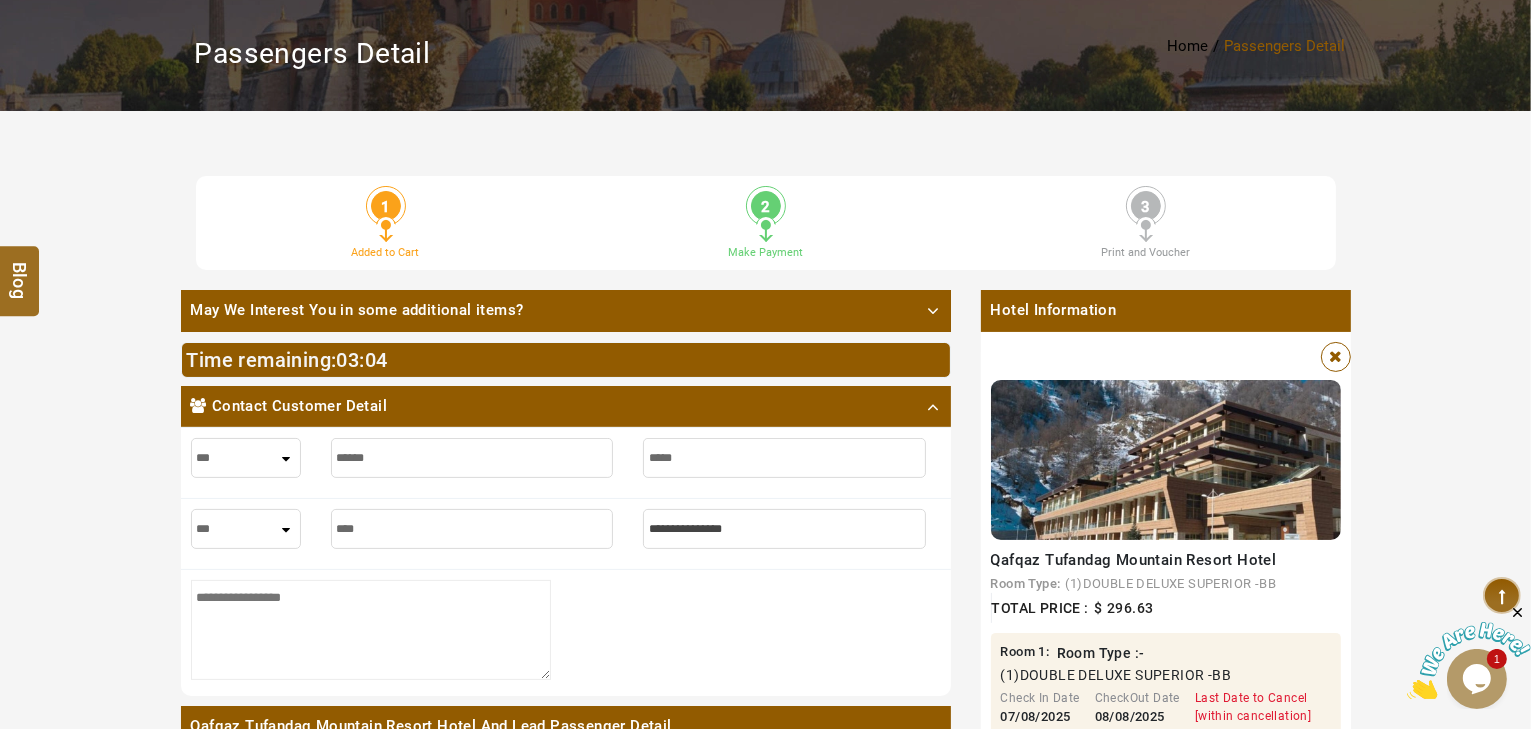 type on "****" 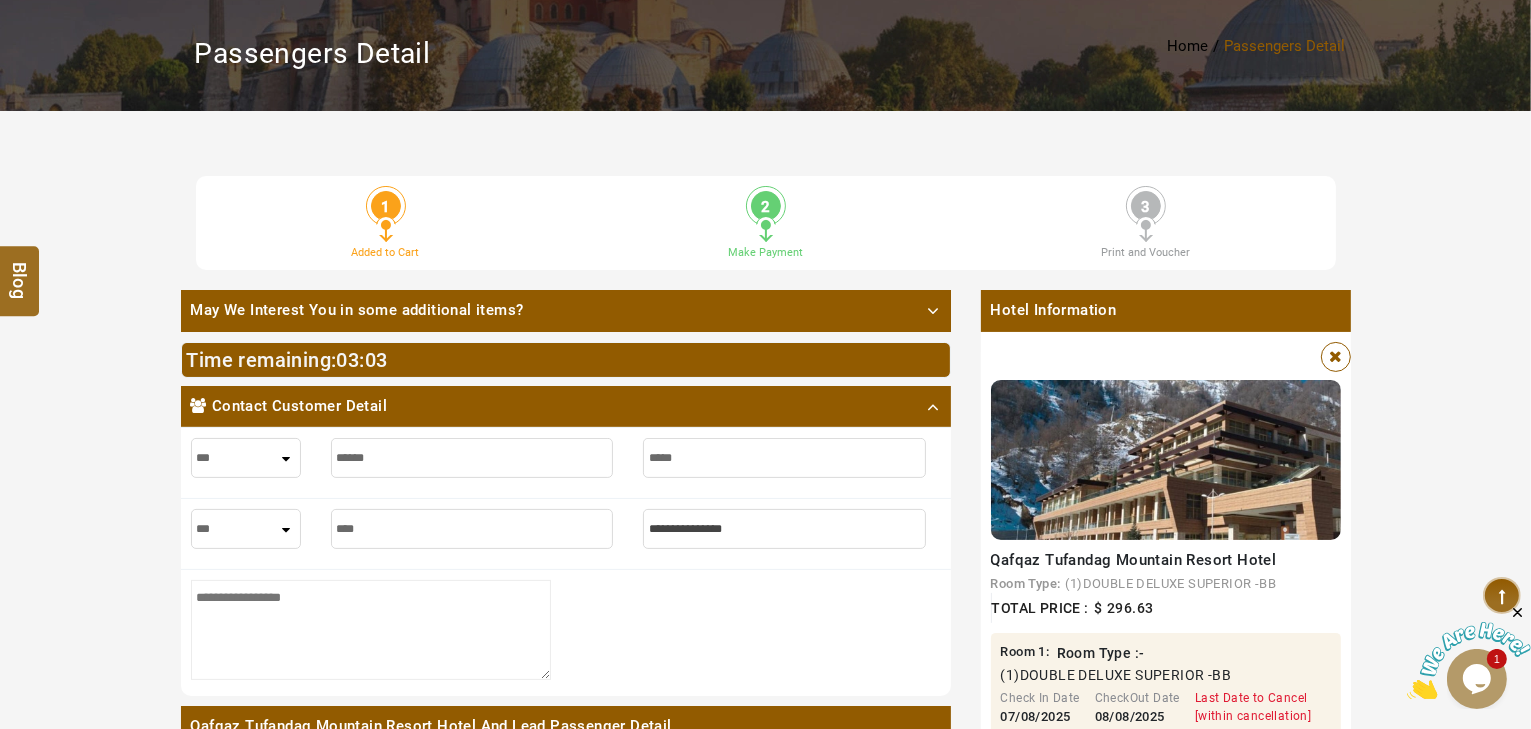 type on "****" 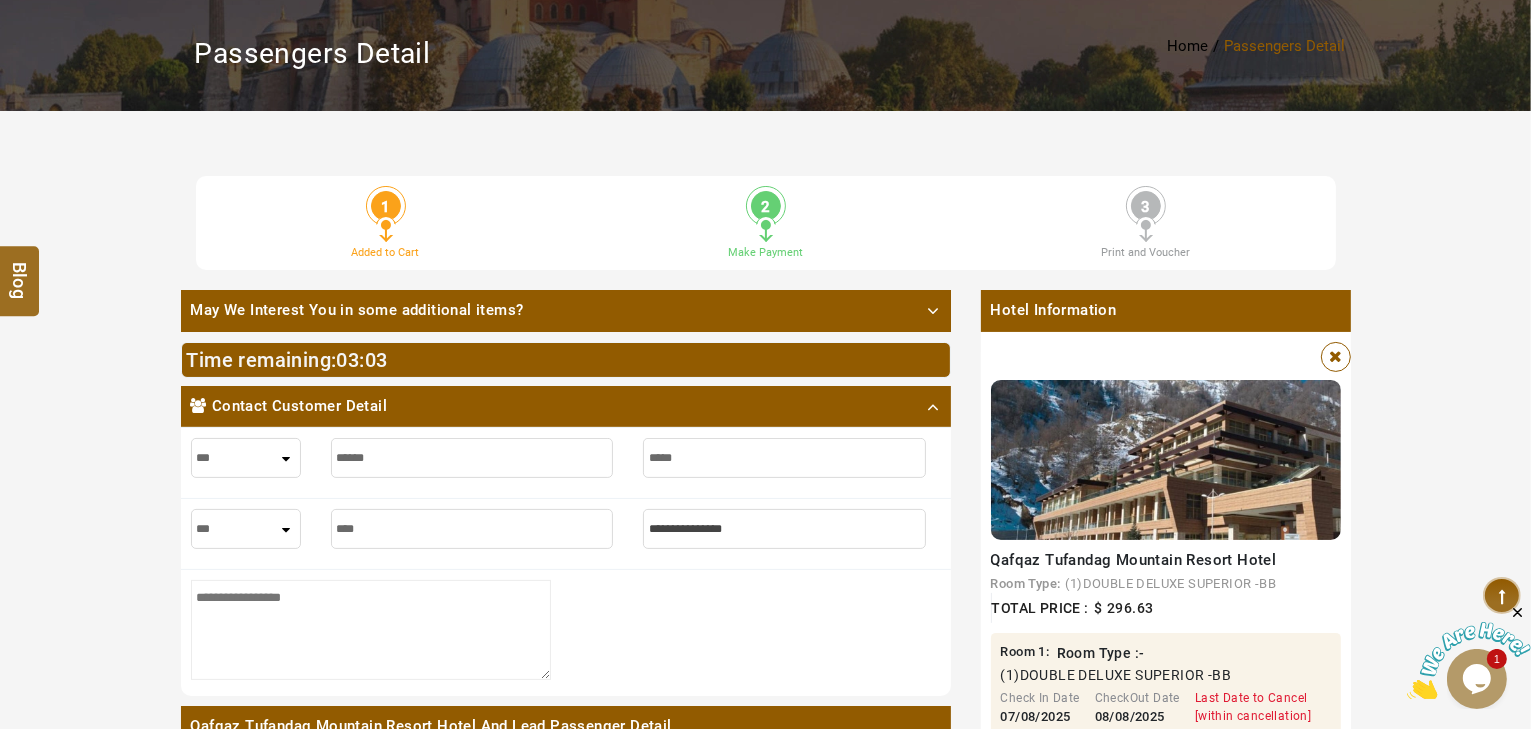 click at bounding box center [784, 529] 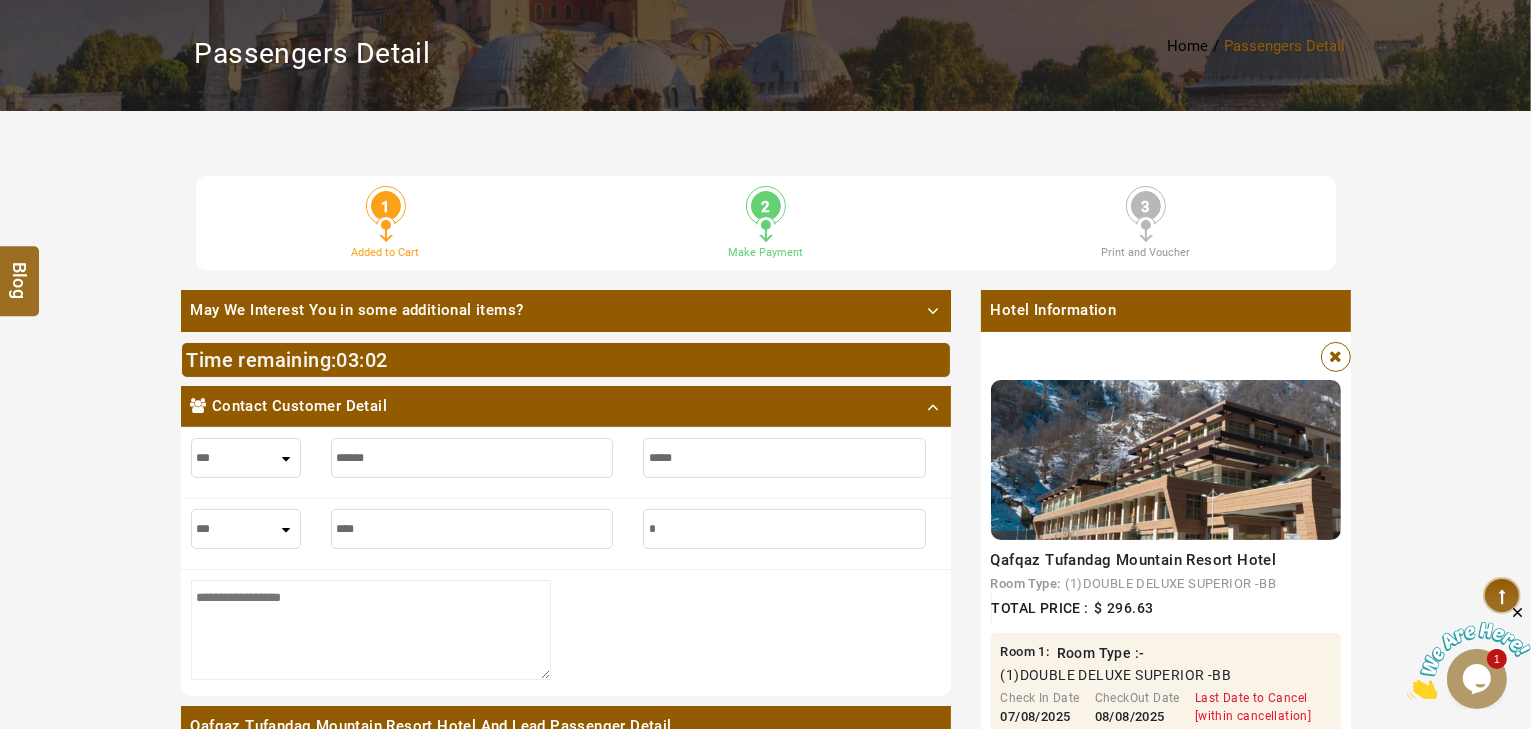 type on "**" 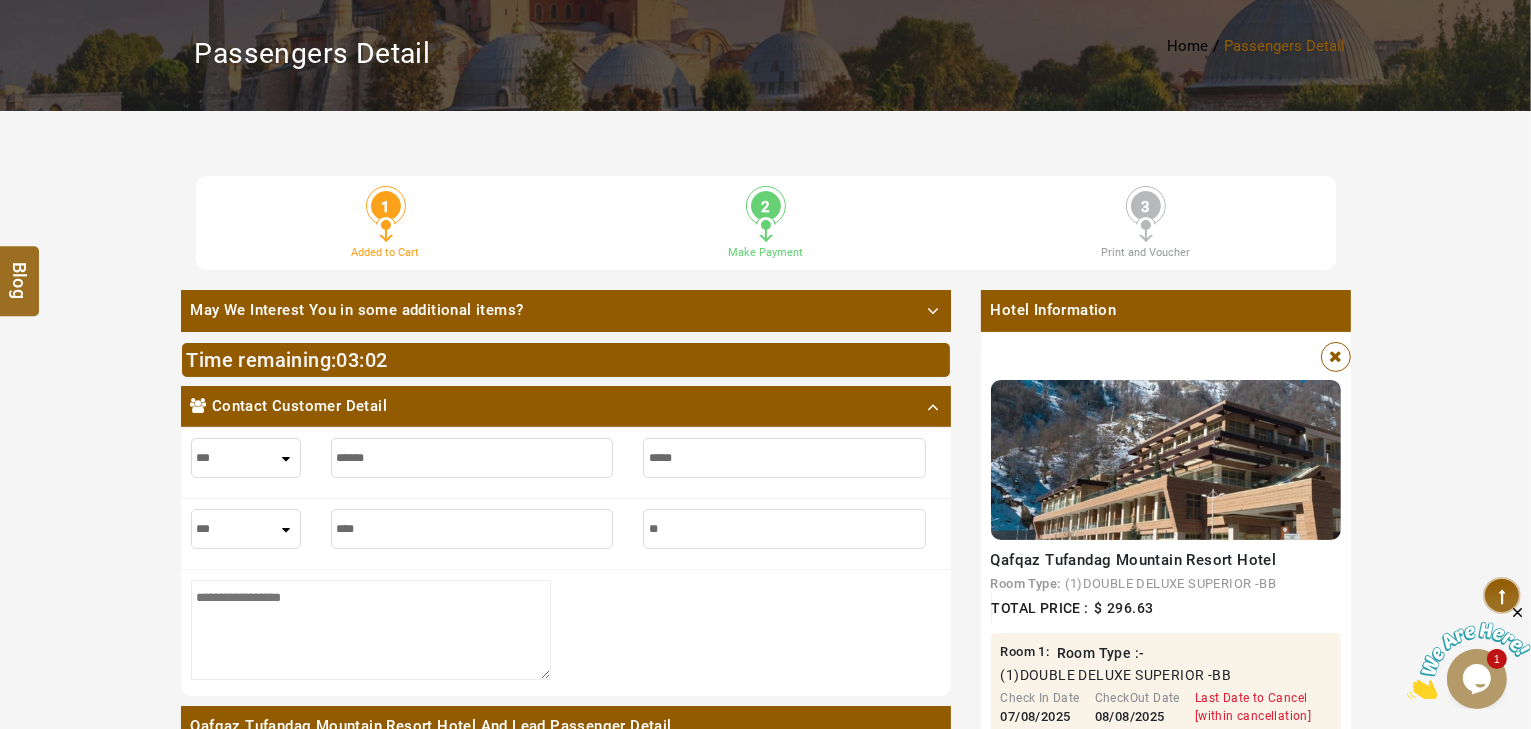 type on "**" 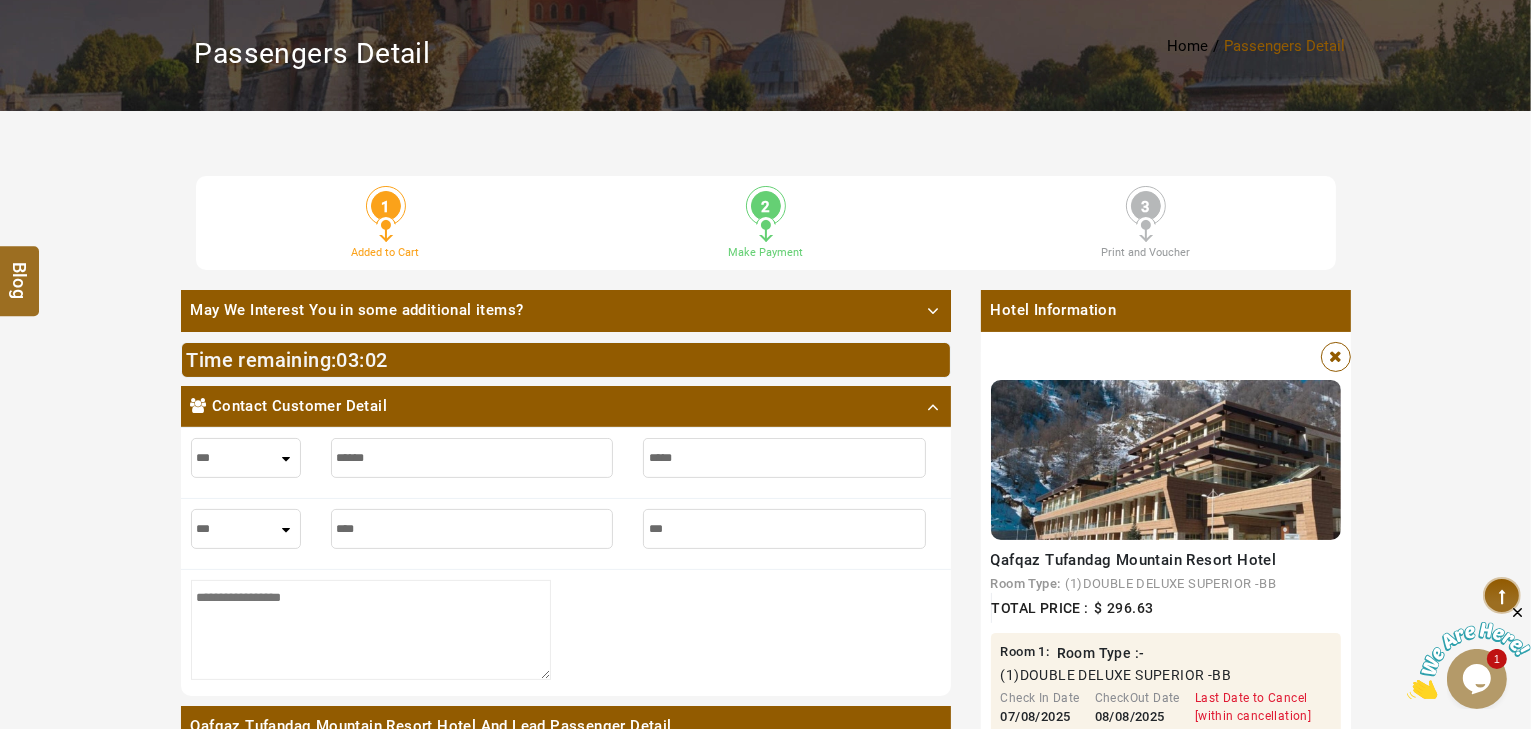 type on "****" 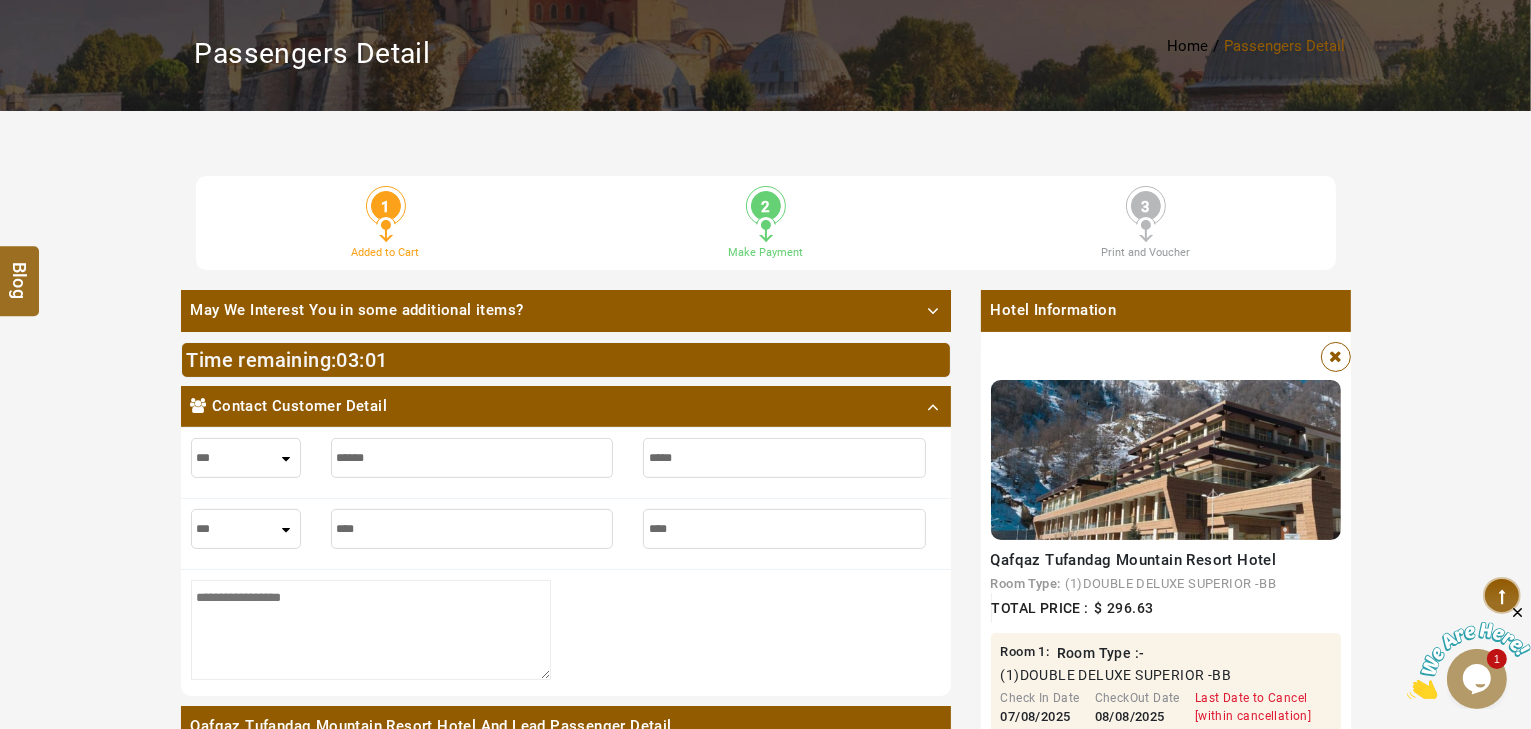 type on "****" 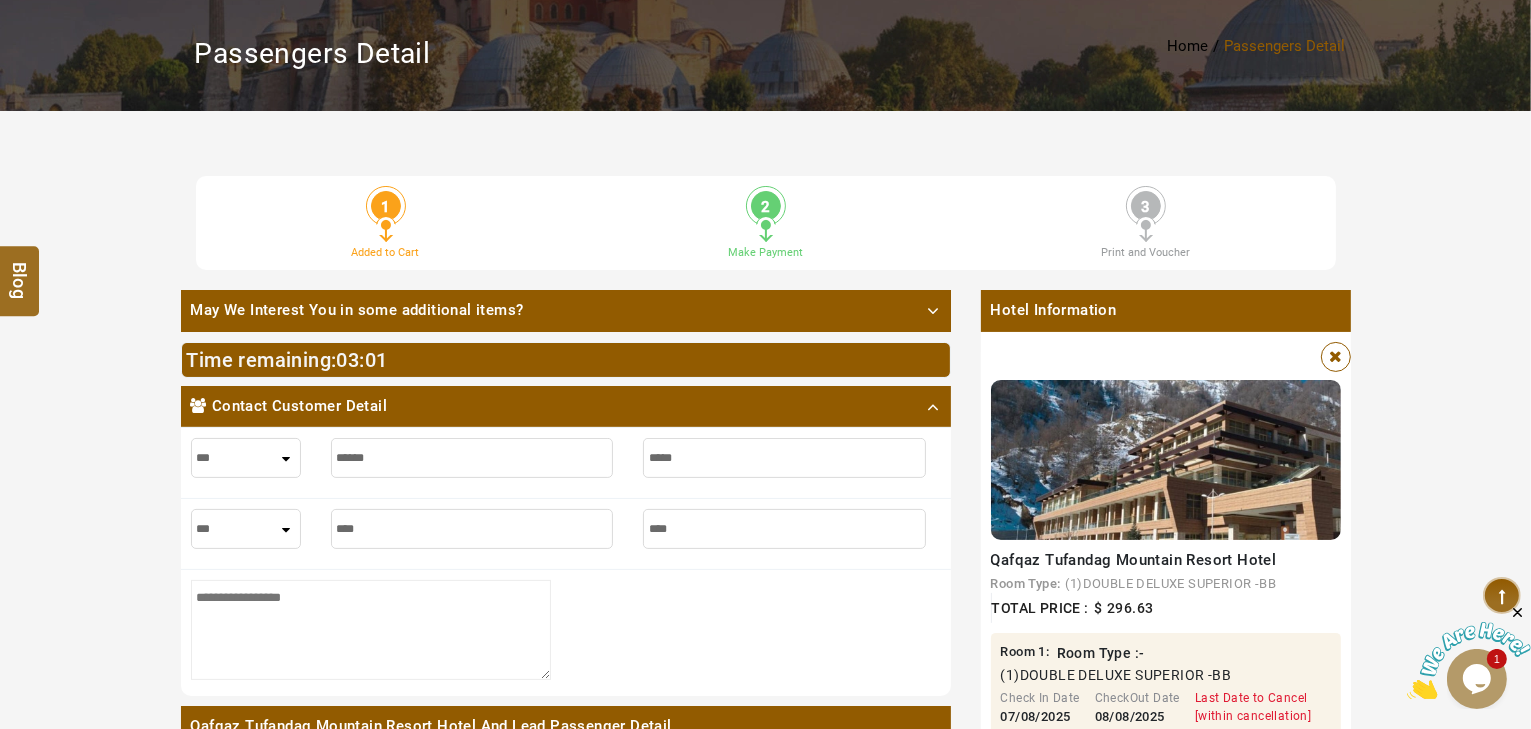 type on "*****" 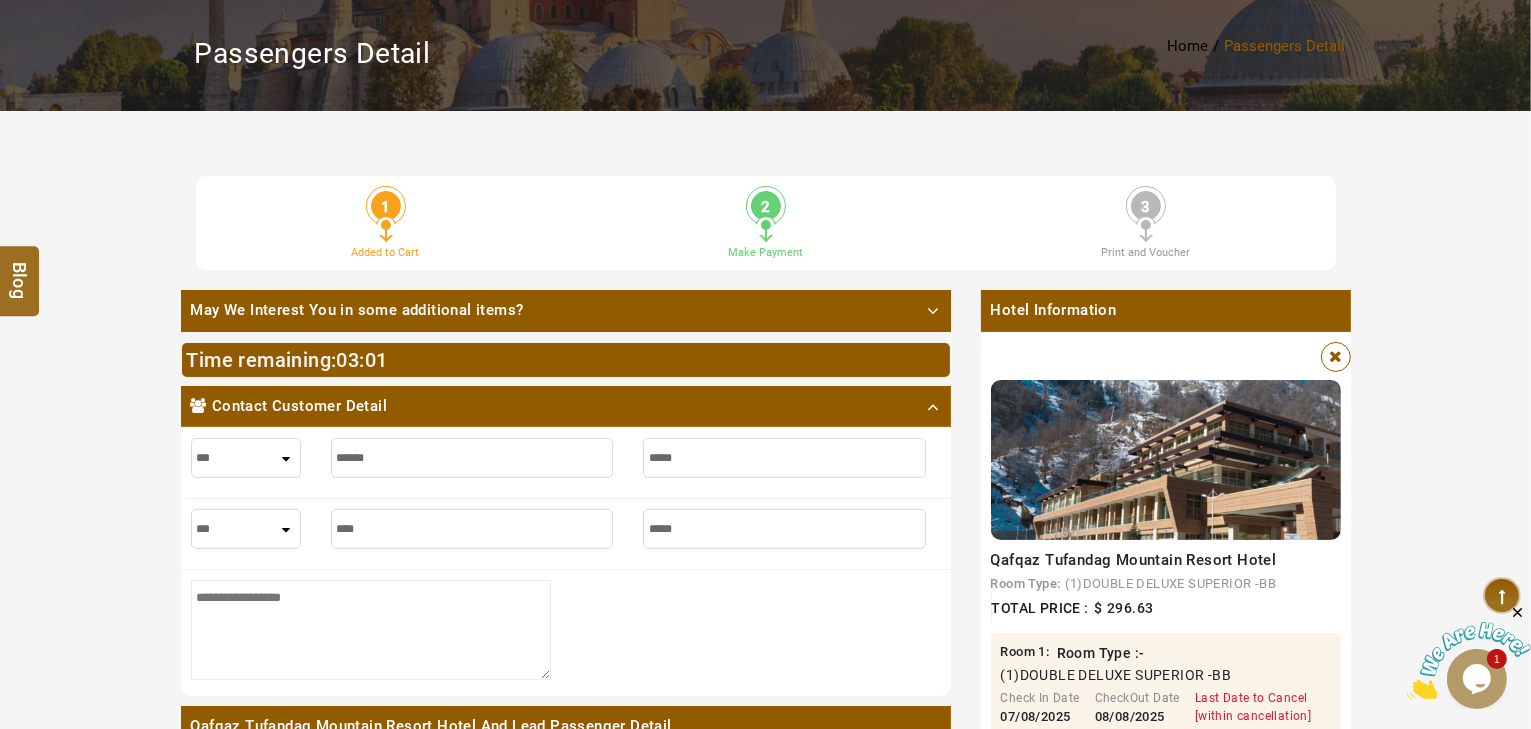 type on "*****" 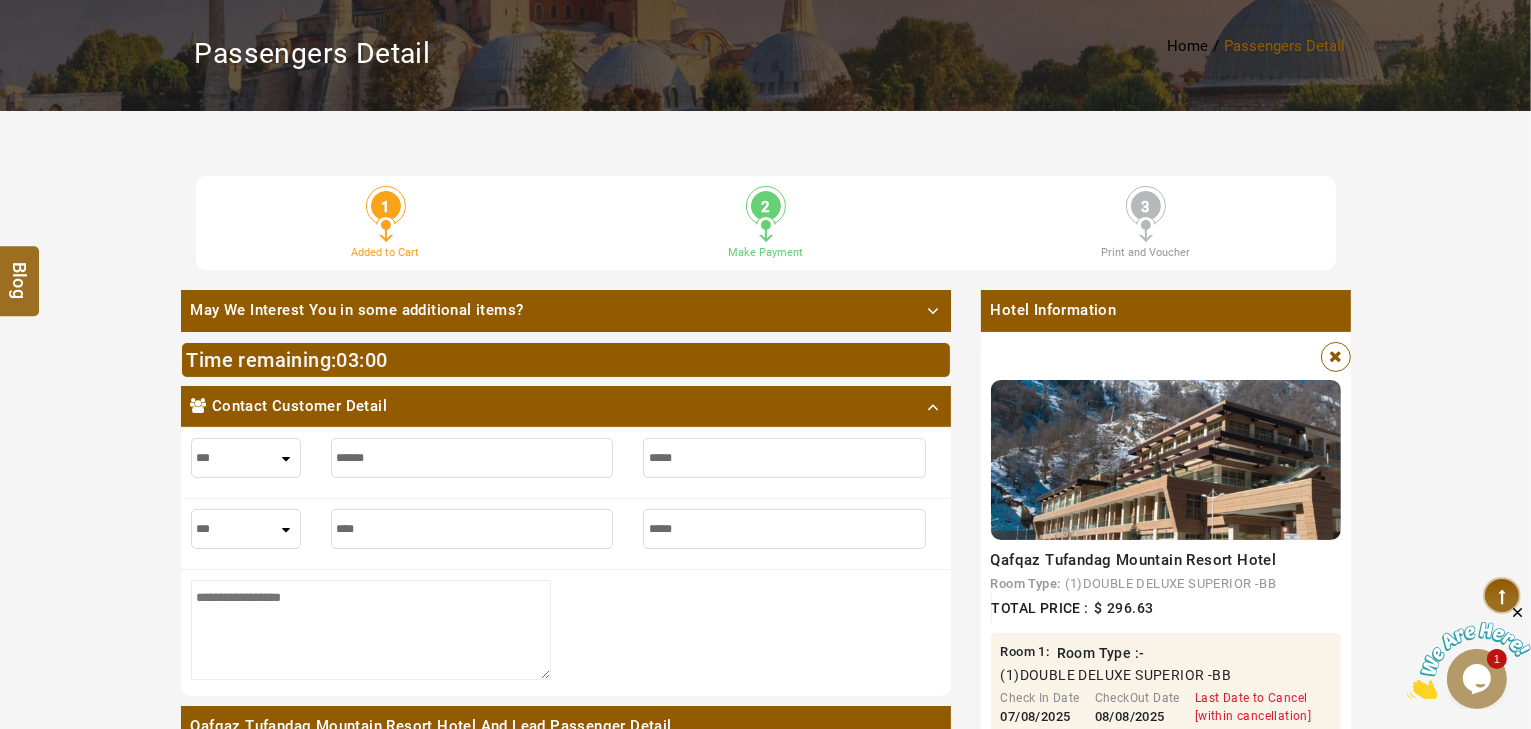type on "*****" 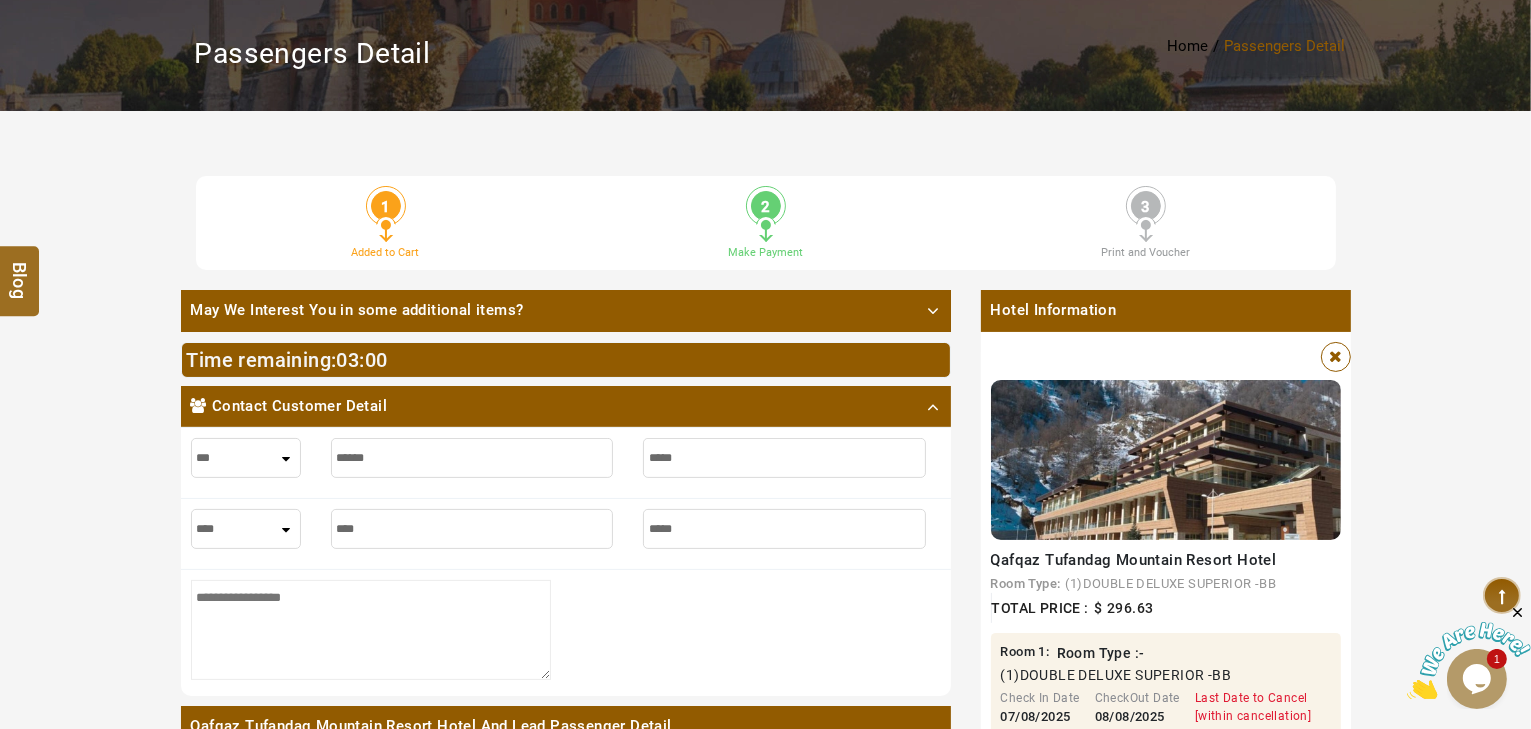 click on "*** **** ***" at bounding box center [246, 529] 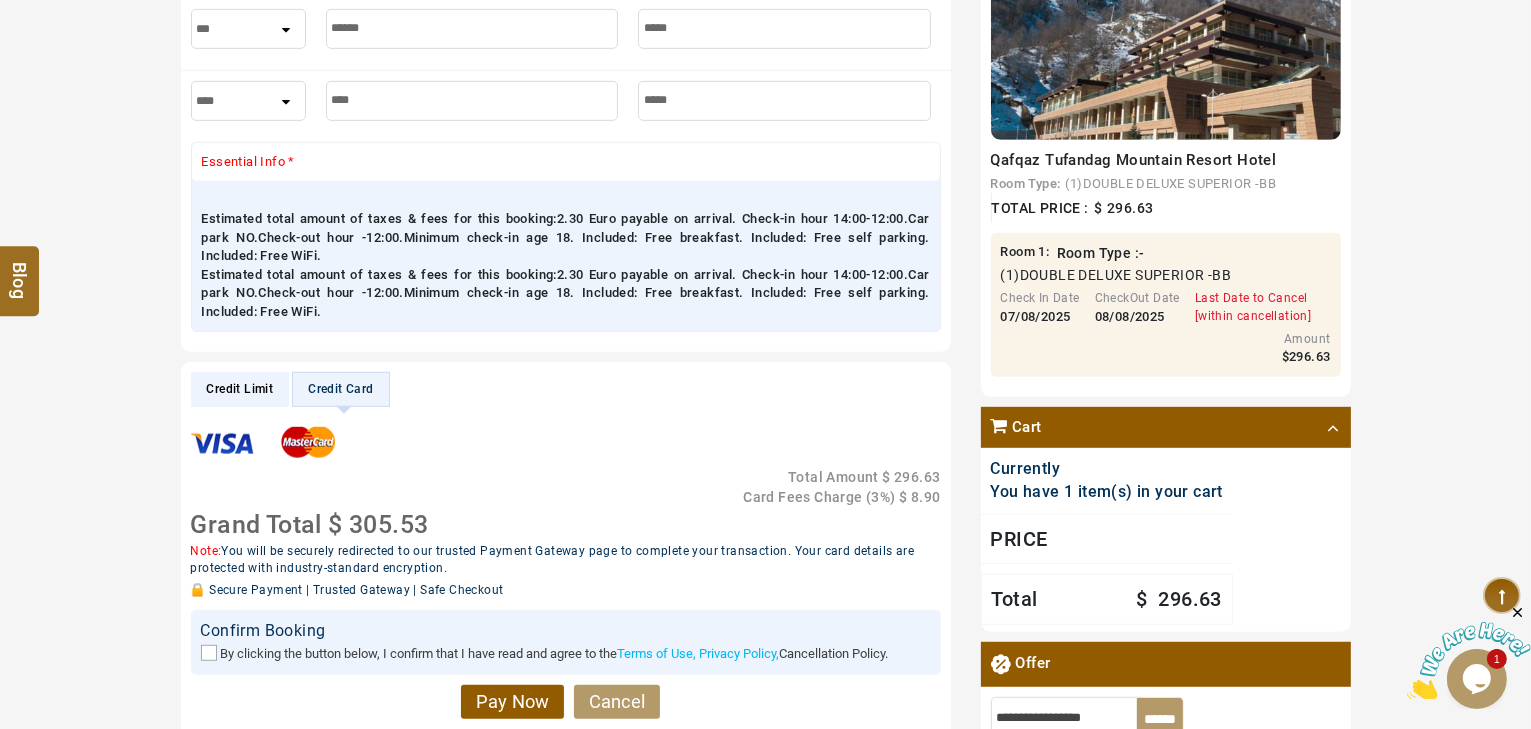 click on "Credit Limit" at bounding box center [240, 389] 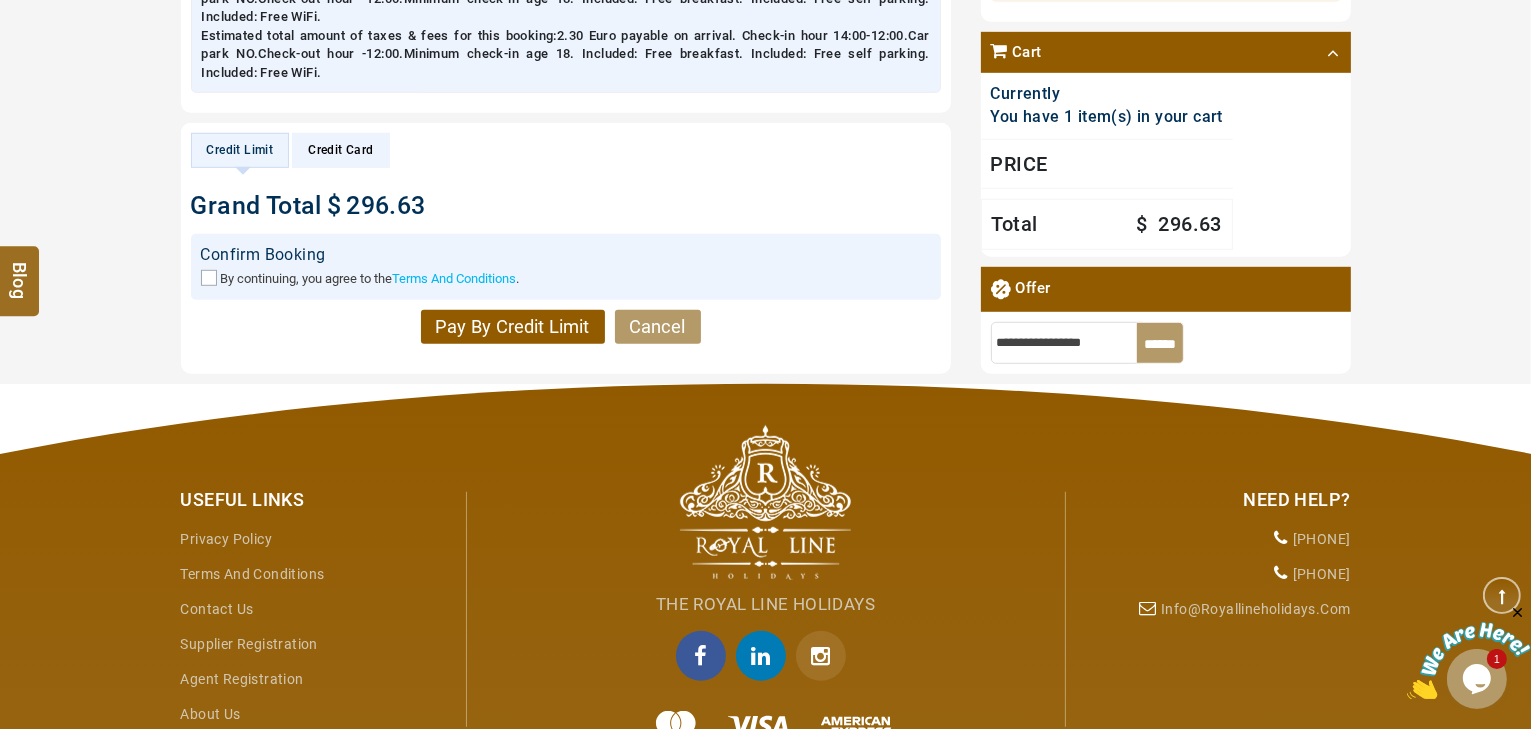 scroll, scrollTop: 1300, scrollLeft: 0, axis: vertical 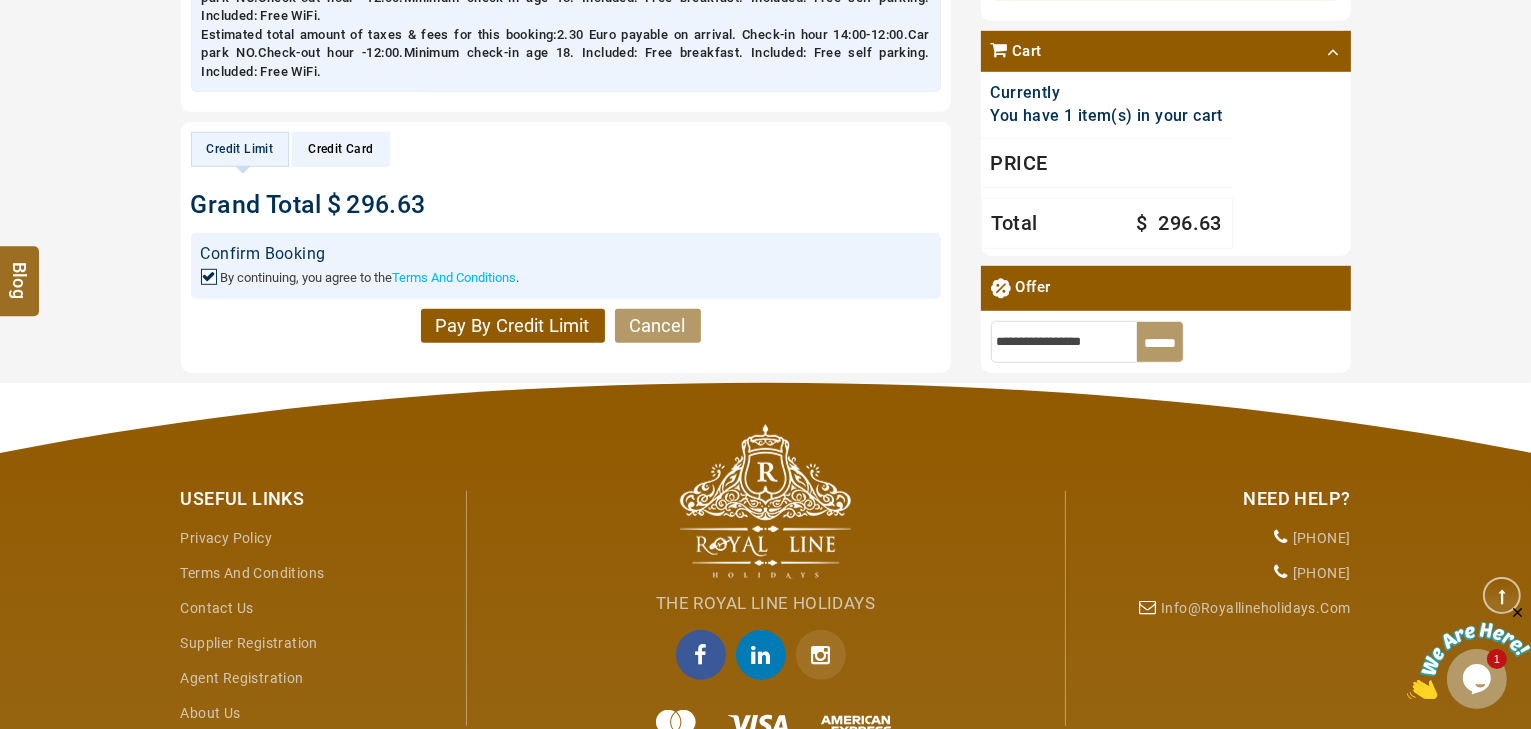 click on "Pay By Credit Limit" at bounding box center [513, 326] 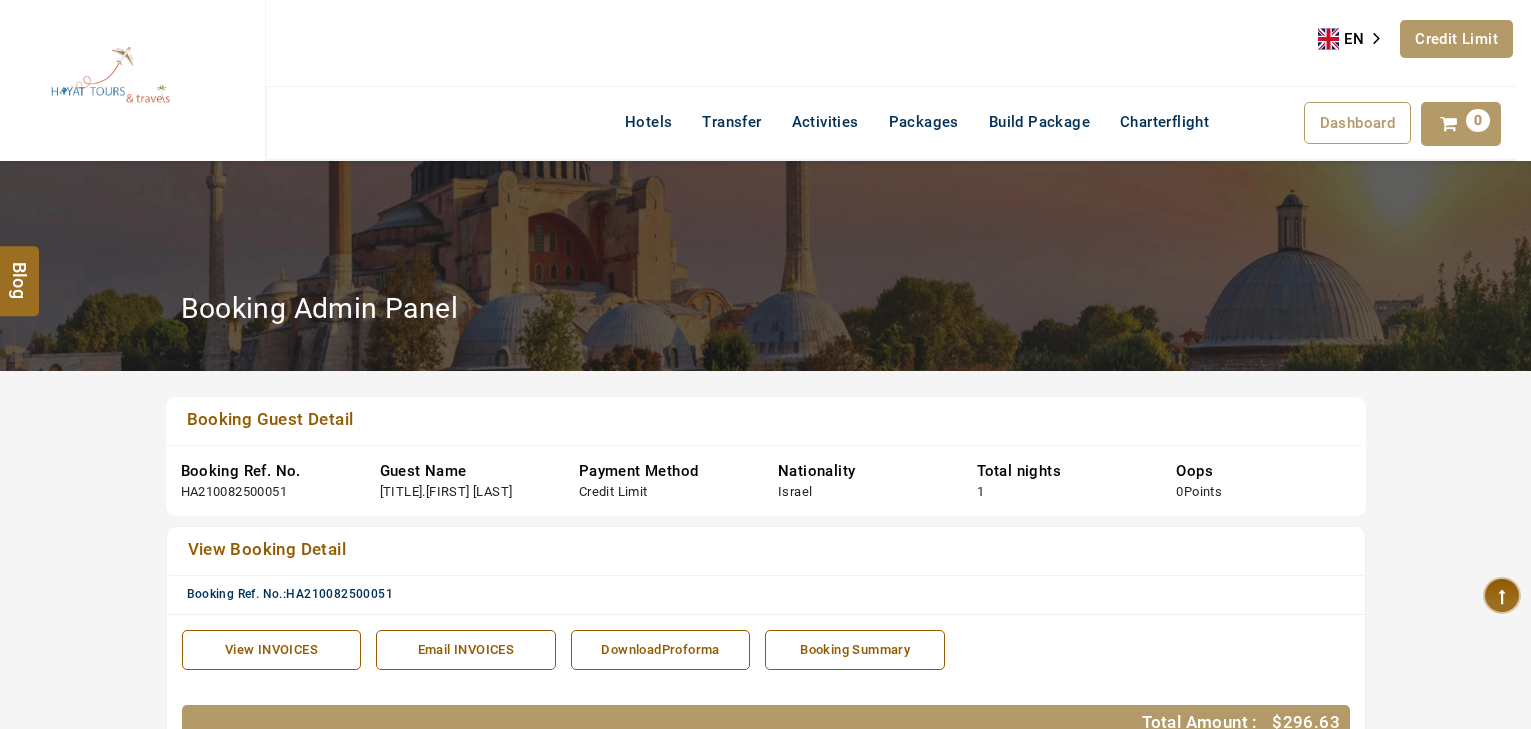 scroll, scrollTop: 0, scrollLeft: 0, axis: both 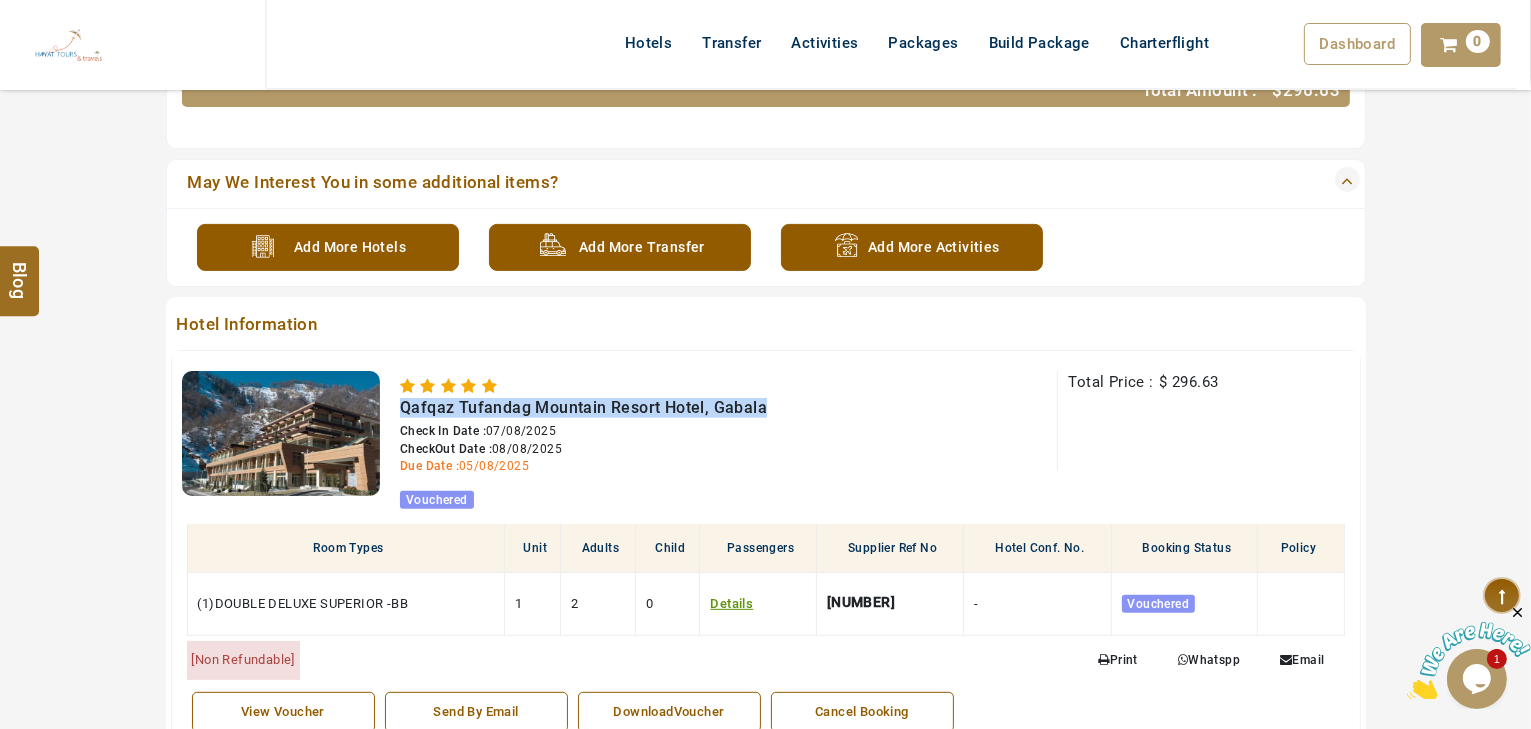 drag, startPoint x: 779, startPoint y: 399, endPoint x: 388, endPoint y: 405, distance: 391.04602 